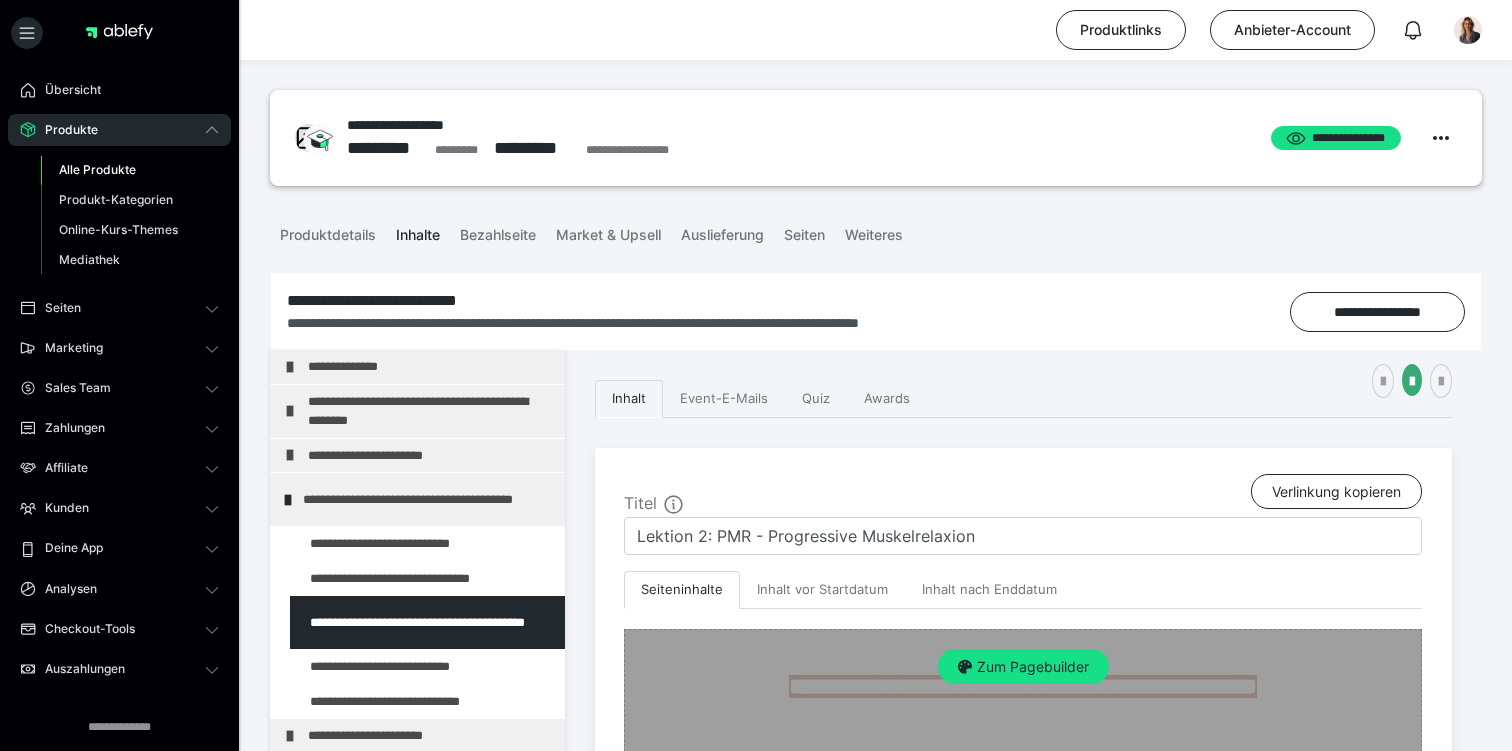 scroll, scrollTop: 503, scrollLeft: 0, axis: vertical 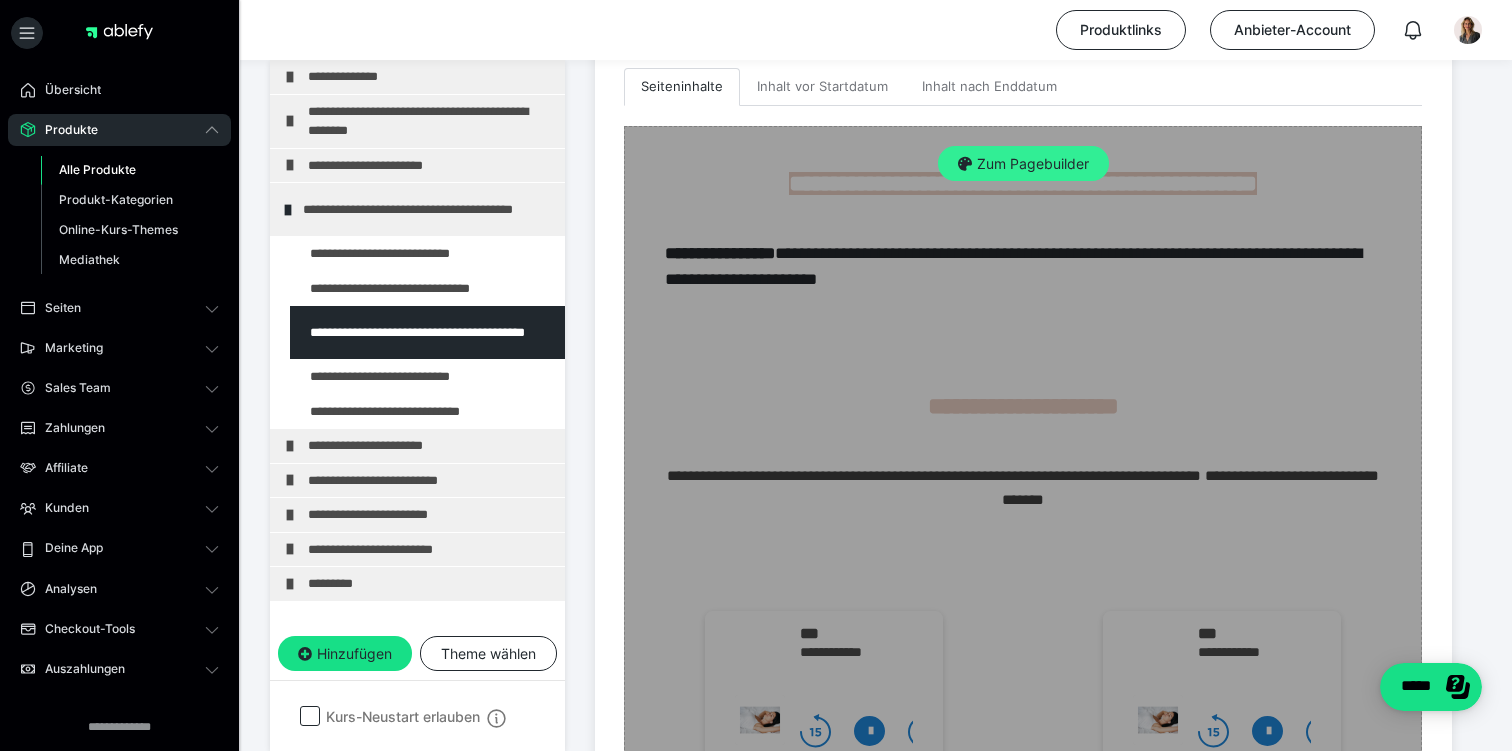 click on "Zum Pagebuilder" at bounding box center (1023, 164) 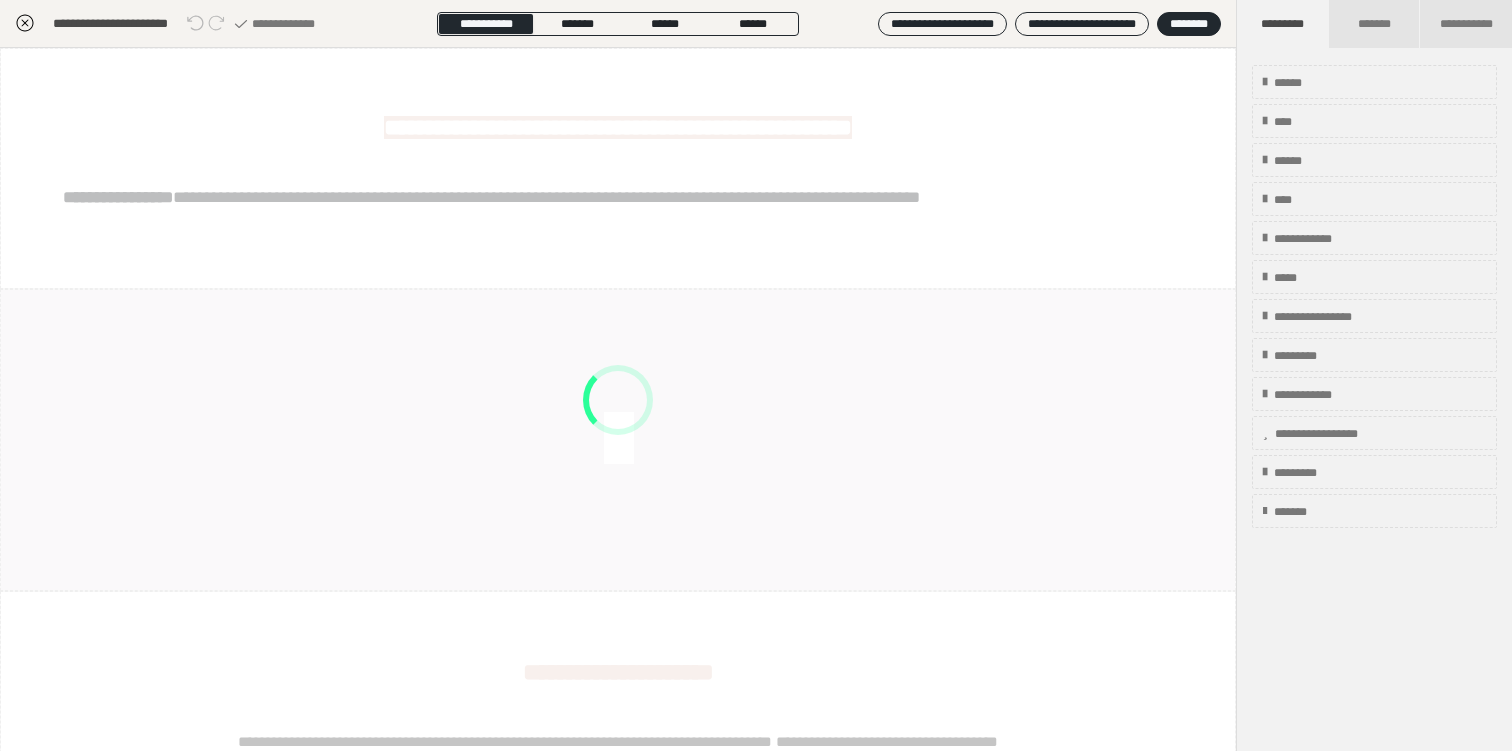 scroll, scrollTop: 290, scrollLeft: 0, axis: vertical 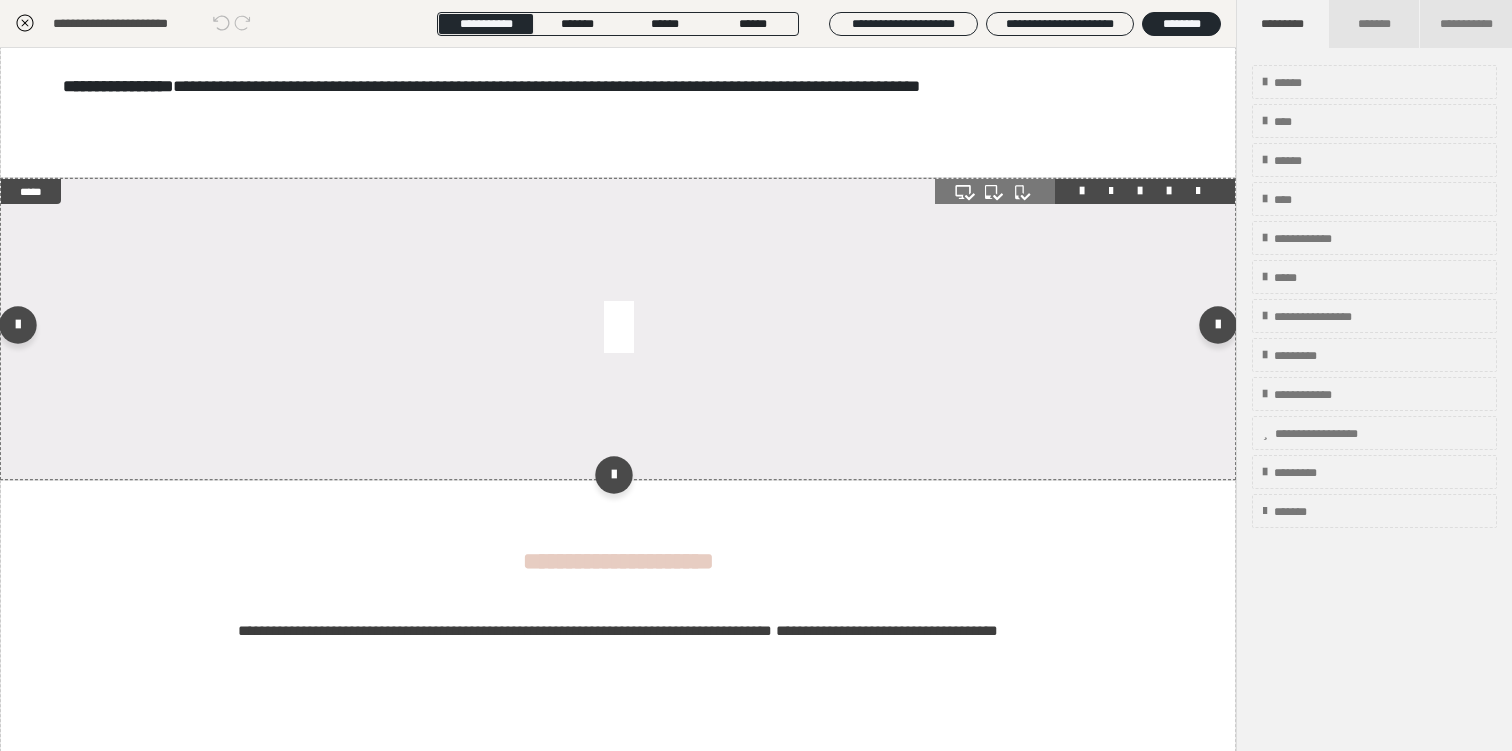 click at bounding box center (618, 329) 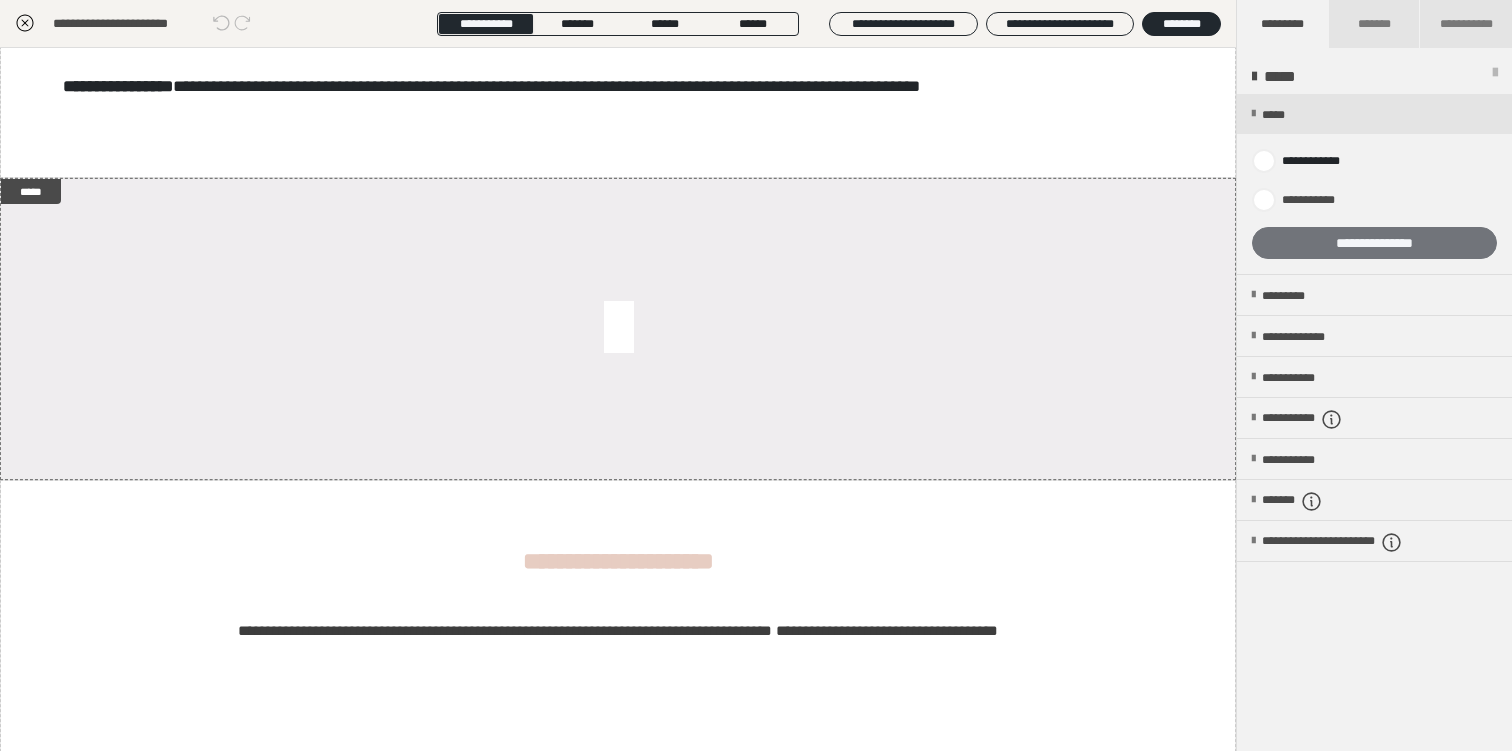 click on "**********" at bounding box center [1374, 243] 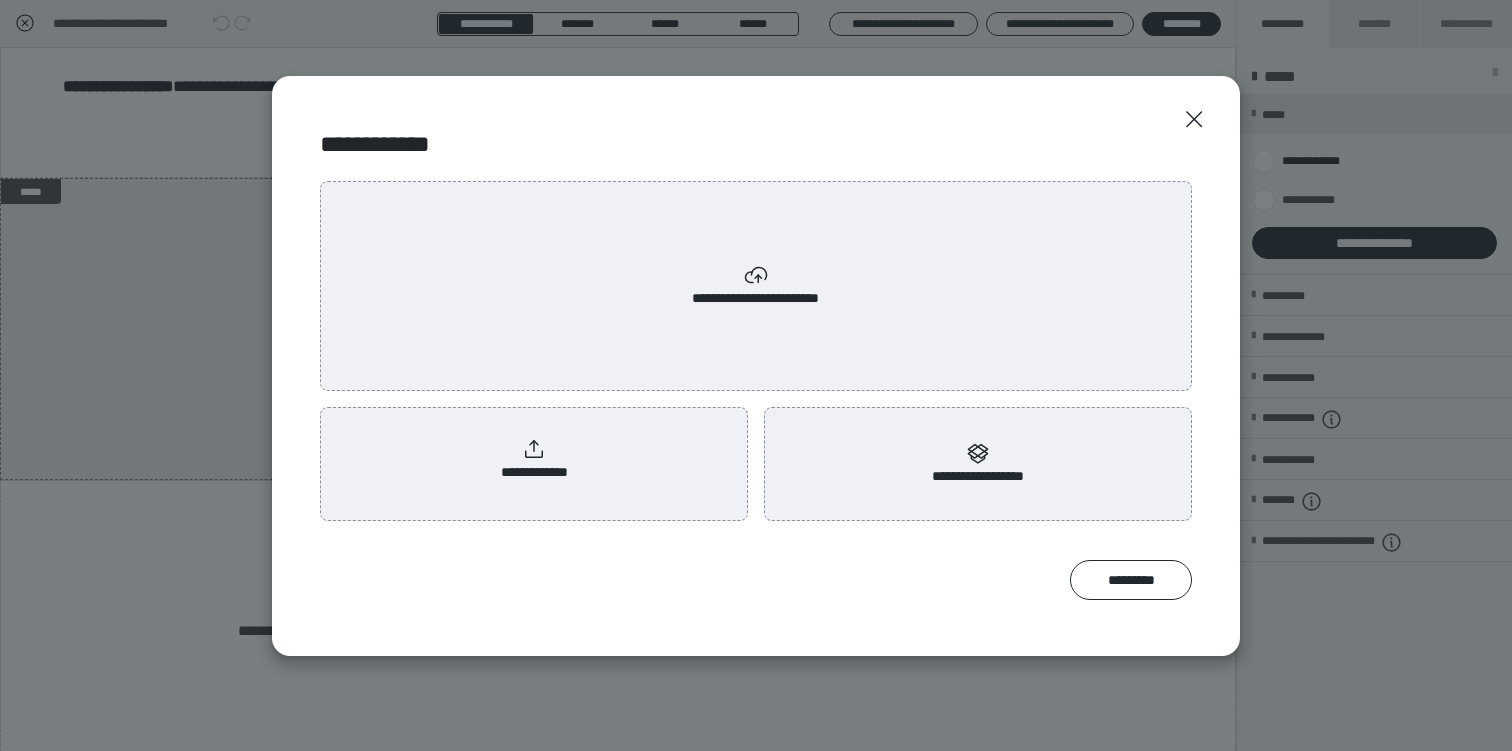 click on "**********" at bounding box center (534, 460) 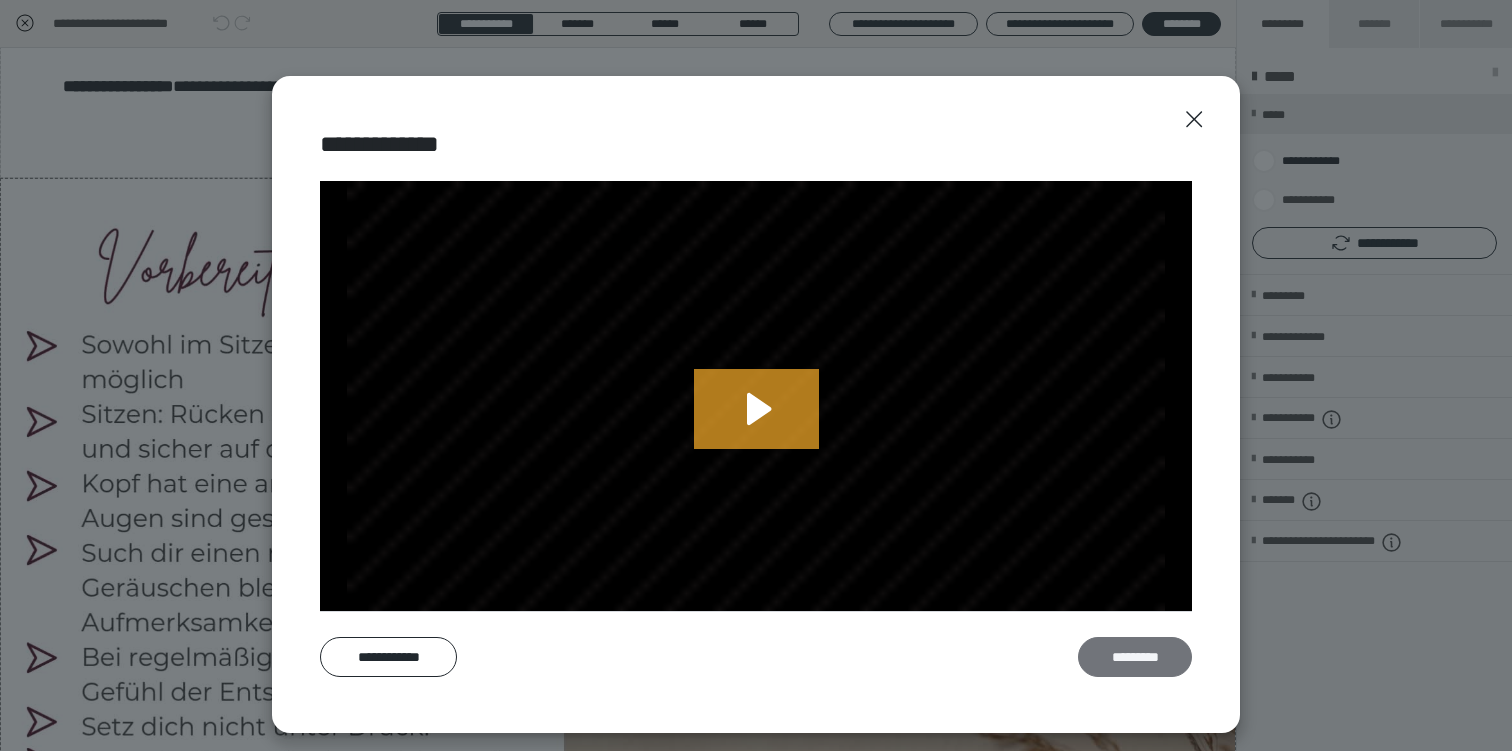 click on "*********" at bounding box center (1135, 657) 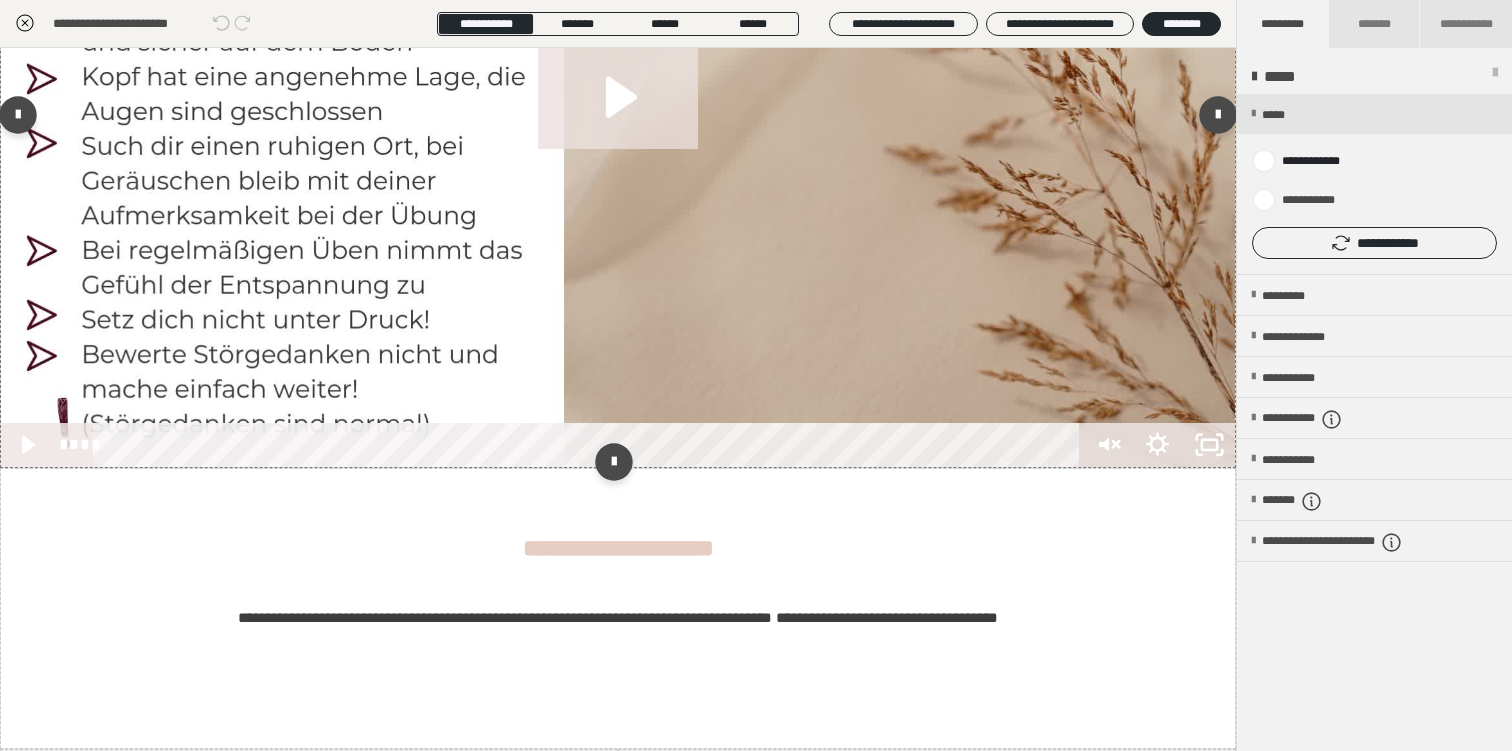 scroll, scrollTop: 544, scrollLeft: 0, axis: vertical 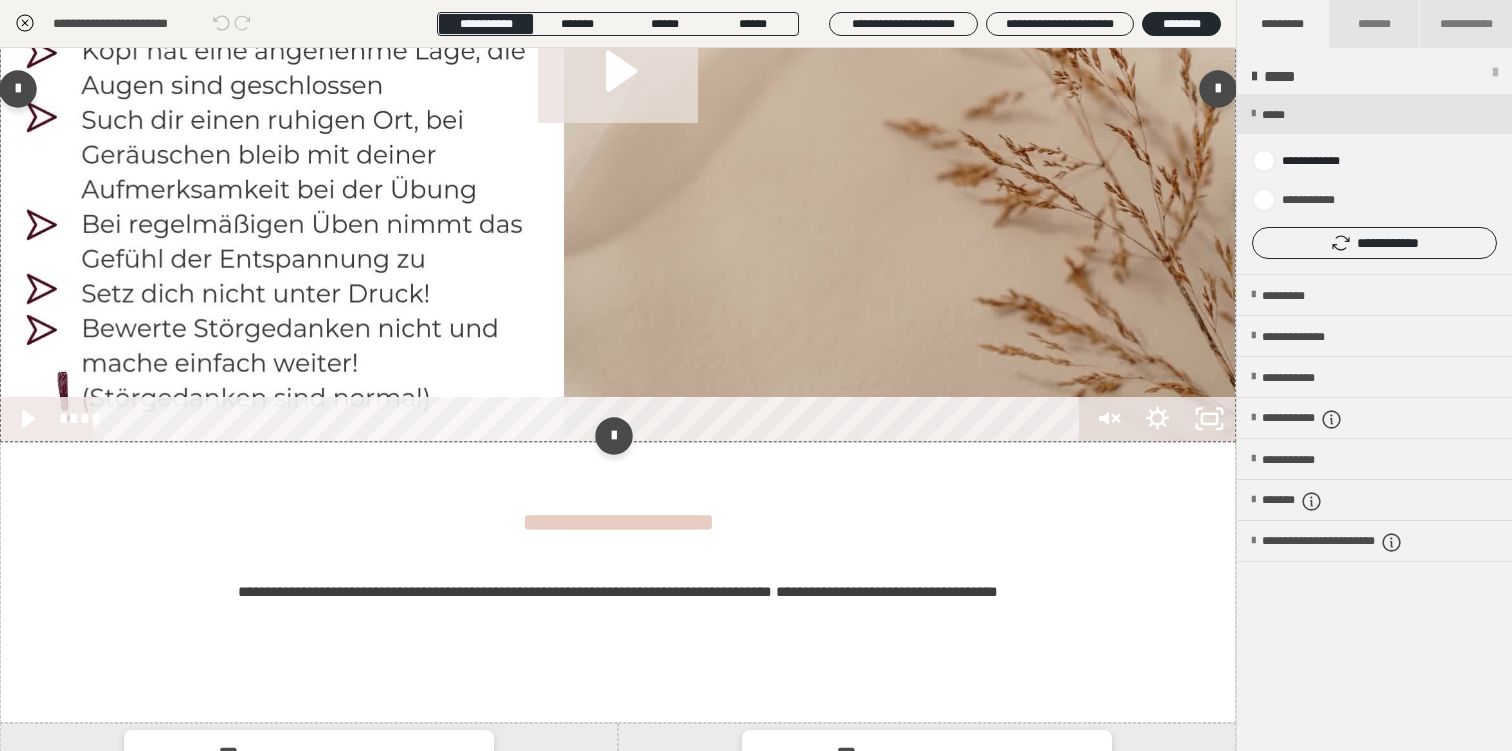 drag, startPoint x: 112, startPoint y: 444, endPoint x: 84, endPoint y: 444, distance: 28 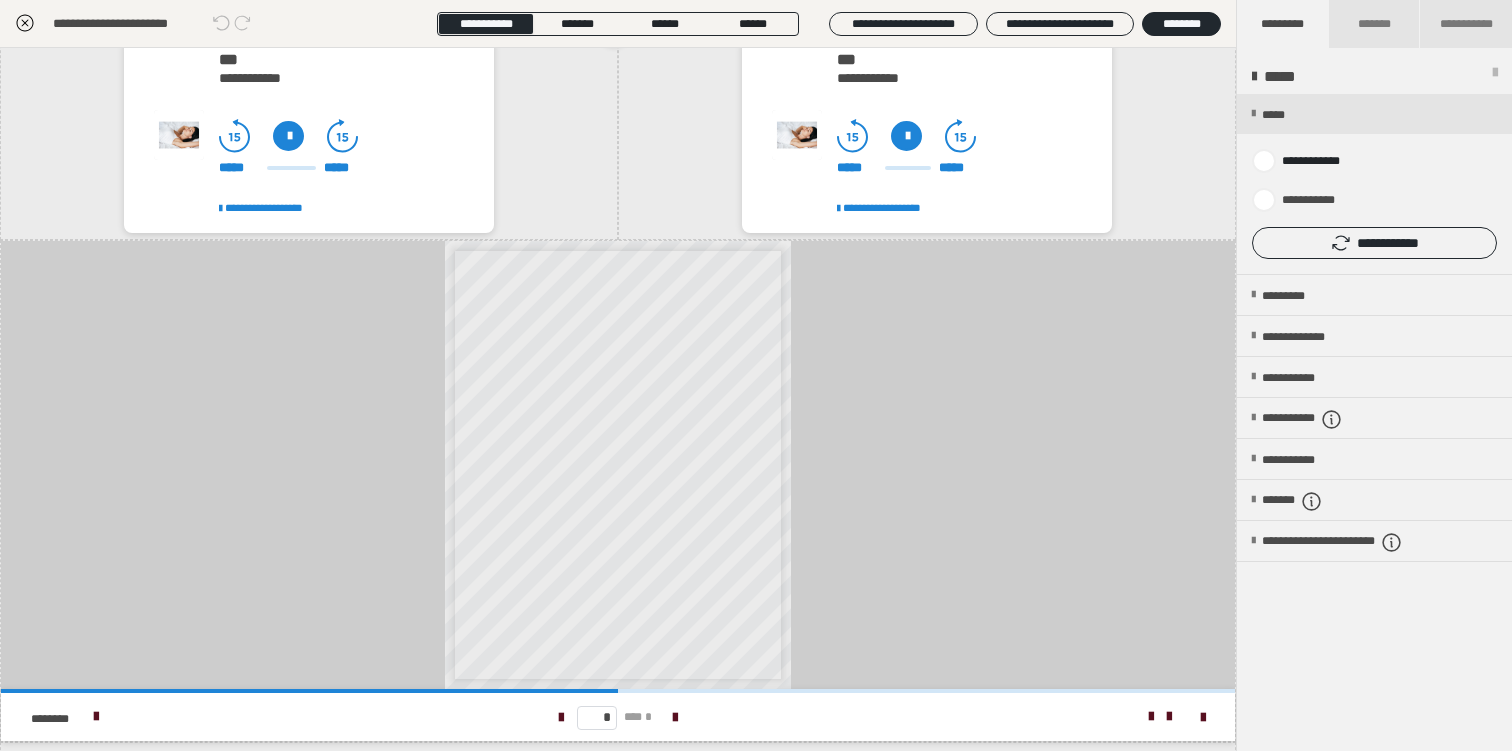 scroll, scrollTop: 1356, scrollLeft: 0, axis: vertical 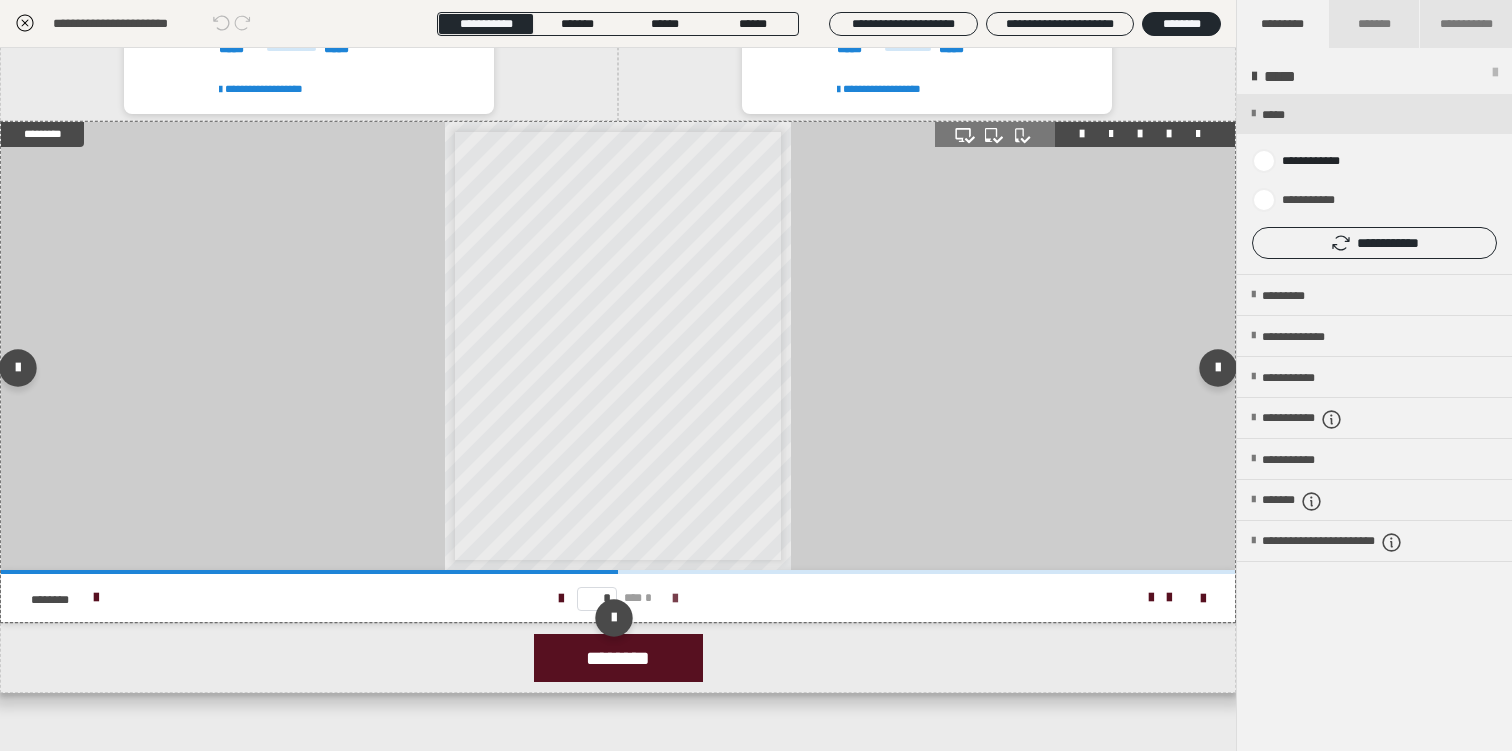 click at bounding box center (675, 599) 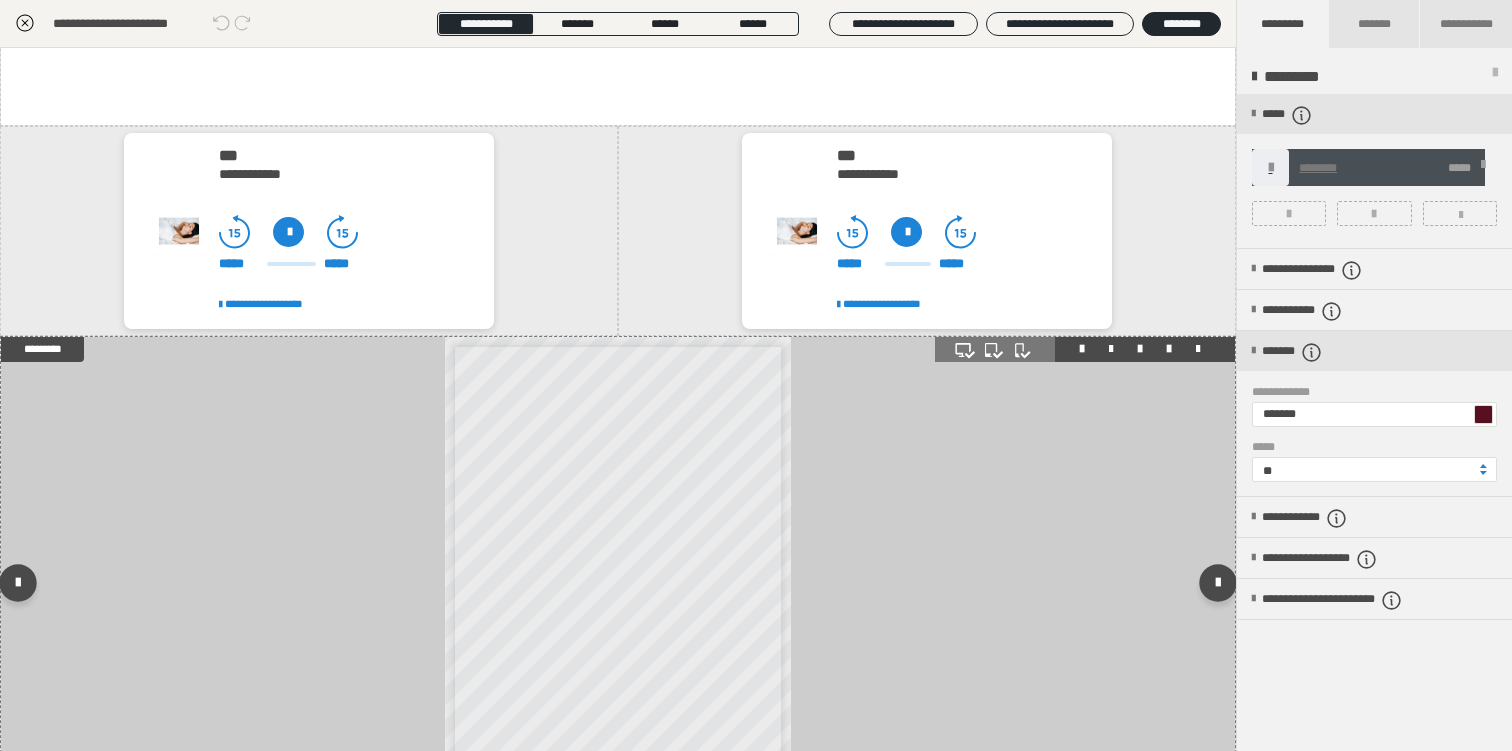 scroll, scrollTop: 1394, scrollLeft: 0, axis: vertical 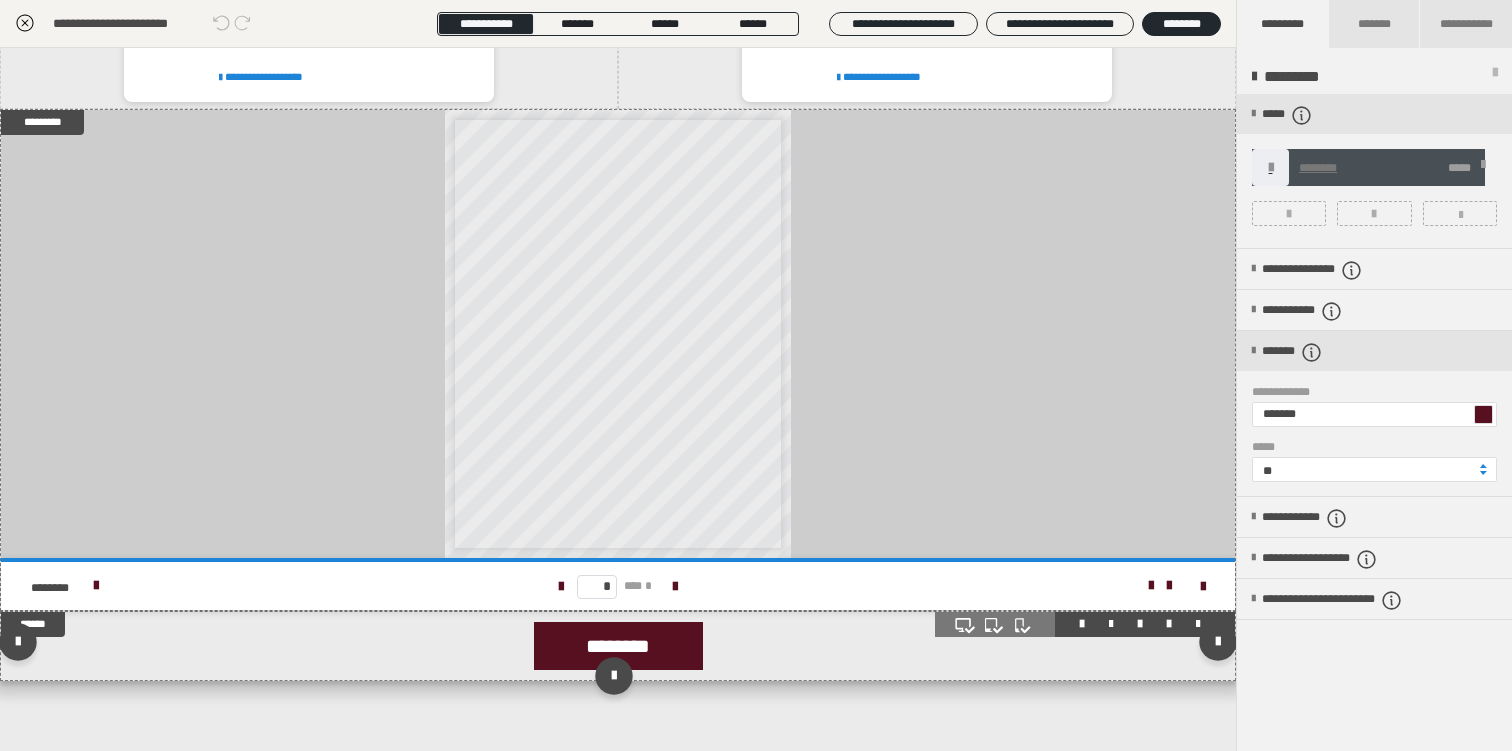 click on "********" at bounding box center (618, 646) 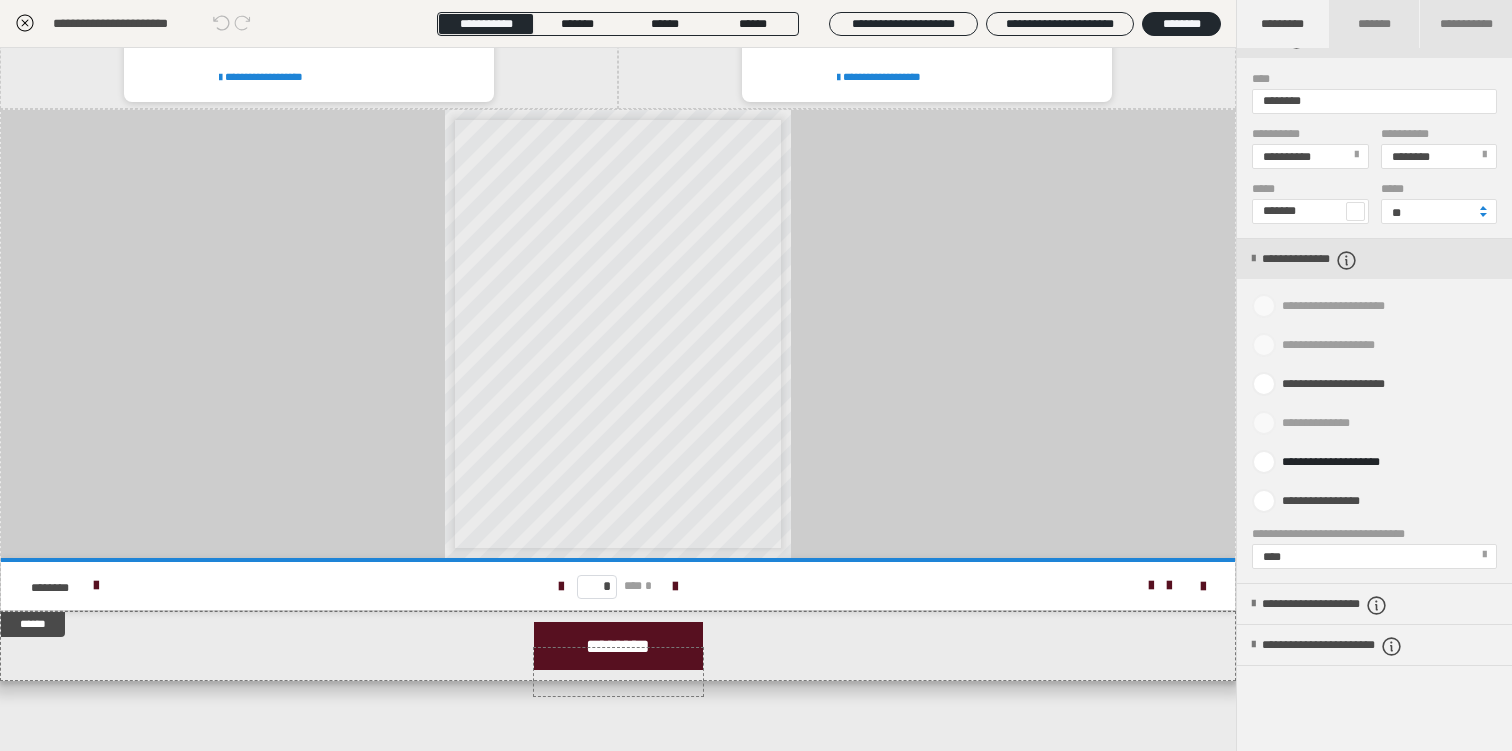 scroll, scrollTop: 849, scrollLeft: 0, axis: vertical 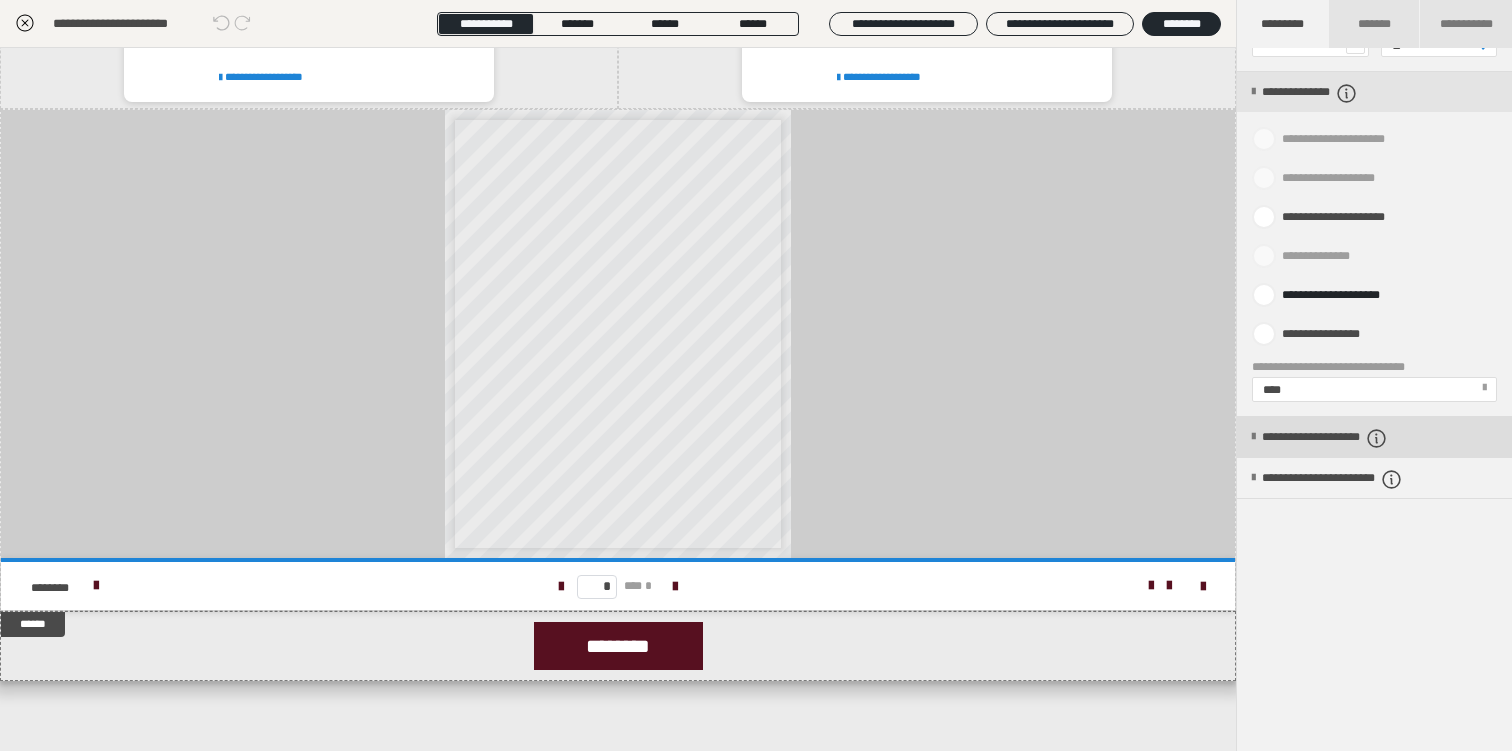 click on "**********" at bounding box center [1354, 438] 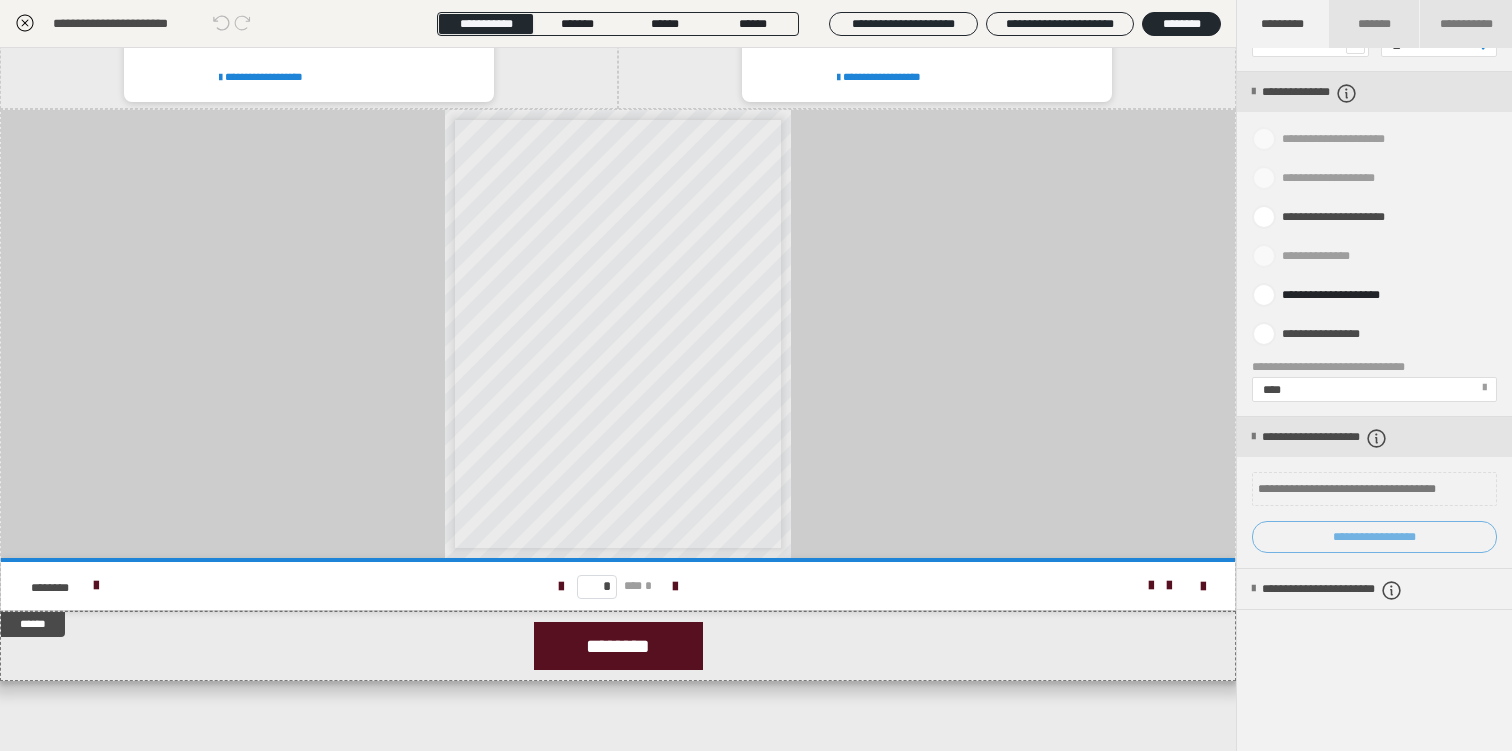 click on "**********" at bounding box center [1374, 537] 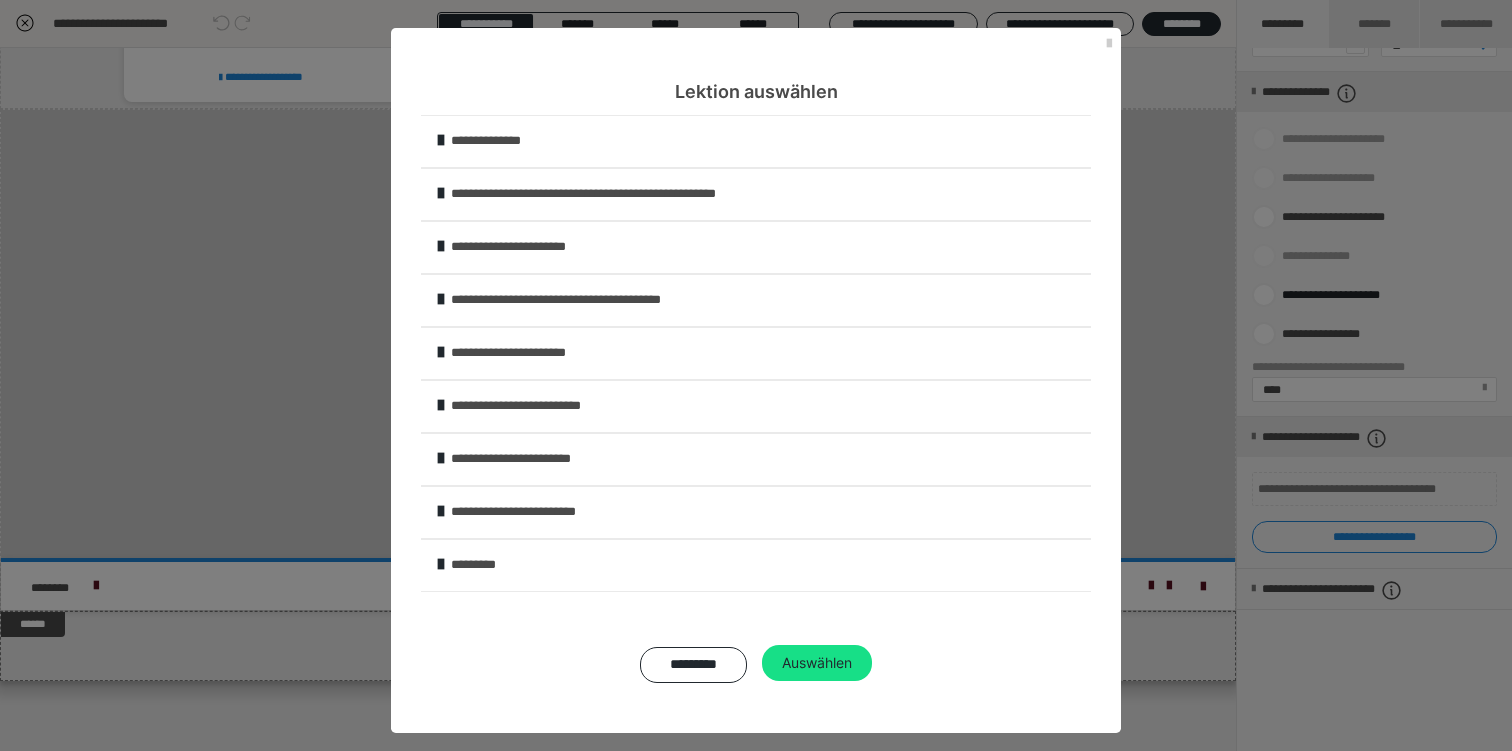 click on "**********" at bounding box center [769, 353] 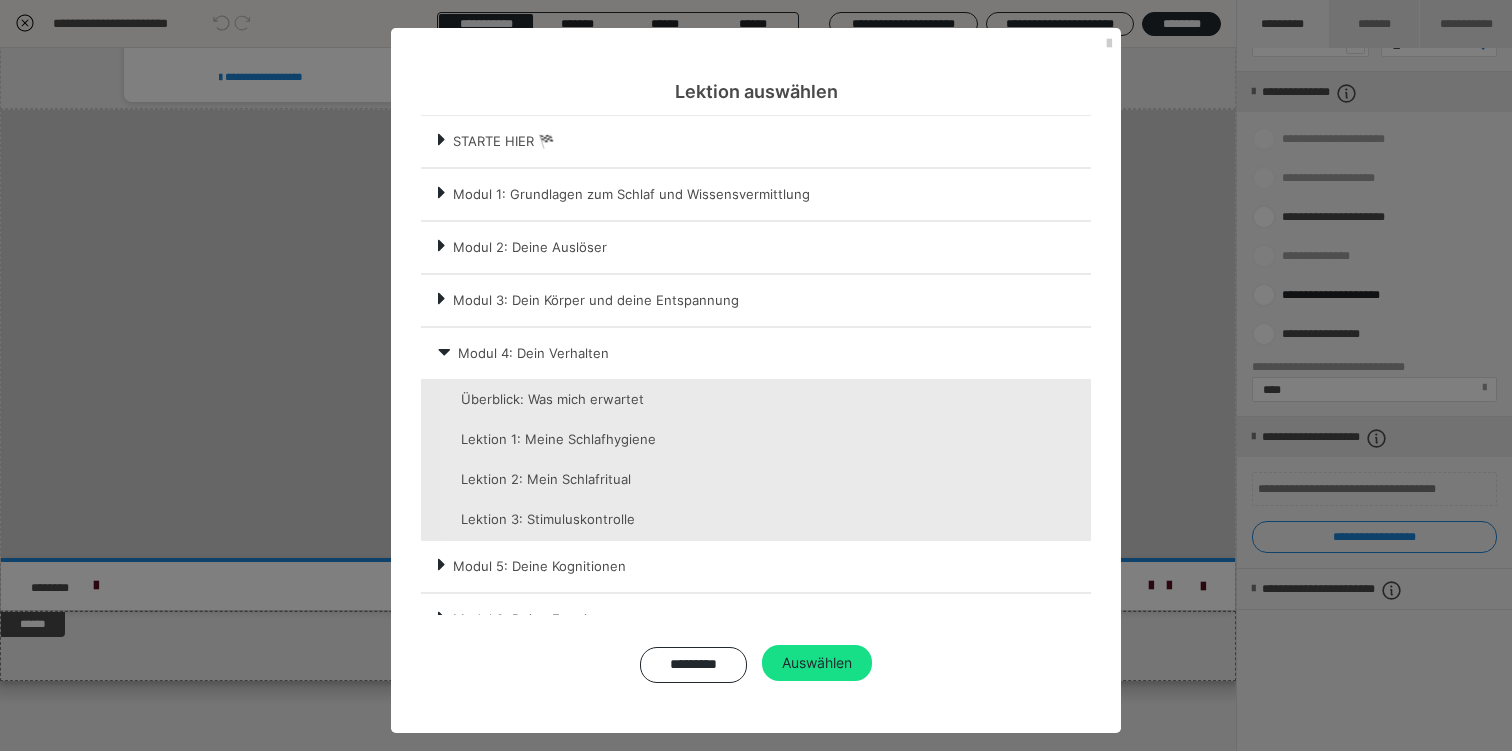 click on "Modul 3: Dein Körper und deine Entspannung" at bounding box center [771, 300] 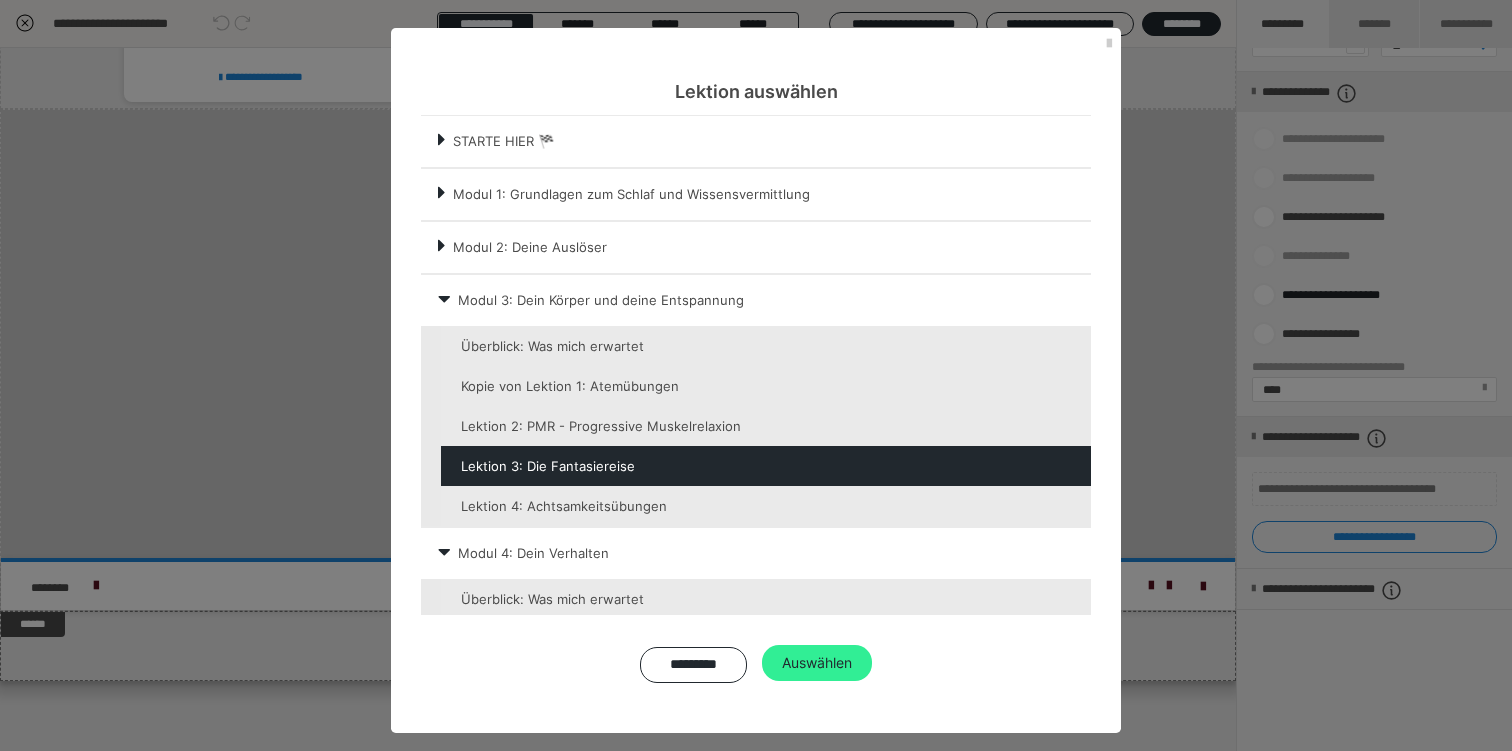 click on "Auswählen" at bounding box center (817, 663) 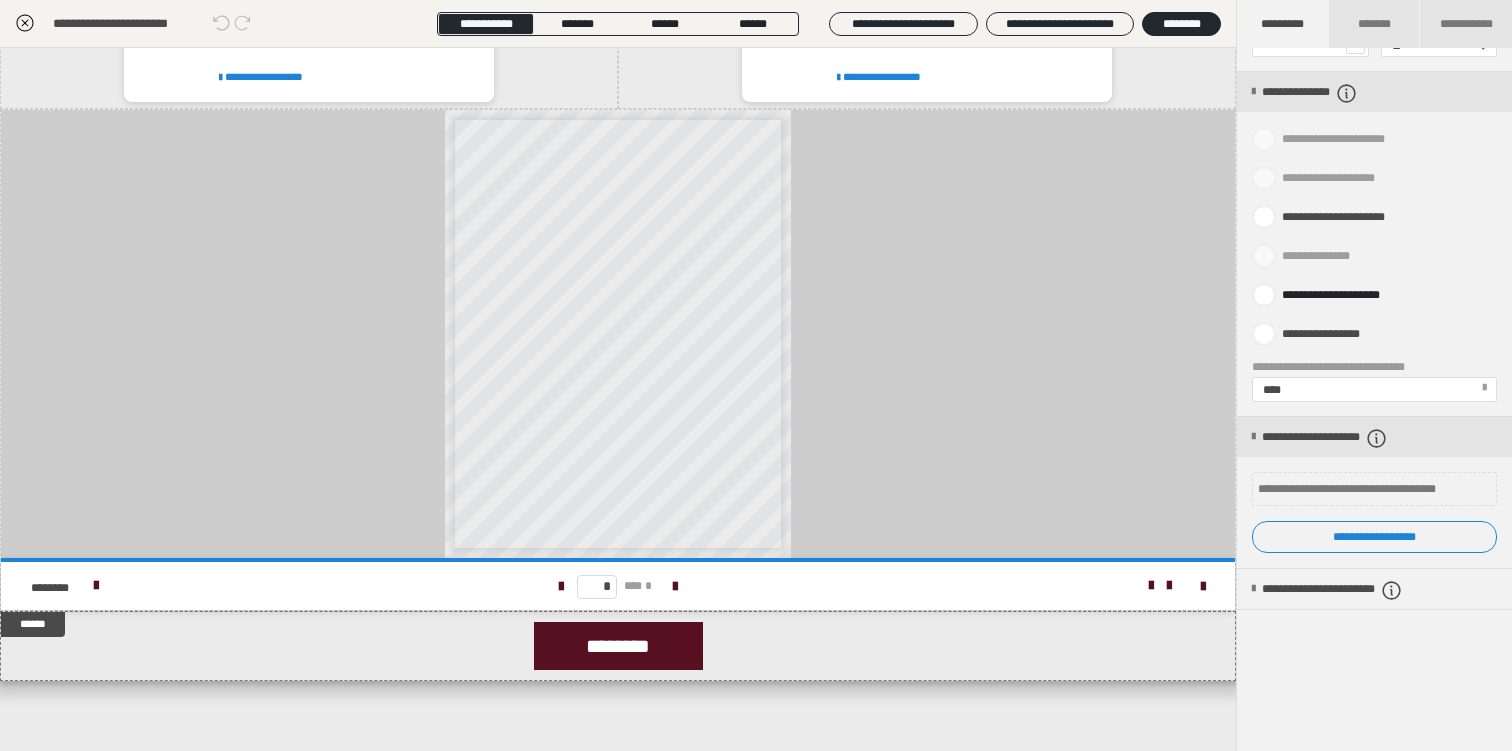 click 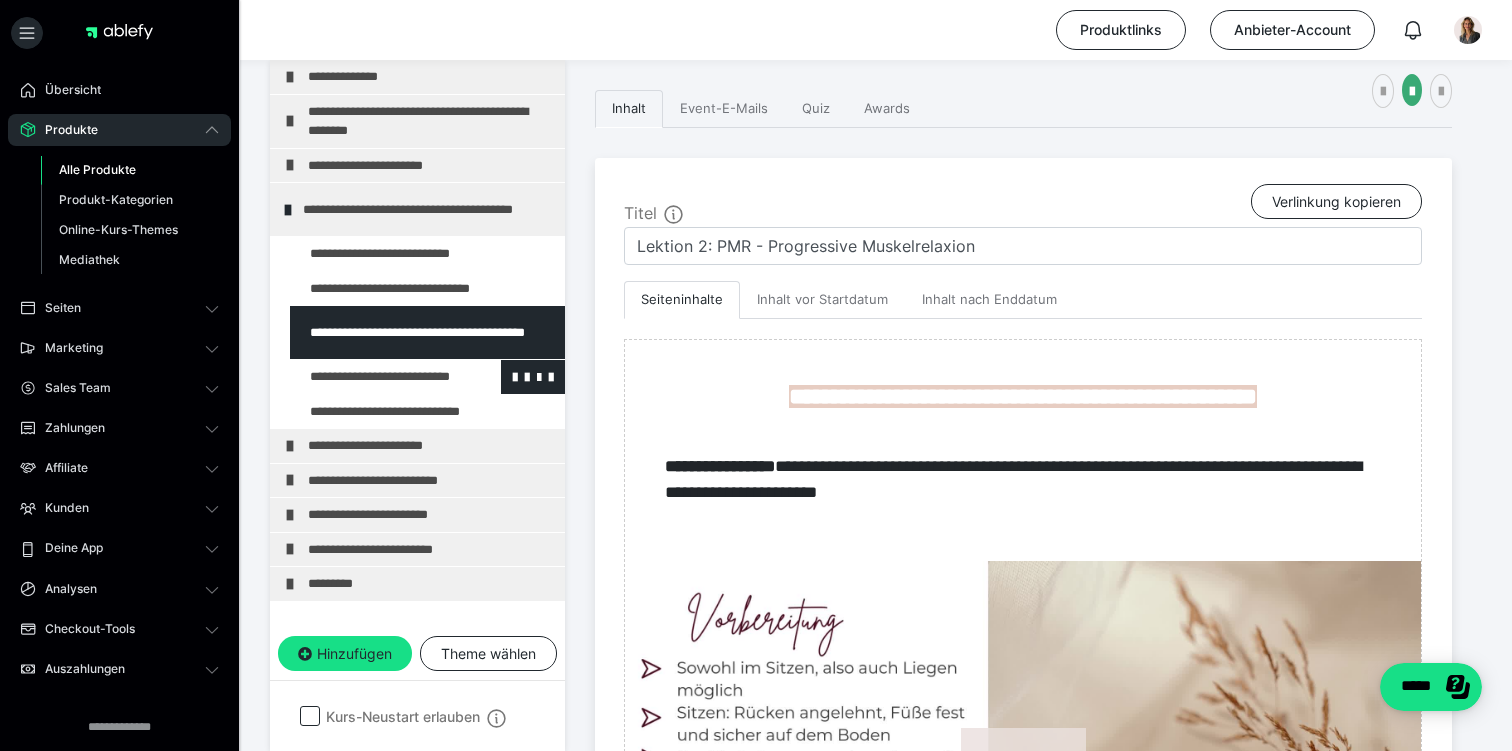 click at bounding box center (375, 377) 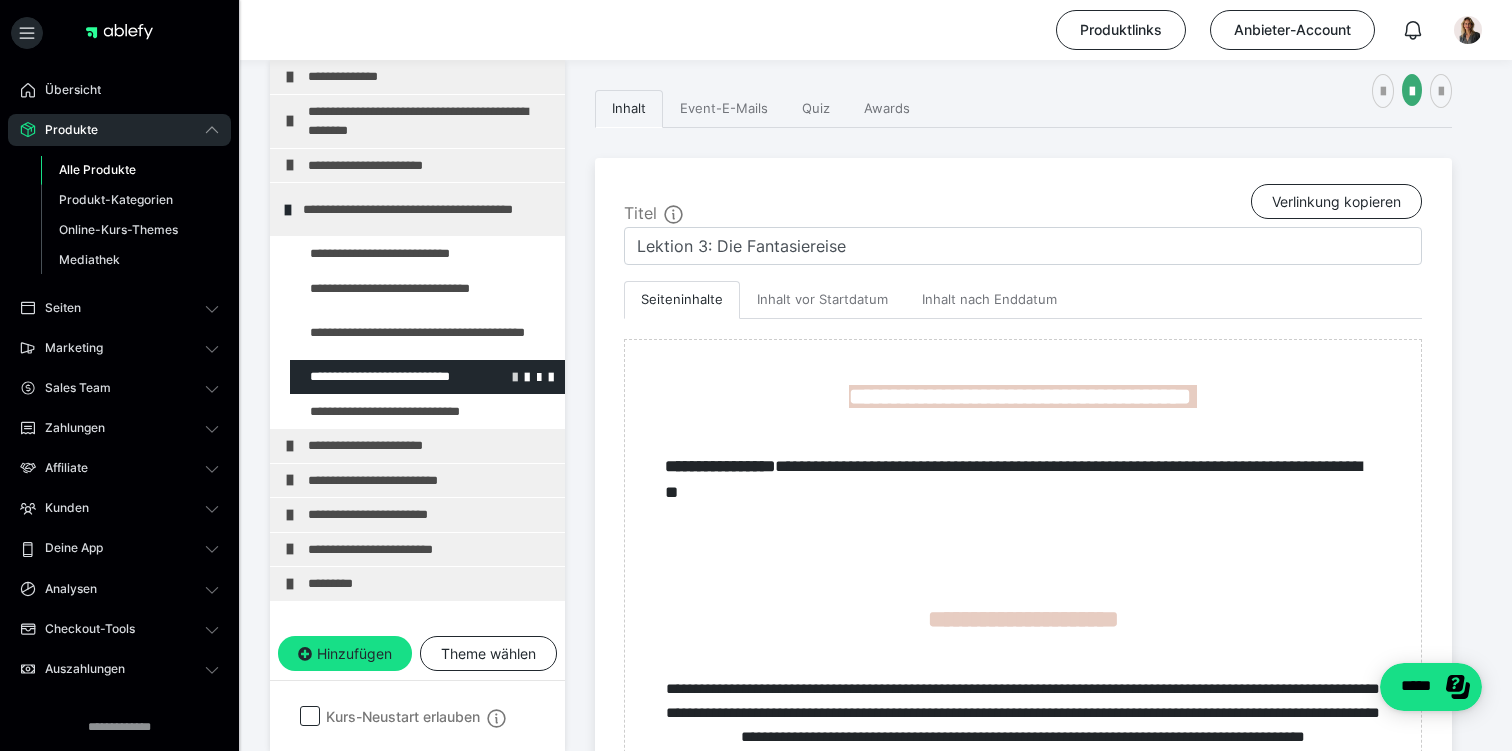 click at bounding box center (515, 376) 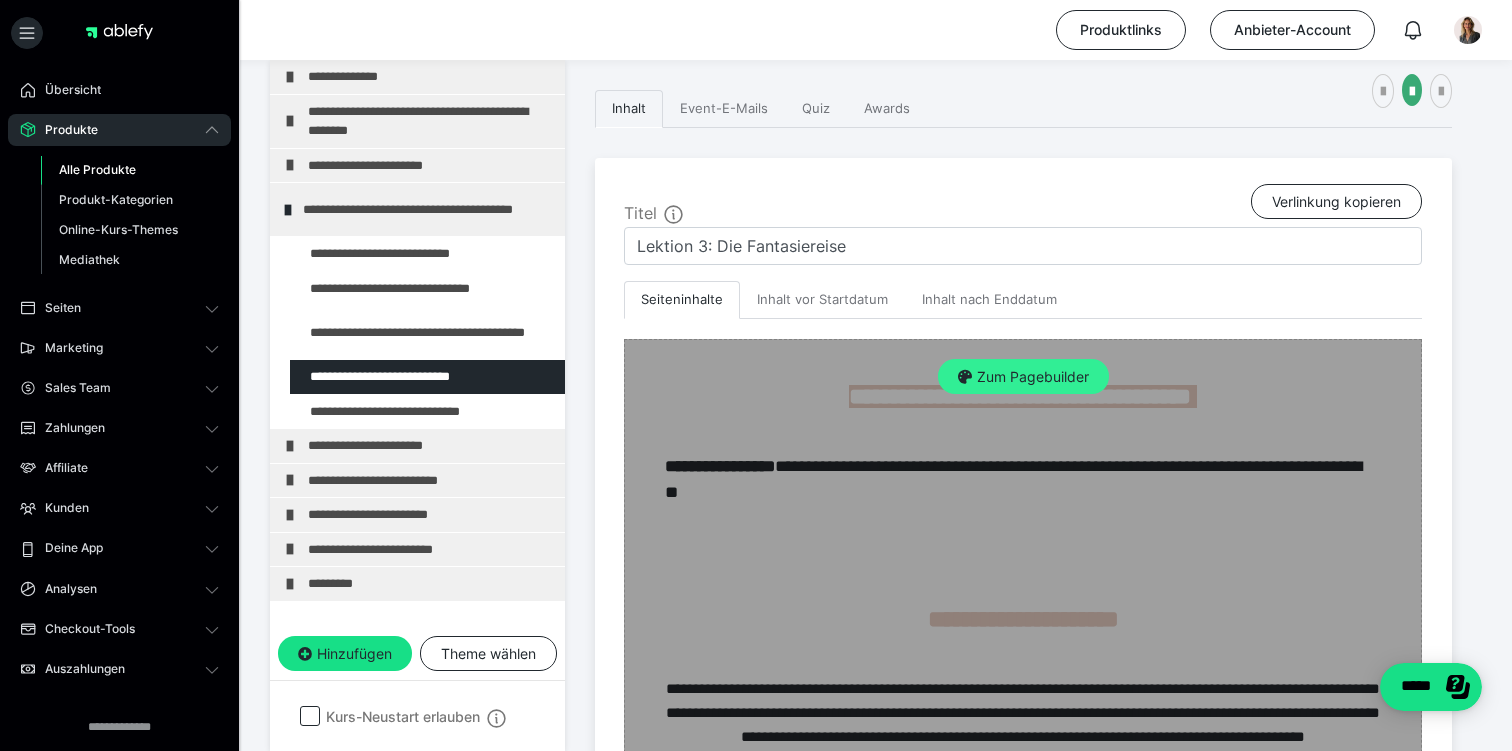 click on "Zum Pagebuilder" at bounding box center (1023, 377) 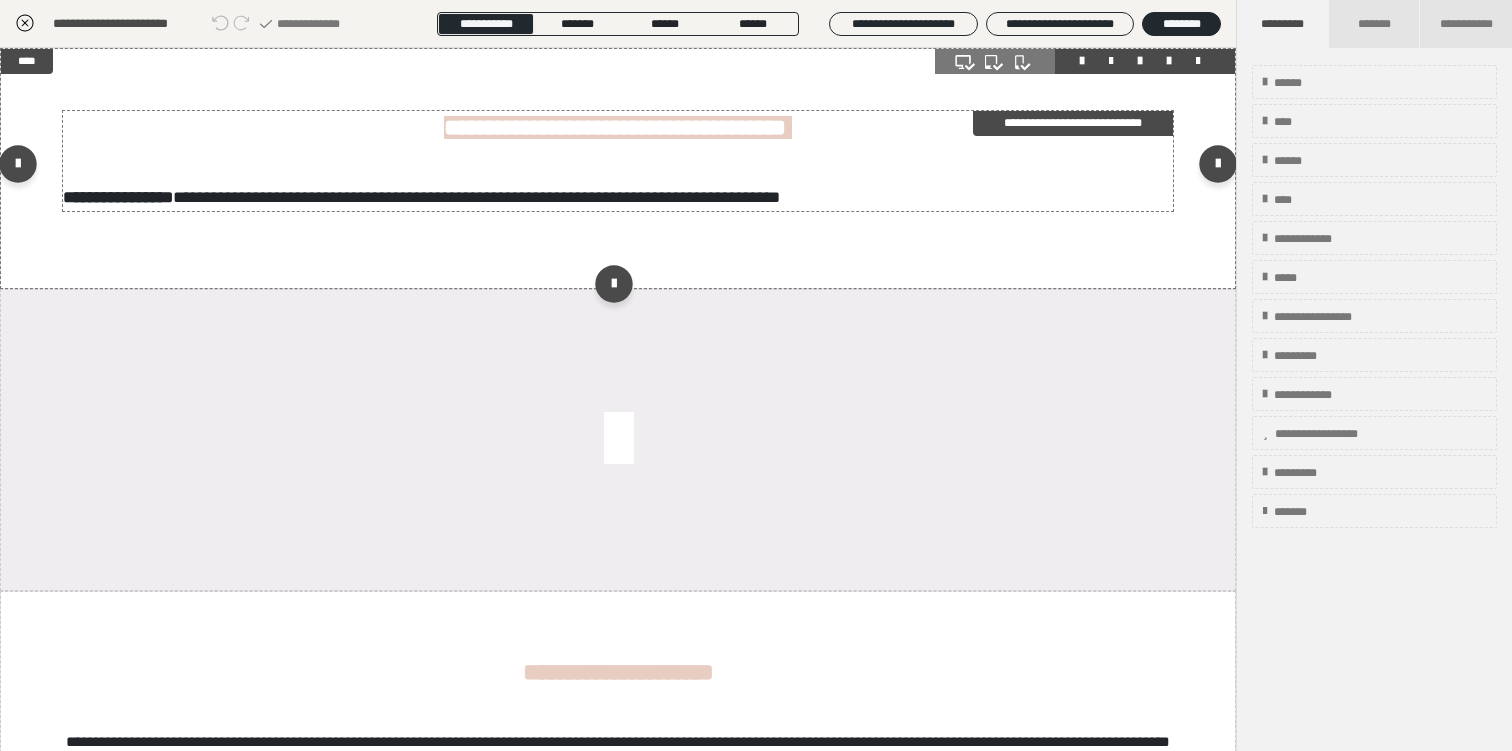 click on "**********" at bounding box center [615, 127] 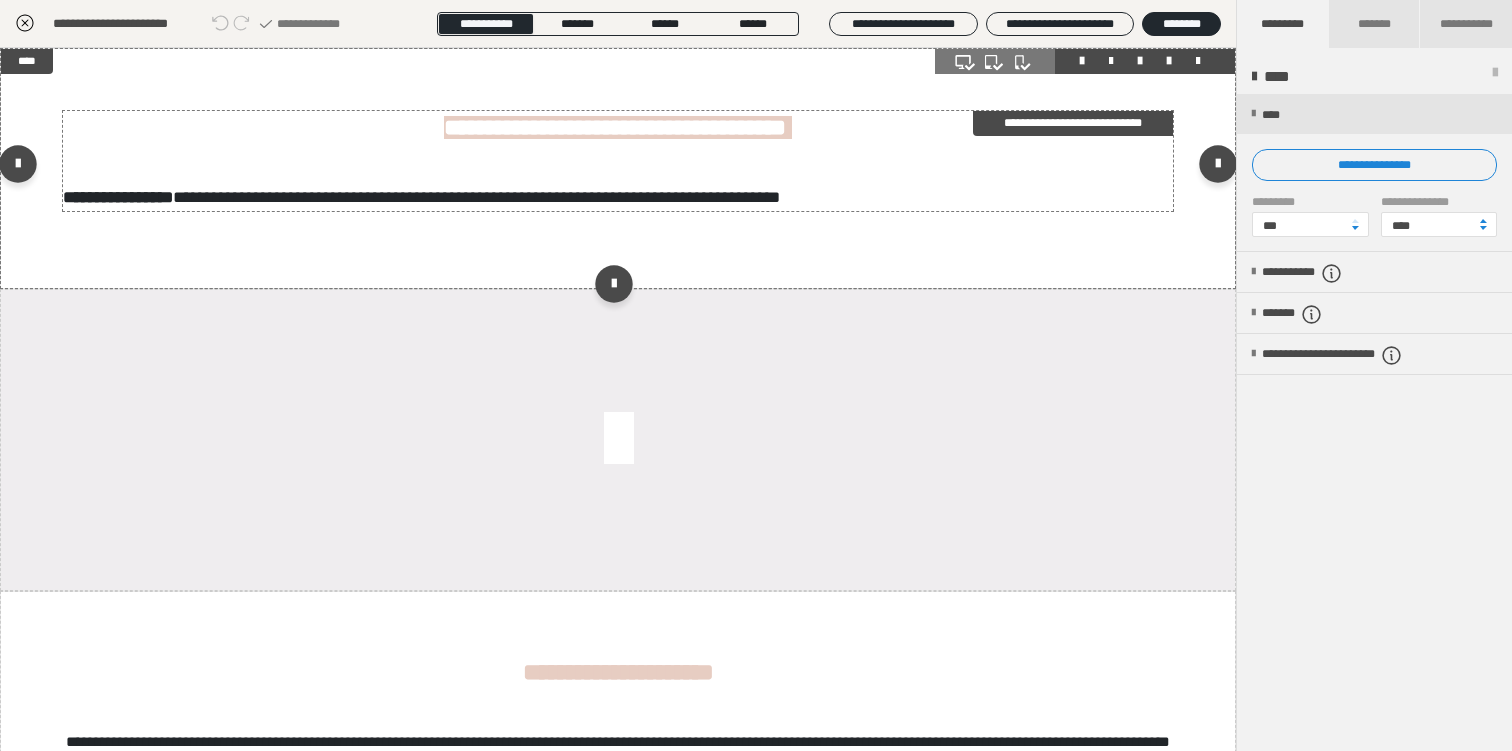 click on "**********" at bounding box center (1073, 123) 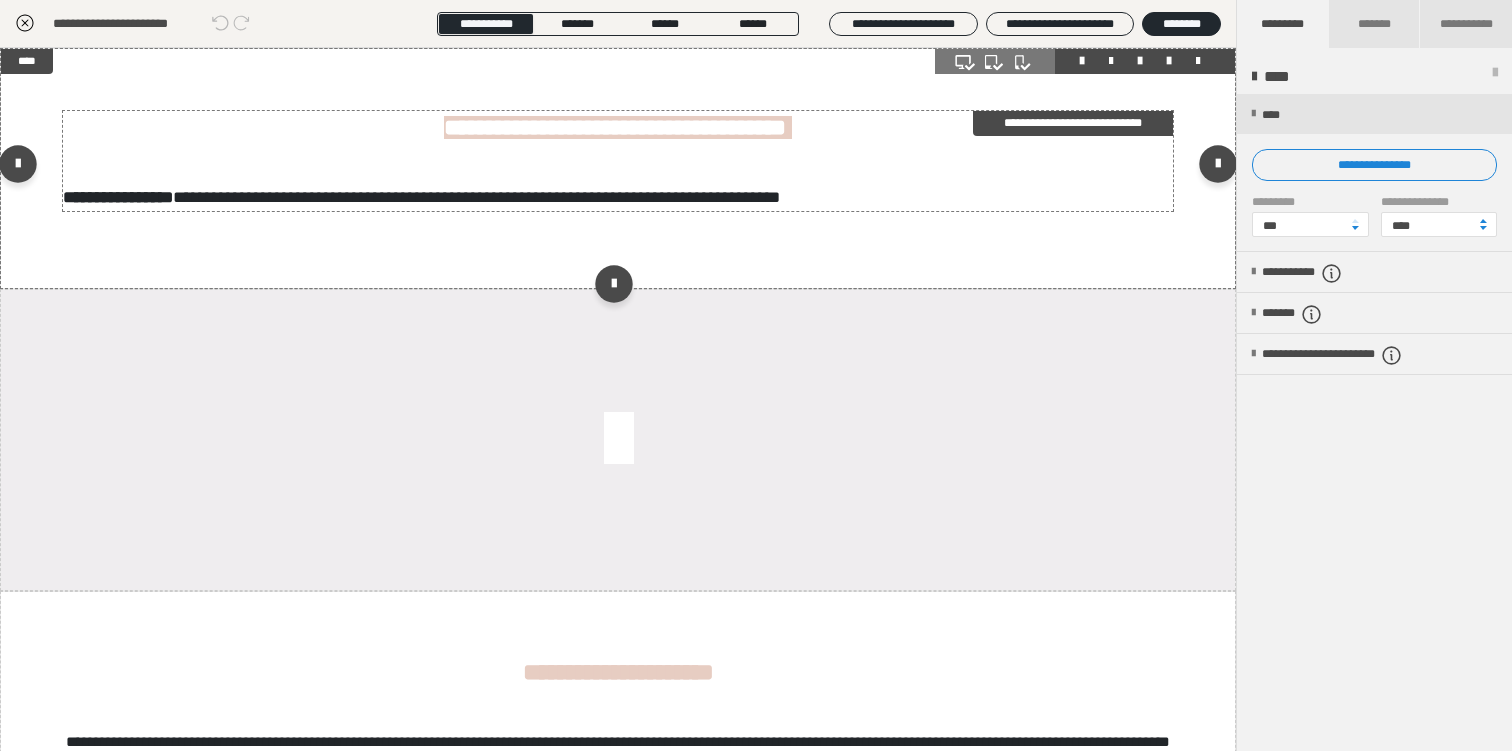 click on "**********" at bounding box center [1073, 123] 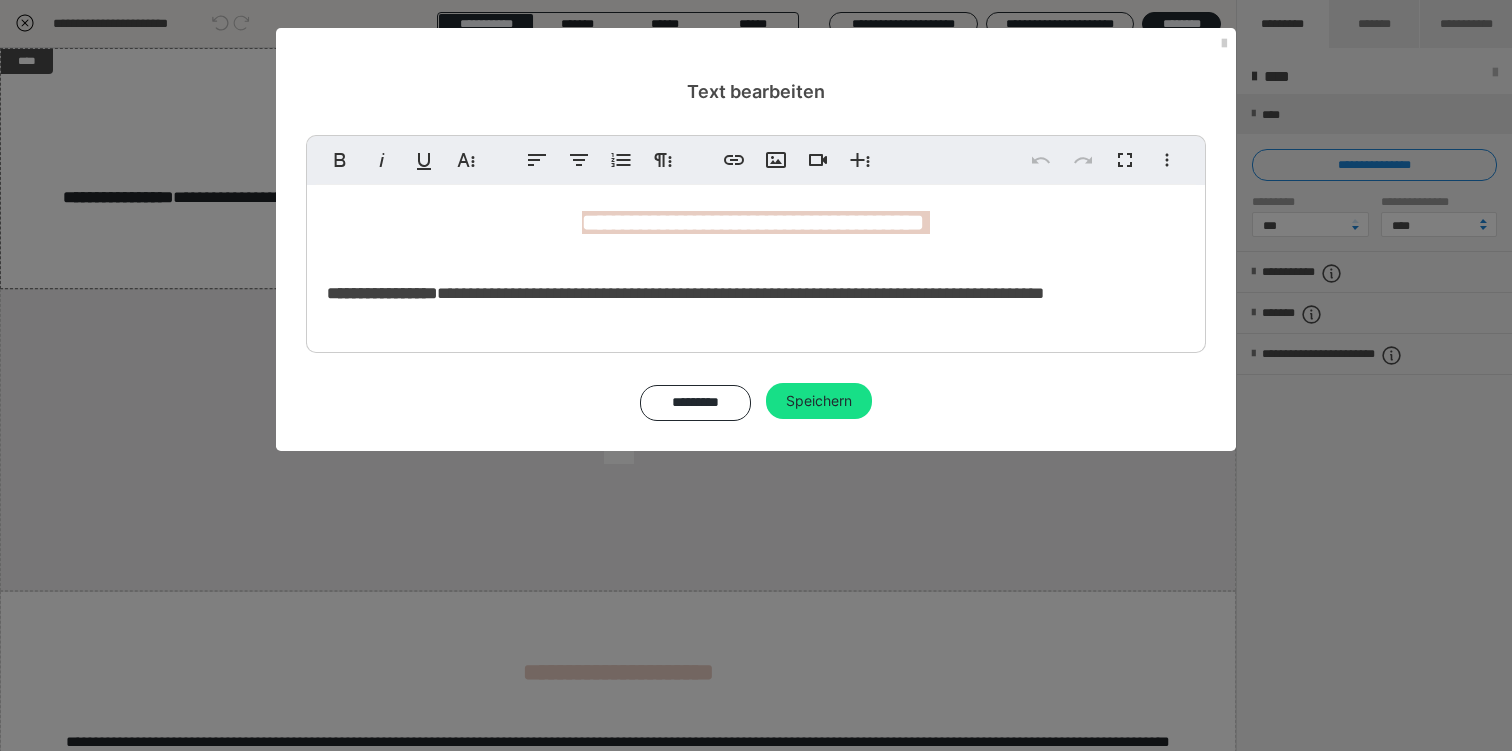 click on "**********" at bounding box center [753, 222] 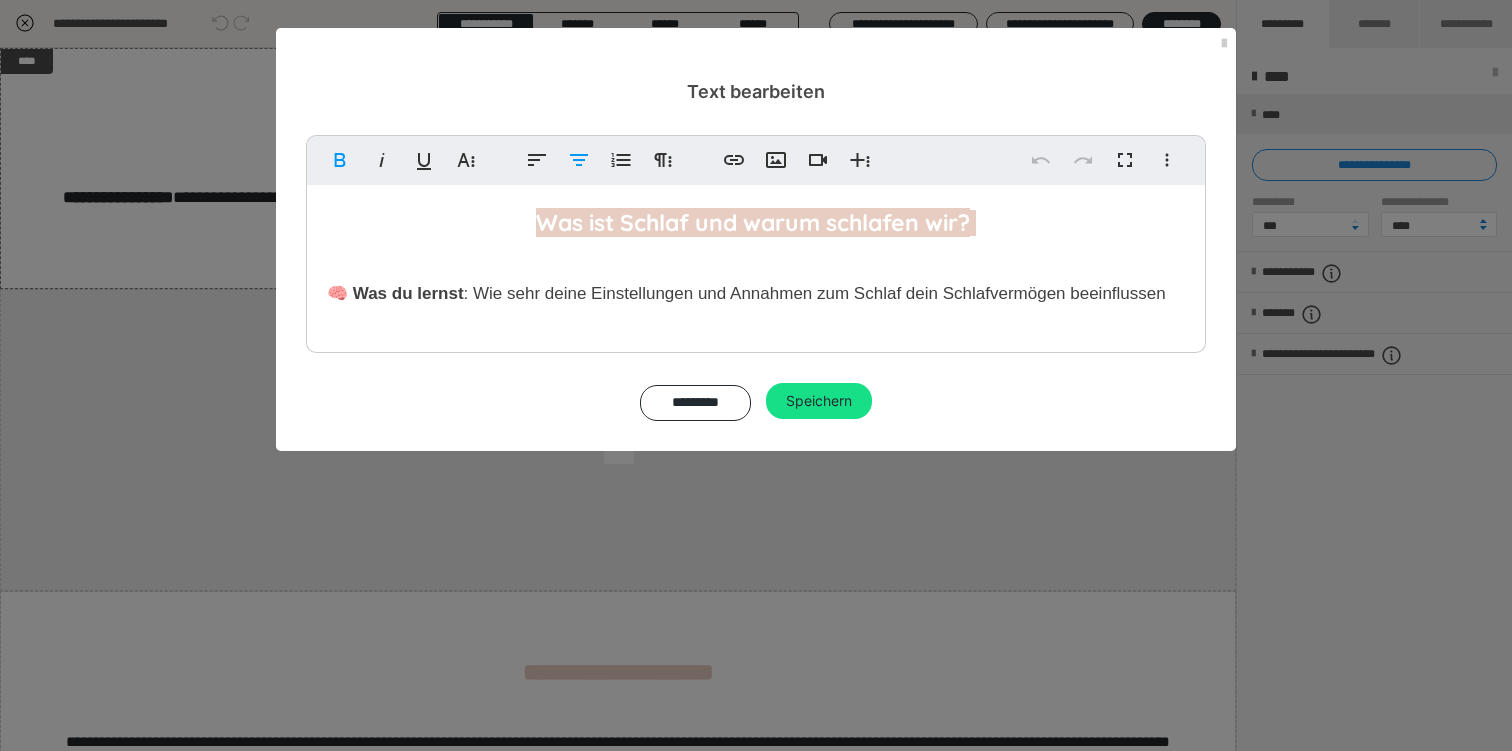 click on "Was ist Schlaf und warum schlafen wir?" at bounding box center [753, 222] 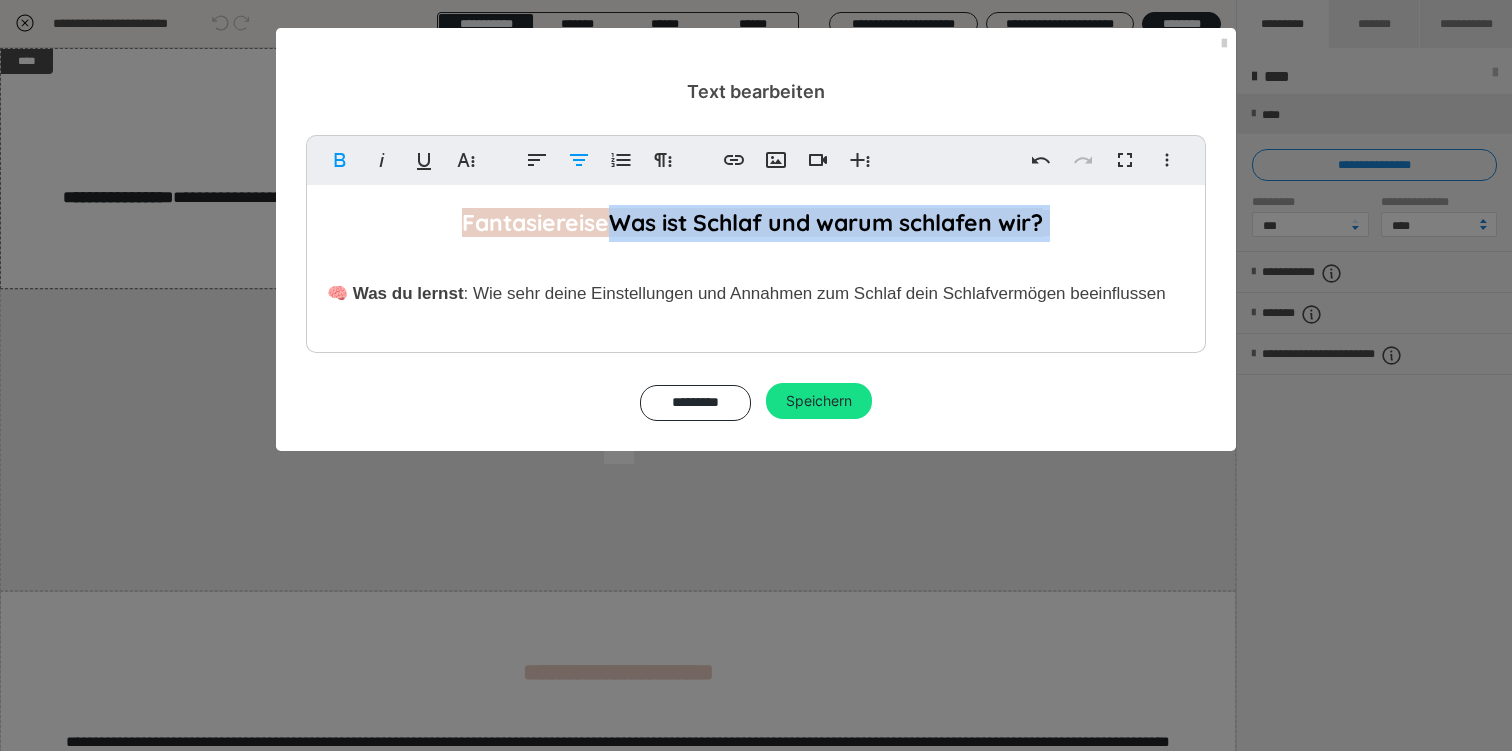 drag, startPoint x: 612, startPoint y: 231, endPoint x: 1126, endPoint y: 226, distance: 514.0243 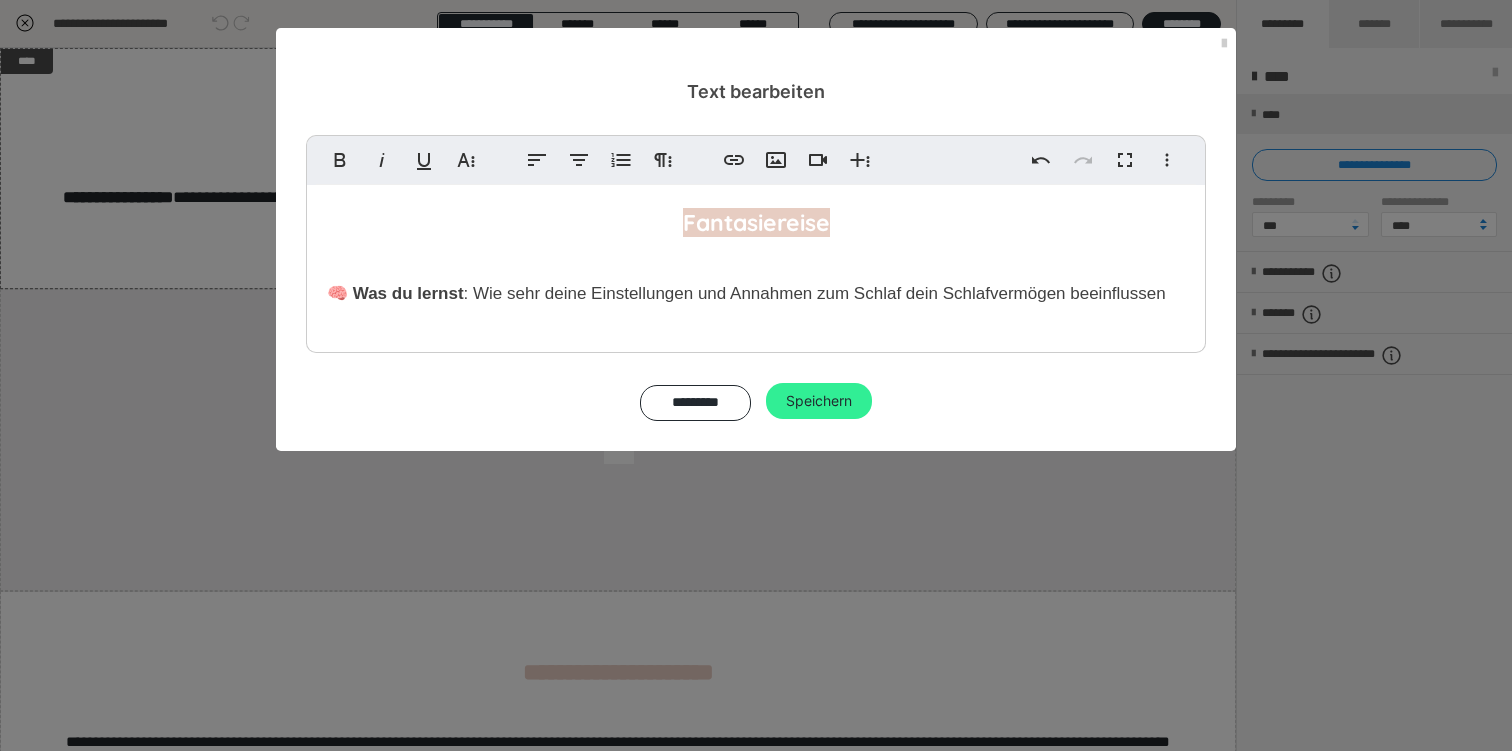 click on "Speichern" at bounding box center [819, 401] 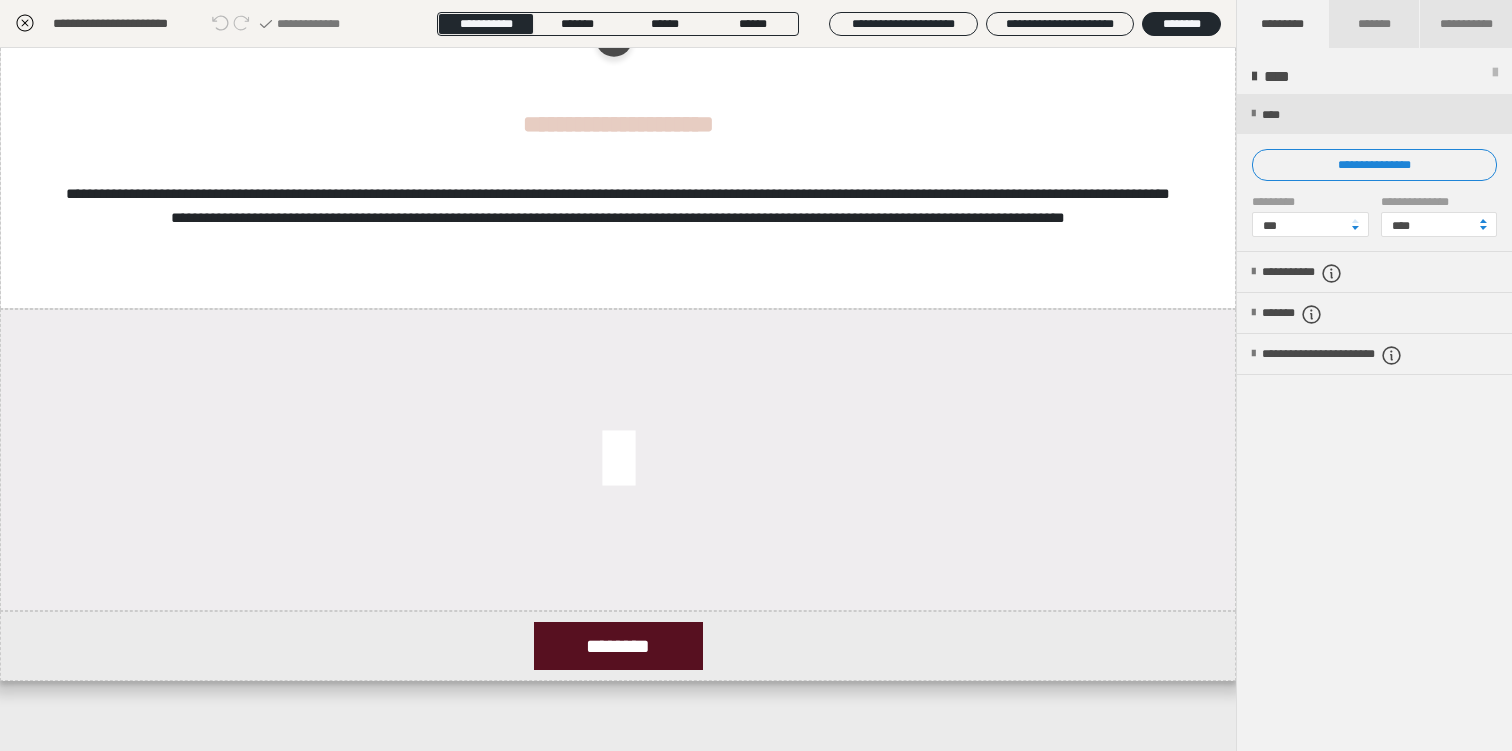 scroll, scrollTop: 555, scrollLeft: 0, axis: vertical 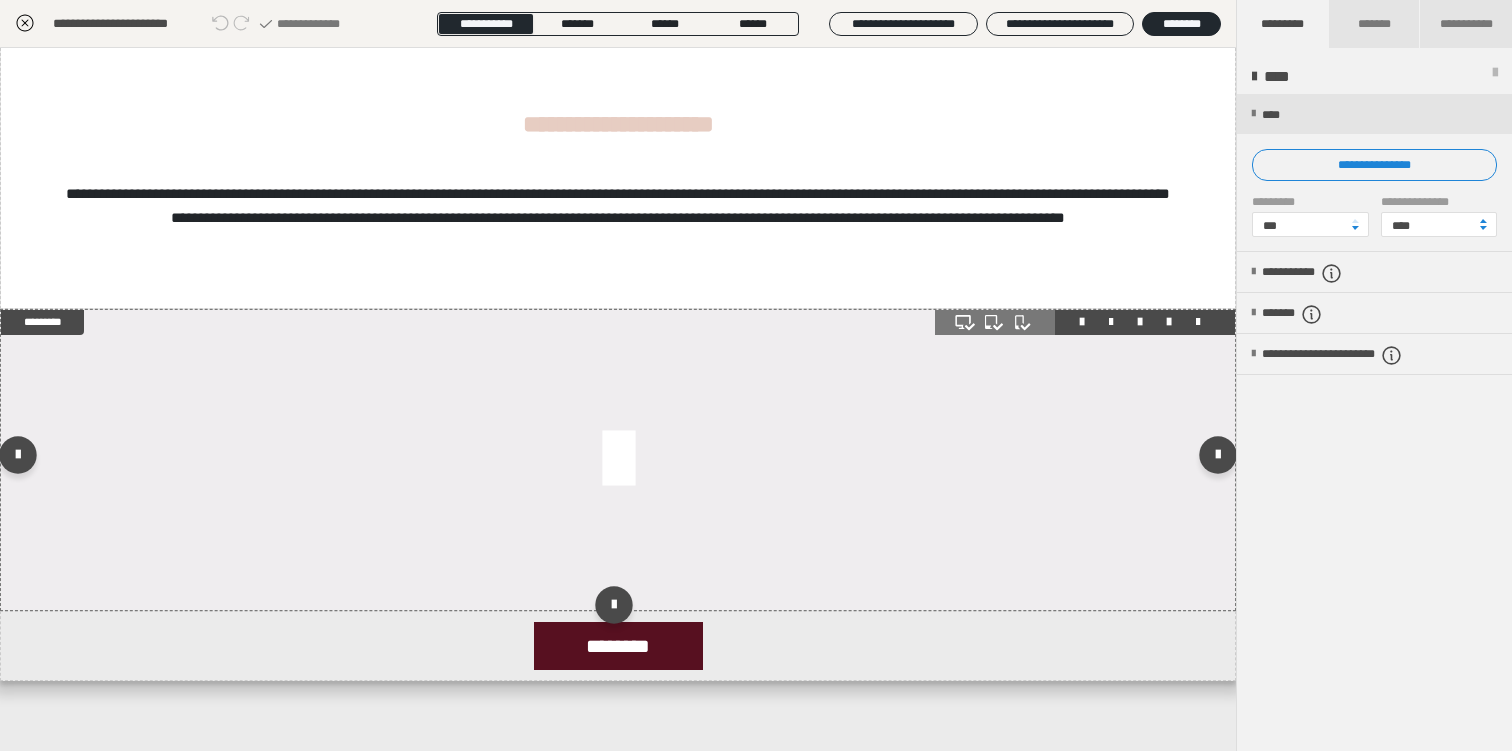 click at bounding box center (618, 460) 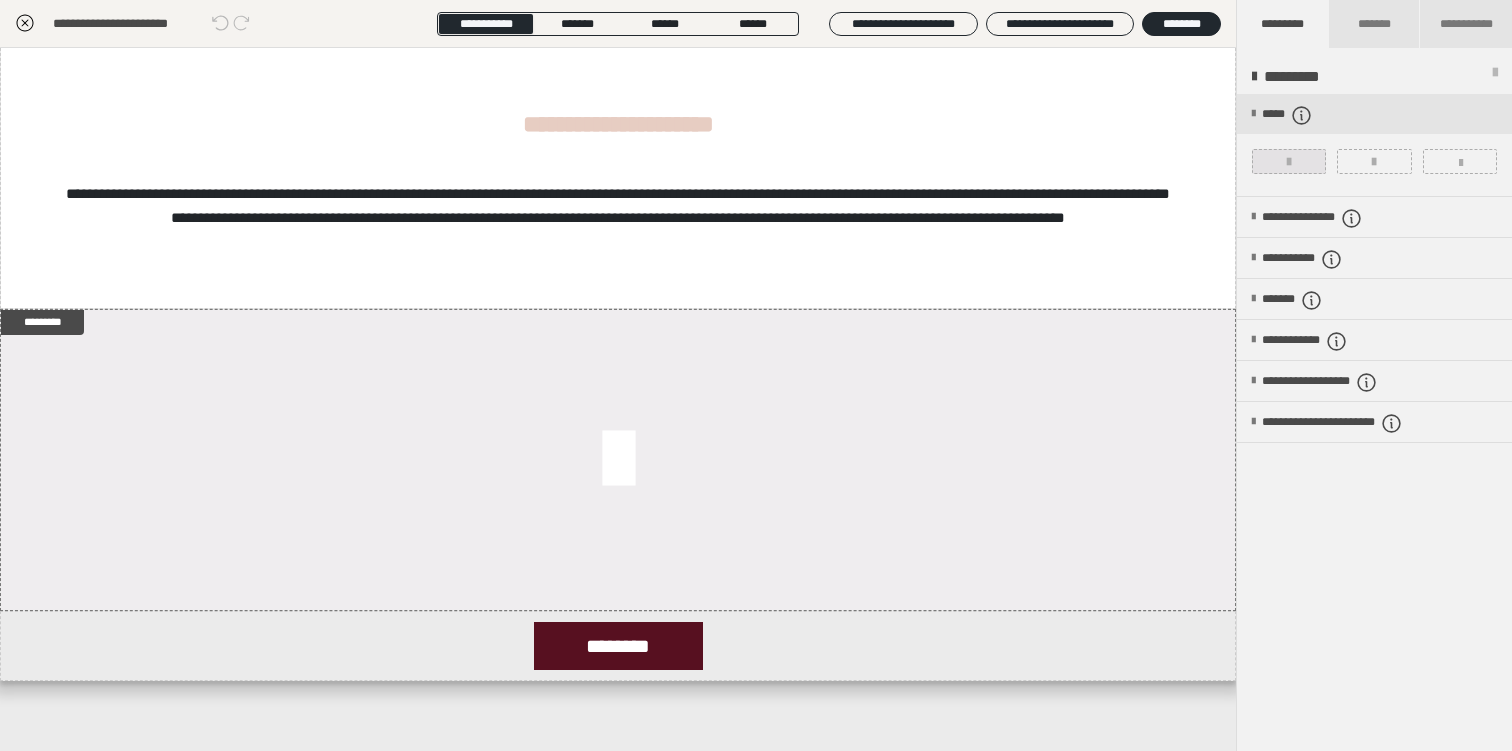click at bounding box center (1289, 162) 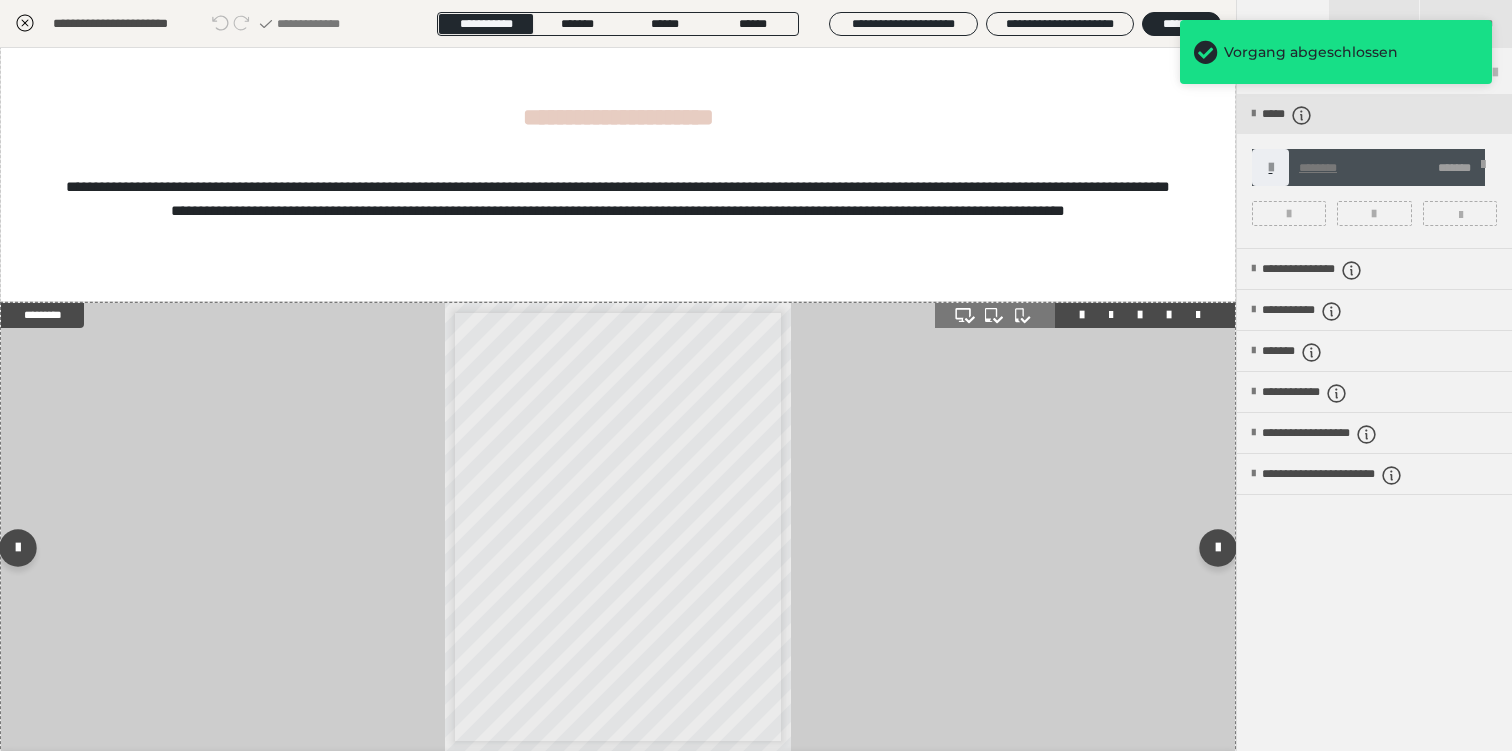 scroll, scrollTop: 1, scrollLeft: 0, axis: vertical 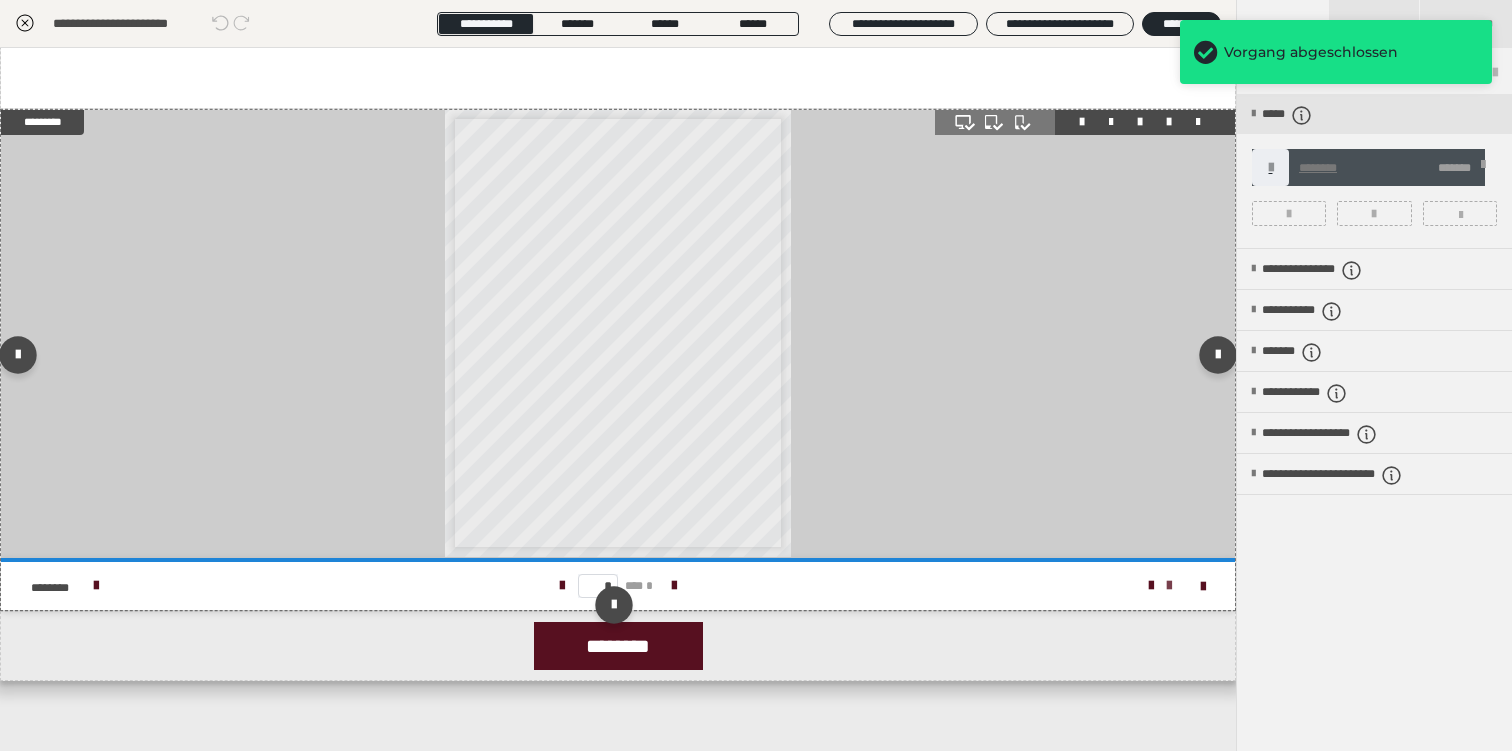 click at bounding box center (1169, 586) 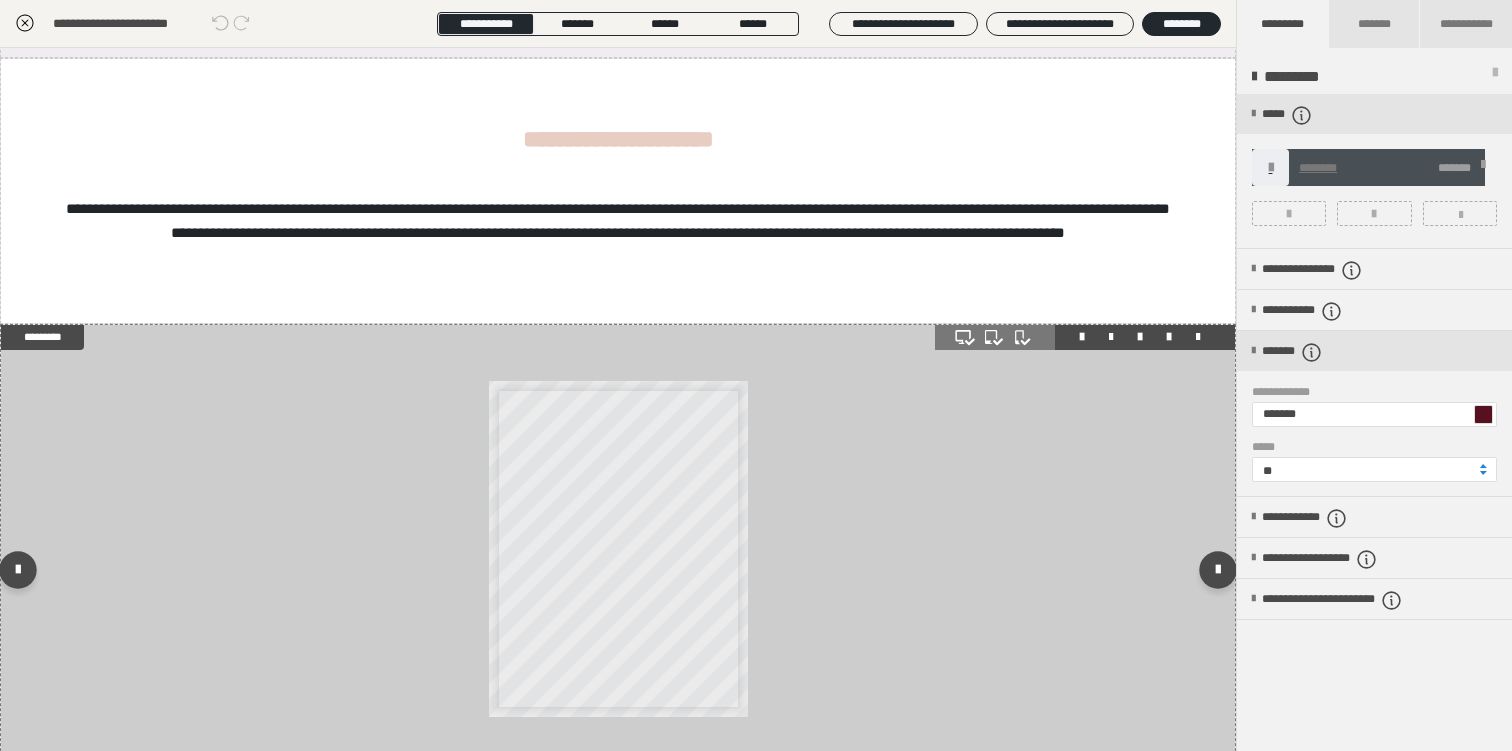 scroll, scrollTop: 537, scrollLeft: 0, axis: vertical 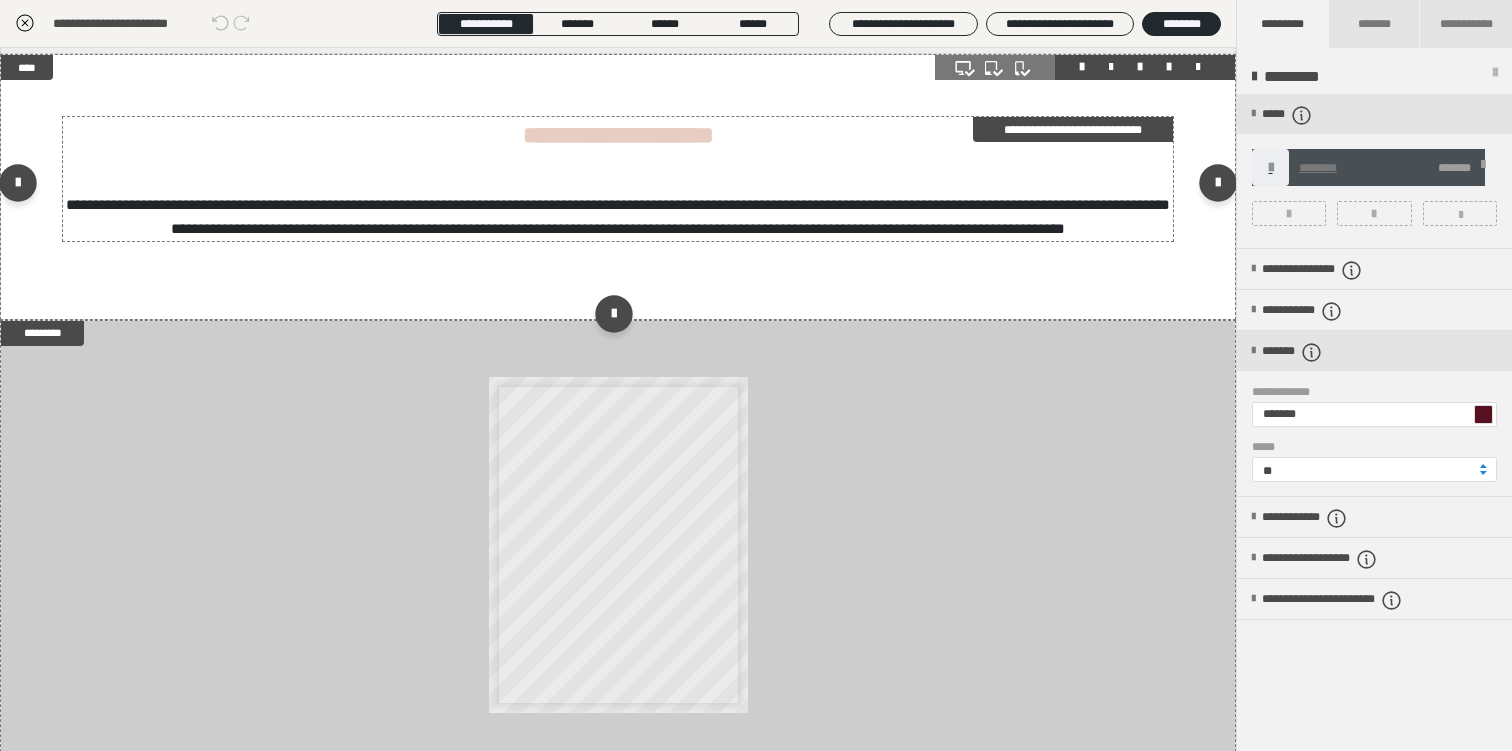 click on "**********" at bounding box center [1073, 129] 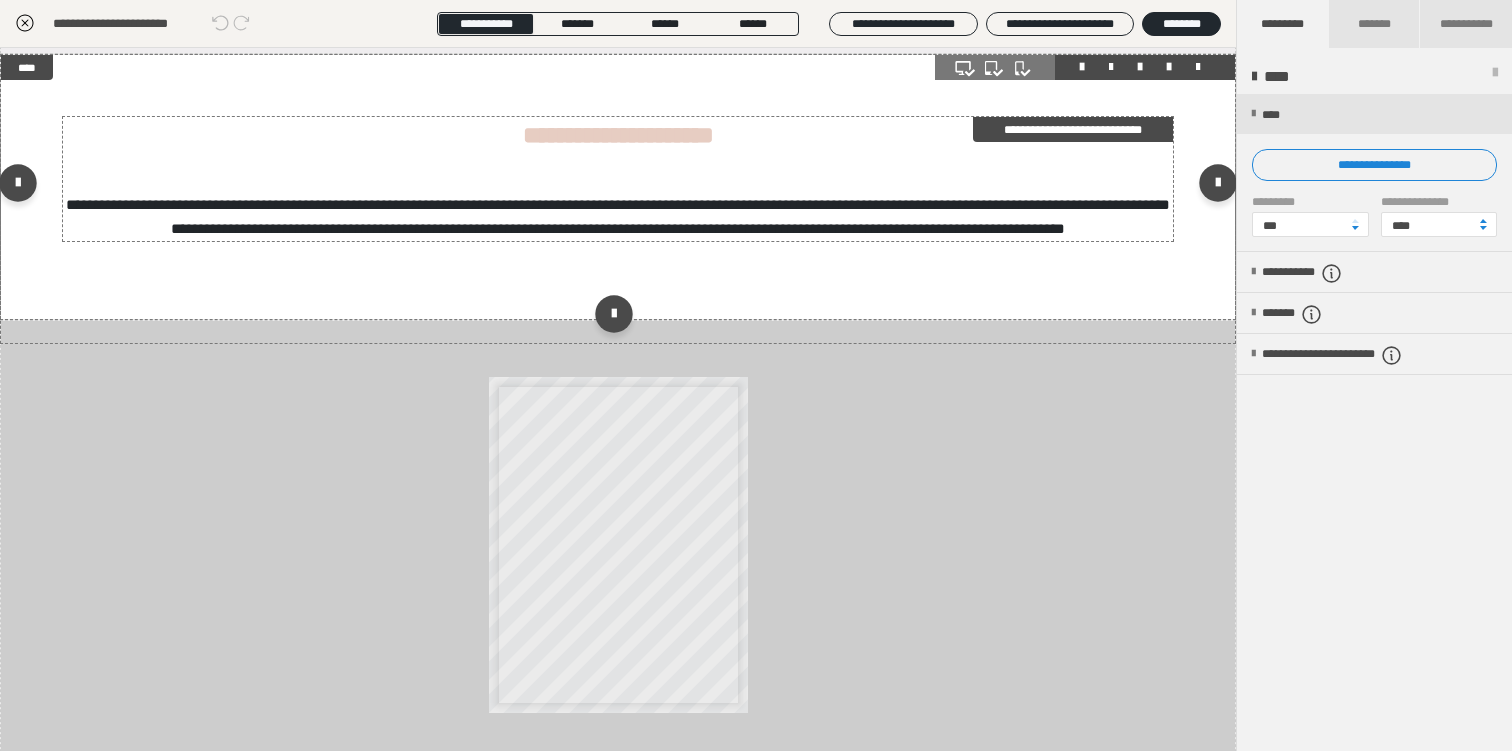 click on "**********" at bounding box center (1073, 129) 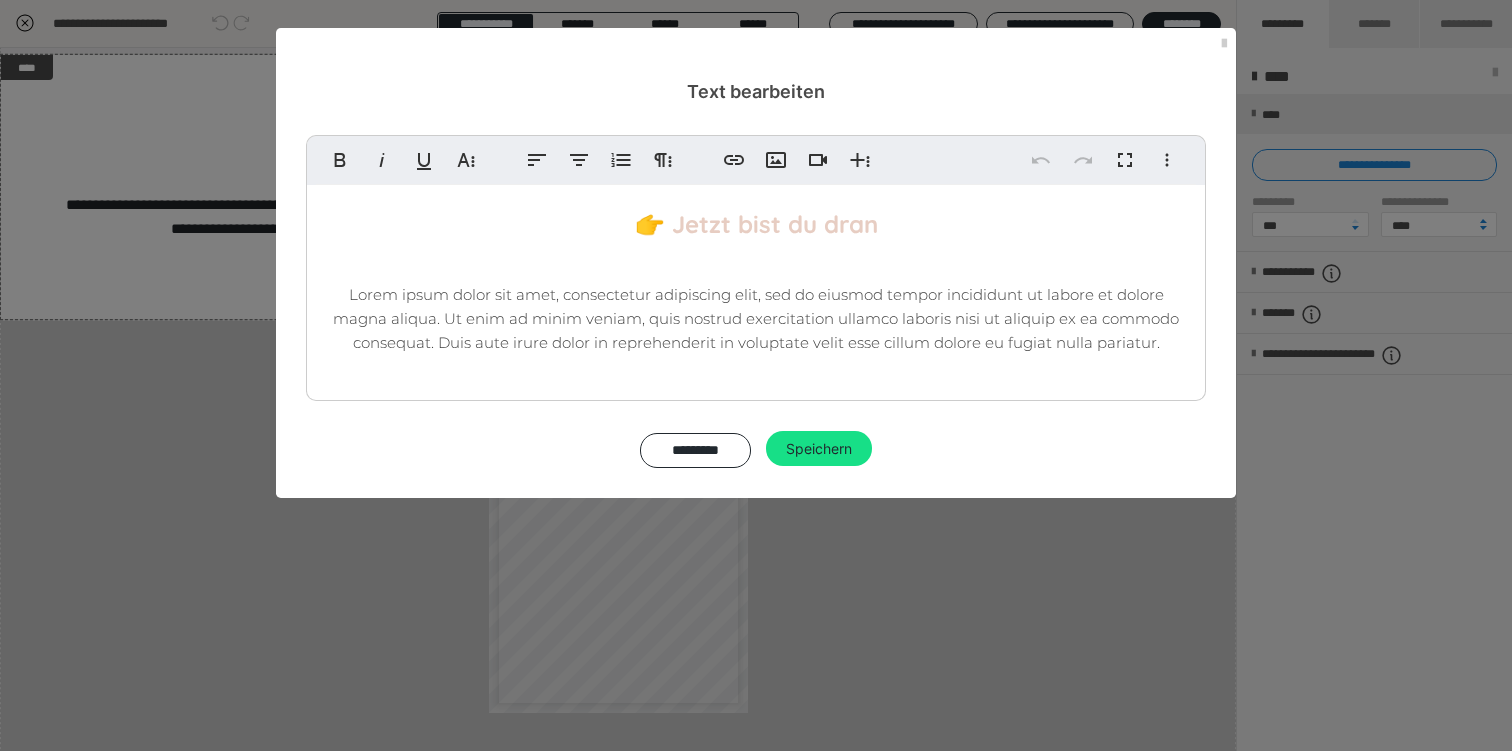 click on "Lorem ipsum dolor sit amet, consectetur adipiscing elit, sed do eiusmod tempor incididunt ut labore et dolore magna aliqua. Ut enim ad minim veniam, quis nostrud exercitation ullamco laboris nisi ut aliquip ex ea commodo consequat. Duis aute irure dolor in reprehenderit in voluptate velit esse cillum dolore eu fugiat nulla pariatur." at bounding box center [756, 318] 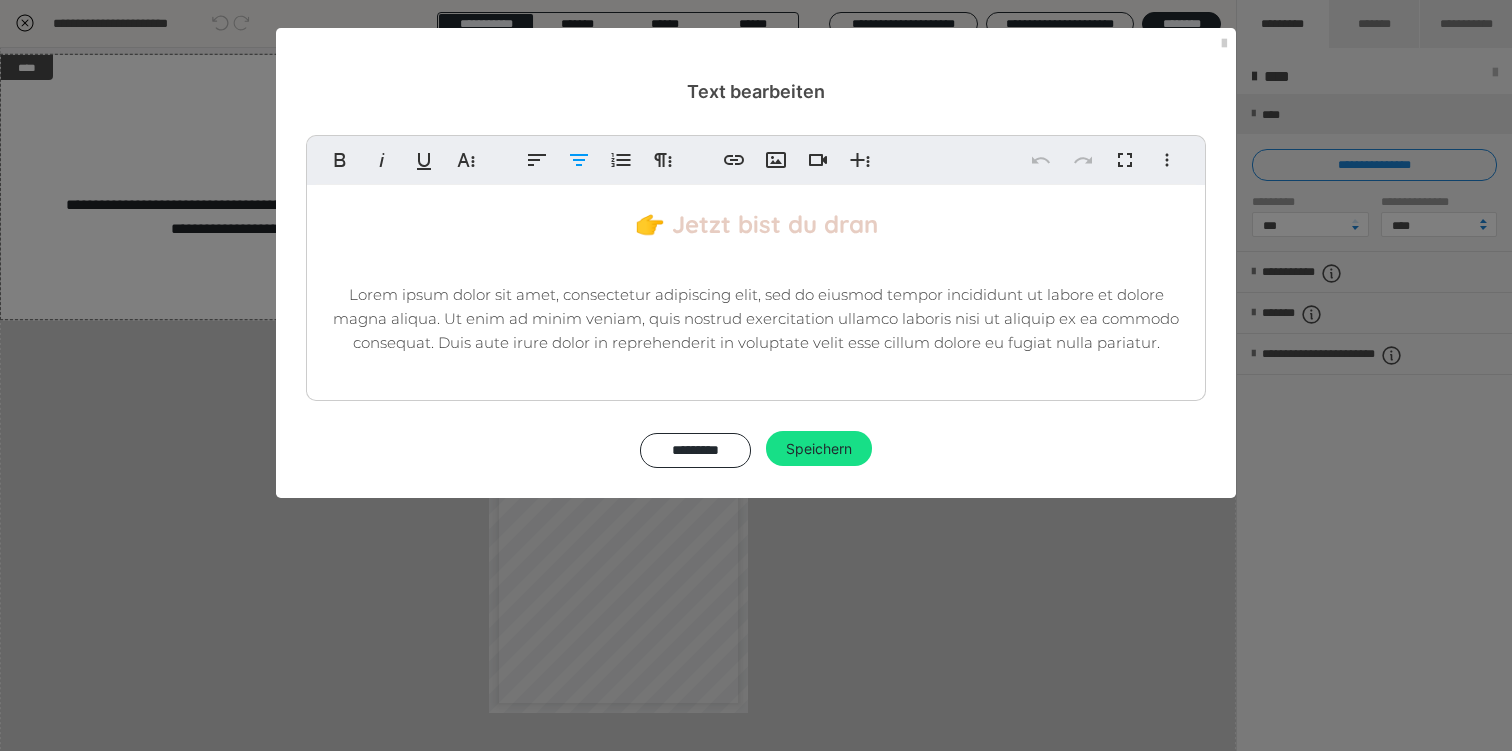 click on "Lorem ipsum dolor sit amet, consectetur adipiscing elit, sed do eiusmod tempor incididunt ut labore et dolore magna aliqua. Ut enim ad minim veniam, quis nostrud exercitation ullamco laboris nisi ut aliquip ex ea commodo consequat. Duis aute irure dolor in reprehenderit in voluptate velit esse cillum dolore eu fugiat nulla pariatur." at bounding box center [756, 318] 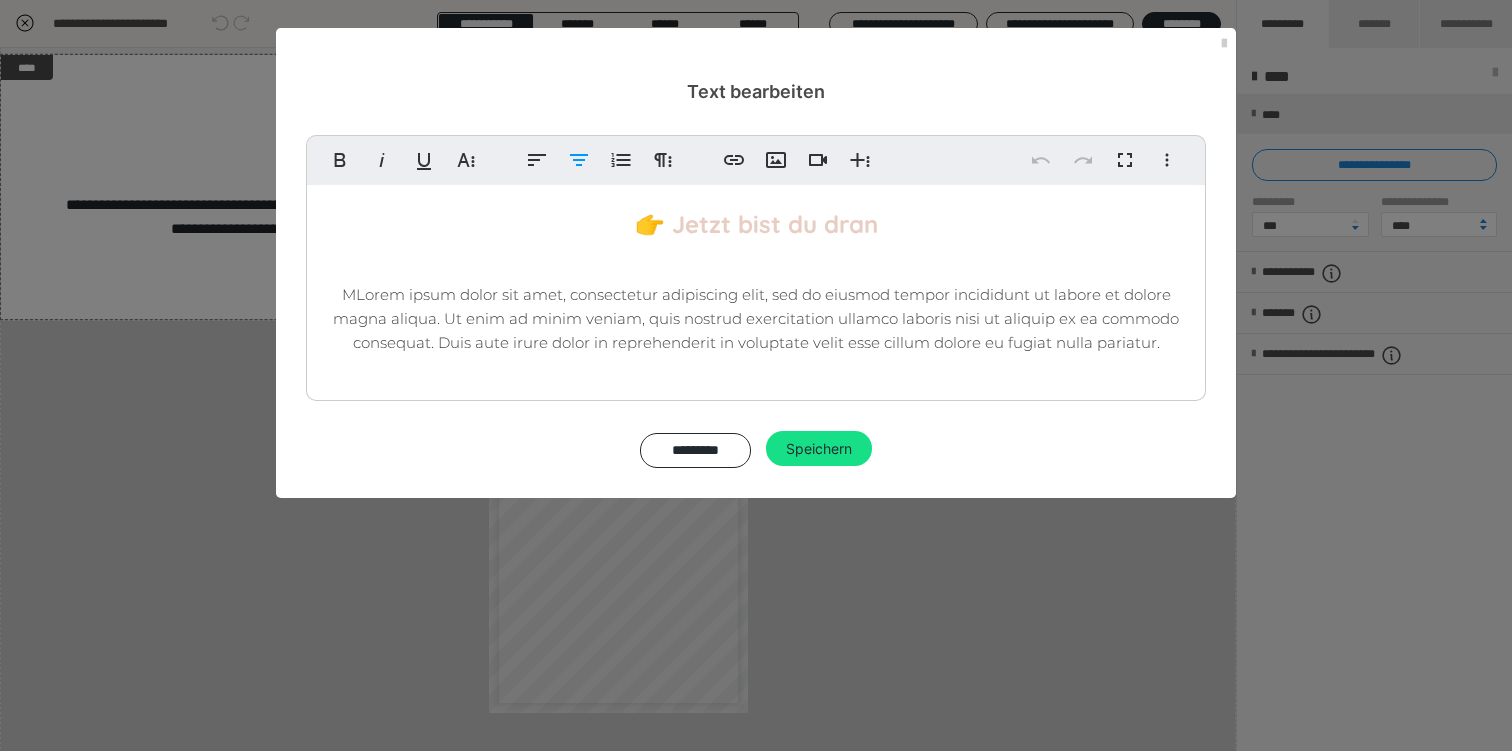 type 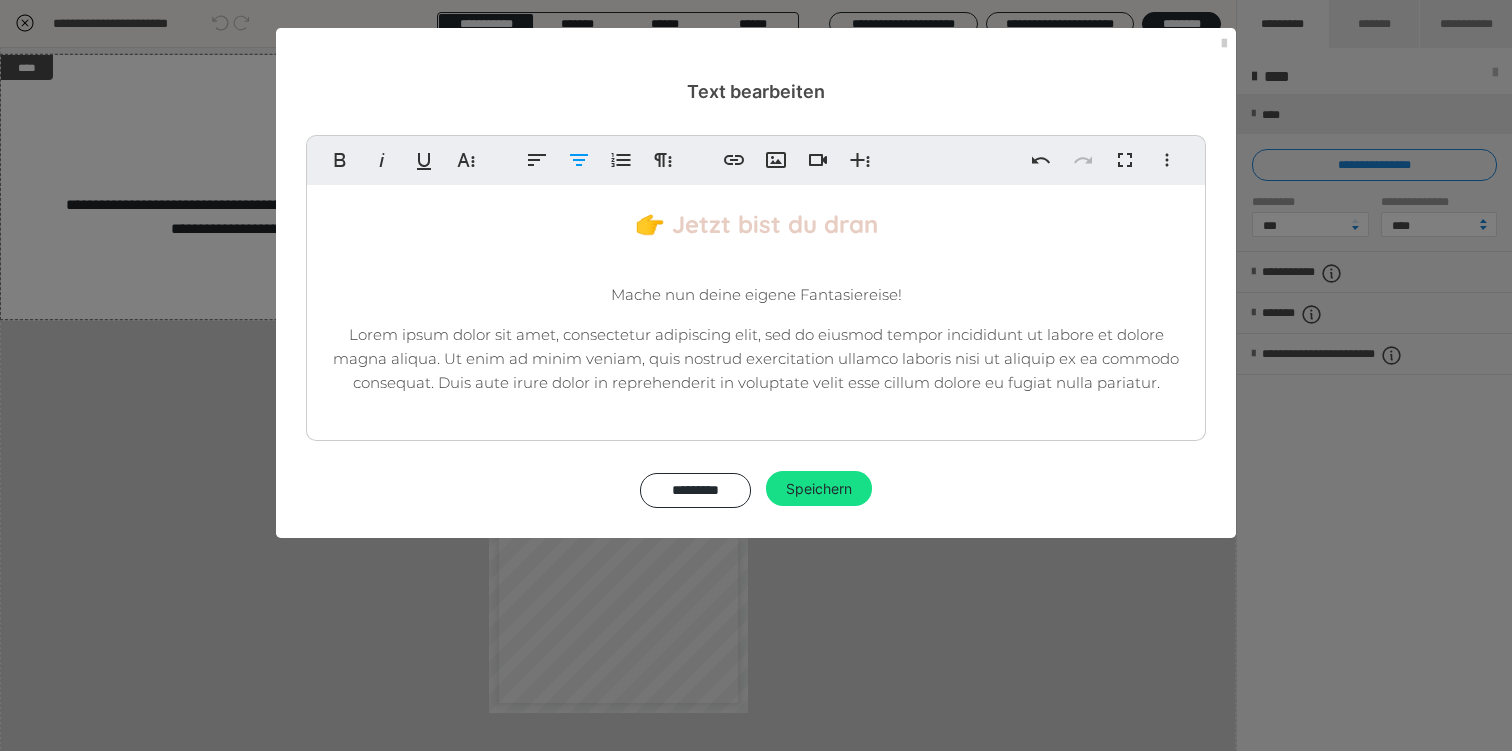 click on "Lorem ipsum dolor sit amet, consectetur adipiscing elit, sed do eiusmod tempor incididunt ut labore et dolore magna aliqua. Ut enim ad minim veniam, quis nostrud exercitation ullamco laboris nisi ut aliquip ex ea commodo consequat. Duis aute irure dolor in reprehenderit in voluptate velit esse cillum dolore eu fugiat nulla pariatur." at bounding box center (756, 358) 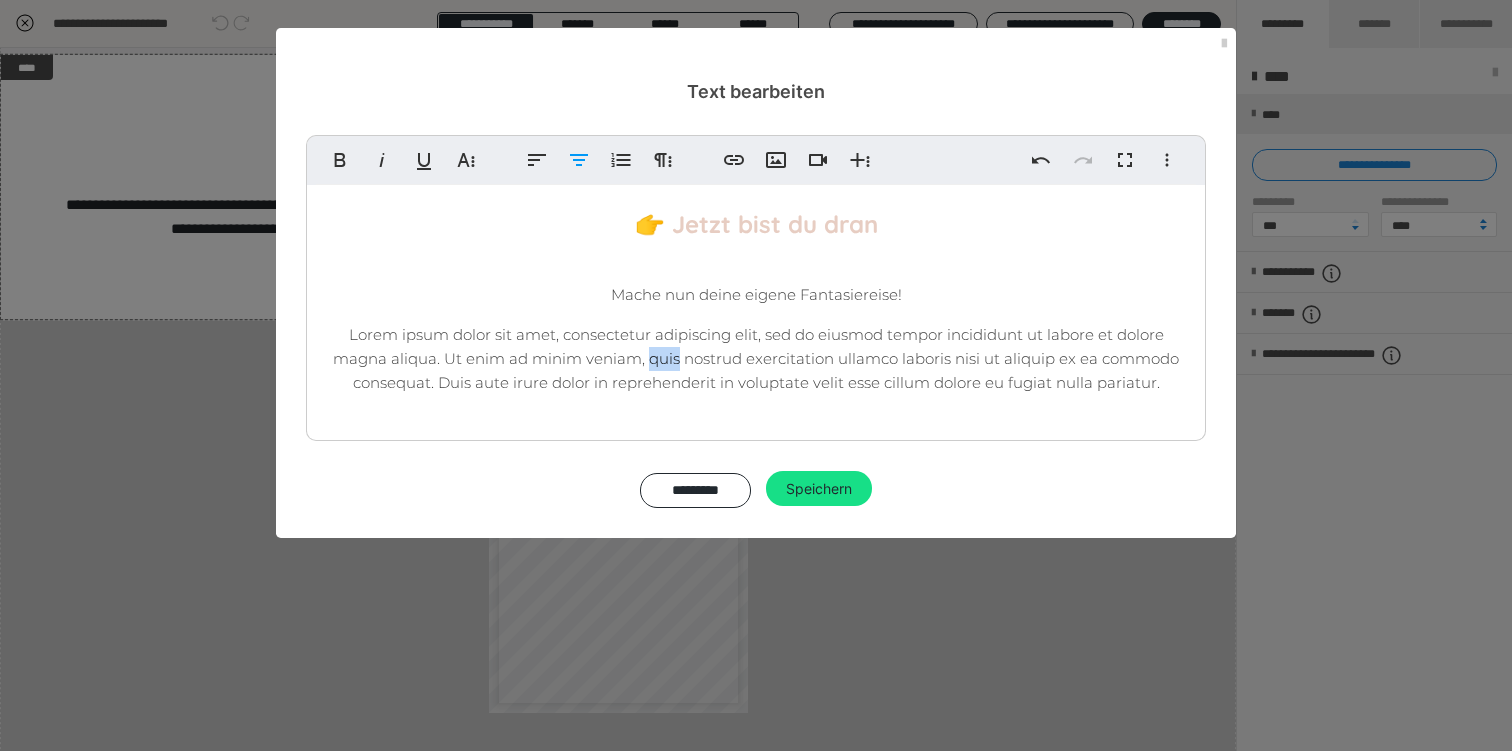 click on "Lorem ipsum dolor sit amet, consectetur adipiscing elit, sed do eiusmod tempor incididunt ut labore et dolore magna aliqua. Ut enim ad minim veniam, quis nostrud exercitation ullamco laboris nisi ut aliquip ex ea commodo consequat. Duis aute irure dolor in reprehenderit in voluptate velit esse cillum dolore eu fugiat nulla pariatur." at bounding box center [756, 358] 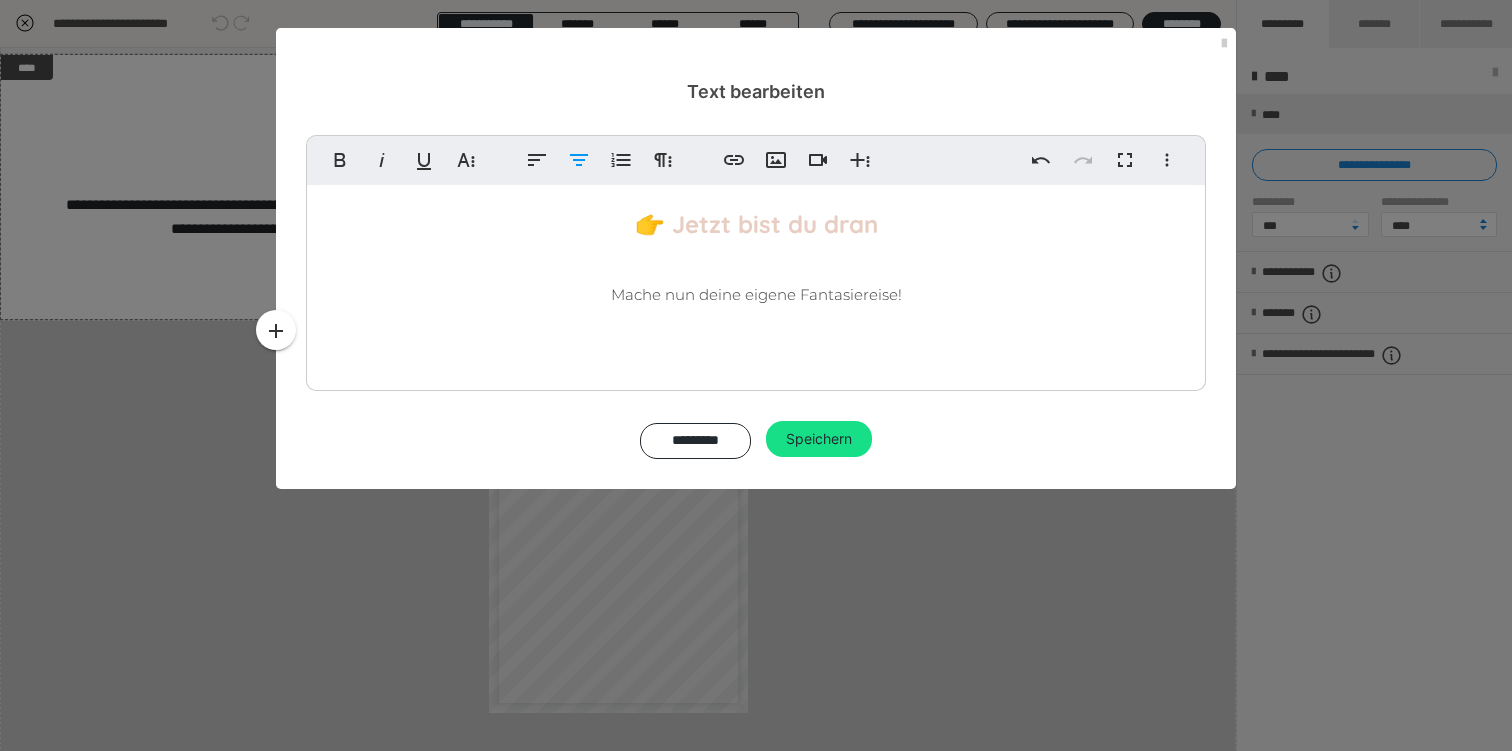 click on "👉 Jetzt bist du dran  Mache nun deine eigene Fantasiereise!" at bounding box center (756, 283) 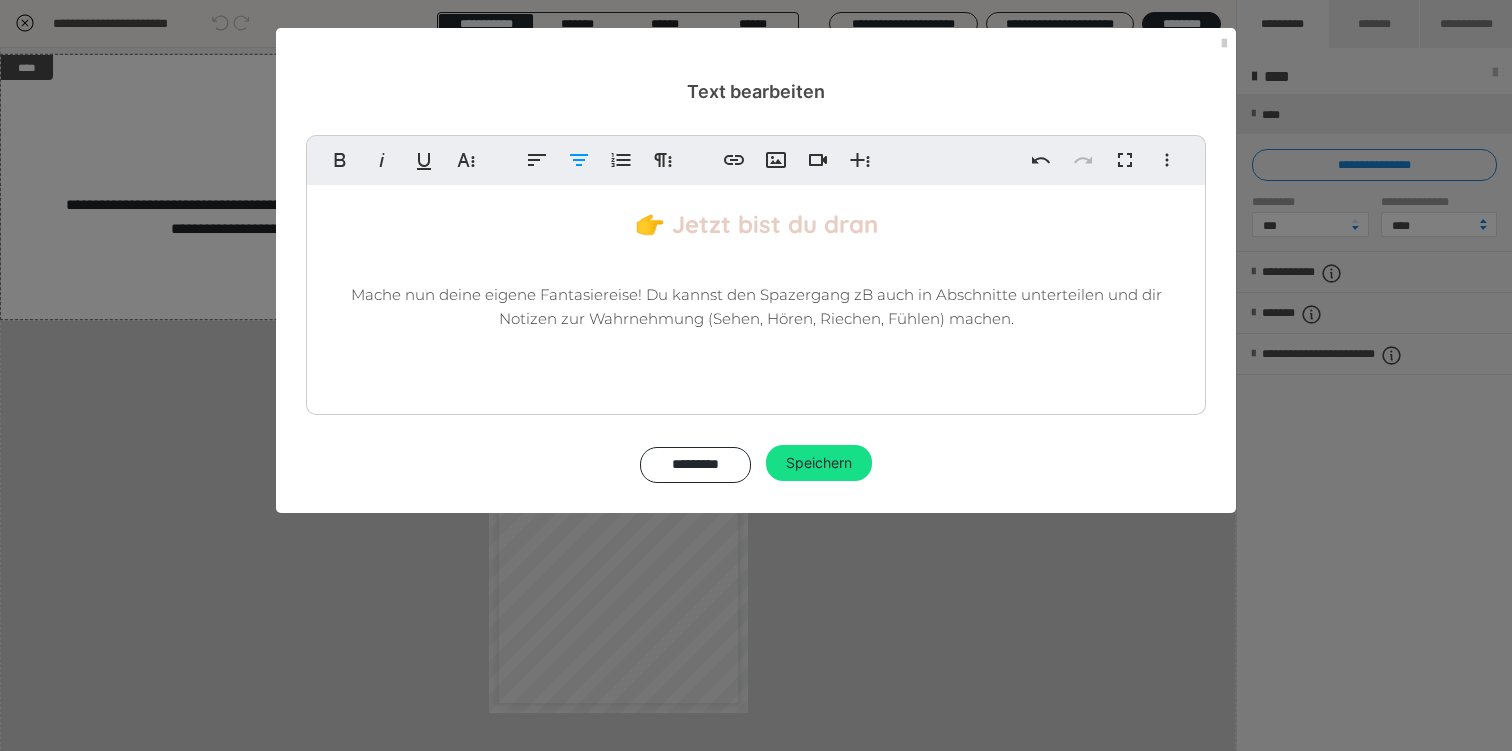 click on "👉 Jetzt bist du dran  Mache nun deine eigene Fantasiereise! Du kannst den Spazergang zB auch in Abschnitte unterteilen und dir Notizen zur Wahrnehmung (Sehen, Hören, Riechen, Fühlen) machen." at bounding box center [756, 295] 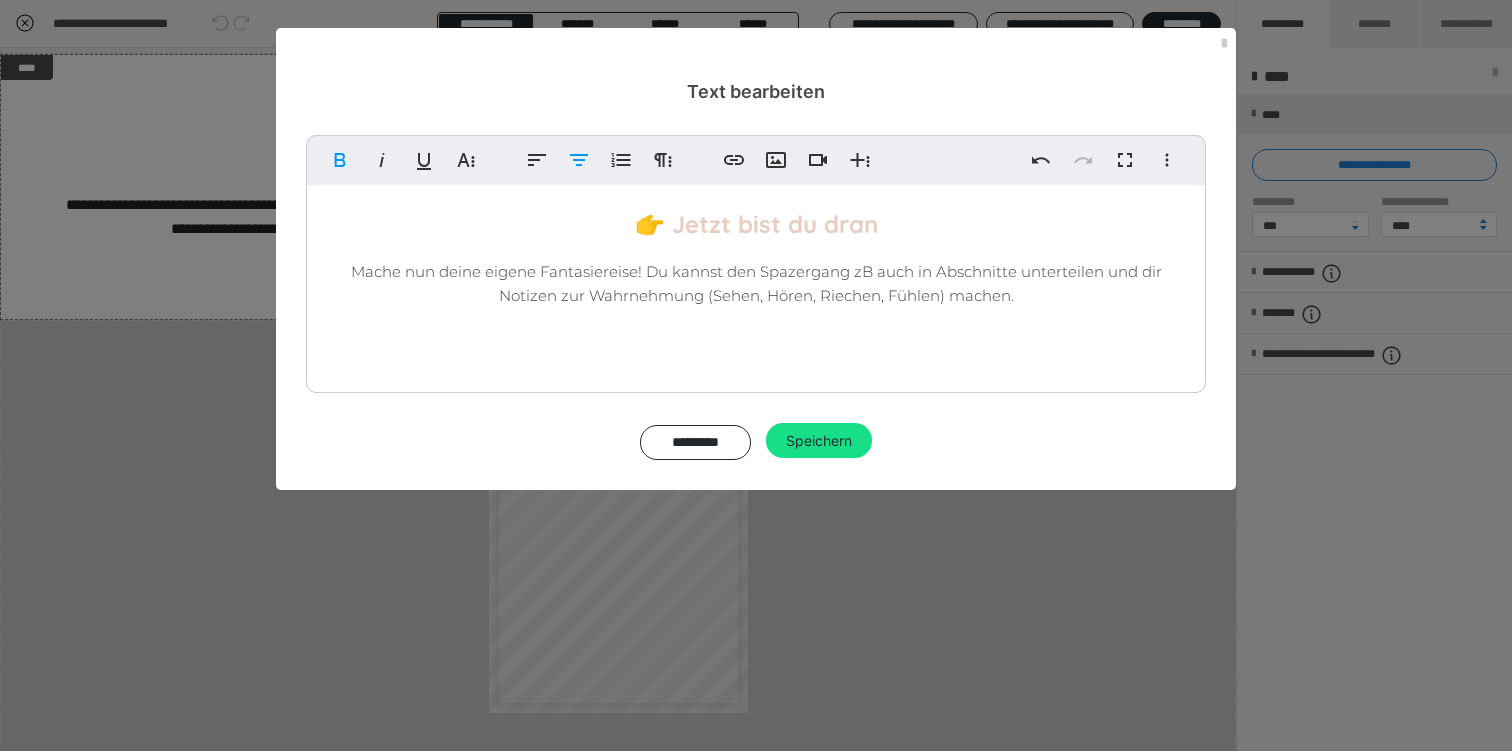 click on "Mache nun deine eigene Fantasiereise! Du kannst den Spazergang zB auch in Abschnitte unterteilen und dir Notizen zur Wahrnehmung (Sehen, Hören, Riechen, Fühlen) machen." at bounding box center [756, 283] 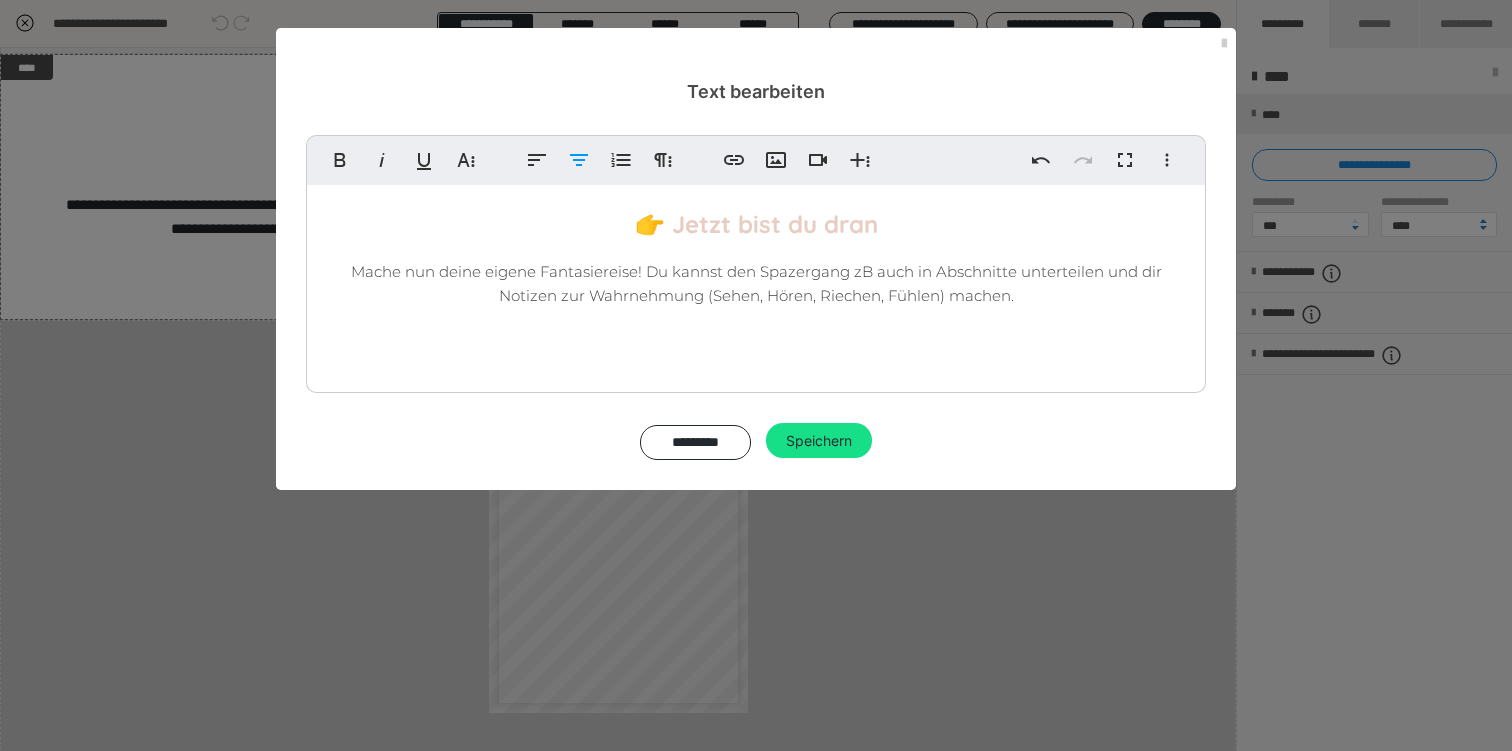 click on "Mache nun deine eigene Fantasiereise! Du kannst den Spazergang zB auch in Abschnitte unterteilen und dir Notizen zur Wahrnehmung (Sehen, Hören, Riechen, Fühlen) machen." at bounding box center [756, 283] 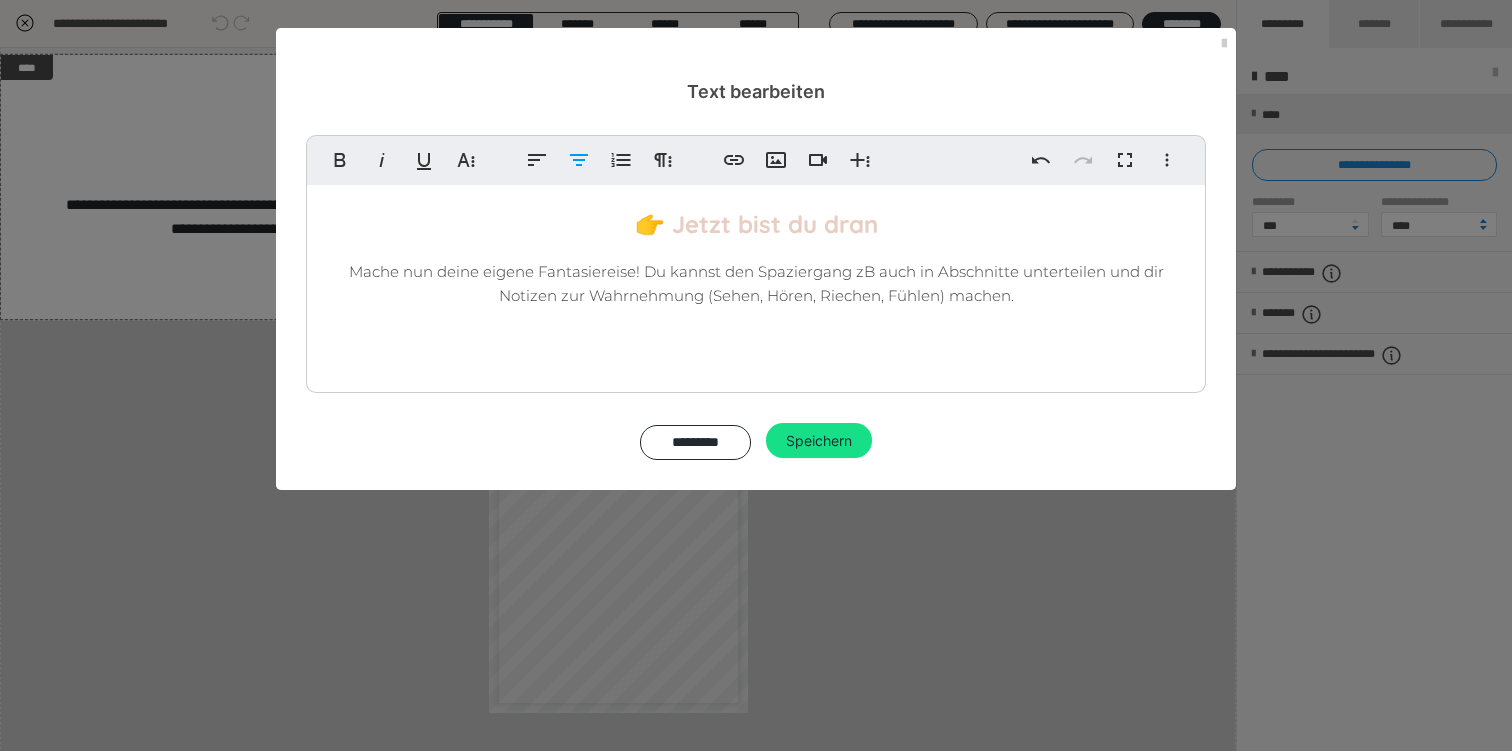 click on "Mache nun deine eigene Fantasiereise! Du kannst den Spaziergang zB auch in Abschnitte unterteilen und dir Notizen zur Wahrnehmung (Sehen, Hören, Riechen, Fühlen) machen." at bounding box center [756, 284] 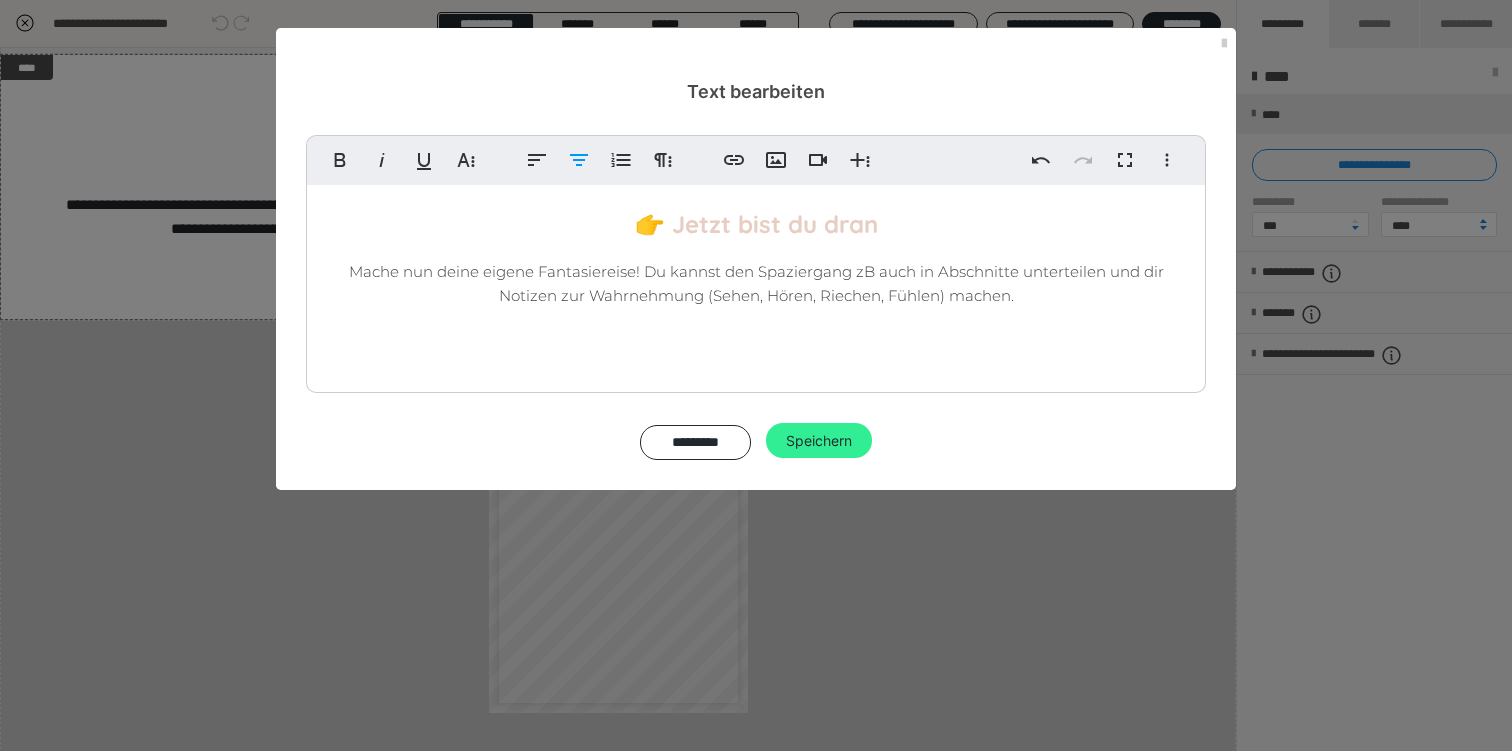 click on "Speichern" at bounding box center [819, 441] 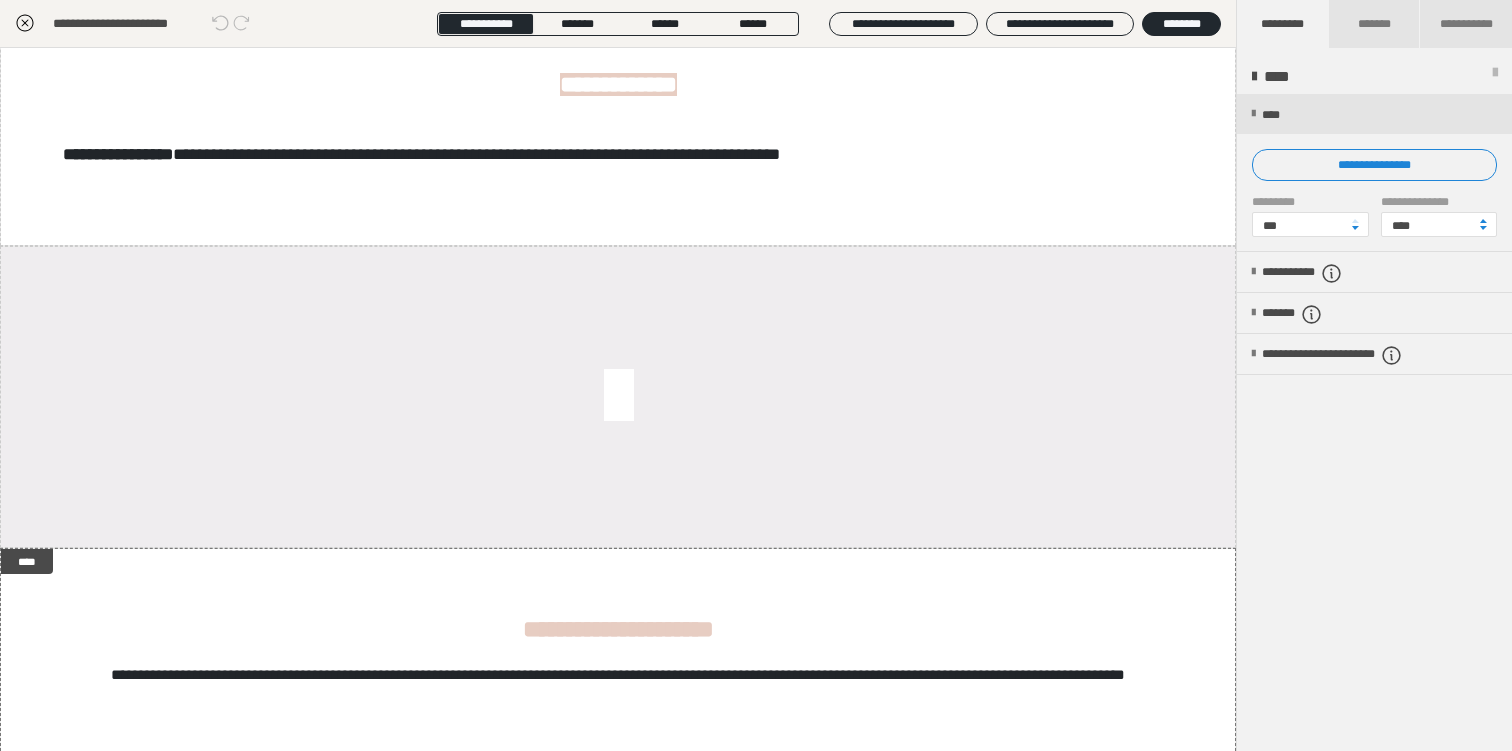 scroll, scrollTop: 28, scrollLeft: 0, axis: vertical 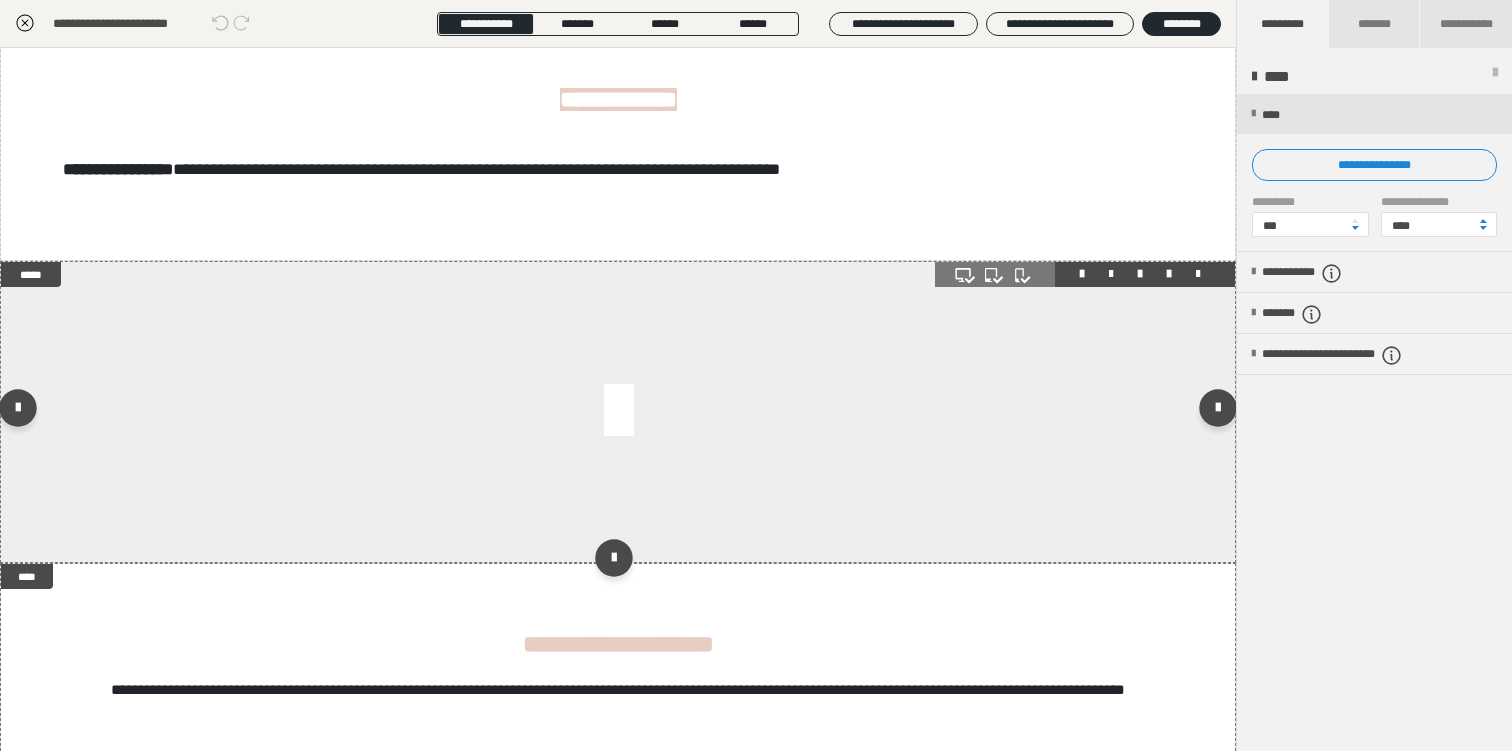 click at bounding box center (618, 412) 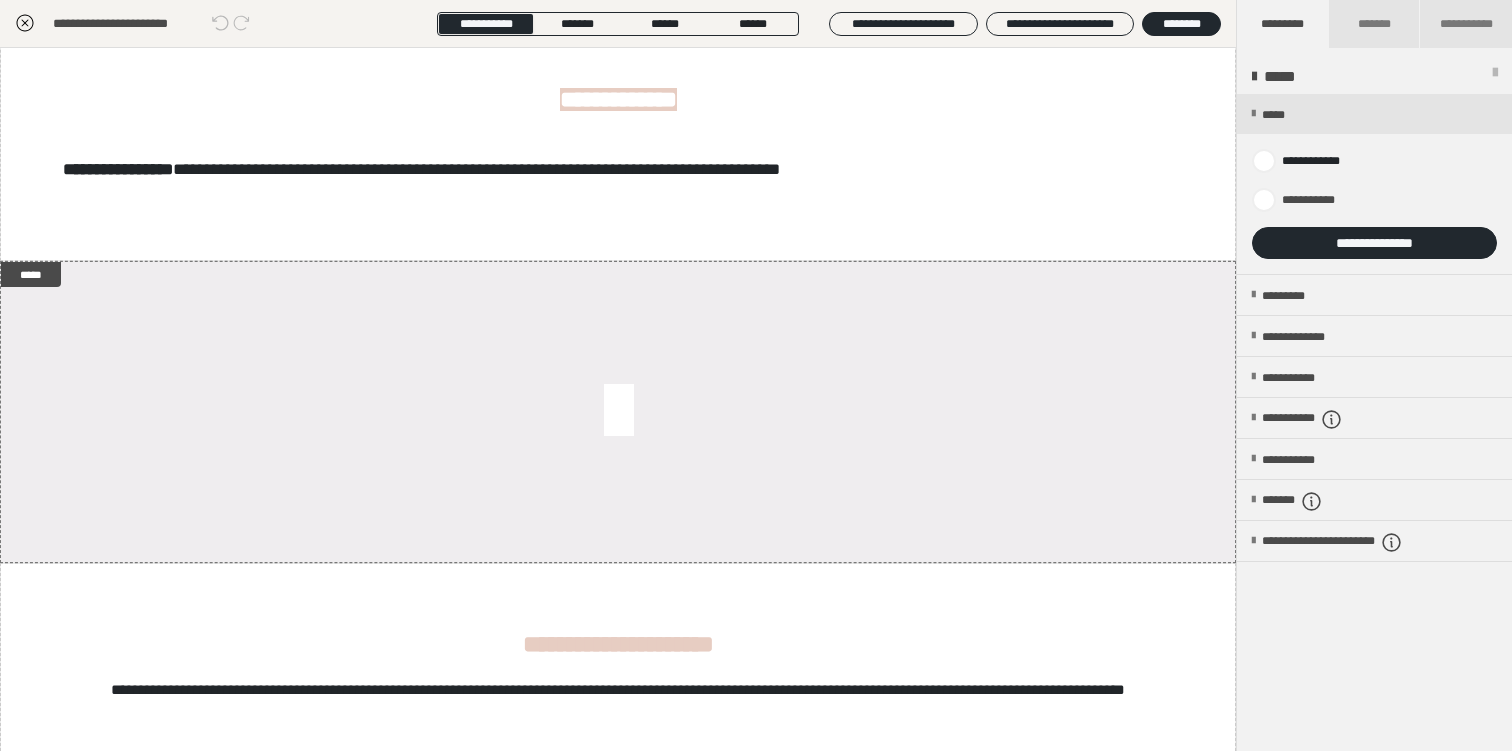 click at bounding box center [1374, 184] 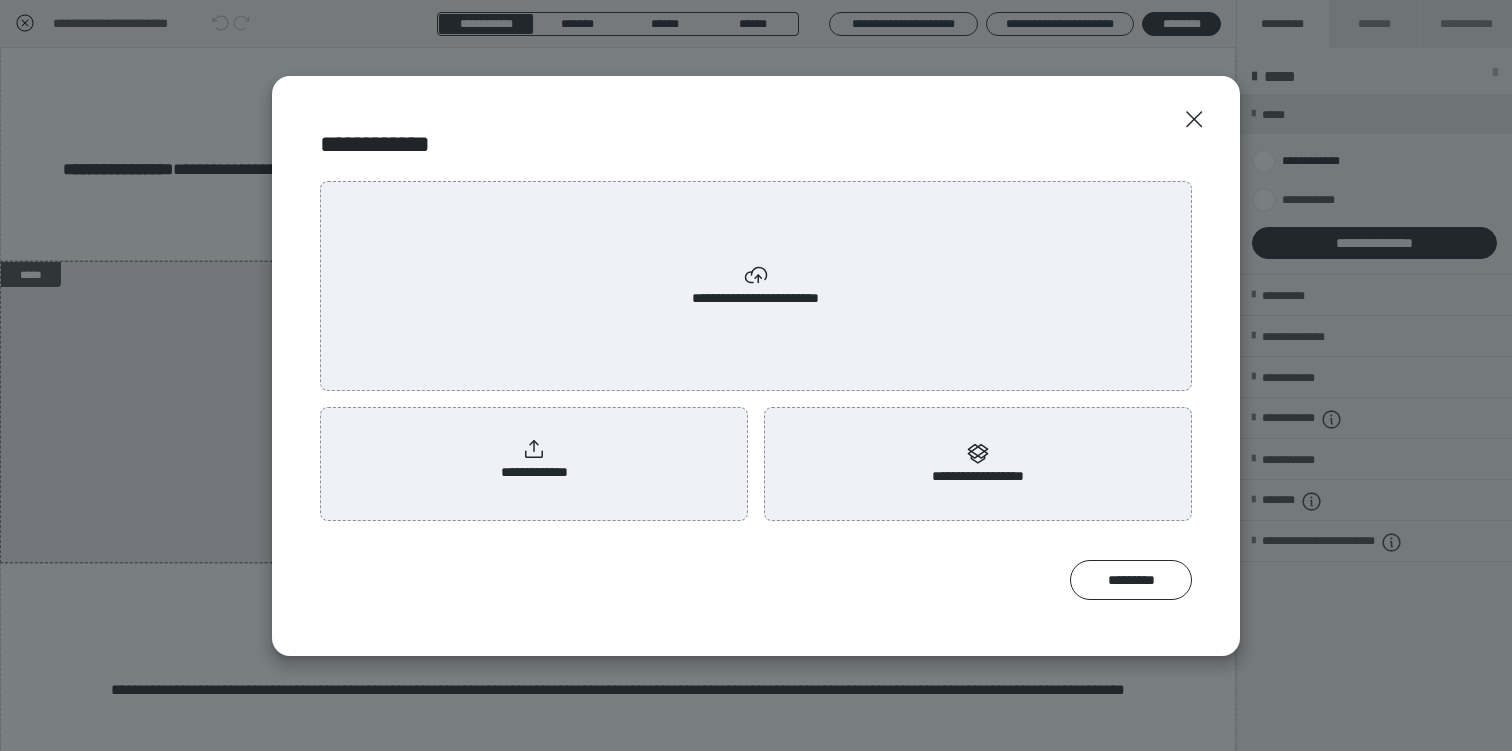 click on "**********" at bounding box center (534, 460) 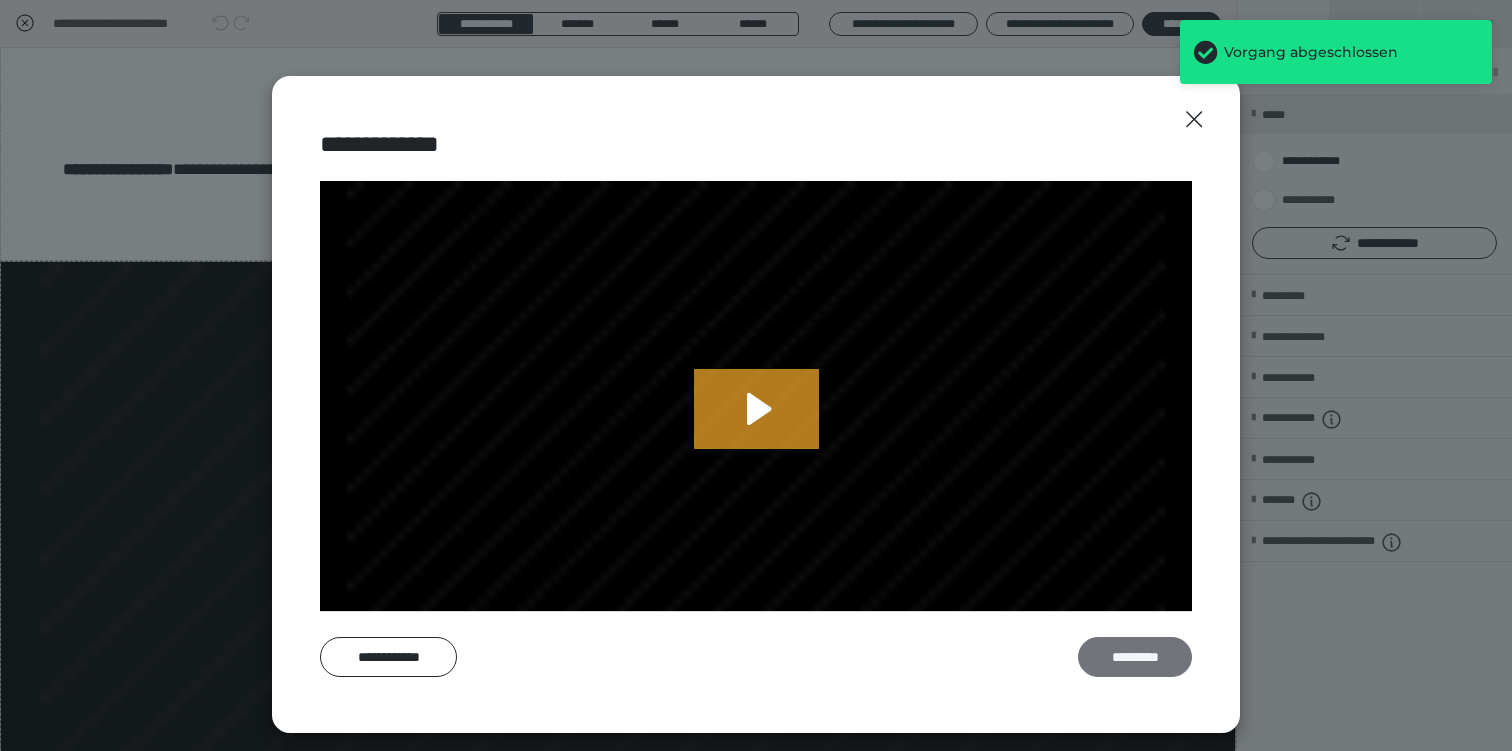 click on "*********" at bounding box center [1135, 657] 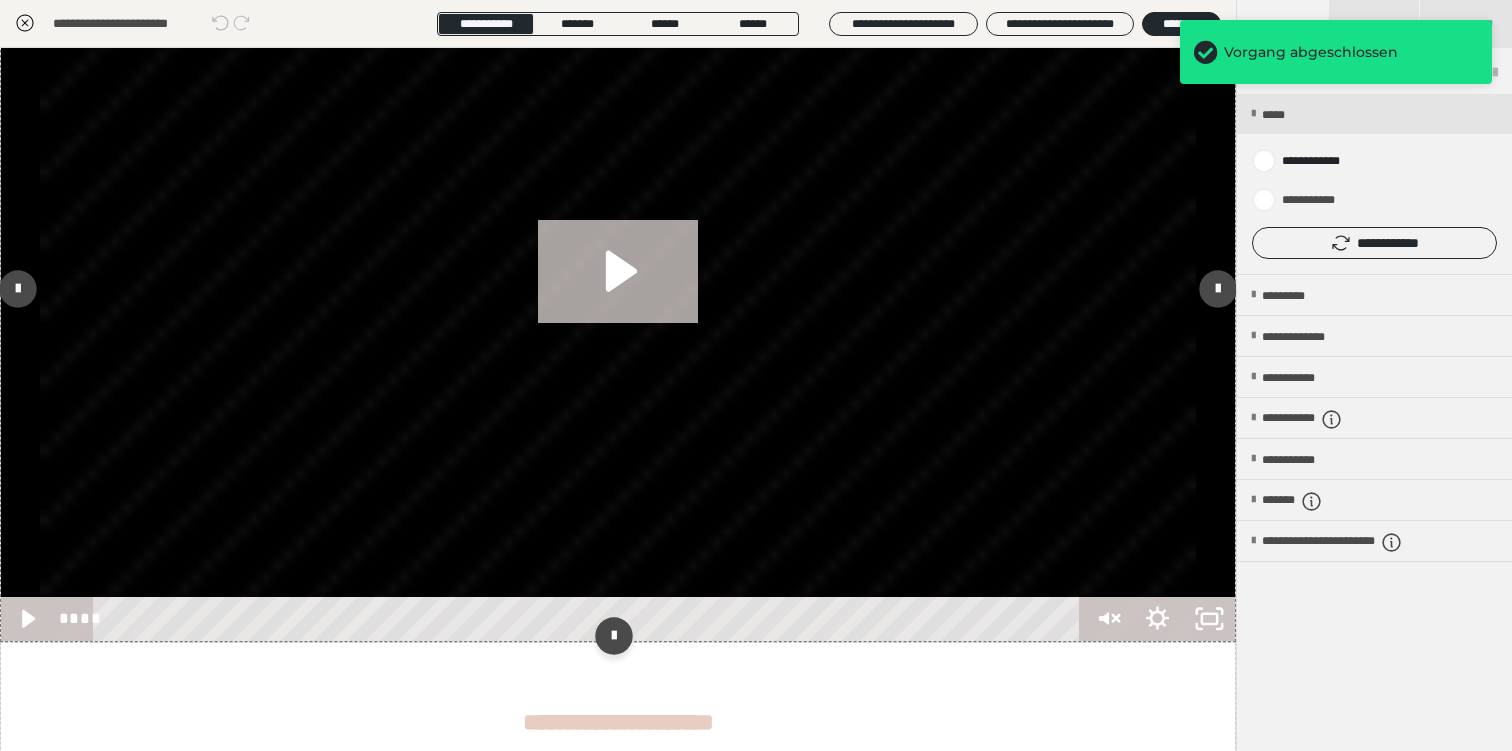 scroll, scrollTop: 377, scrollLeft: 0, axis: vertical 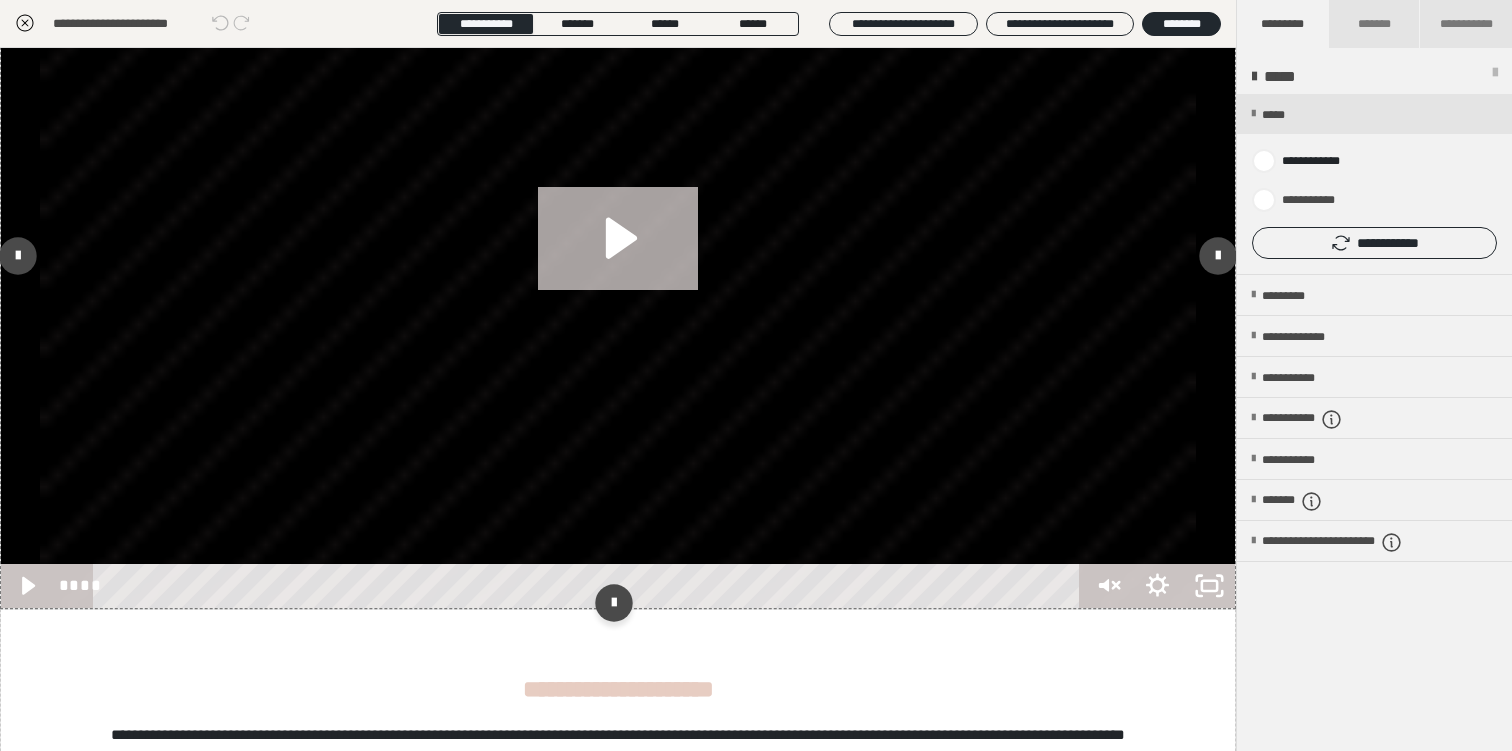 click at bounding box center (590, 586) 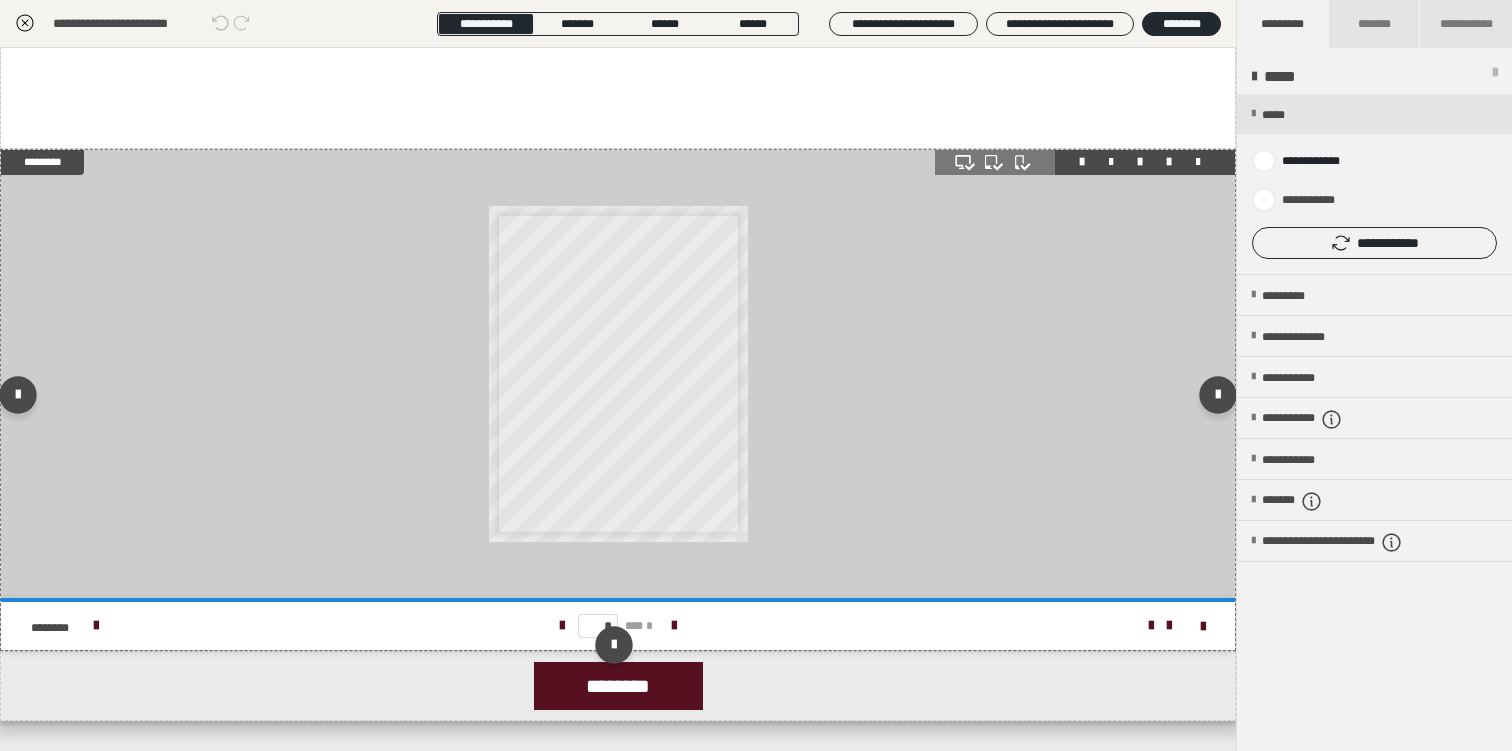 scroll, scrollTop: 1158, scrollLeft: 0, axis: vertical 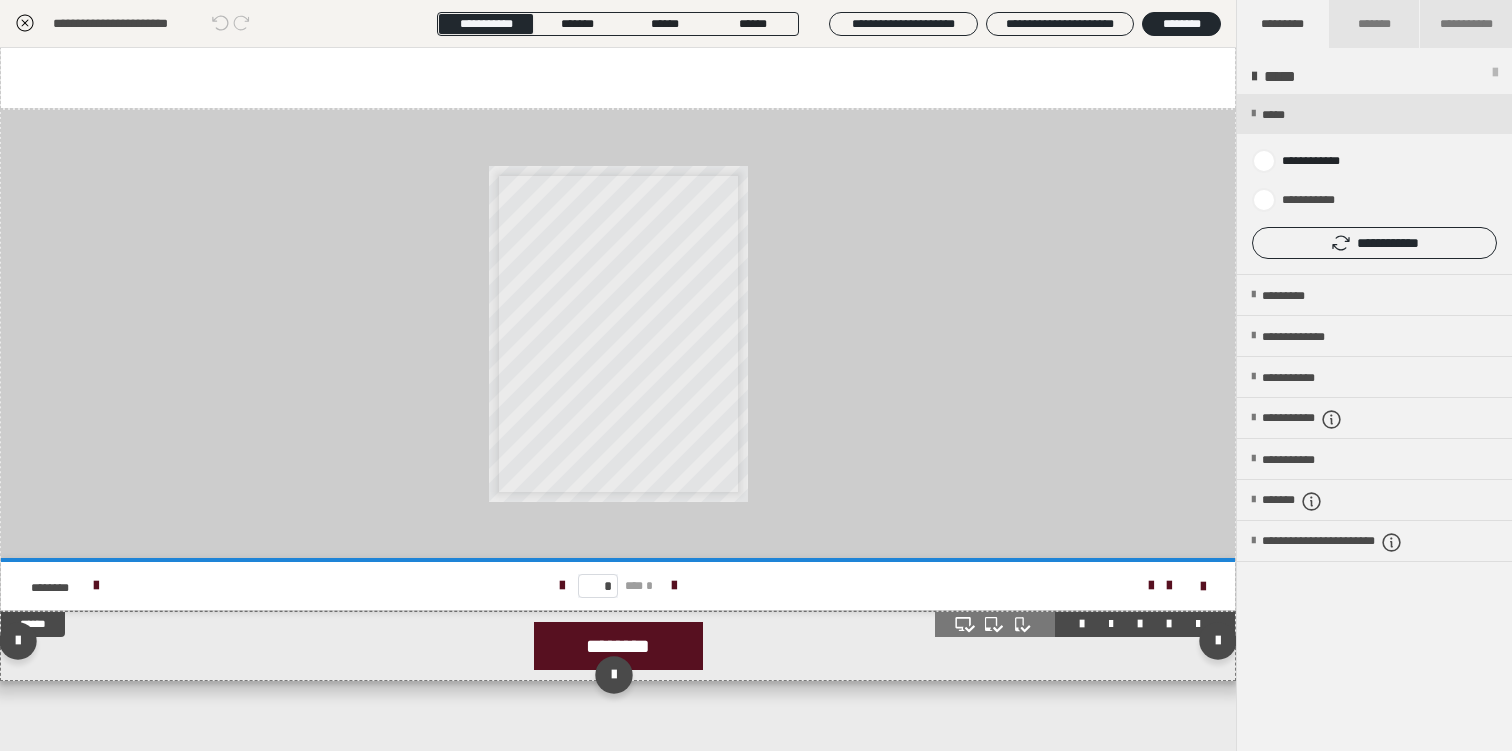 click on "********" at bounding box center (618, 646) 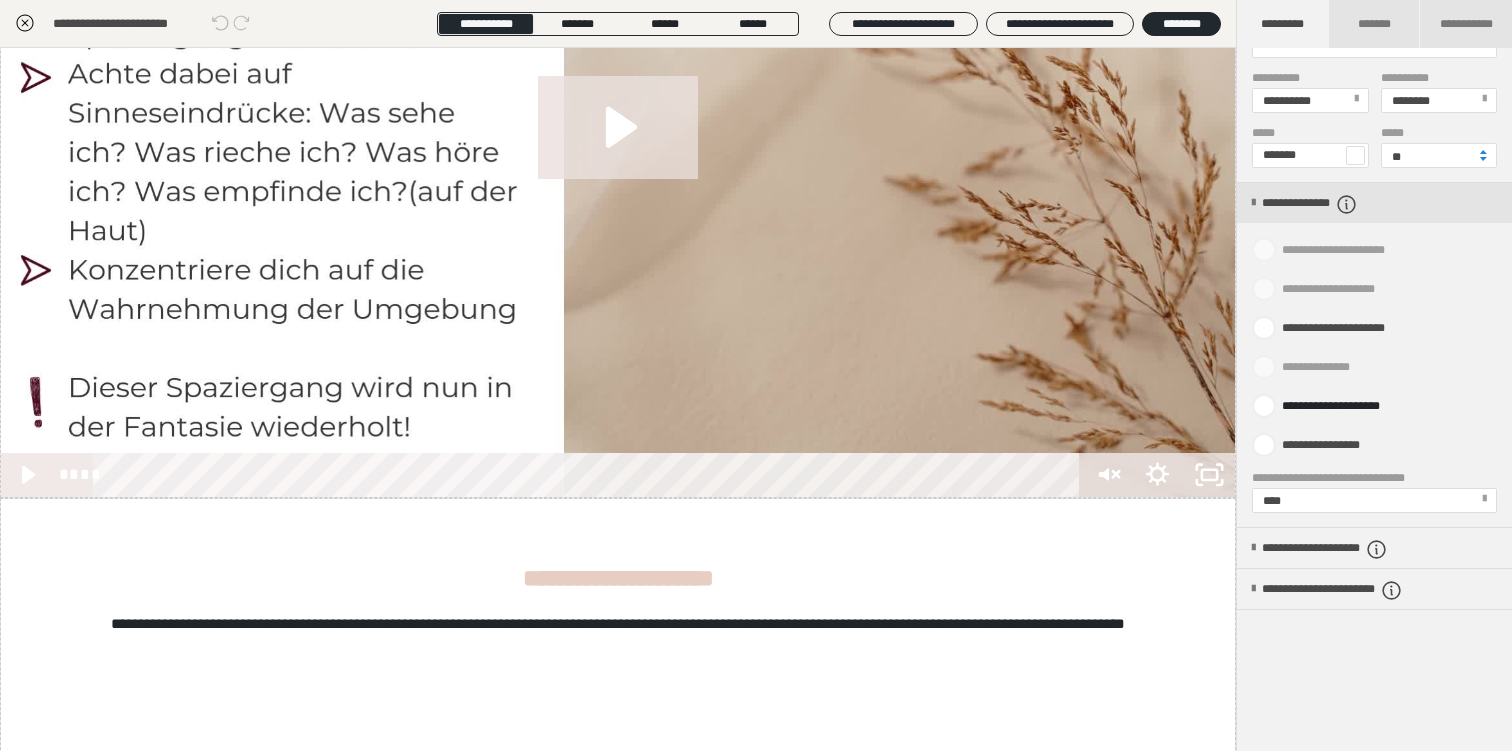 scroll, scrollTop: 849, scrollLeft: 0, axis: vertical 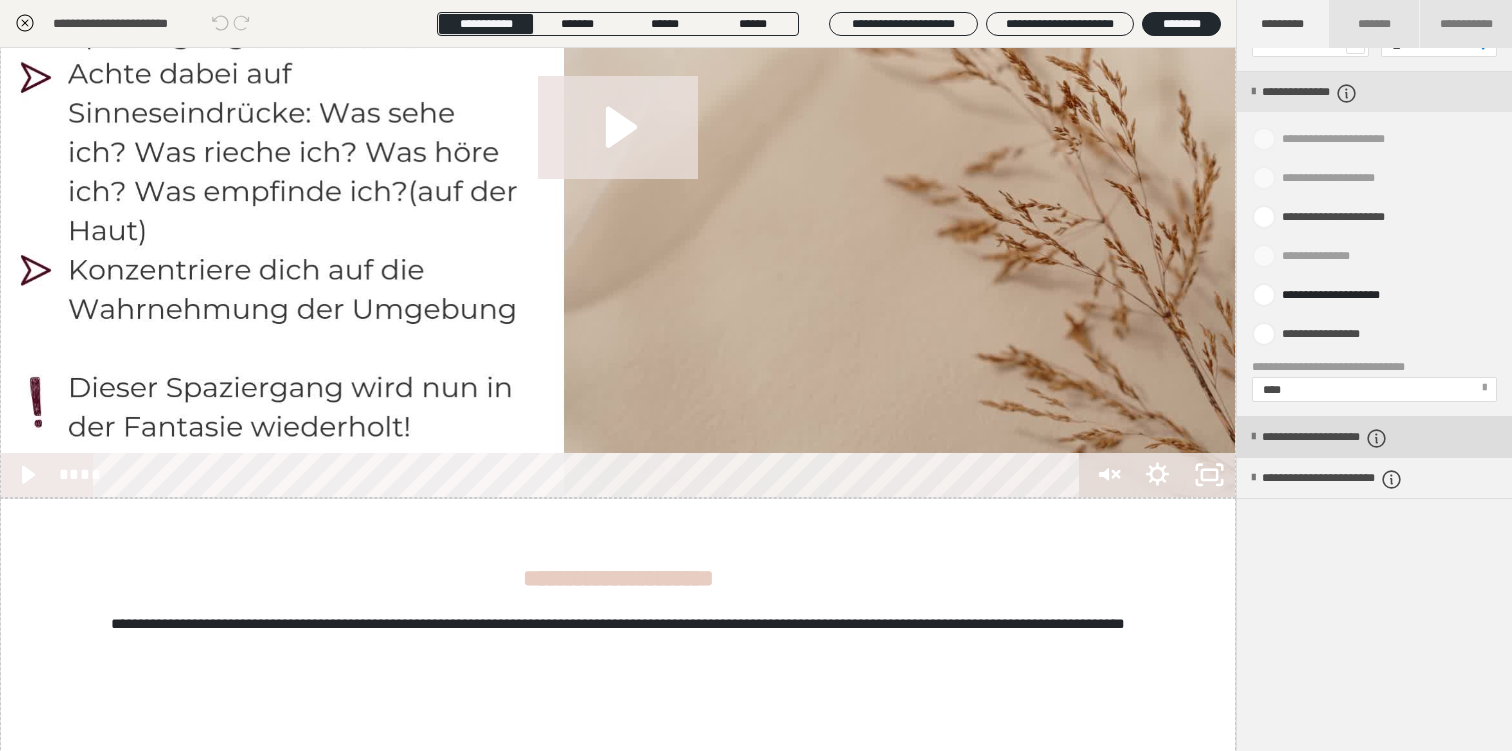 click on "**********" at bounding box center (1354, 438) 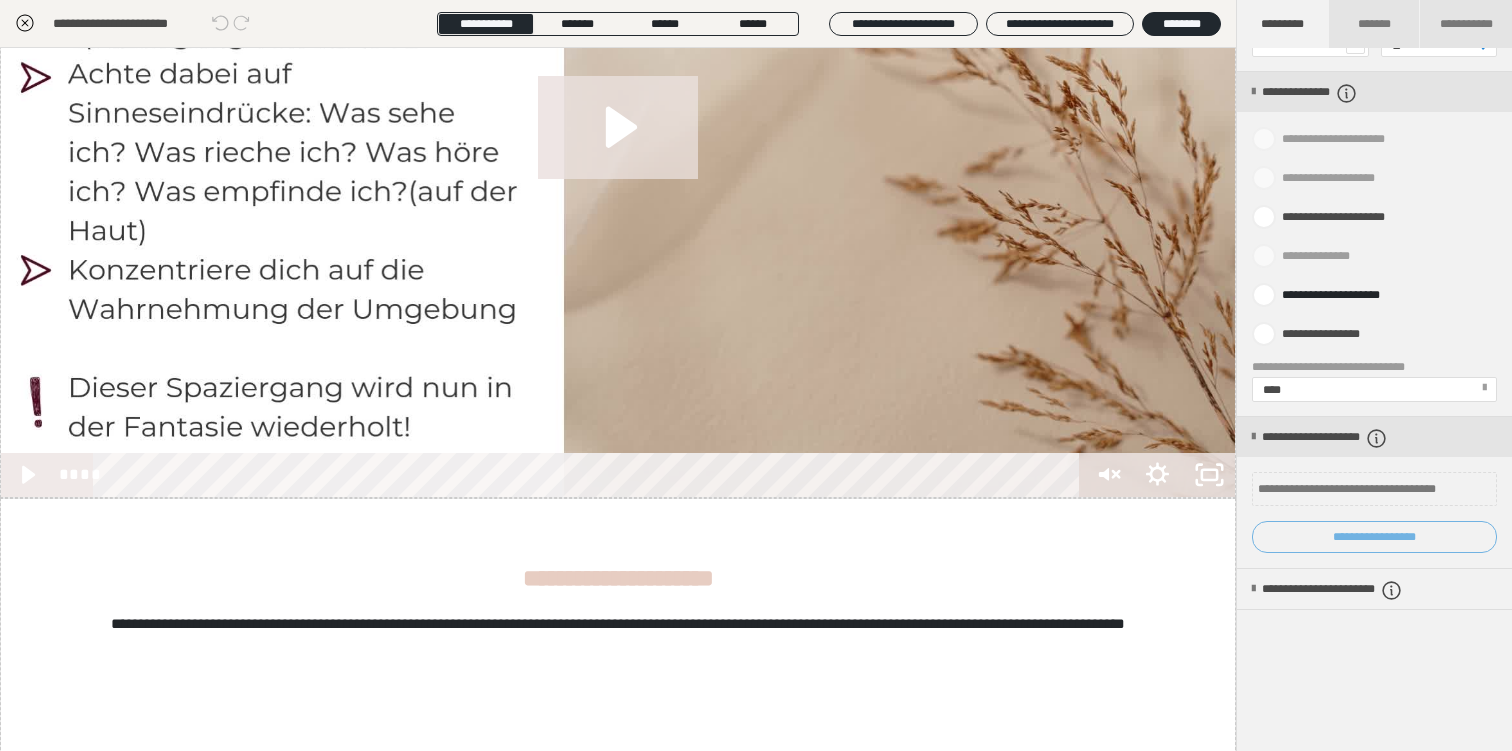 click on "**********" at bounding box center [1374, 537] 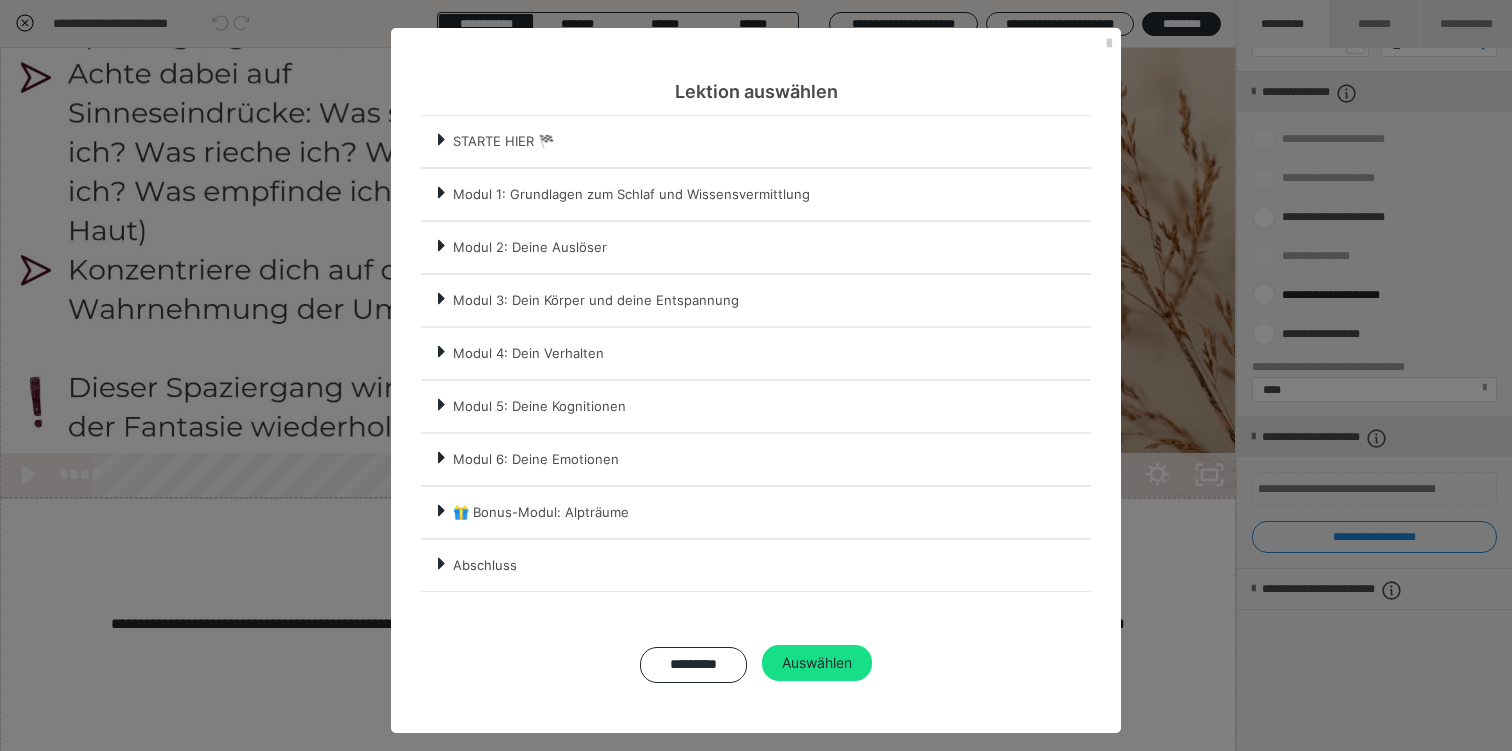 click on "Modul 6: Deine Emotionen" at bounding box center [771, 459] 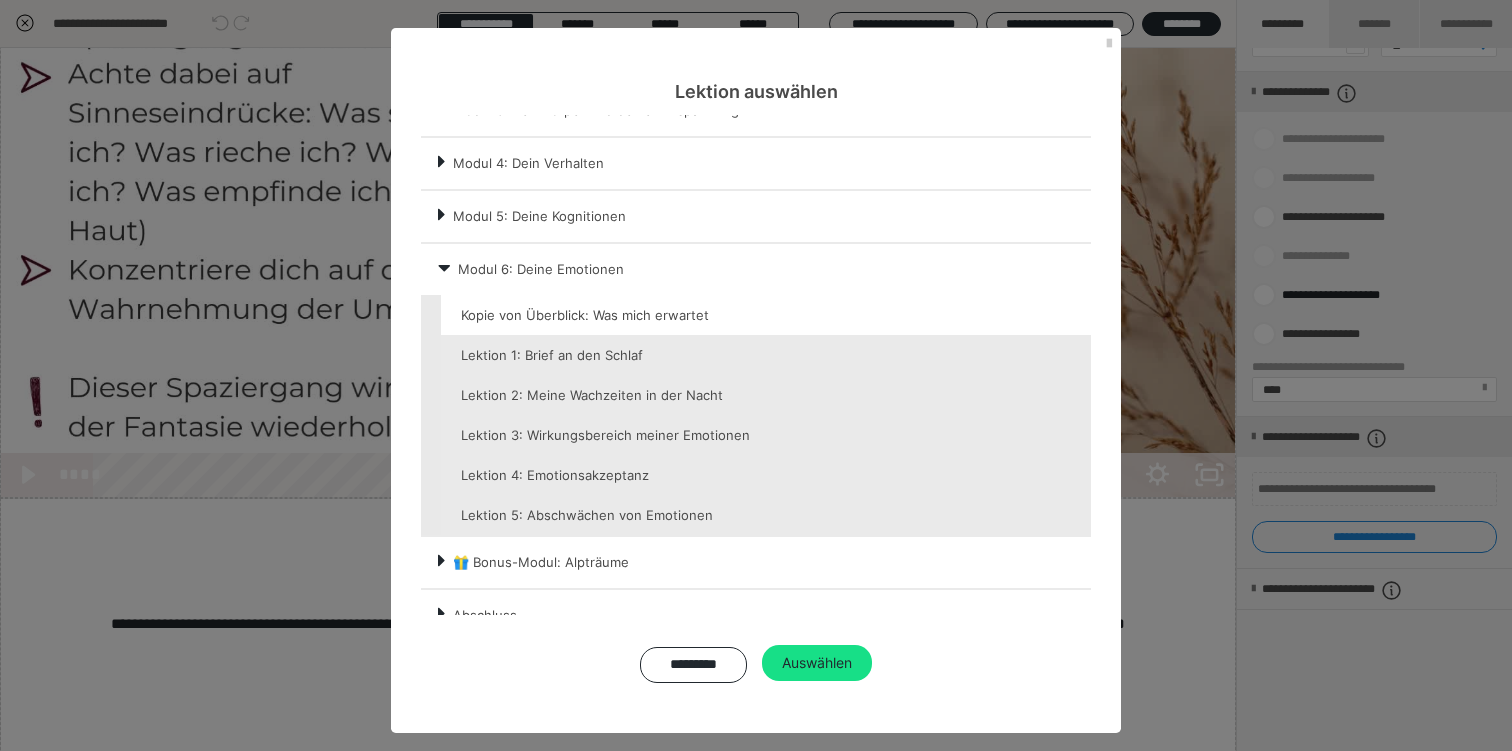 scroll, scrollTop: 0, scrollLeft: 0, axis: both 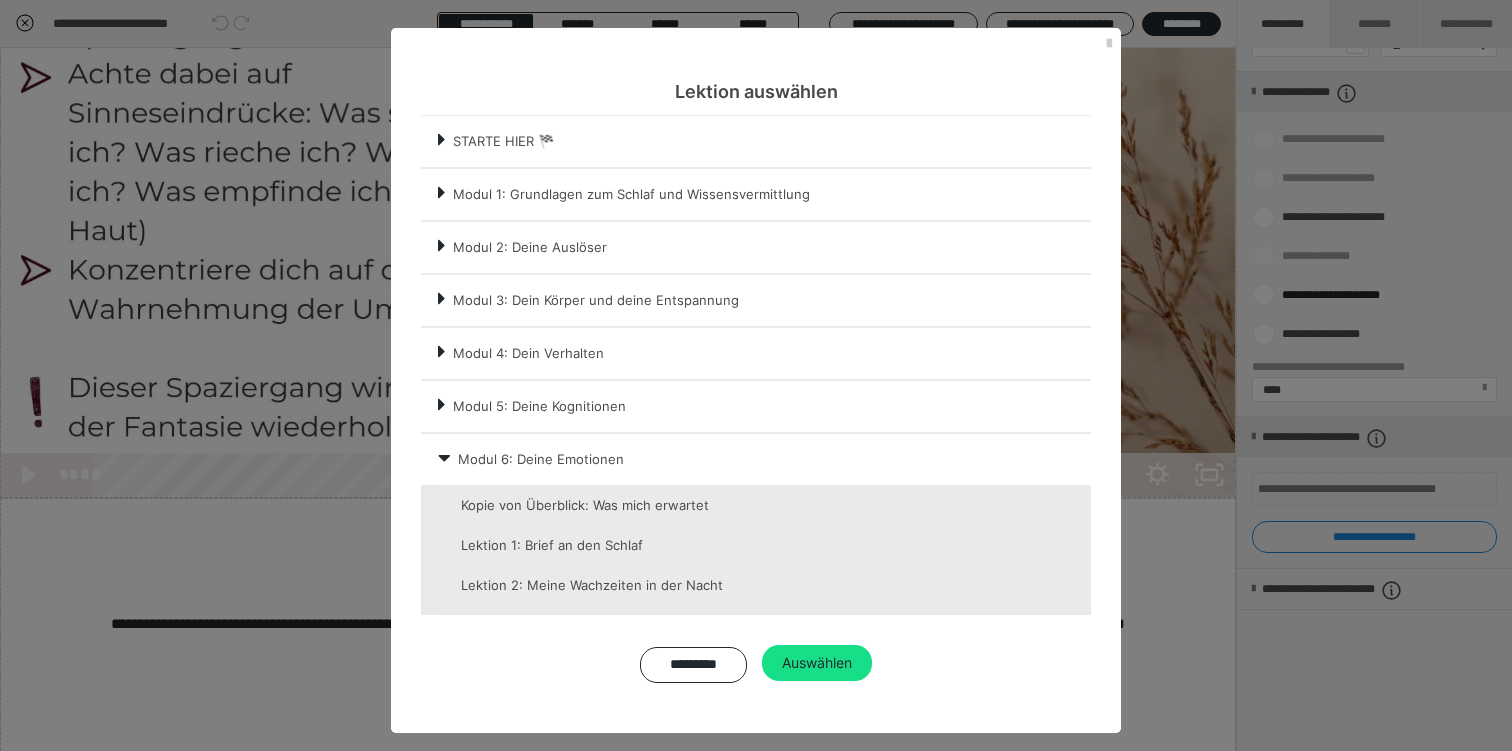 click on "Modul 3: Dein Körper und deine Entspannung" at bounding box center [771, 300] 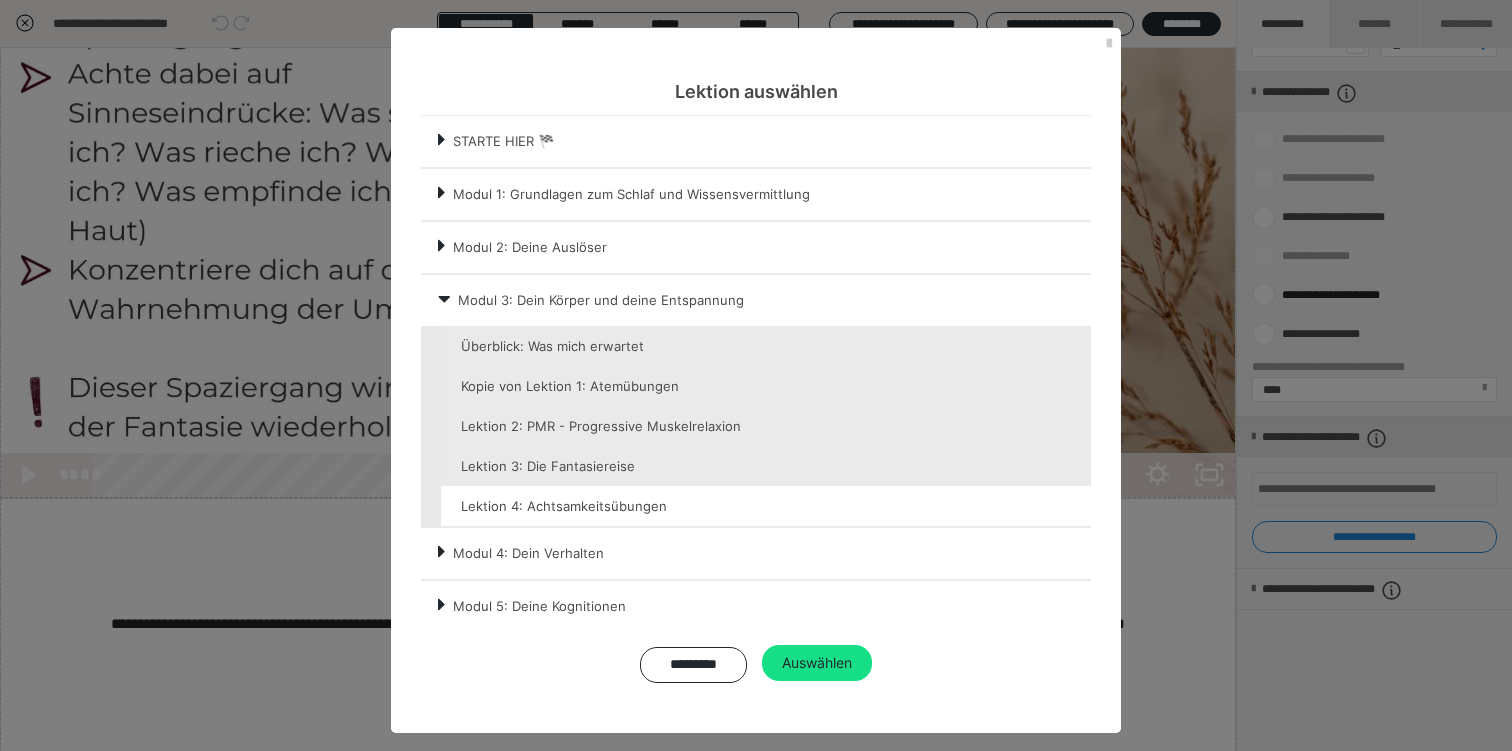 click at bounding box center (766, 506) 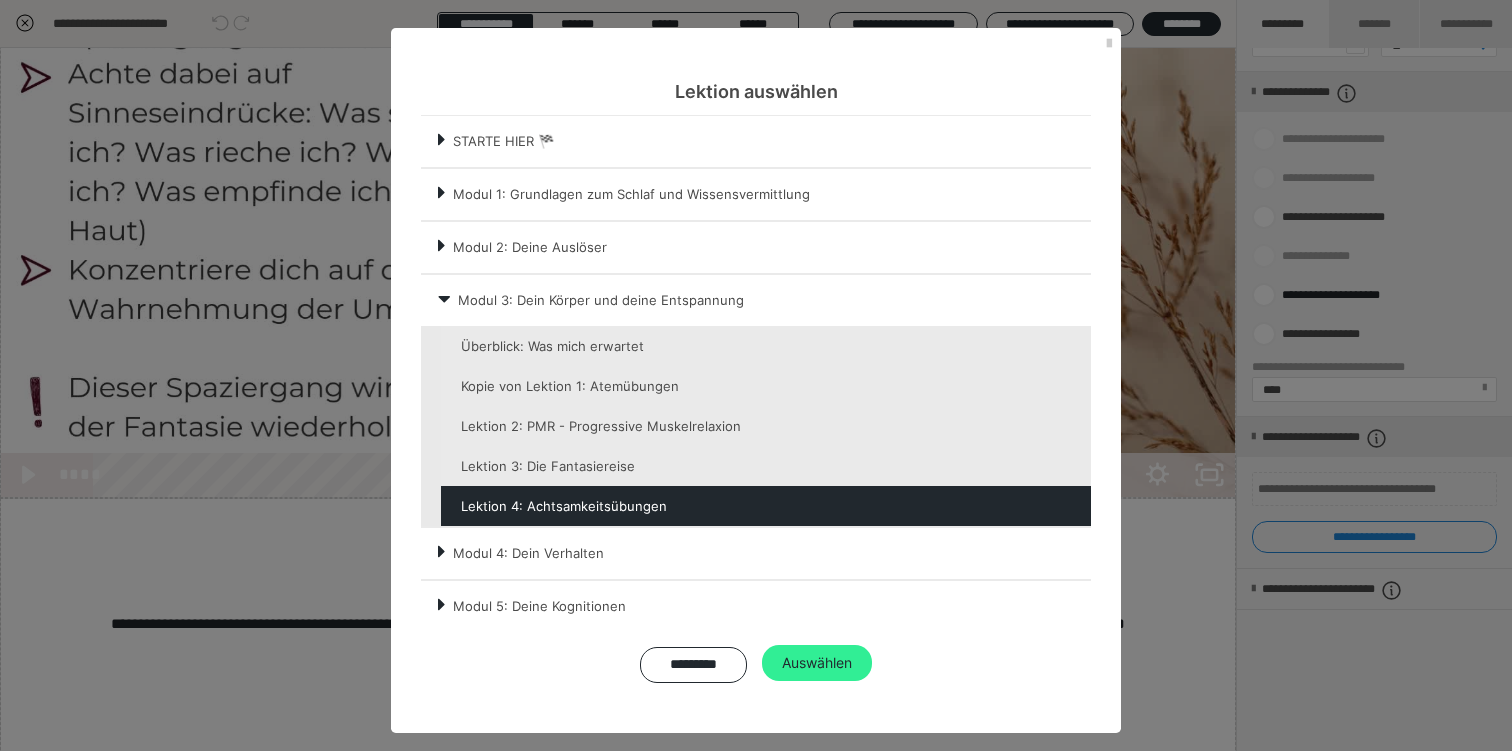 click on "Auswählen" at bounding box center (817, 663) 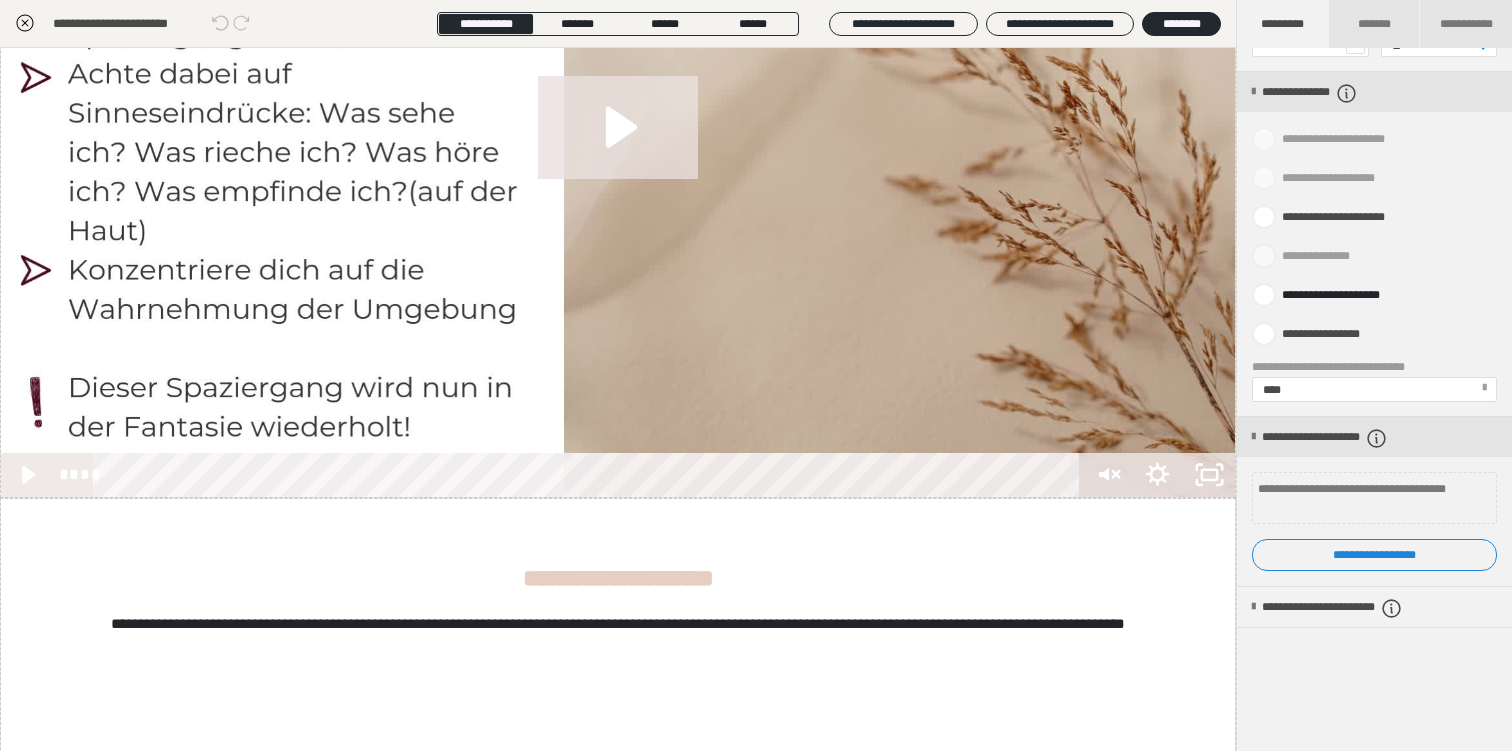 click 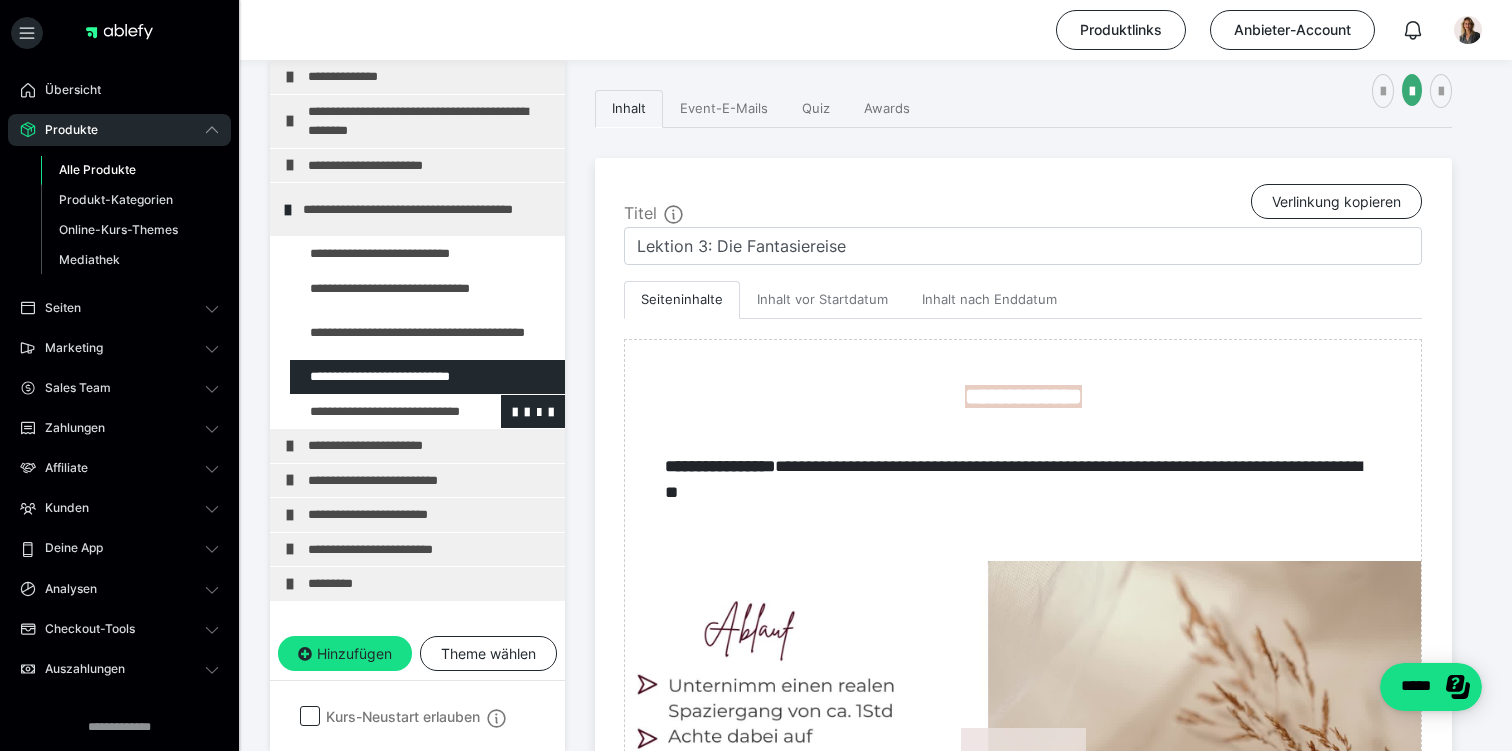 click at bounding box center [375, 412] 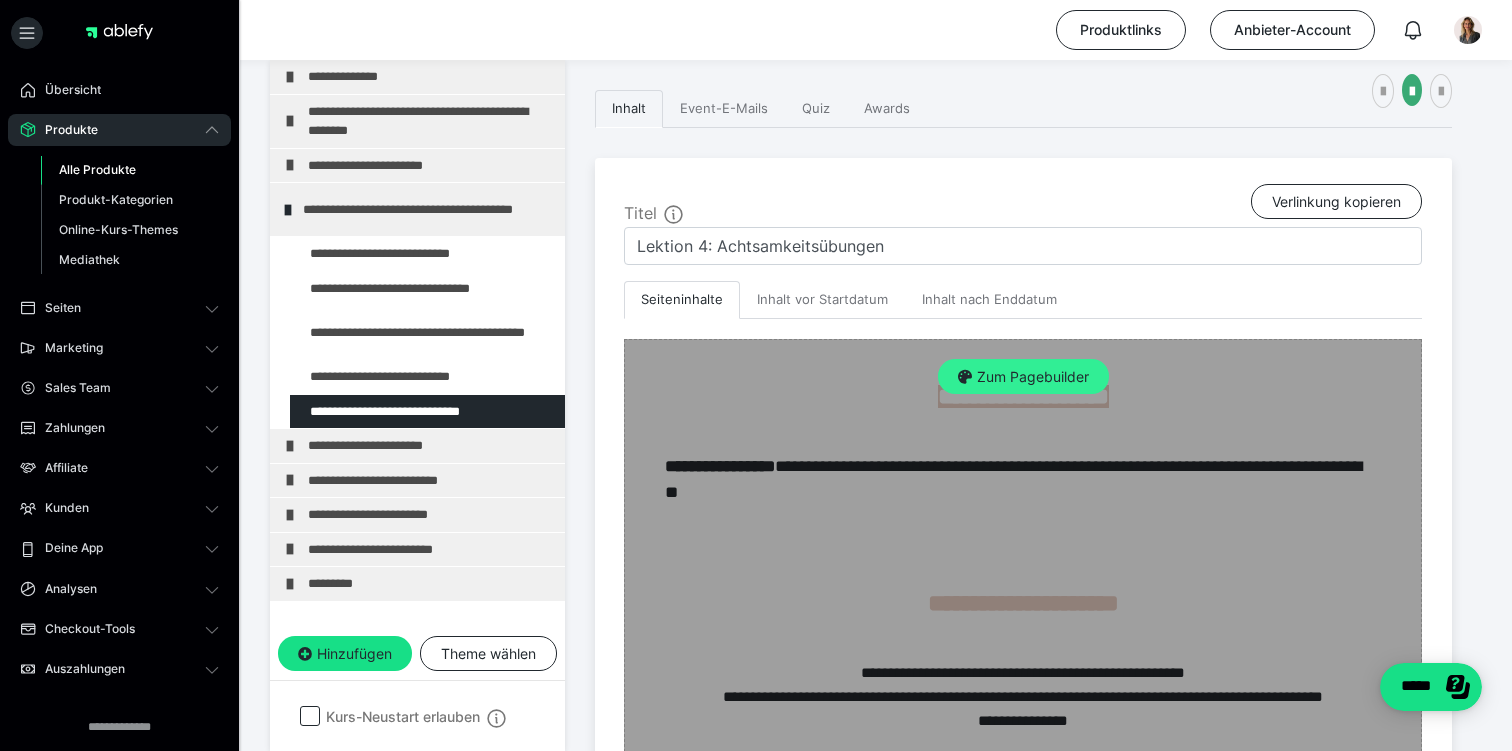 click on "Zum Pagebuilder" at bounding box center (1023, 377) 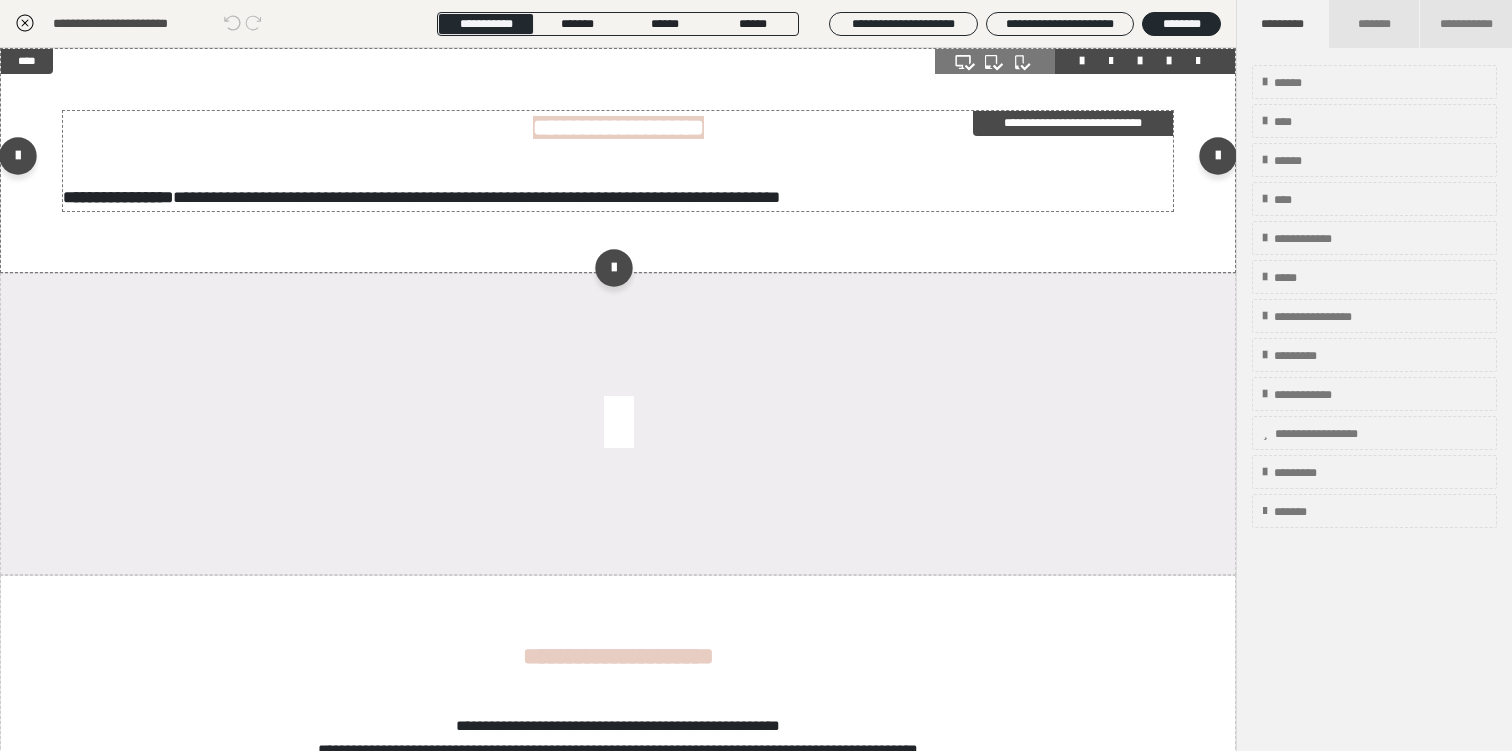 click on "**********" at bounding box center (1073, 123) 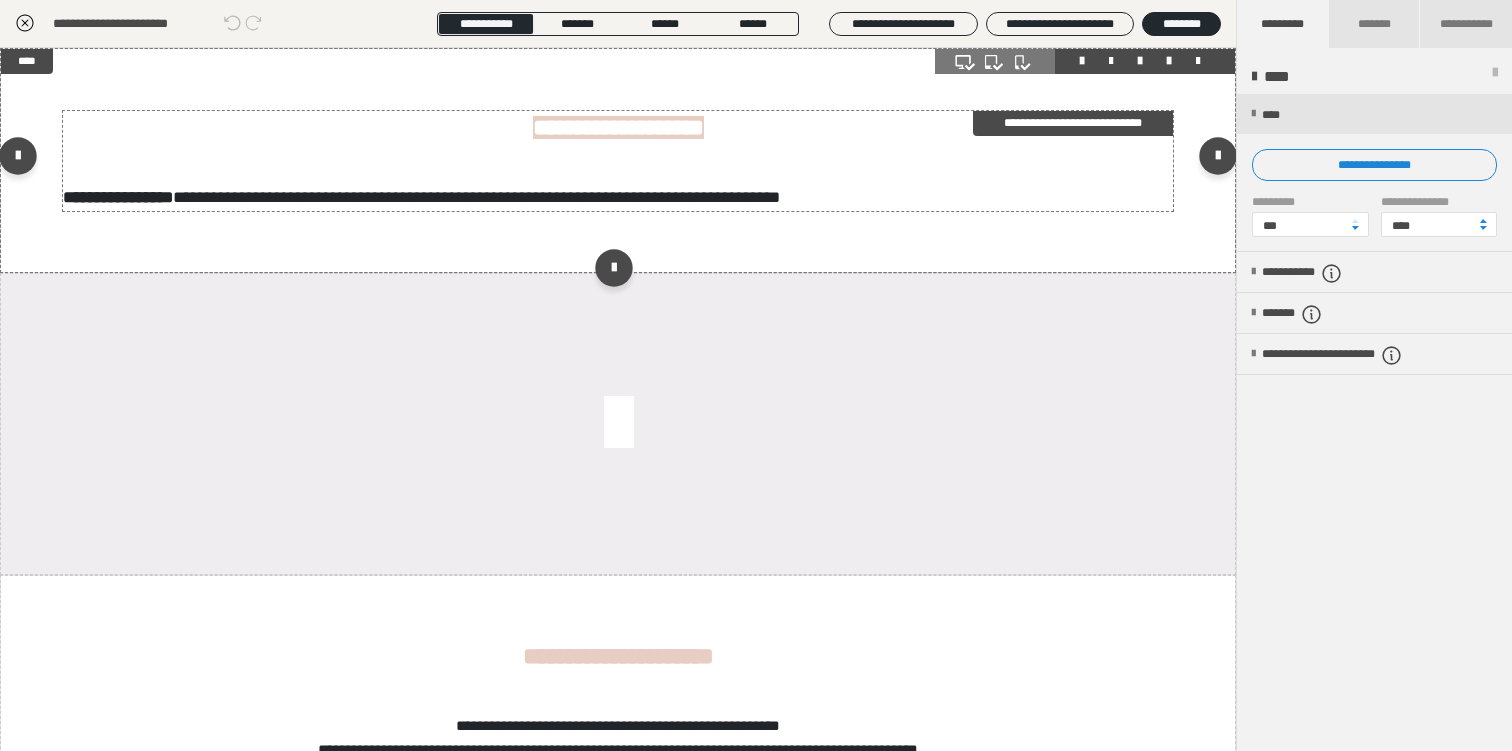 click on "**********" at bounding box center [476, 197] 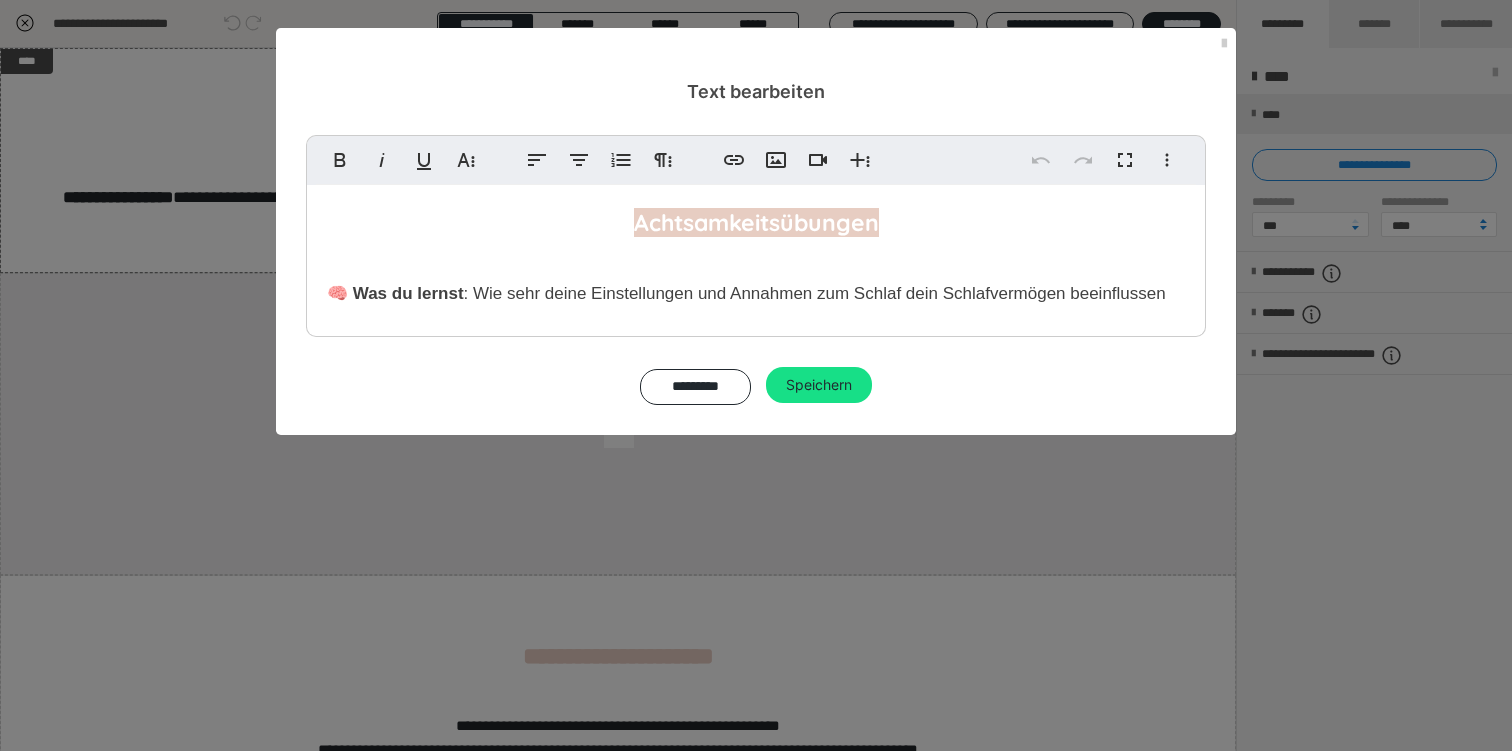 click on "Achtsamkeitsübungen 🧠 Was du lernst : Wie sehr deine Einstellungen und Annahmen zum Schlaf dein Schlafvermögen beeinflussen" at bounding box center [756, 256] 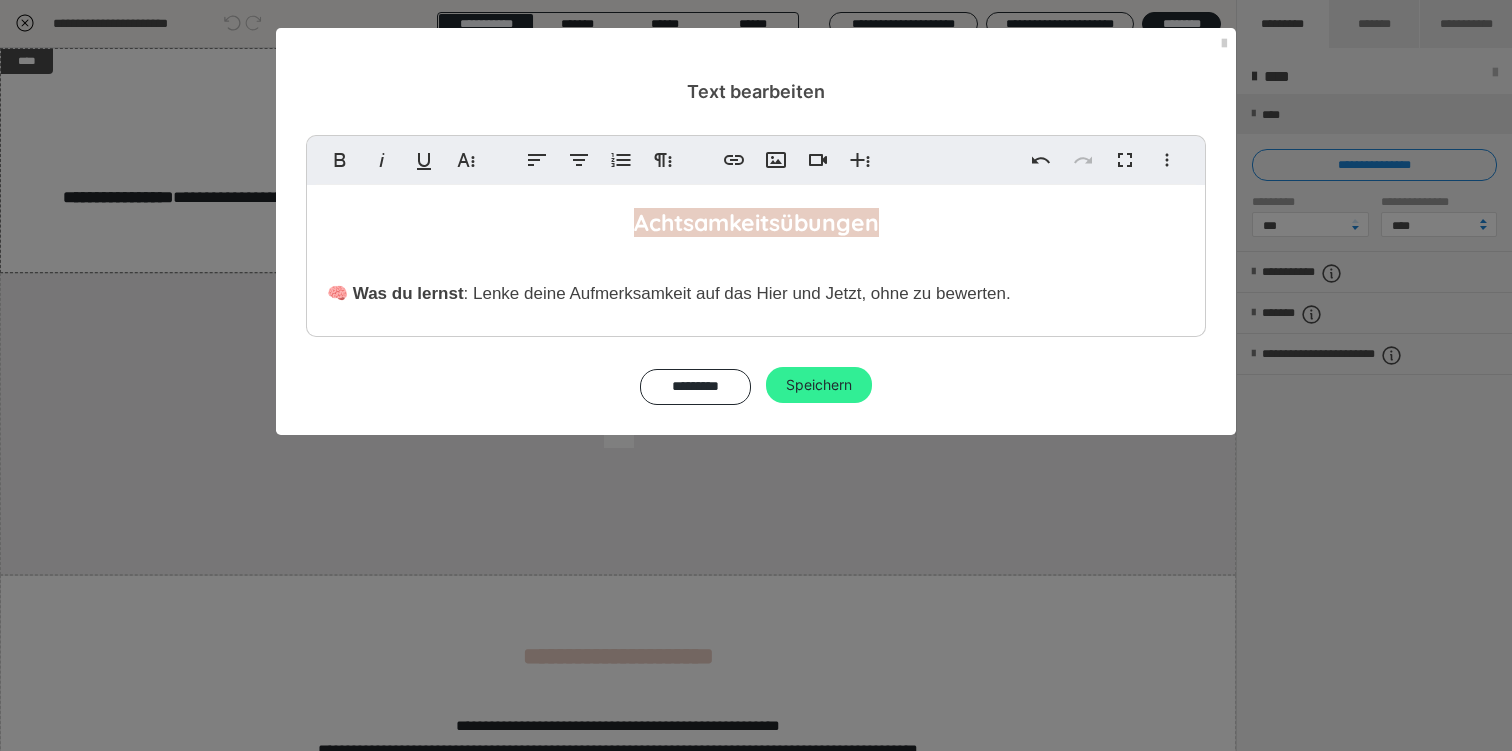 click on "Speichern" at bounding box center (819, 385) 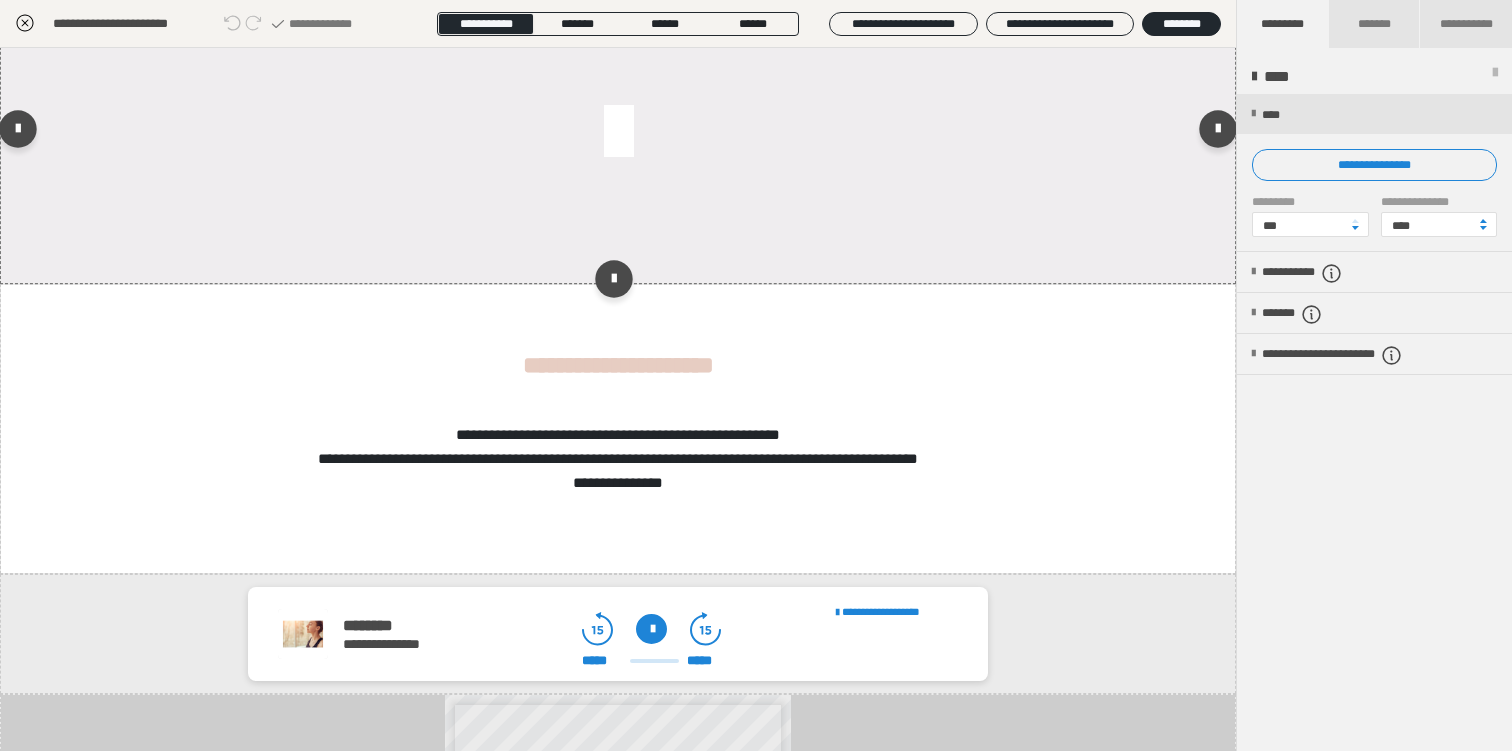 scroll, scrollTop: 306, scrollLeft: 0, axis: vertical 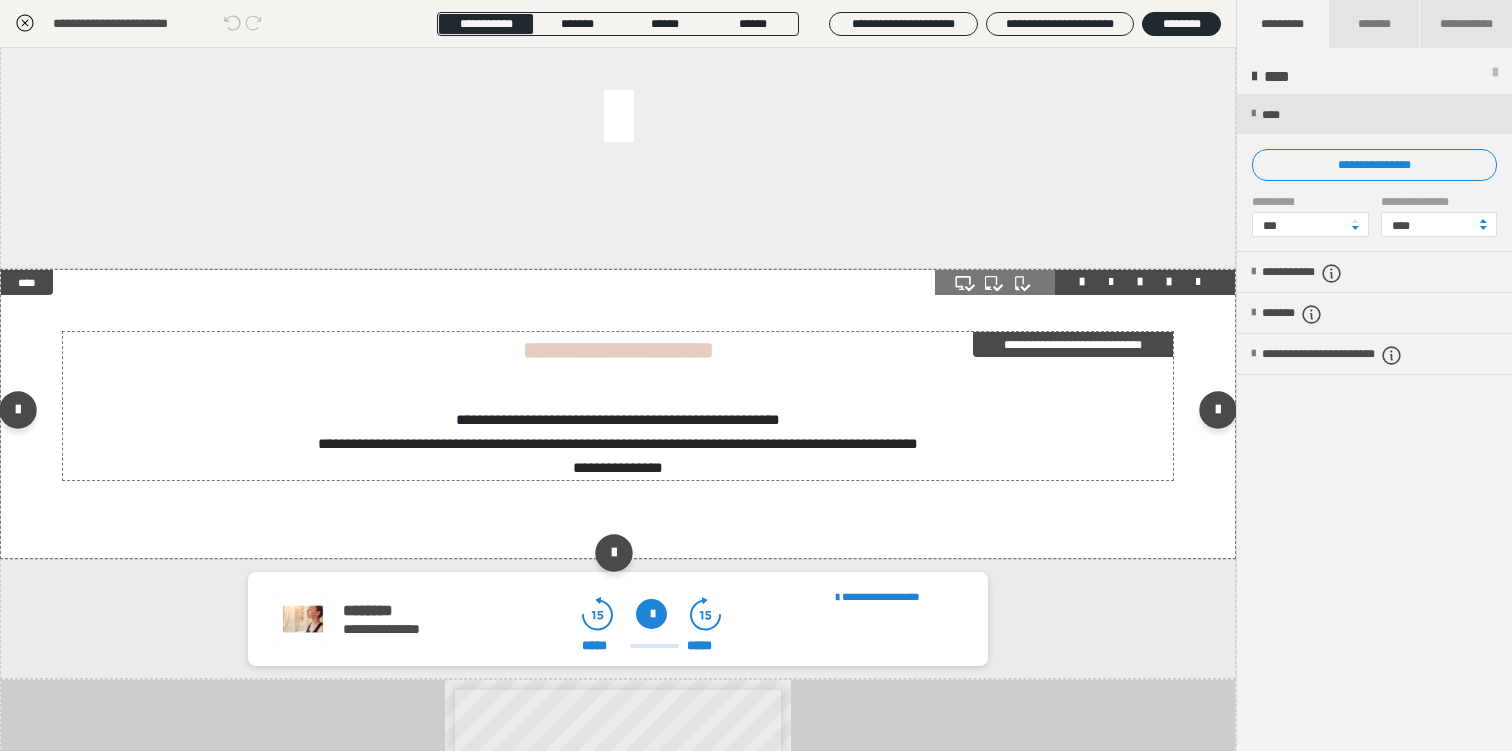 click on "**********" at bounding box center (1073, 344) 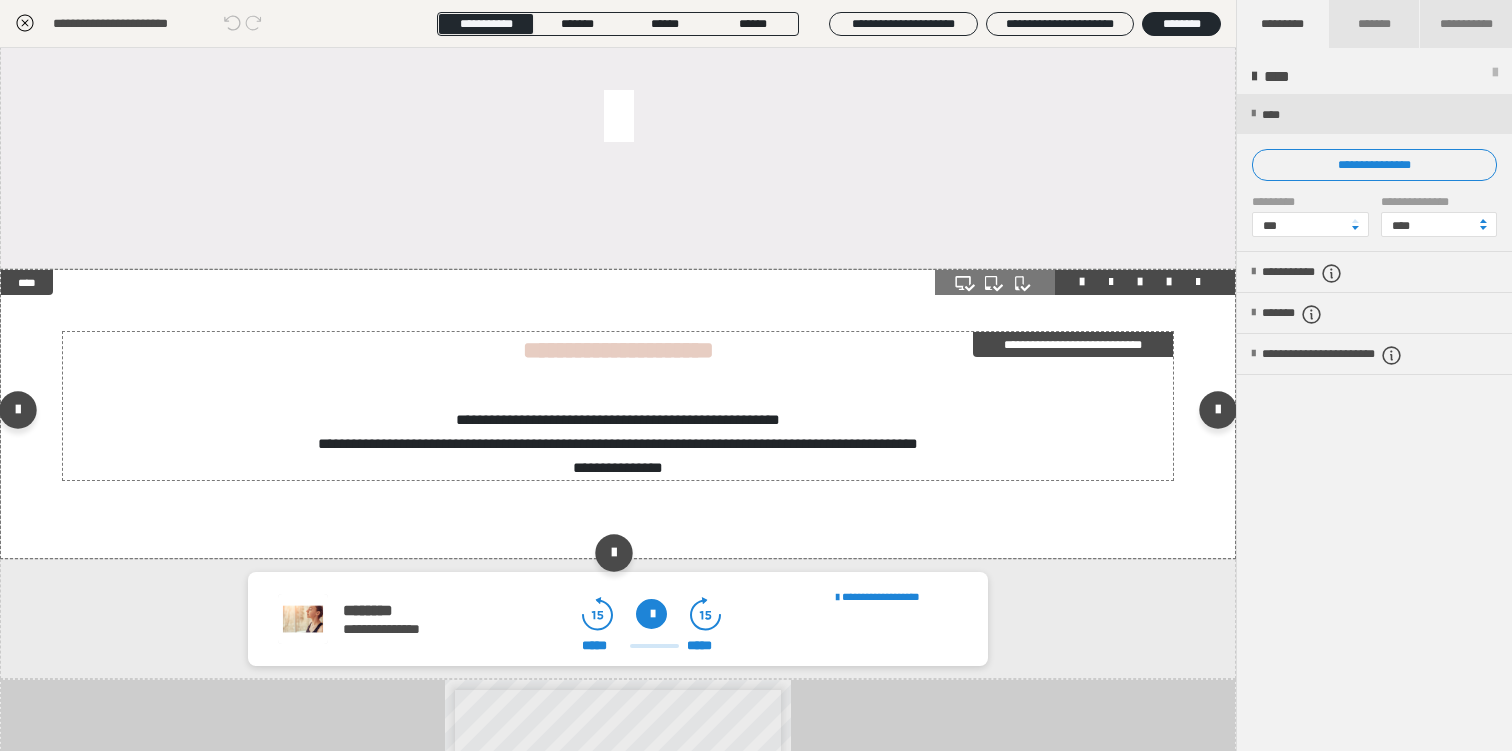 click on "**********" at bounding box center [1073, 344] 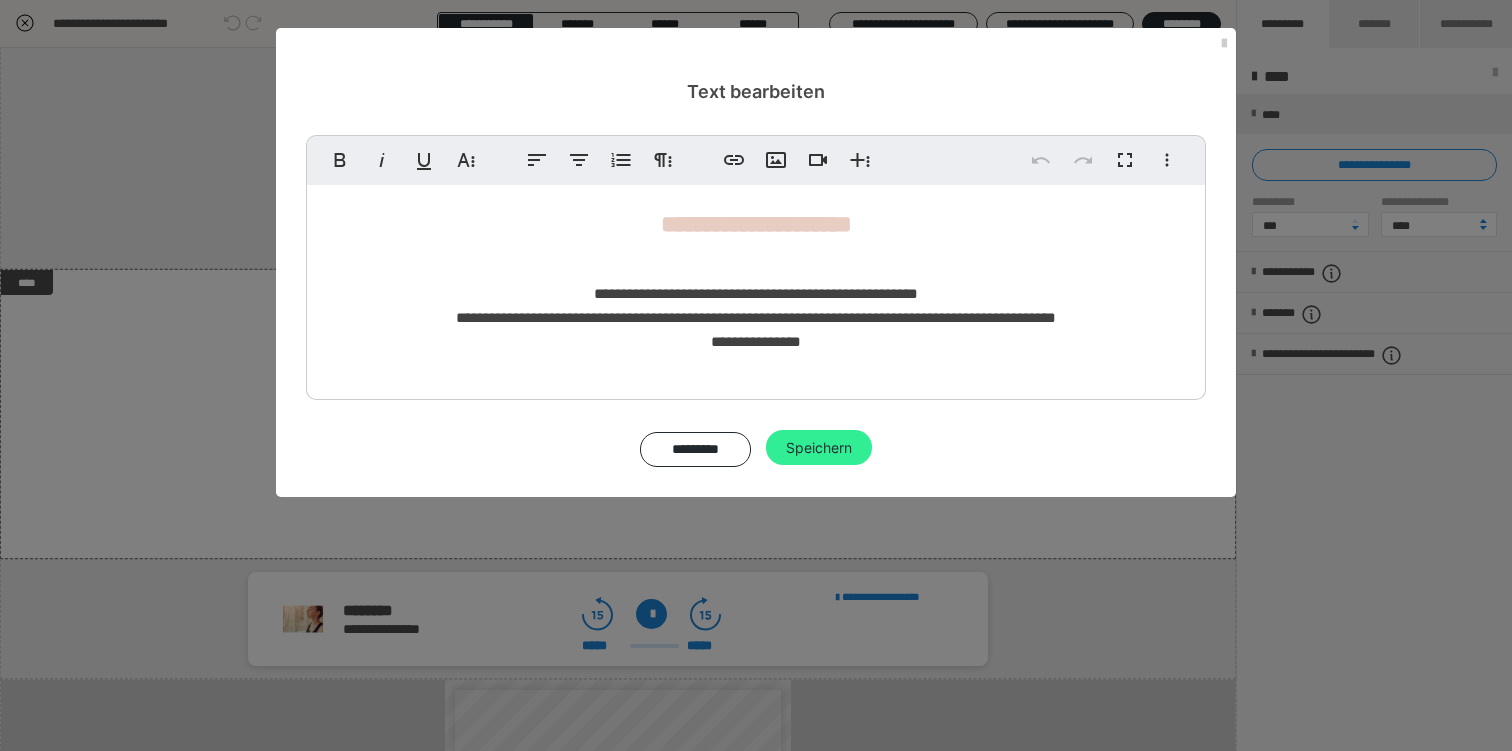 click on "Speichern" at bounding box center [819, 448] 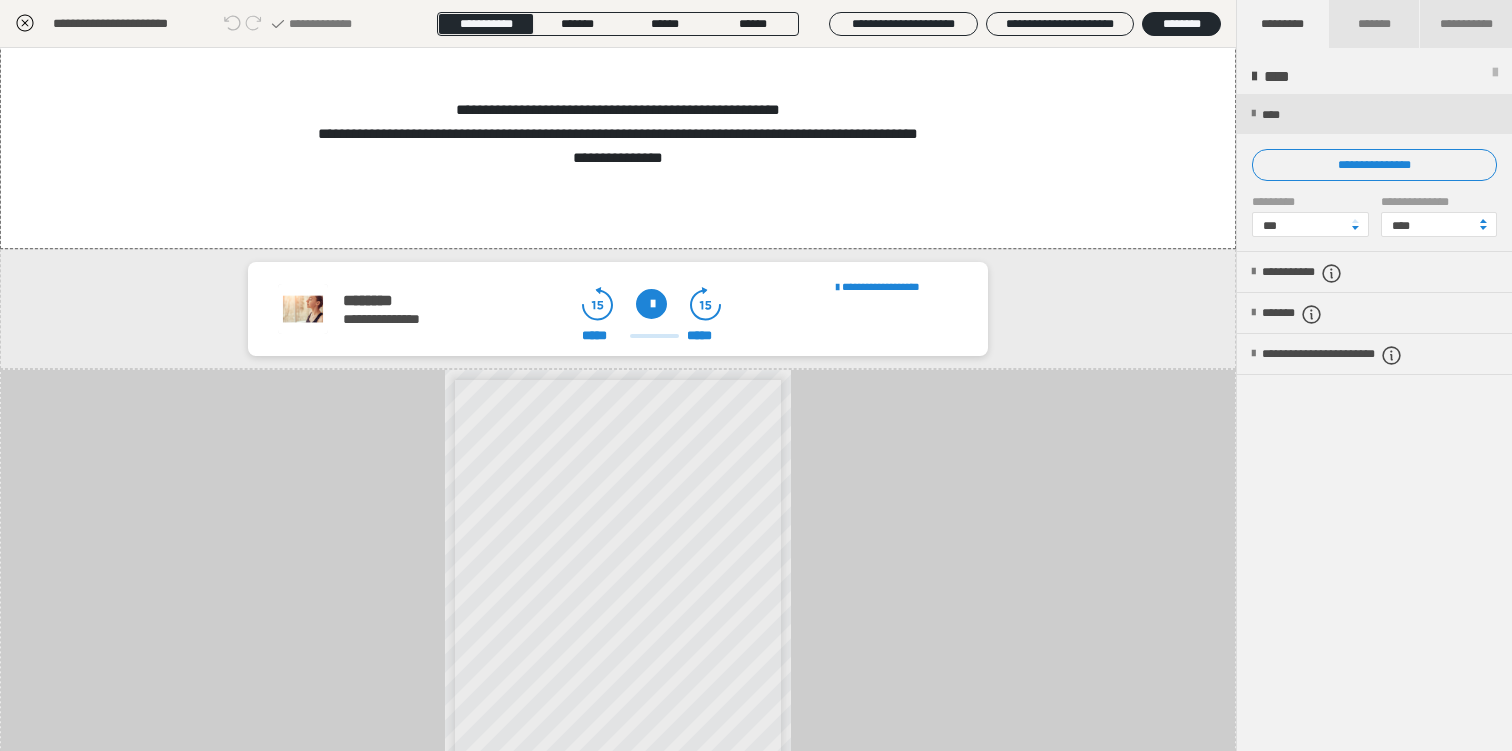 scroll, scrollTop: 617, scrollLeft: 0, axis: vertical 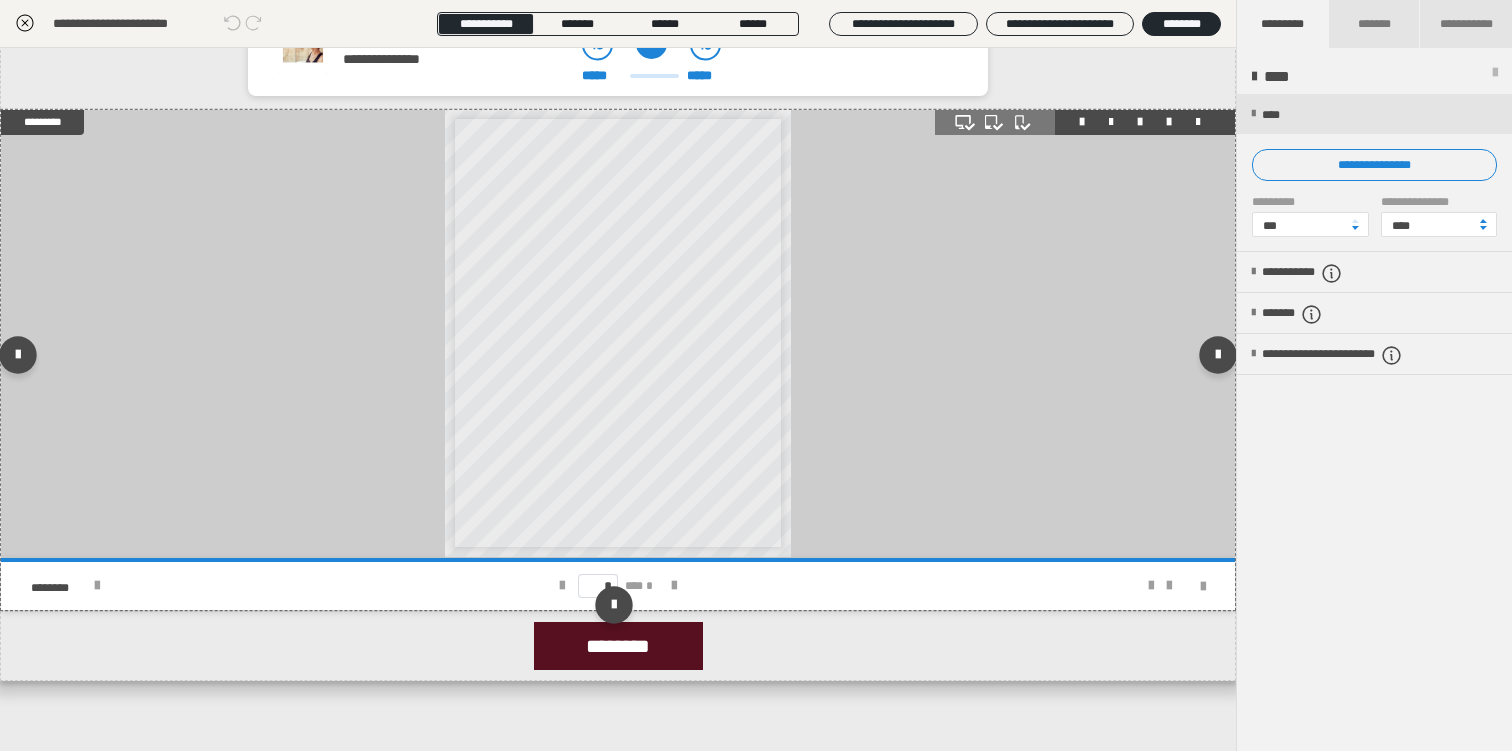 click on "* *** *" at bounding box center [618, 586] 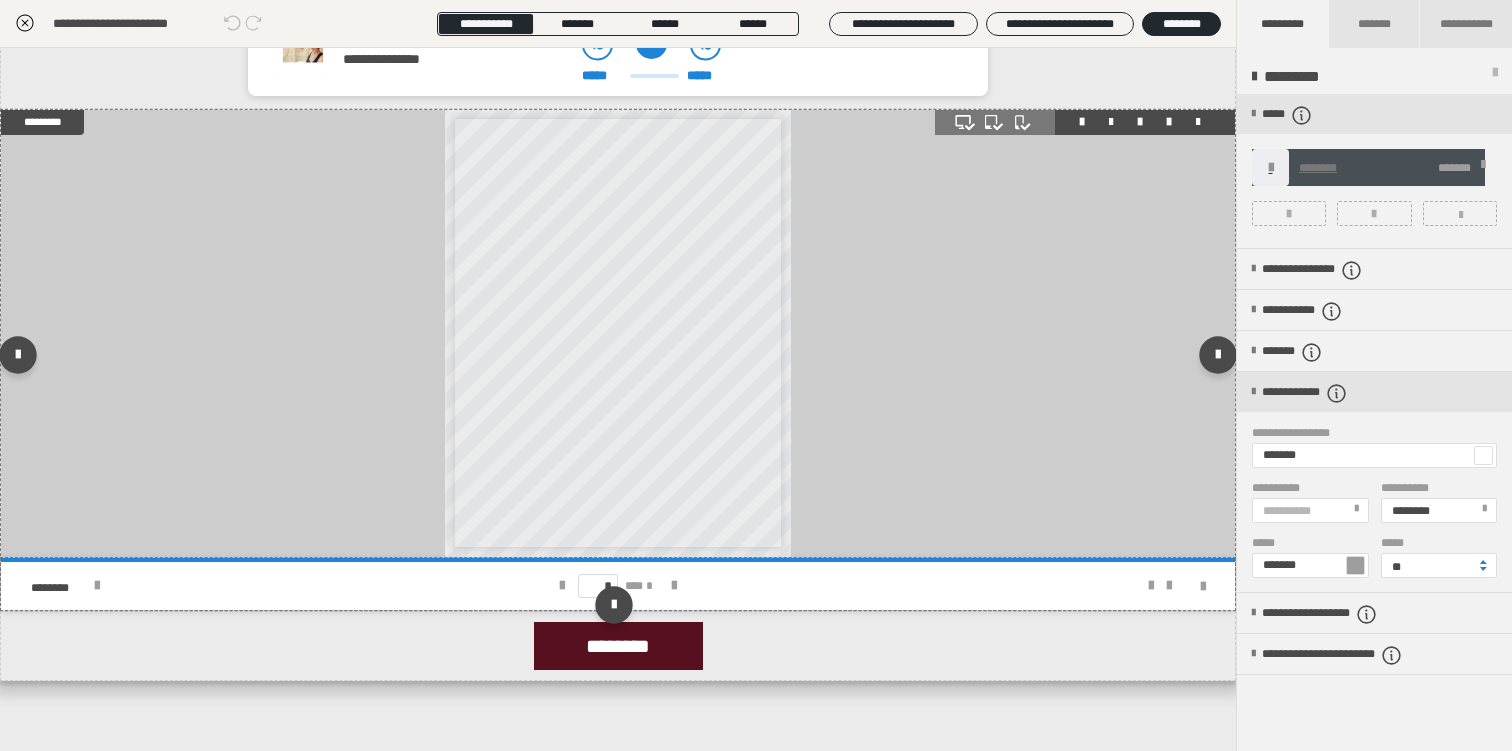 click on "* *** *" at bounding box center [618, 586] 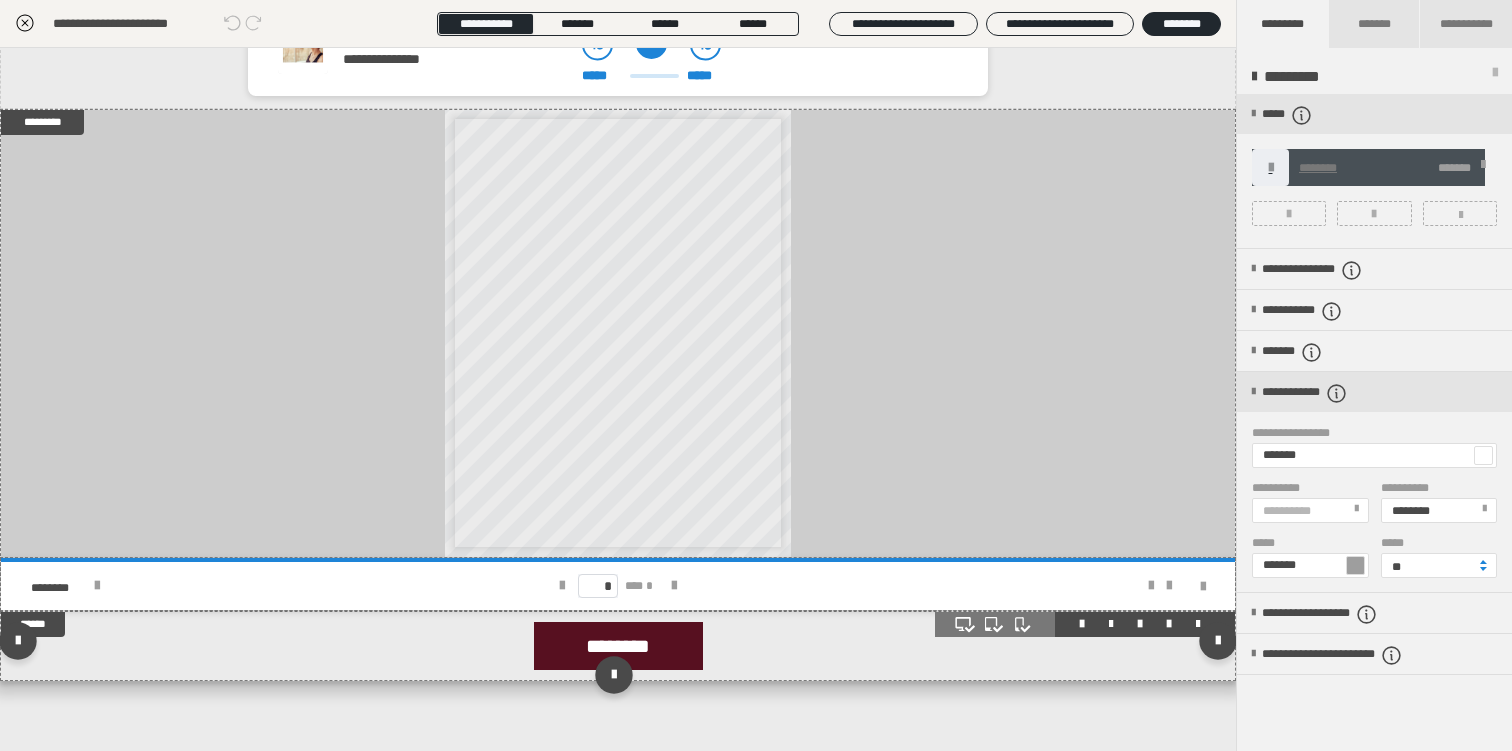 click on "********" at bounding box center (618, 646) 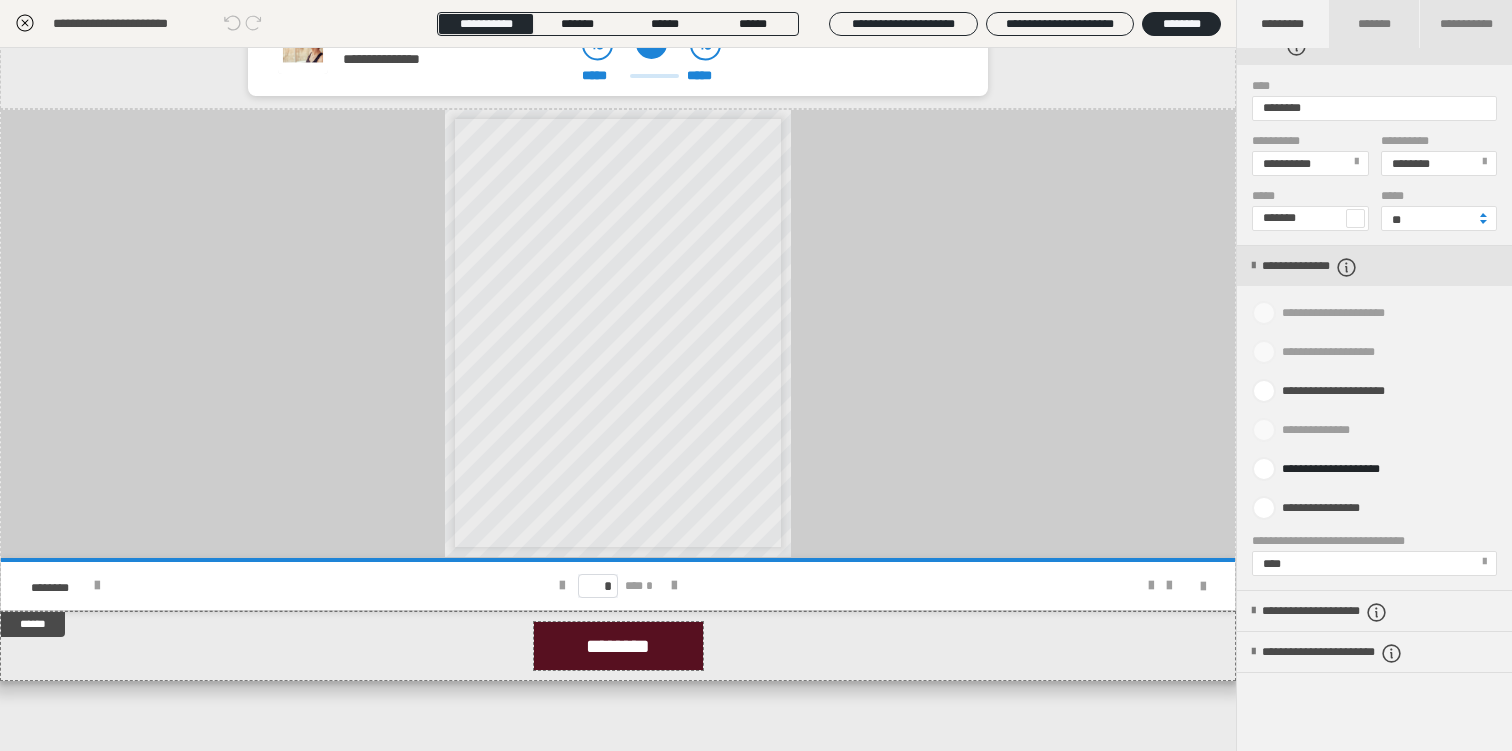 scroll, scrollTop: 849, scrollLeft: 0, axis: vertical 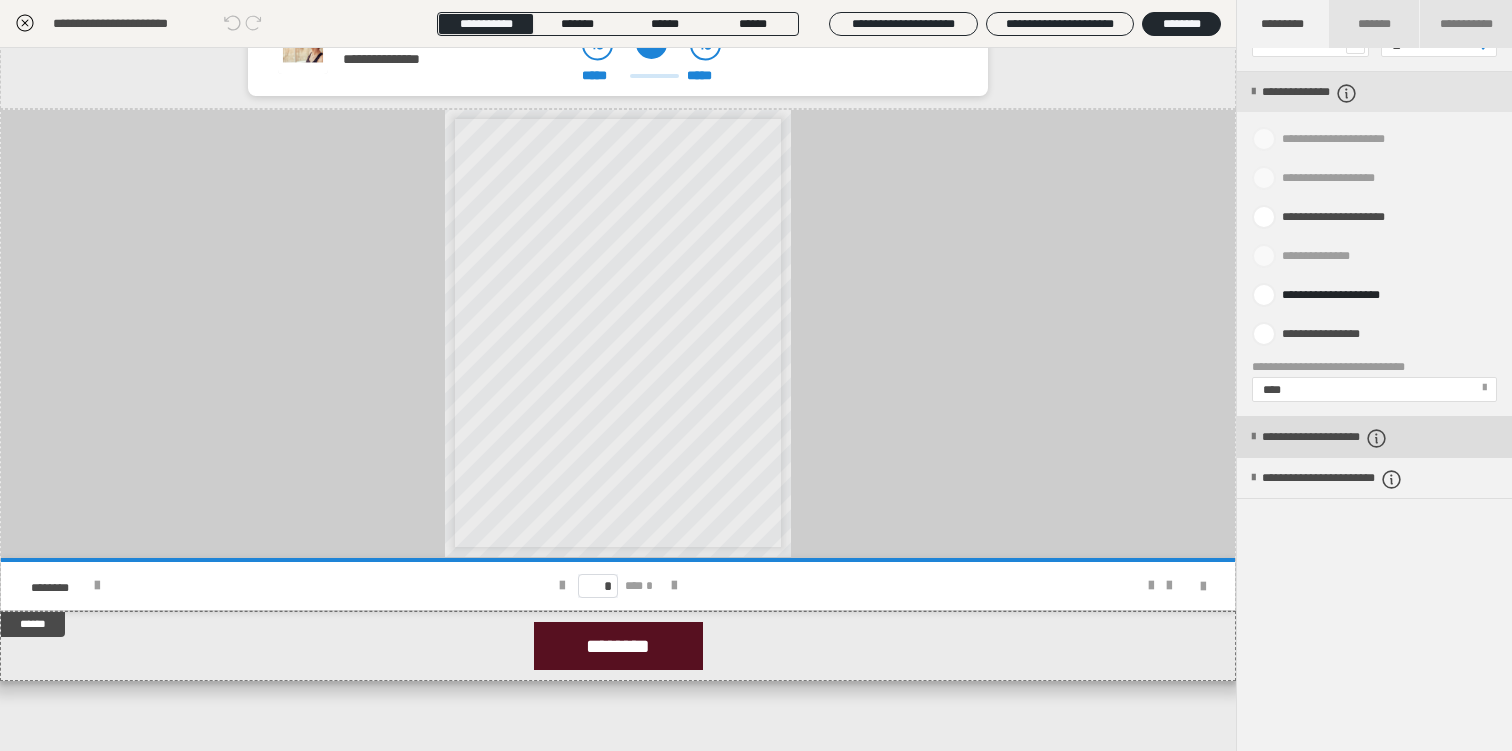 click on "**********" at bounding box center (1354, 438) 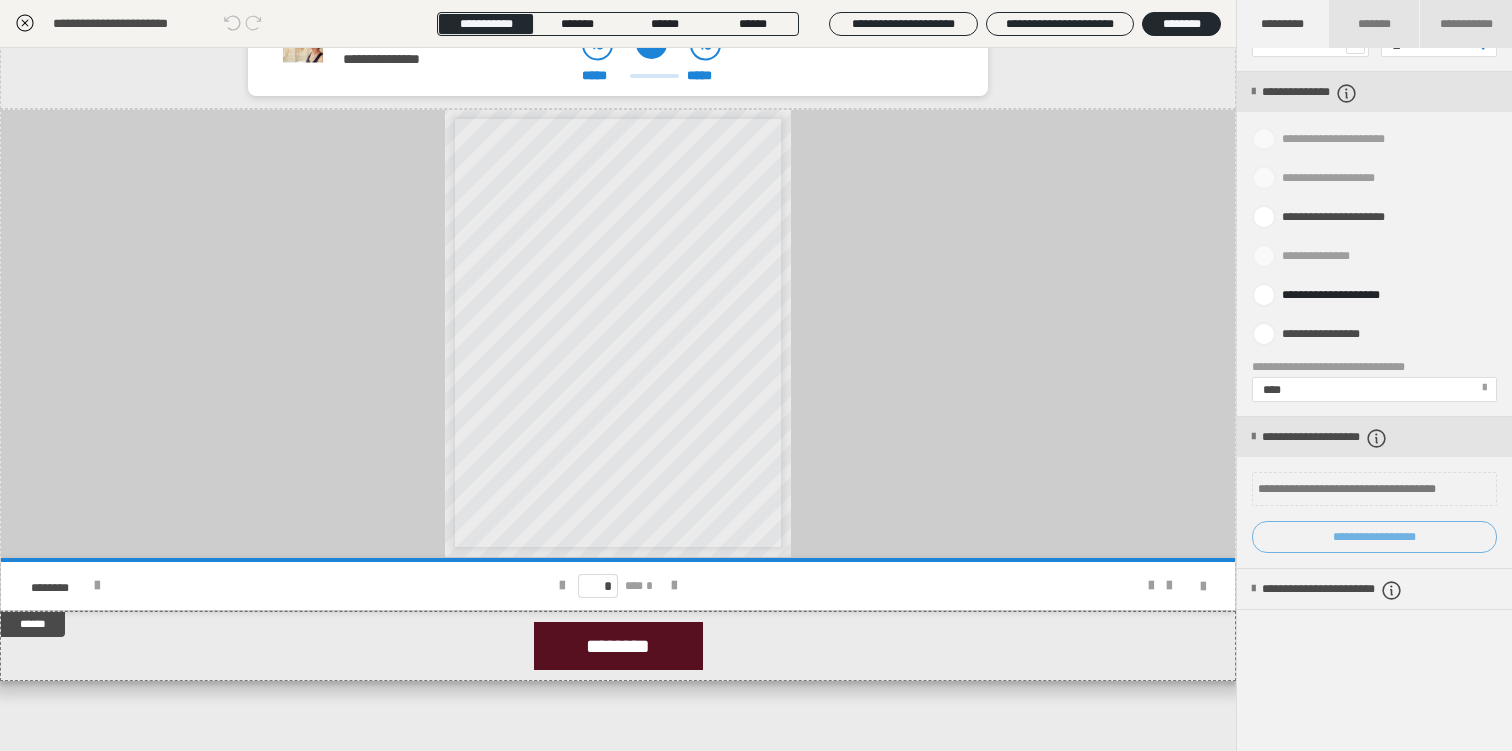 click on "**********" at bounding box center [1374, 537] 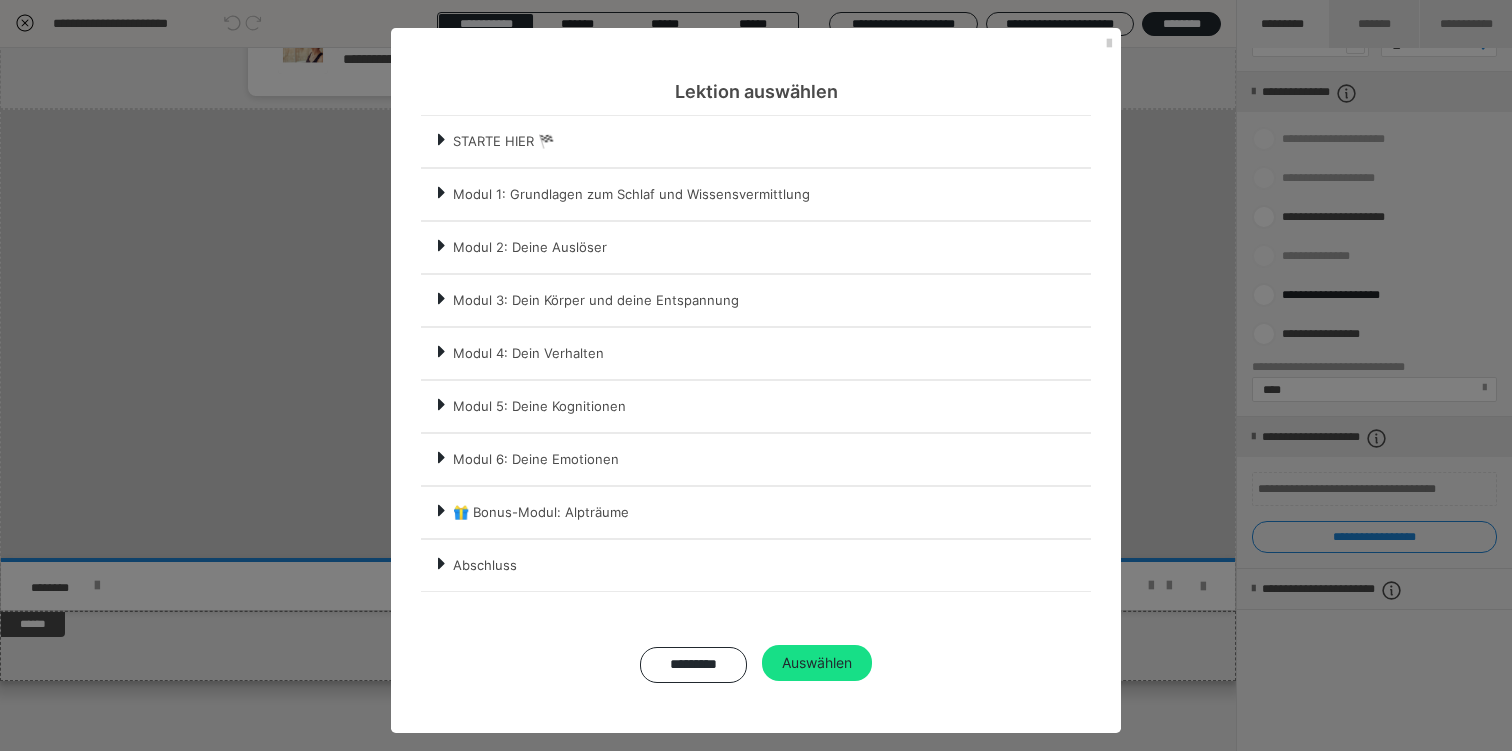 click on "Modul 3: Dein Körper und deine Entspannung" at bounding box center [771, 300] 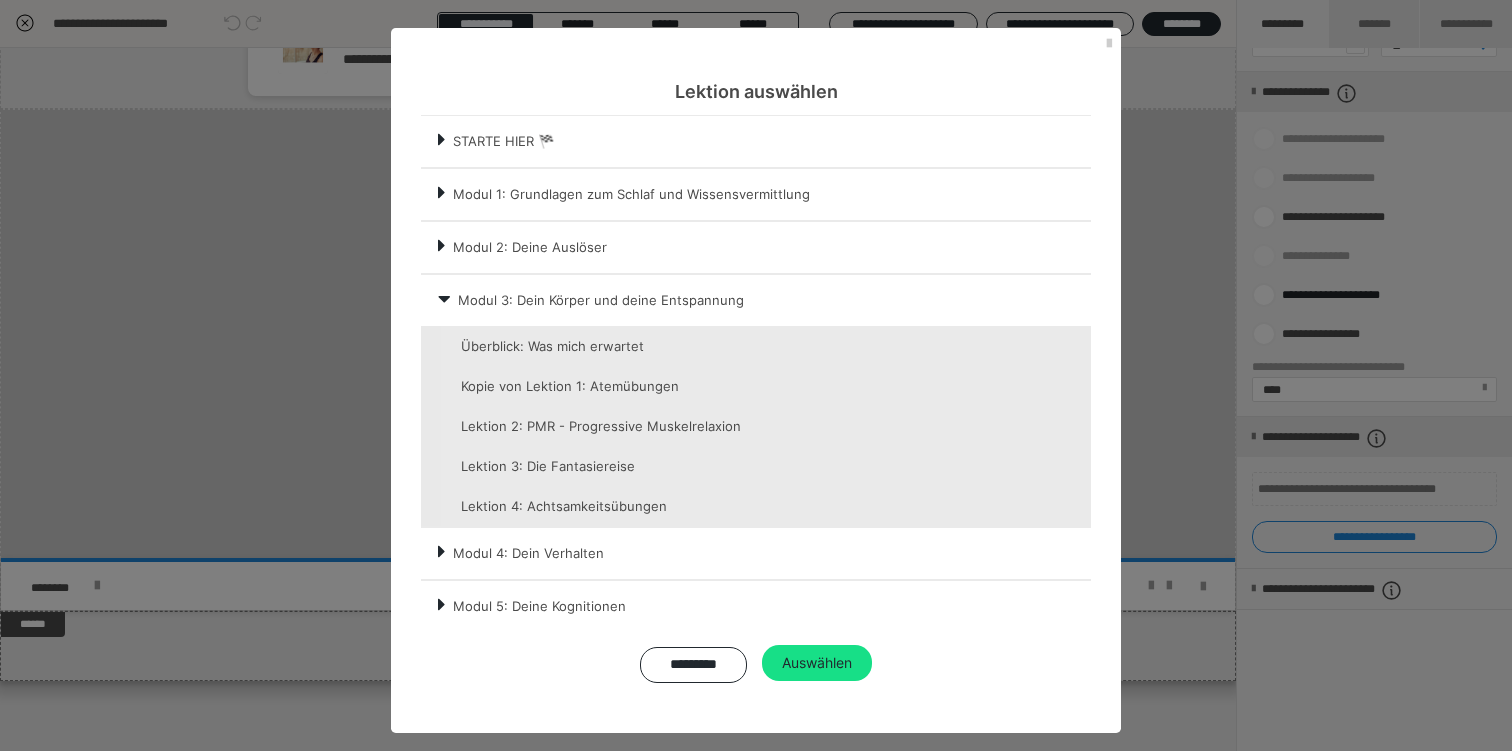 click on "Modul 4: Dein Verhalten" at bounding box center [771, 553] 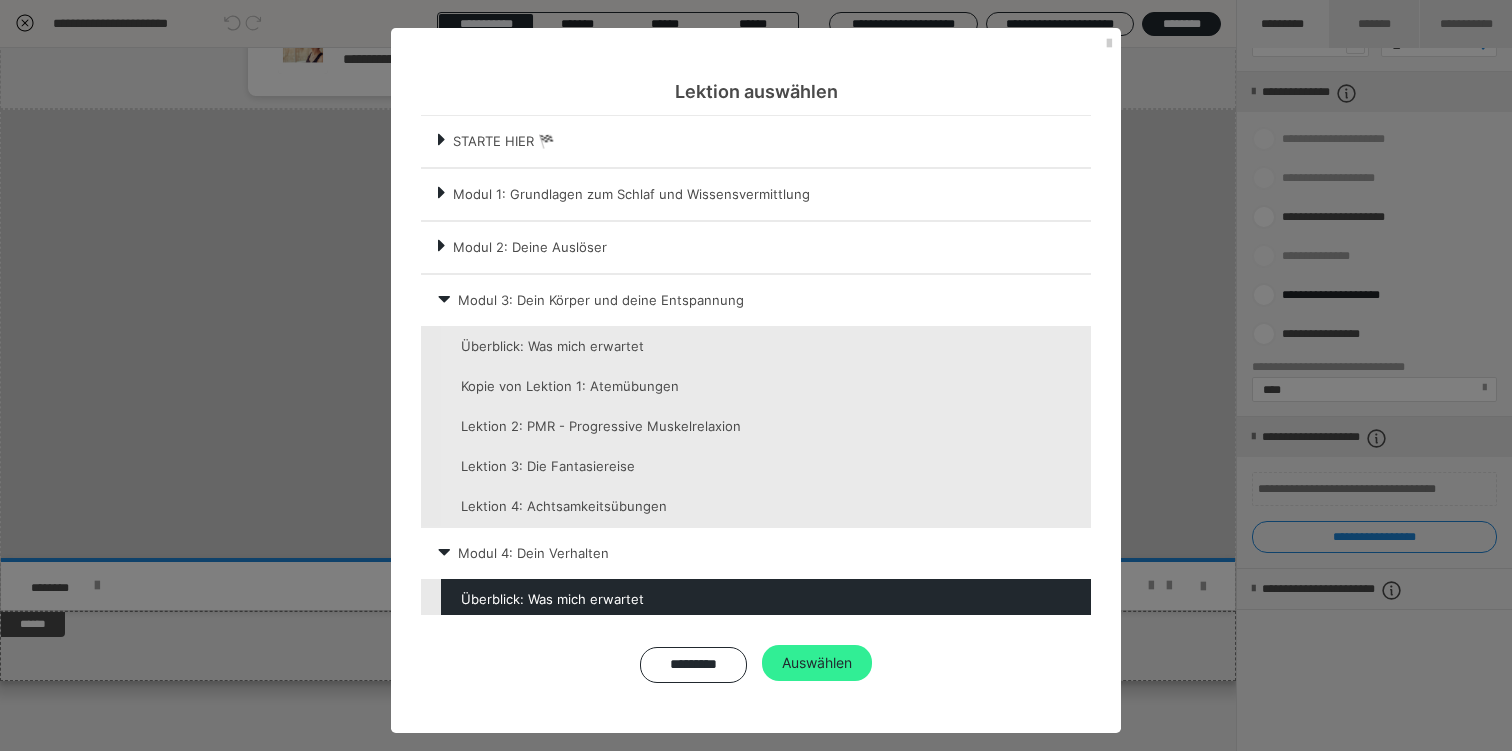 click on "Auswählen" at bounding box center [817, 663] 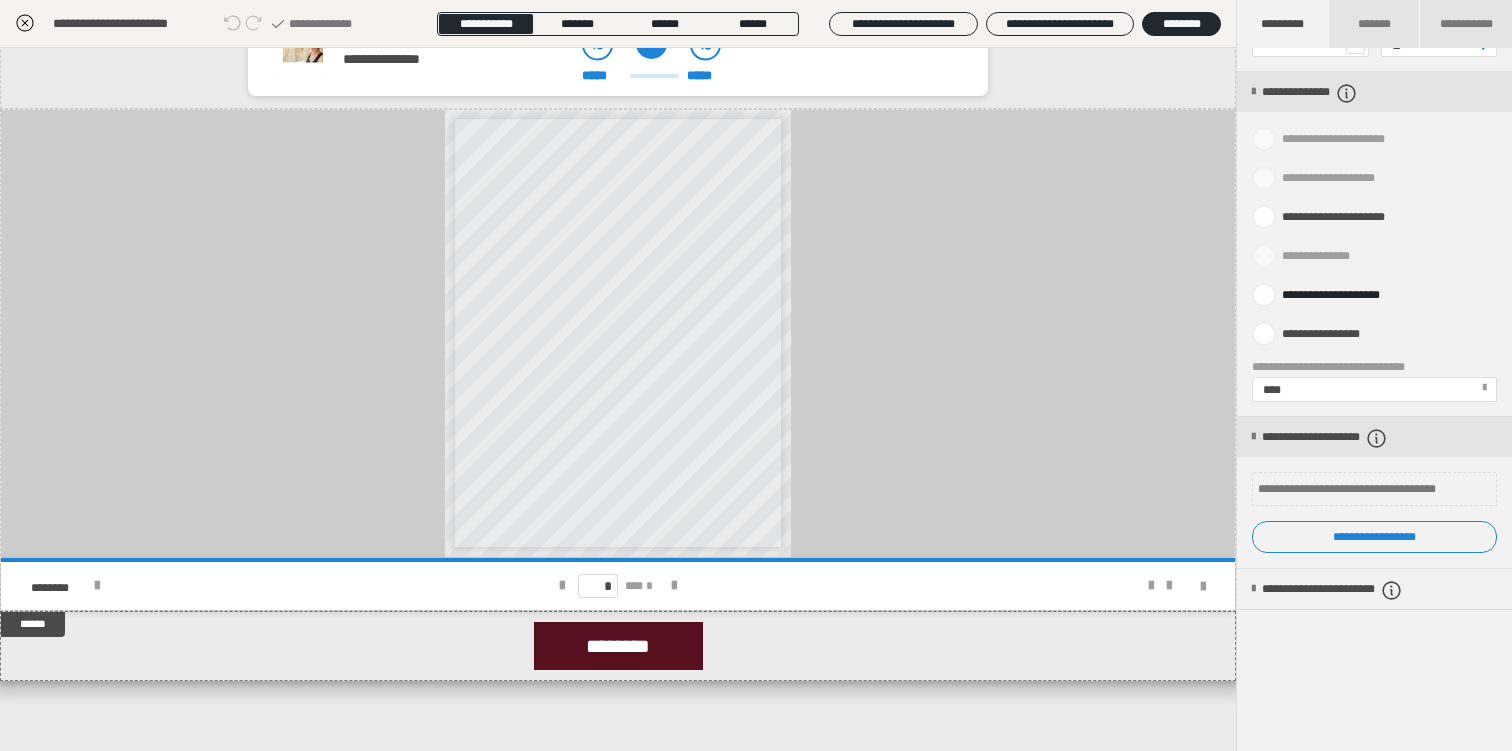 click 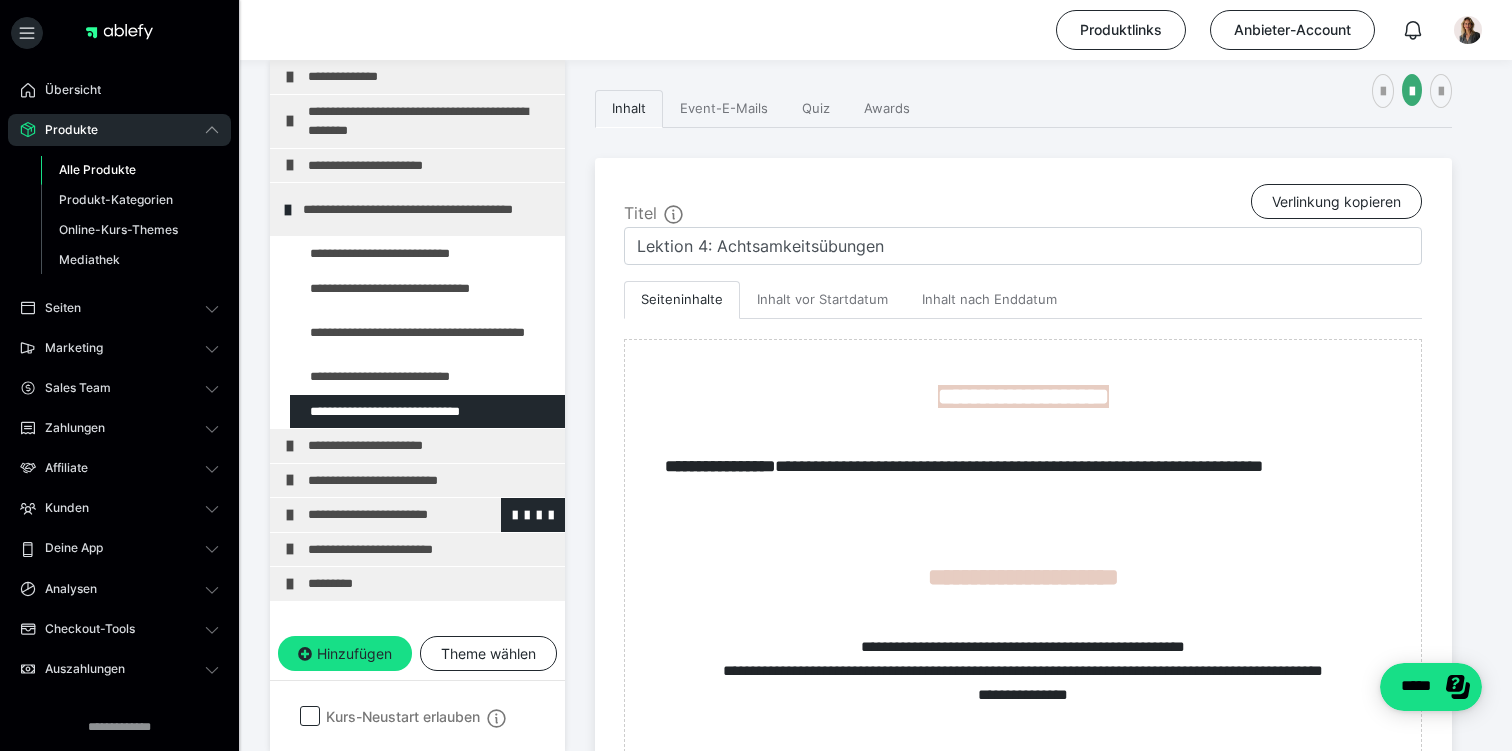 click on "**********" at bounding box center [431, 515] 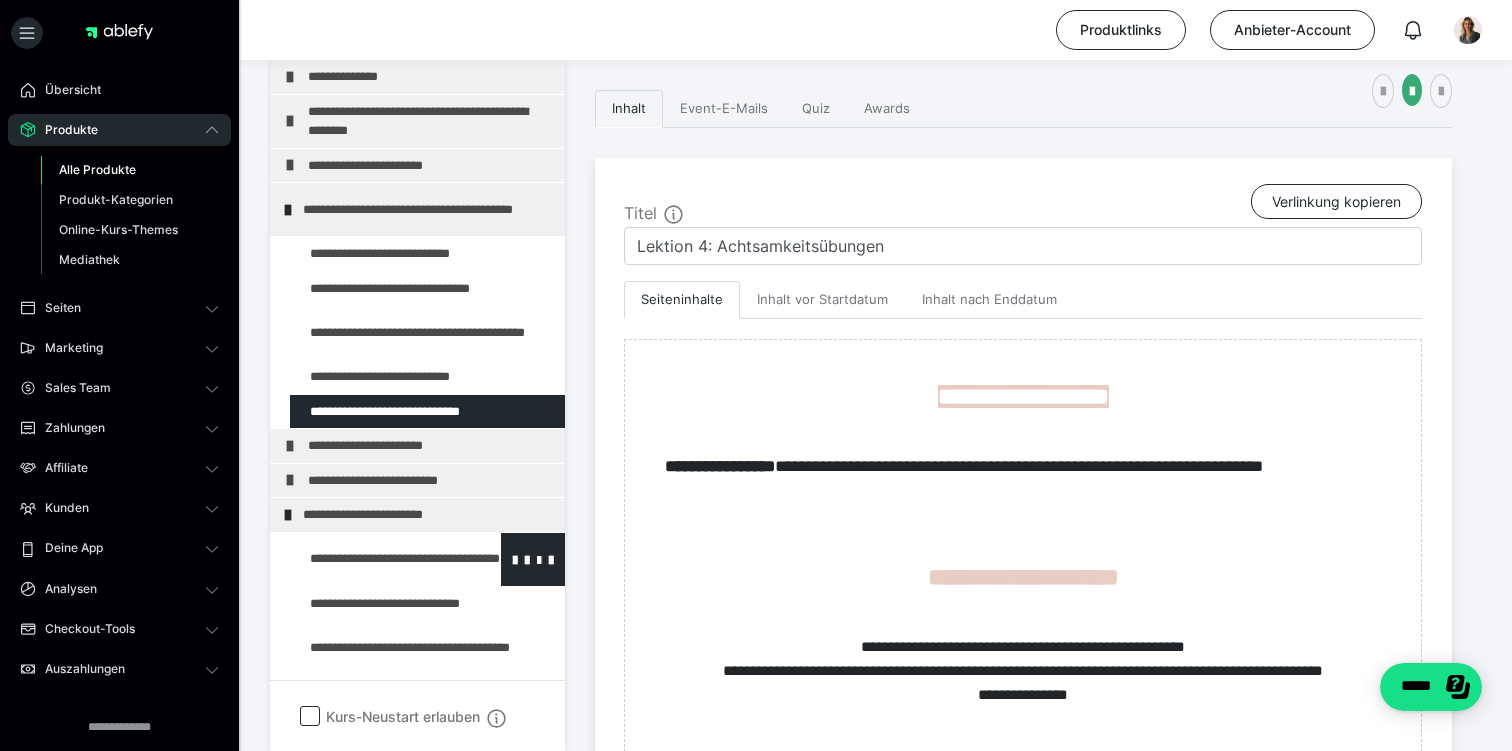 click at bounding box center (375, 559) 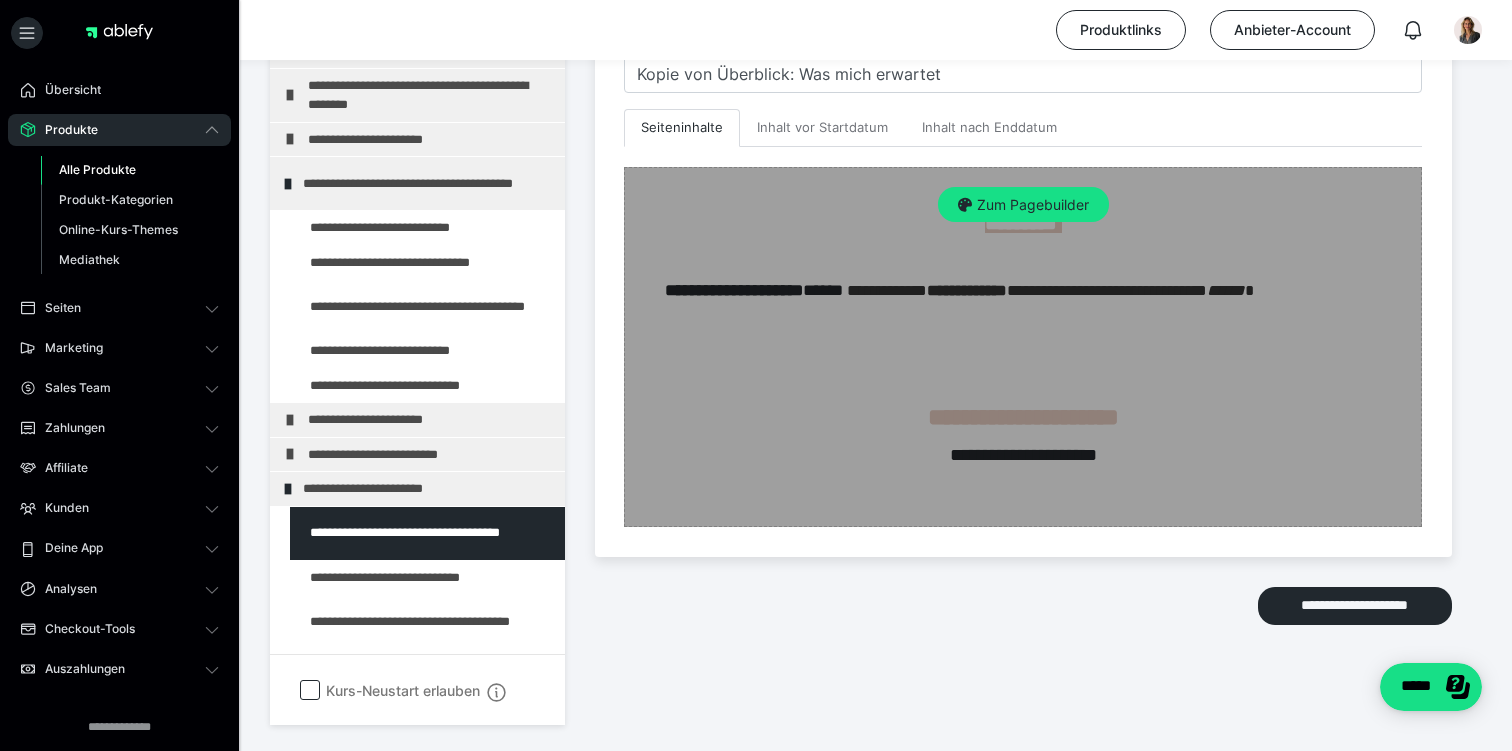 scroll, scrollTop: 402, scrollLeft: 0, axis: vertical 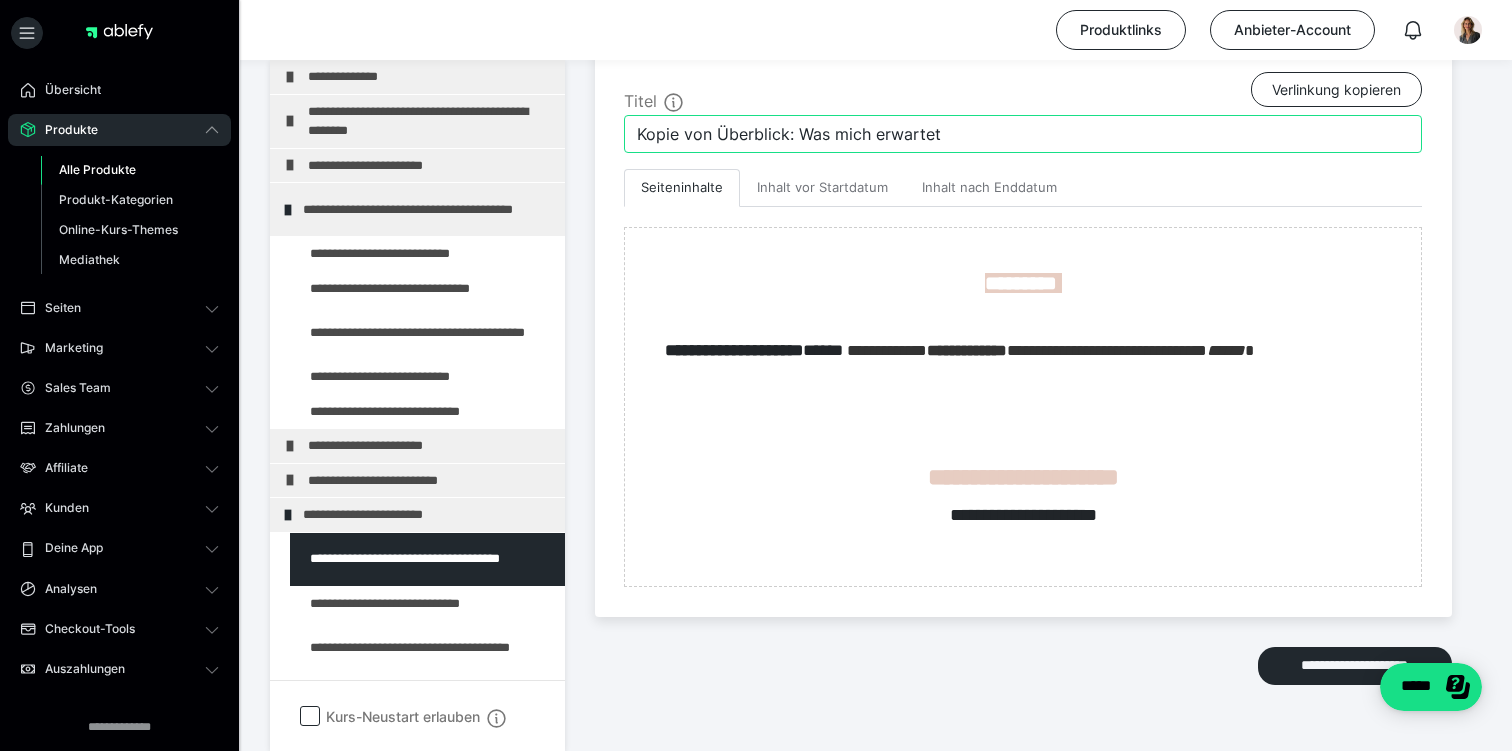 drag, startPoint x: 713, startPoint y: 134, endPoint x: 609, endPoint y: 136, distance: 104.019226 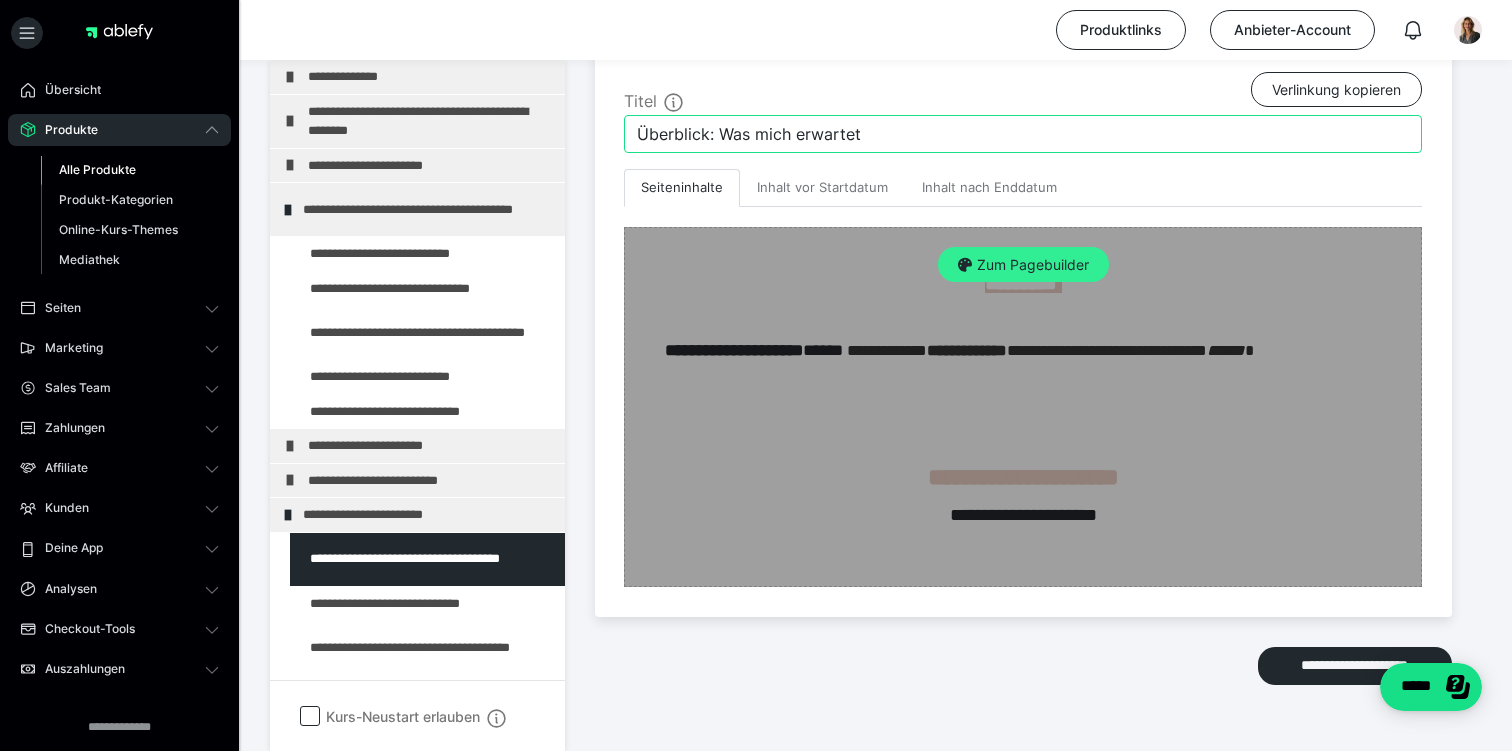 type on "Überblick: Was mich erwartet" 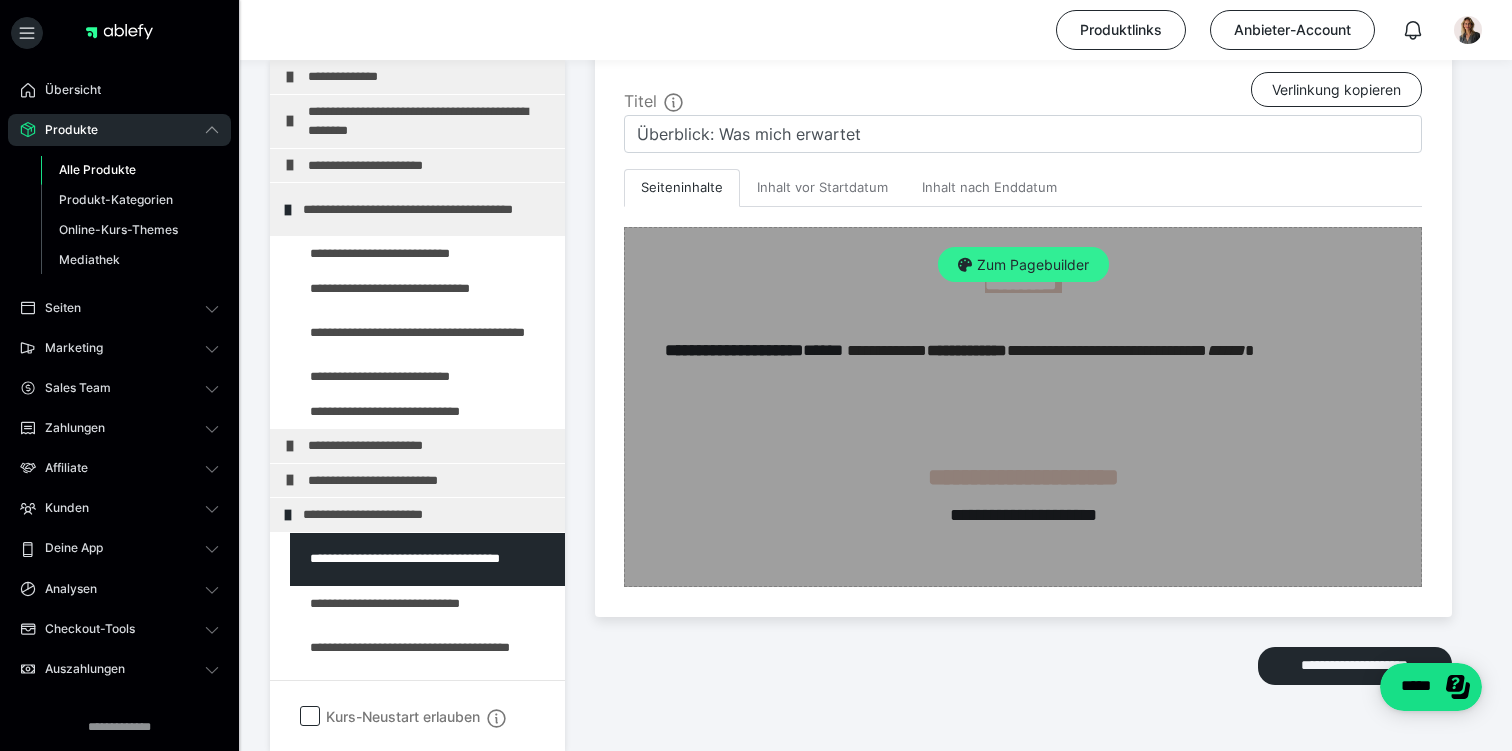 click on "Zum Pagebuilder" at bounding box center [1023, 265] 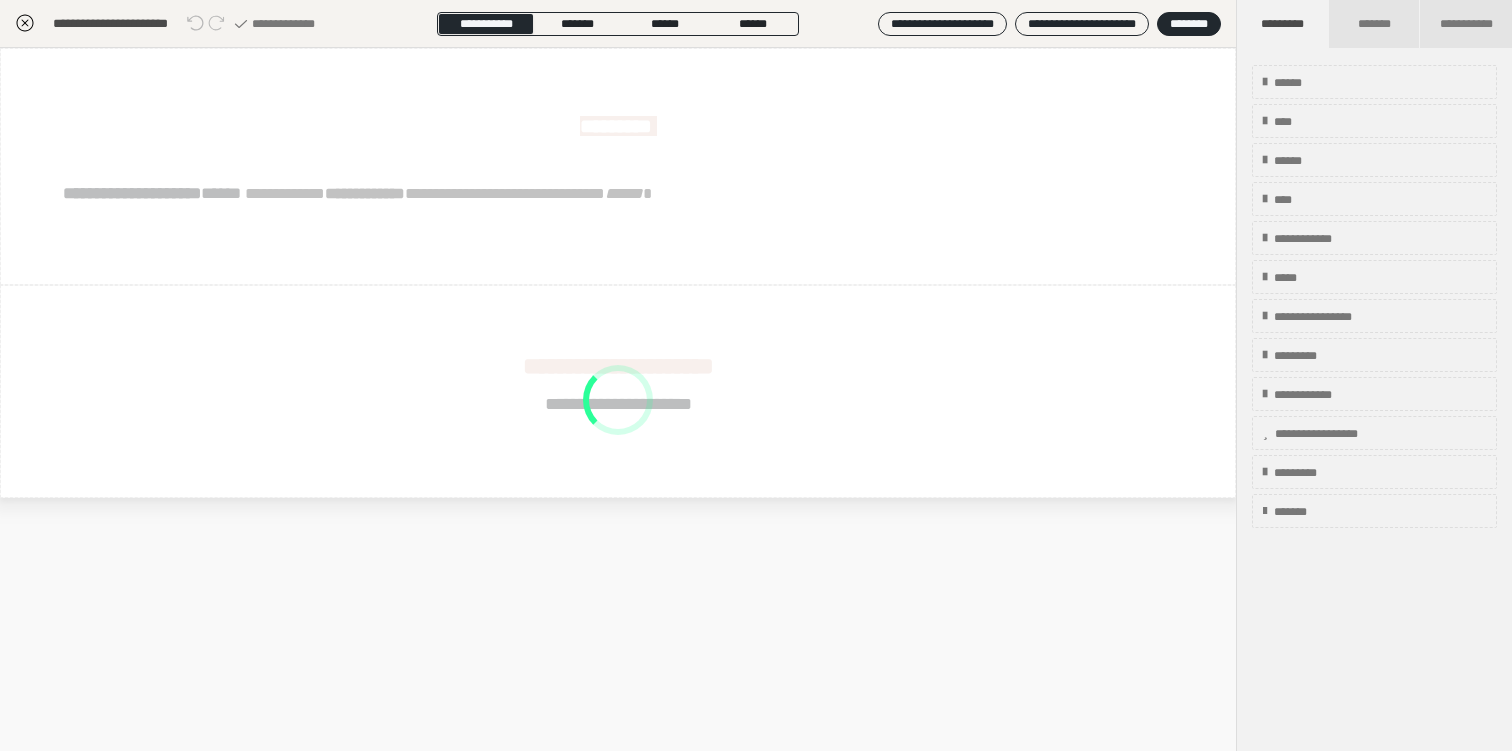 scroll, scrollTop: 290, scrollLeft: 0, axis: vertical 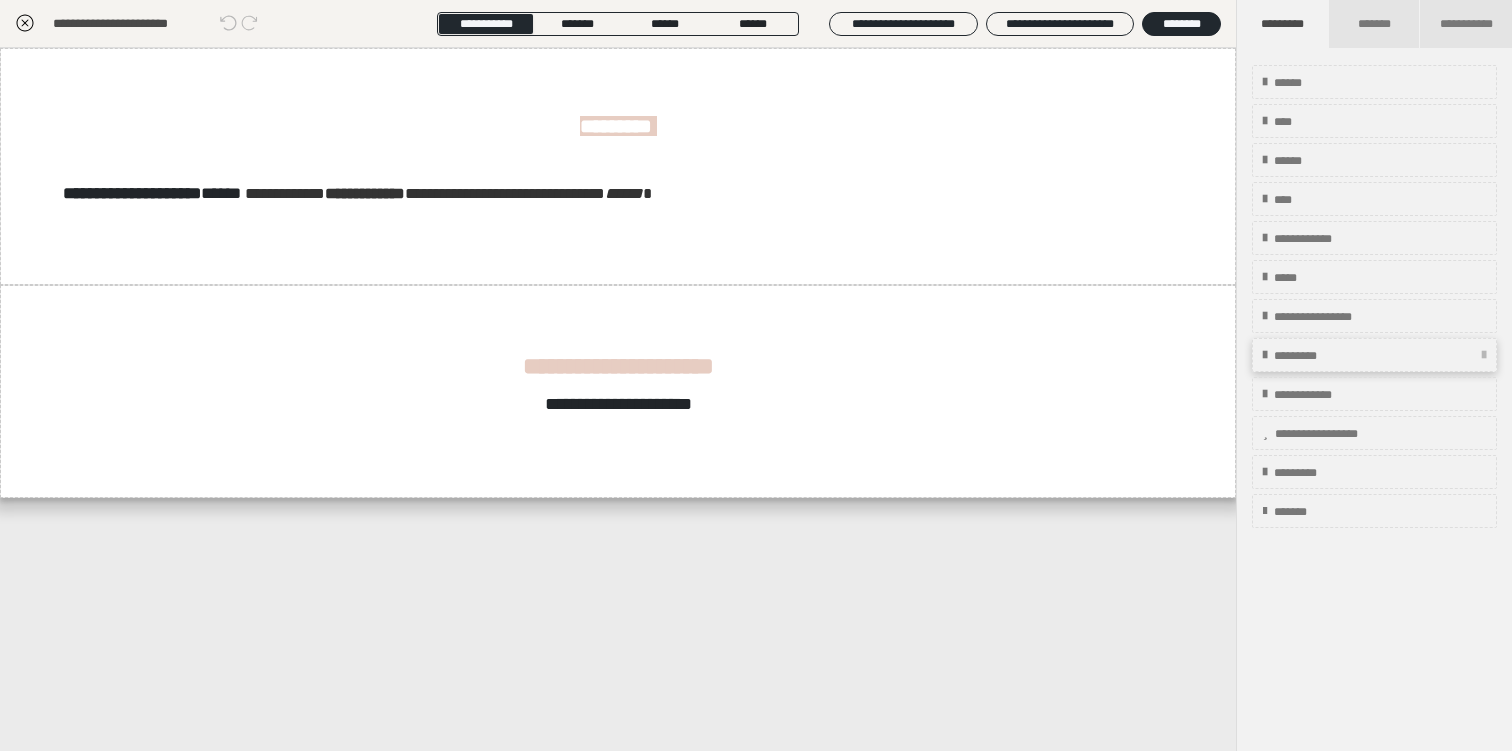 click on "*********" at bounding box center [1308, 356] 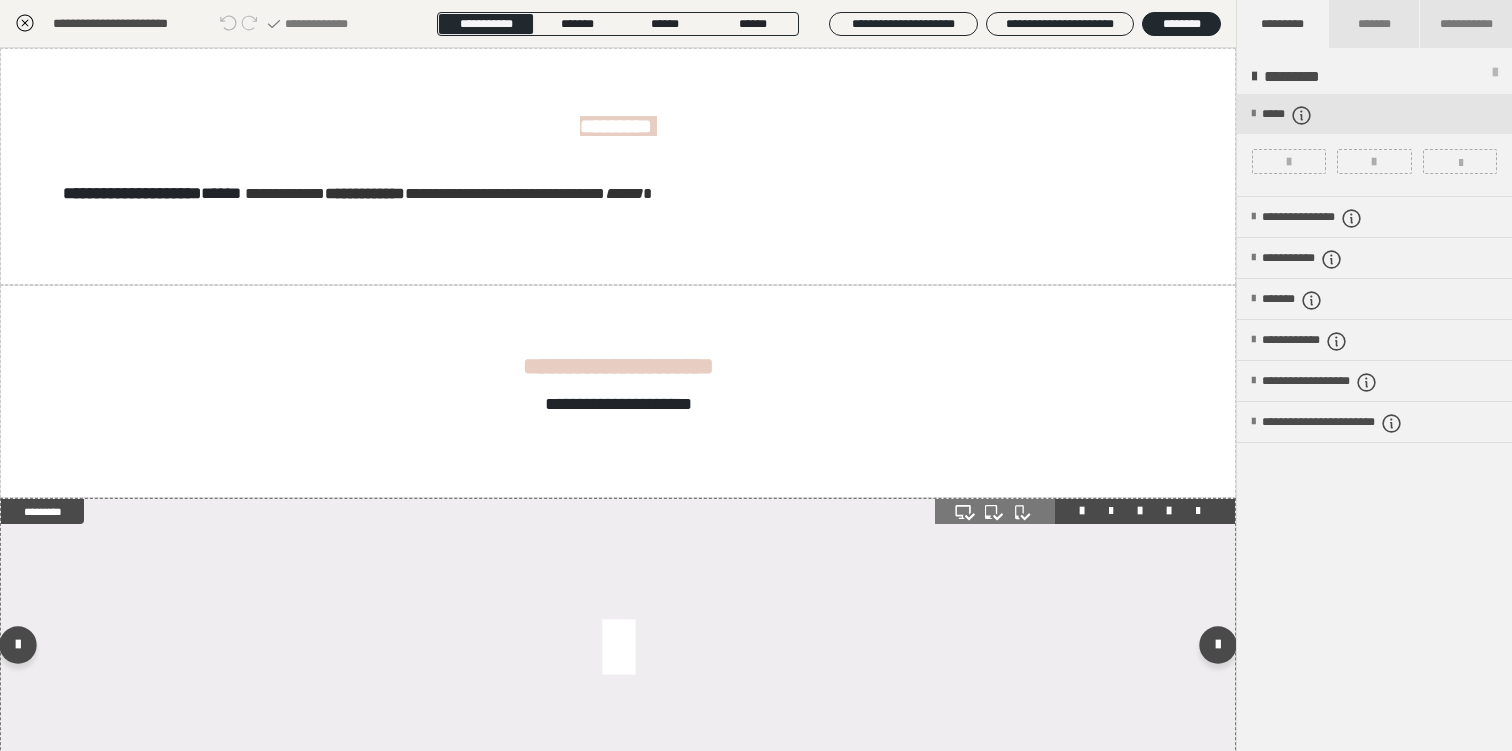 click at bounding box center [618, 649] 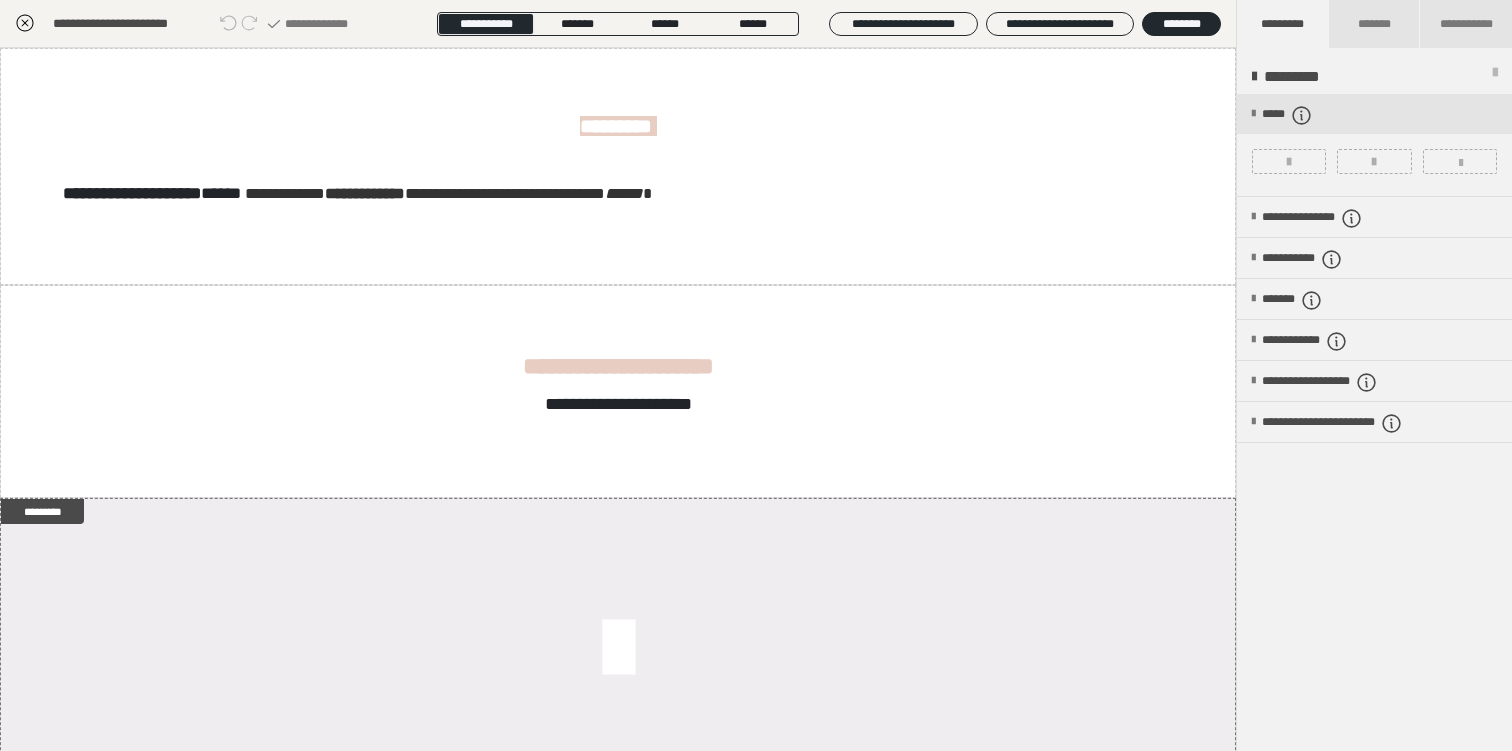 click on "*****" at bounding box center [1374, 145] 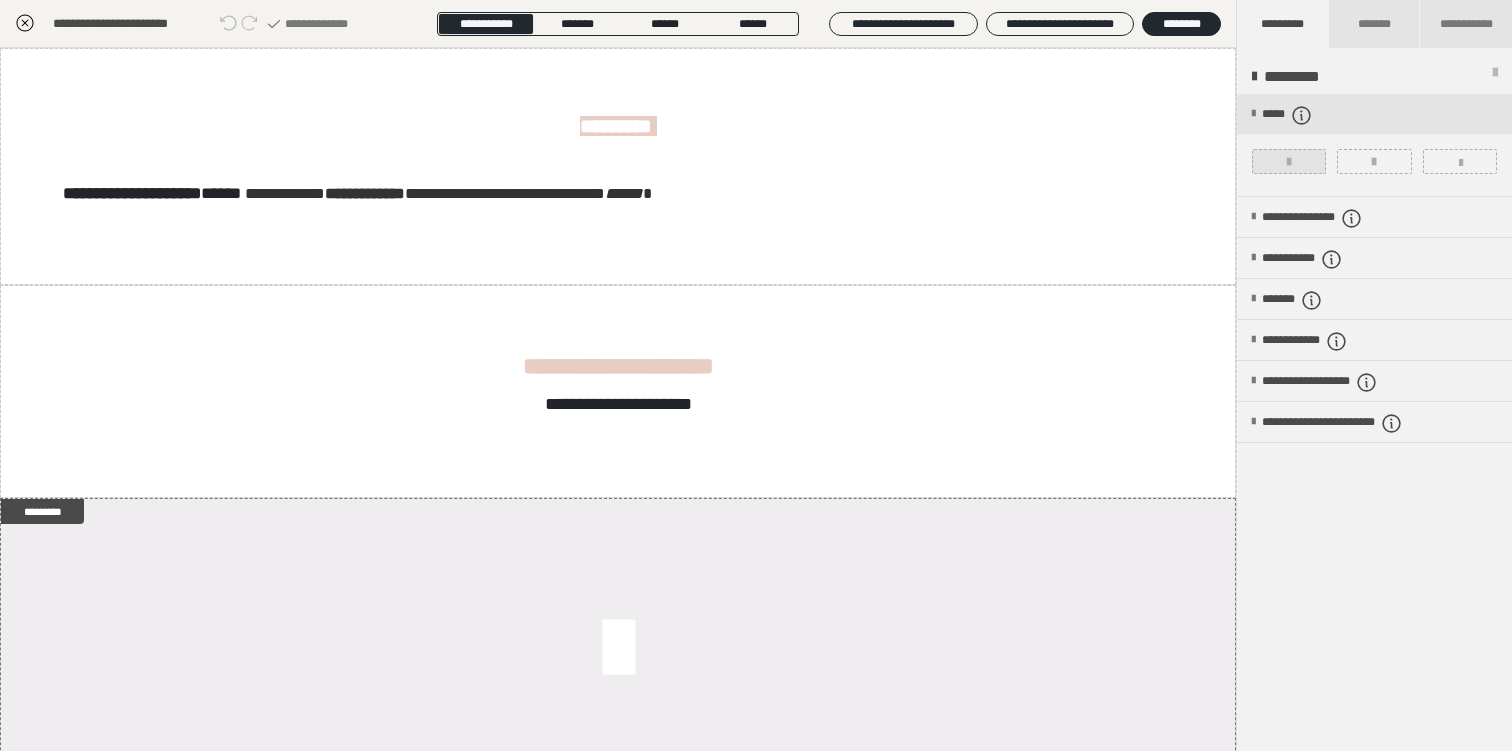 click at bounding box center [1289, 162] 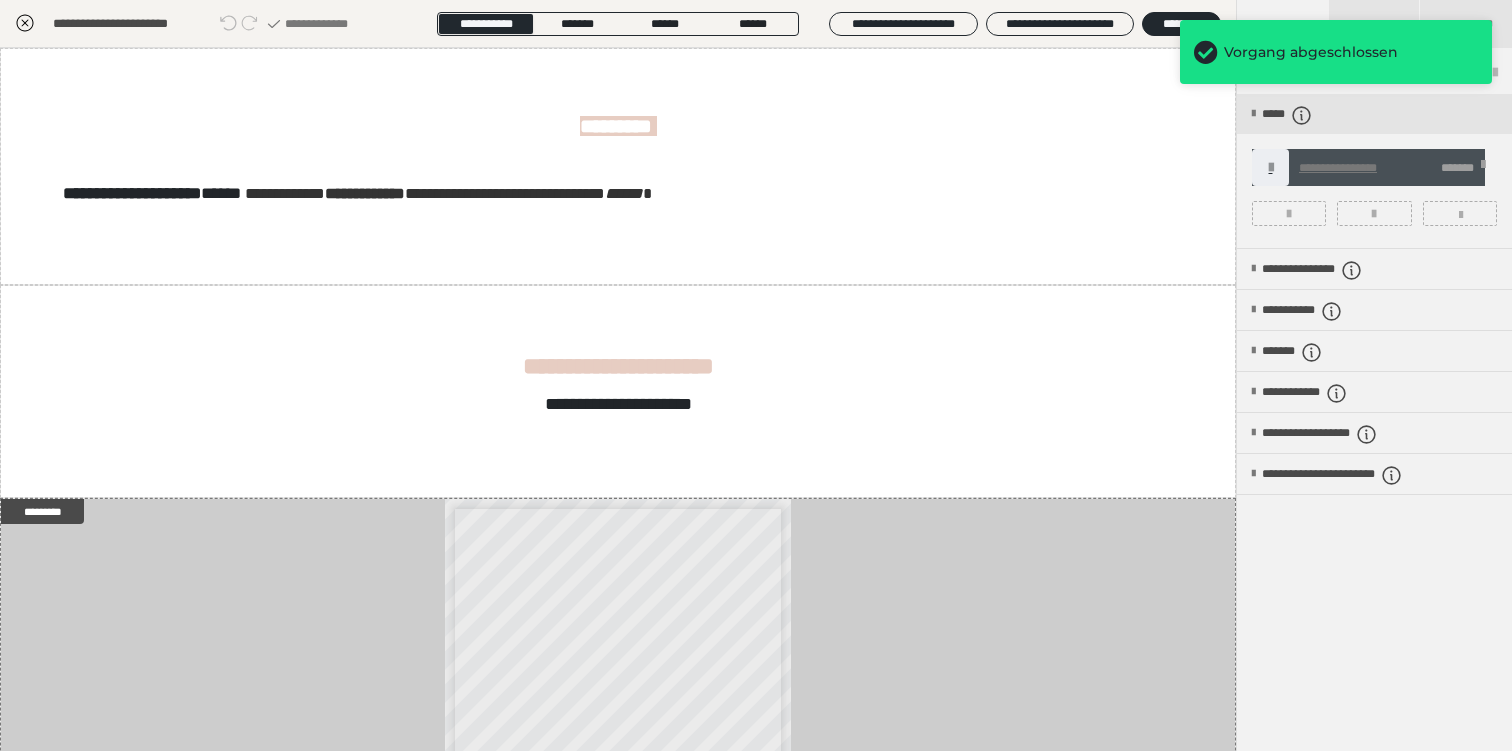scroll, scrollTop: 1, scrollLeft: 0, axis: vertical 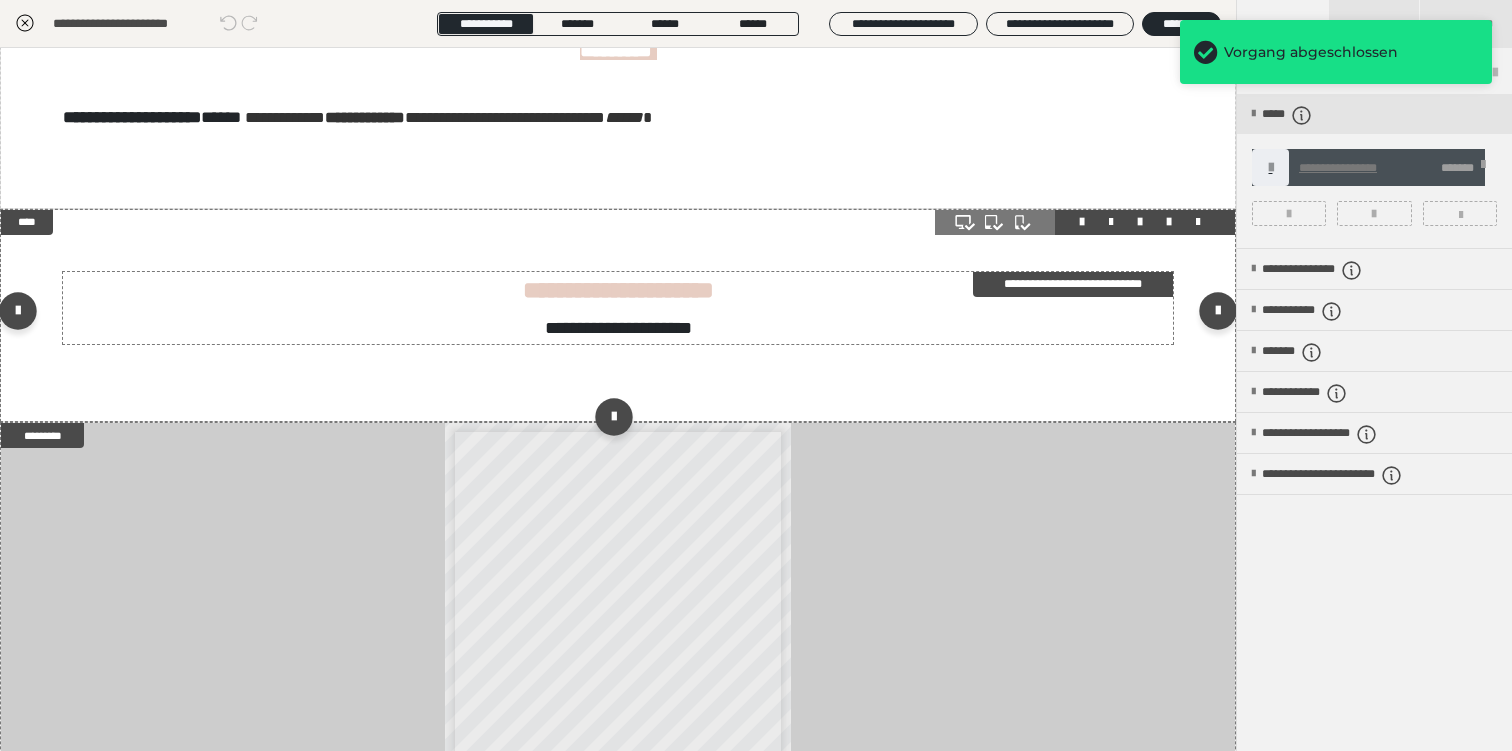 click on "**********" at bounding box center [1073, 284] 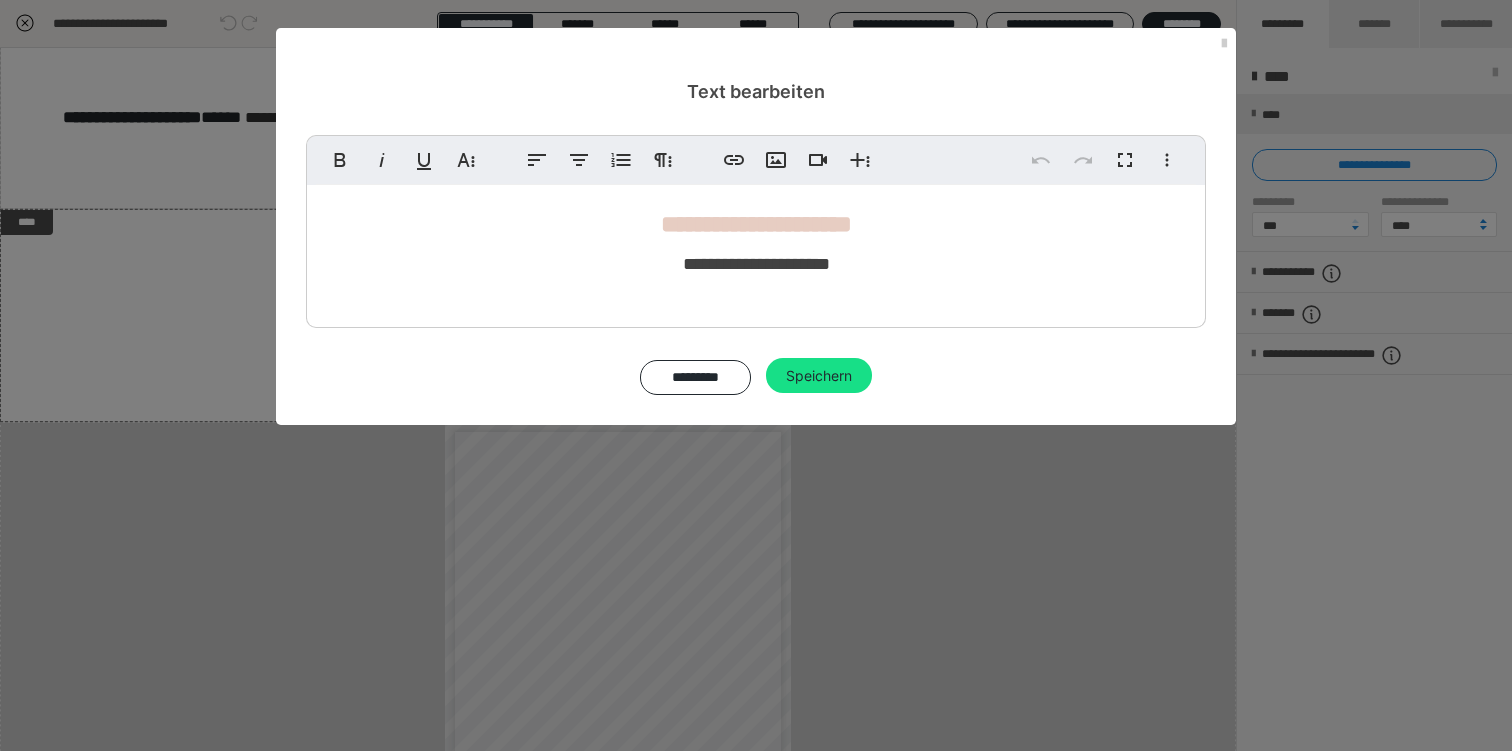 click on "**********" at bounding box center [756, 251] 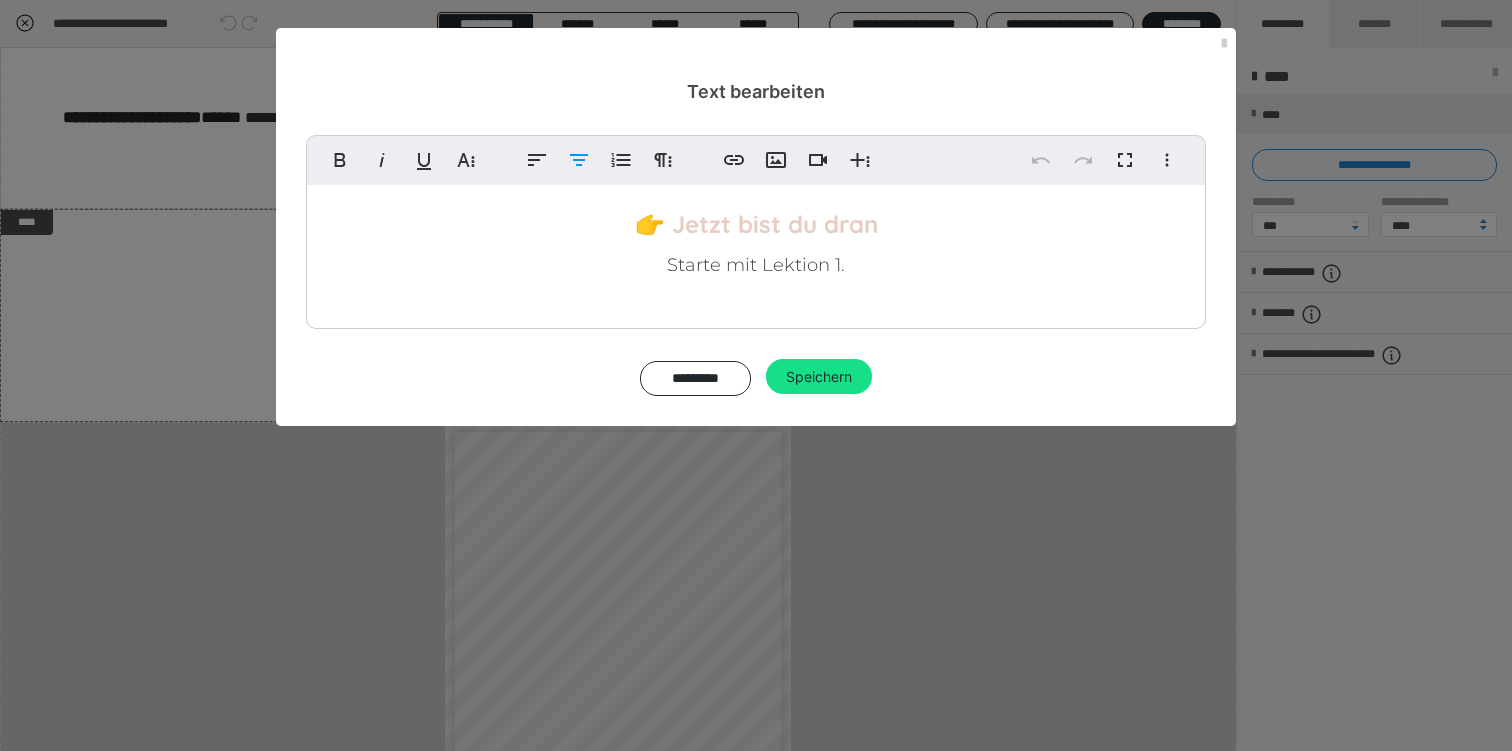 drag, startPoint x: 658, startPoint y: 269, endPoint x: 889, endPoint y: 269, distance: 231 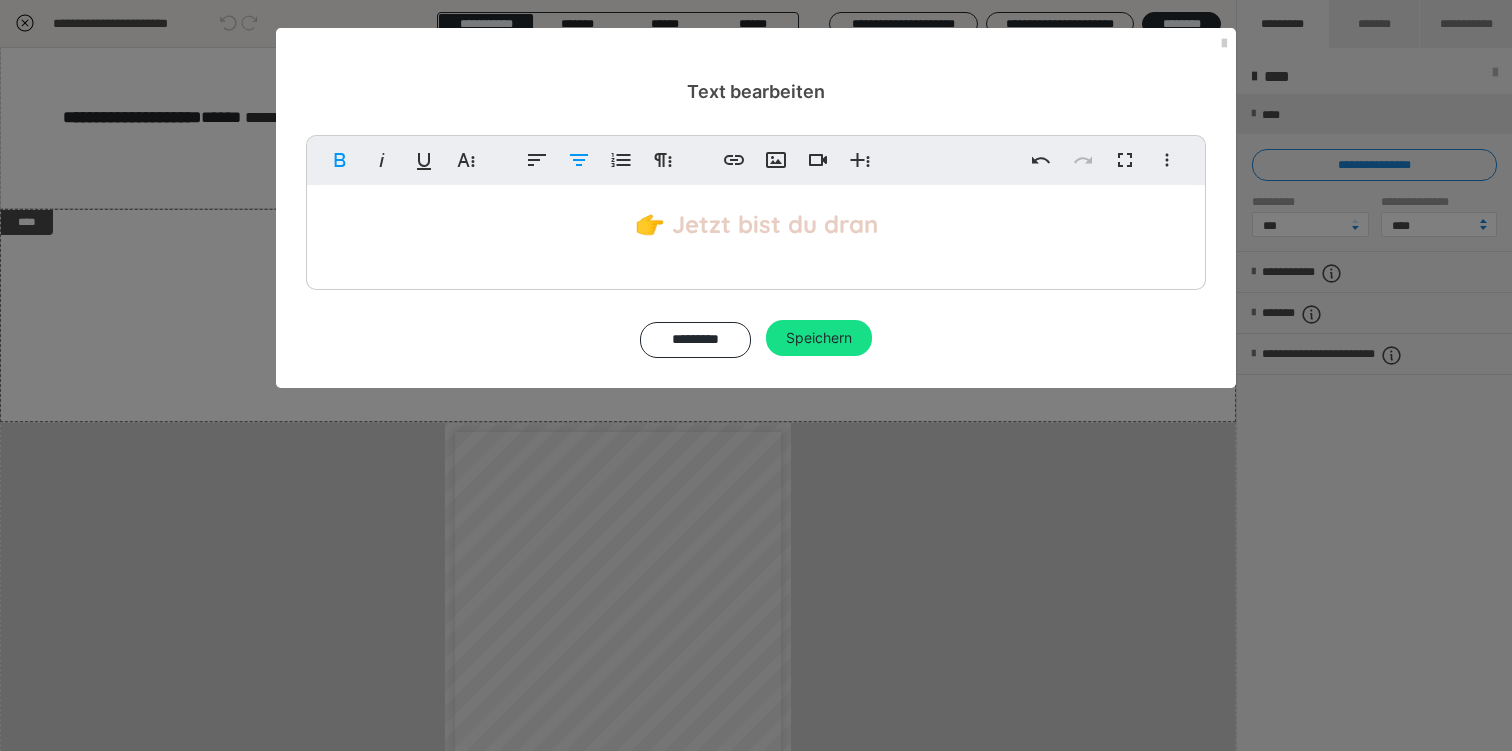 click on "👉 Jetzt bist du dran" at bounding box center (756, 232) 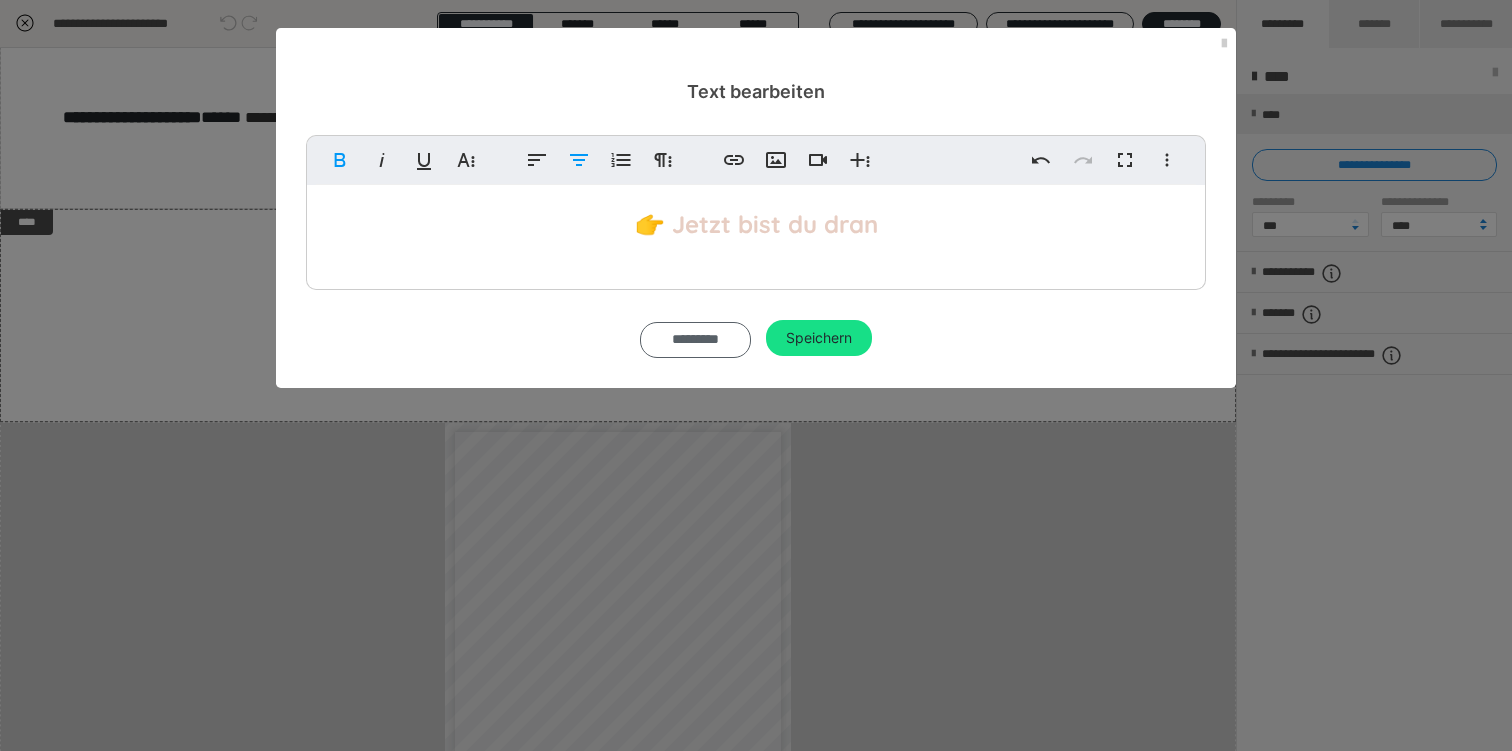 click on "*********" at bounding box center [695, 340] 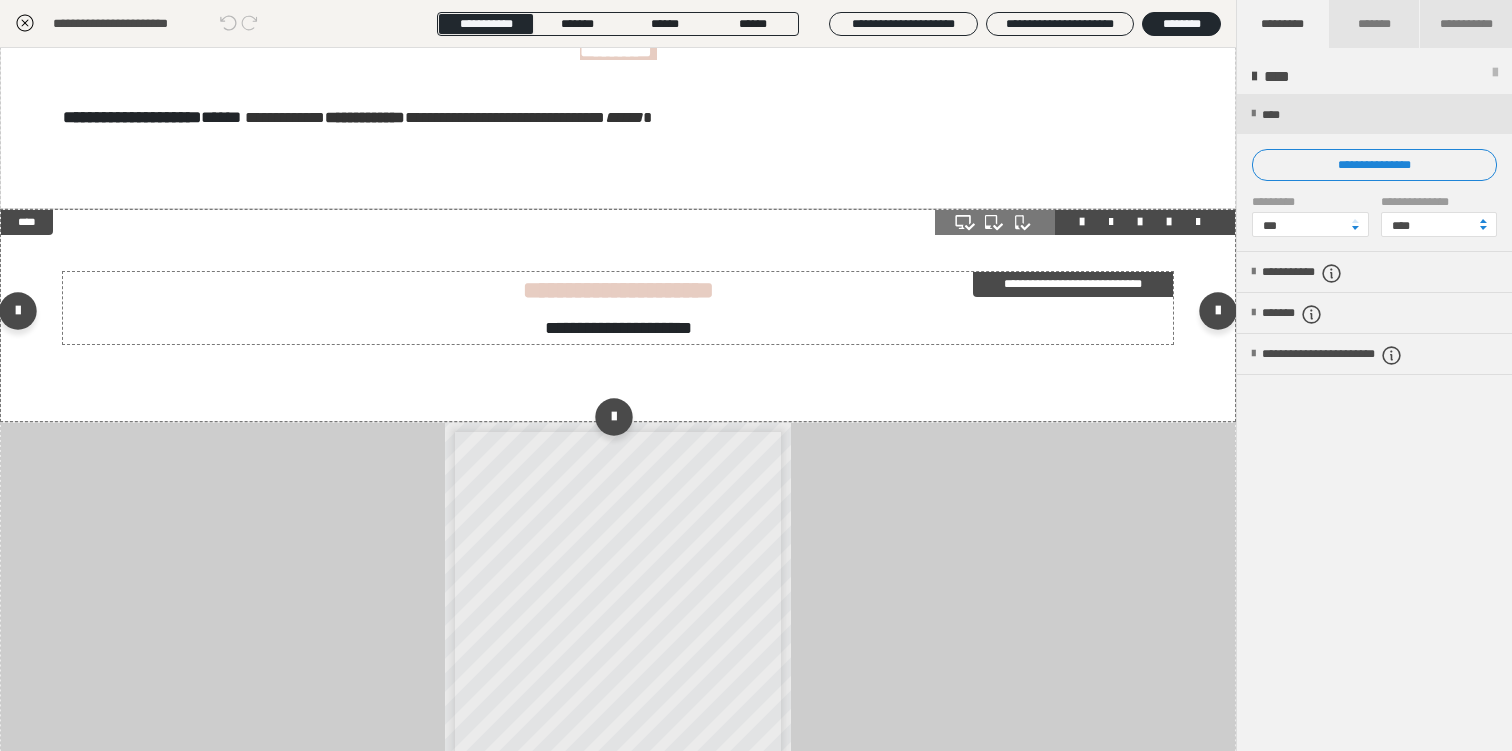 click on "**********" at bounding box center (618, 308) 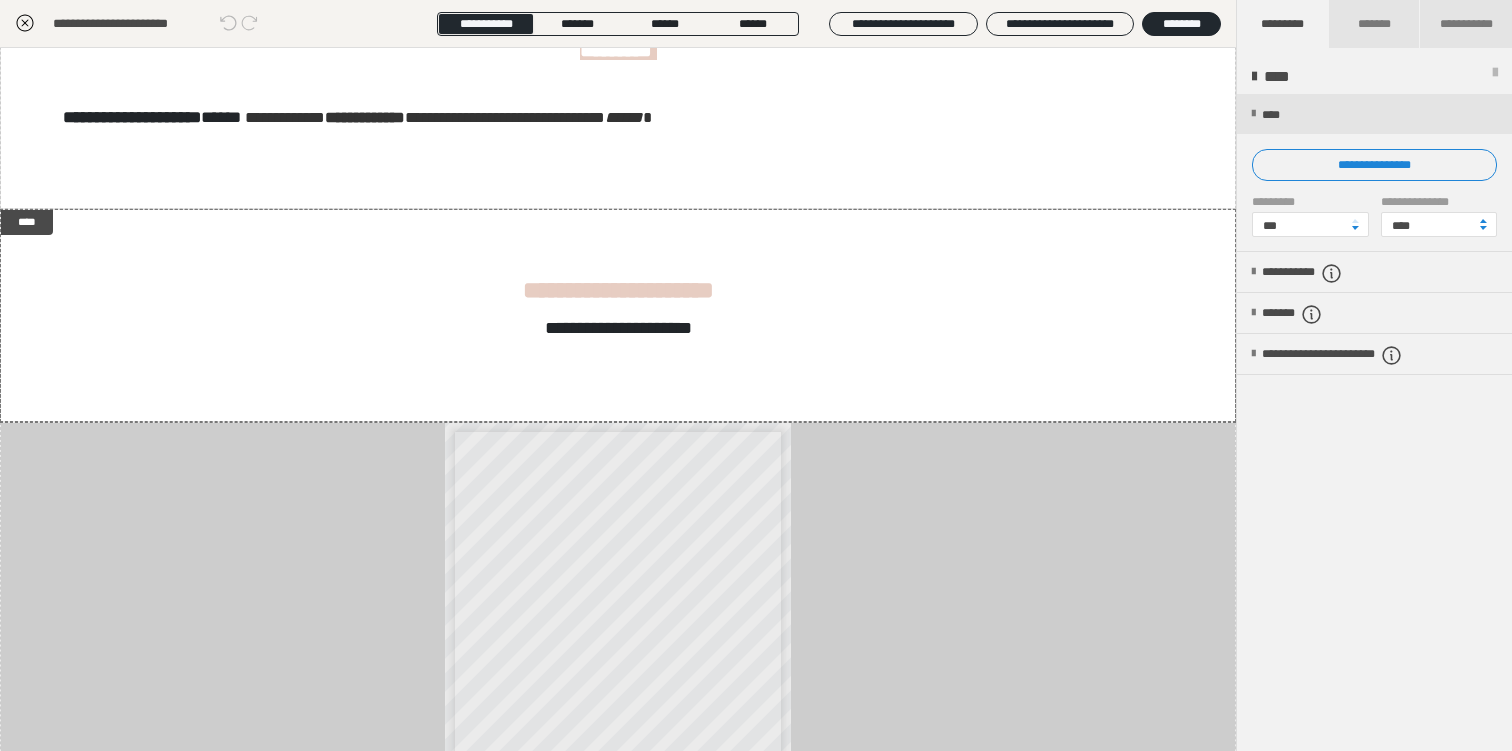click on "**********" at bounding box center [756, 215] 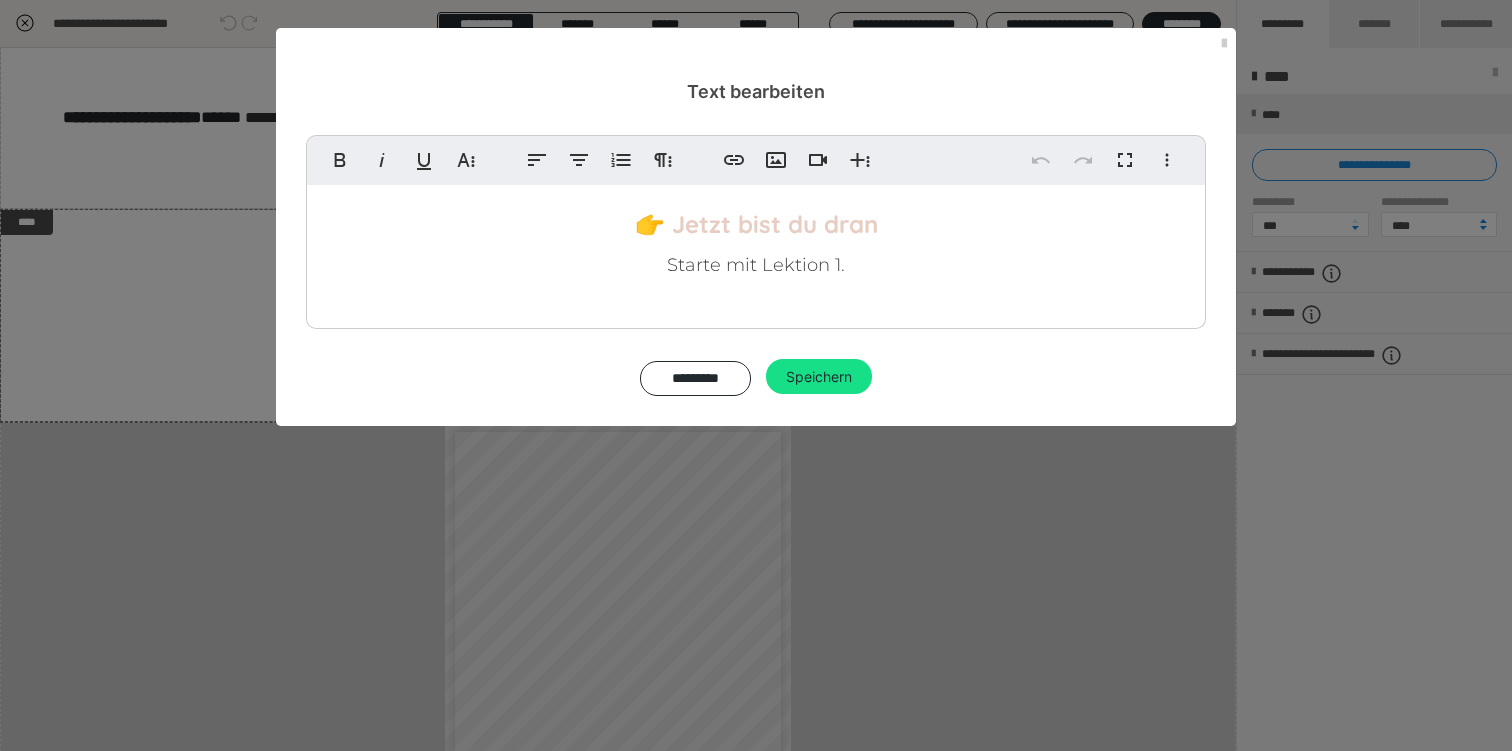 click on "👉 Jetzt bist du dran  Starte mit Lektion 1." at bounding box center (756, 244) 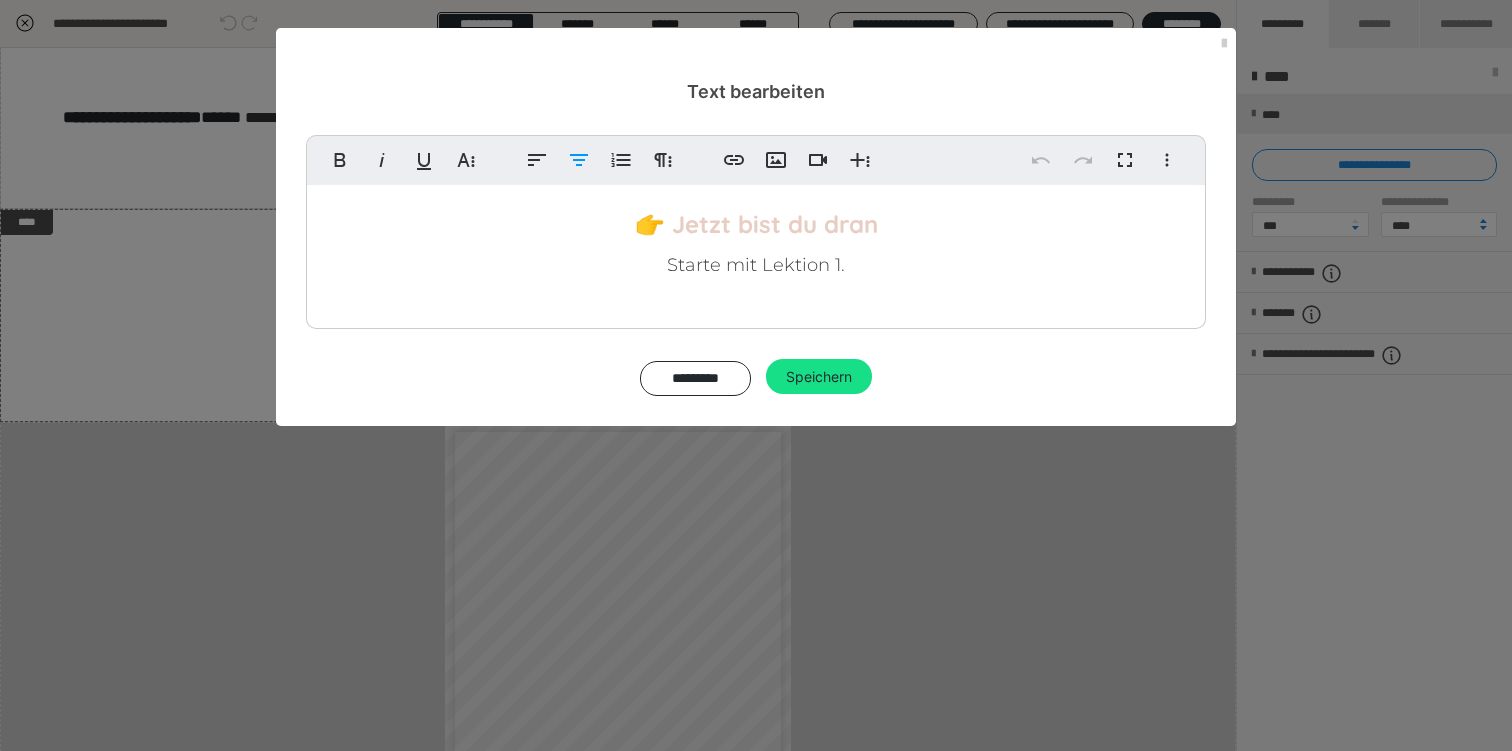 click on "👉 Jetzt bist du dran  Starte mit Lektion 1." at bounding box center [756, 244] 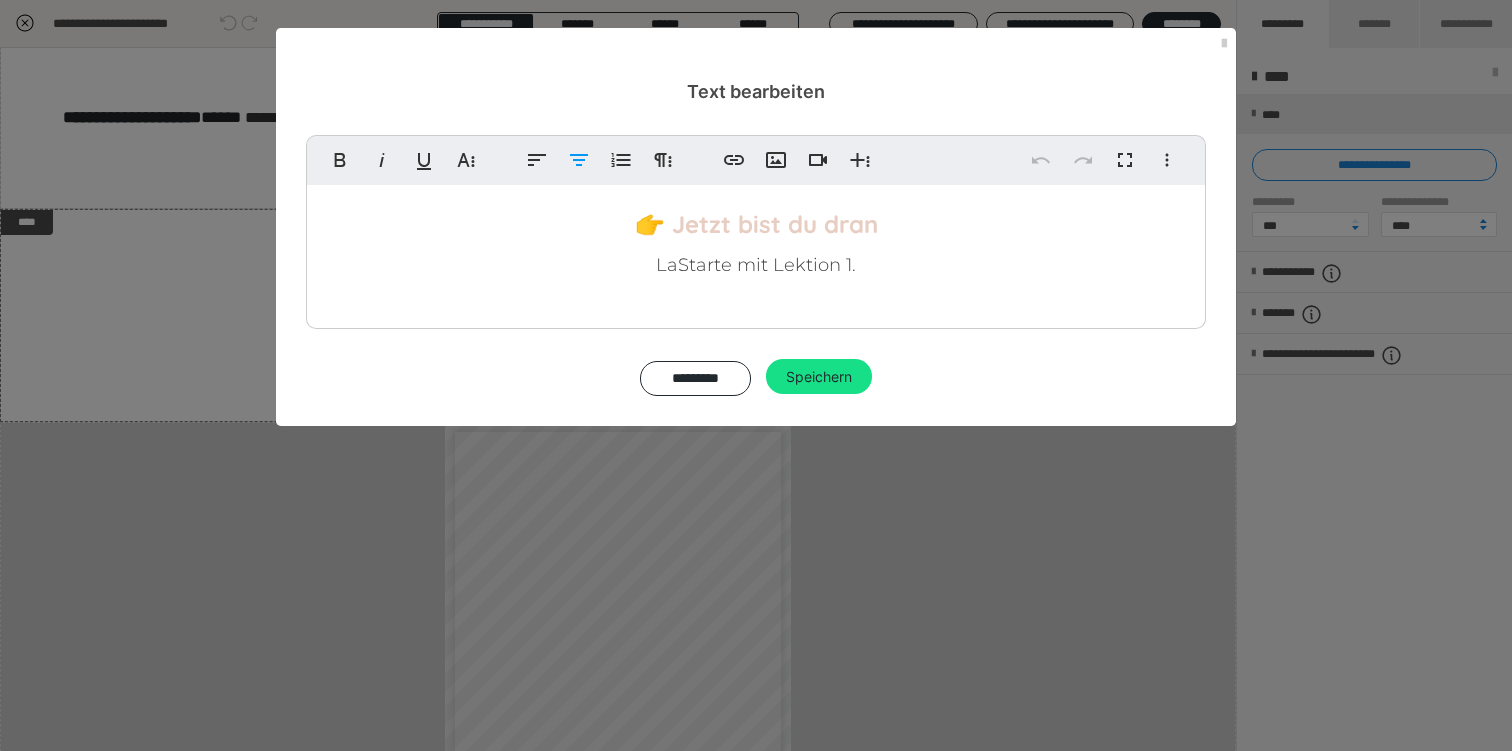 type 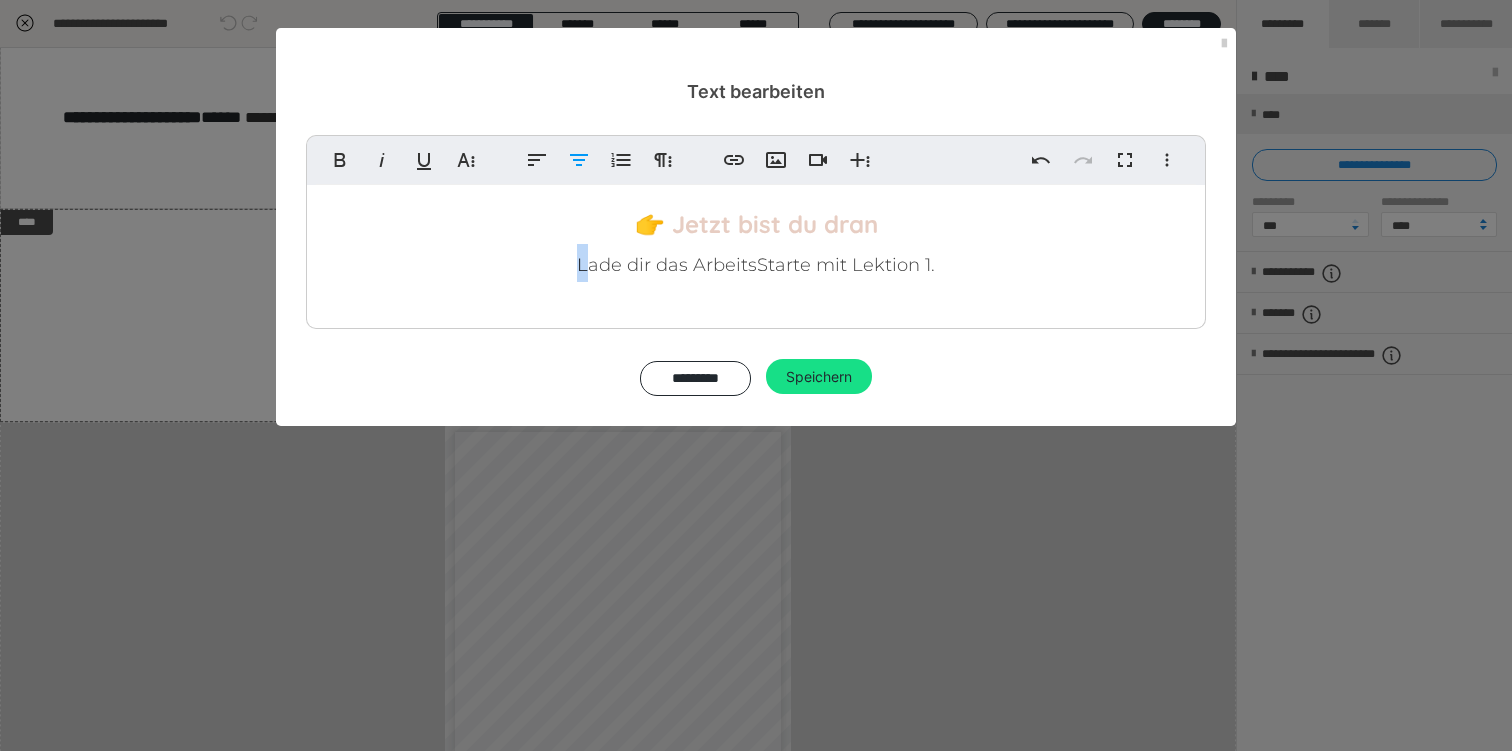 drag, startPoint x: 578, startPoint y: 267, endPoint x: 589, endPoint y: 267, distance: 11 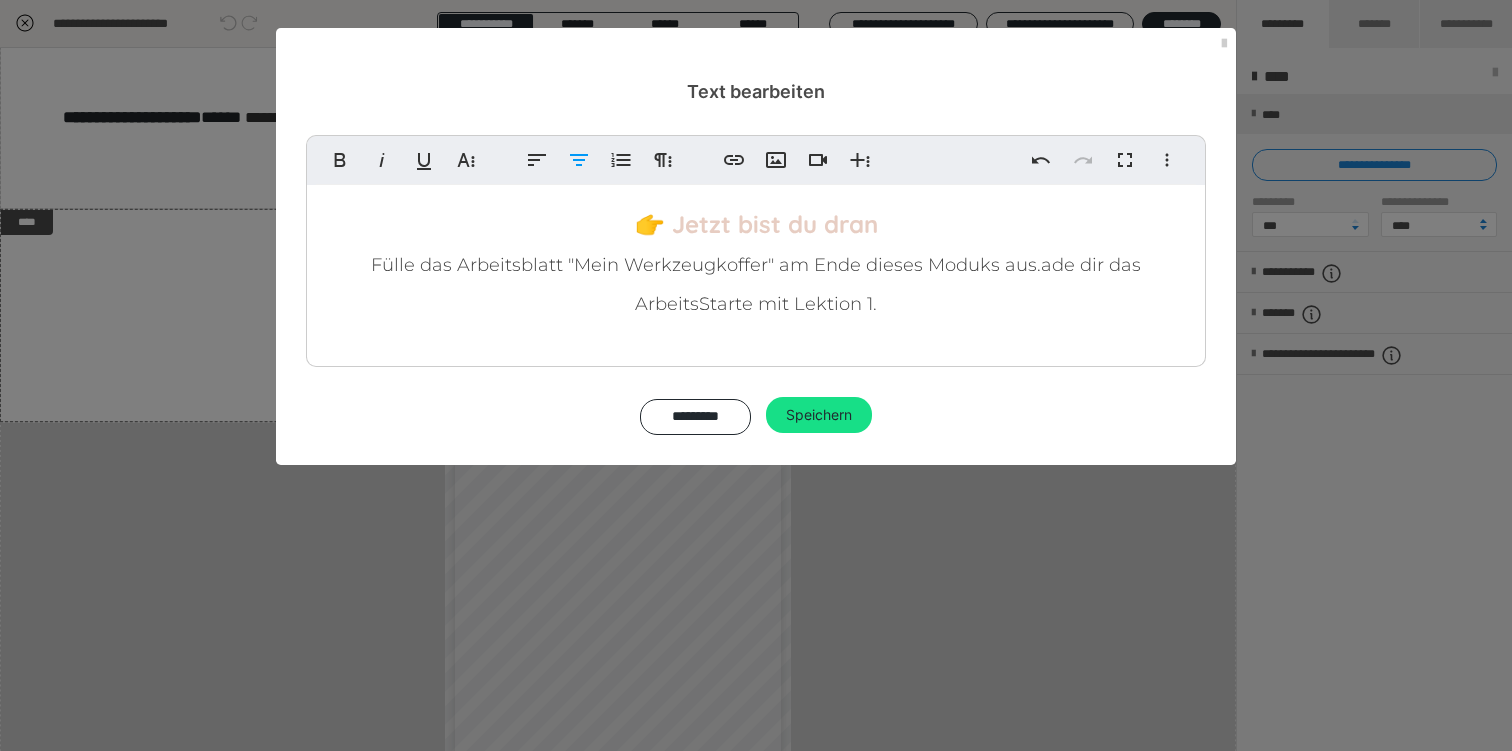 drag, startPoint x: 1043, startPoint y: 270, endPoint x: 1043, endPoint y: 297, distance: 27 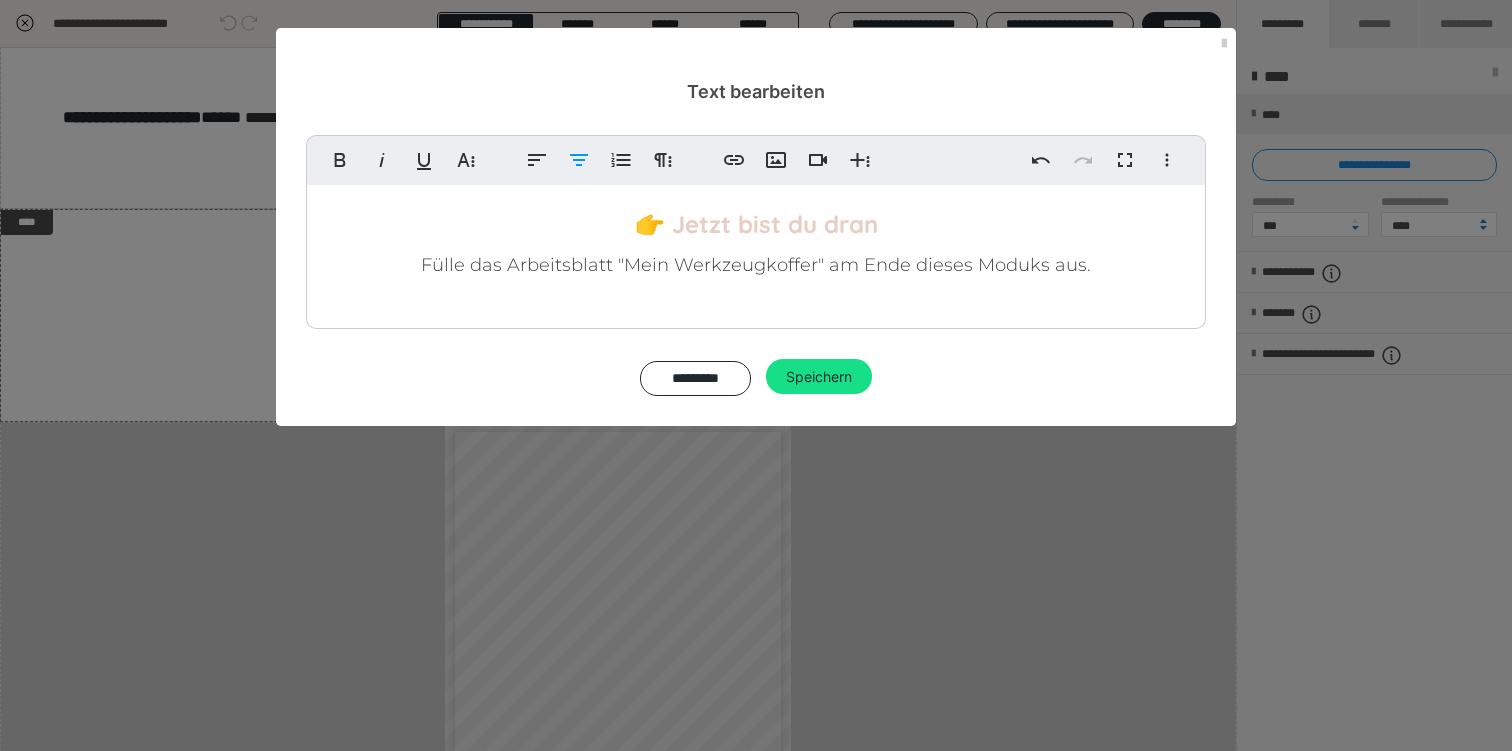 click on "Fülle das Arbeitsblatt "Mein Werkzeugkoffer" am Ende dieses Moduks aus." at bounding box center [756, 265] 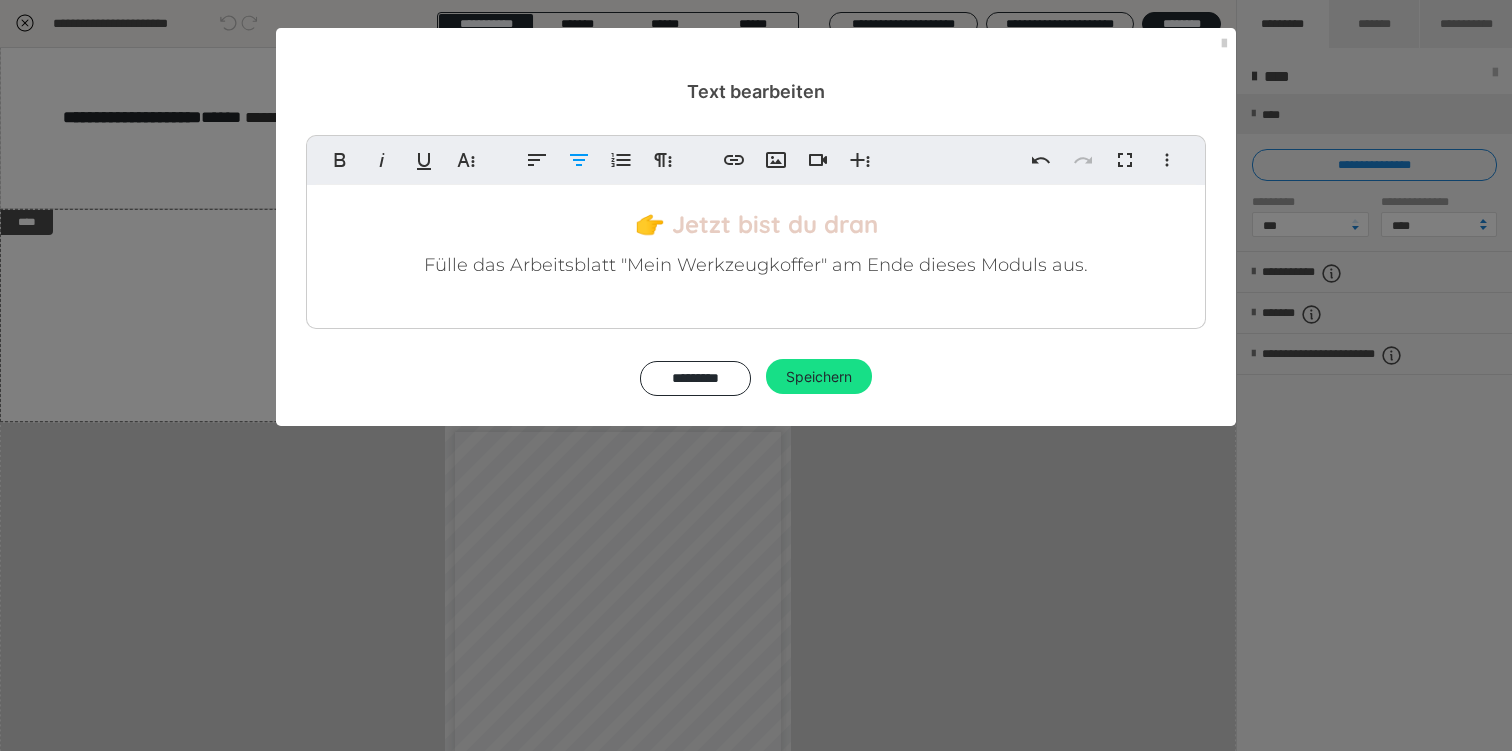 click on "👉 Jetzt bist du dran  Fülle das Arbeitsblatt "Mein Werkzeugkoffer" am Ende dieses Moduls aus." at bounding box center [756, 244] 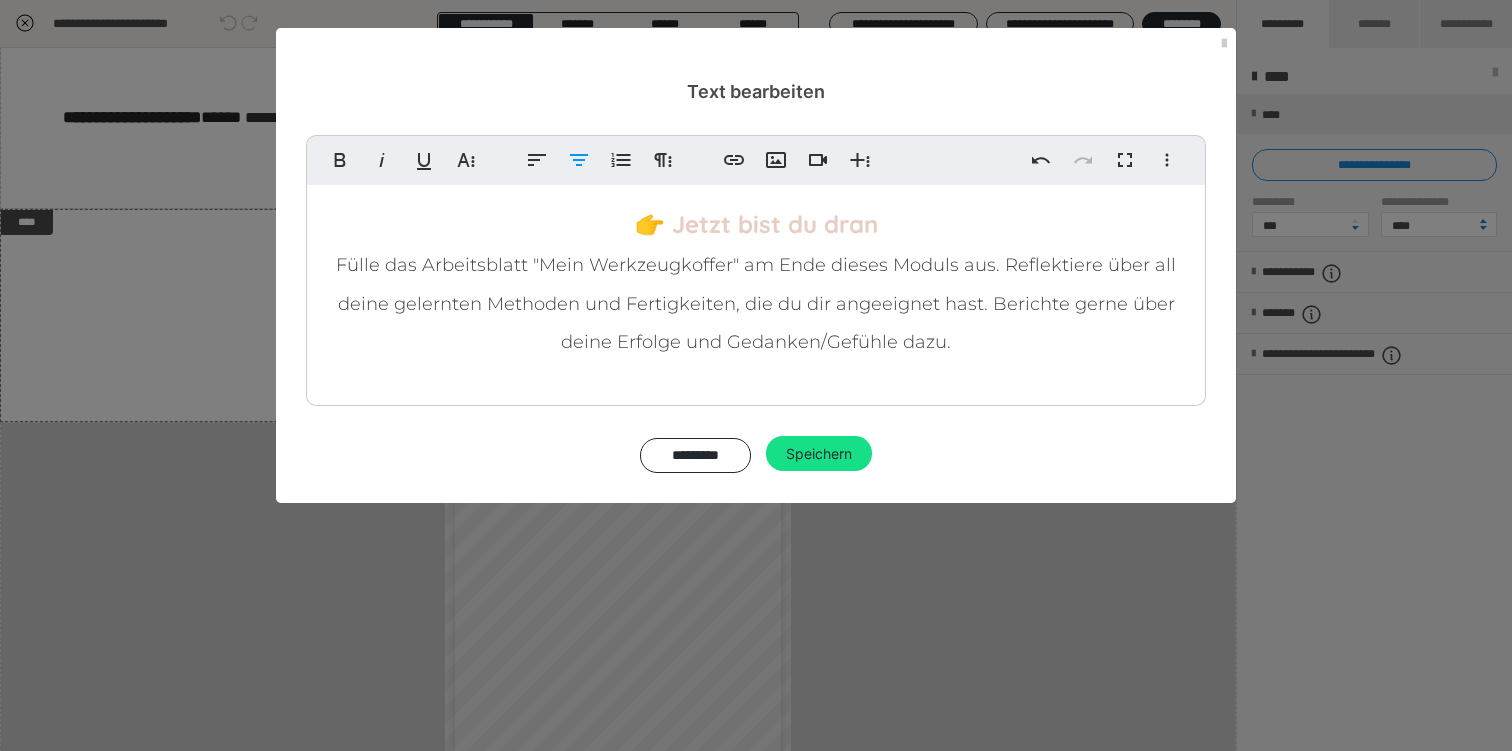 click on "Fülle das Arbeitsblatt "Mein Werkzeugkoffer" am Ende dieses Moduls aus. Reflektiere über all deine gelernten Methoden und Fertigkeiten, die du dir angeeignet hast. Berichte gerne über deine Erfolge und Gedanken/Gefühle dazu." at bounding box center (756, 303) 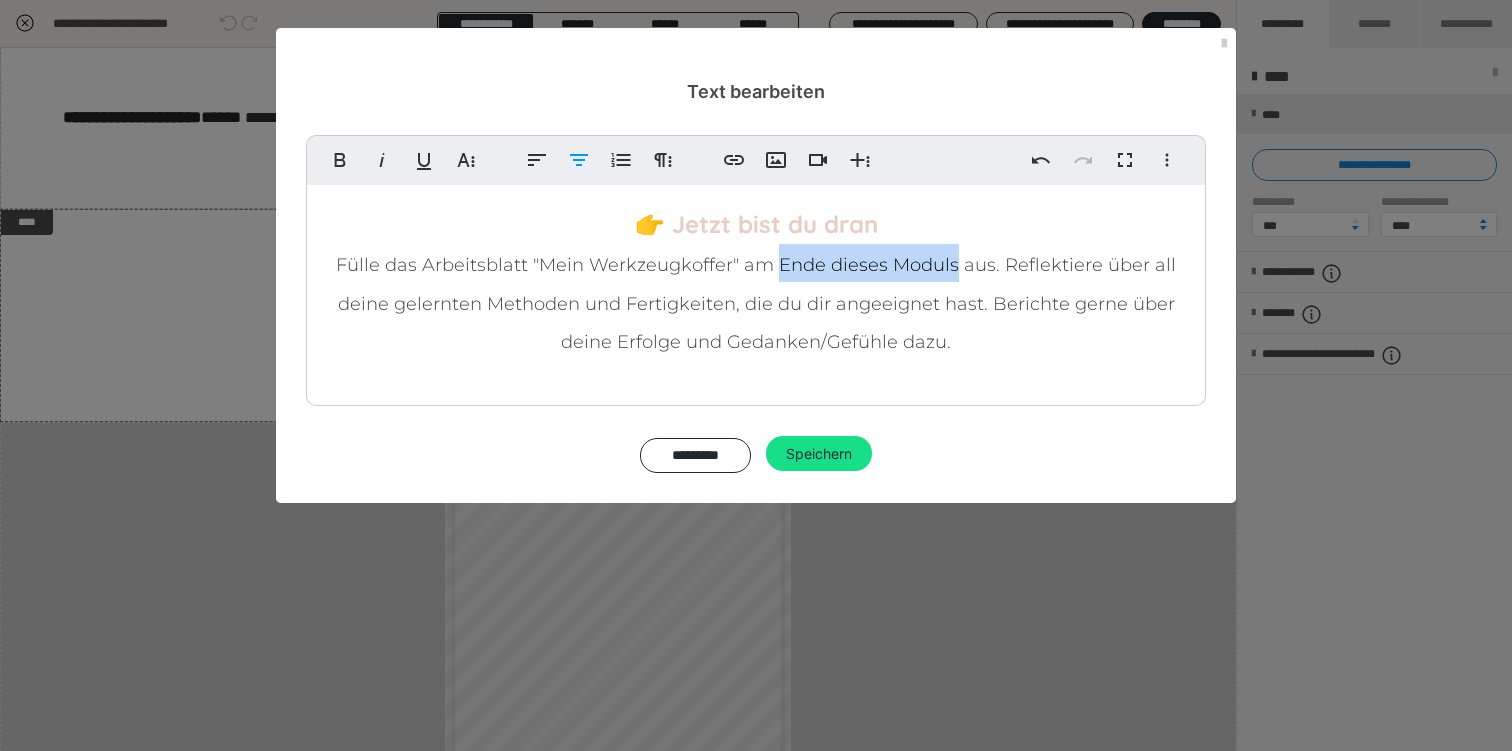 drag, startPoint x: 783, startPoint y: 269, endPoint x: 953, endPoint y: 264, distance: 170.07352 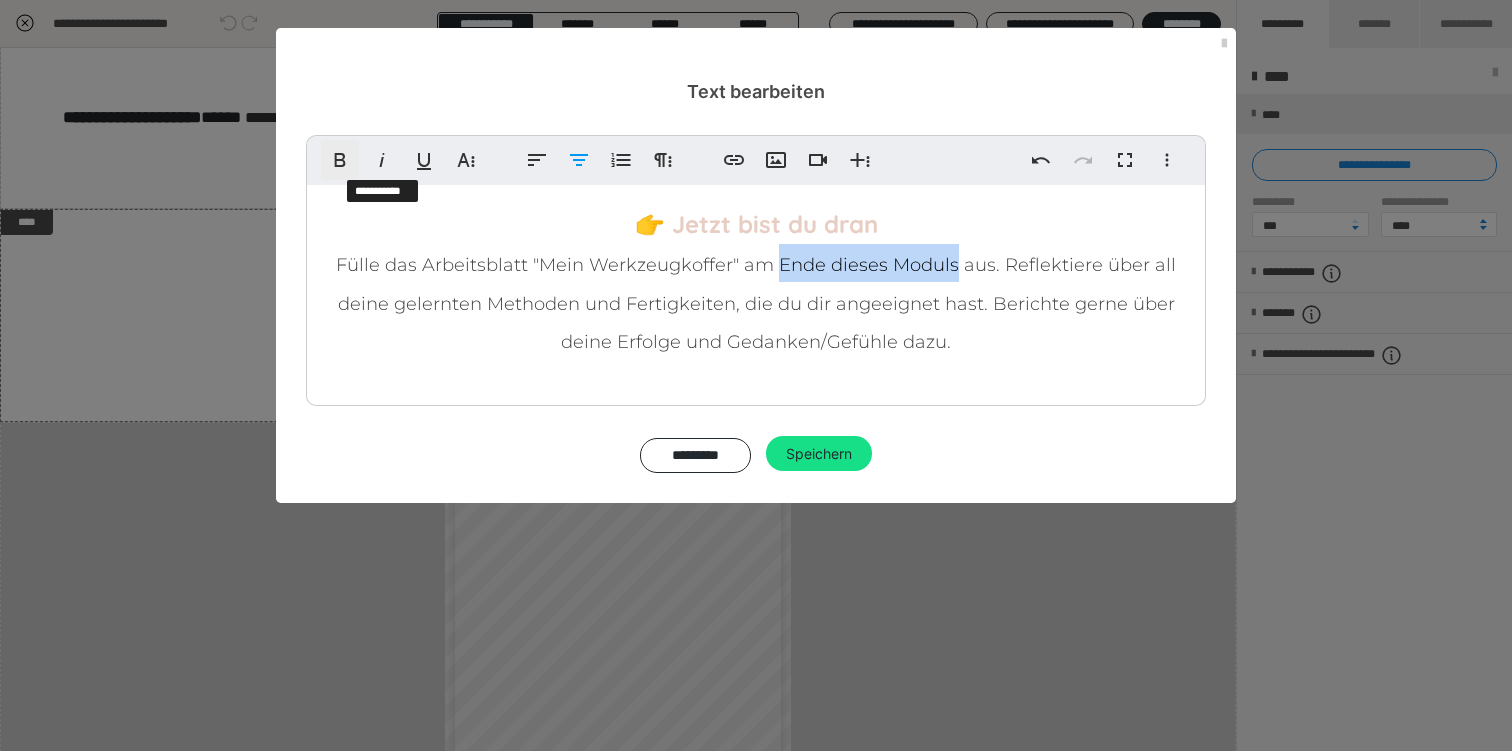 click 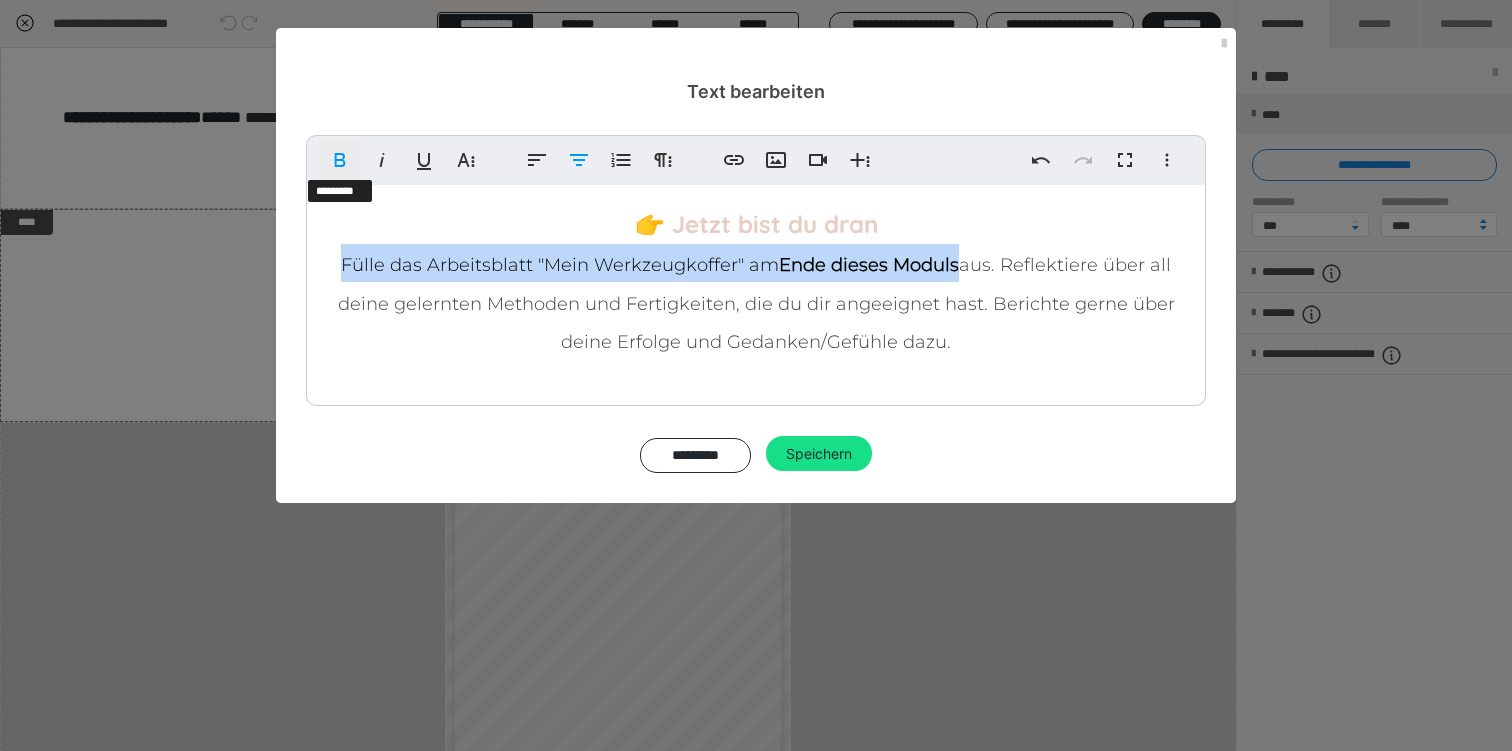 click 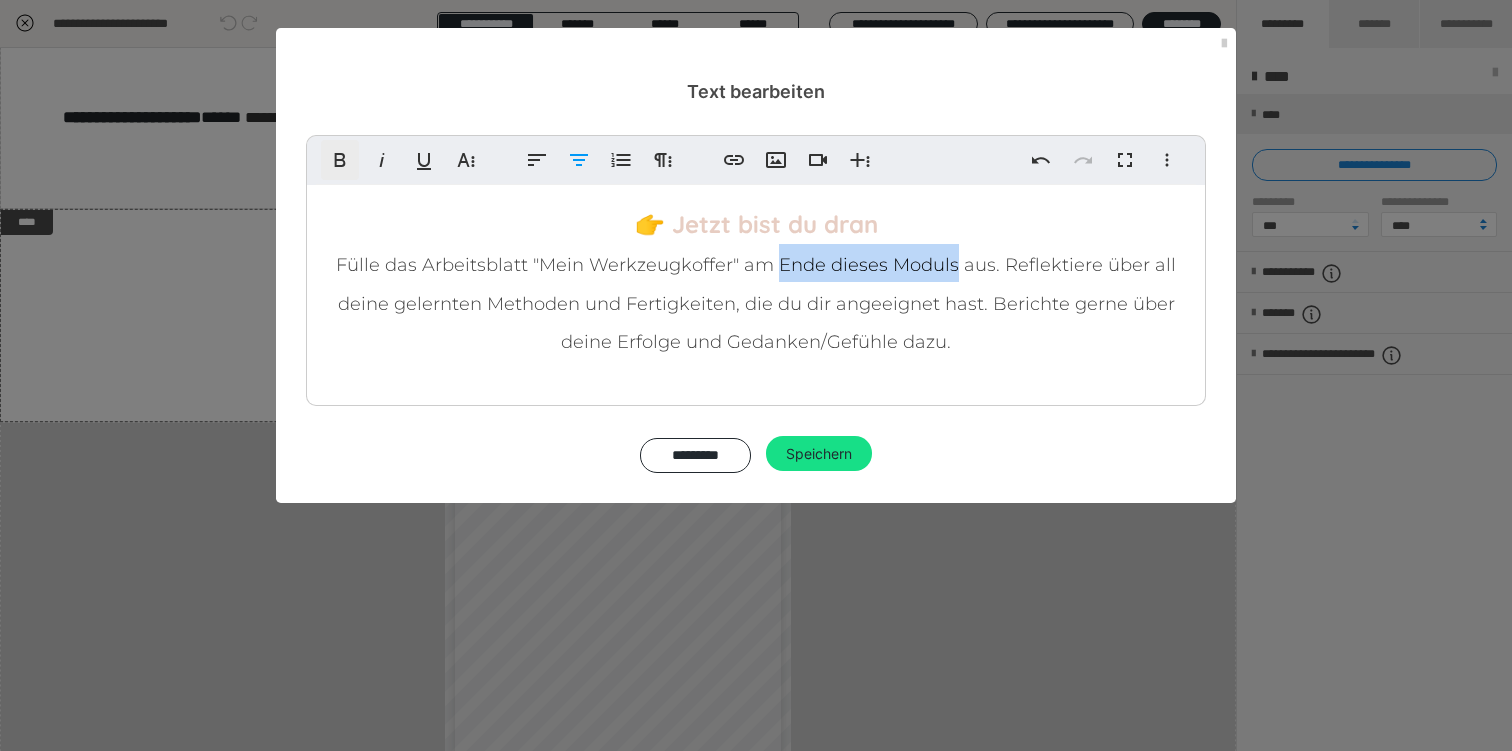 click 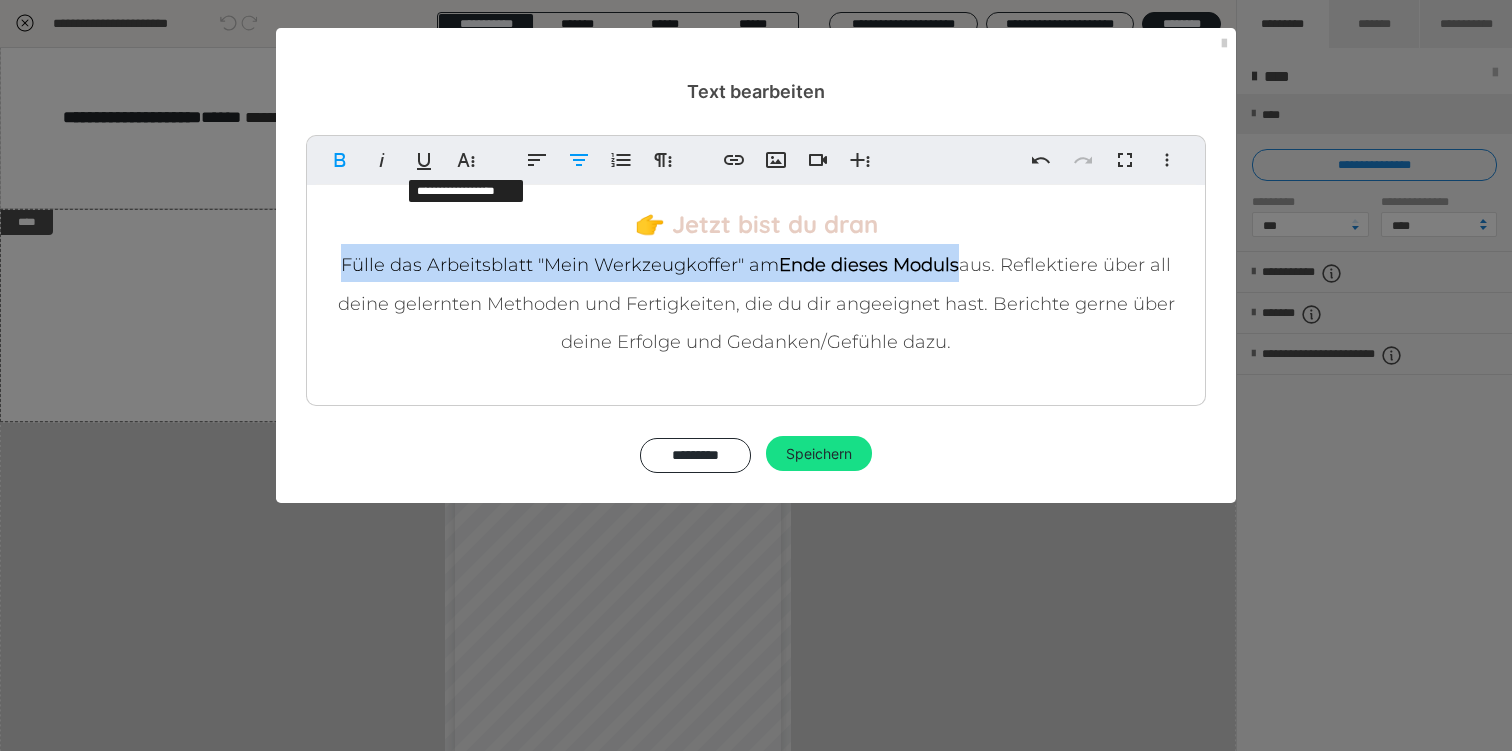 click on "Fett Kursiv Unterstrichen Weitere Textformate Linksbündig ausrichten Zentriert ausrichten Nummerierte Liste Weitere Absatzformate Link einfügen Bild einfügen Video einfügen Weitere Reichhaltige Formate Rückgängig Wiederholen Vollbild Weitere Formate Durchgestrichen Tiefgestellt Hochgestellt Montserrat Light ABeeZee Abhaya Libre Abril FatFace Alegreya [PERSON_NAME] Amatic SC Anonymous Pro [PERSON_NAME] Archivo Black Archivo Light Archivo Medium Archivo Arimo Arvo B612 Barlow Bebas Neue Belleza Big Shoulders Stencil Display BioRhyme Blinker Cairo Cardo Catamaran Caveat Caveat Brush Comfortaa Concert One Cormorant Cormorant Garamond Courier Prime Crimson Text Dancing Script Eczar Exo Exo 2 Figtree Fira Sans Fjalla One Forum [PERSON_NAME] Libre Fraunces Grandstander IBM Plex Serif Inconsolata Inder Indie Flower Inter Josefin Sans [PERSON_NAME] Lexend Deca Libre Baskerville Libre Franklin Lilita One Lobster Lobster Two Lora Merienda [PERSON_NAME] Black Montserrat Extra Bold Montserrat Med" at bounding box center [756, 160] 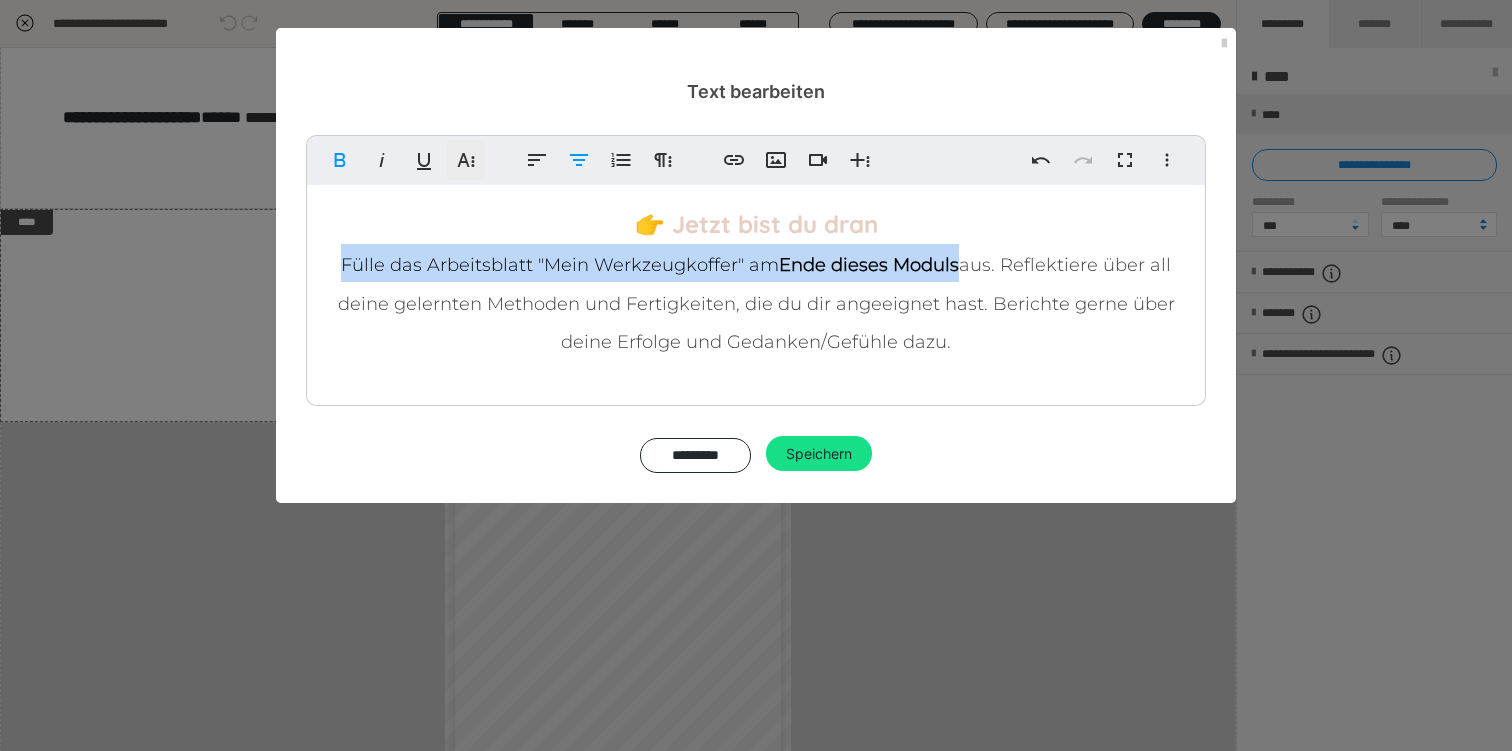 click 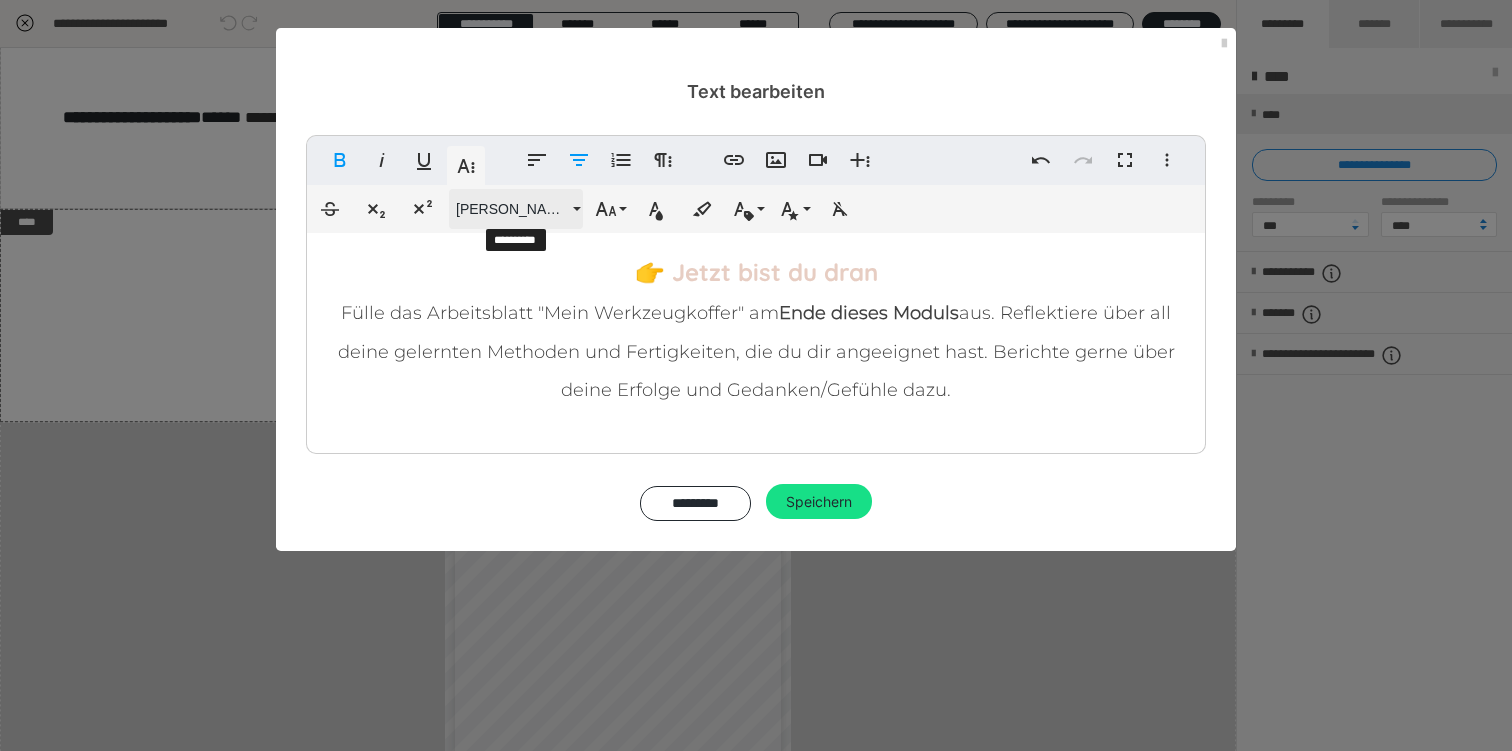 click on "[PERSON_NAME]" at bounding box center (516, 209) 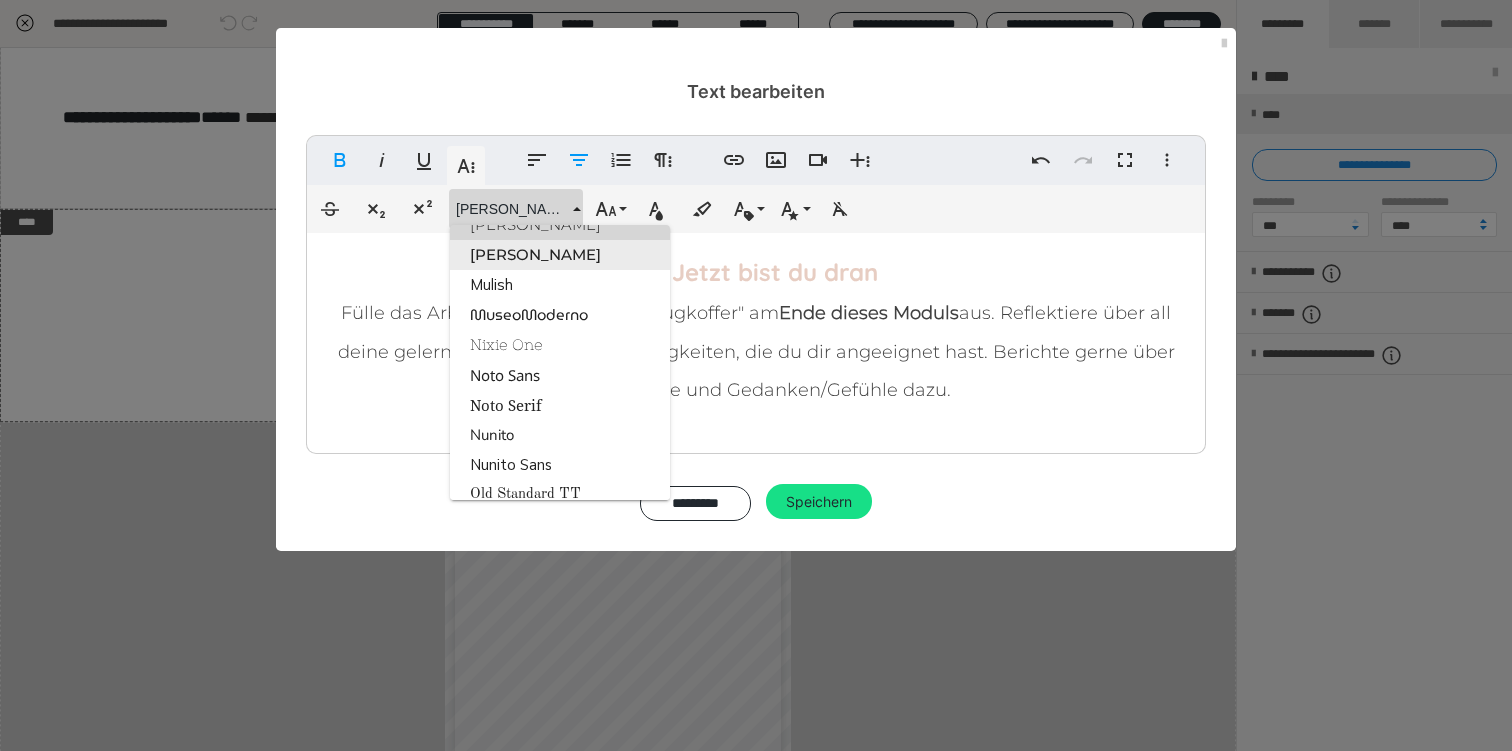 click on "[PERSON_NAME]" at bounding box center [560, 255] 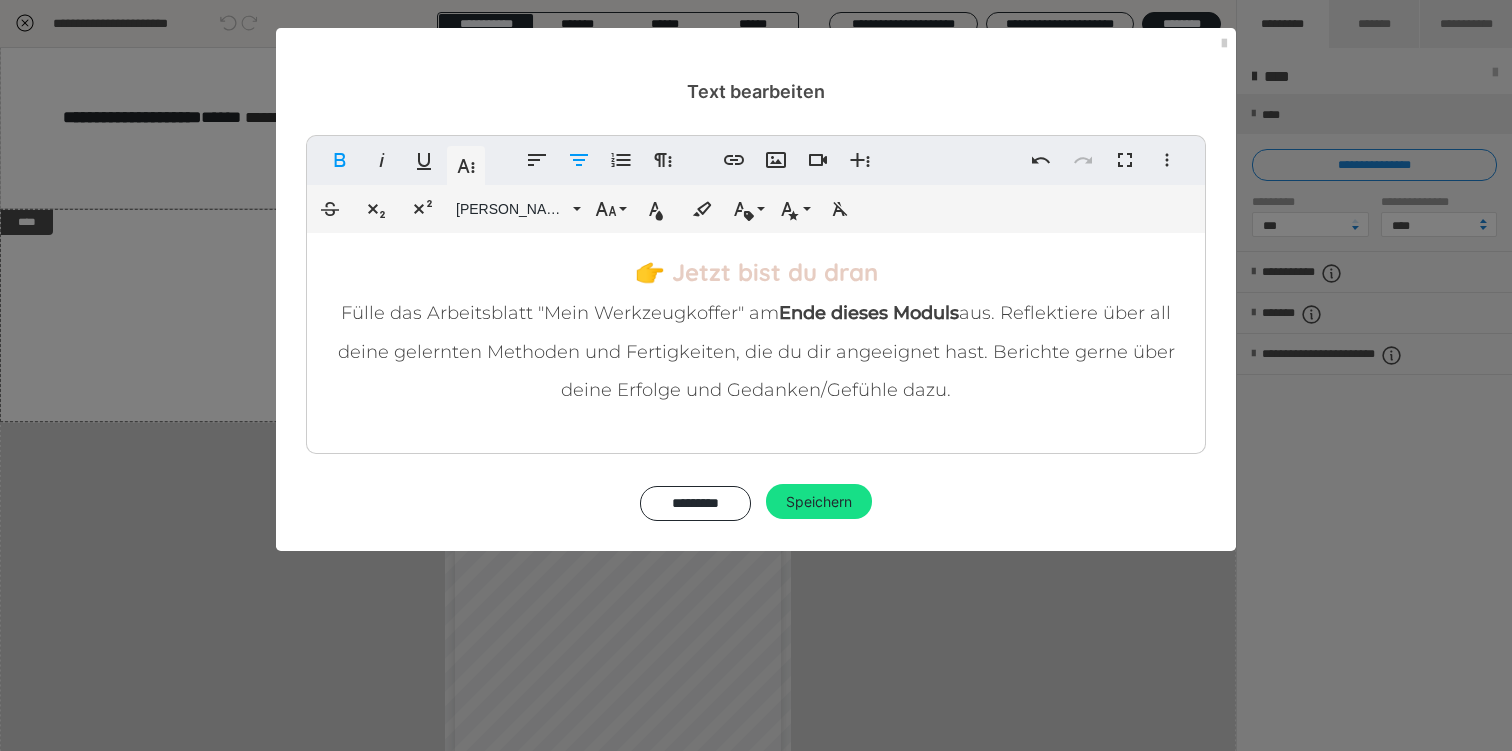 click on "👉 Jetzt bist du dran  Fülle das Arbeitsblatt "Mein Werkzeugkoffer" am  Ende dieses Moduls  aus. Reflektiere über all deine gelernten Methoden und Fertigkeiten, die du dir angeeignet hast. Berichte gerne über deine Erfolge und Gedanken/Gefühle dazu." at bounding box center (756, 330) 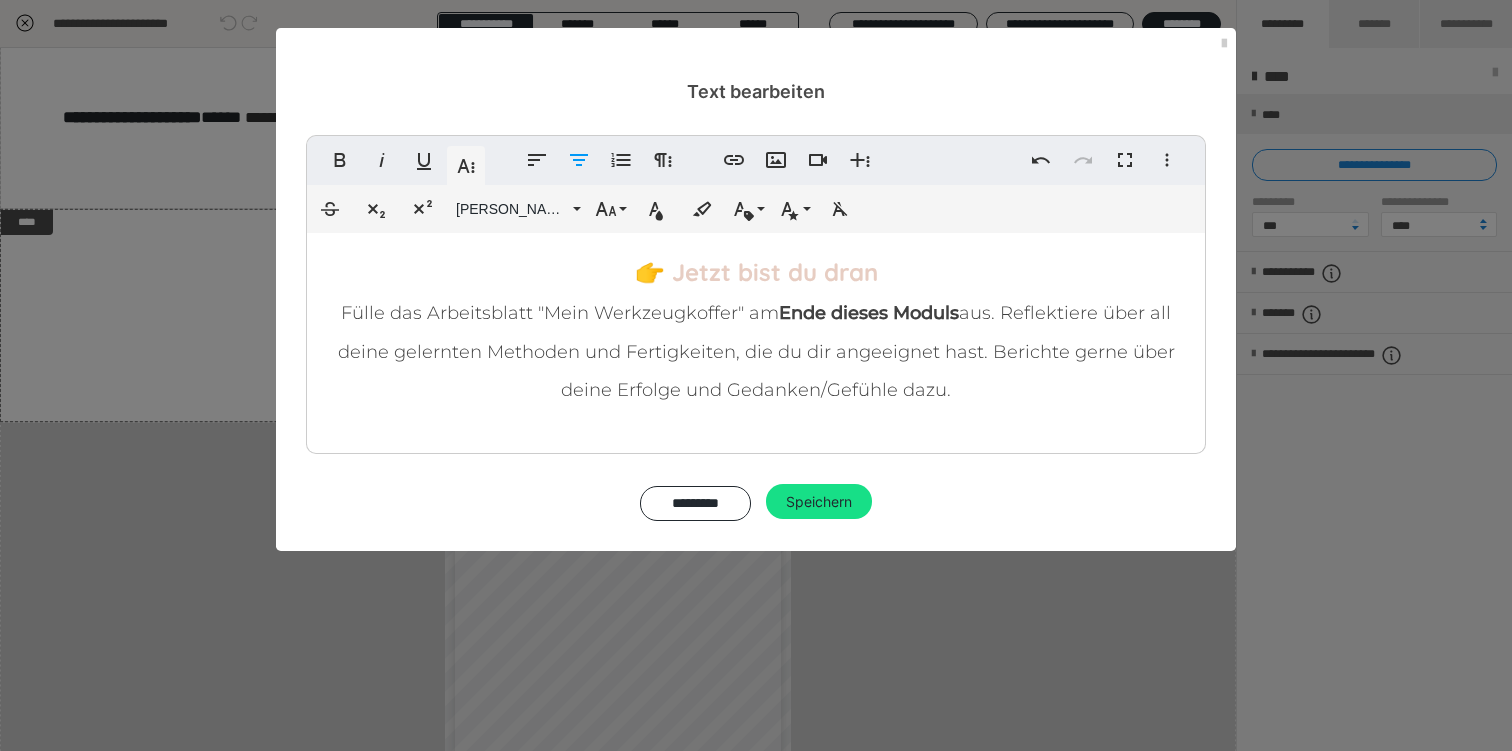 click on "Fett Kursiv Unterstrichen Weitere Textformate Linksbündig ausrichten Zentriert ausrichten Nummerierte Liste Weitere Absatzformate Link einfügen Bild einfügen Video einfügen Weitere Reichhaltige Formate Rückgängig Wiederholen Vollbild Weitere Formate Durchgestrichen Tiefgestellt Hochgestellt Montserrat Light ABeeZee Abhaya Libre Abril FatFace Alegreya [PERSON_NAME] Amatic SC Anonymous Pro [PERSON_NAME] Archivo Black Archivo Light Archivo Medium Archivo Arimo Arvo B612 Barlow Bebas Neue Belleza Big Shoulders Stencil Display BioRhyme Blinker Cairo Cardo Catamaran Caveat Caveat Brush Comfortaa Concert One Cormorant Cormorant Garamond Courier Prime Crimson Text Dancing Script Eczar Exo Exo 2 Figtree Fira Sans Fjalla One Forum [PERSON_NAME] Libre Fraunces Grandstander IBM Plex Serif Inconsolata Inder Indie Flower Inter Josefin Sans [PERSON_NAME] Lexend Deca Libre Baskerville Libre Franklin Lilita One Lobster Lobster Two Lora Merienda [PERSON_NAME] Black Montserrat Extra Bold Montserrat Med" at bounding box center (756, 328) 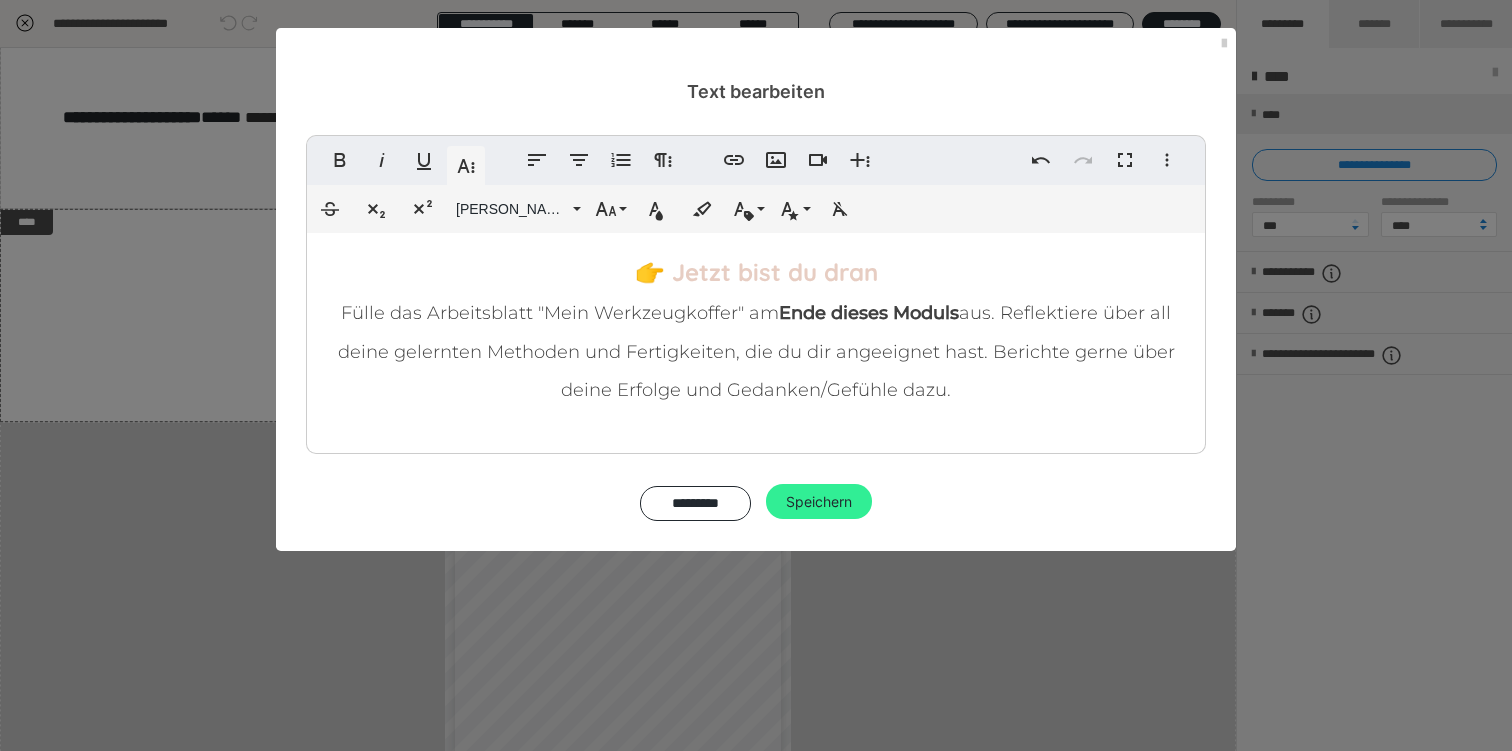 click on "Speichern" at bounding box center (819, 502) 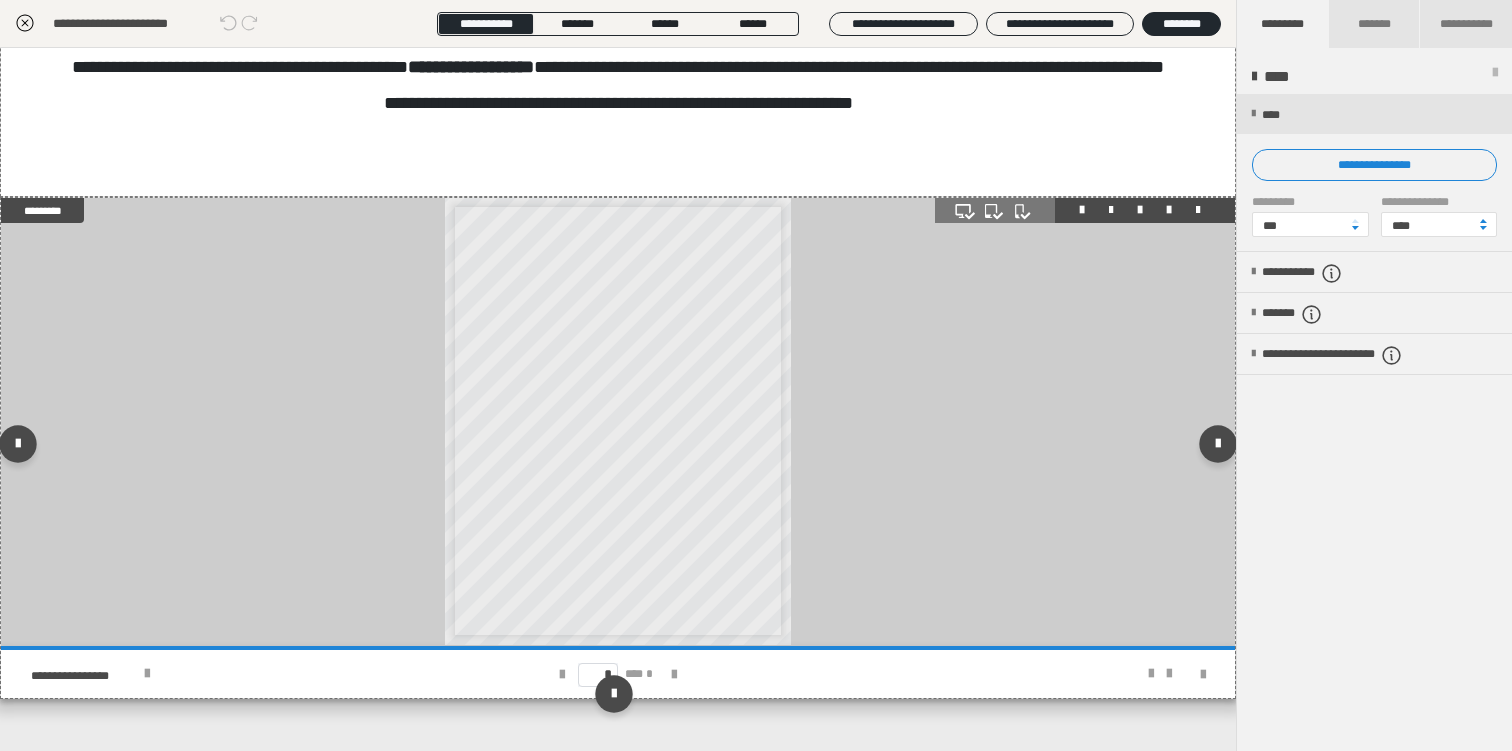 scroll, scrollTop: 356, scrollLeft: 0, axis: vertical 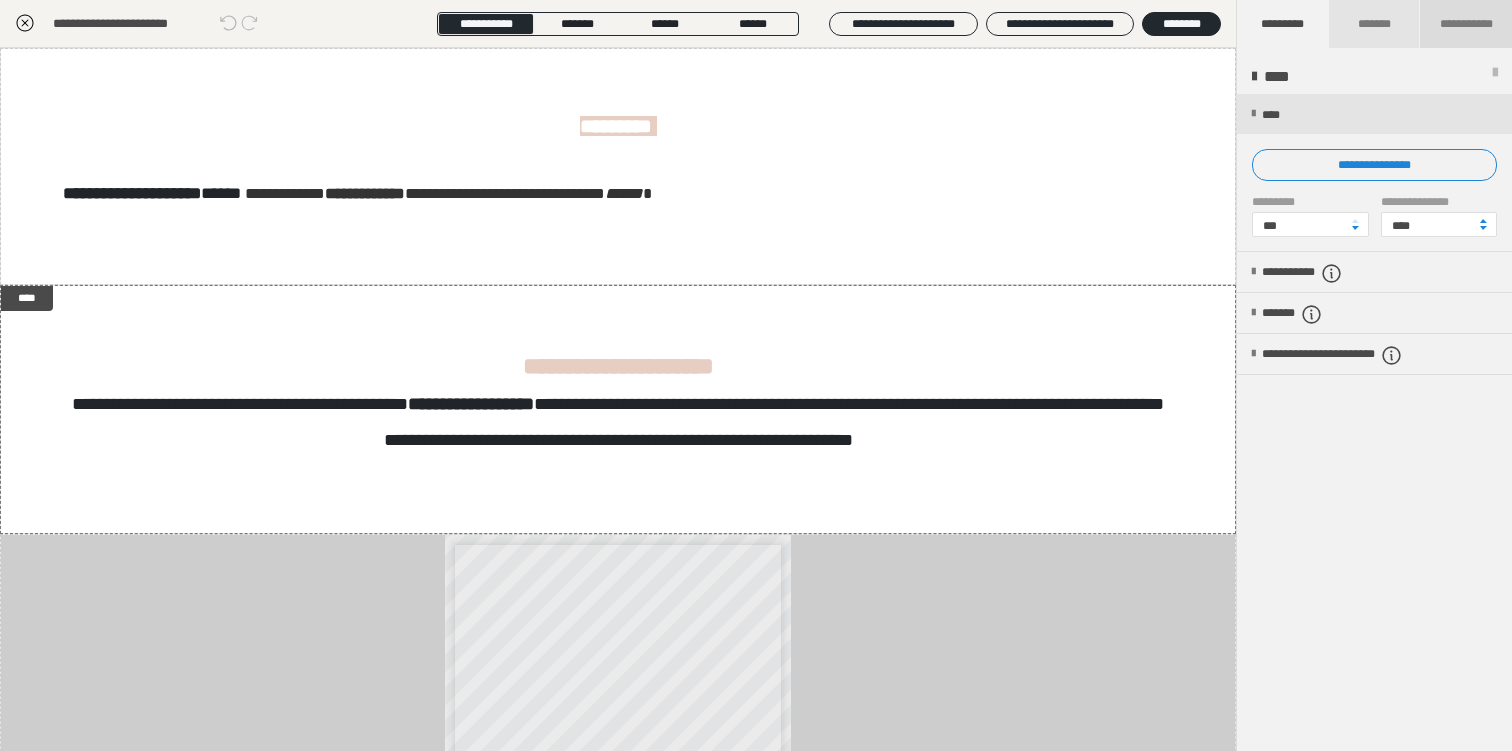 click on "**********" at bounding box center [1466, 24] 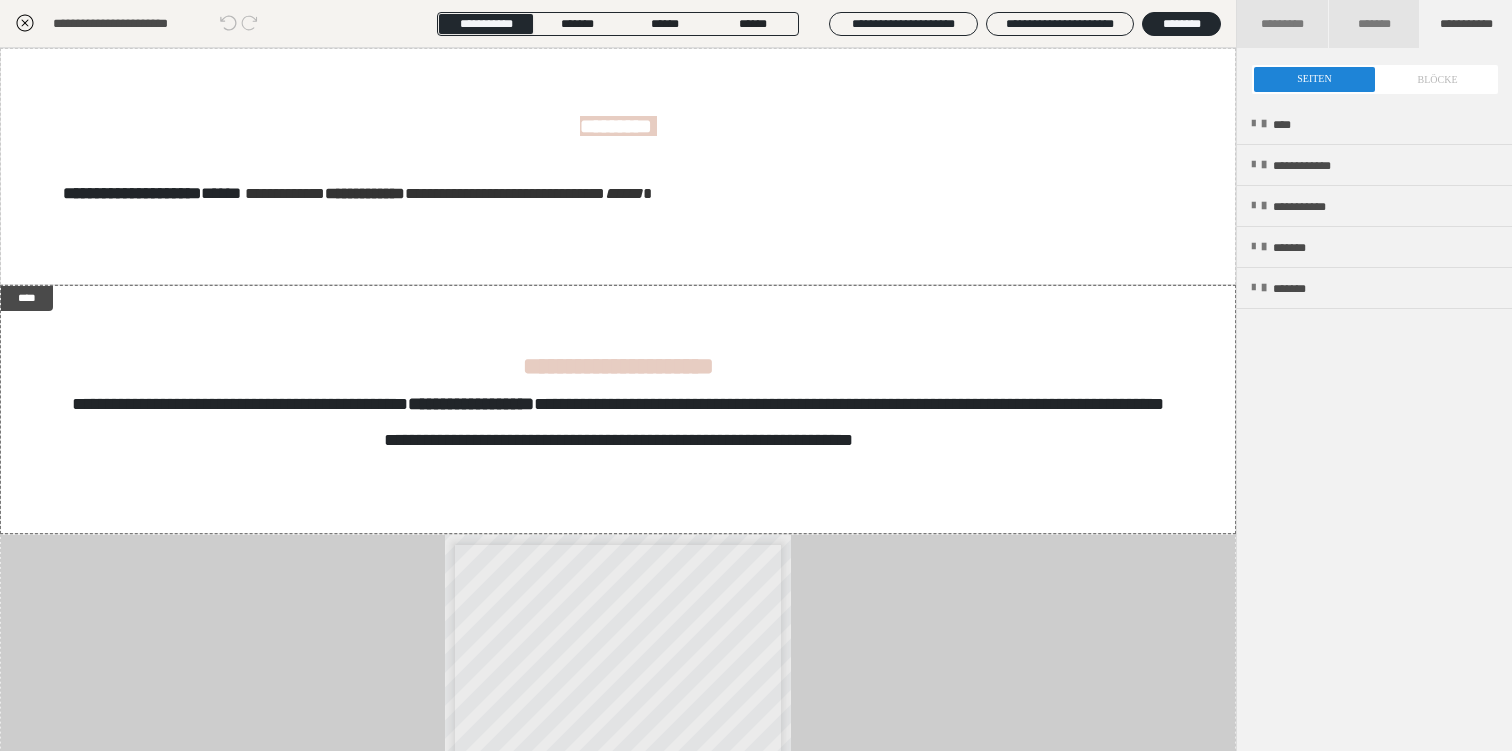 click at bounding box center (1375, 79) 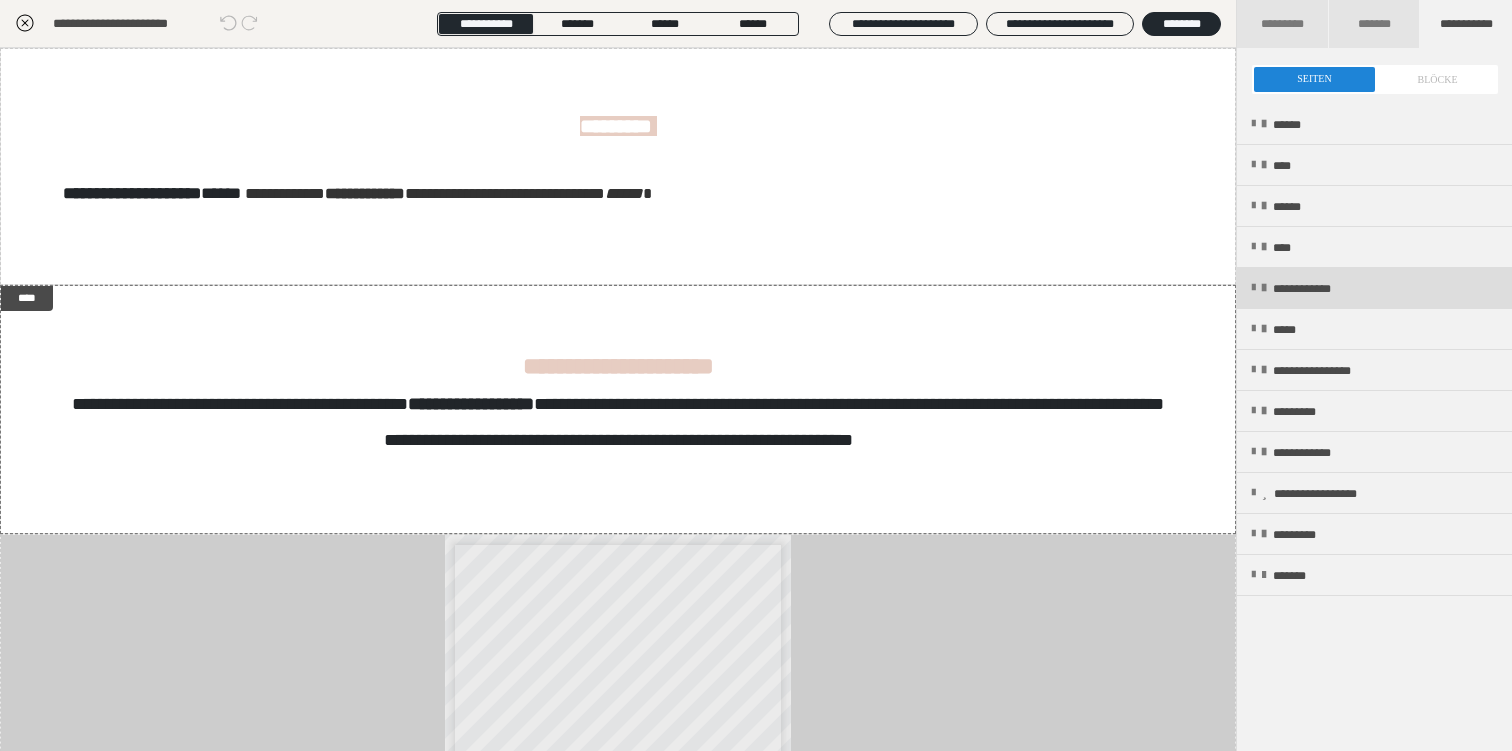 click on "**********" at bounding box center [1320, 289] 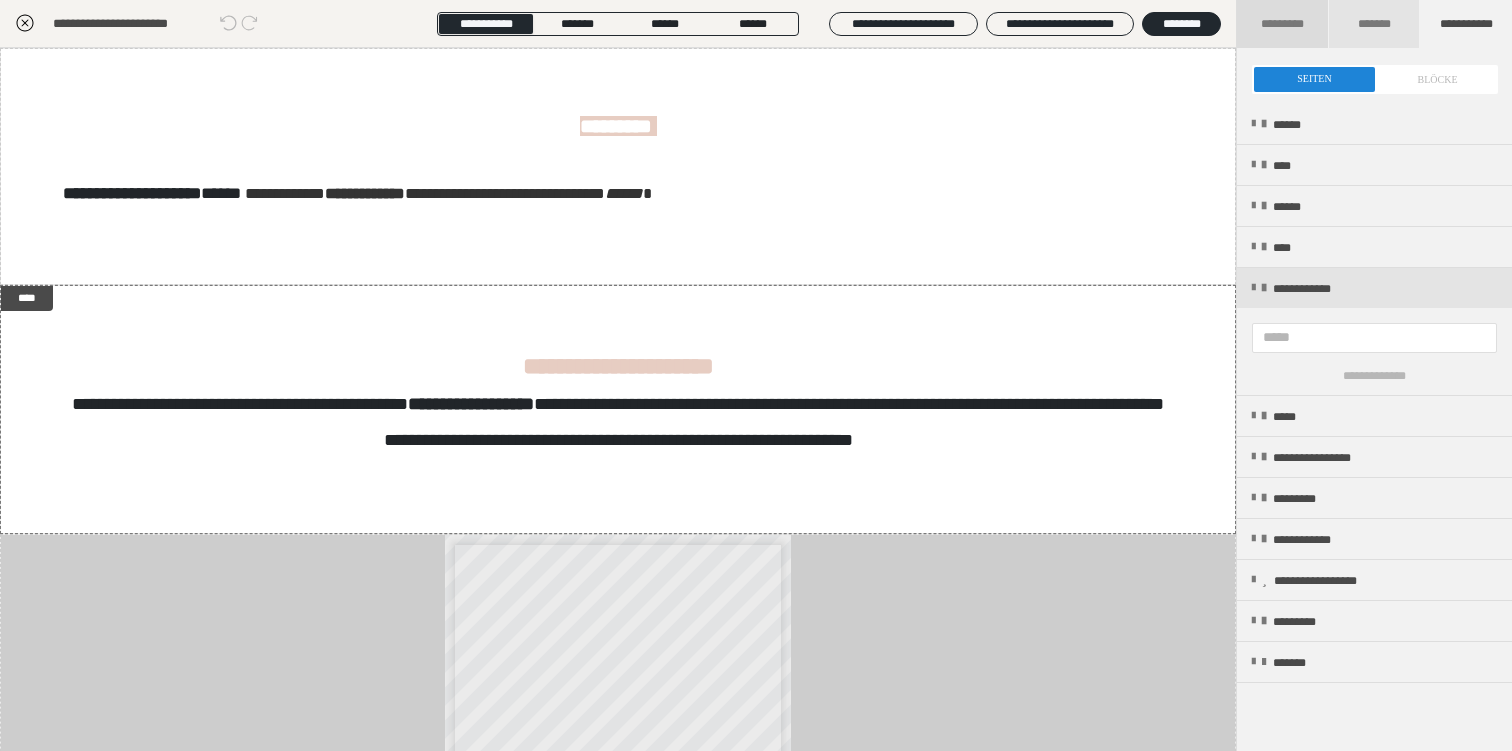 click on "*********" at bounding box center (1282, 24) 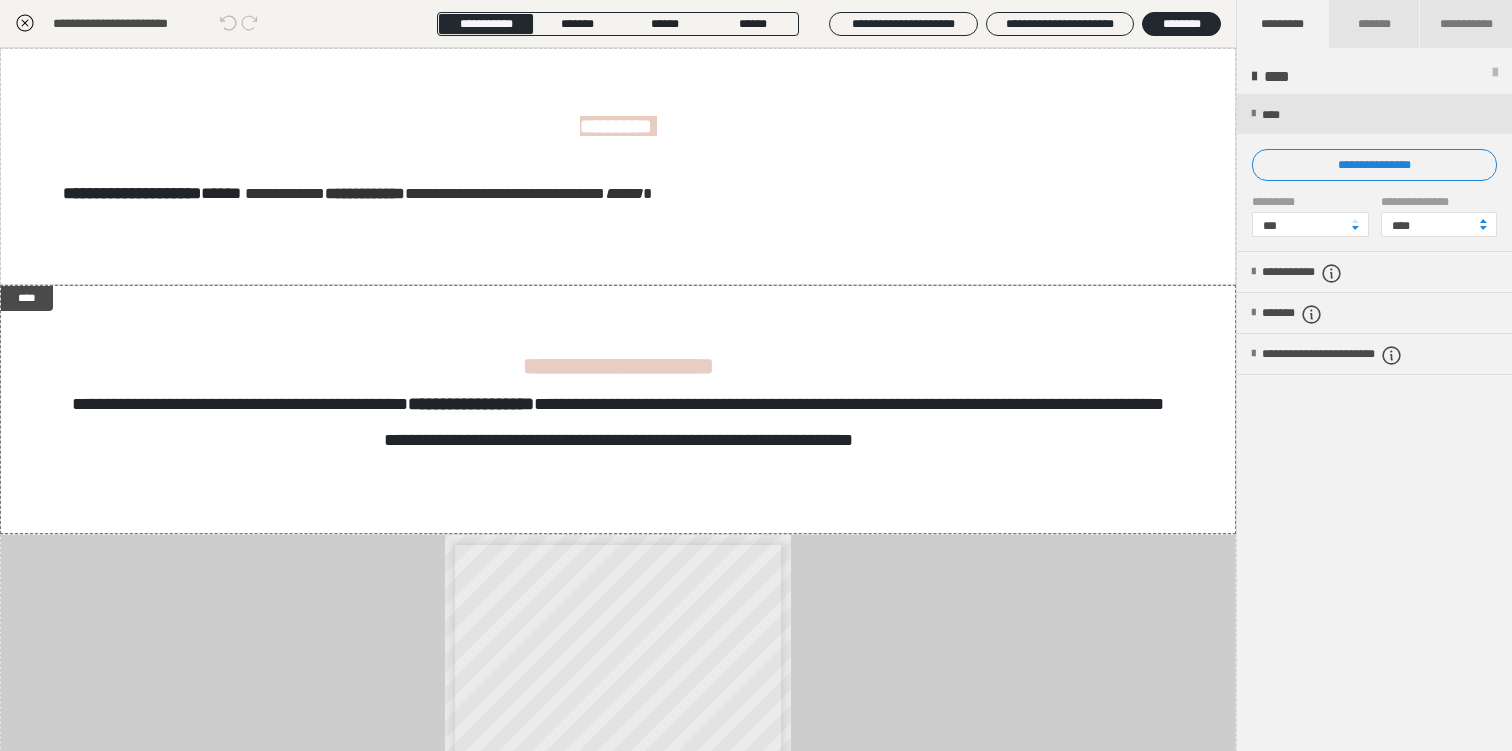 click at bounding box center [1495, 77] 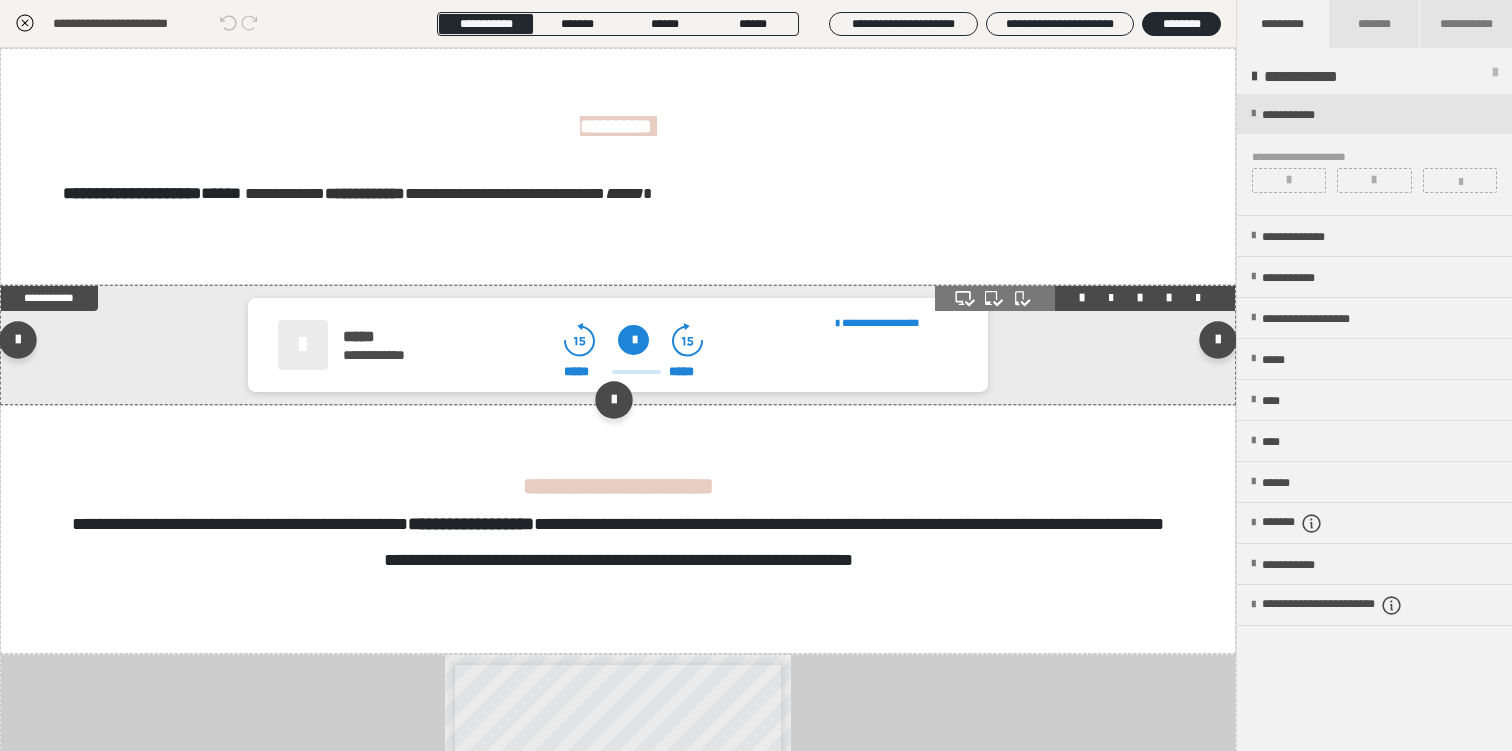 click at bounding box center (1198, 298) 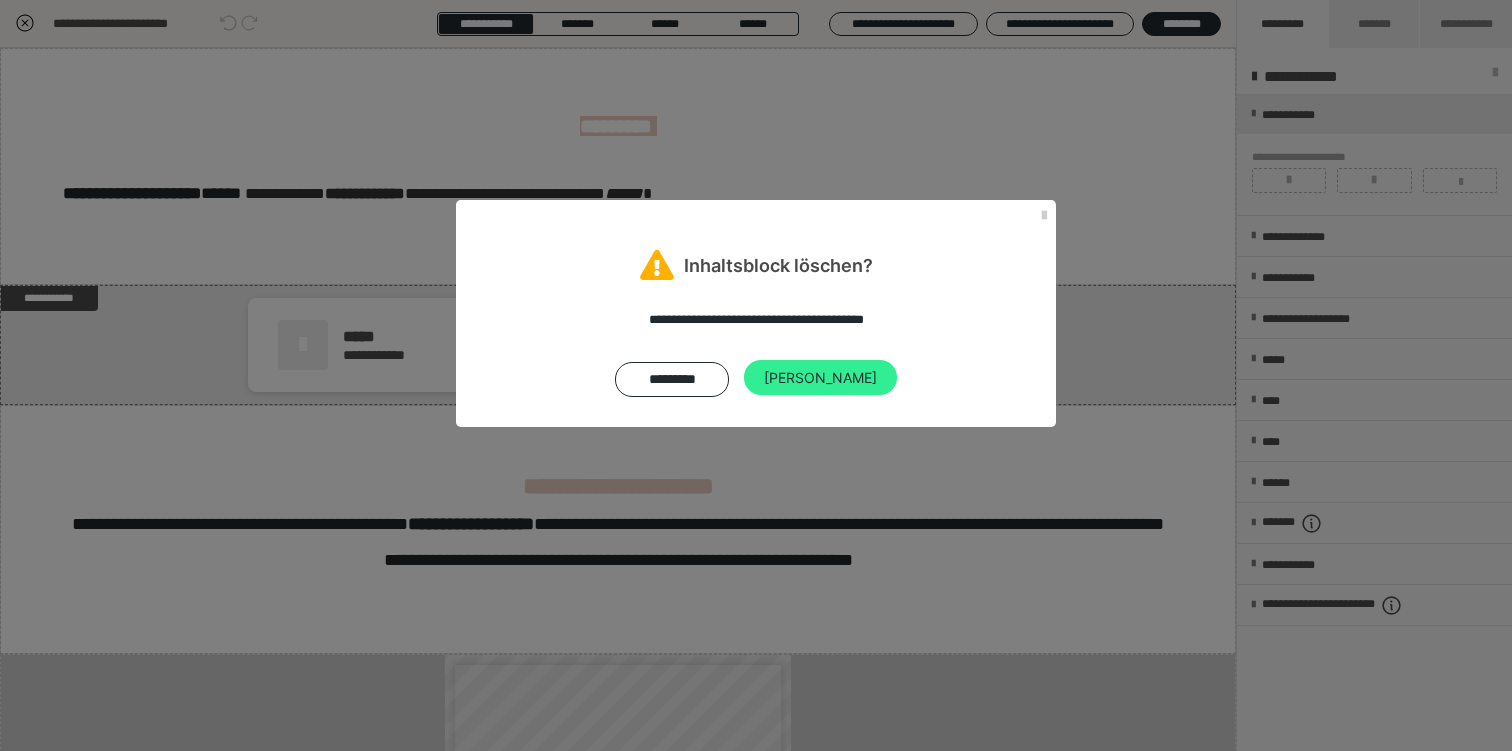 click on "[PERSON_NAME]" at bounding box center [820, 378] 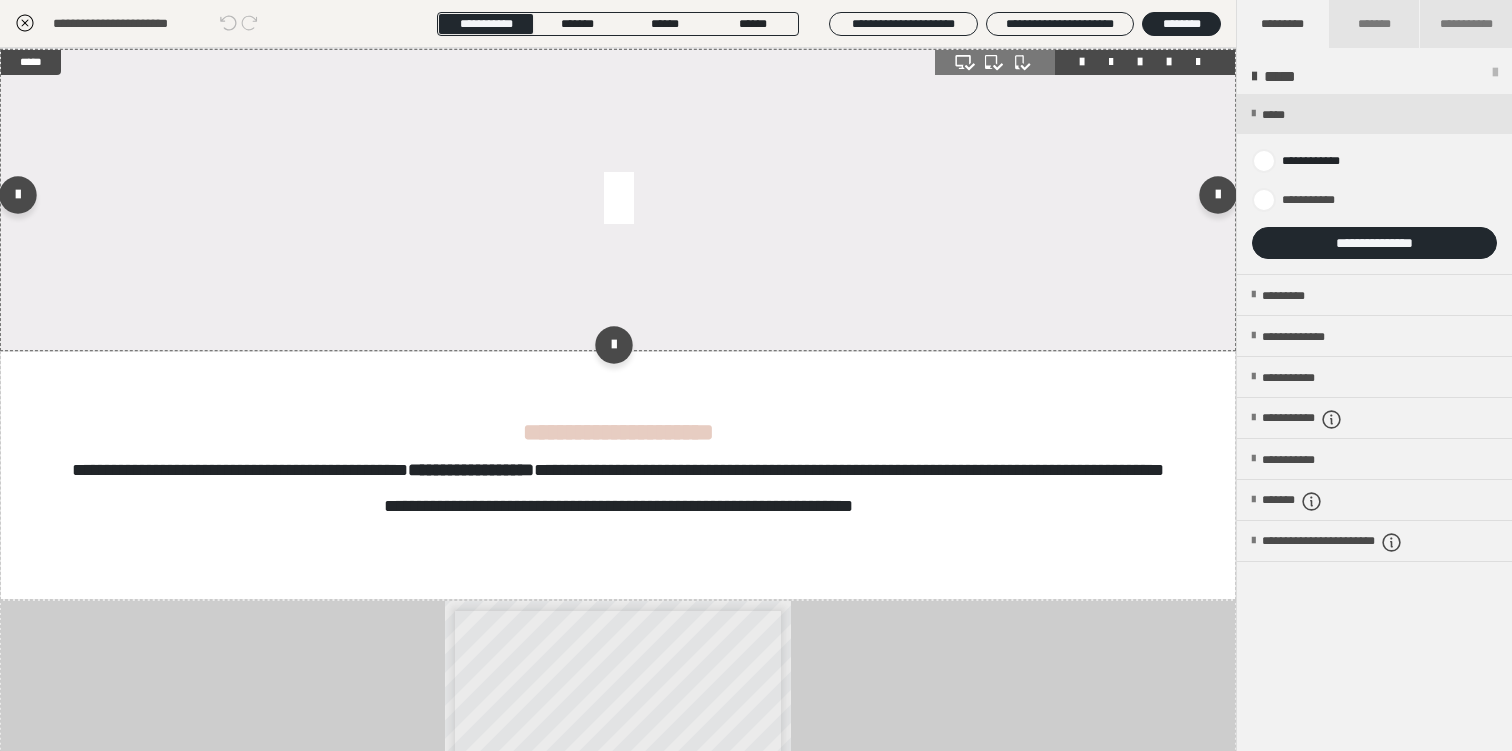 scroll, scrollTop: 658, scrollLeft: 0, axis: vertical 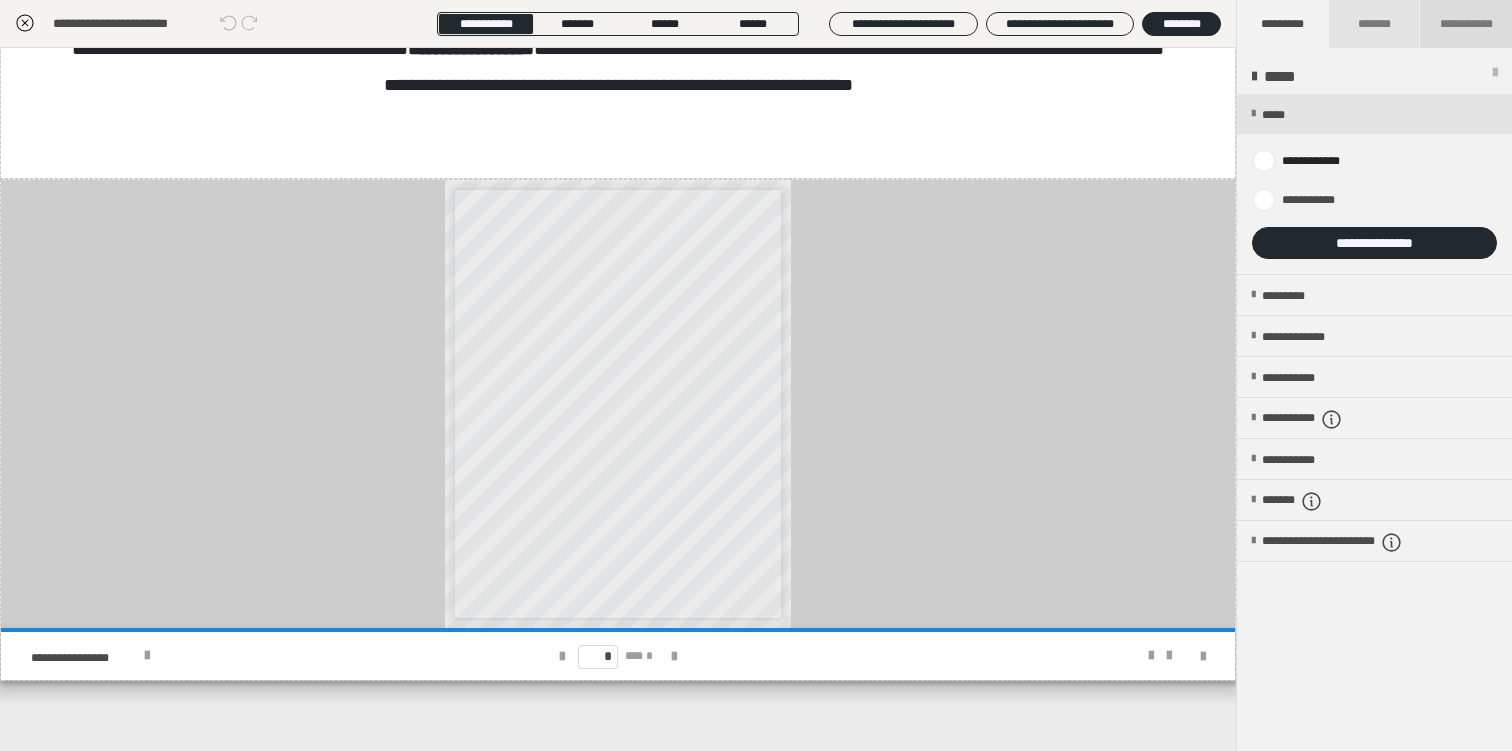click on "**********" at bounding box center [1466, 24] 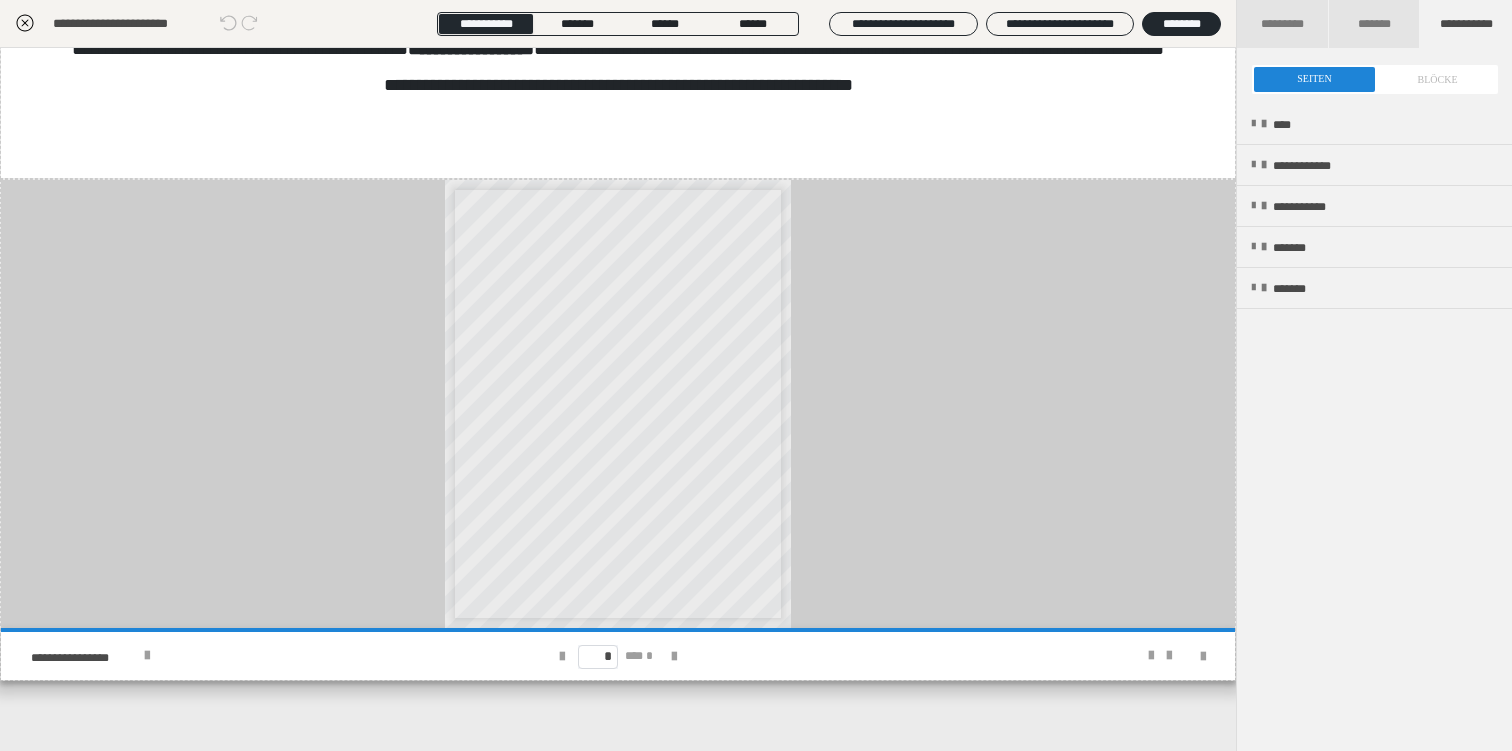 click at bounding box center [1375, 79] 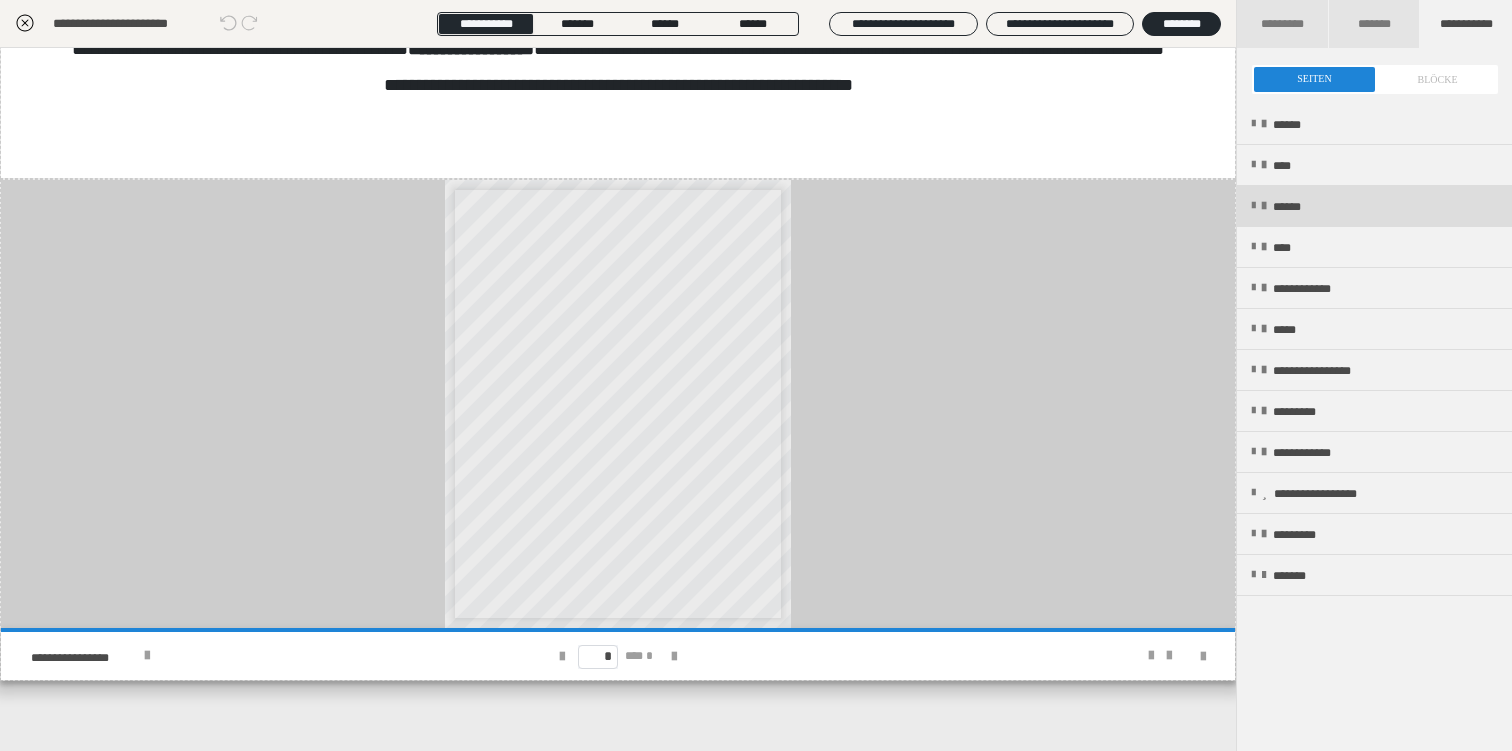 click on "******" at bounding box center (1374, 206) 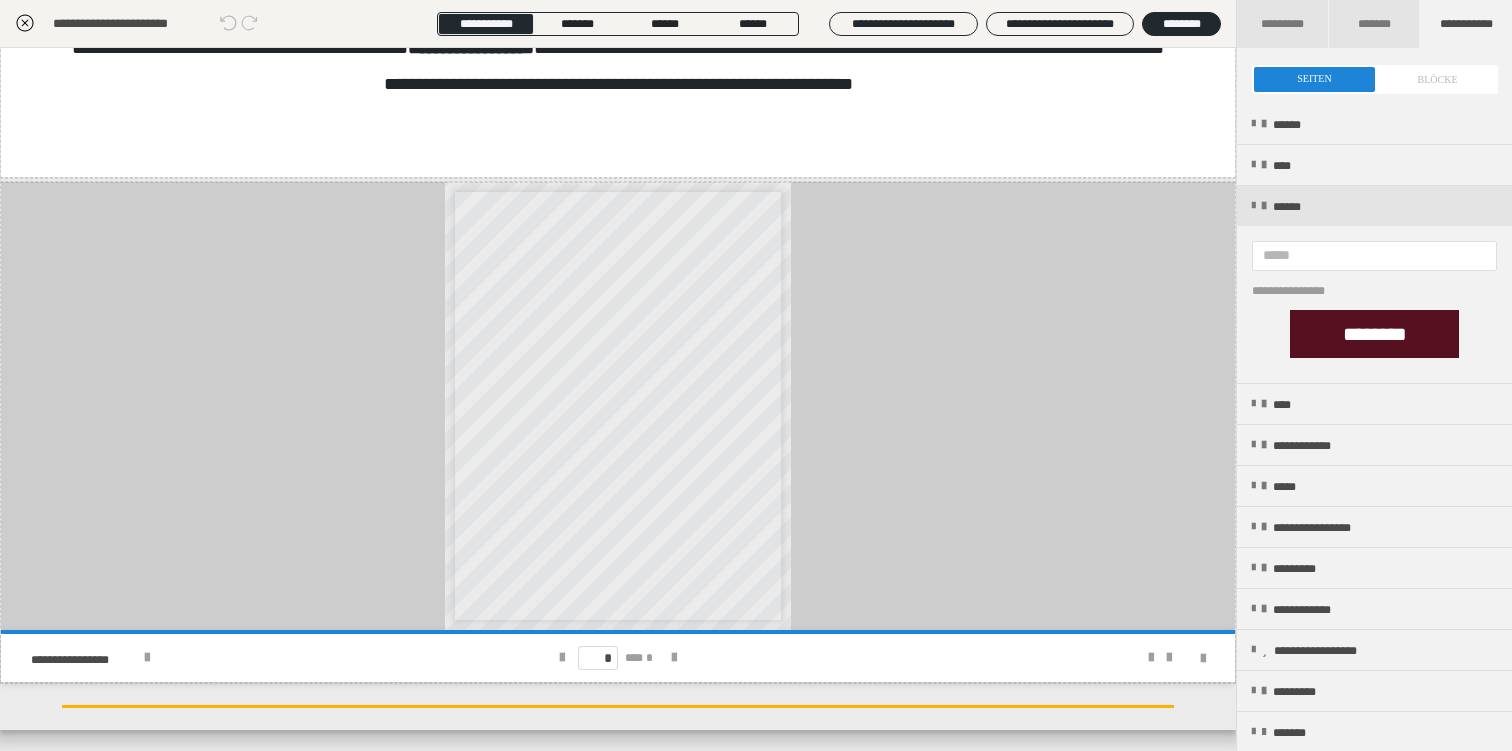 scroll, scrollTop: 658, scrollLeft: 0, axis: vertical 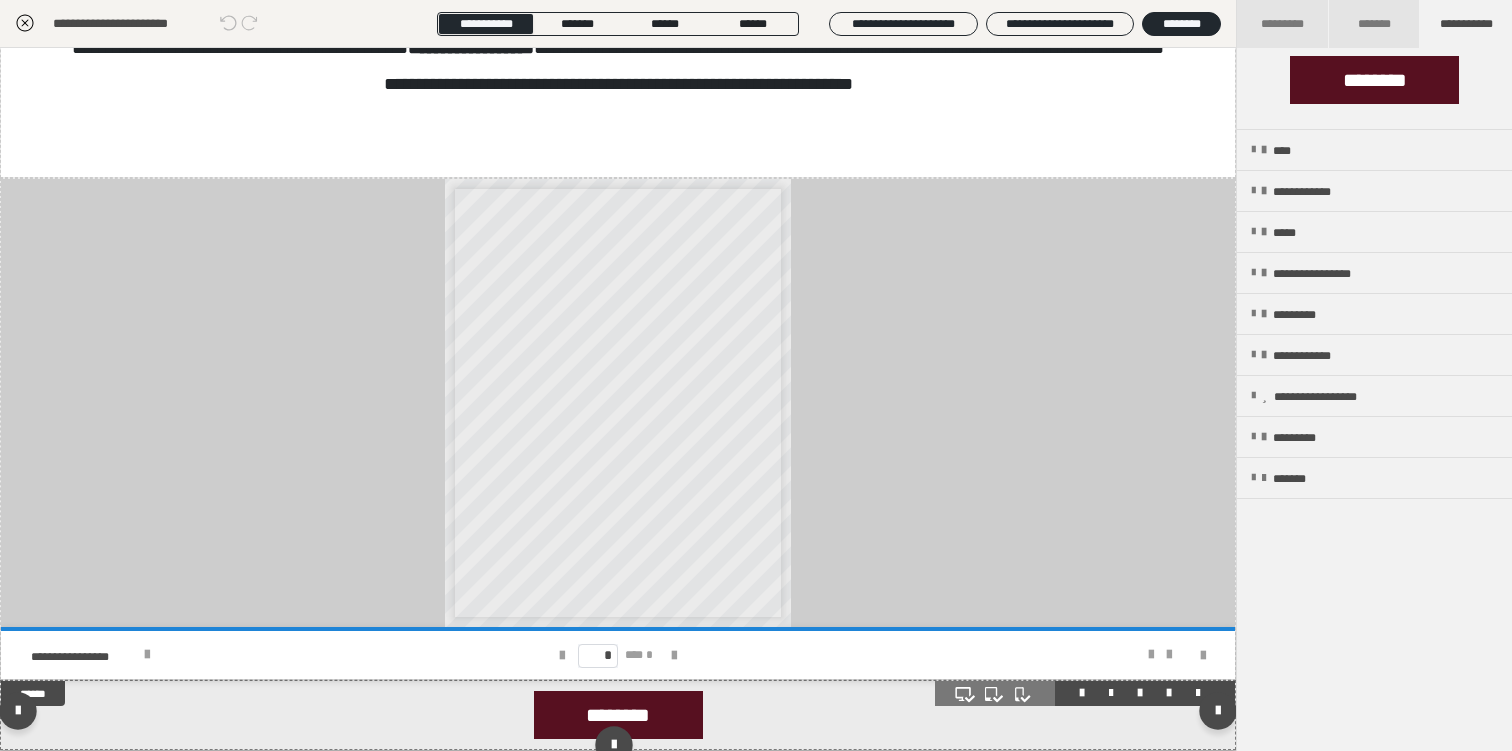 click on "********" at bounding box center [618, 715] 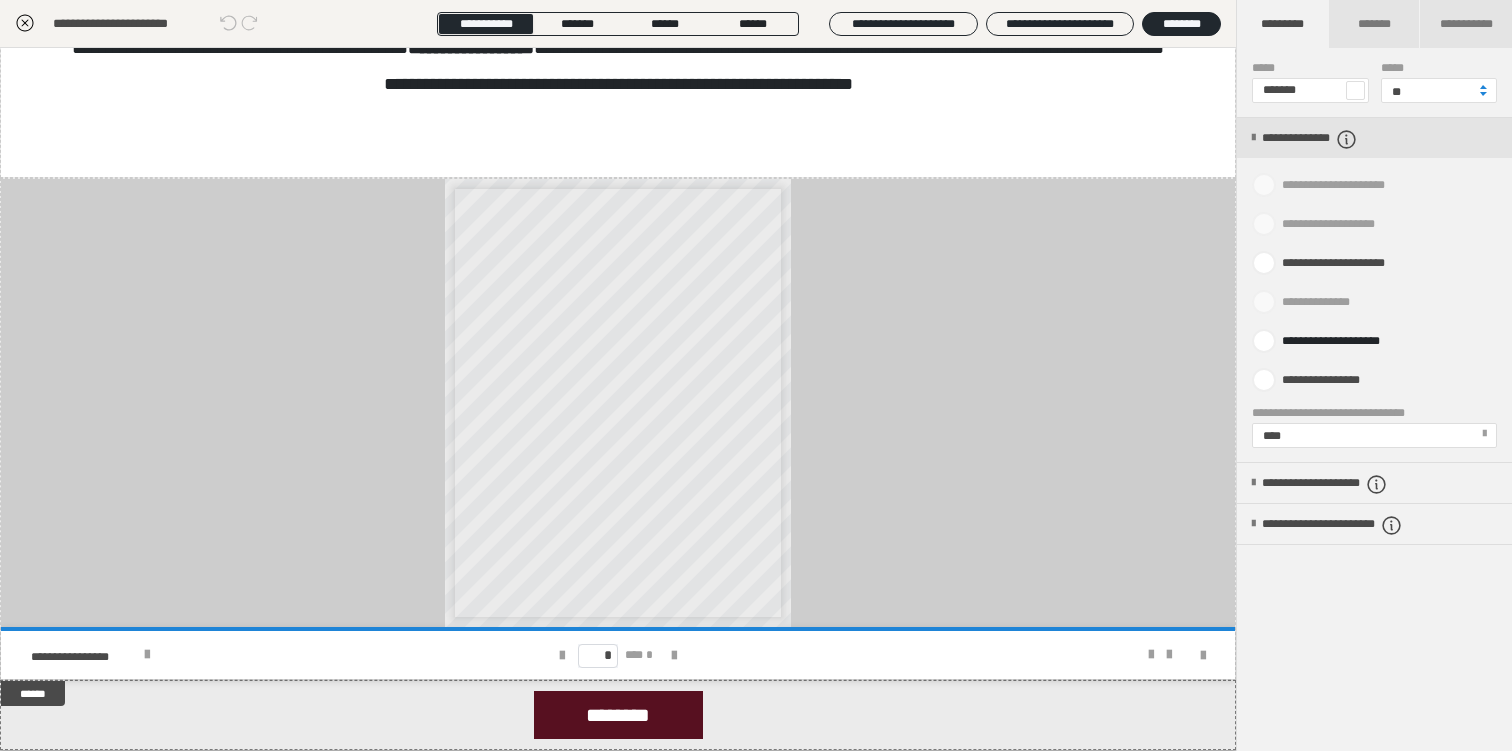 scroll, scrollTop: 827, scrollLeft: 0, axis: vertical 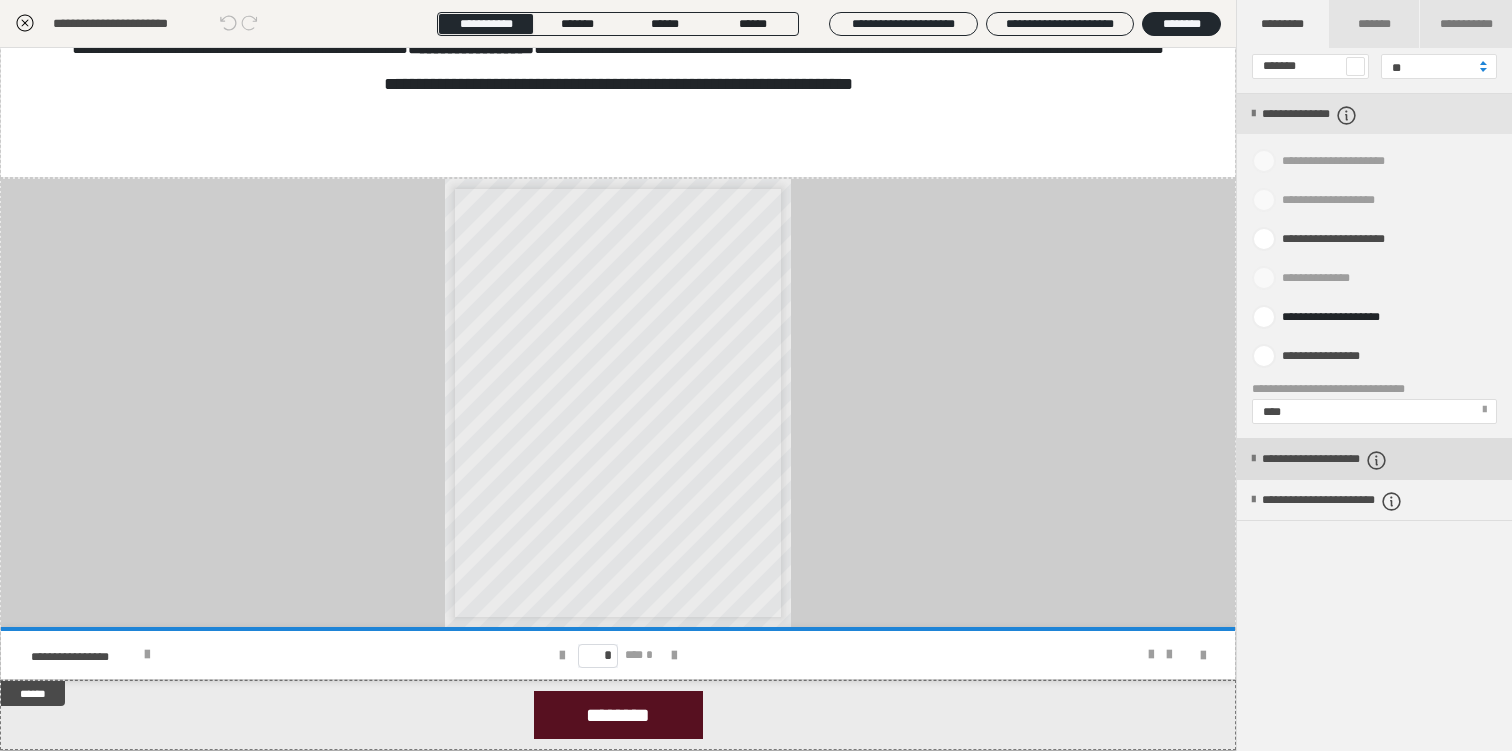click on "**********" at bounding box center (1354, 460) 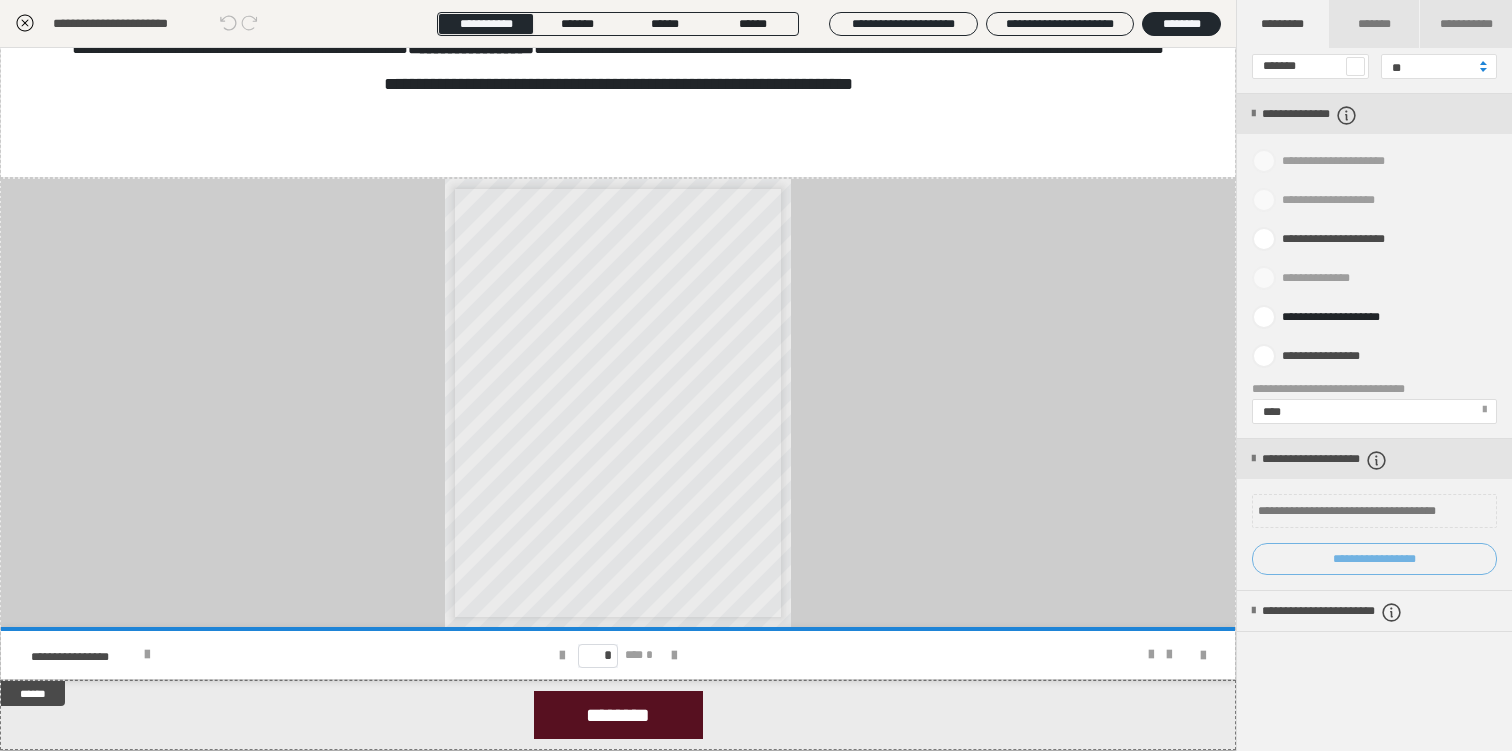 click on "**********" at bounding box center [1374, 559] 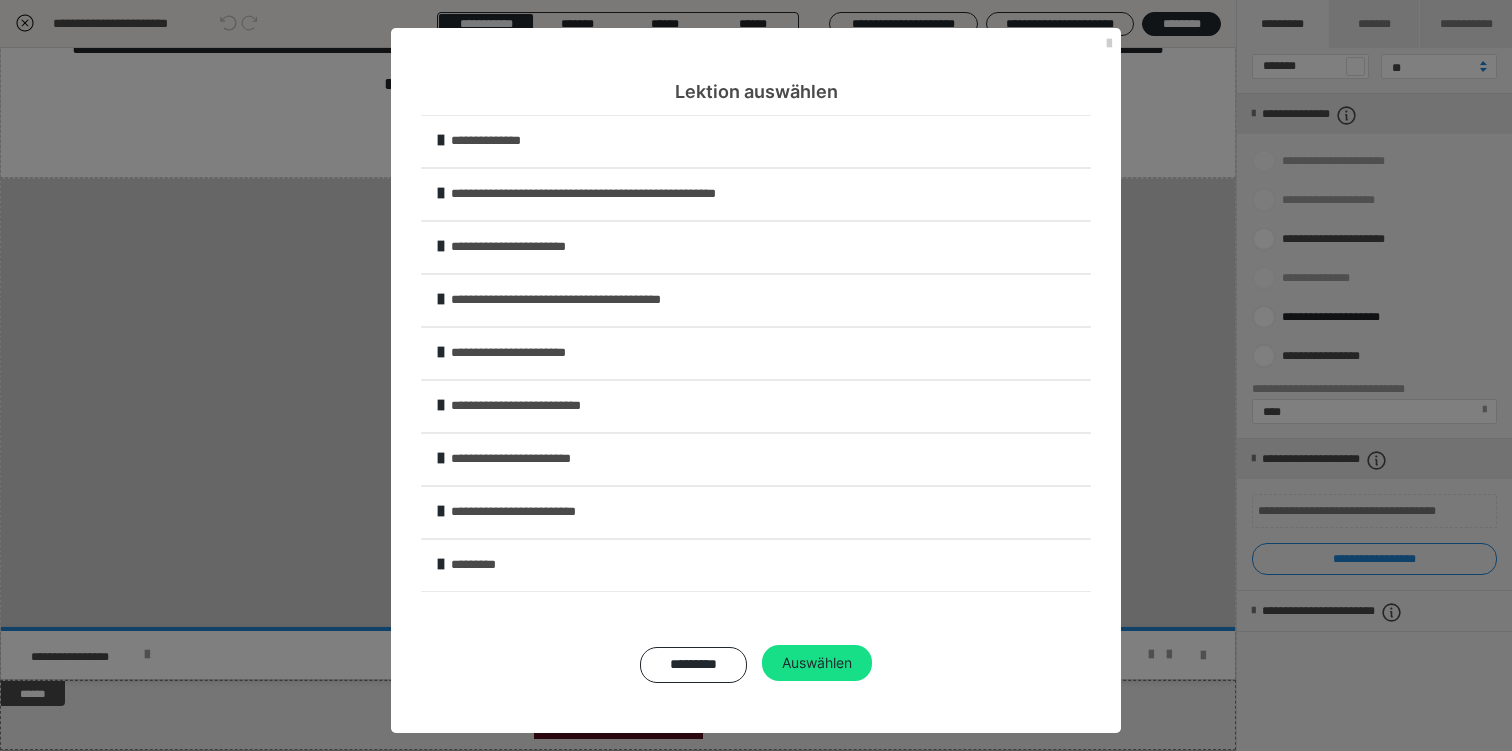 click on "**********" at bounding box center [769, 459] 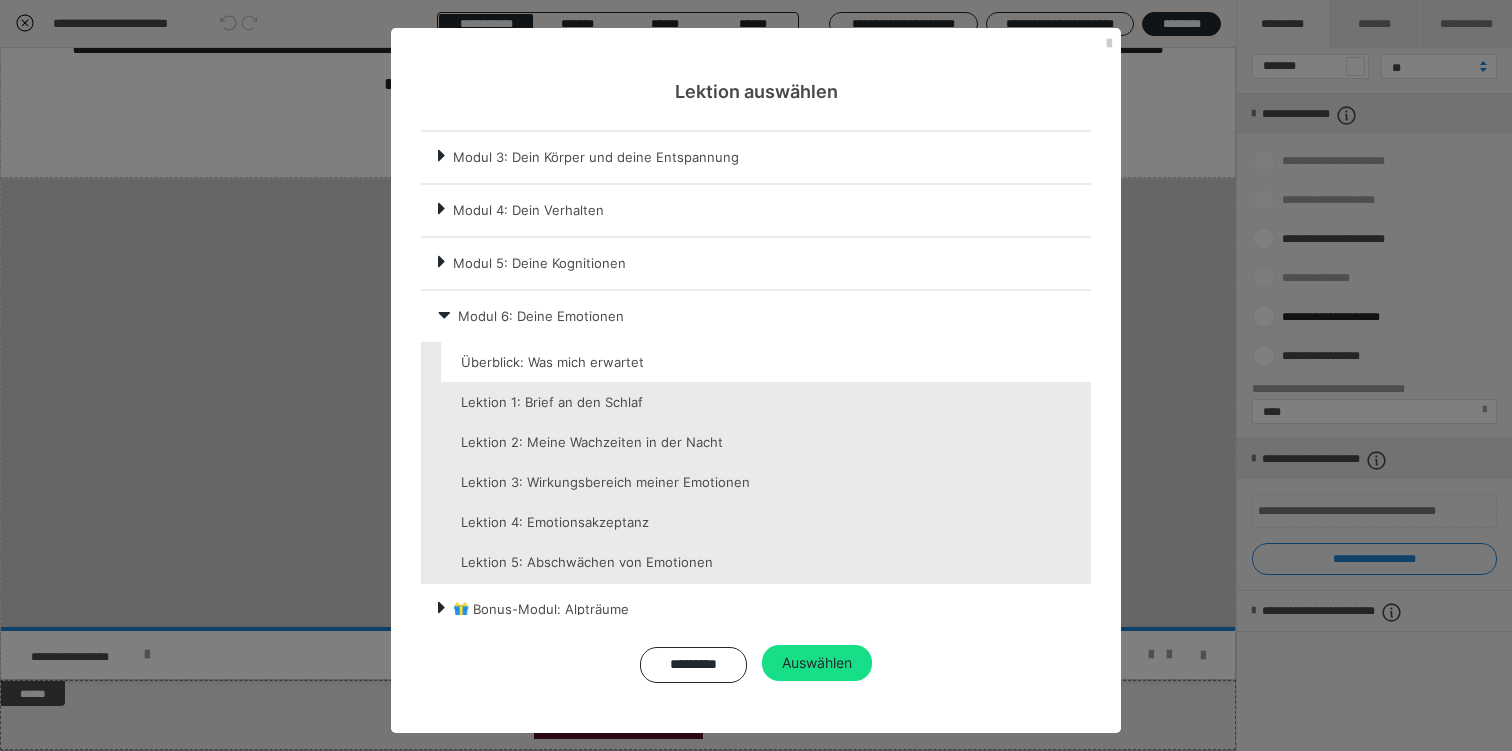 scroll, scrollTop: 217, scrollLeft: 0, axis: vertical 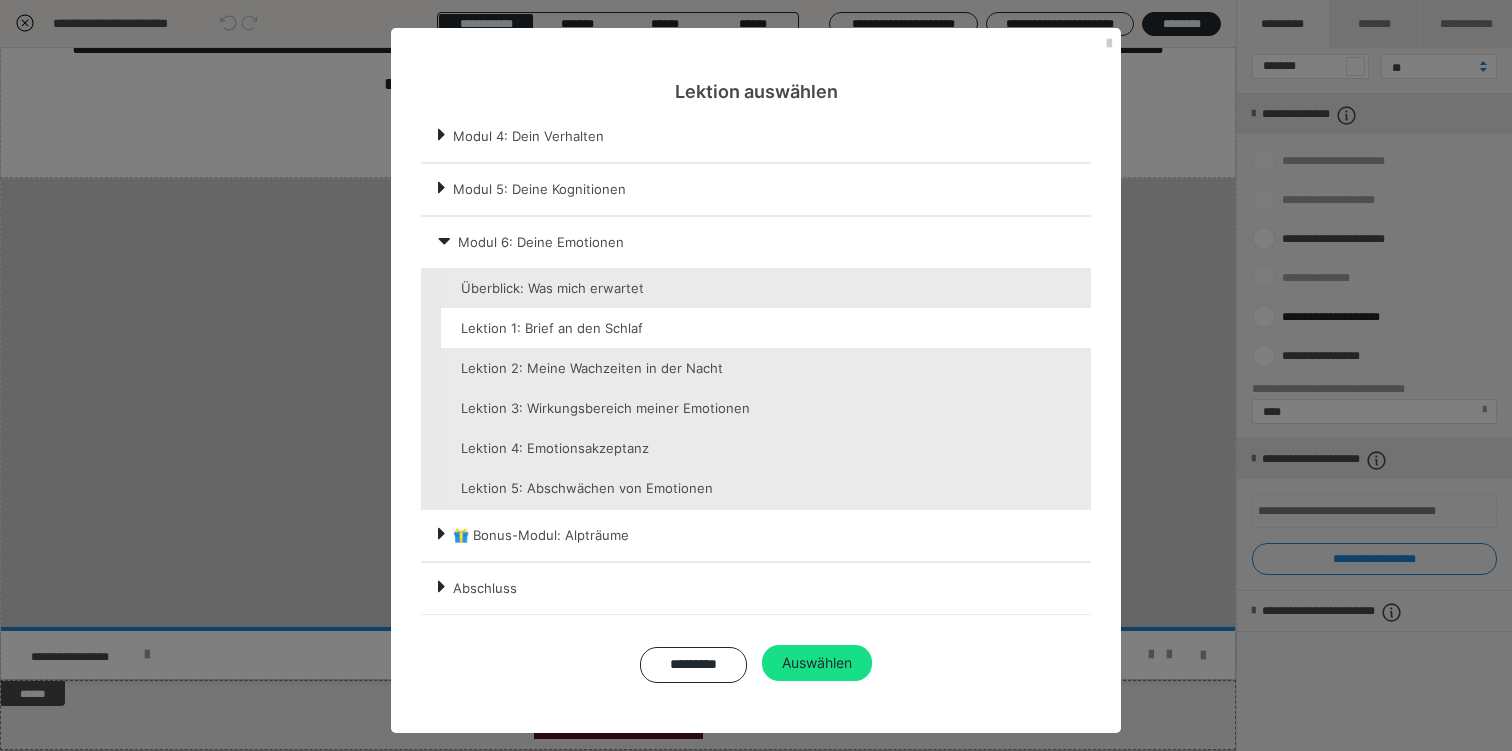 click at bounding box center (766, 328) 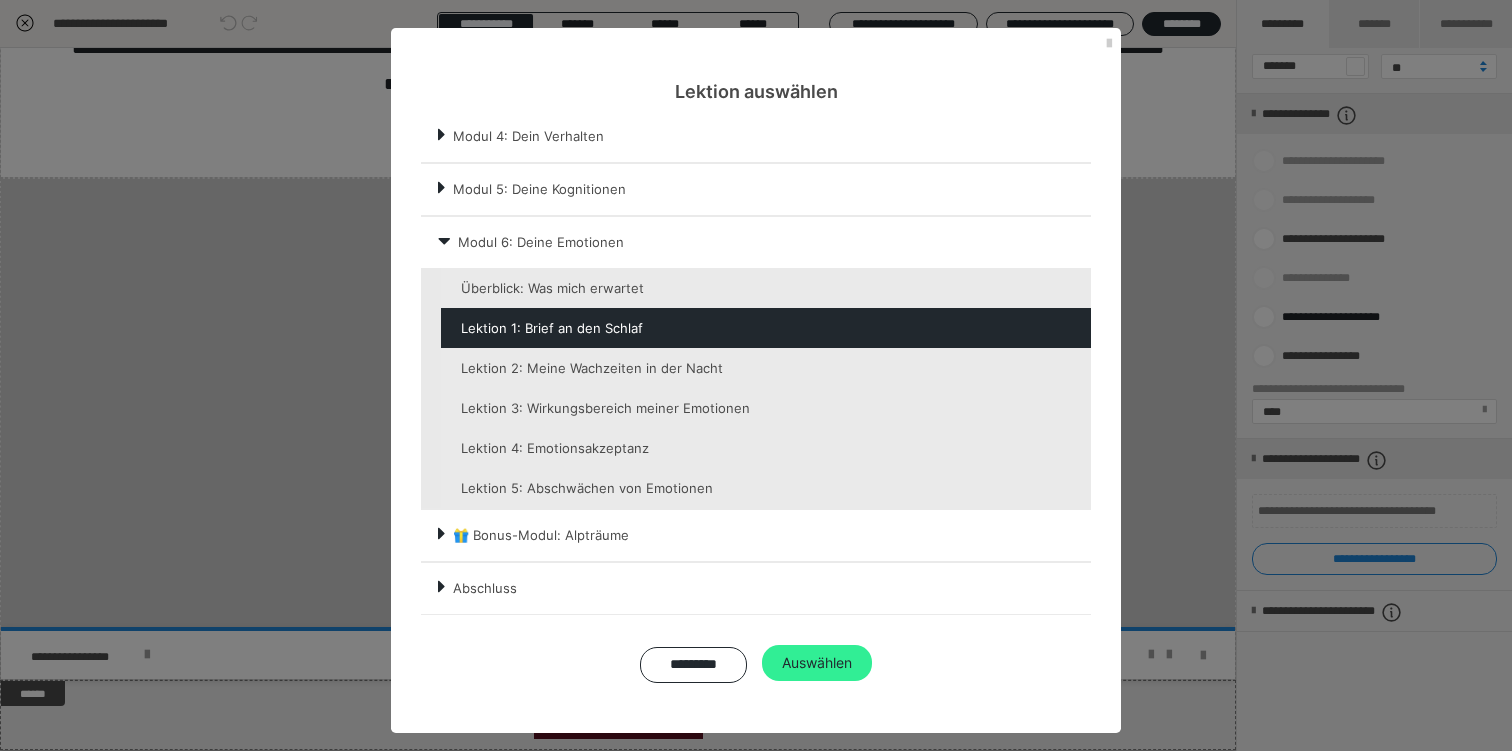 click on "Auswählen" at bounding box center [817, 663] 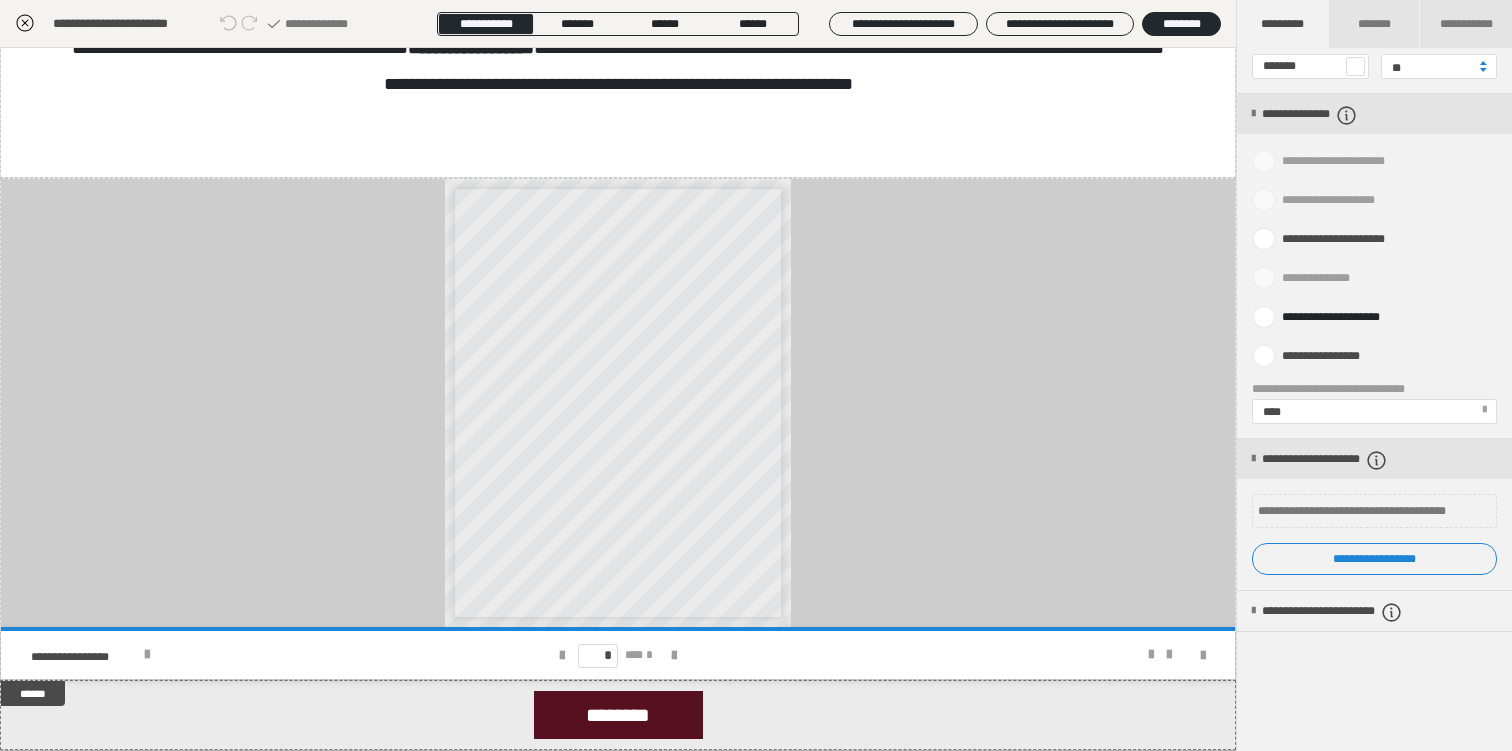 click 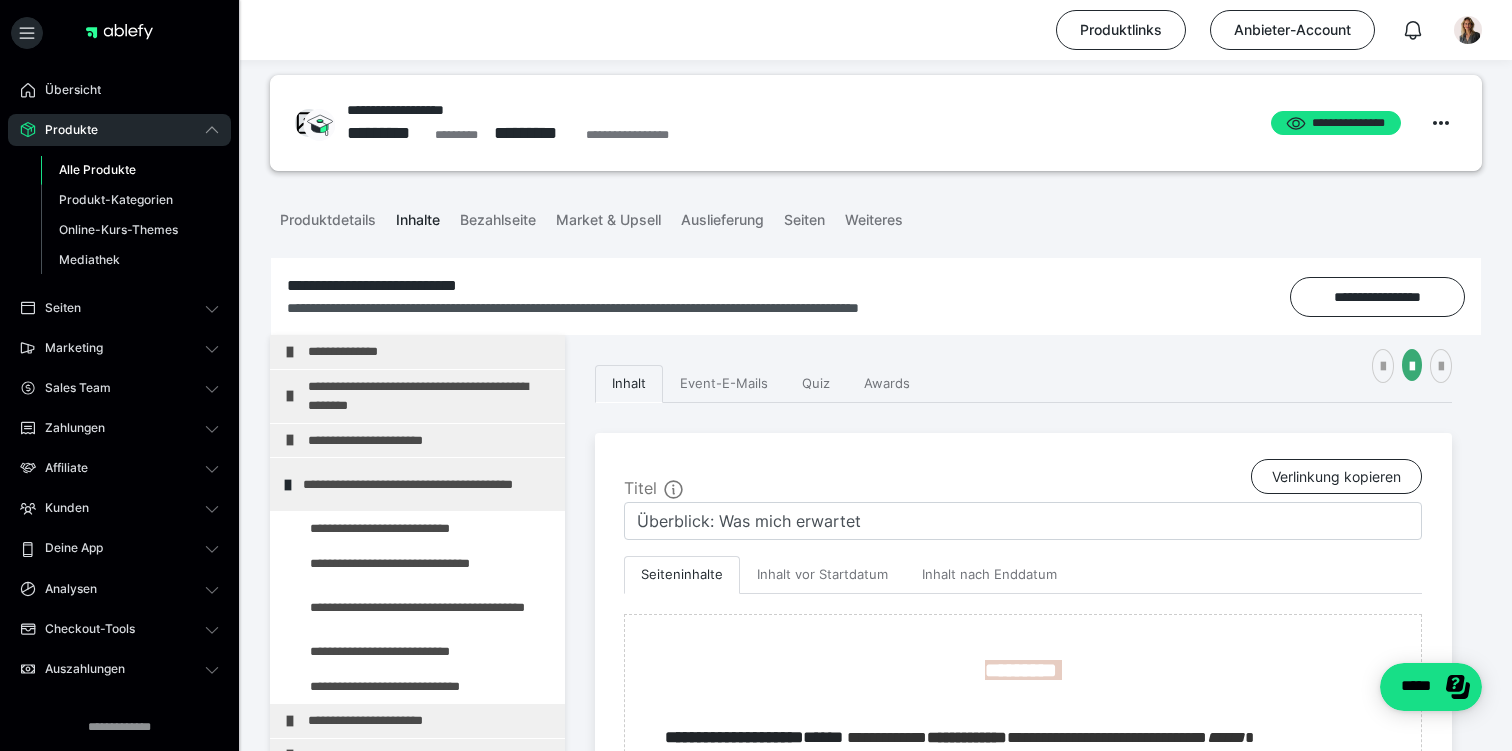 scroll, scrollTop: 0, scrollLeft: 0, axis: both 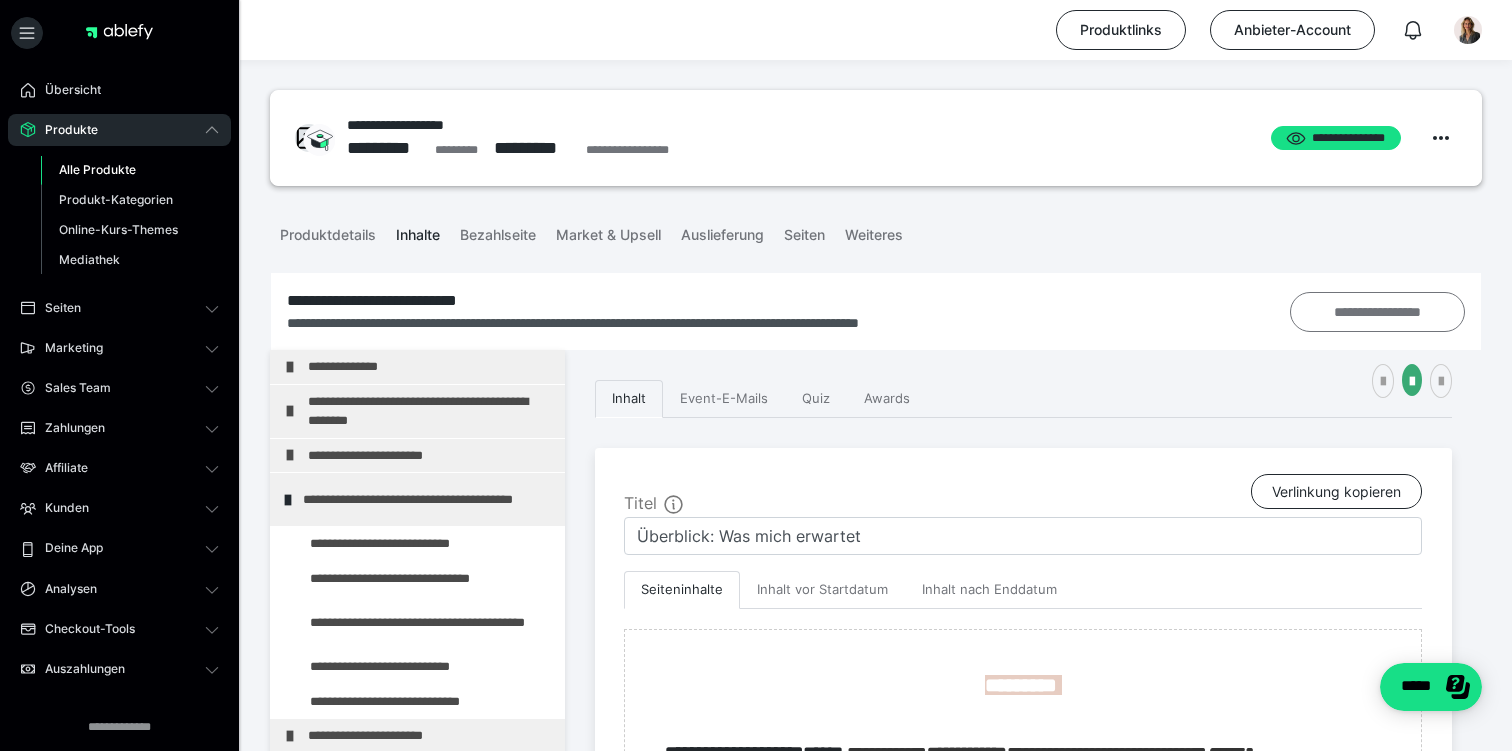 click on "**********" at bounding box center (1377, 312) 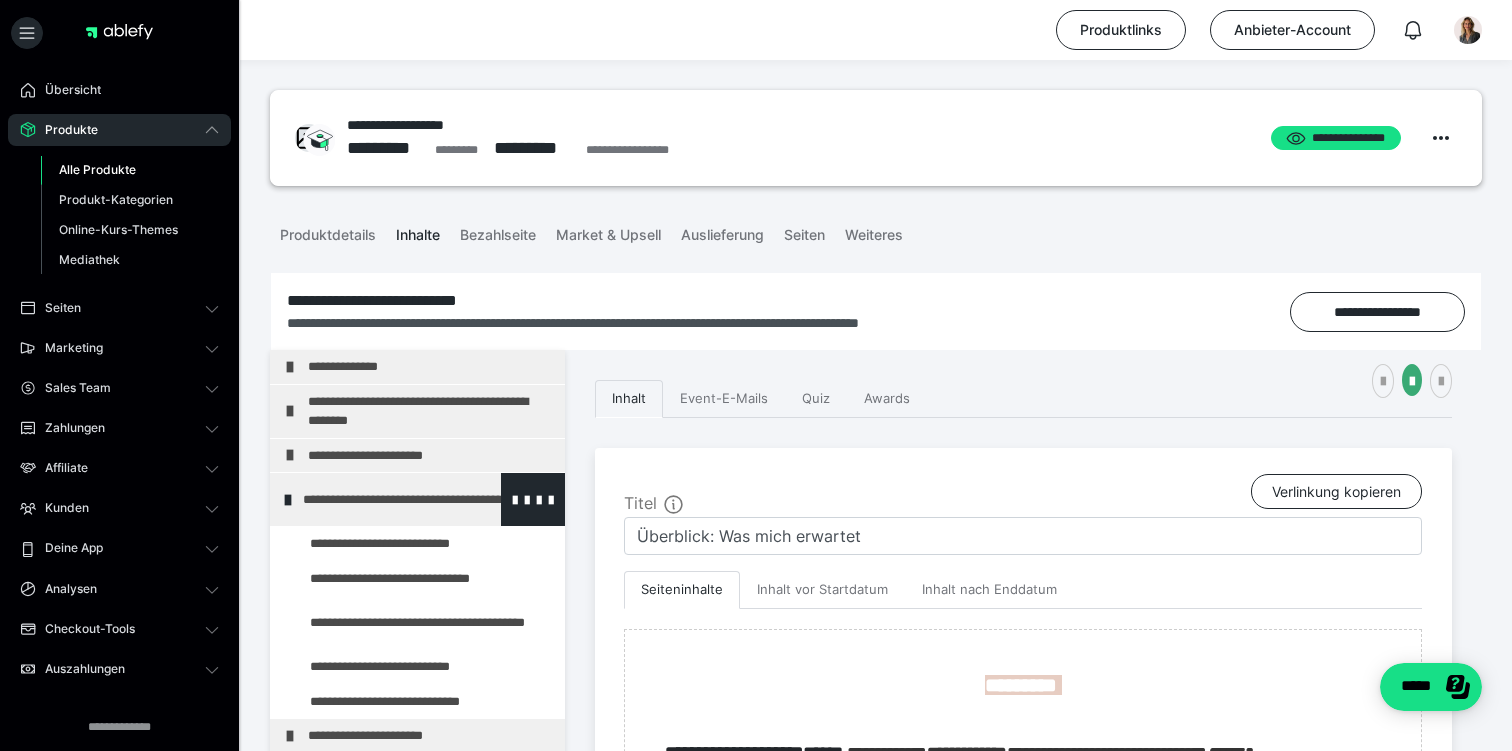 scroll, scrollTop: 291, scrollLeft: 0, axis: vertical 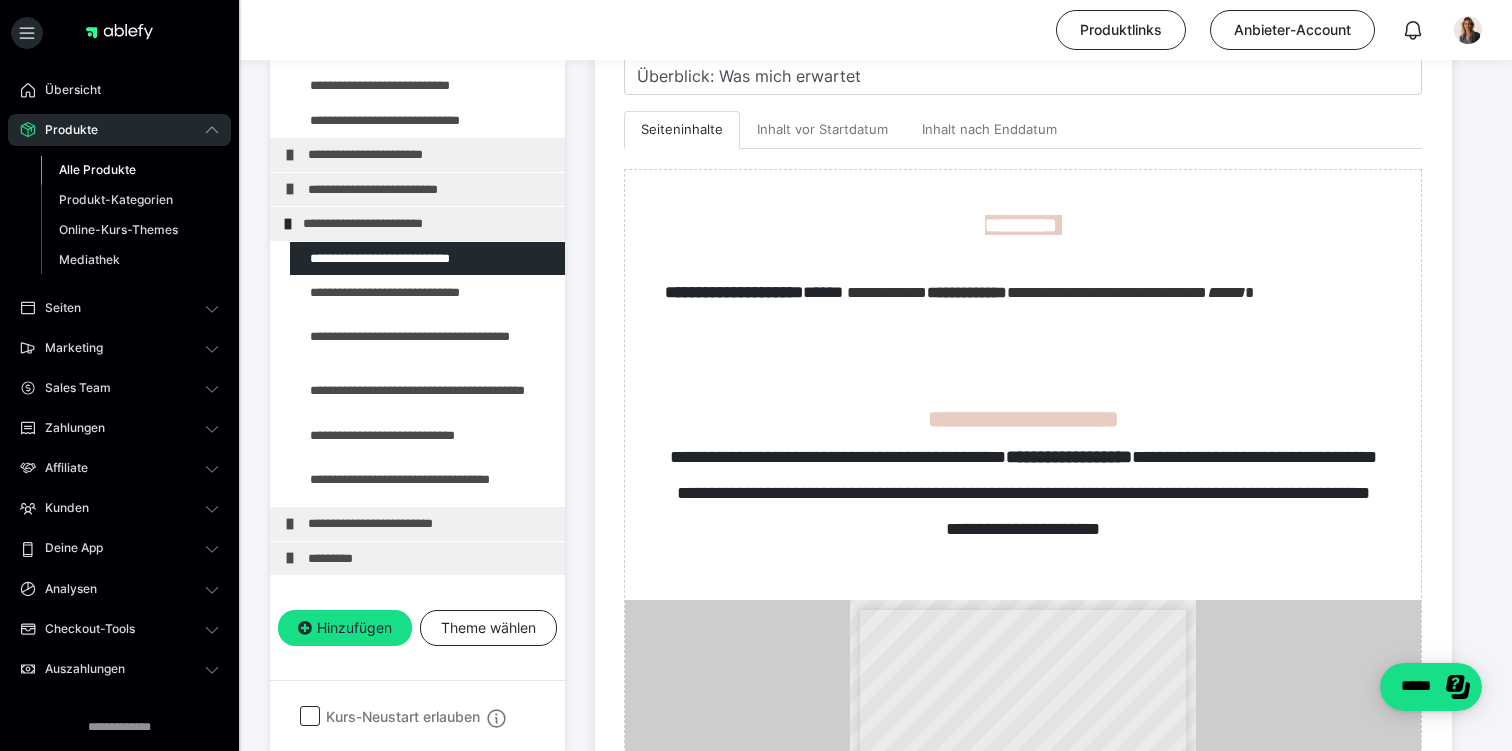 click on "**********" at bounding box center [417, 370] 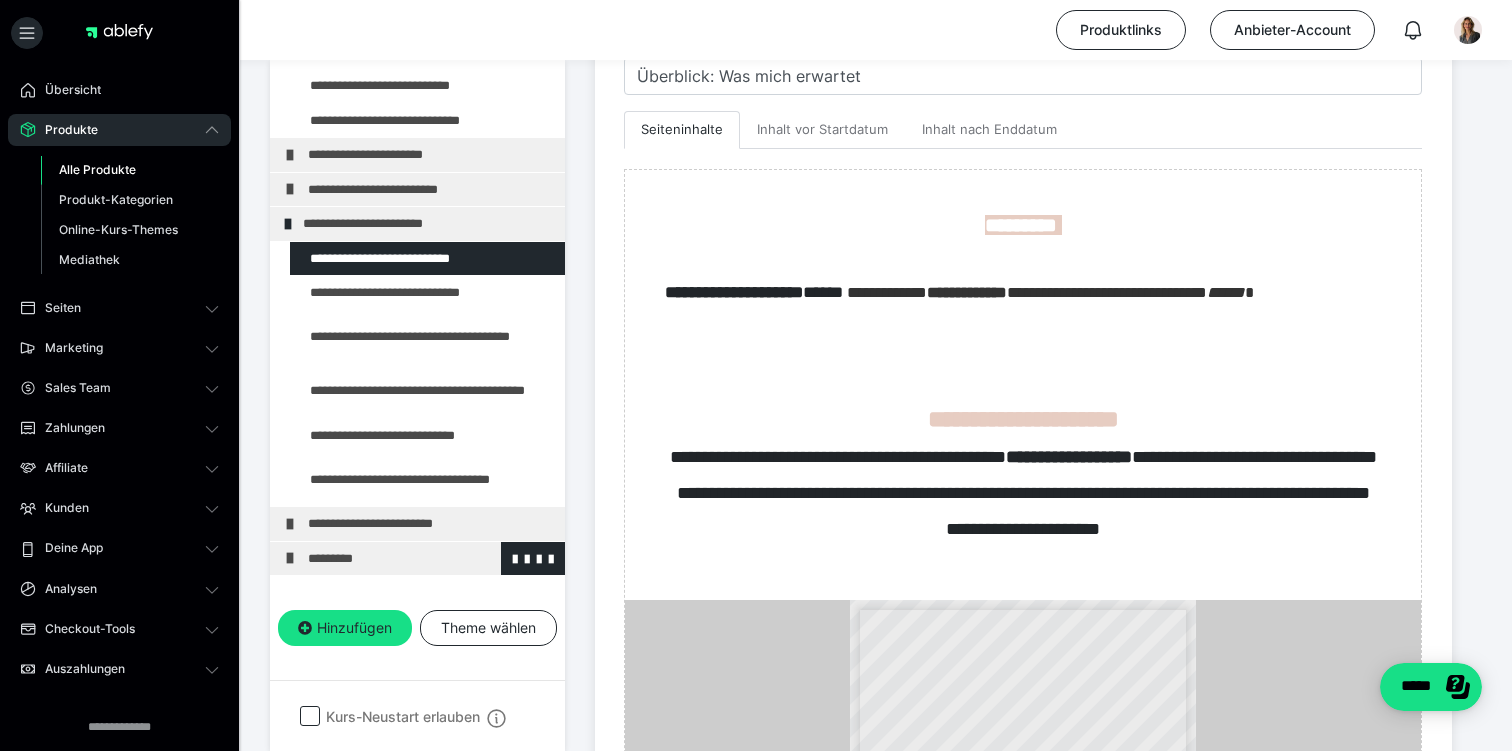 click on "*********" at bounding box center [431, 559] 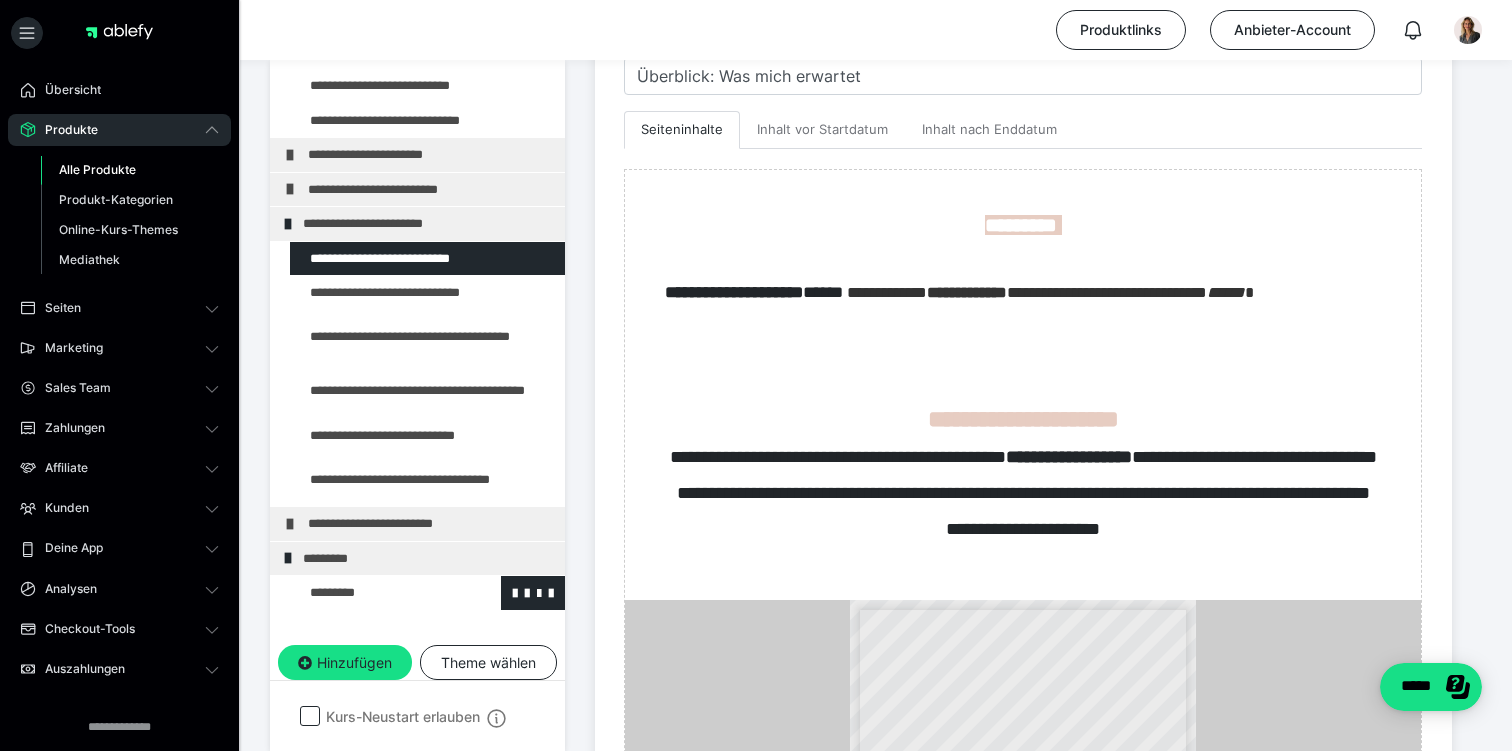 click at bounding box center (375, 593) 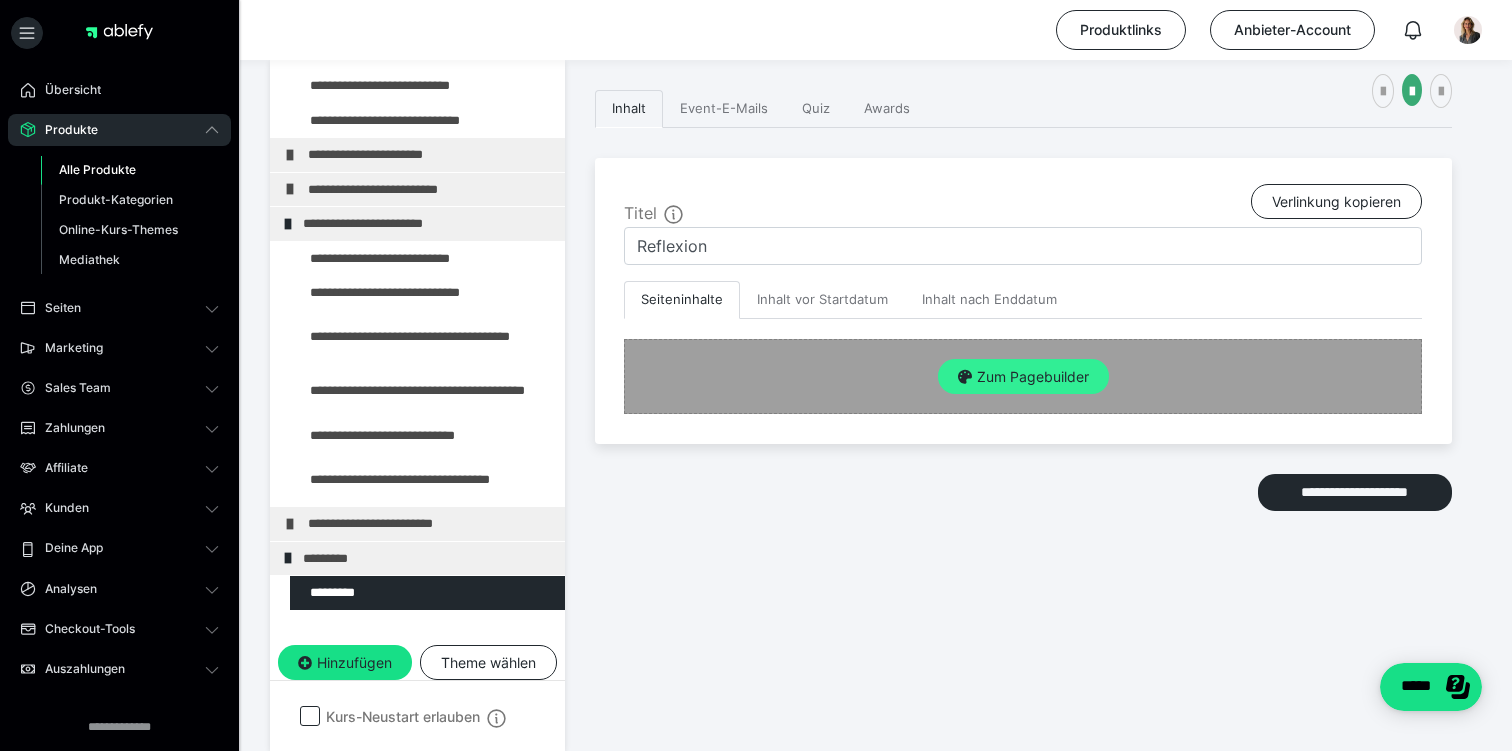 click on "Zum Pagebuilder" at bounding box center [1023, 377] 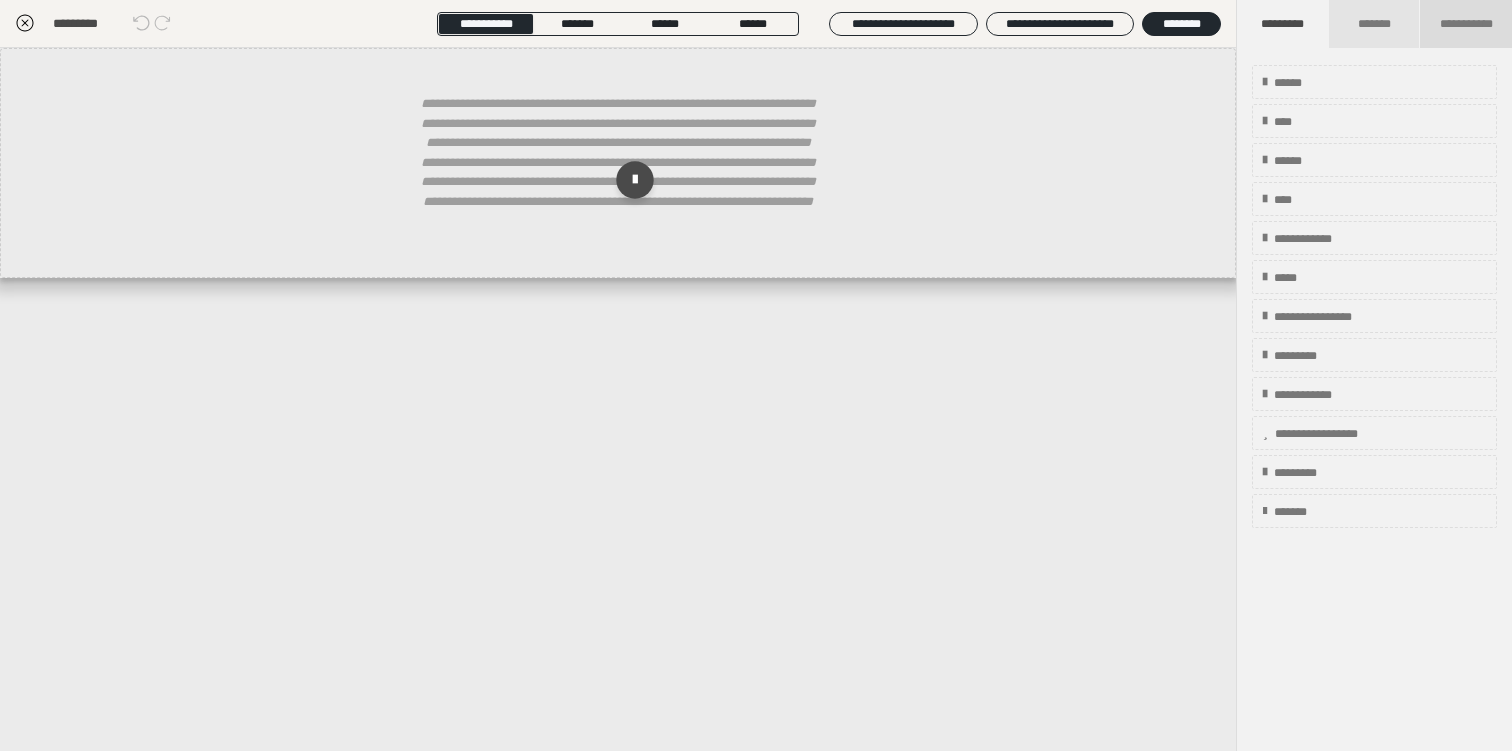 click on "**********" at bounding box center (1466, 24) 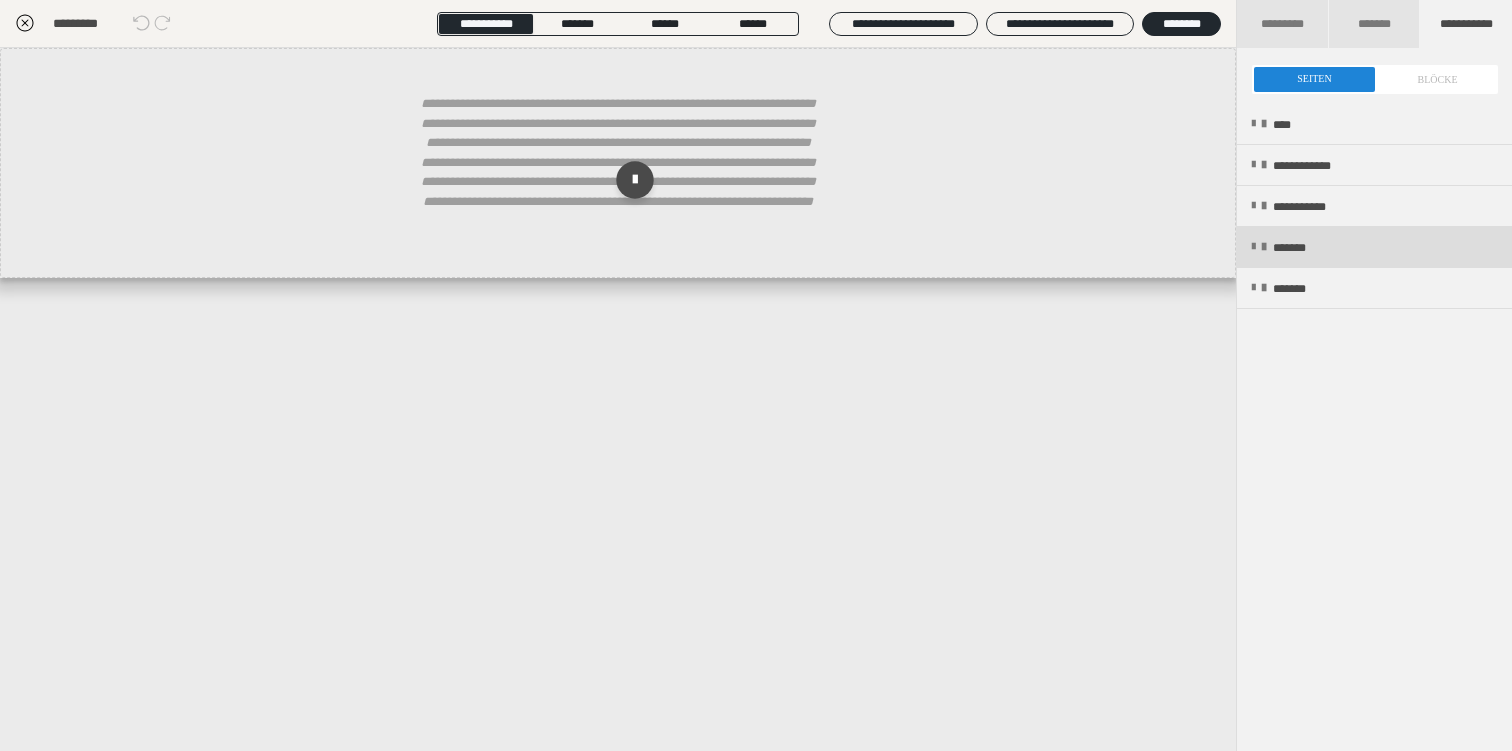 click on "*******" at bounding box center [1303, 248] 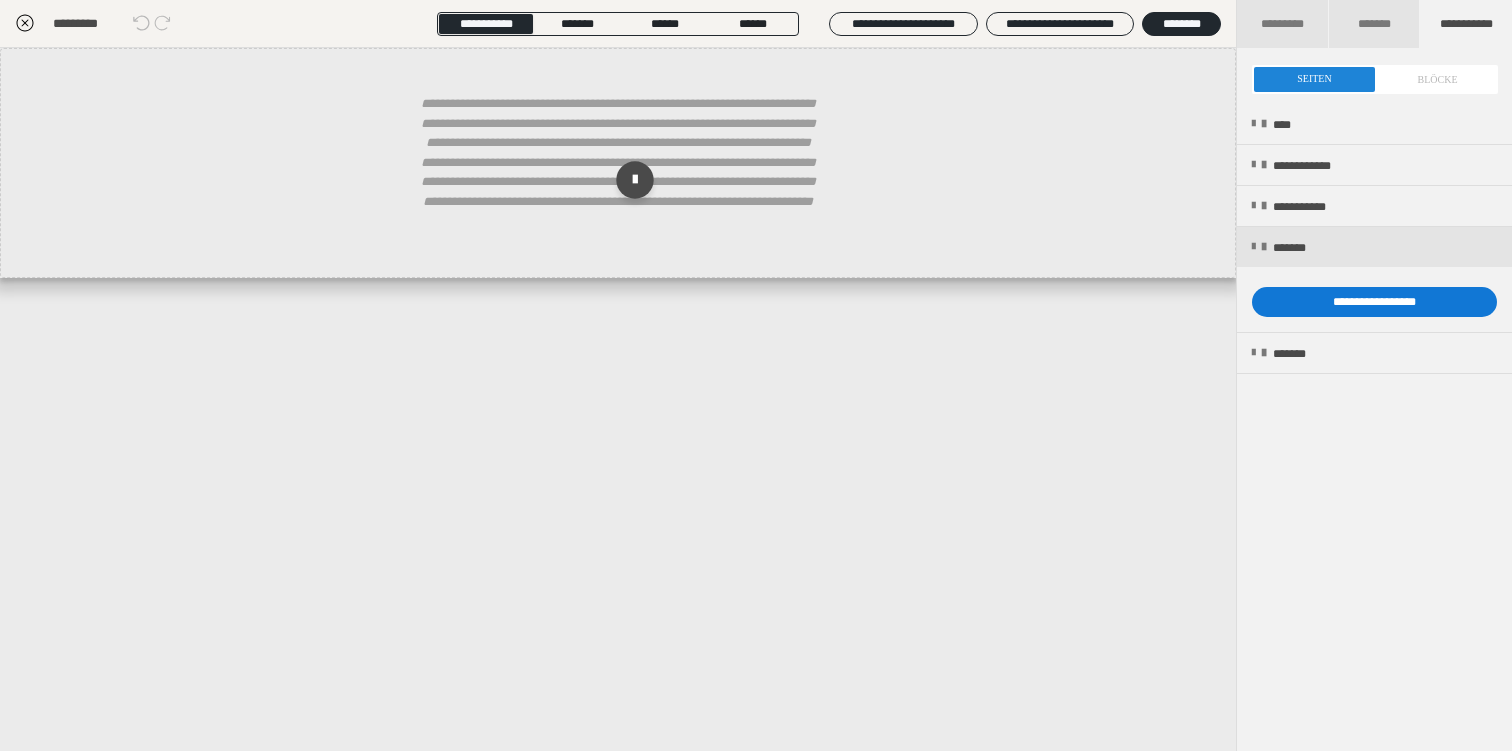 click on "**********" at bounding box center [1374, 302] 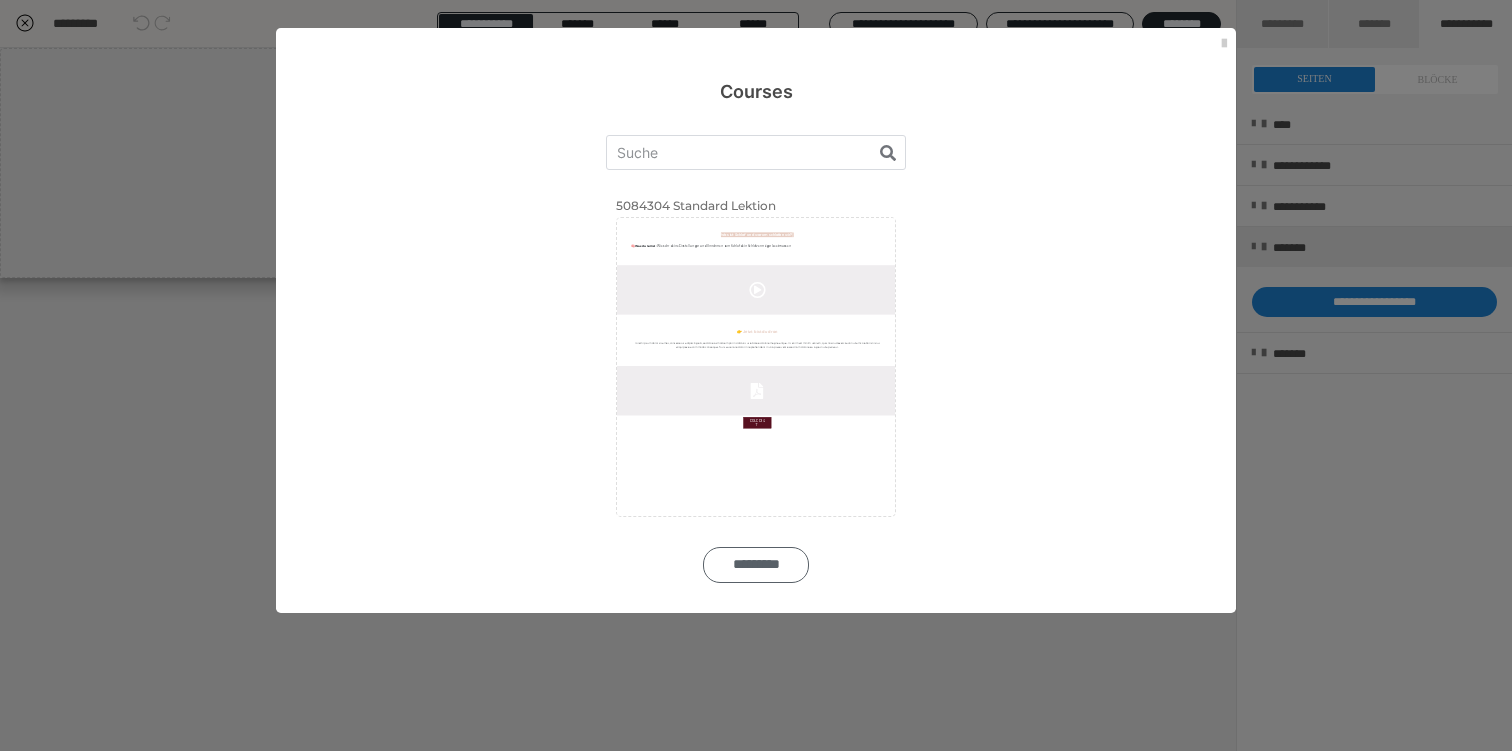 click on "*********" at bounding box center (756, 565) 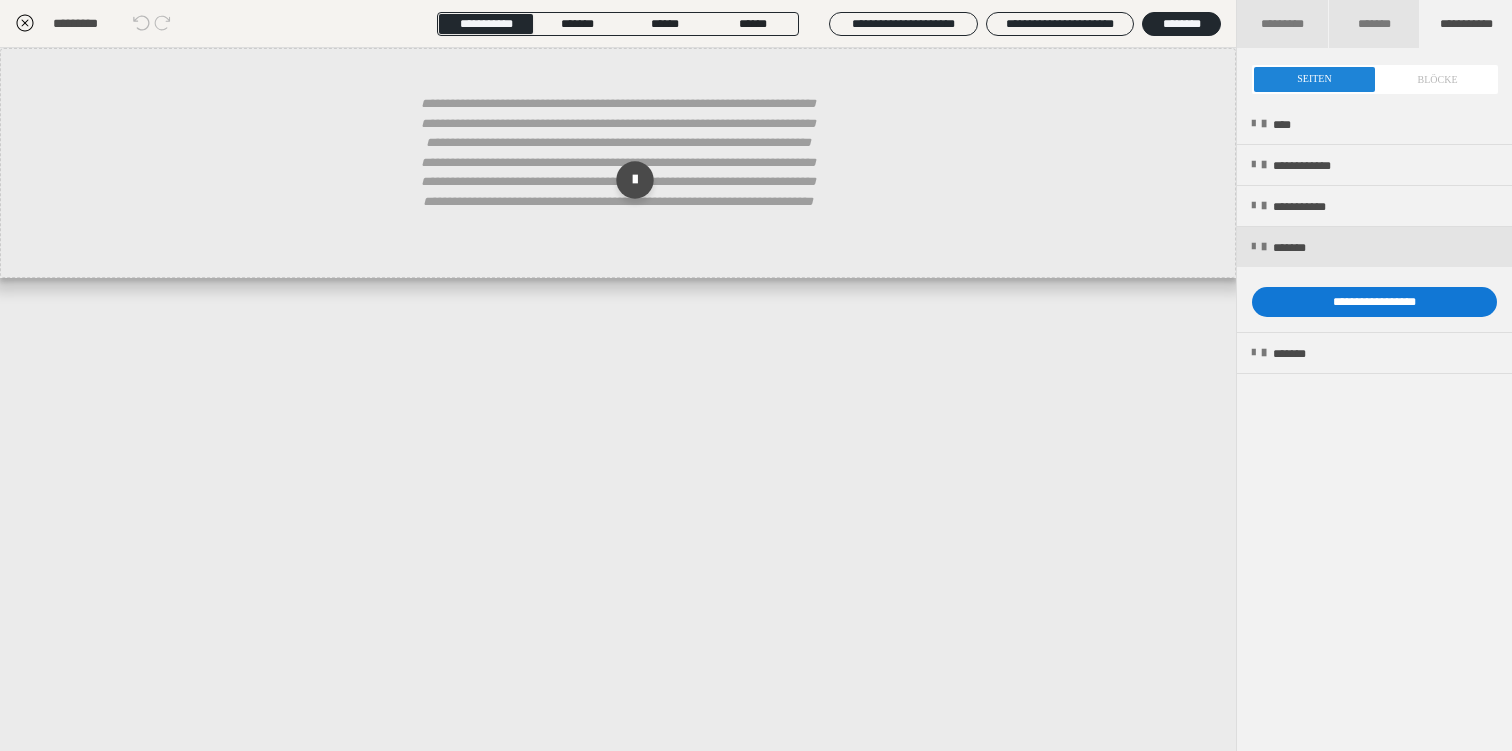 click on "**********" at bounding box center [1374, 302] 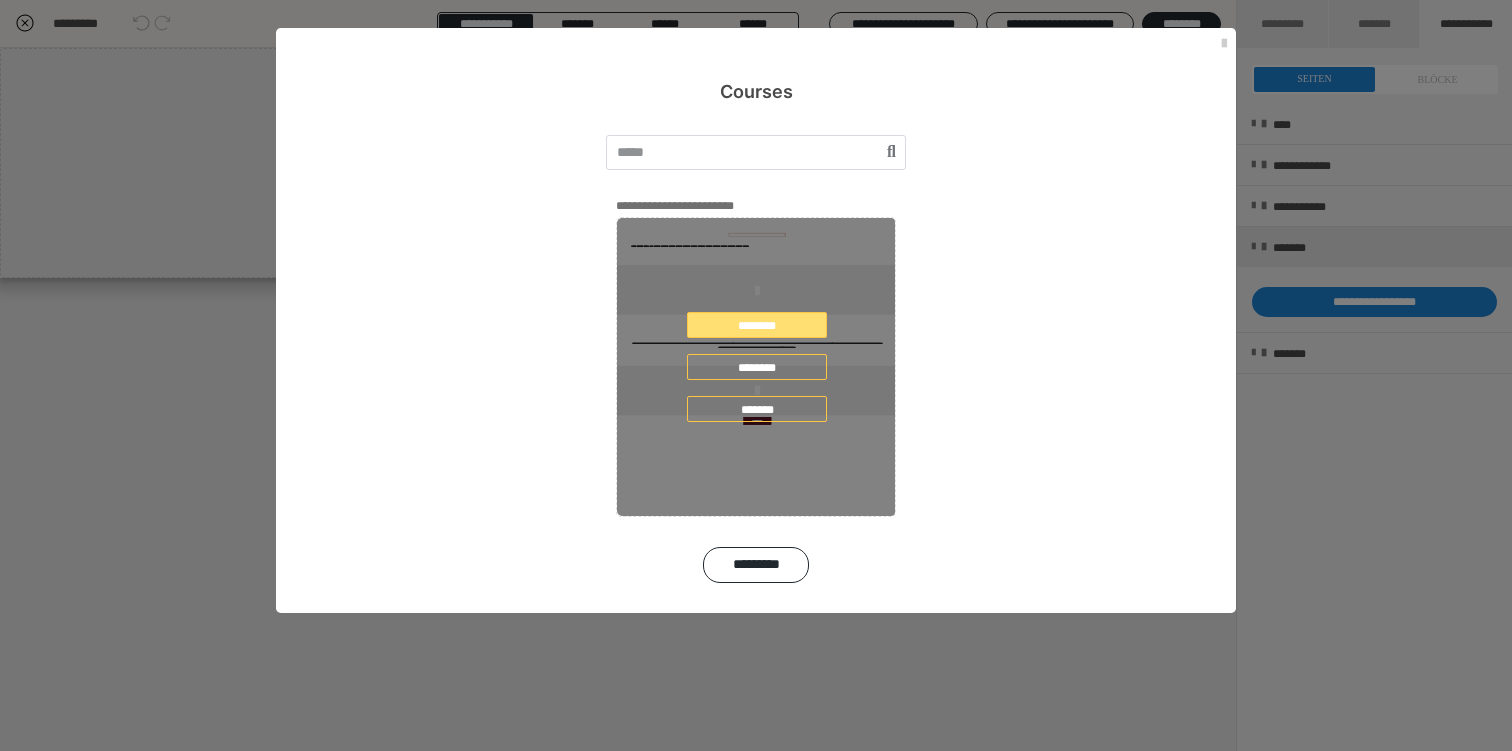 click on "********" at bounding box center (757, 325) 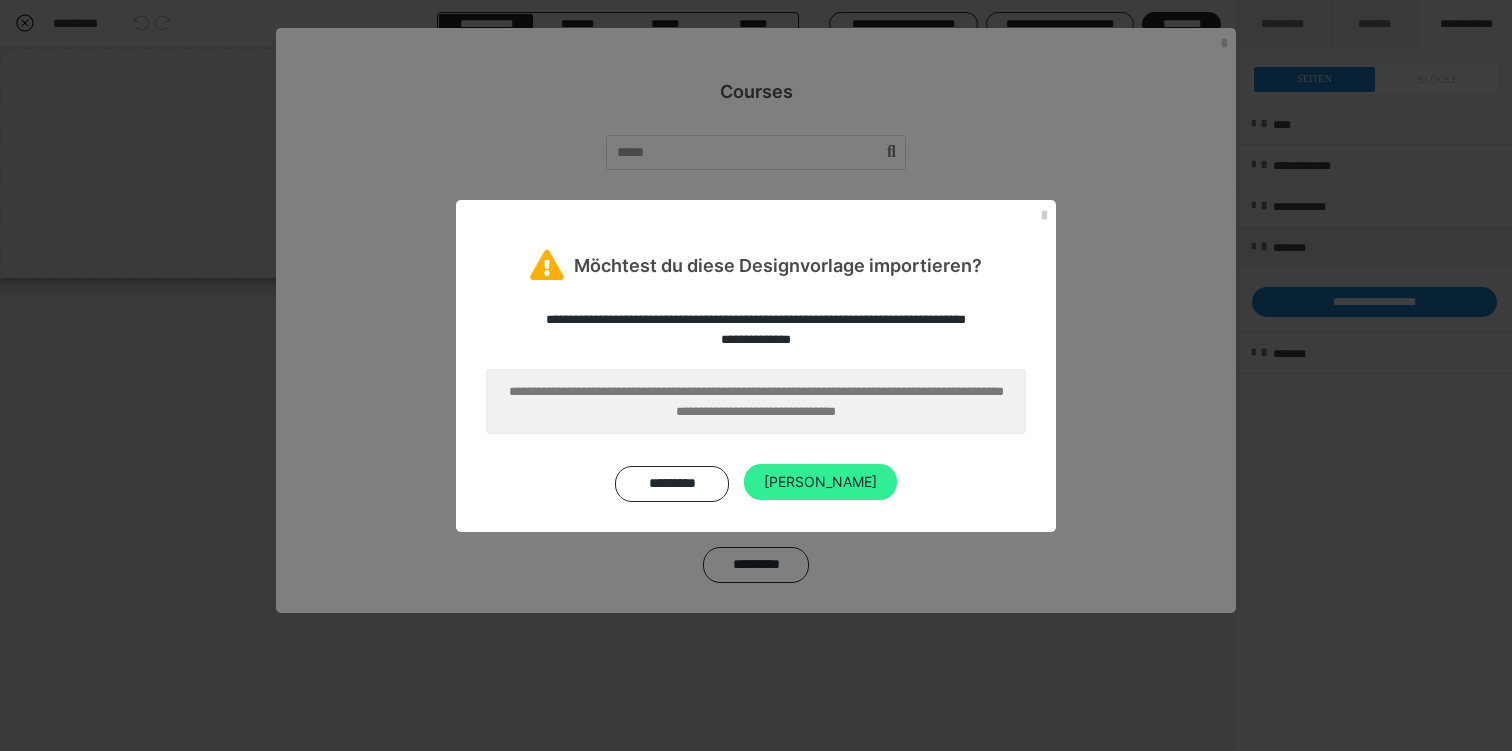 click on "[PERSON_NAME]" at bounding box center [820, 482] 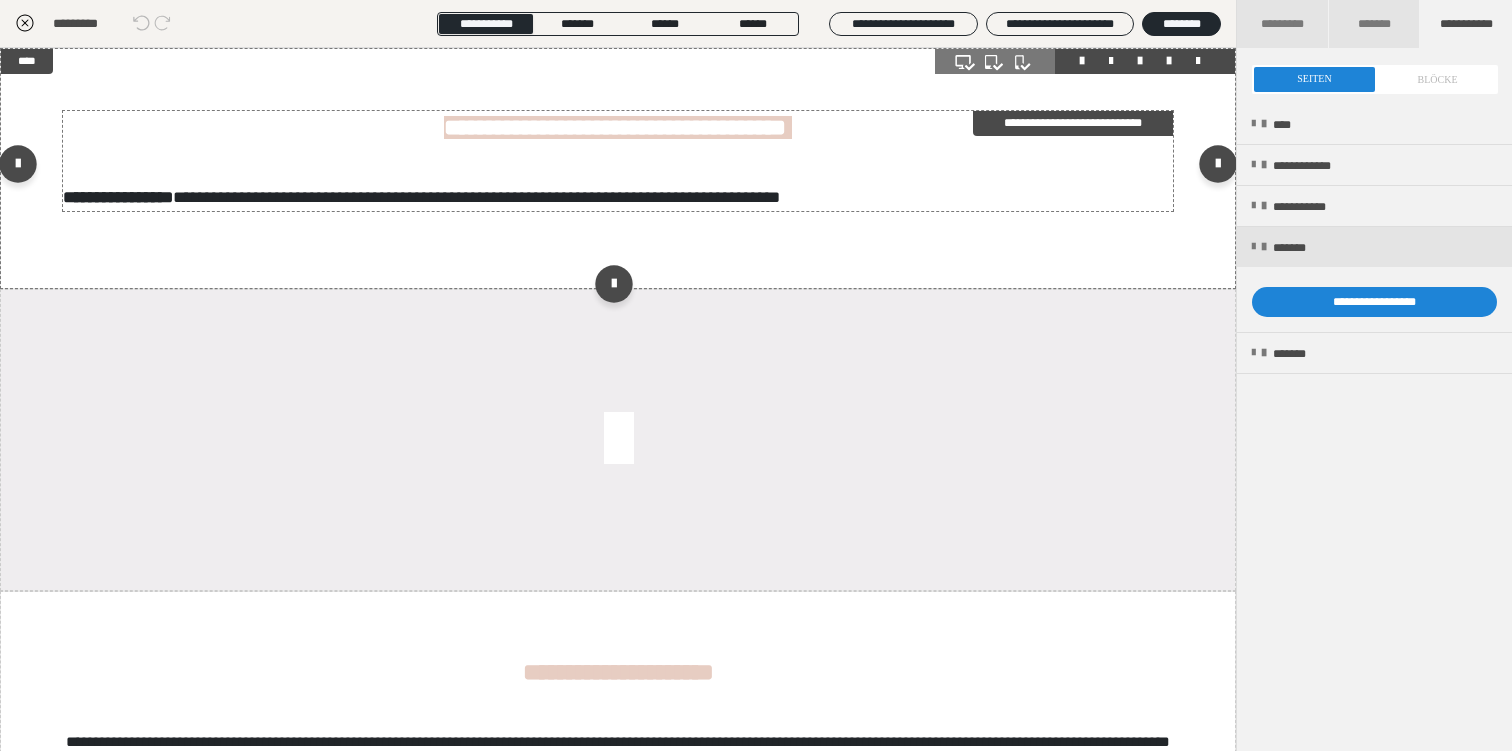 click on "**********" at bounding box center (1073, 123) 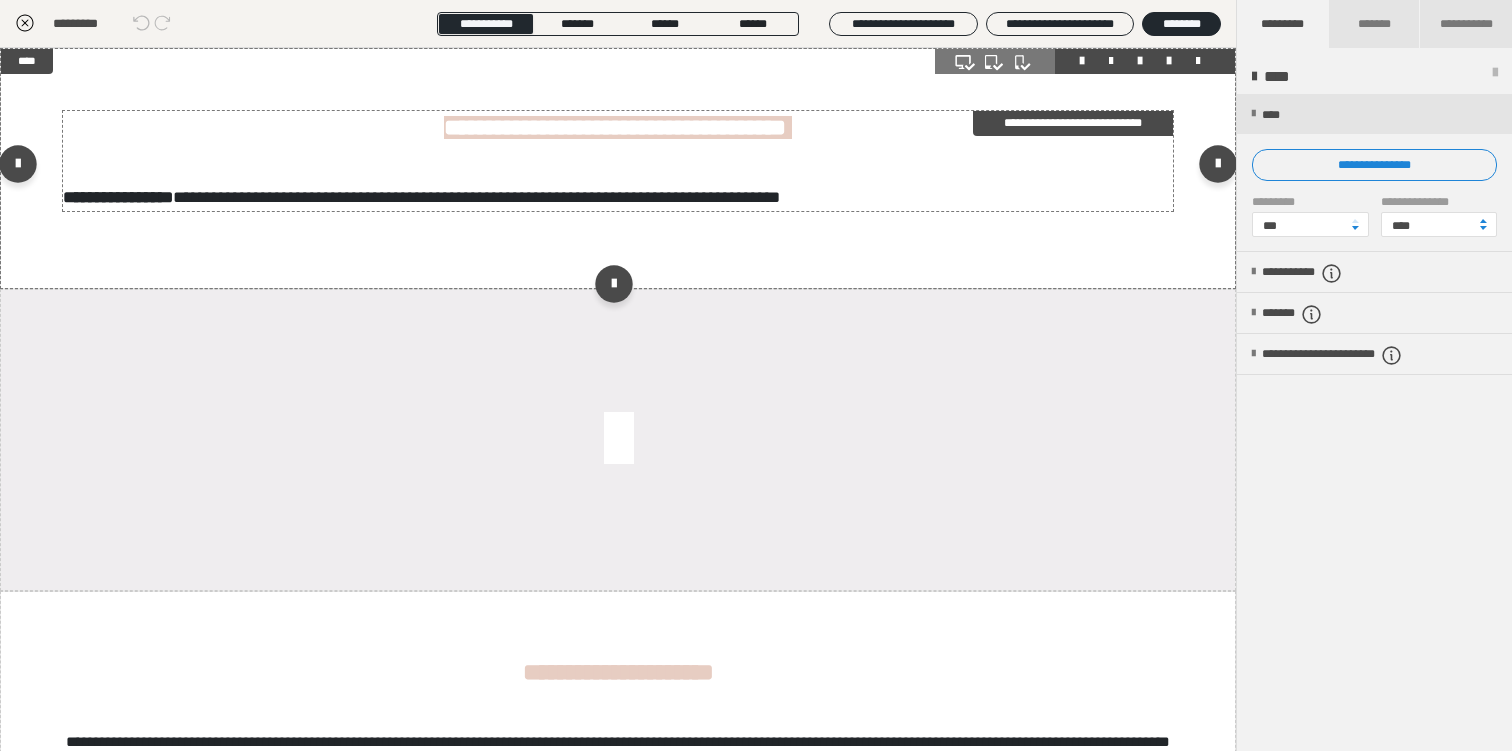 click on "**********" at bounding box center [1073, 123] 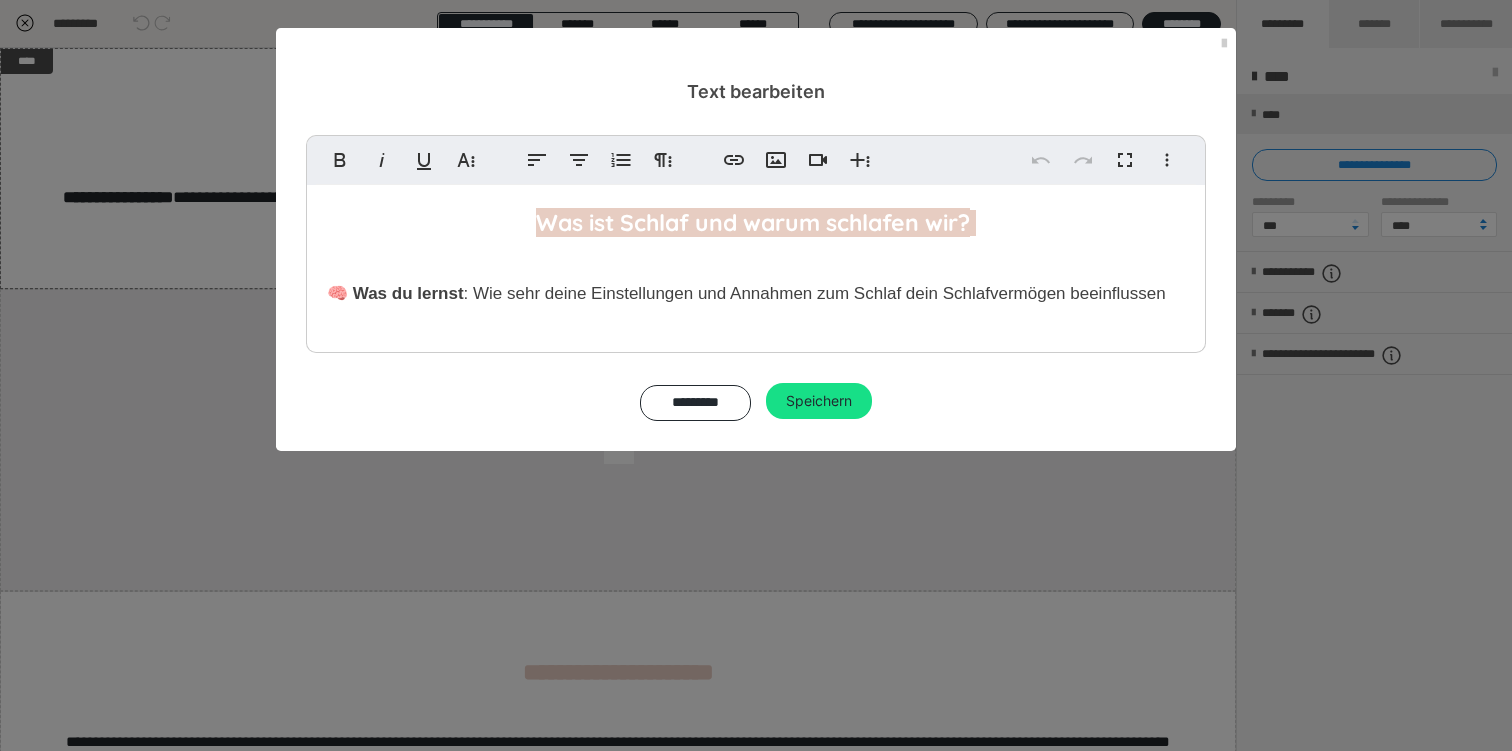 click on "Was ist Schlaf und warum schlafen wir?" at bounding box center [753, 222] 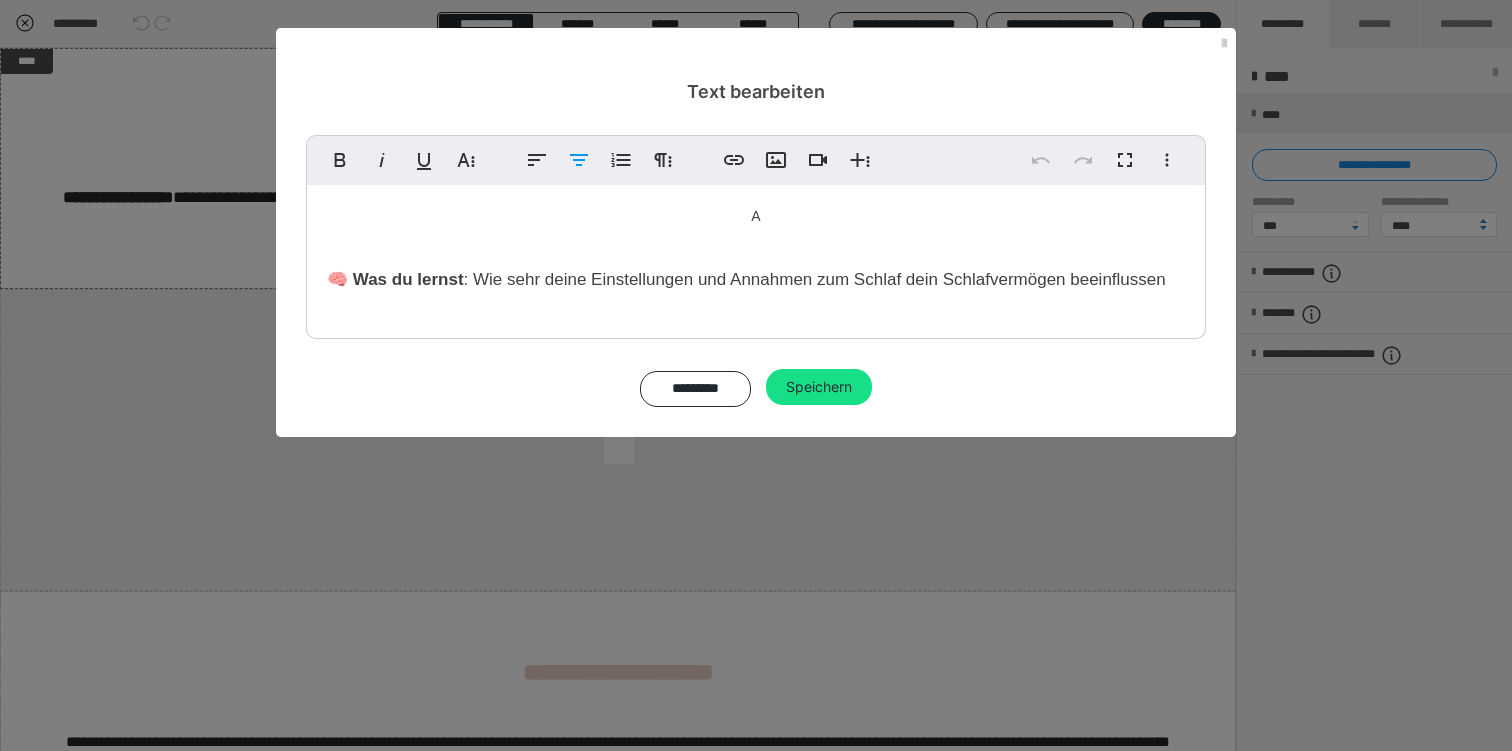 type 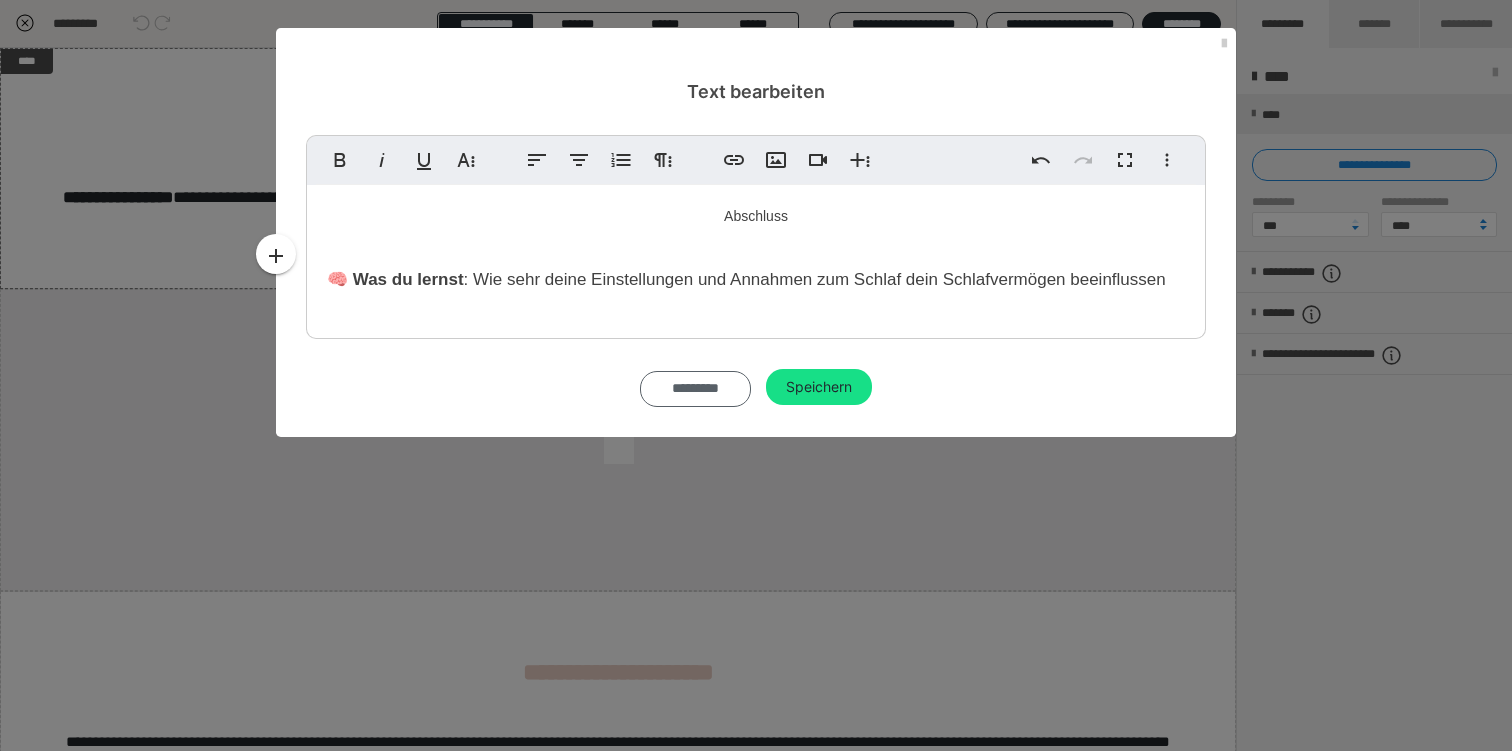 click on "*********" at bounding box center [695, 389] 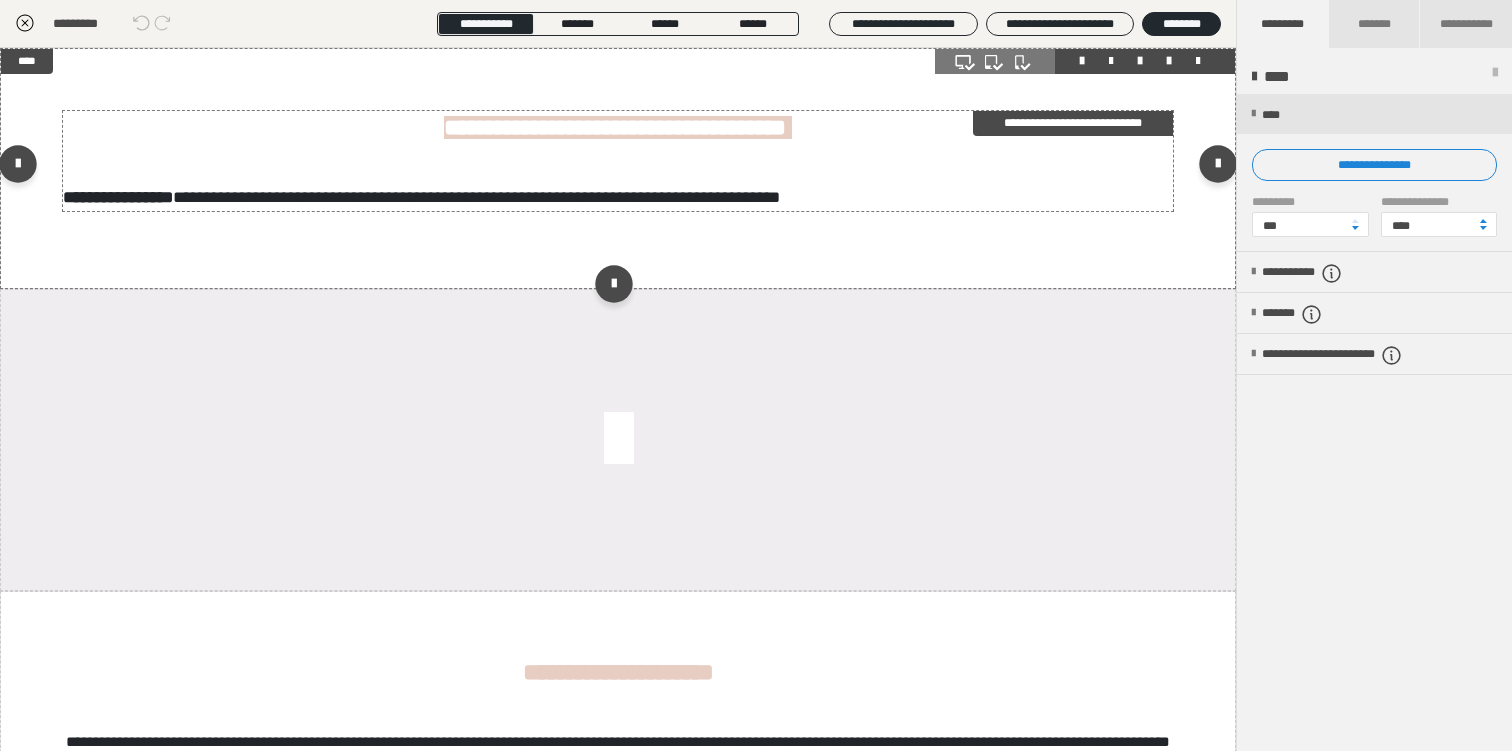 click on "**********" at bounding box center [1073, 123] 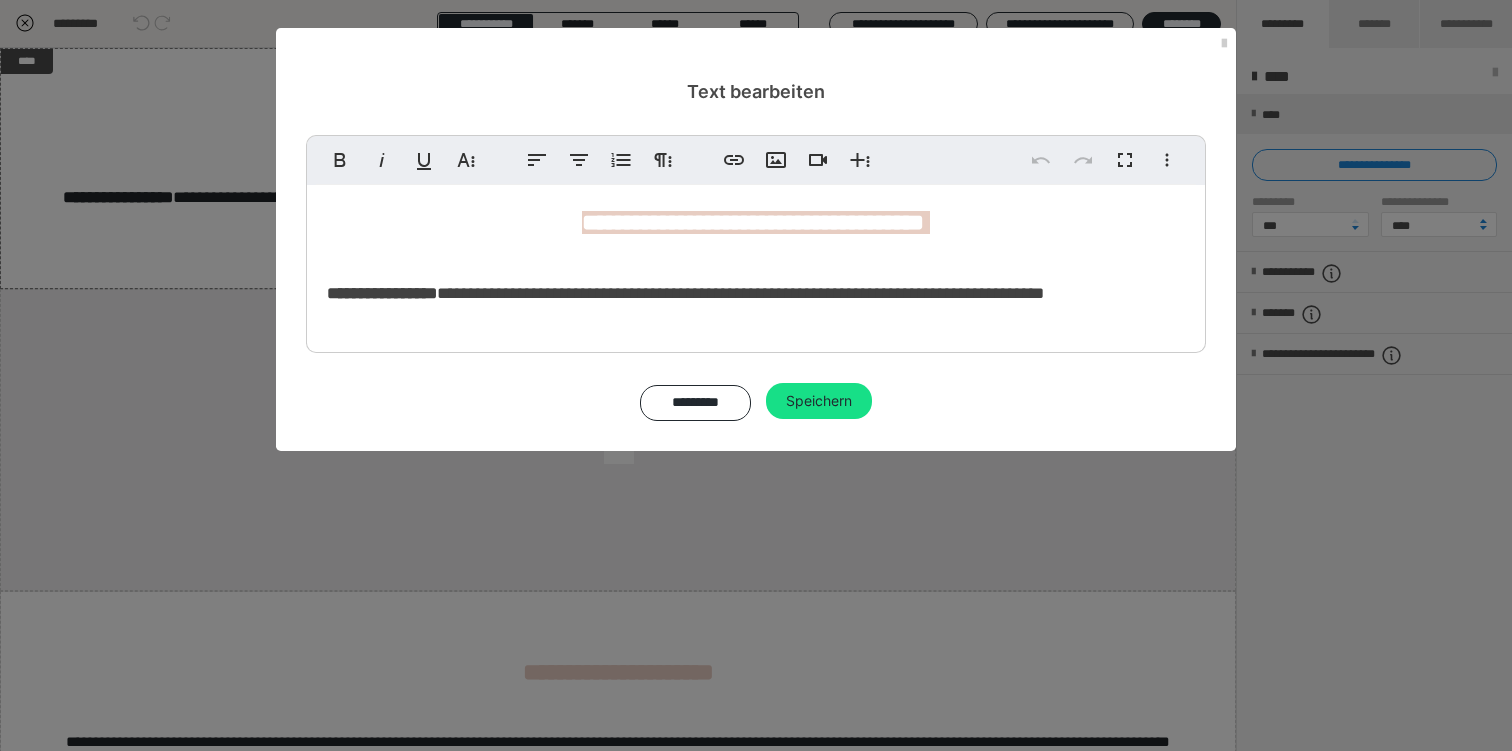 click on "**********" at bounding box center (753, 222) 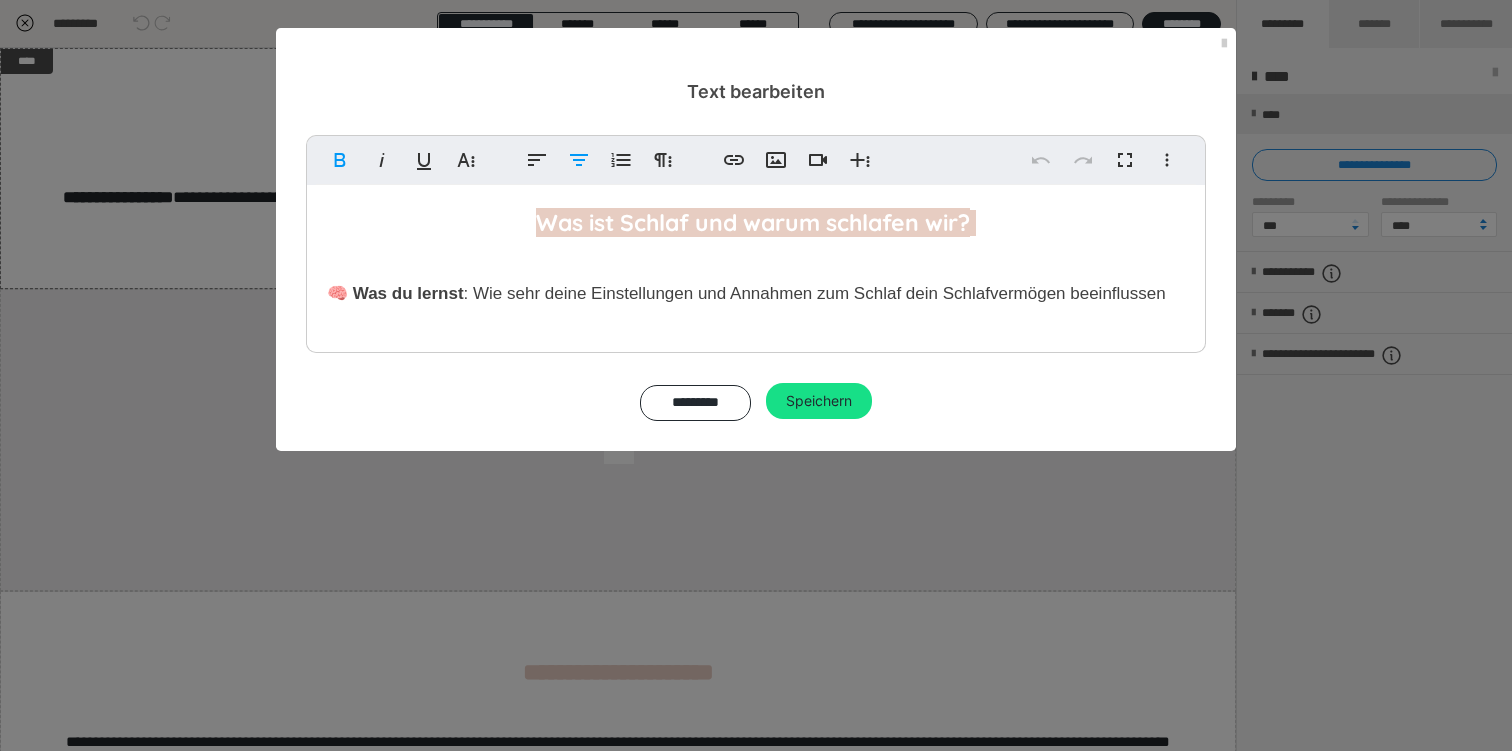 click on "Was ist Schlaf und warum schlafen wir?" at bounding box center [753, 222] 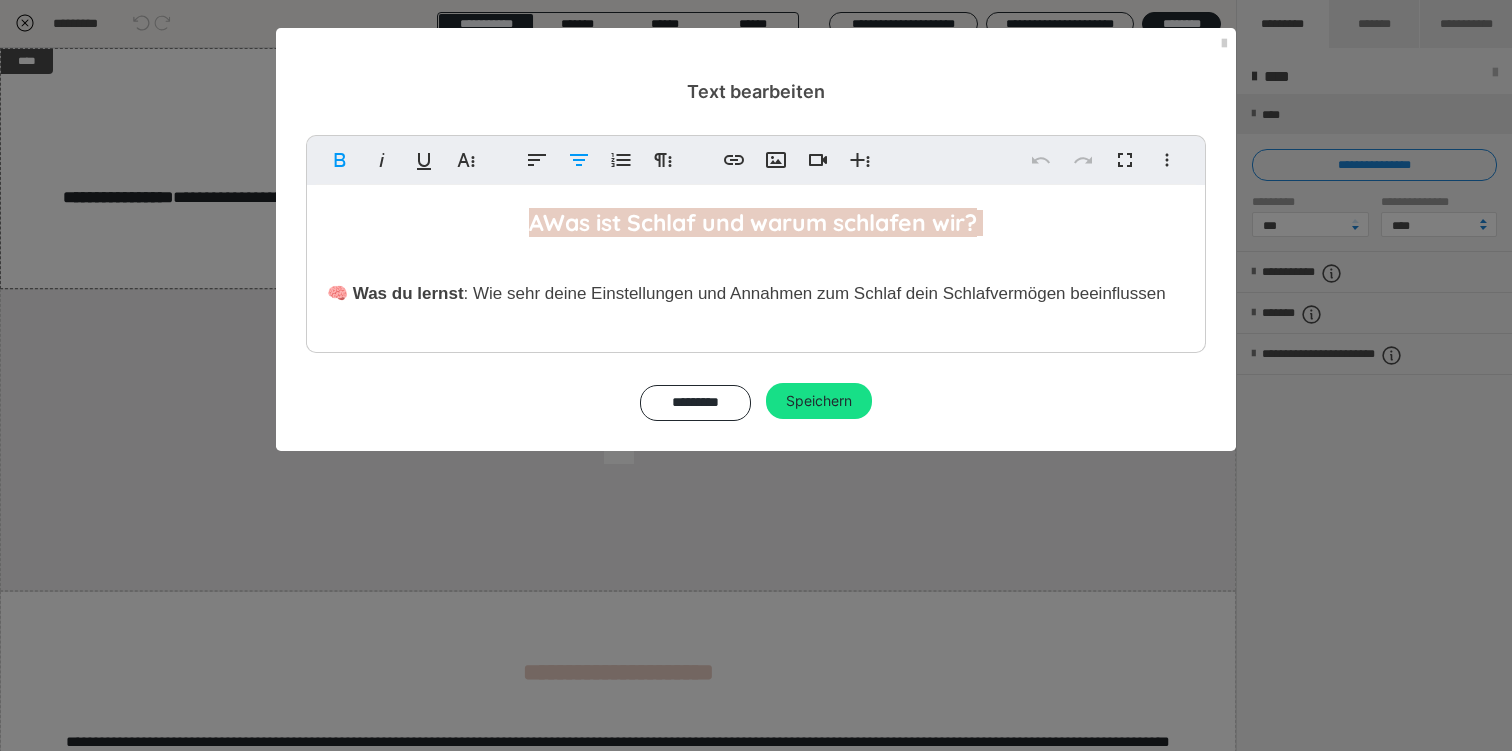 type 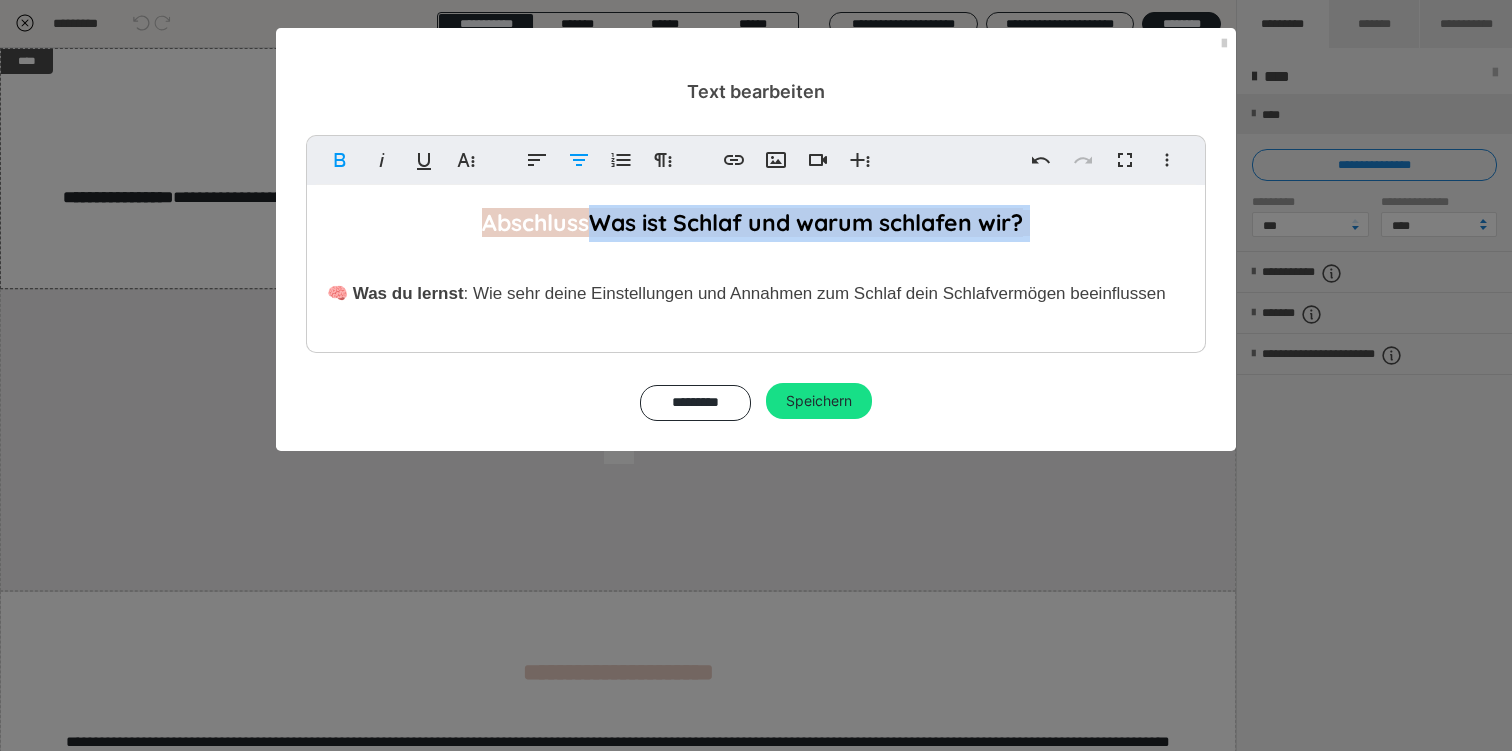 drag, startPoint x: 595, startPoint y: 222, endPoint x: 1036, endPoint y: 235, distance: 441.19156 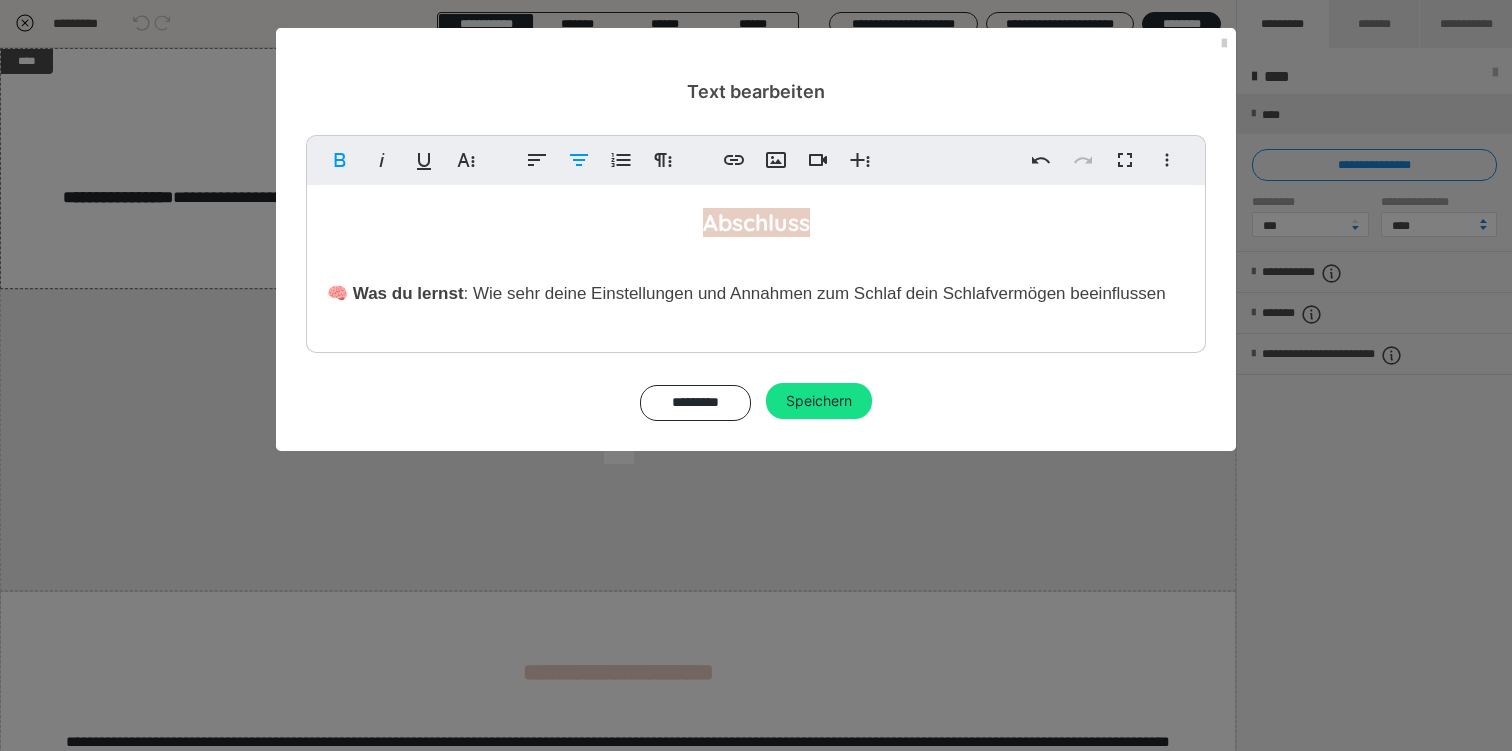 click on ": Wie sehr deine Einstellungen und Annahmen zum Schlaf dein Schlafvermögen beeinflussen" at bounding box center (815, 293) 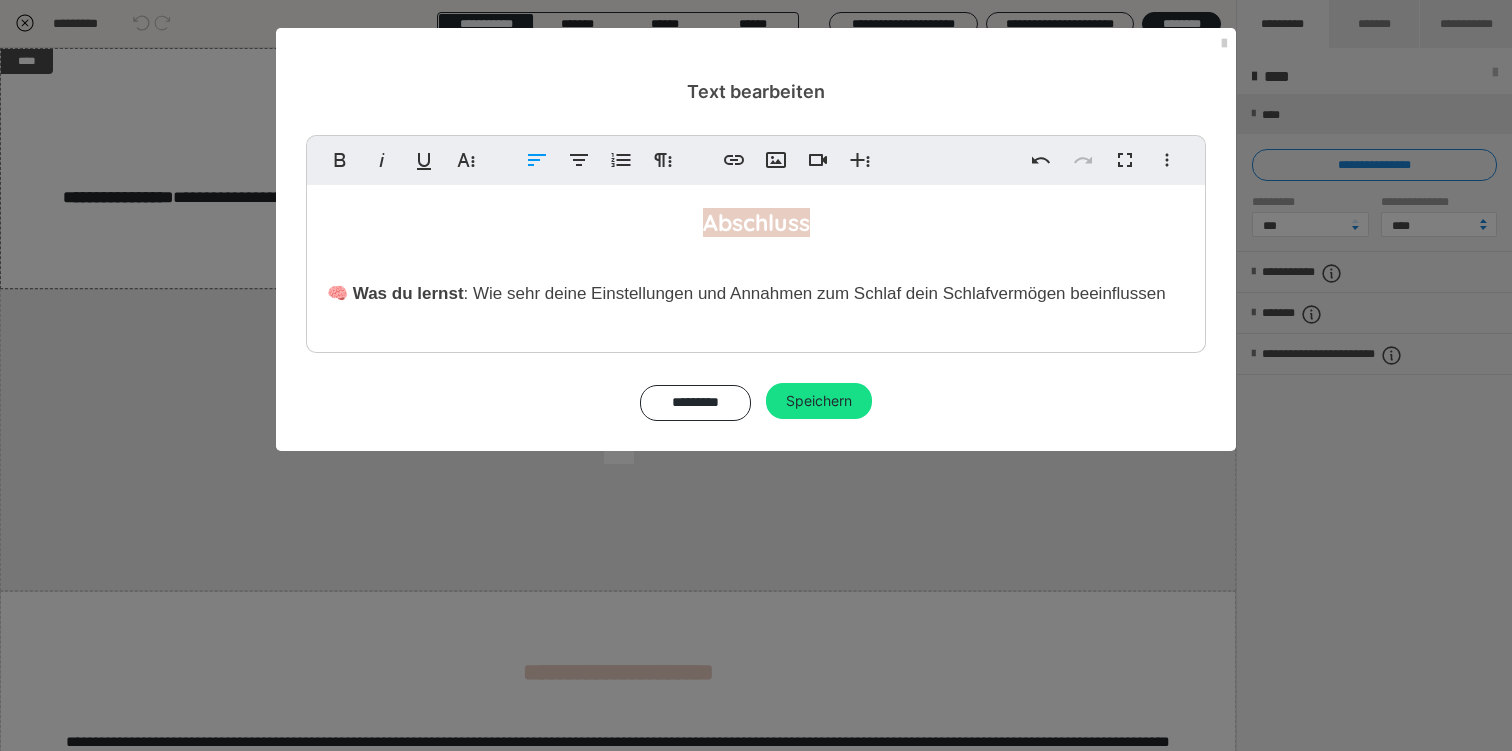 click on "🧠 Was du lernst" at bounding box center (395, 293) 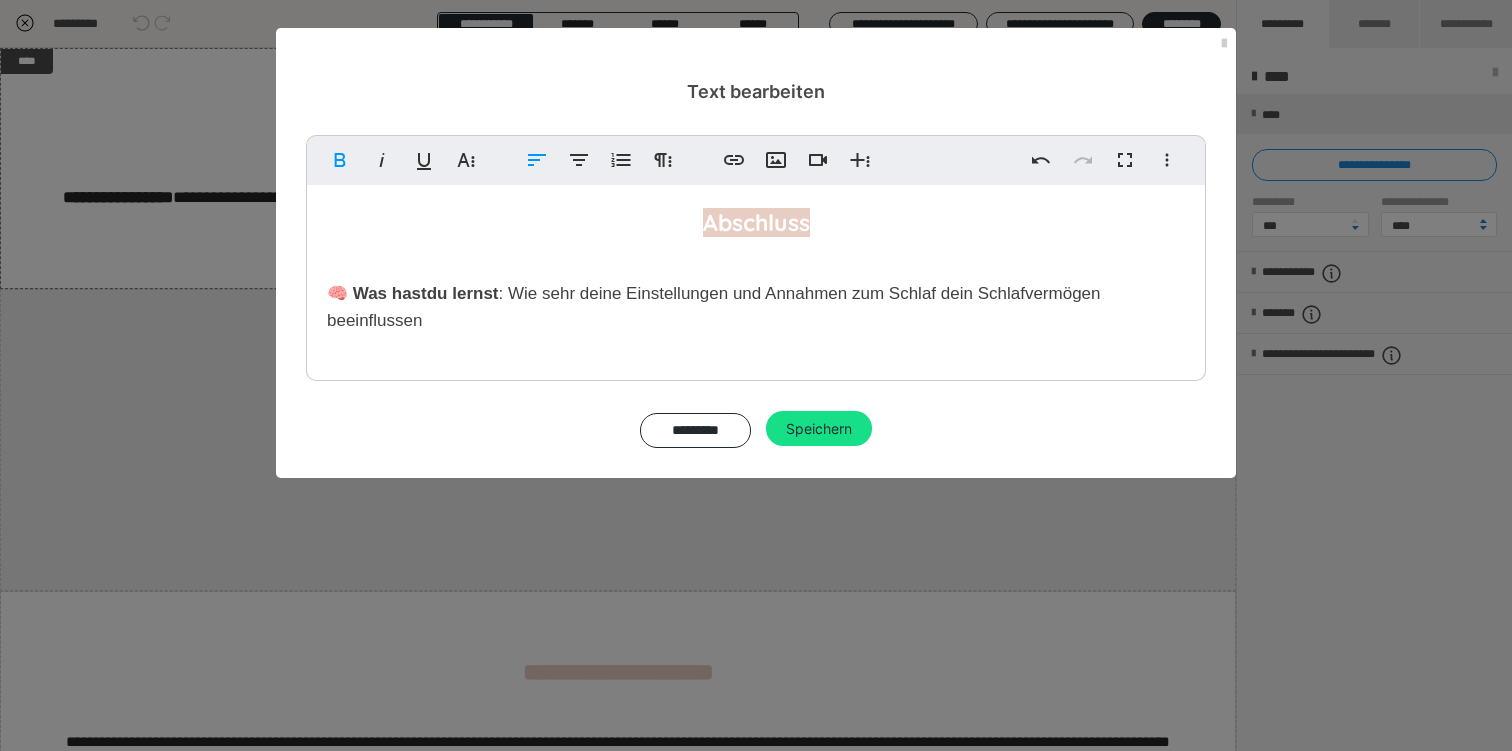 click on "🧠 Was hast  du lernst" at bounding box center (413, 293) 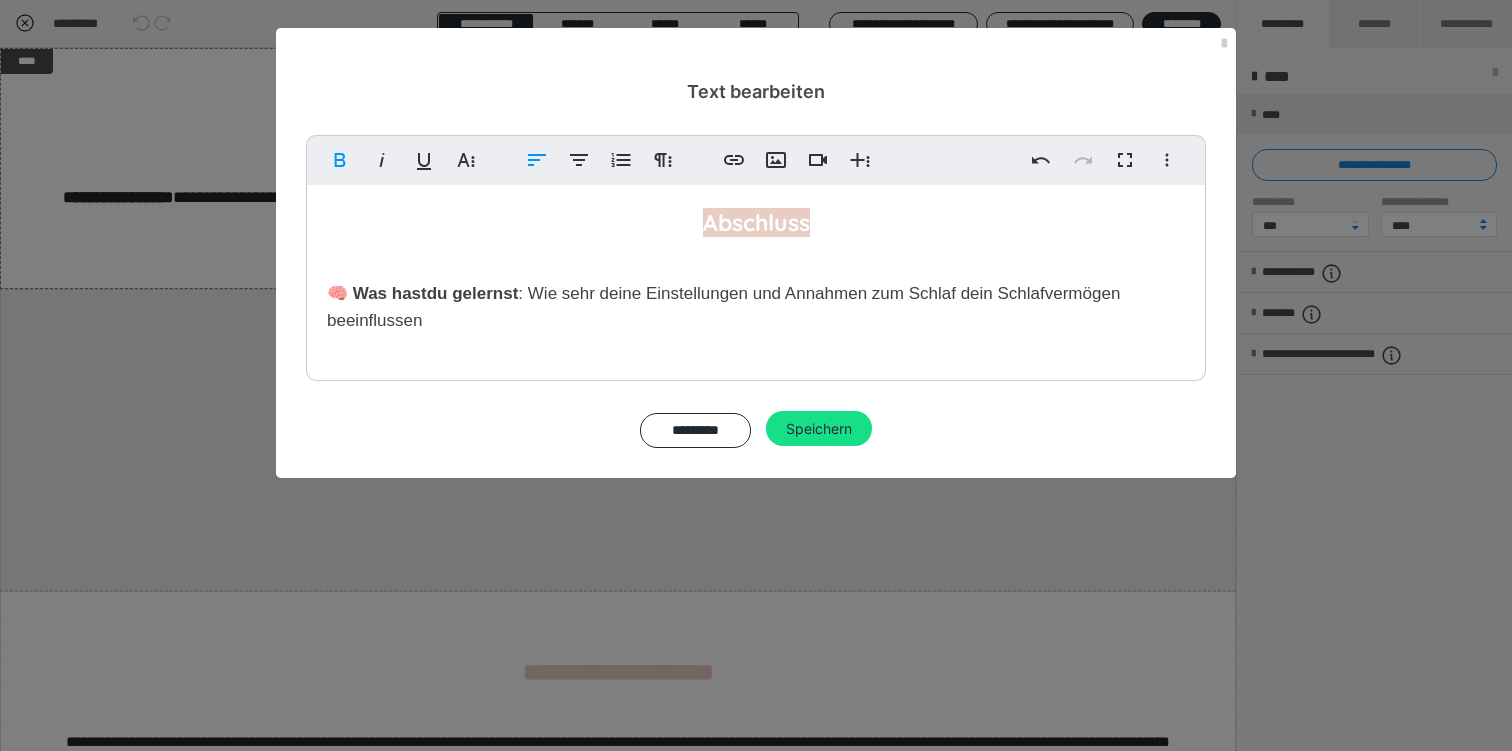 click on "🧠 Was hast  du gelernst" at bounding box center (422, 293) 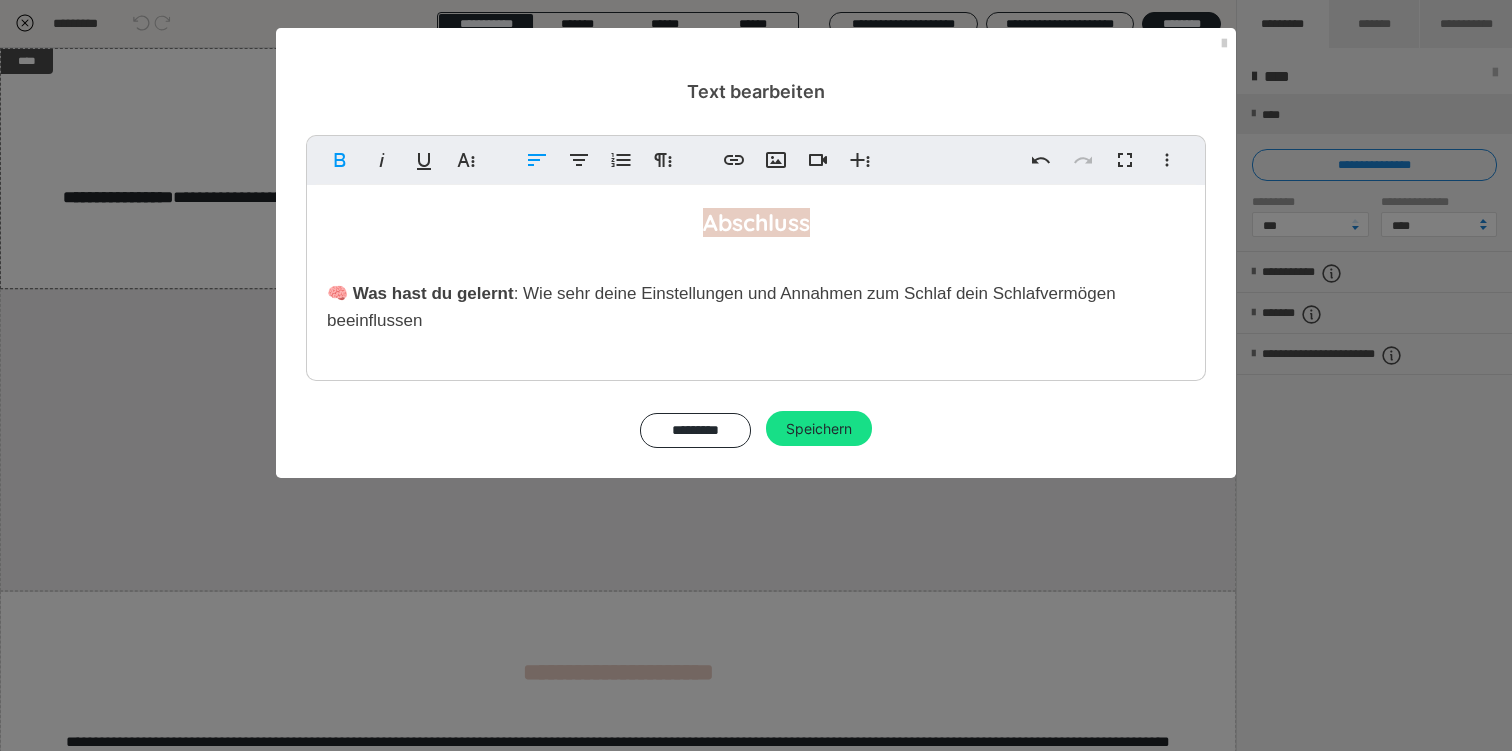 click on ": Wie sehr deine Einstellungen und Annahmen zum Schlaf dein Schlafvermögen beeinflussen" at bounding box center [721, 307] 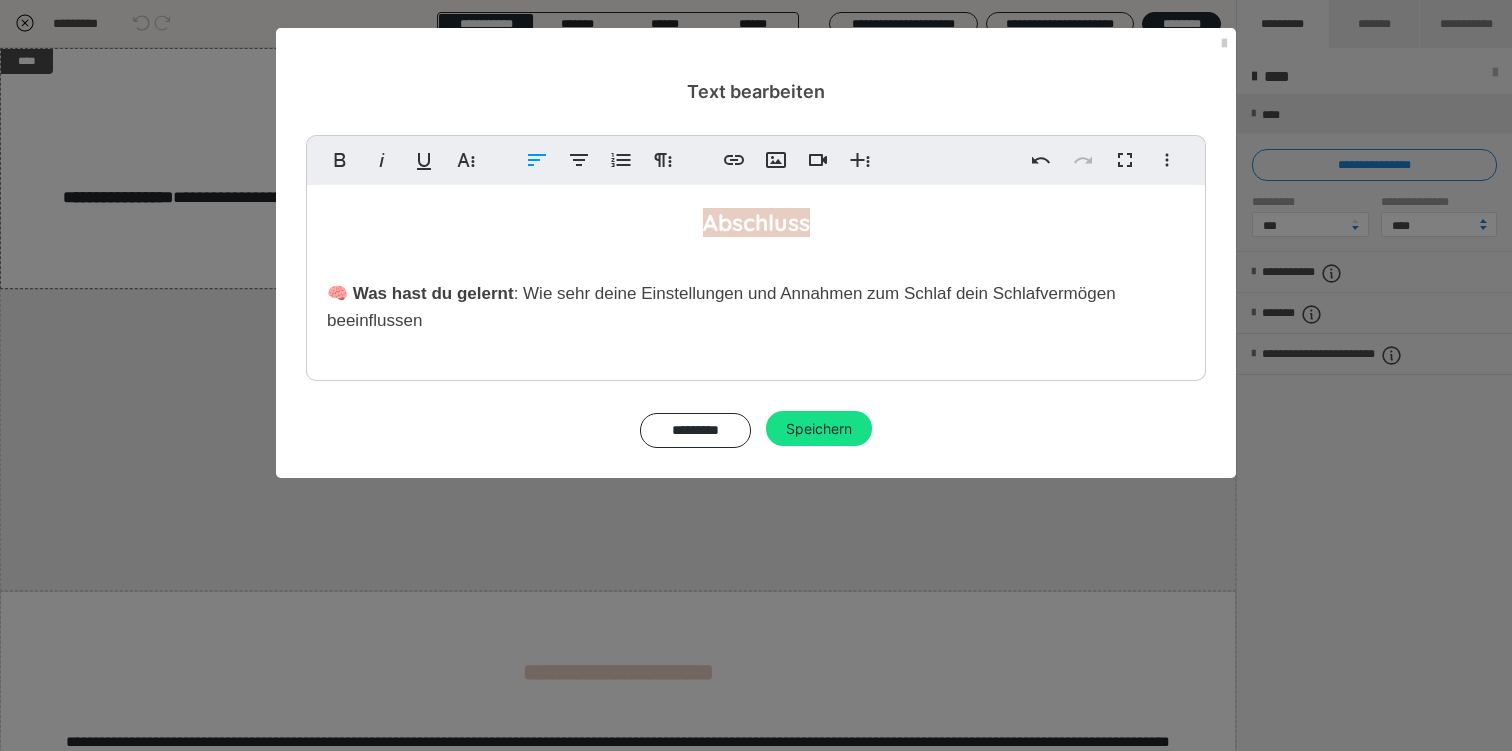click on ": Wie sehr deine Einstellungen und Annahmen zum Schlaf dein Schlafvermögen beeinflussen" at bounding box center (721, 307) 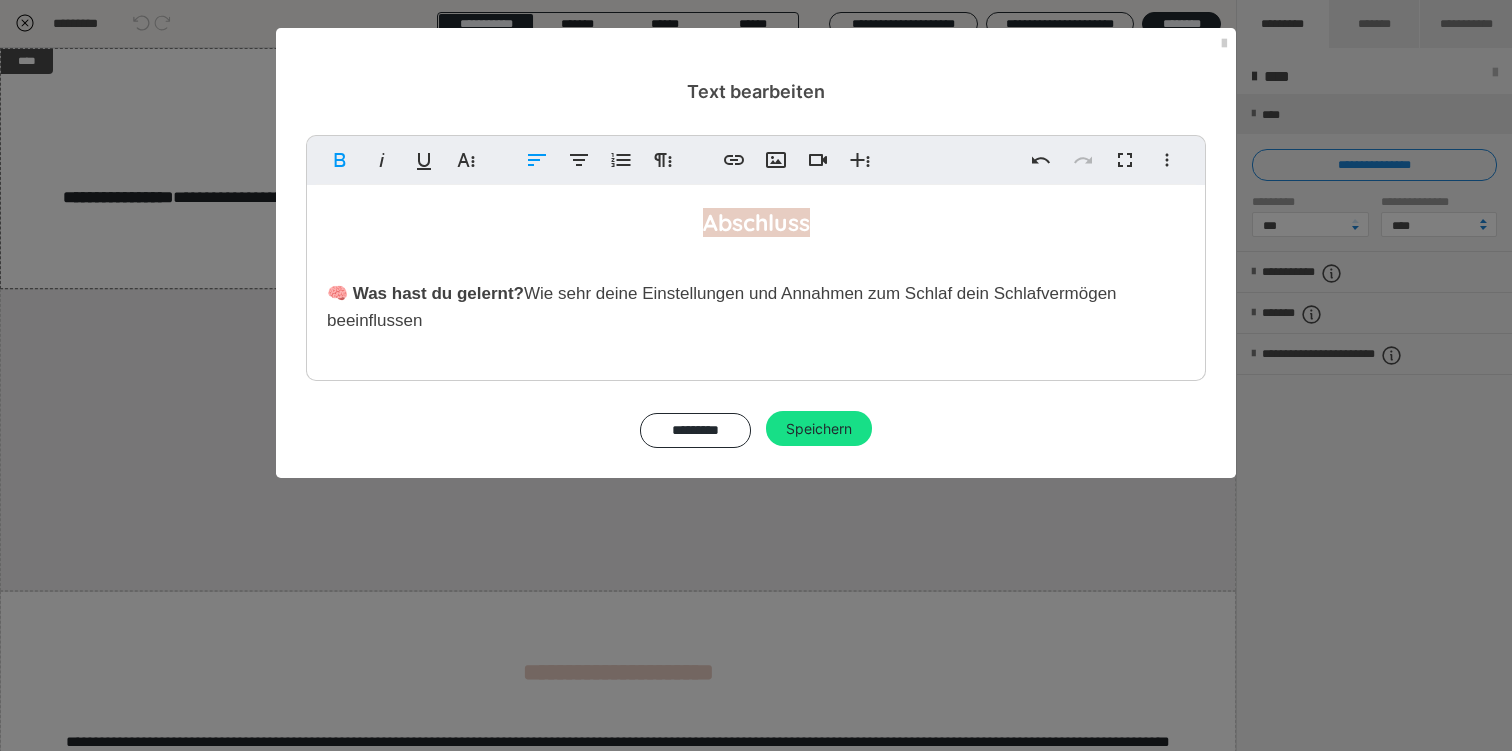 drag, startPoint x: 529, startPoint y: 294, endPoint x: 552, endPoint y: 321, distance: 35.468296 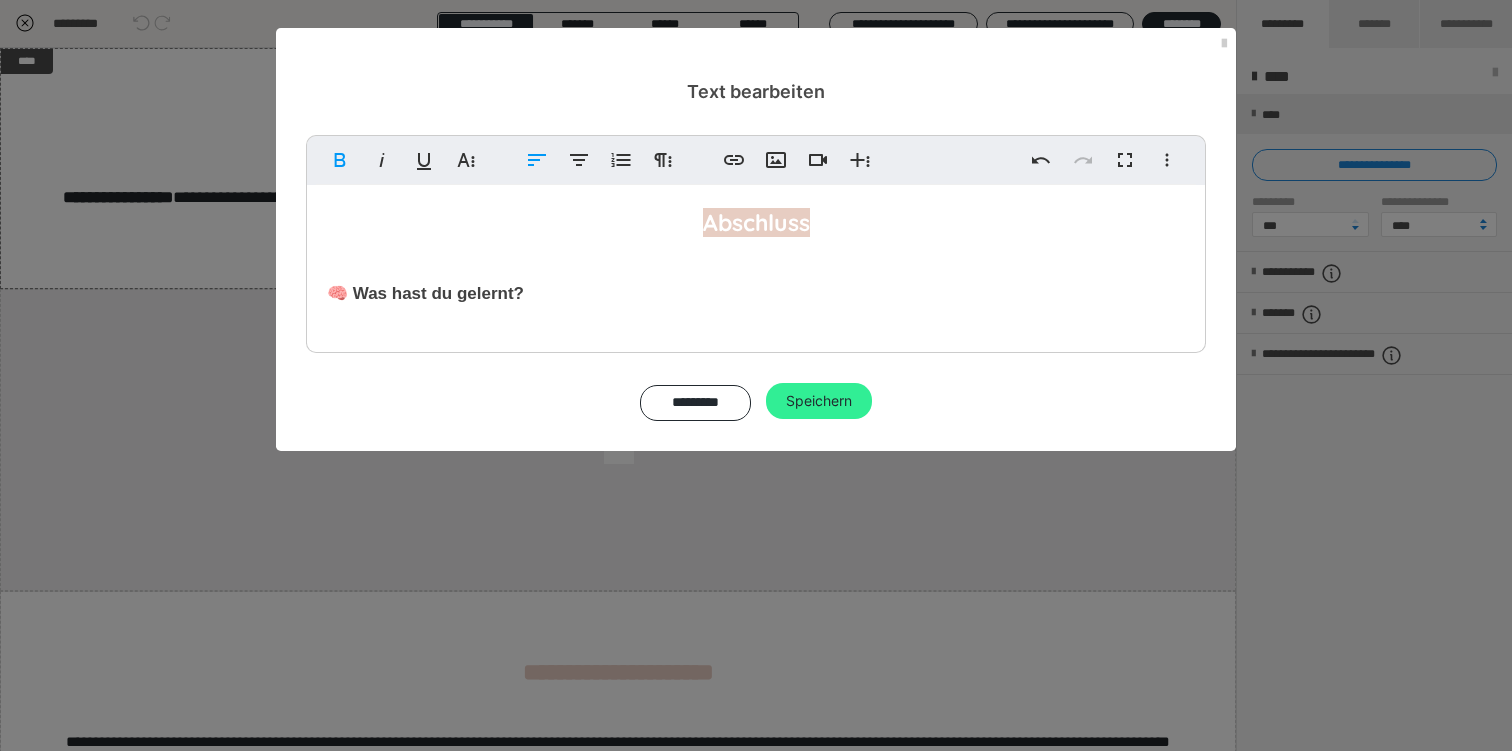click on "Speichern" at bounding box center [819, 401] 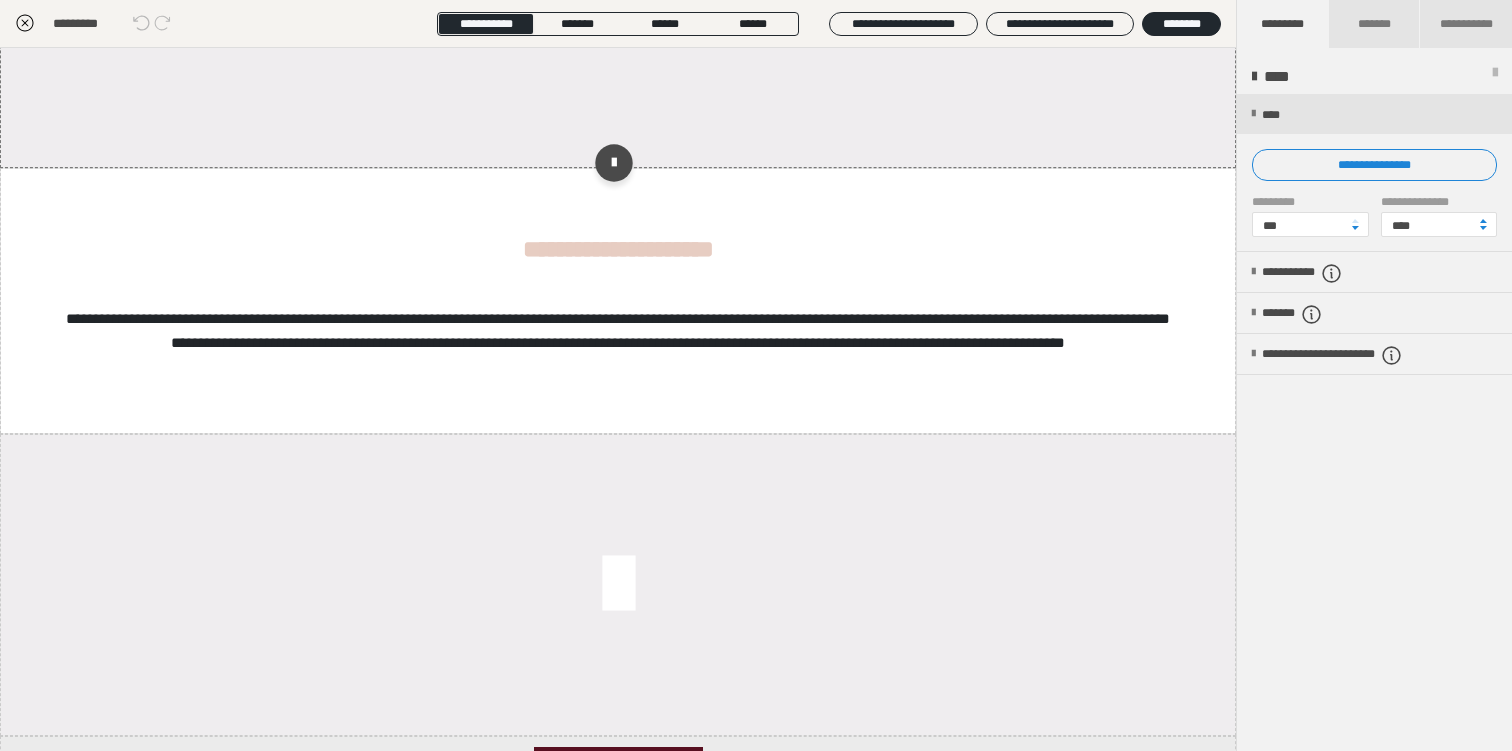 scroll, scrollTop: 426, scrollLeft: 0, axis: vertical 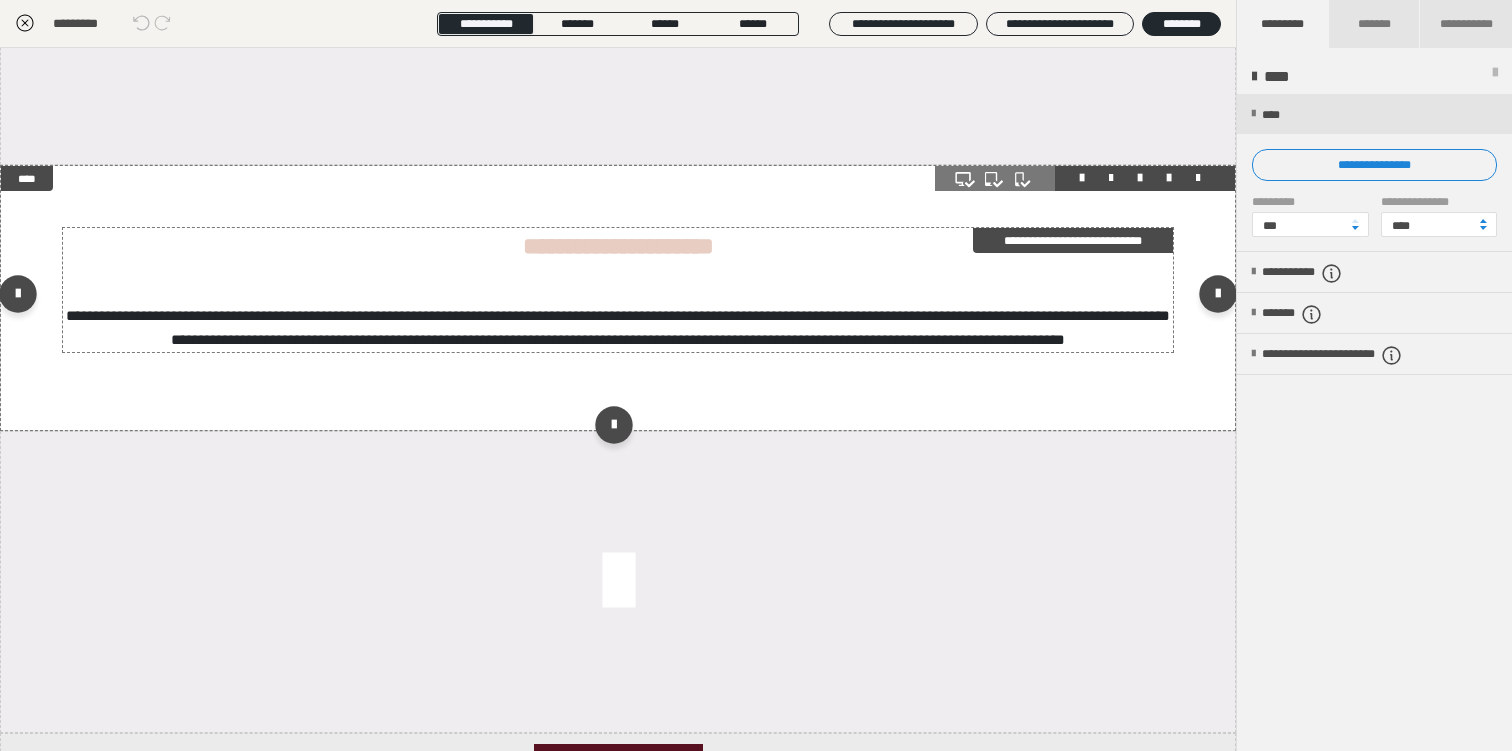 click on "**********" at bounding box center [1073, 240] 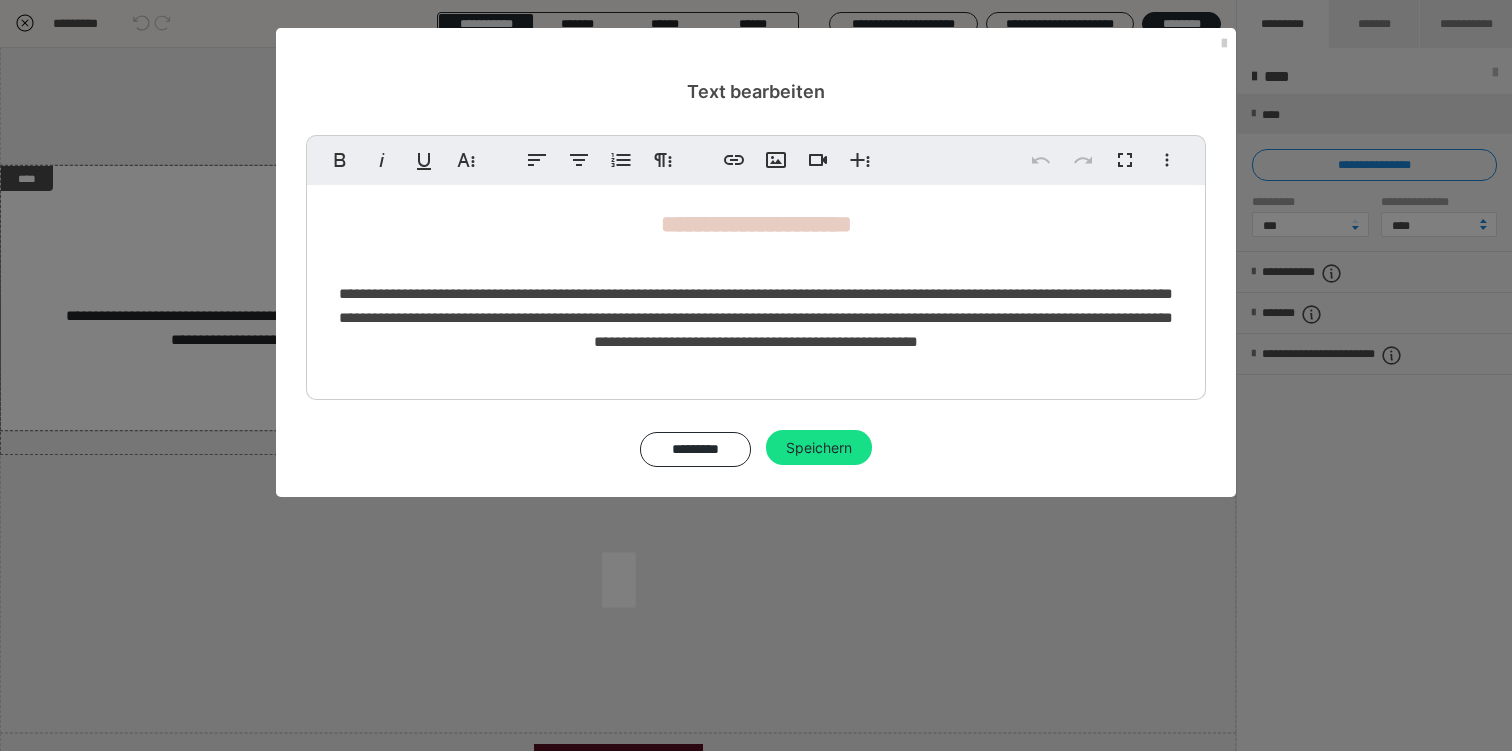 click on "**********" at bounding box center [756, 318] 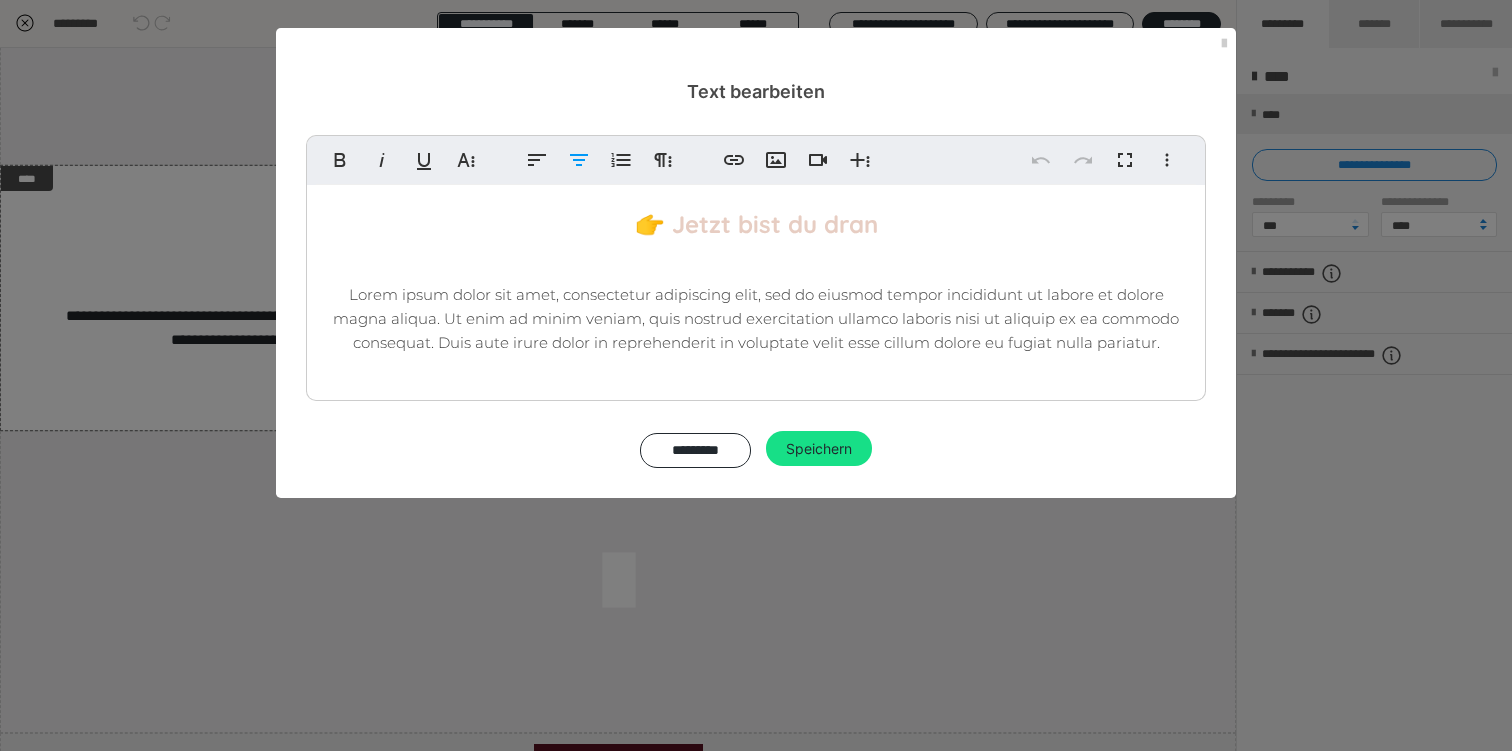 click on "Lorem ipsum dolor sit amet, consectetur adipiscing elit, sed do eiusmod tempor incididunt ut labore et dolore magna aliqua. Ut enim ad minim veniam, quis nostrud exercitation ullamco laboris nisi ut aliquip ex ea commodo consequat. Duis aute irure dolor in reprehenderit in voluptate velit esse cillum dolore eu fugiat nulla pariatur." at bounding box center (756, 318) 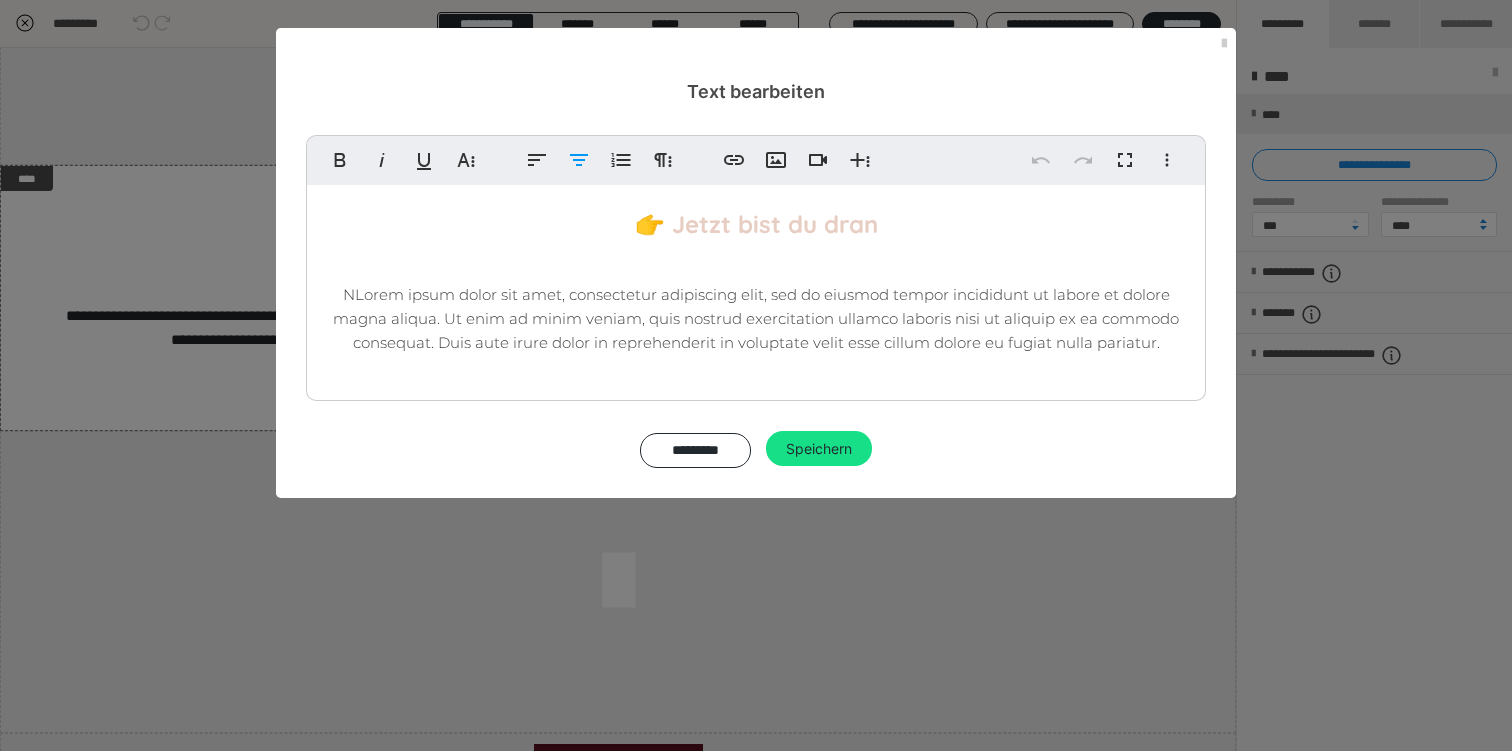 type 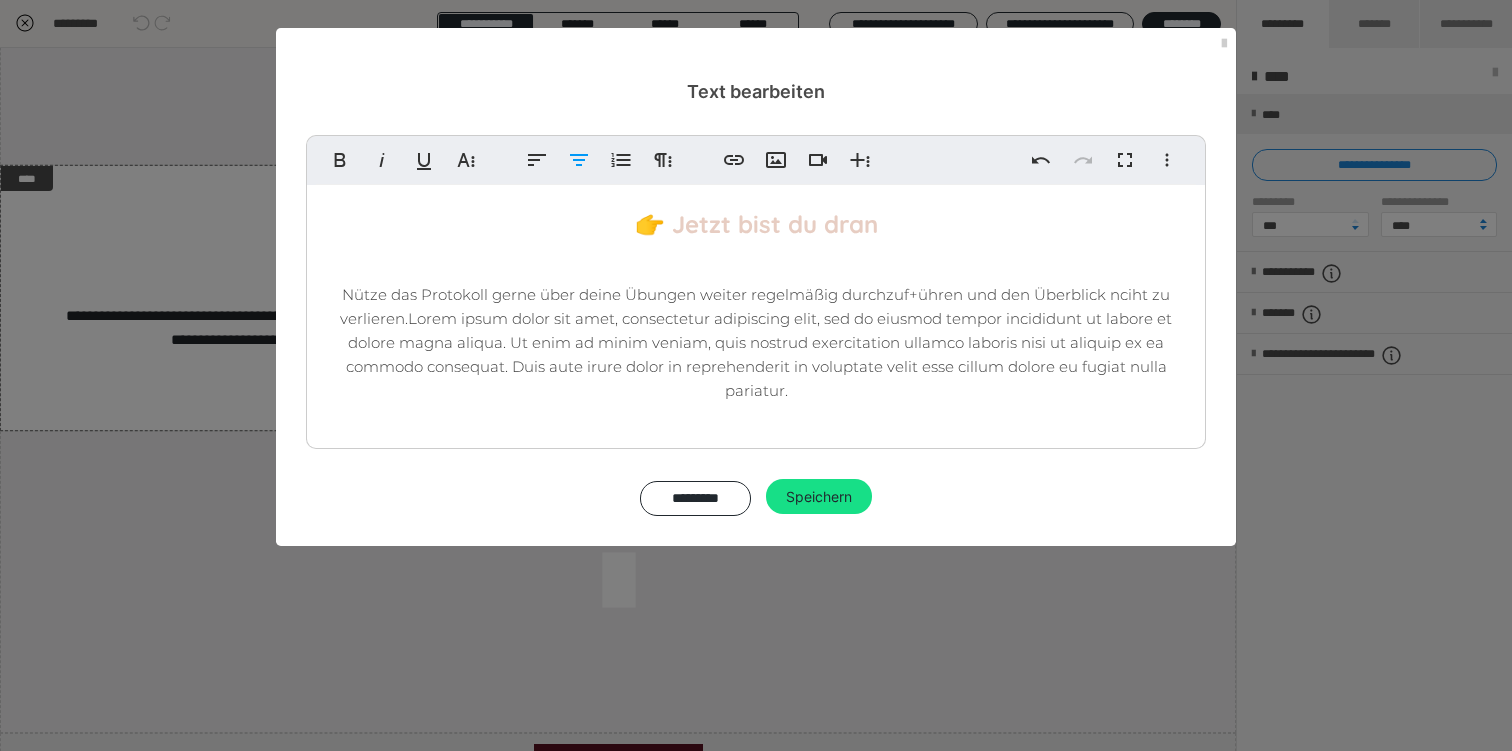 click on "Nütze das Protokoll gerne über deine Übungen weiter regelmäßig durchzuf+ühren und den Überblick nciht zu verlieren.  Lorem ipsum dolor sit amet, consectetur adipiscing elit, sed do eiusmod tempor incididunt ut labore et dolore magna aliqua. Ut enim ad minim veniam, quis nostrud exercitation ullamco laboris nisi ut aliquip ex ea commodo consequat. Duis aute irure dolor in reprehenderit in voluptate velit esse cillum dolore eu fugiat nulla pariatur." at bounding box center [756, 342] 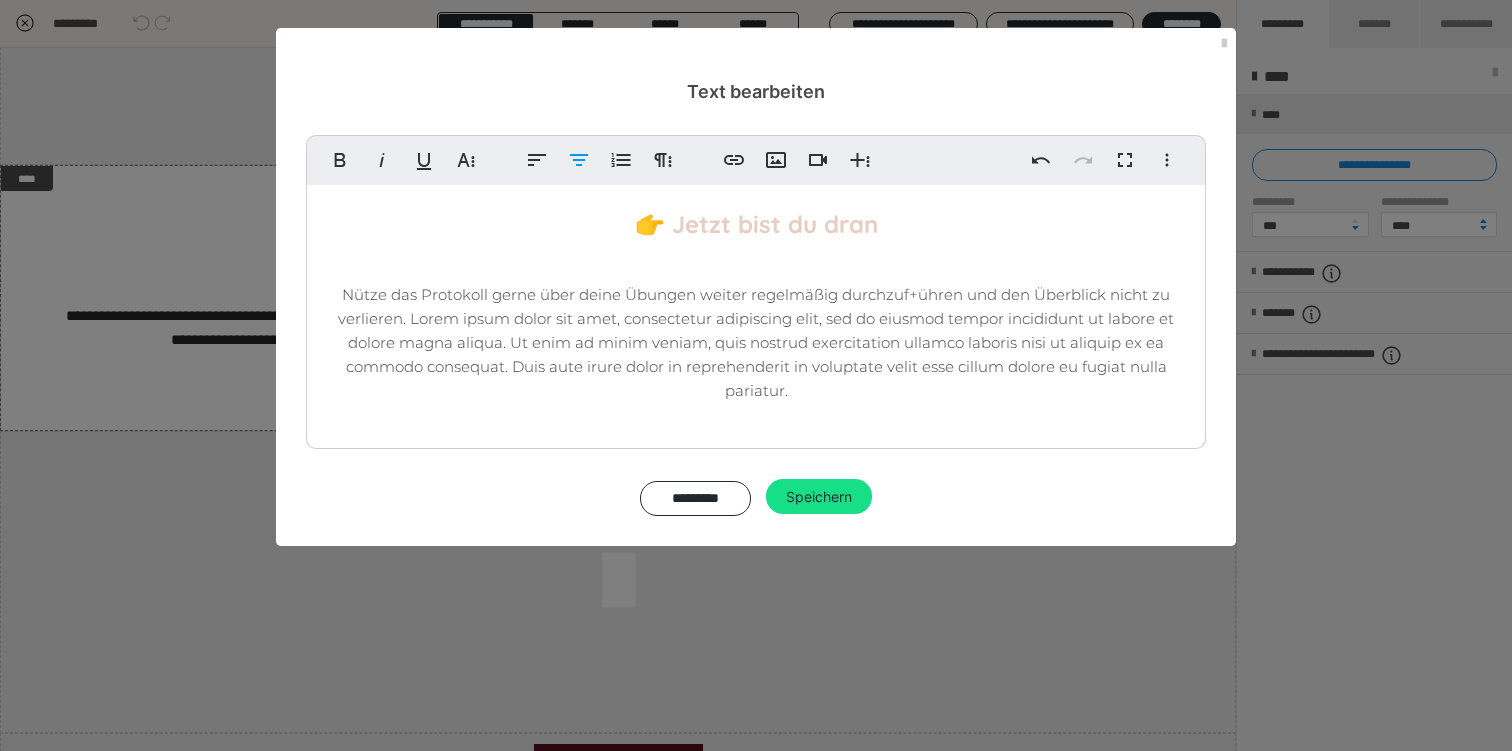 click on "Nütze das Protokoll gerne über deine Übungen weiter regelmäßig durchzuf+ühren und den Überblick nicht zu verlieren. Lorem ipsum dolor sit amet, consectetur adipiscing elit, sed do eiusmod tempor incididunt ut labore et dolore magna aliqua. Ut enim ad minim veniam, quis nostrud exercitation ullamco laboris nisi ut aliquip ex ea commodo consequat. Duis aute irure dolor in reprehenderit in voluptate velit esse cillum dolore eu fugiat nulla pariatur." at bounding box center (756, 342) 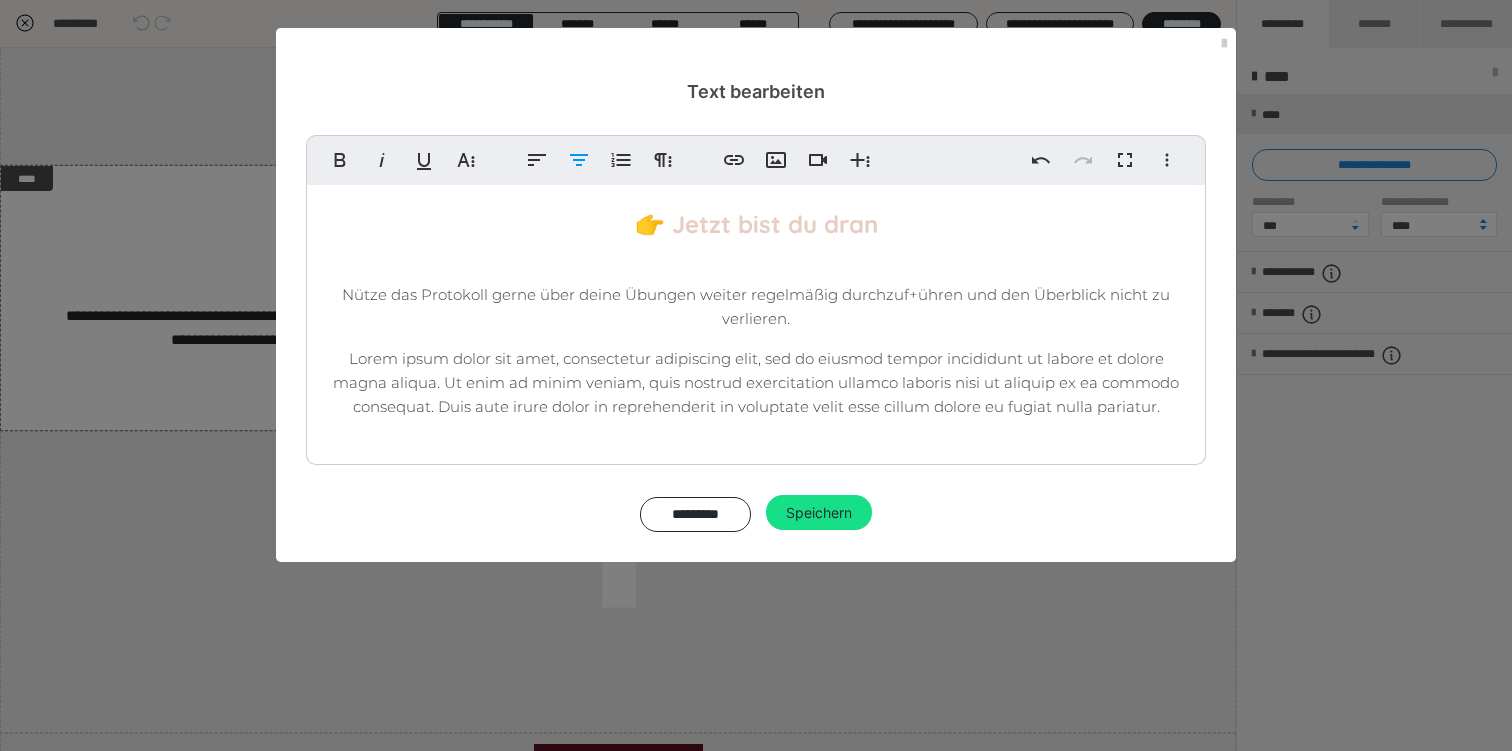 click on "Lorem ipsum dolor sit amet, consectetur adipiscing elit, sed do eiusmod tempor incididunt ut labore et dolore magna aliqua. Ut enim ad minim veniam, quis nostrud exercitation ullamco laboris nisi ut aliquip ex ea commodo consequat. Duis aute irure dolor in reprehenderit in voluptate velit esse cillum dolore eu fugiat nulla pariatur." at bounding box center [756, 382] 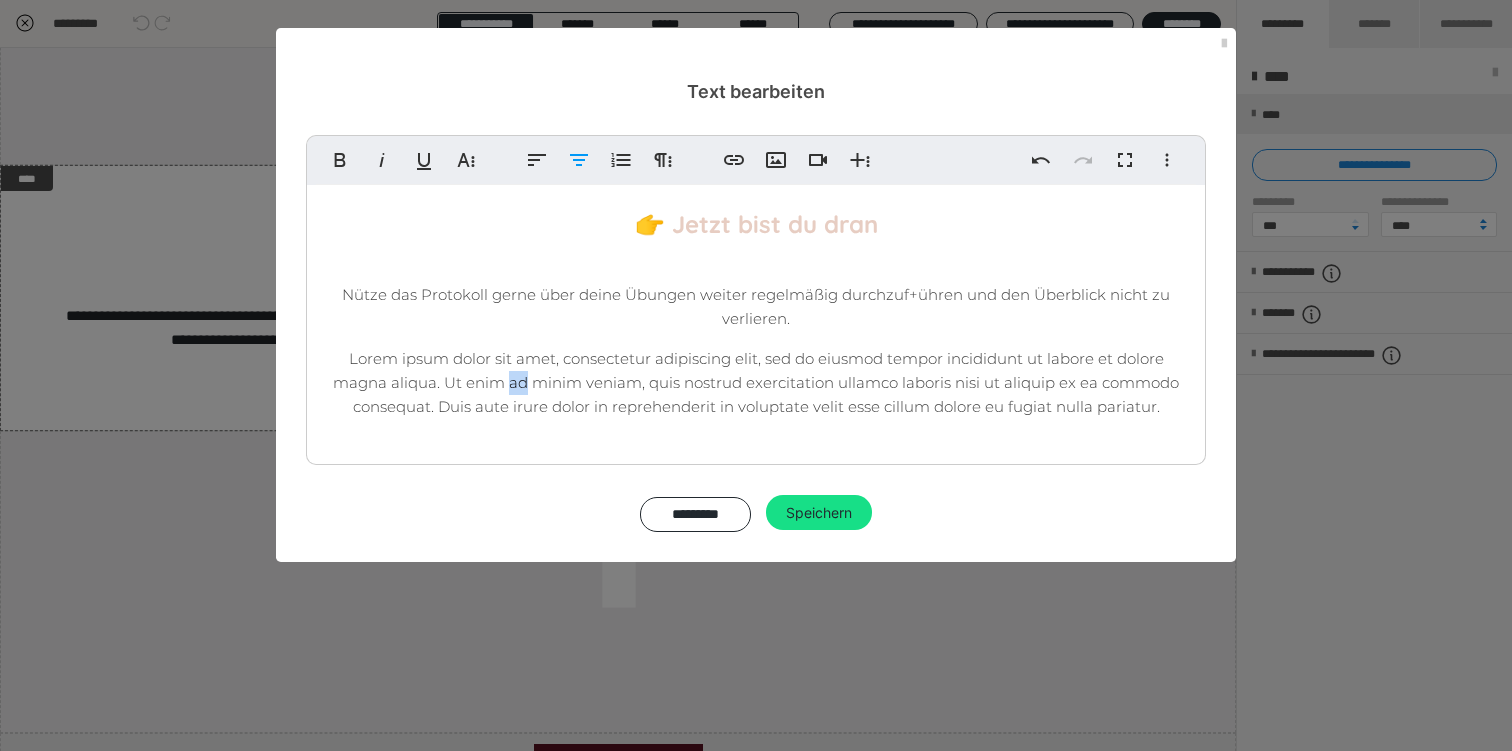 click on "Lorem ipsum dolor sit amet, consectetur adipiscing elit, sed do eiusmod tempor incididunt ut labore et dolore magna aliqua. Ut enim ad minim veniam, quis nostrud exercitation ullamco laboris nisi ut aliquip ex ea commodo consequat. Duis aute irure dolor in reprehenderit in voluptate velit esse cillum dolore eu fugiat nulla pariatur." at bounding box center (756, 382) 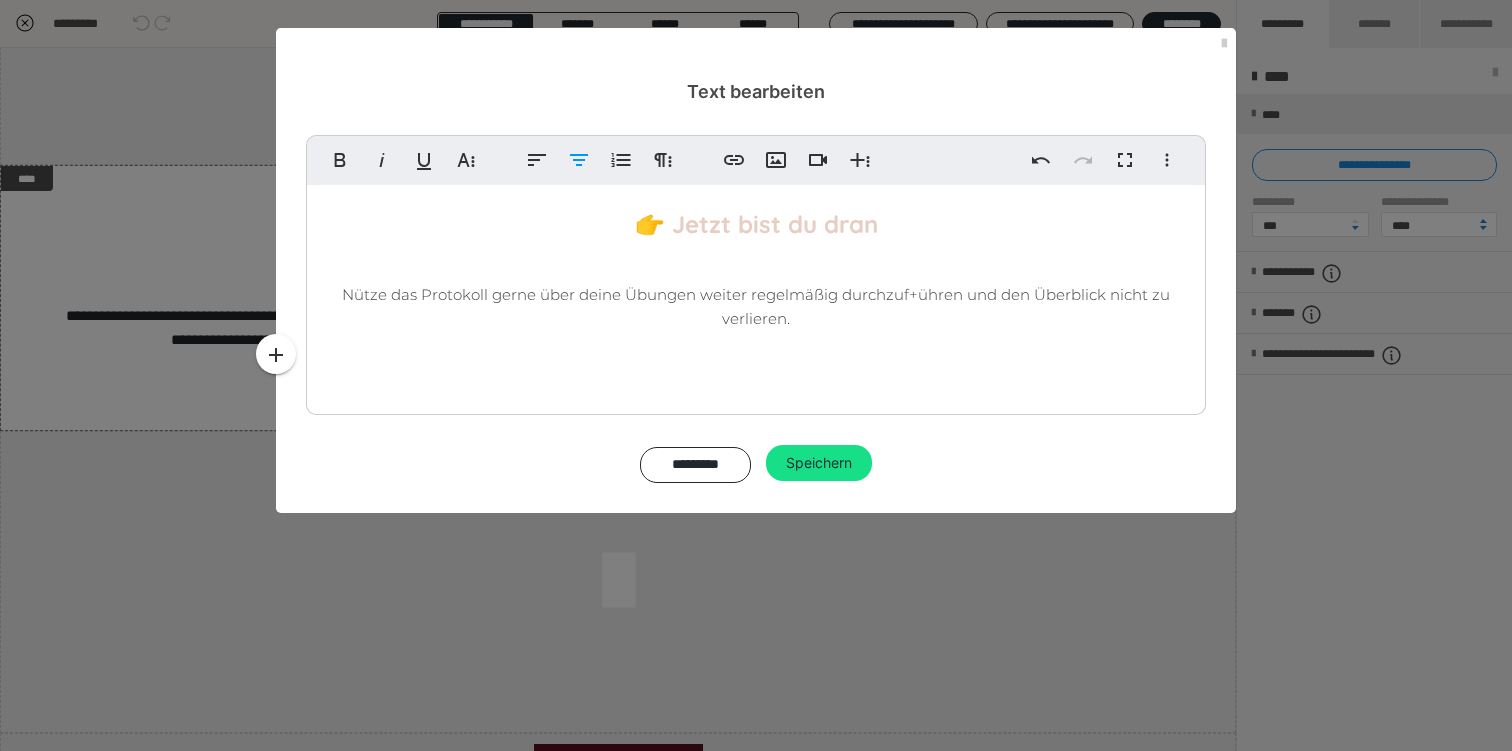 click on "Nütze das Protokoll gerne über deine Übungen weiter regelmäßig durchzuf+ühren und den Überblick nicht zu verlieren." at bounding box center (756, 306) 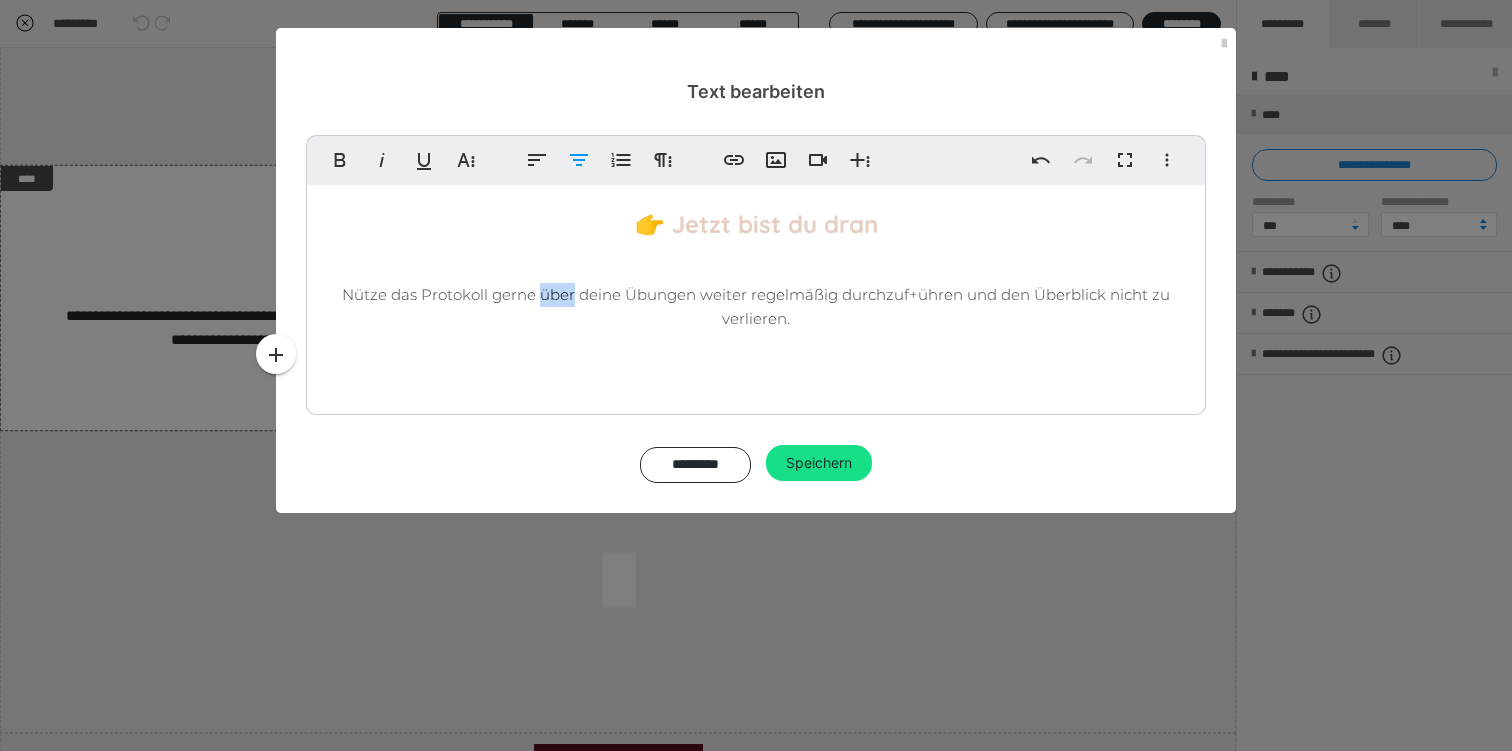 click on "Nütze das Protokoll gerne über deine Übungen weiter regelmäßig durchzuf+ühren und den Überblick nicht zu verlieren." at bounding box center [756, 306] 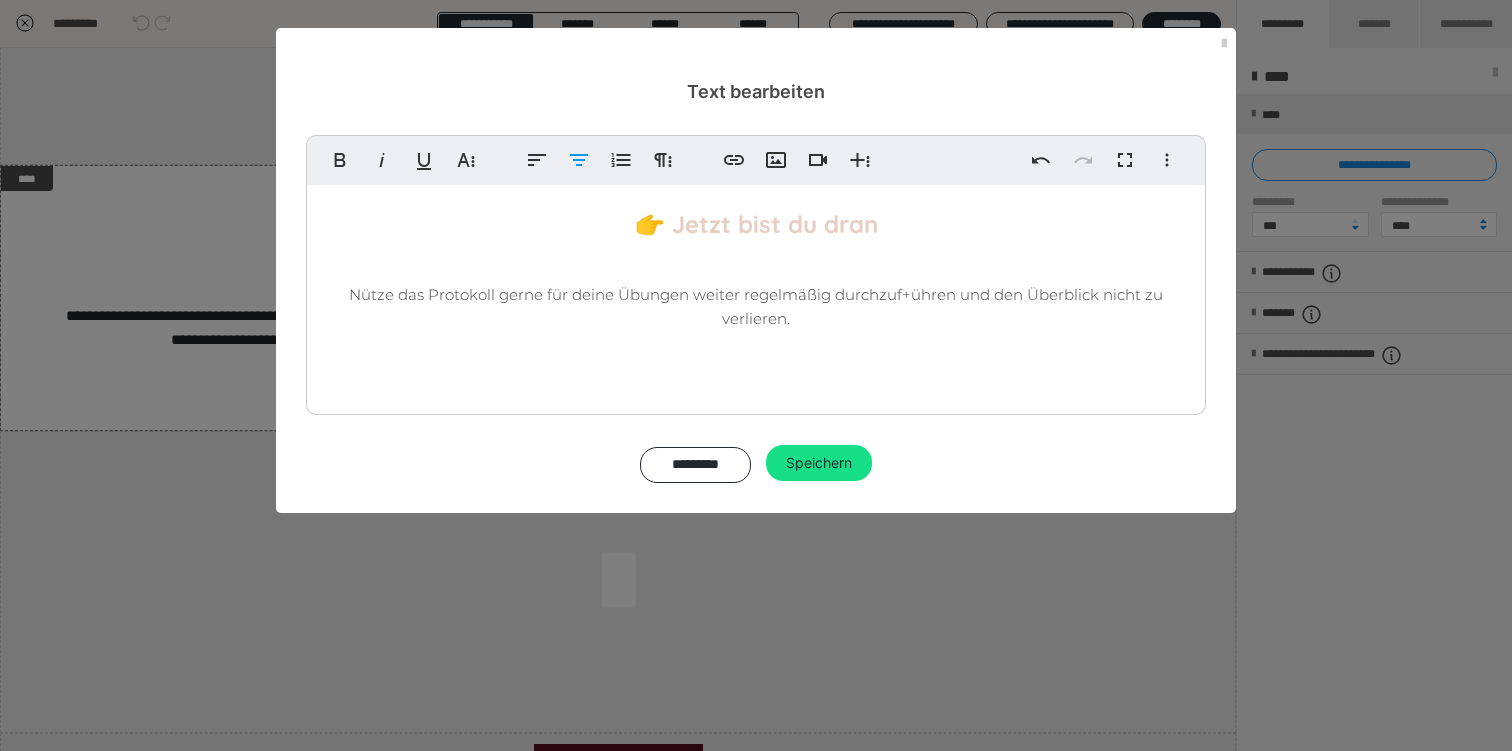 click on "Nütze das Protokoll gerne für deine Übungen weiter regelmäßig durchzuf+ühren und den Überblick nicht zu verlieren." at bounding box center (756, 306) 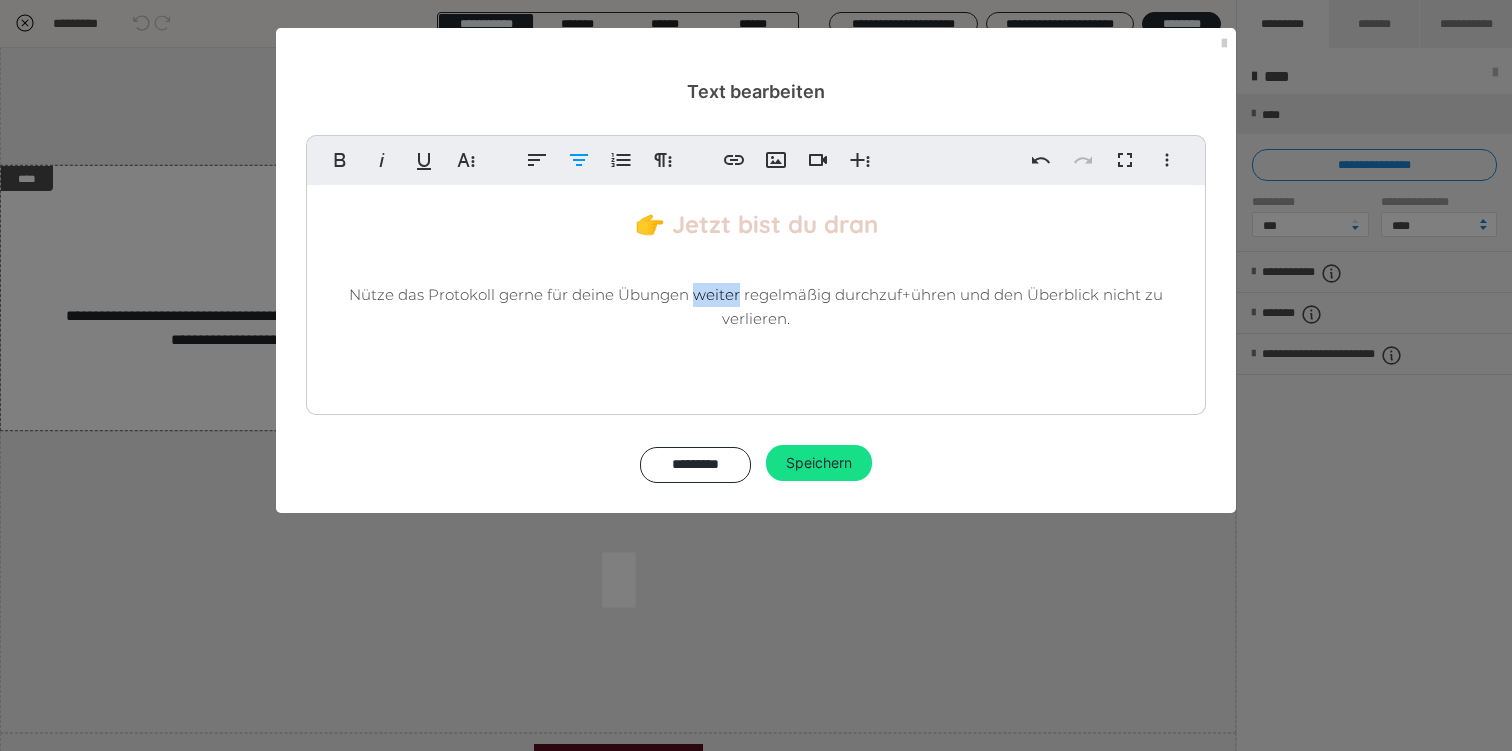 click on "Nütze das Protokoll gerne für deine Übungen weiter regelmäßig durchzuf+ühren und den Überblick nicht zu verlieren." at bounding box center [756, 306] 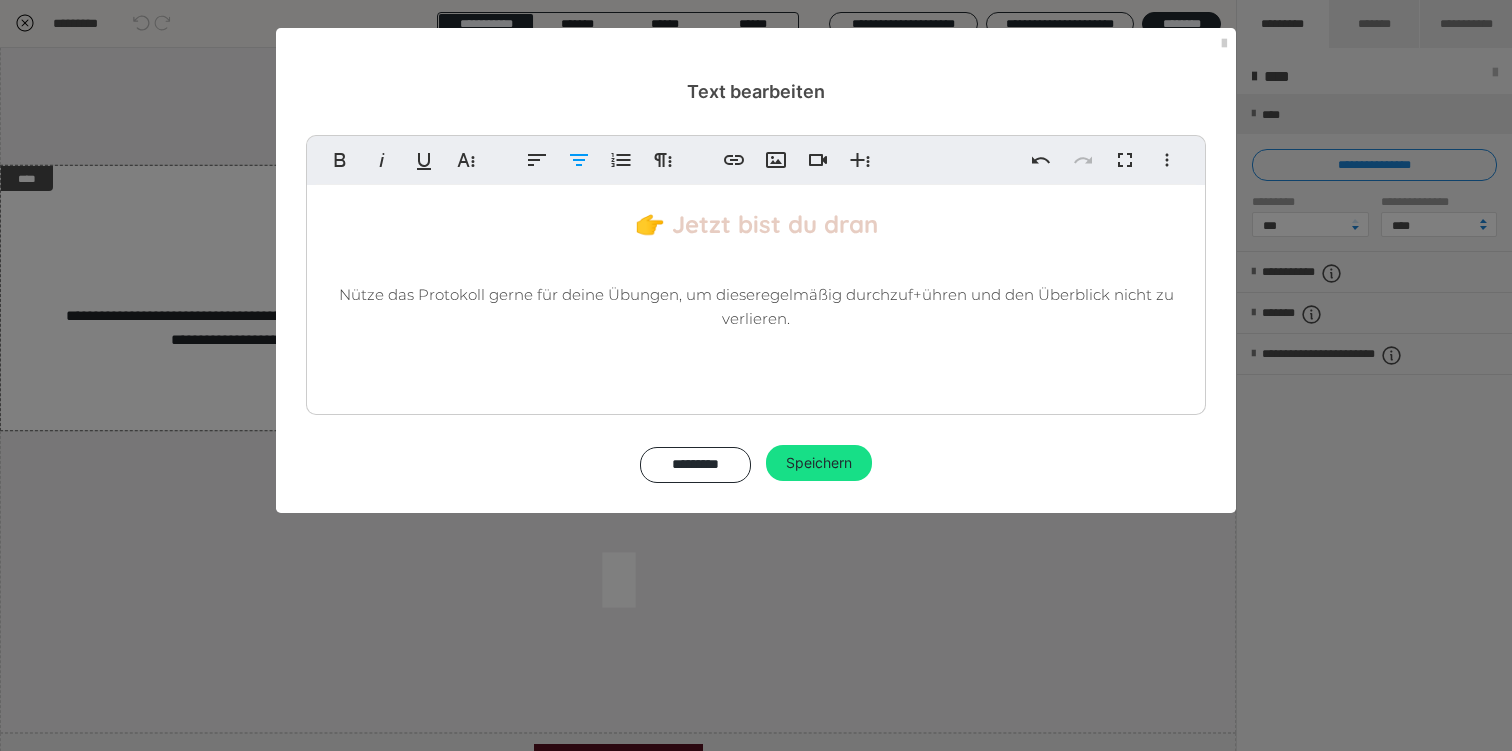 click on "Nütze das Protokoll gerne für deine Übungen, um diese  regelmäßig durchzuf+ühren und den Überblick nicht zu verlieren." at bounding box center (756, 306) 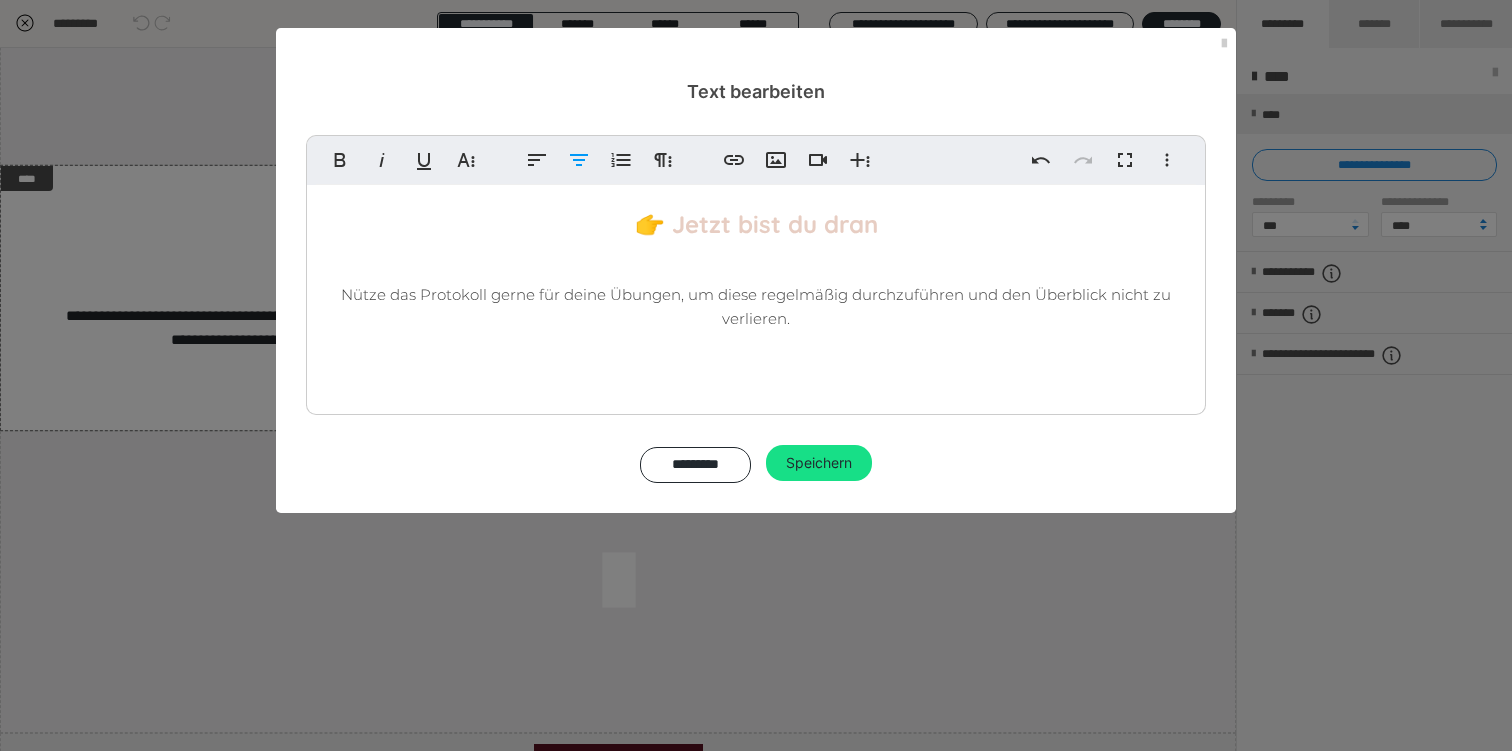 click on "Nütze das Protokoll gerne für deine Übungen, um diese regelmäßig durchzuführen und den Überblick nicht zu verlieren." at bounding box center (756, 307) 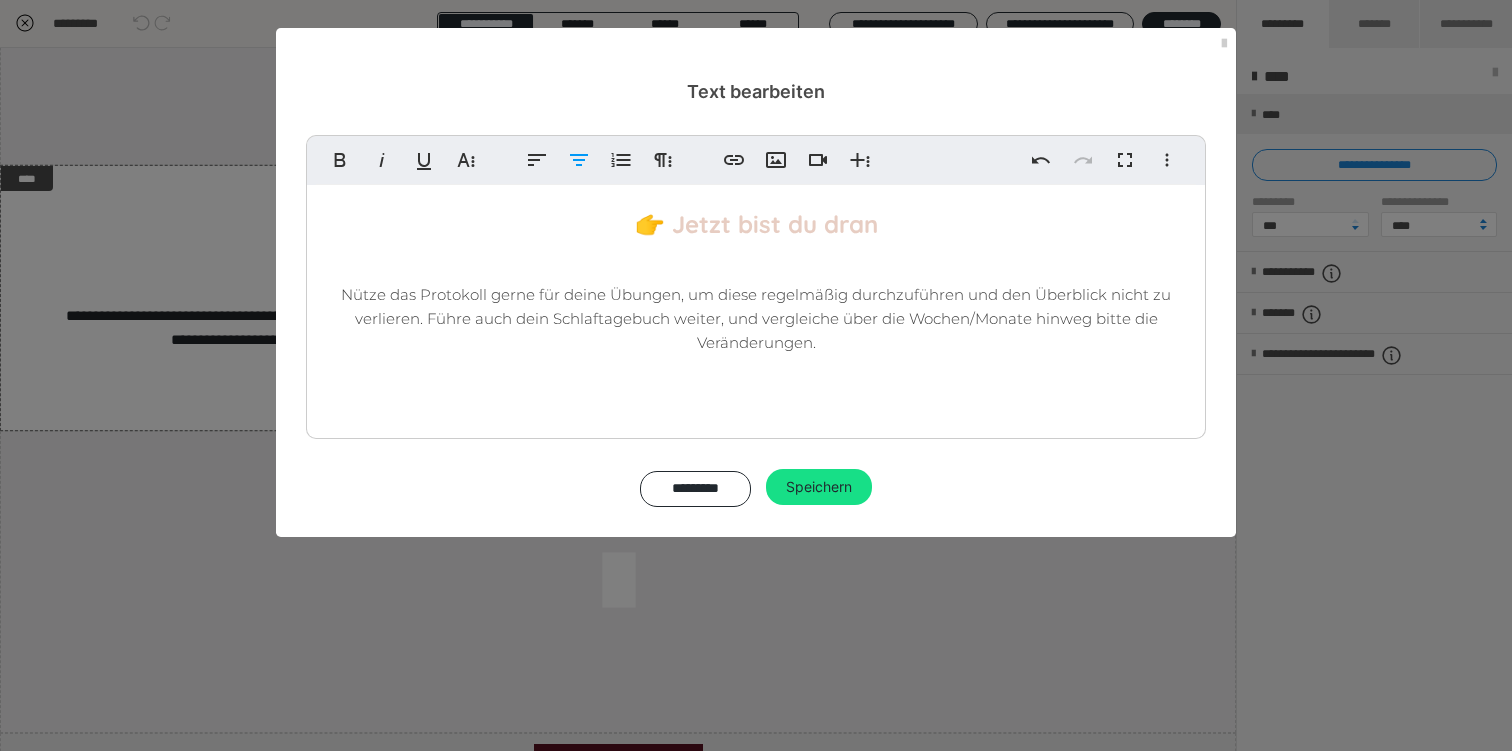click on "Nütze das Protokoll gerne für deine Übungen, um diese regelmäßig durchzuführen und den Überblick nicht zu verlieren. Führe auch dein Schlaftagebuch weiter, und vergleiche über die Wochen/Monate hinweg bitte die Veränderungen." at bounding box center [756, 318] 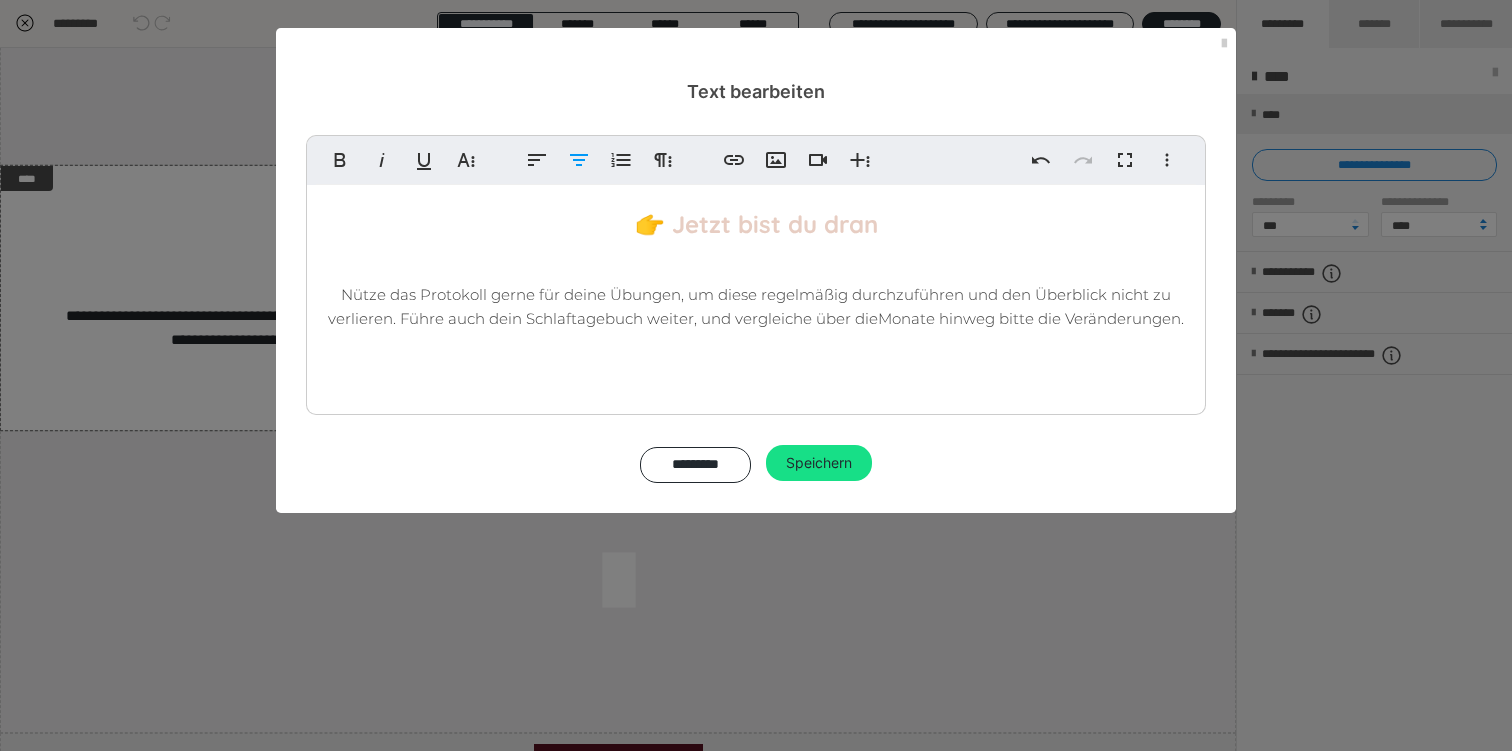 click on "Nütze das Protokoll gerne für deine Übungen, um diese regelmäßig durchzuführen und den Überblick nicht zu verlieren. Führe auch dein Schlaftagebuch weiter, und vergleiche über die  Monate hinweg bitte die Veränderungen." at bounding box center (756, 307) 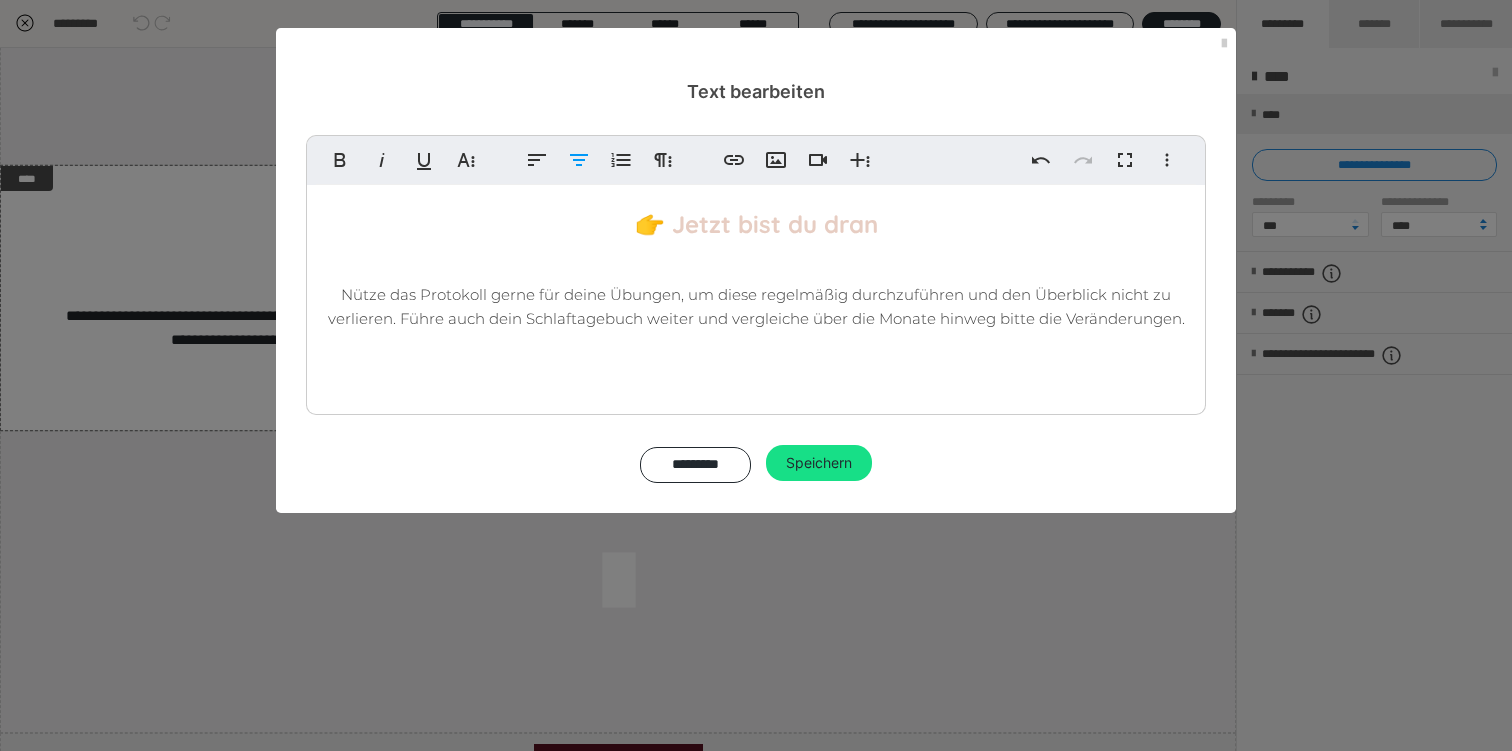 click on "👉 Jetzt bist du dran  Nütze das Protokoll gerne für deine Übungen, um diese regelmäßig durchzuführen und den Überblick nicht zu verlieren. Führe auch dein Schlaftagebuch weiter und vergleiche über die Monate hinweg bitte die Veränderungen." at bounding box center [756, 295] 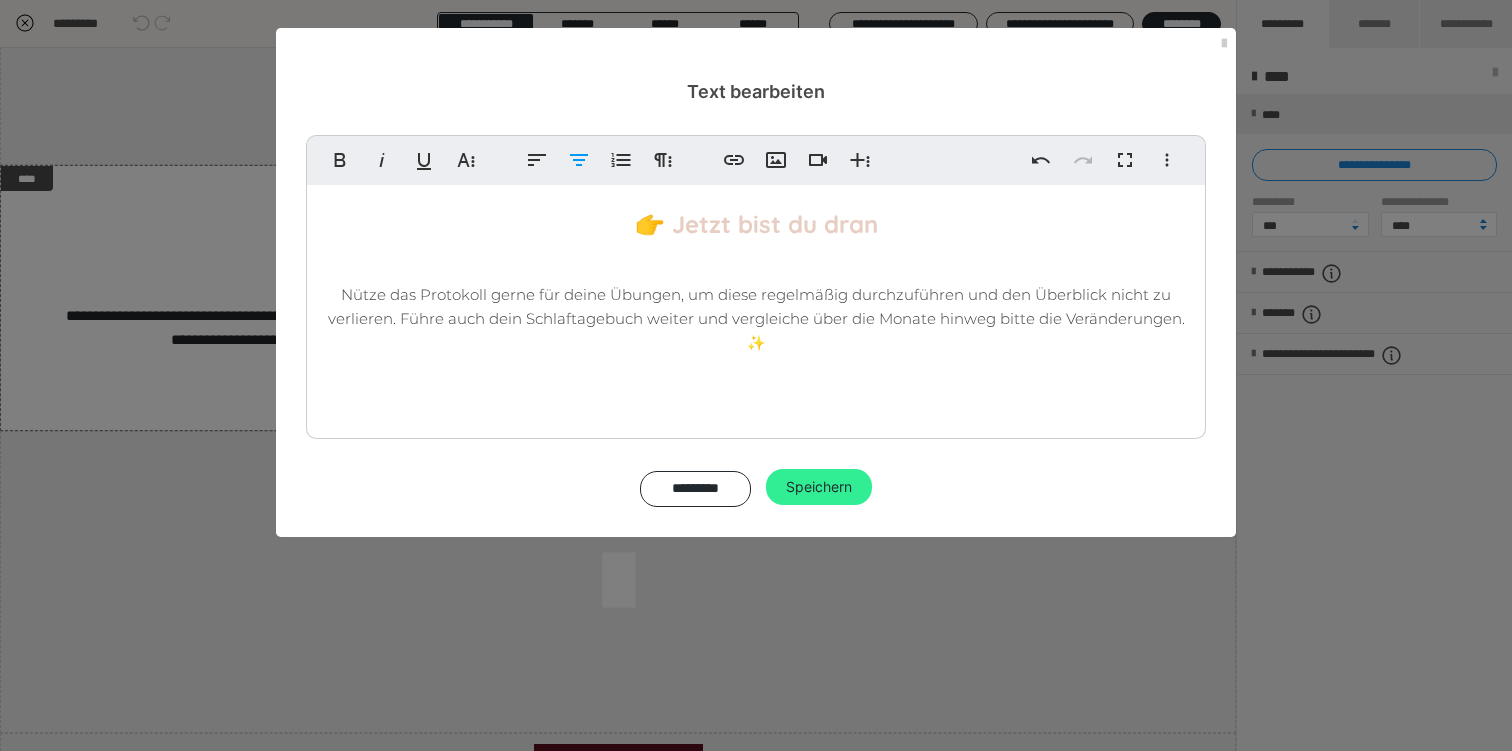click on "Speichern" at bounding box center (819, 487) 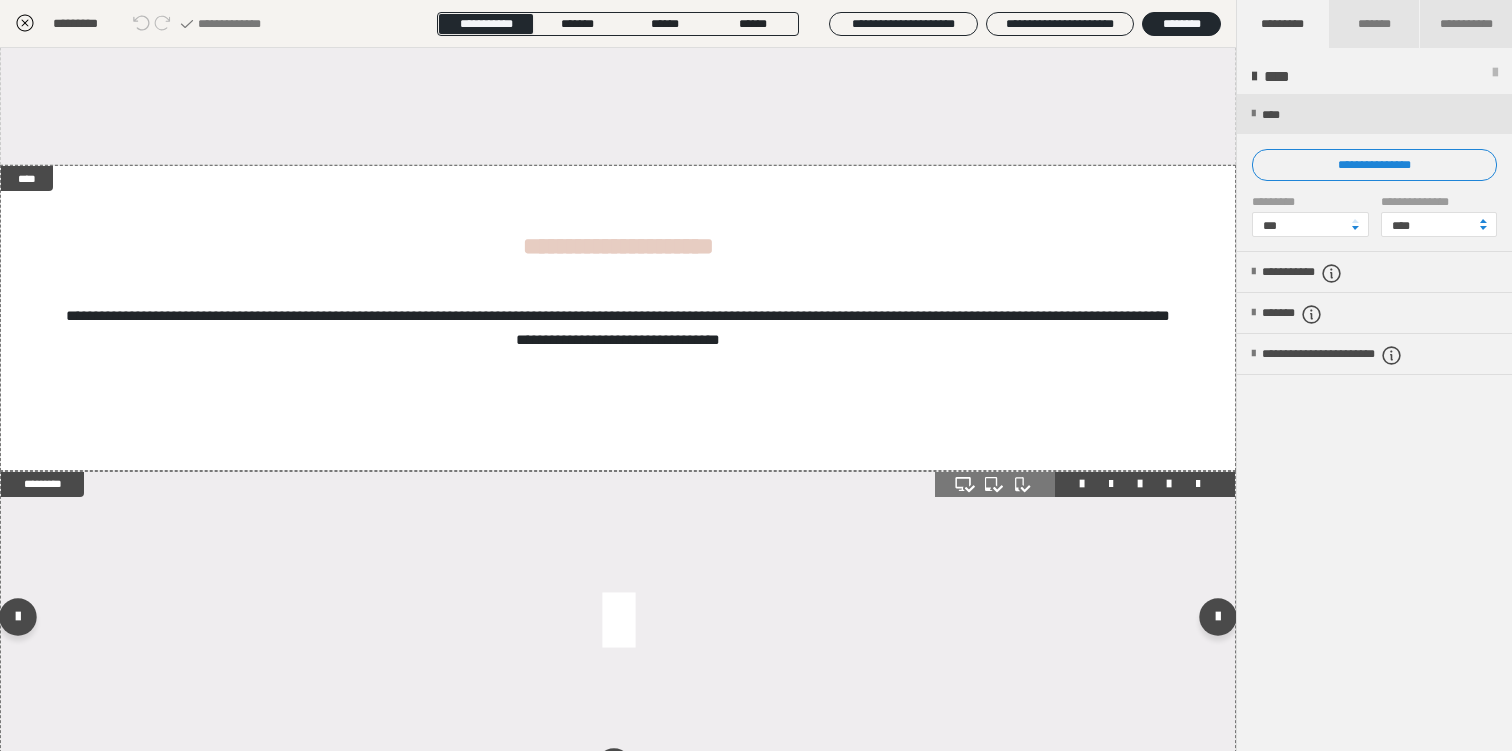 scroll, scrollTop: 588, scrollLeft: 0, axis: vertical 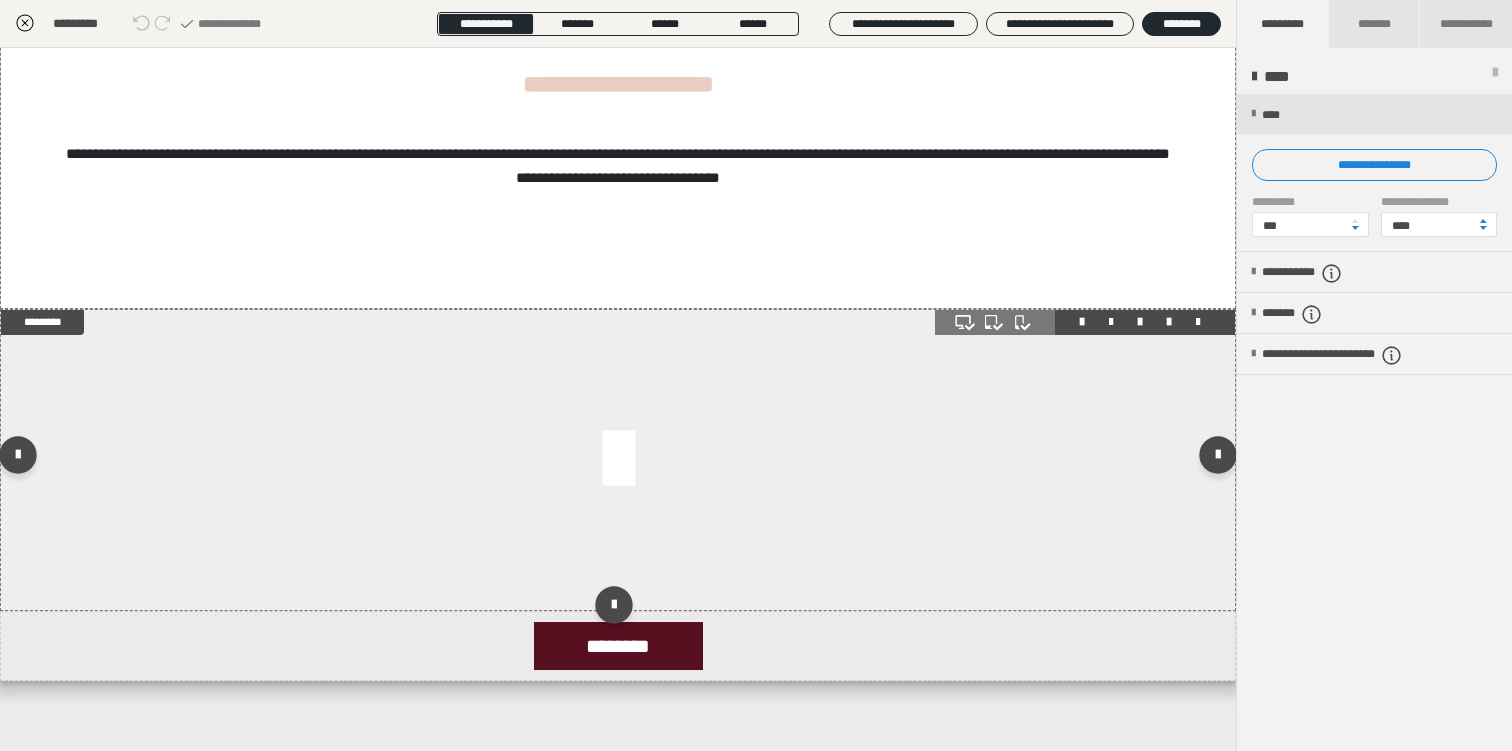 click at bounding box center (618, 460) 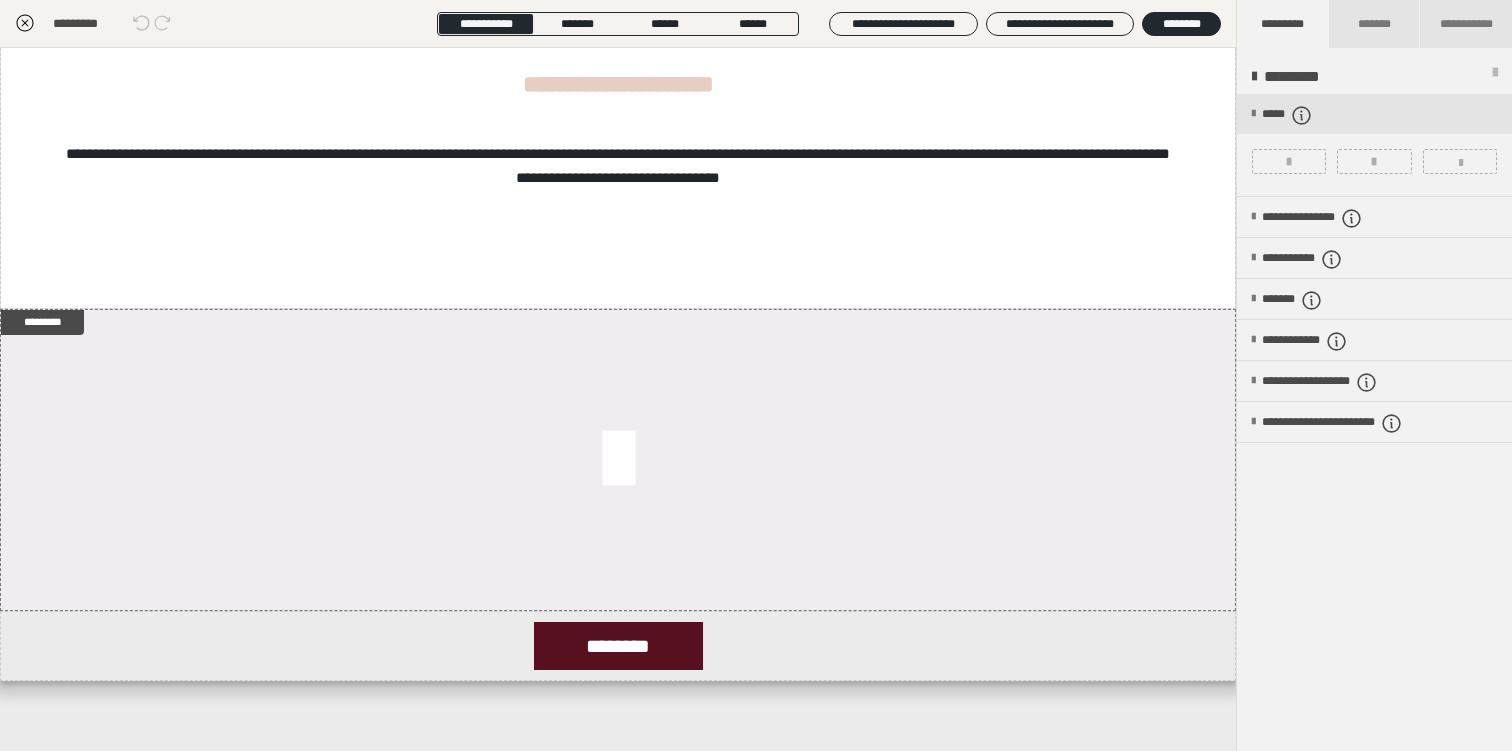 click at bounding box center [1374, 145] 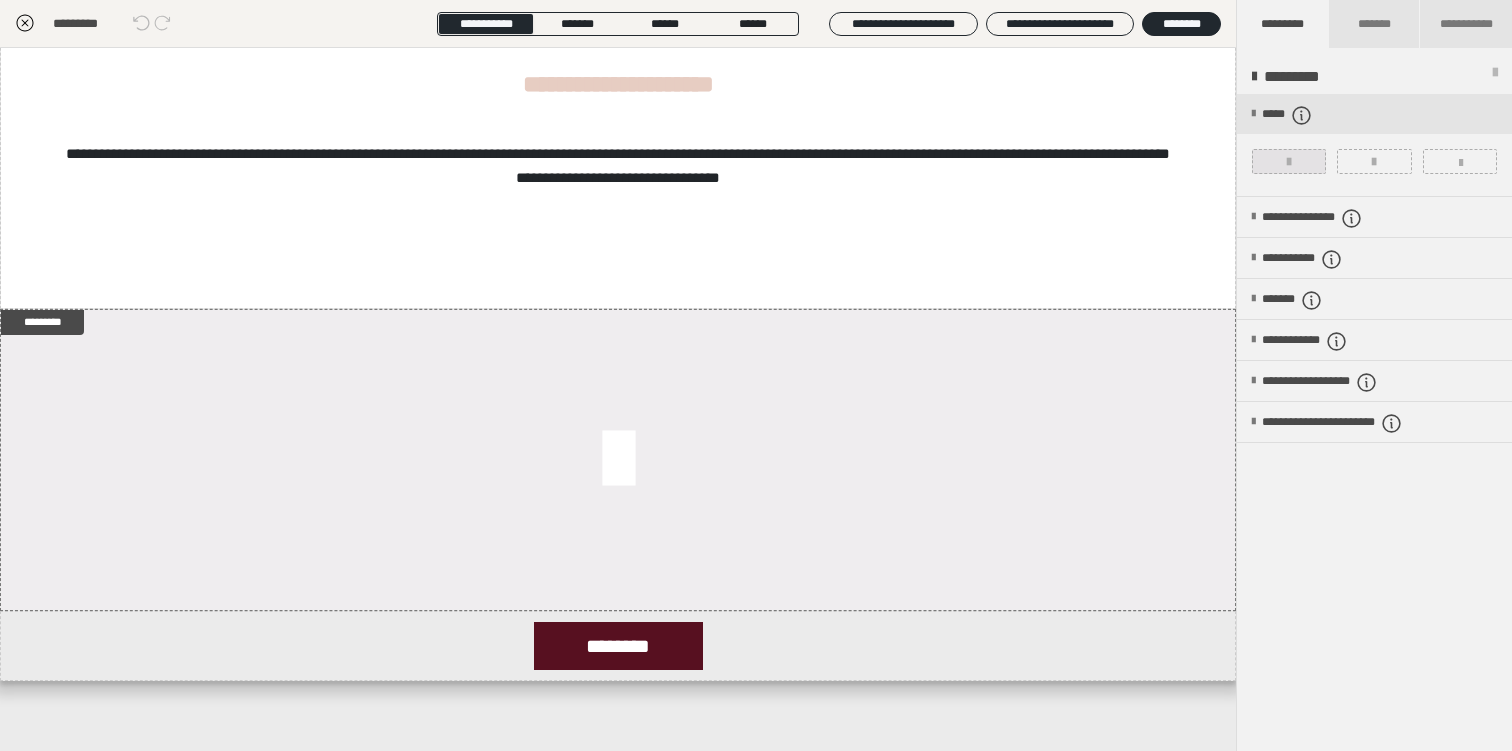 click at bounding box center (1289, 161) 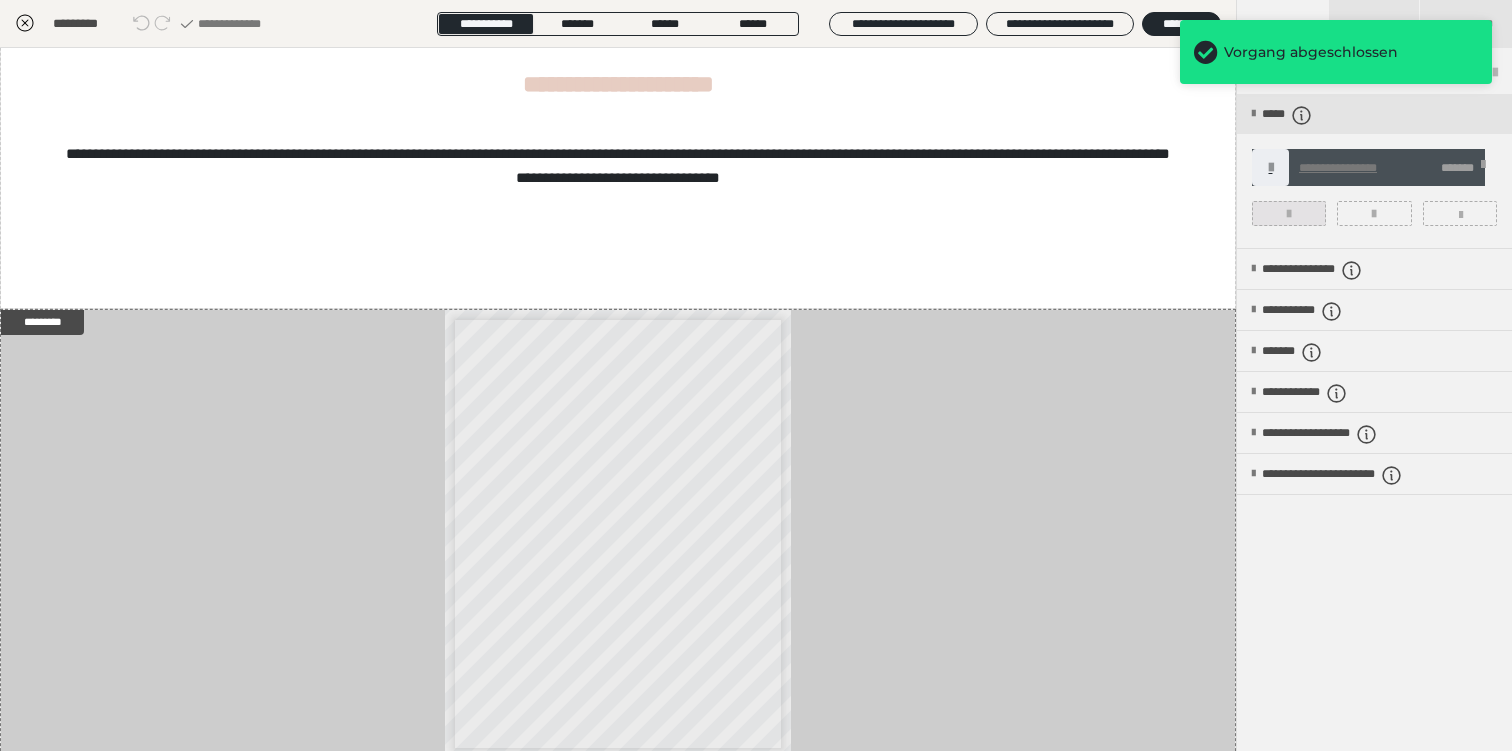 click at bounding box center (1289, 213) 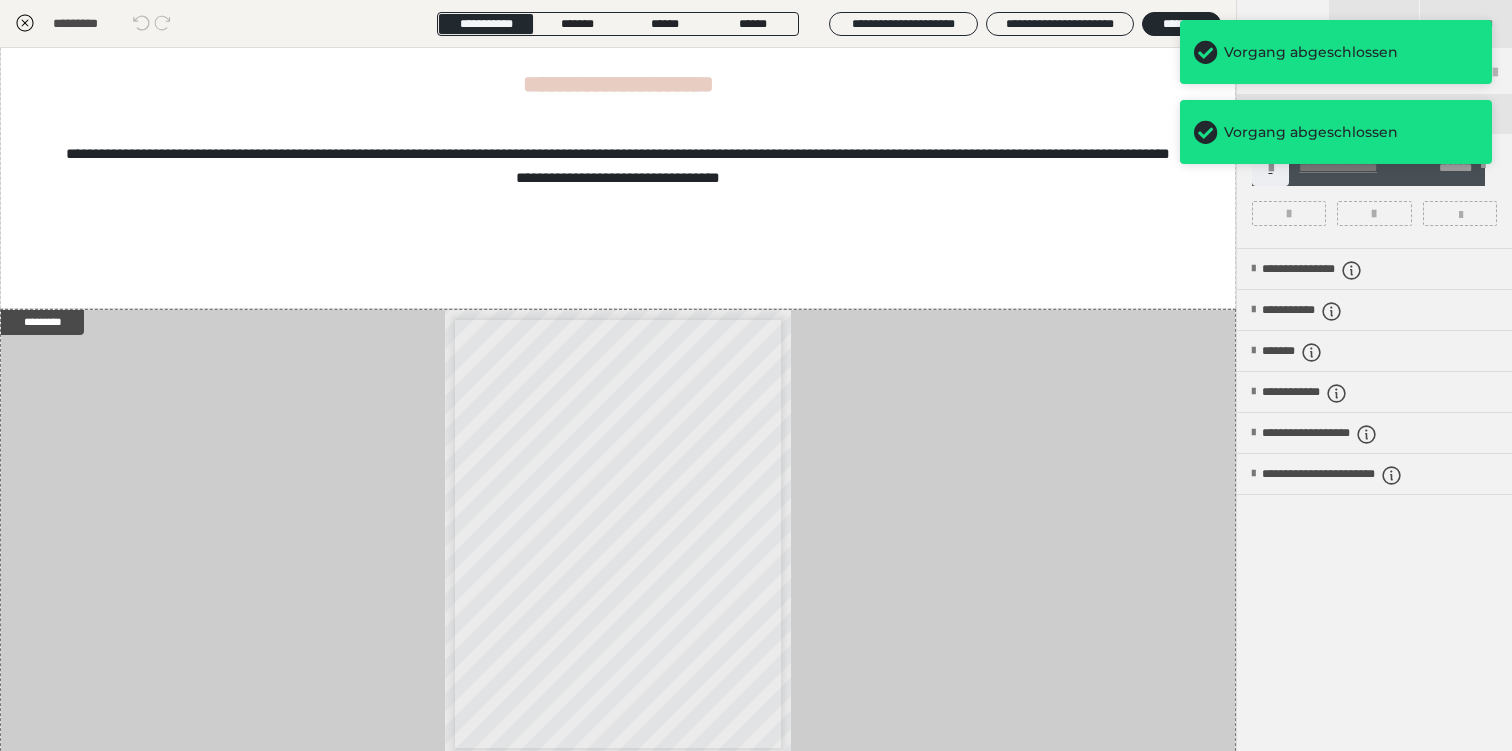 click 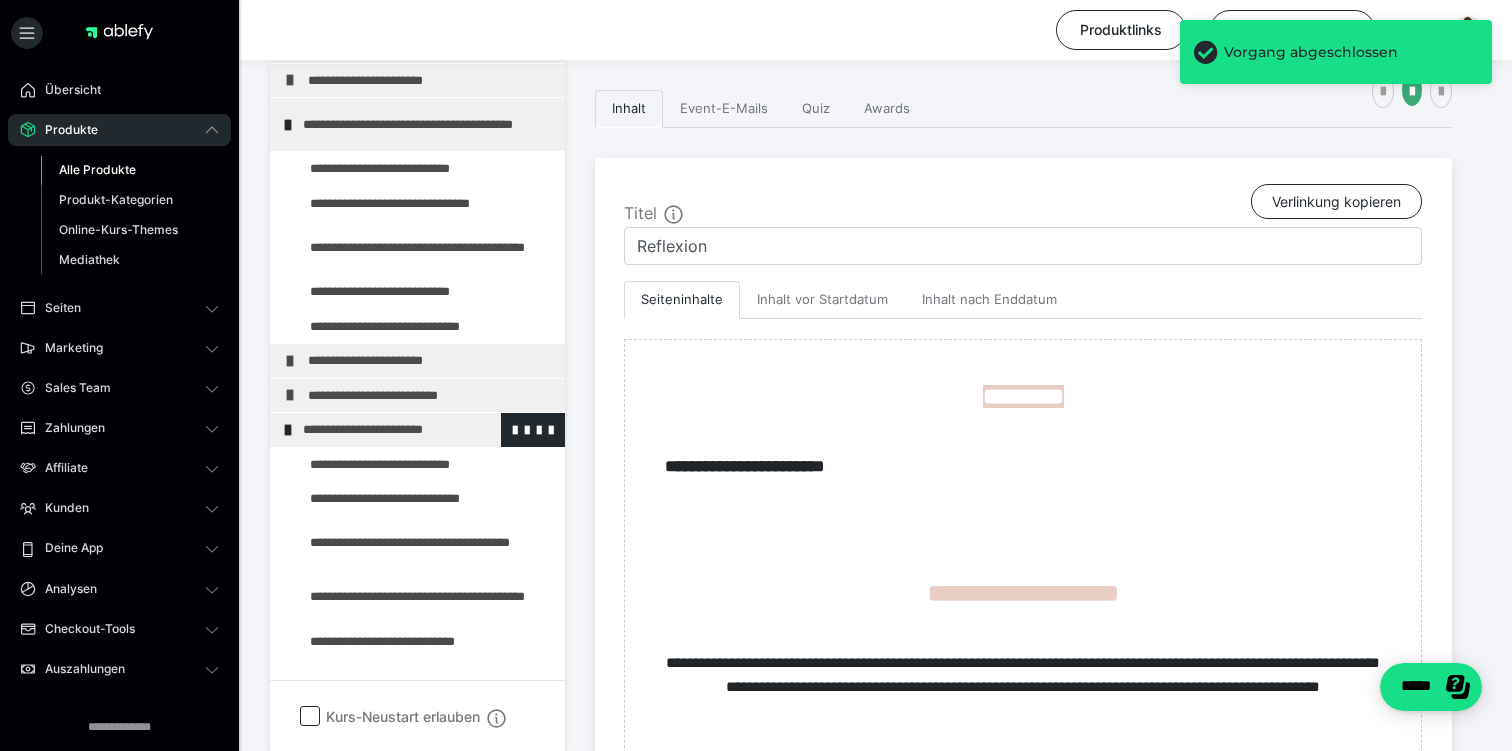 scroll, scrollTop: 87, scrollLeft: 0, axis: vertical 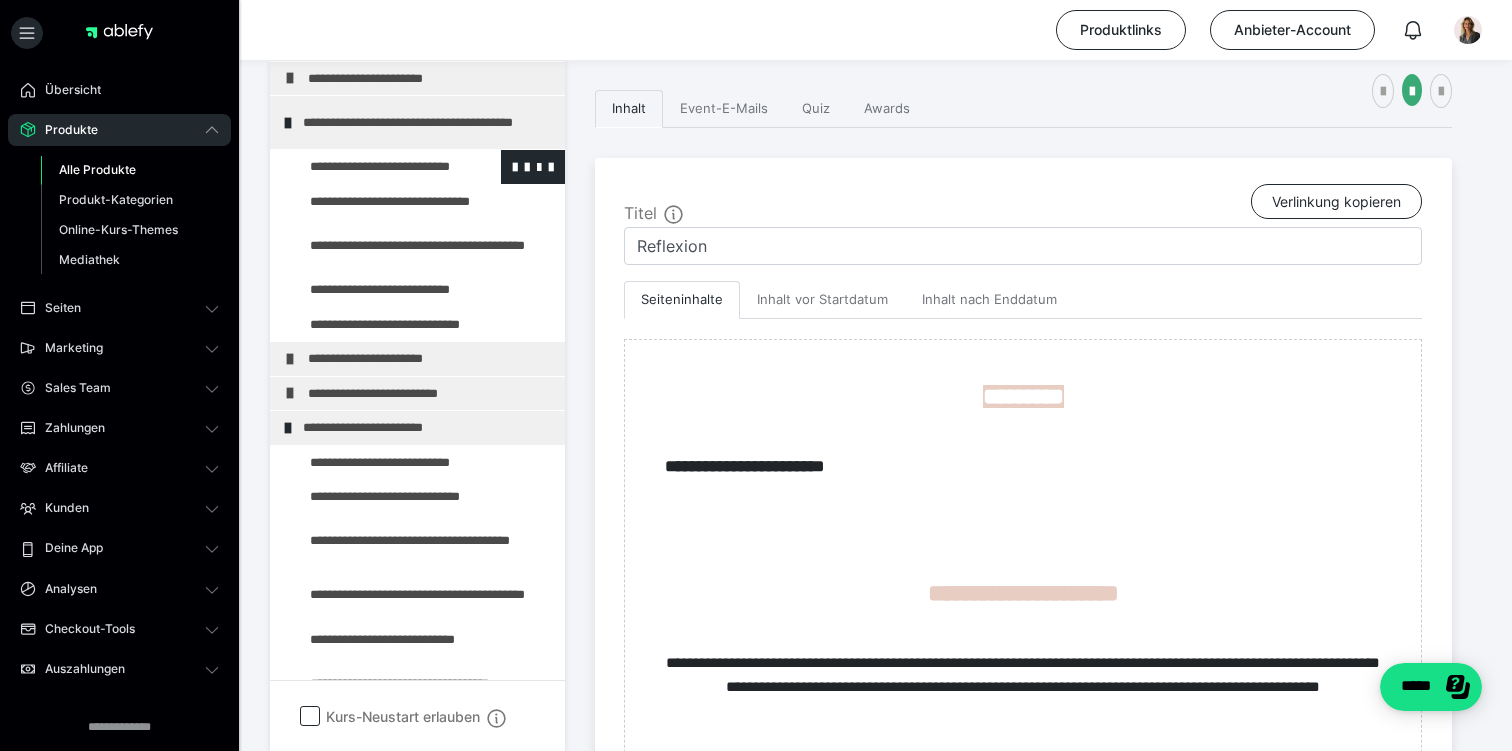 click at bounding box center (375, 167) 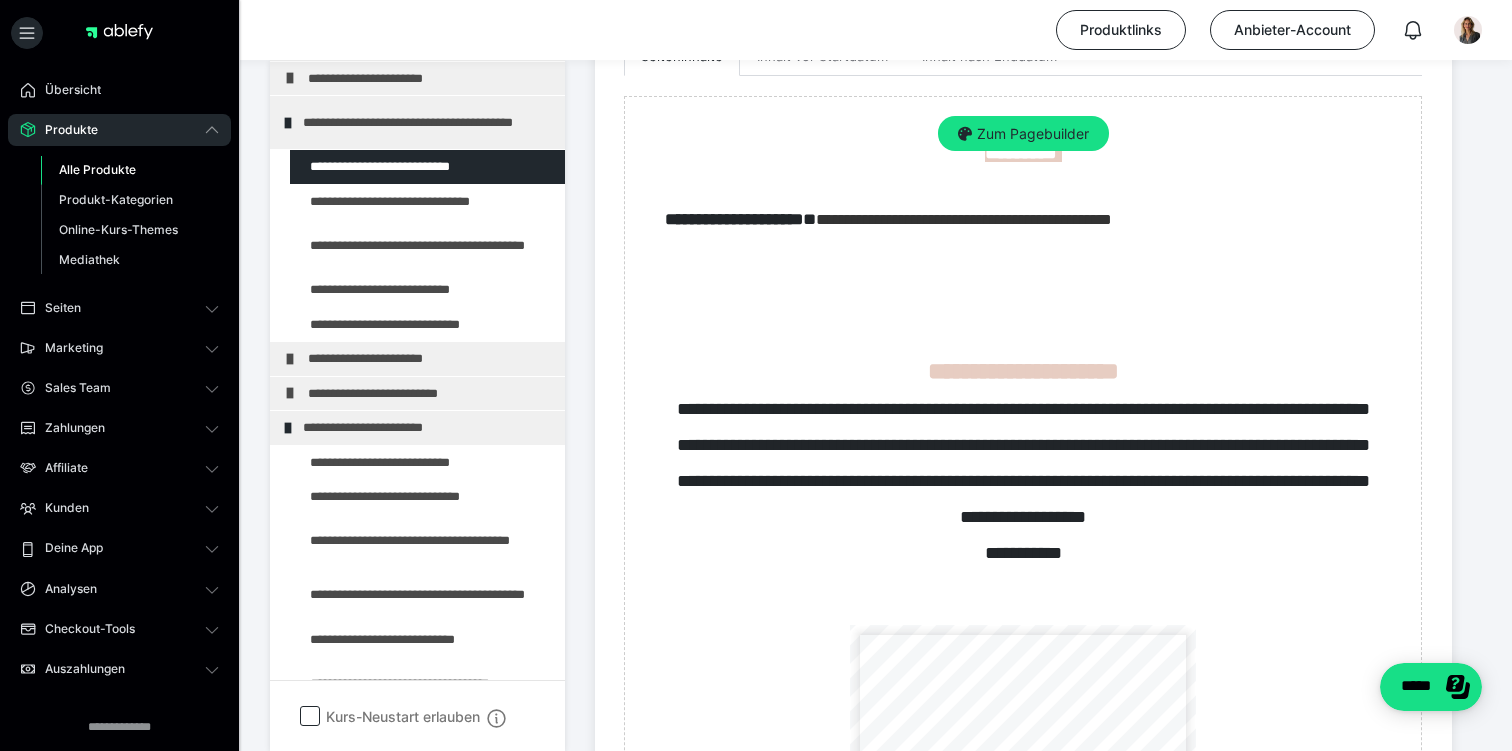 scroll, scrollTop: 577, scrollLeft: 0, axis: vertical 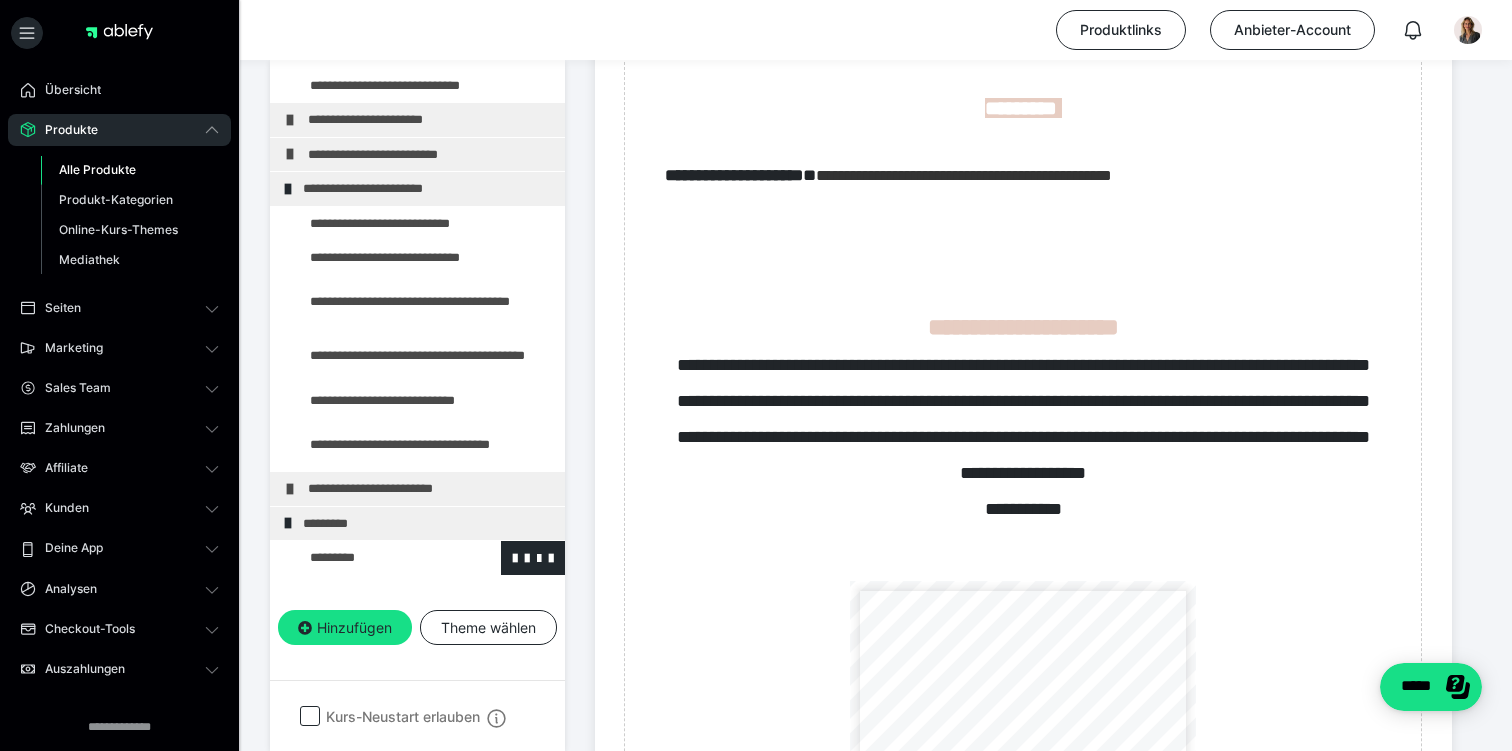 click at bounding box center (375, 558) 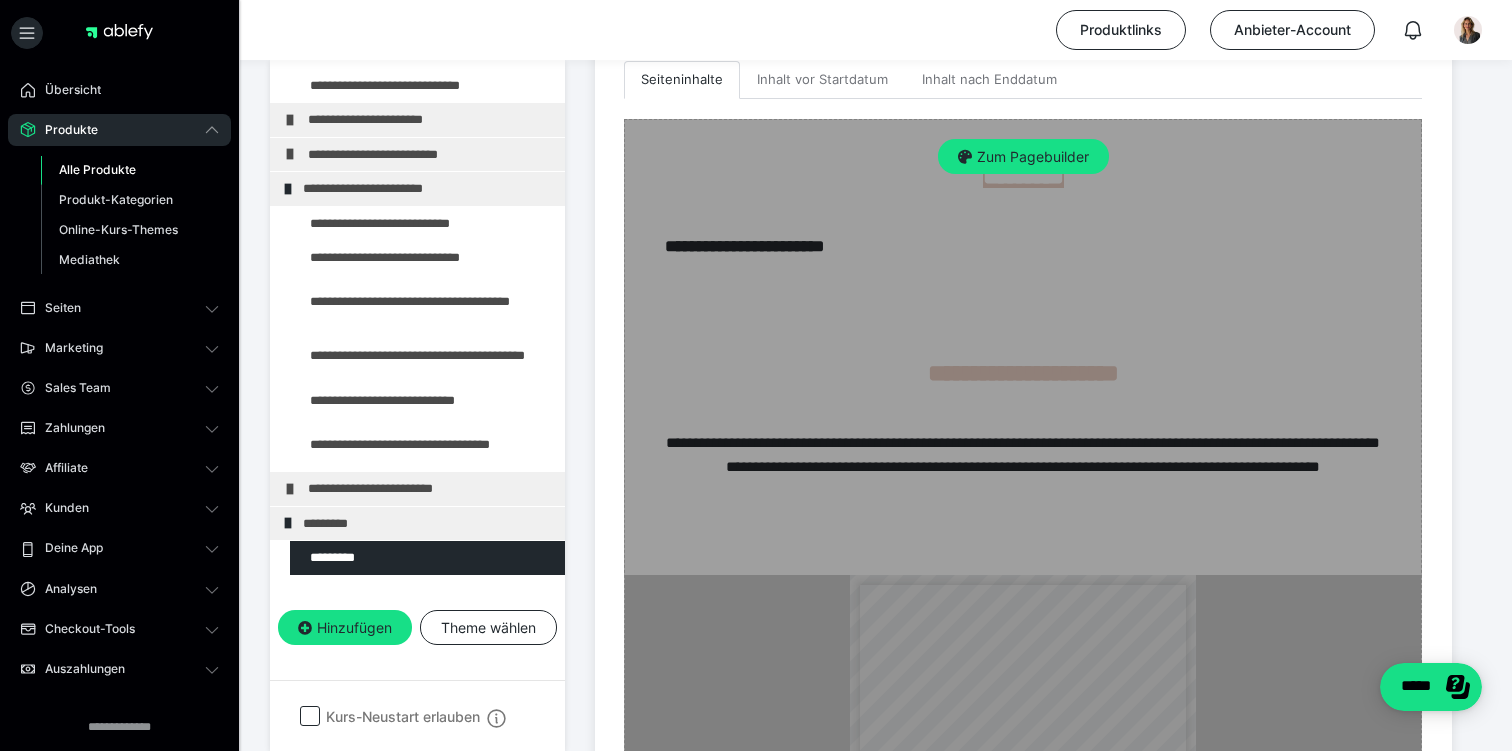 scroll, scrollTop: 499, scrollLeft: 0, axis: vertical 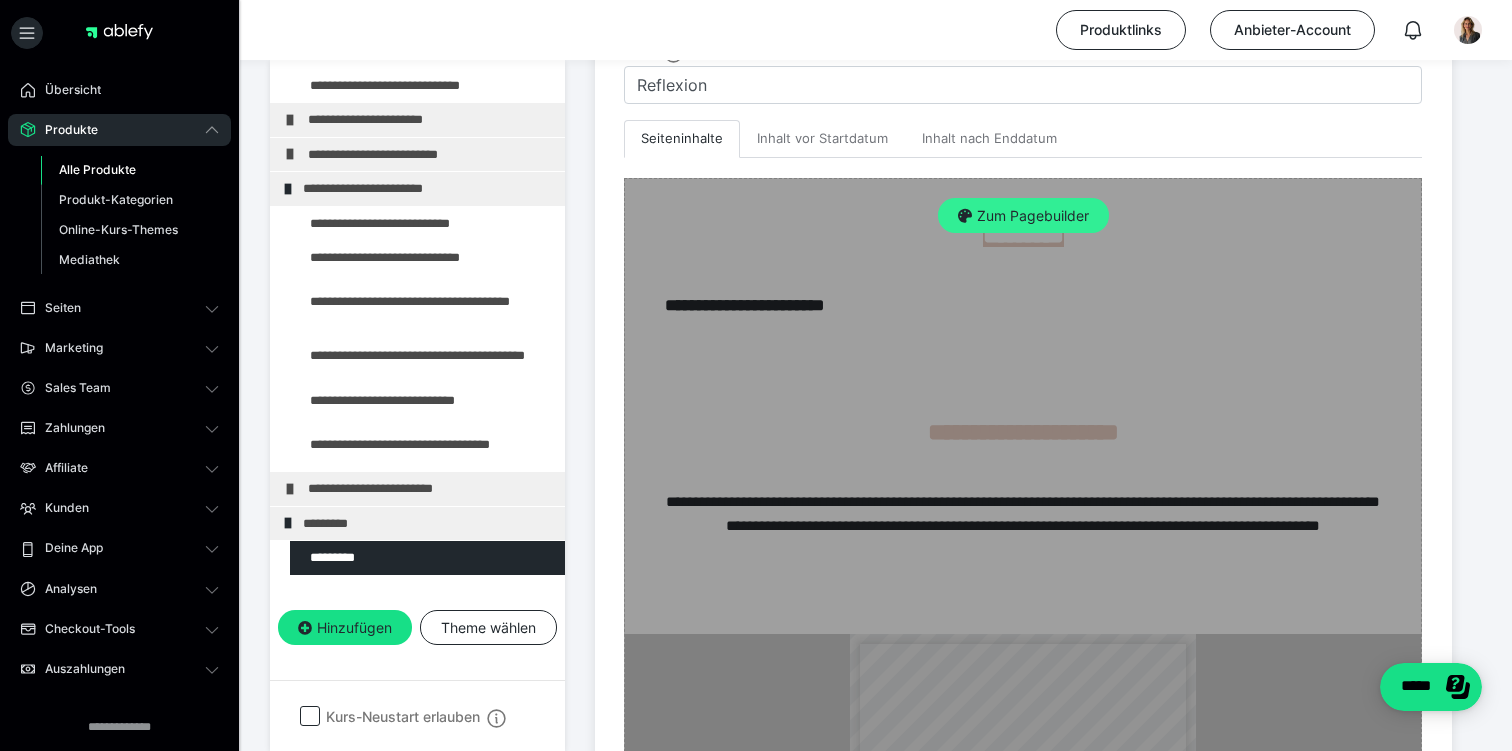 click on "Zum Pagebuilder" at bounding box center (1023, 216) 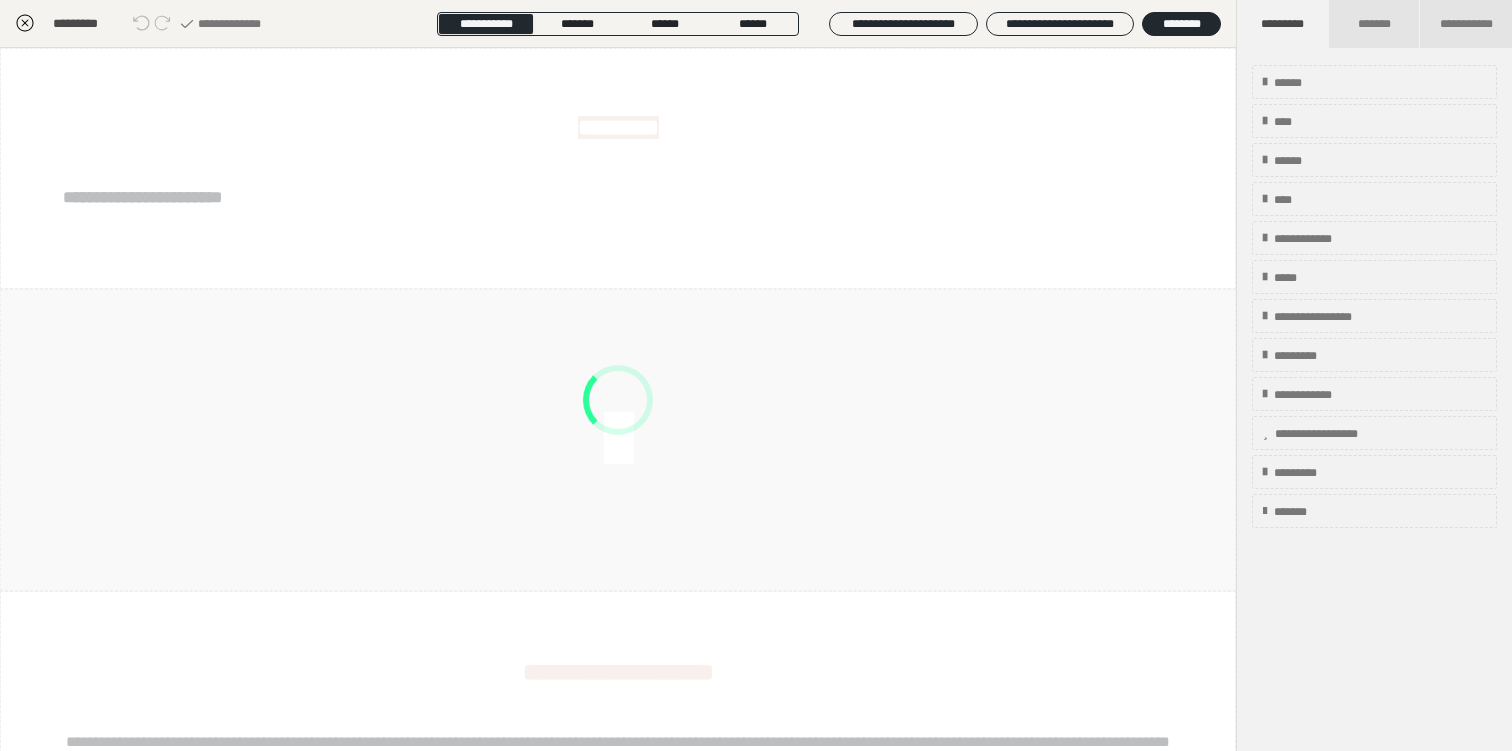 scroll, scrollTop: 290, scrollLeft: 0, axis: vertical 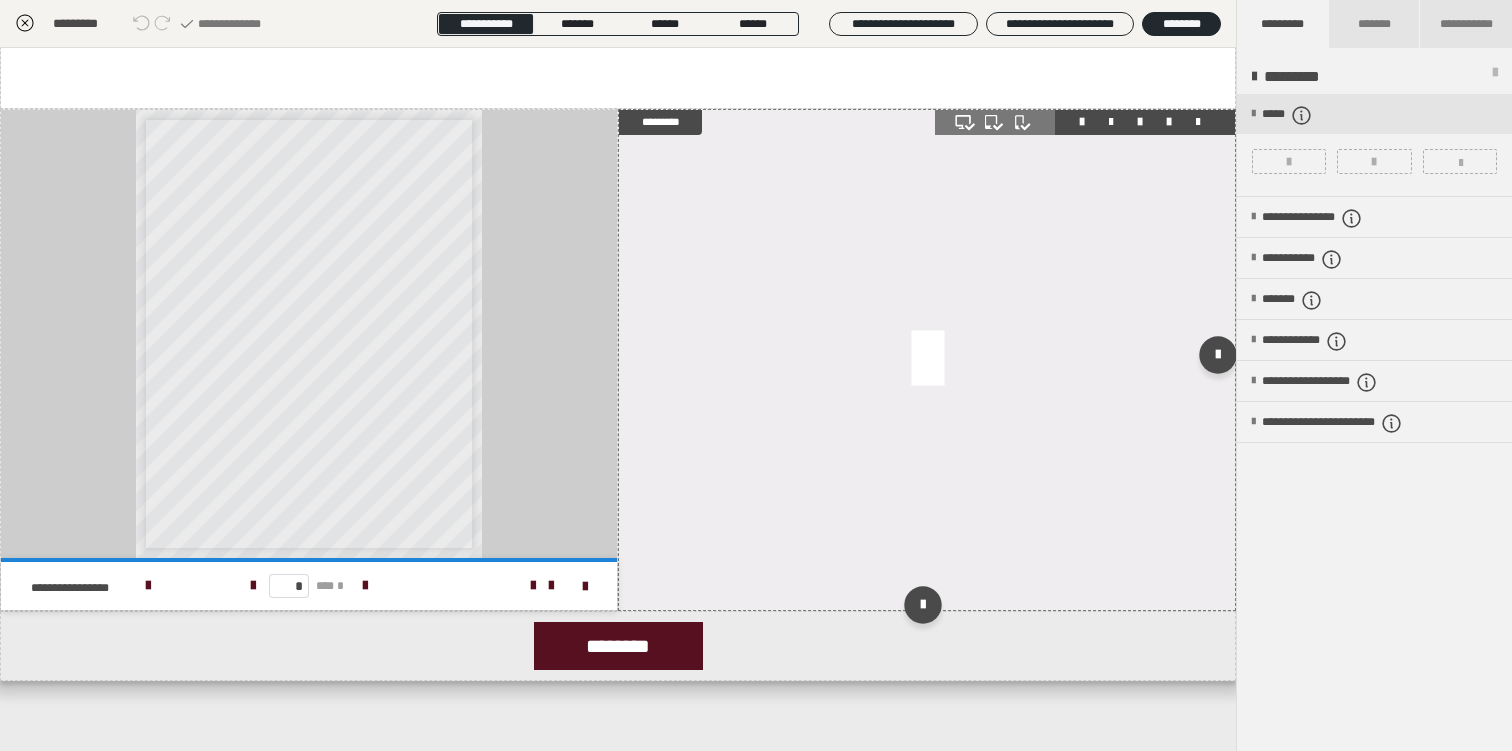 click at bounding box center (927, 360) 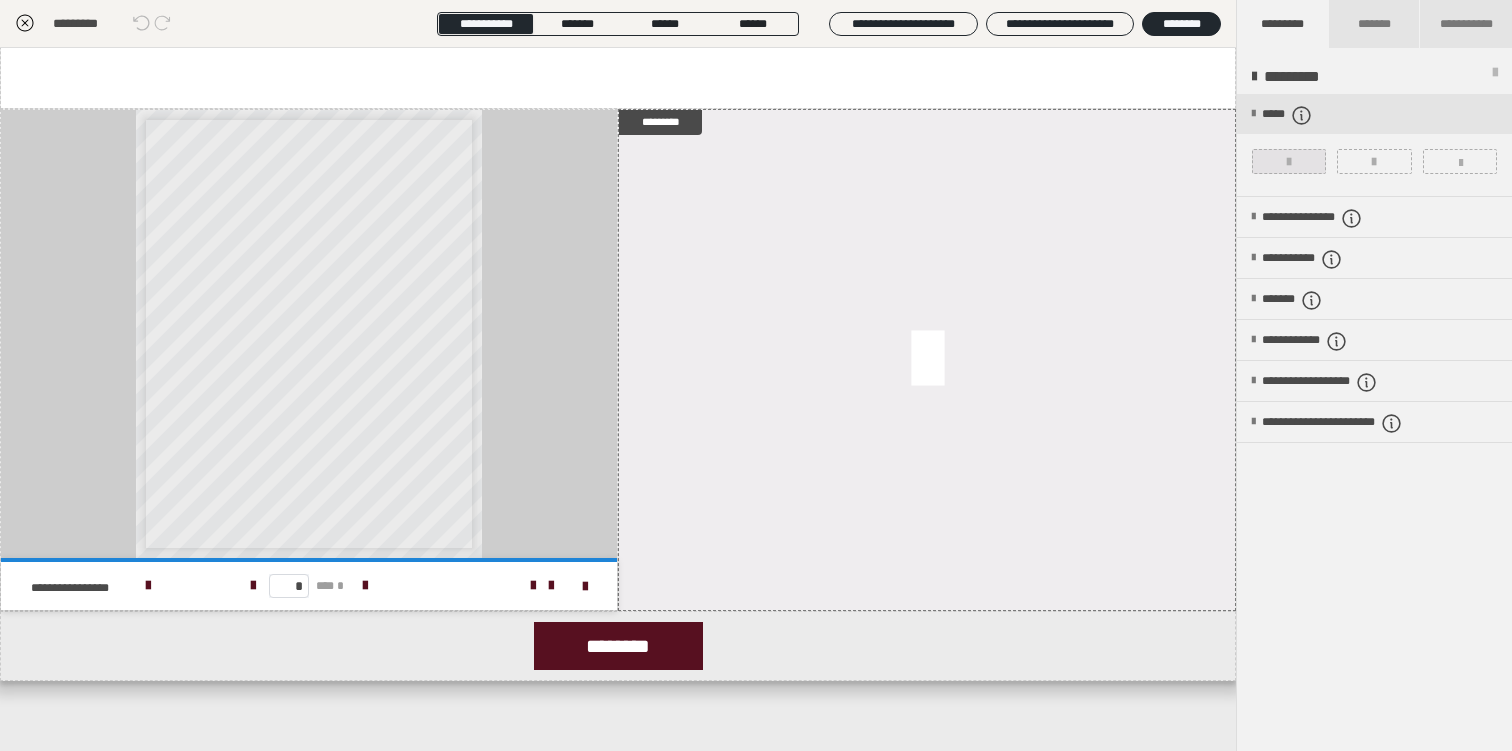 click at bounding box center (1289, 162) 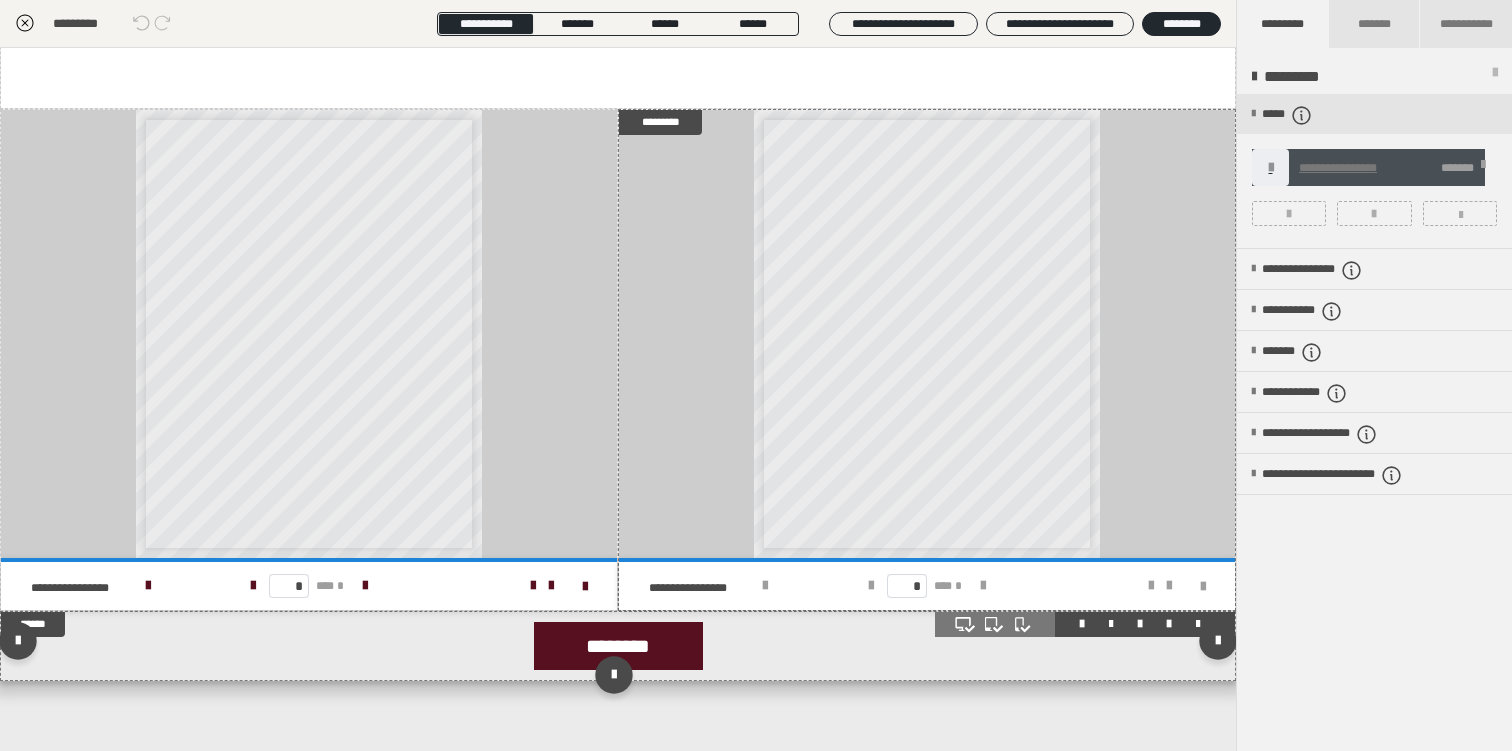 click on "********" at bounding box center [618, 646] 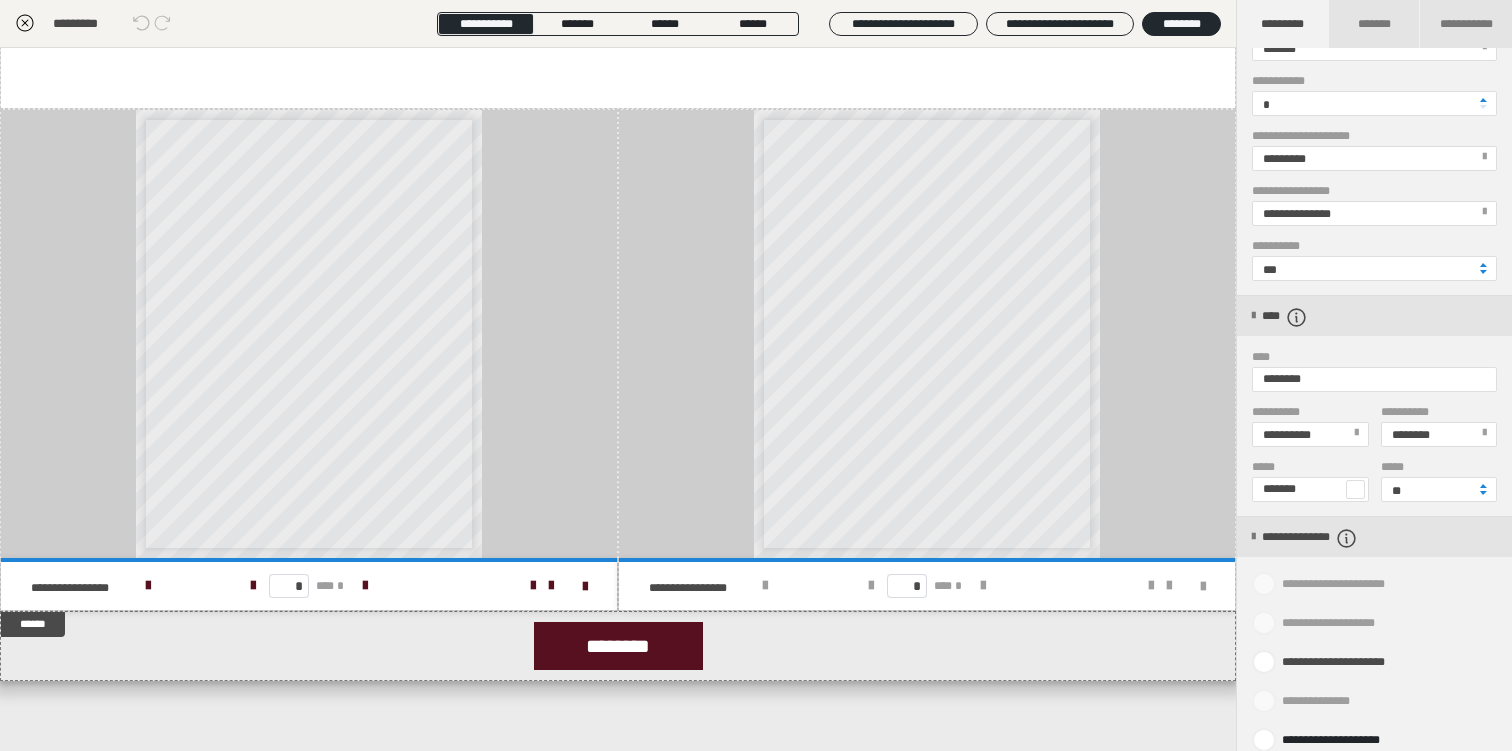 scroll, scrollTop: 849, scrollLeft: 0, axis: vertical 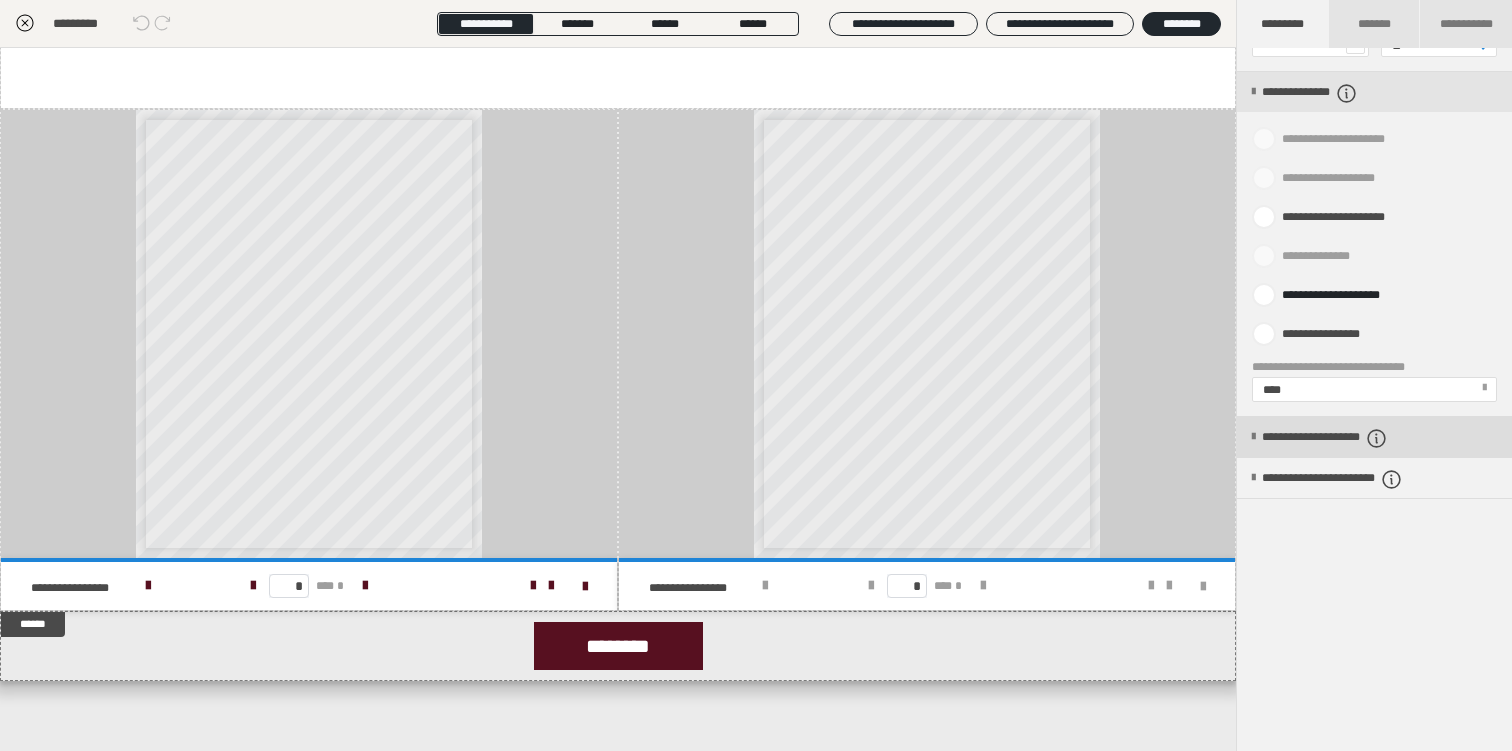 click on "**********" at bounding box center (1354, 438) 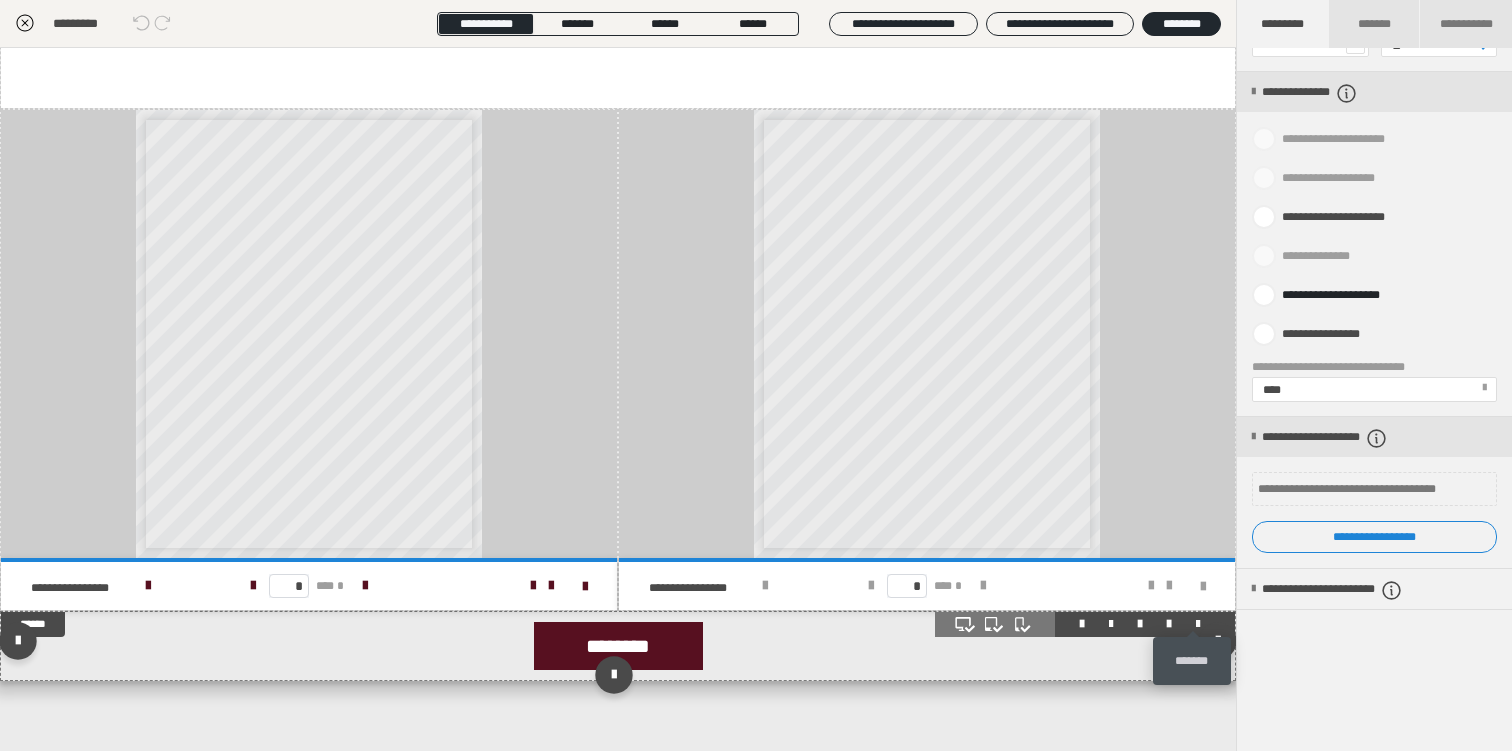 click at bounding box center [1198, 624] 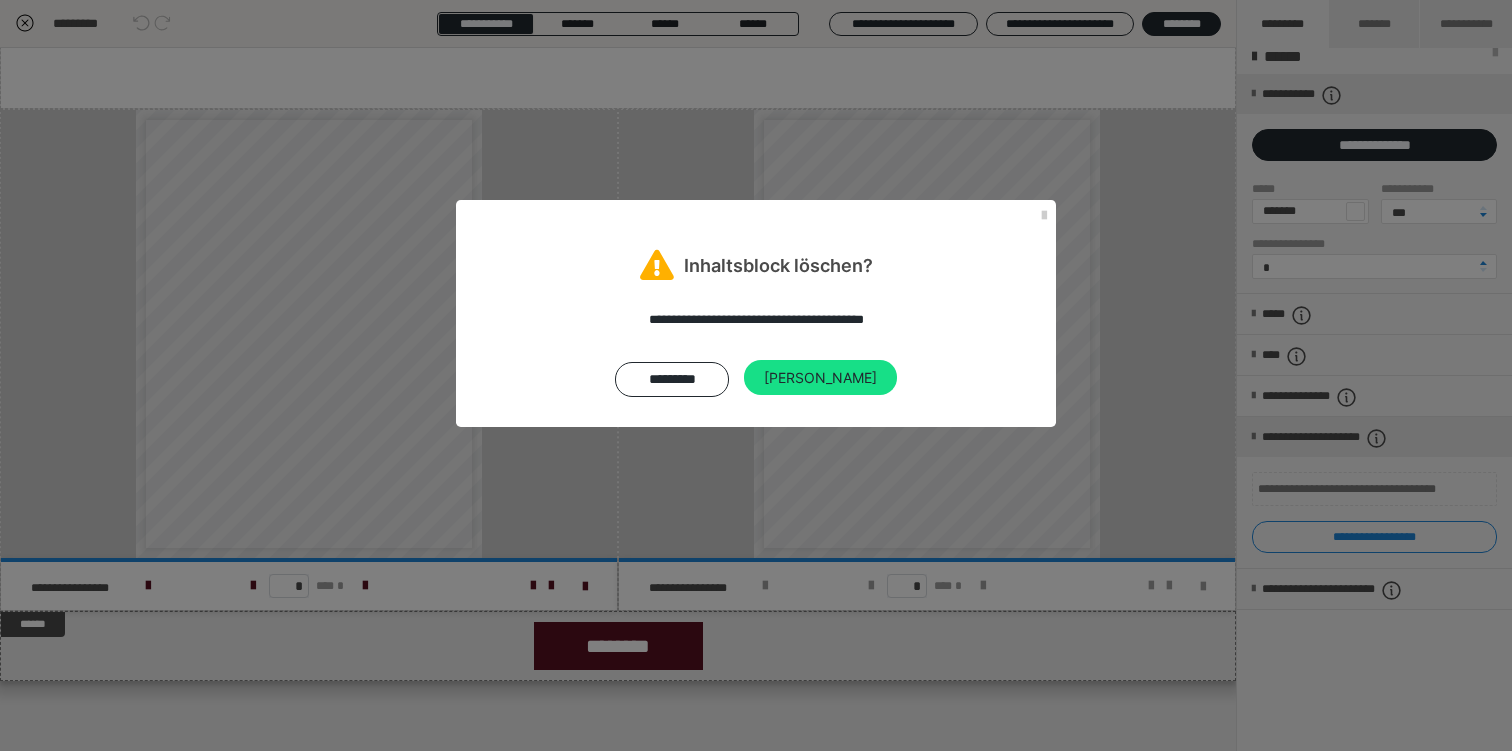 click on "**********" at bounding box center (756, 353) 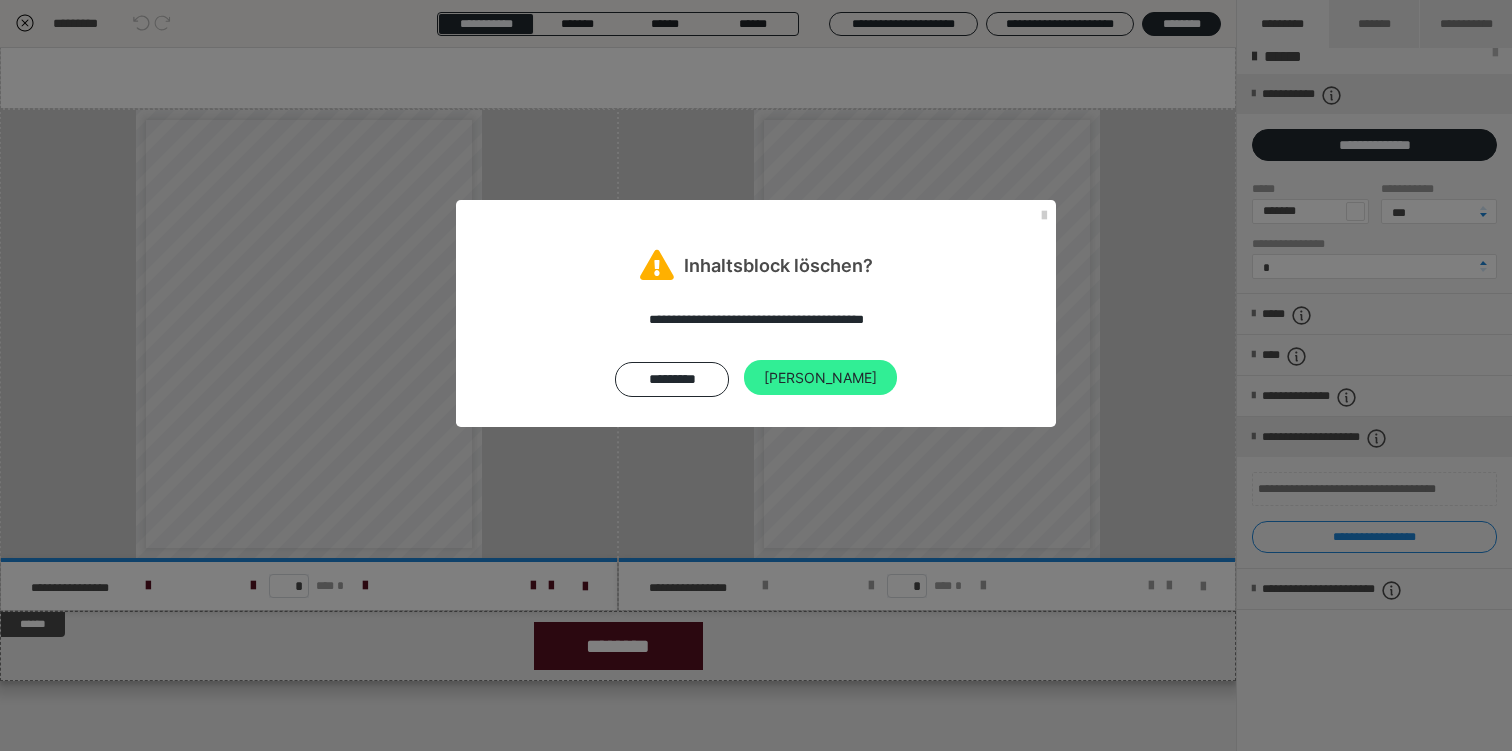 click on "[PERSON_NAME]" at bounding box center [820, 378] 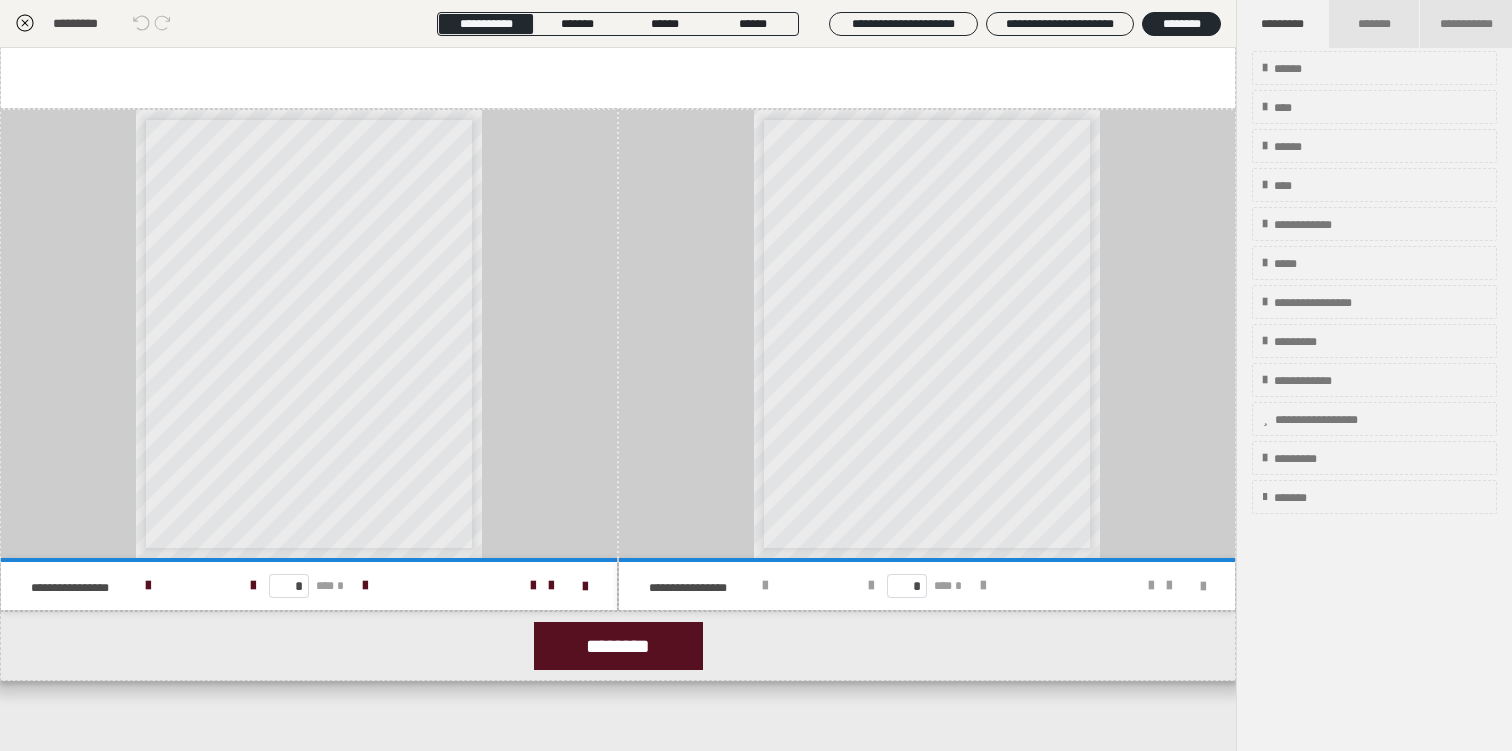 scroll, scrollTop: 14, scrollLeft: 0, axis: vertical 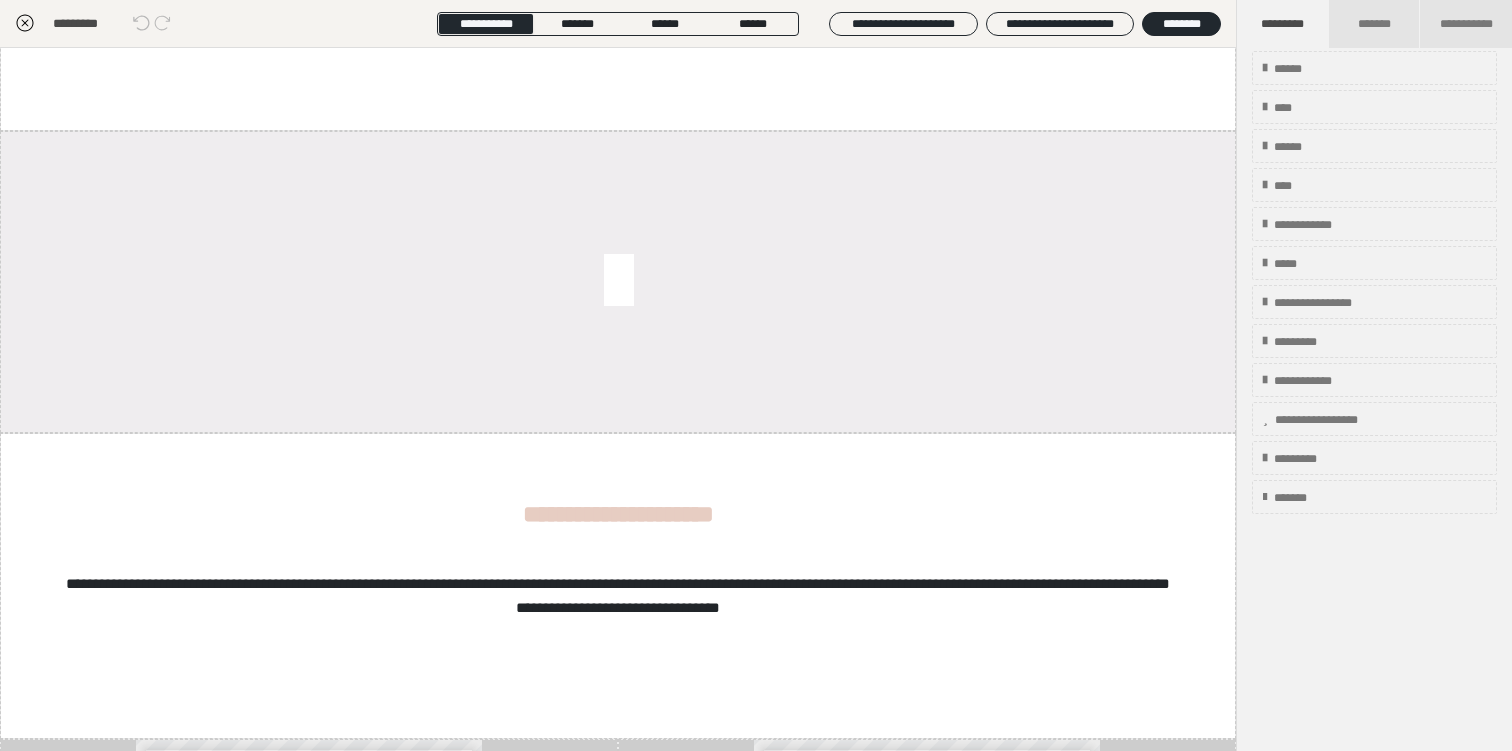 click 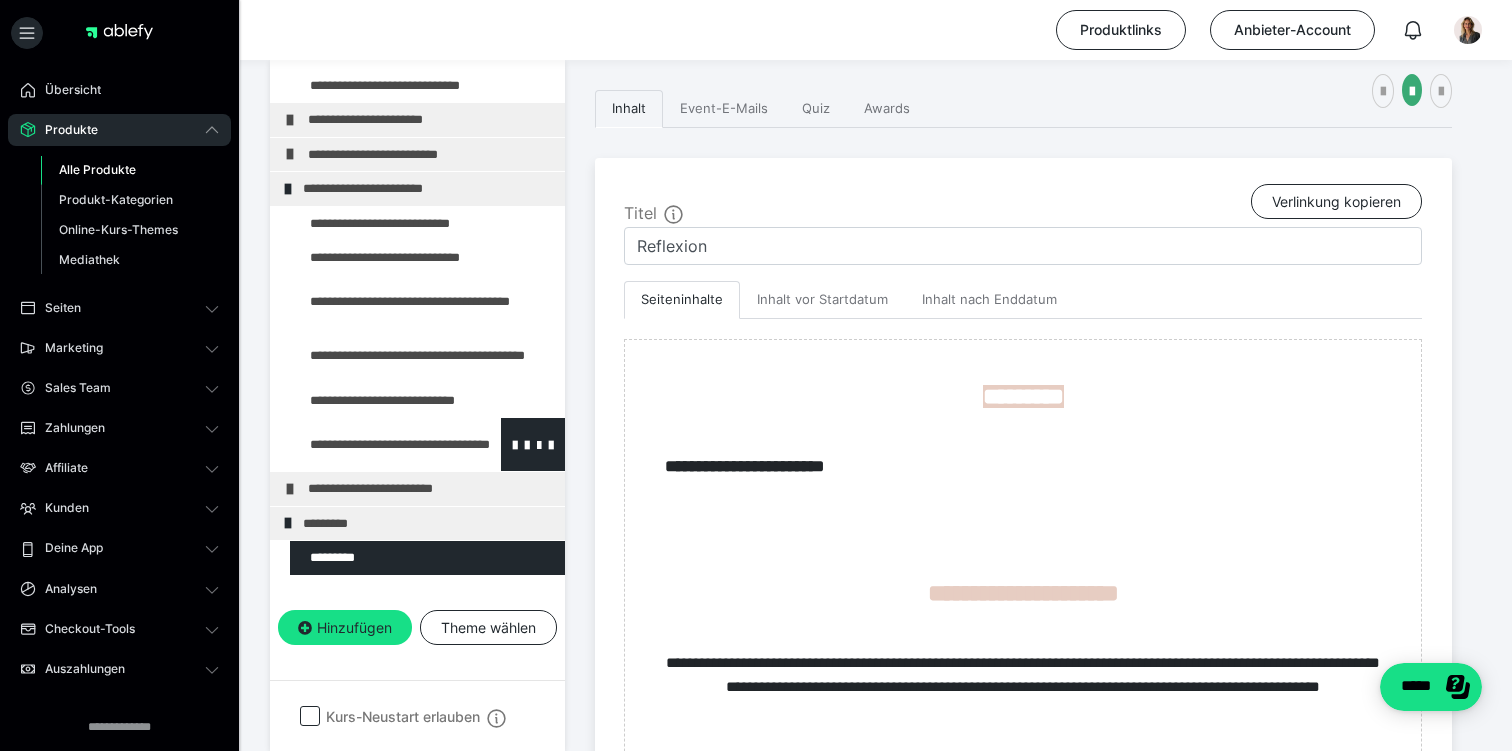 click at bounding box center [375, 444] 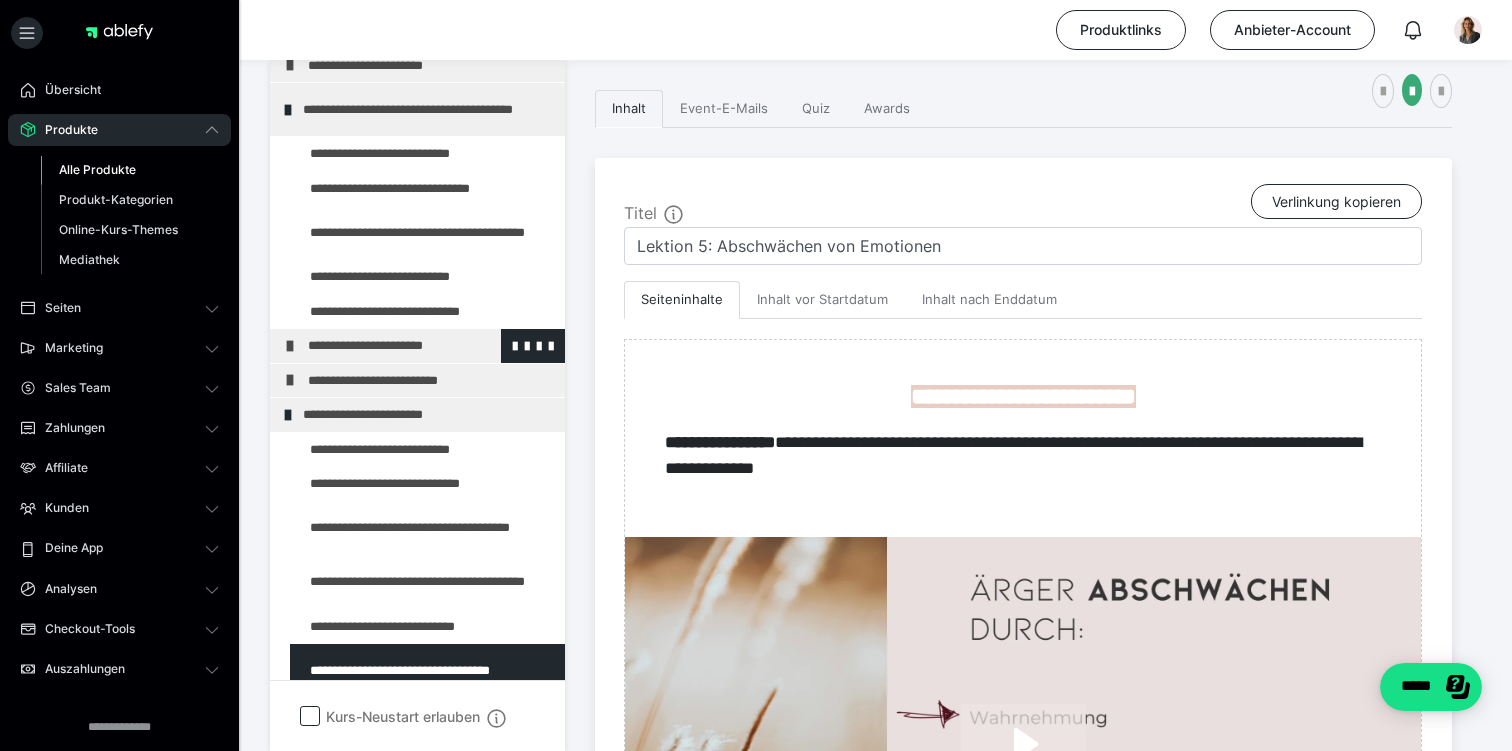 scroll, scrollTop: 70, scrollLeft: 0, axis: vertical 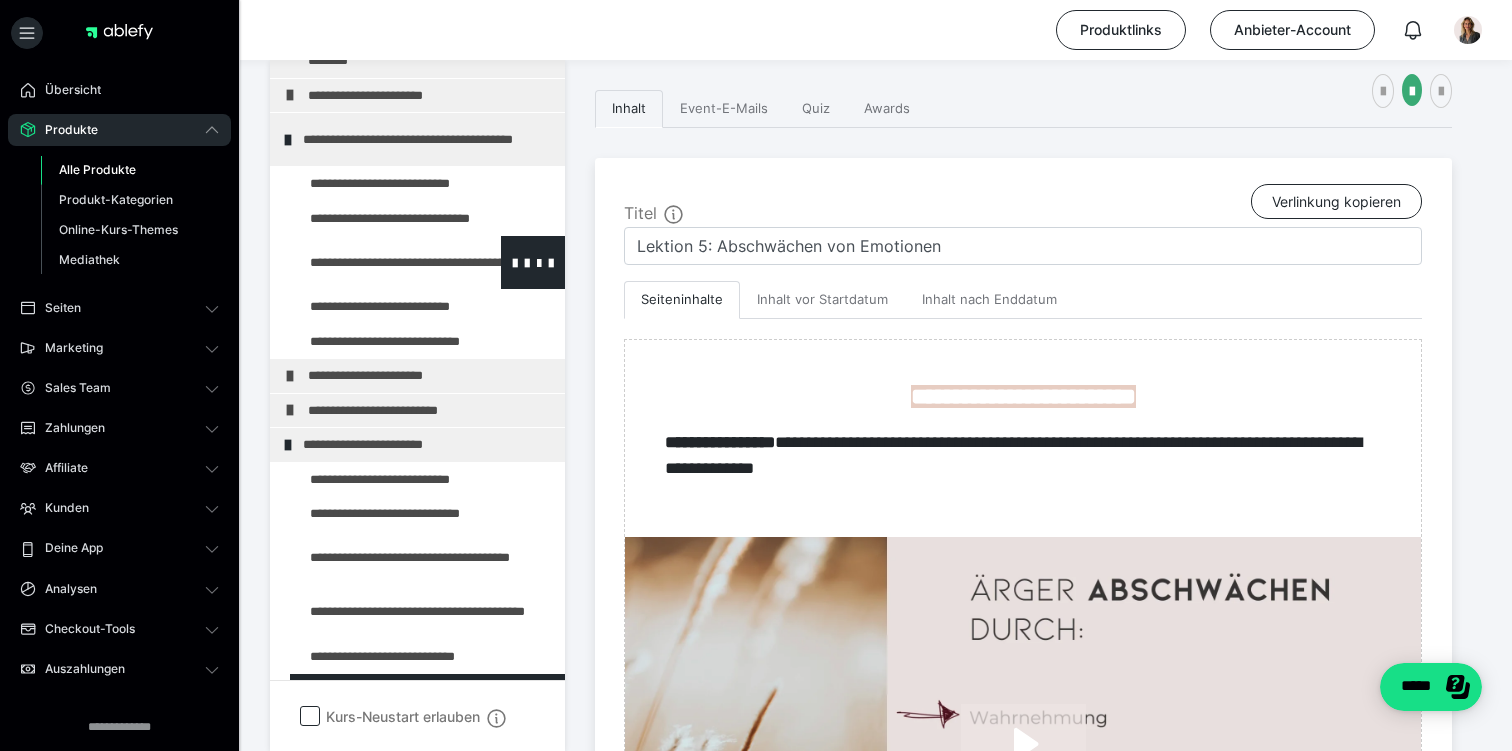 click at bounding box center (375, 262) 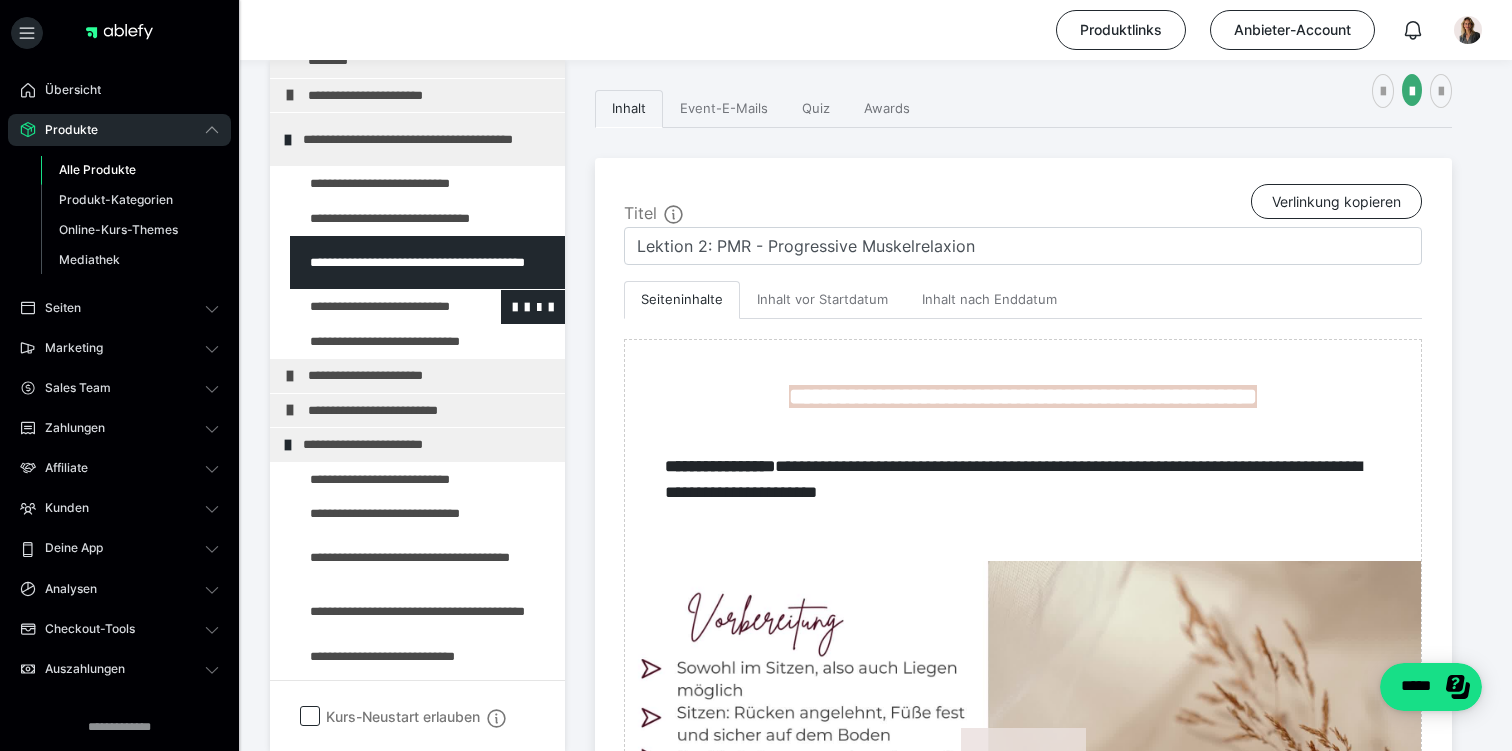 click at bounding box center (375, 307) 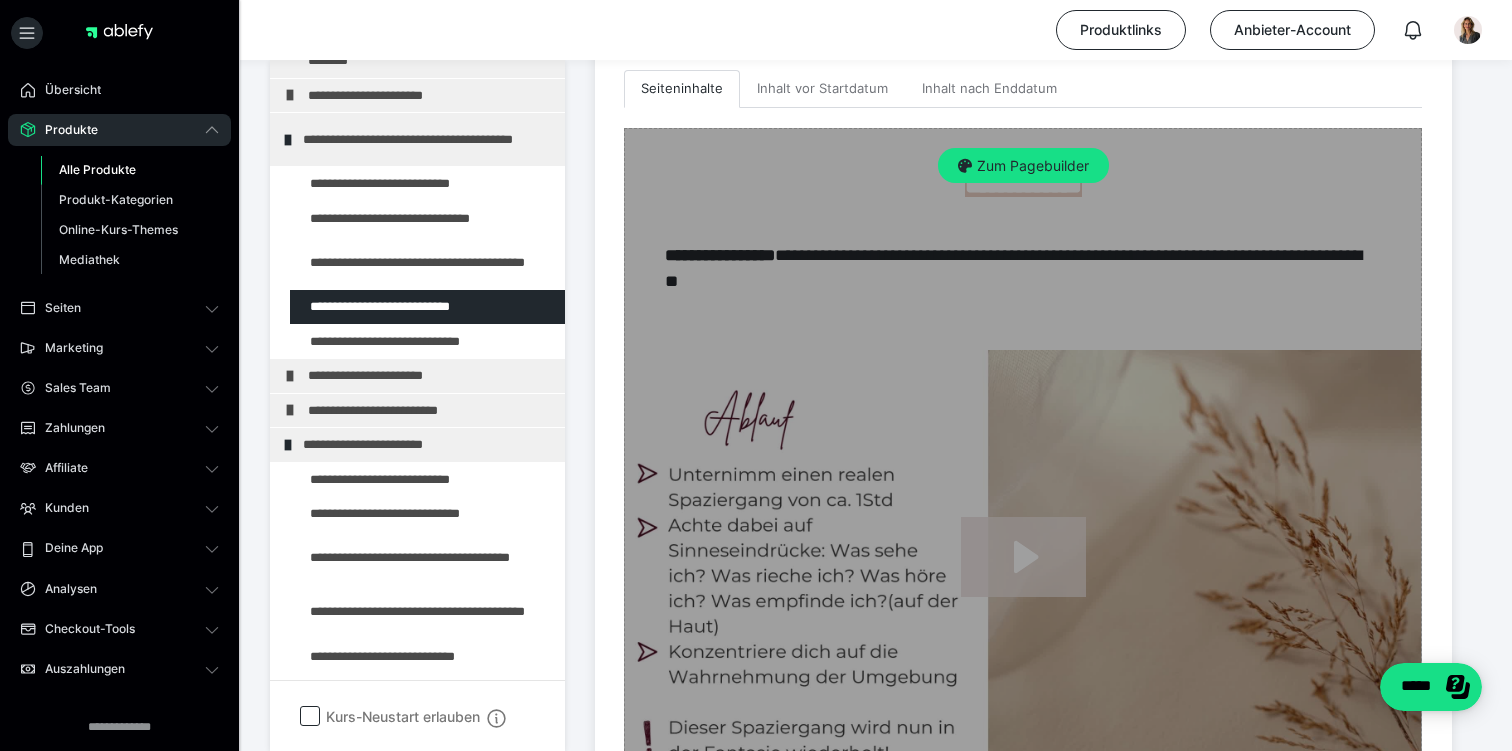 scroll, scrollTop: 538, scrollLeft: 0, axis: vertical 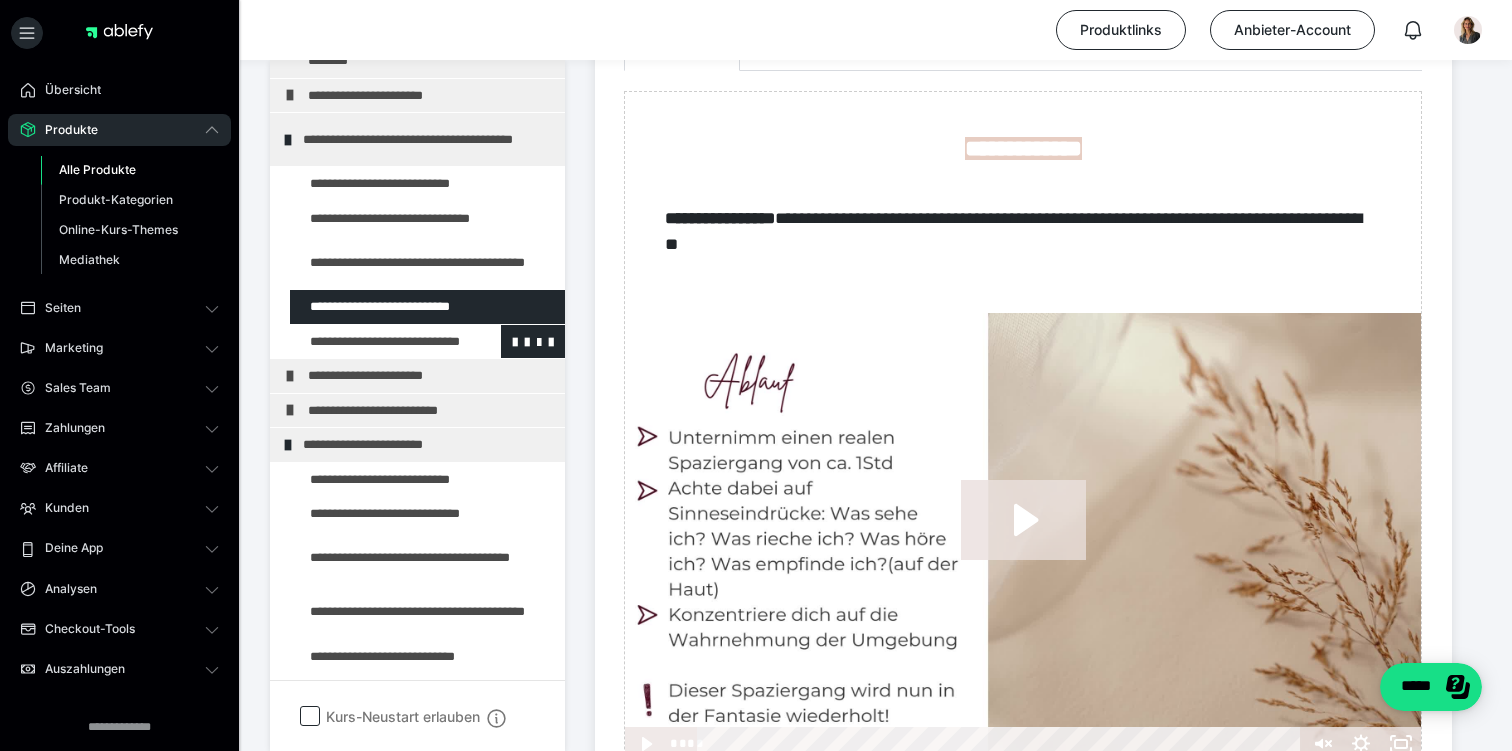click at bounding box center [375, 342] 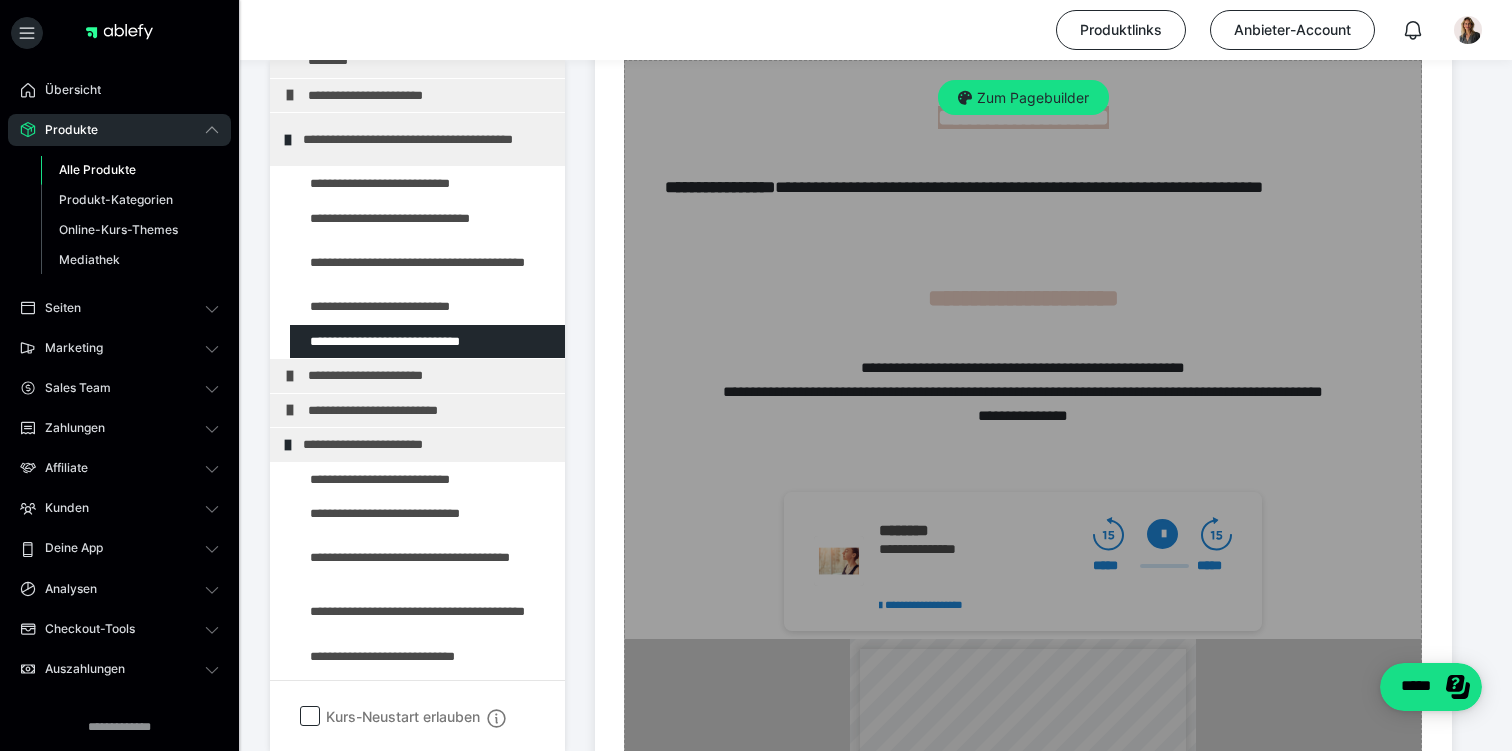 scroll, scrollTop: 559, scrollLeft: 0, axis: vertical 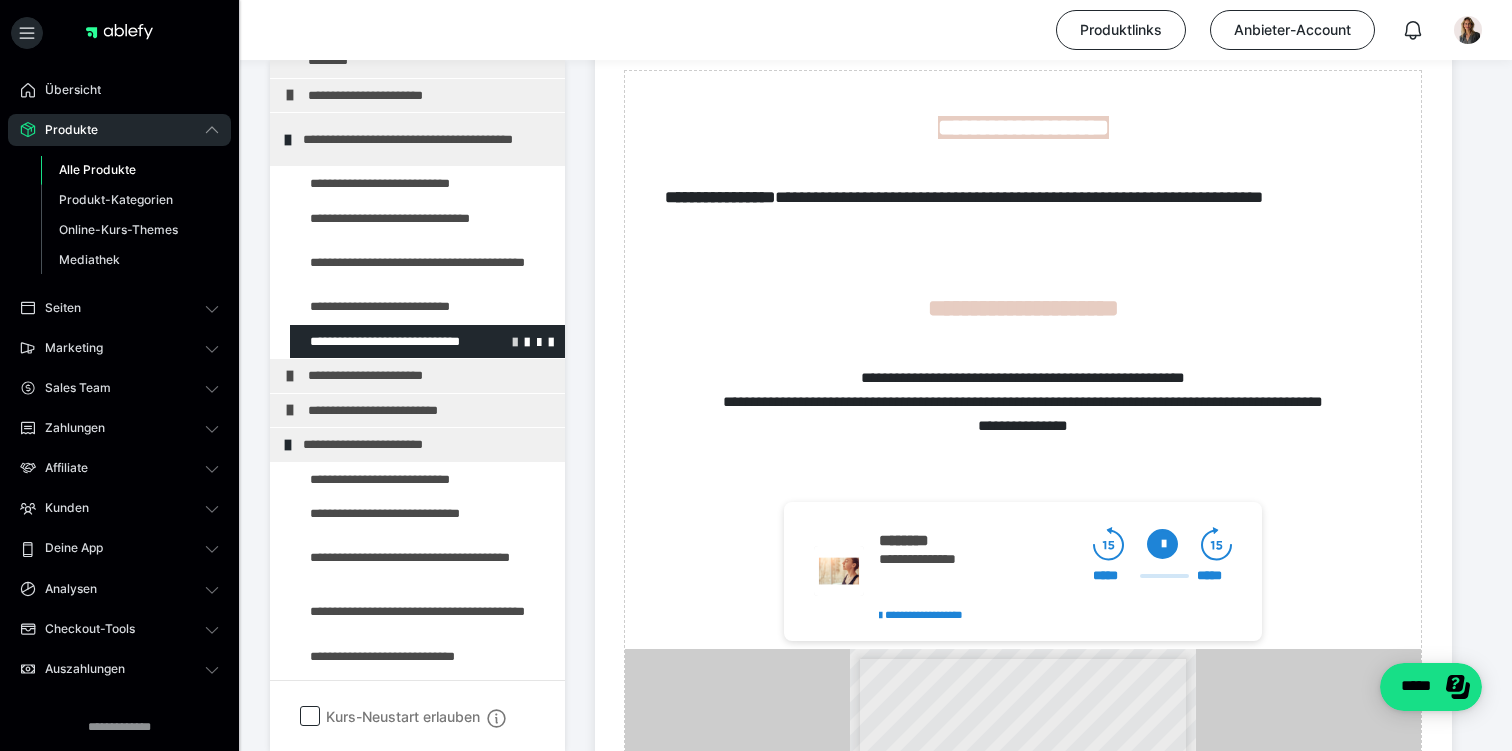 click at bounding box center (515, 341) 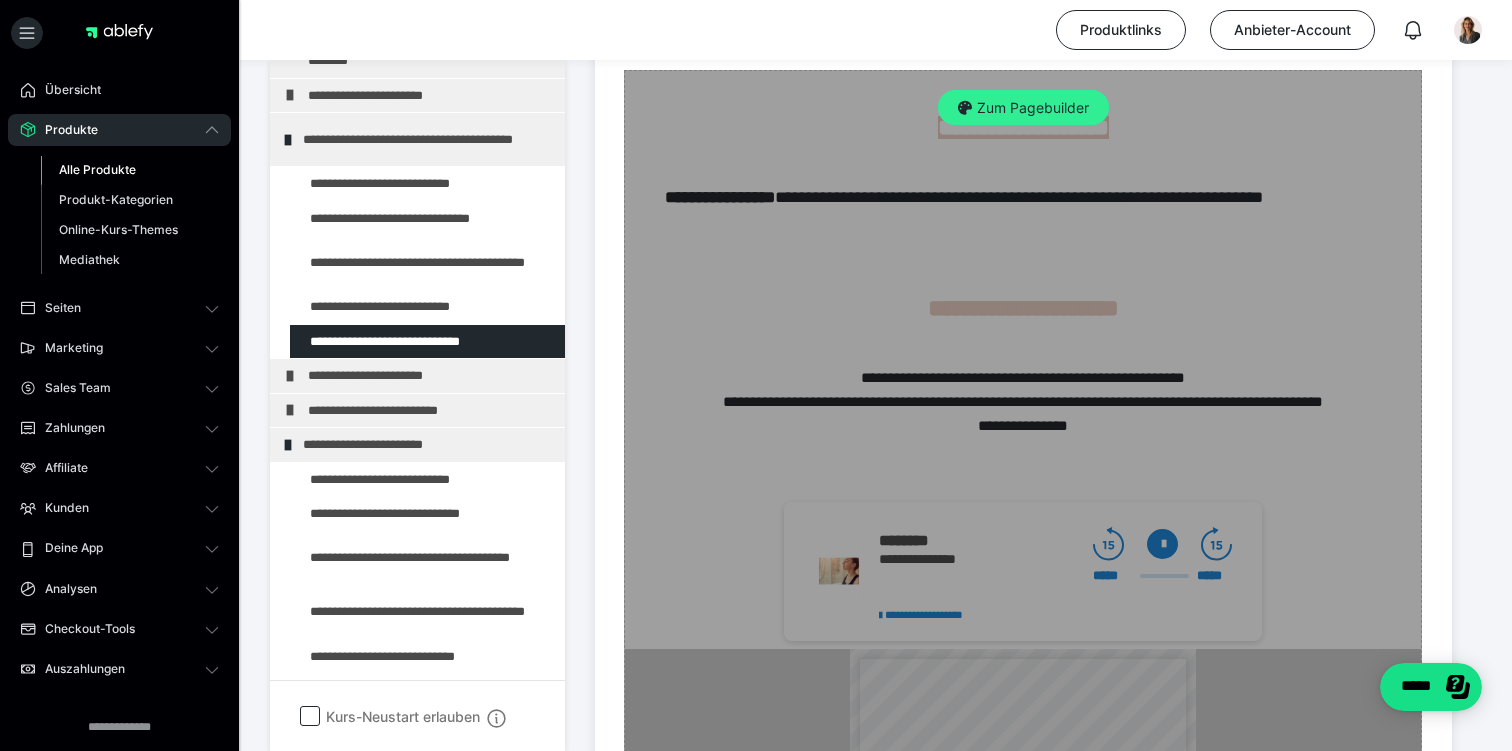 click on "Zum Pagebuilder" at bounding box center (1023, 108) 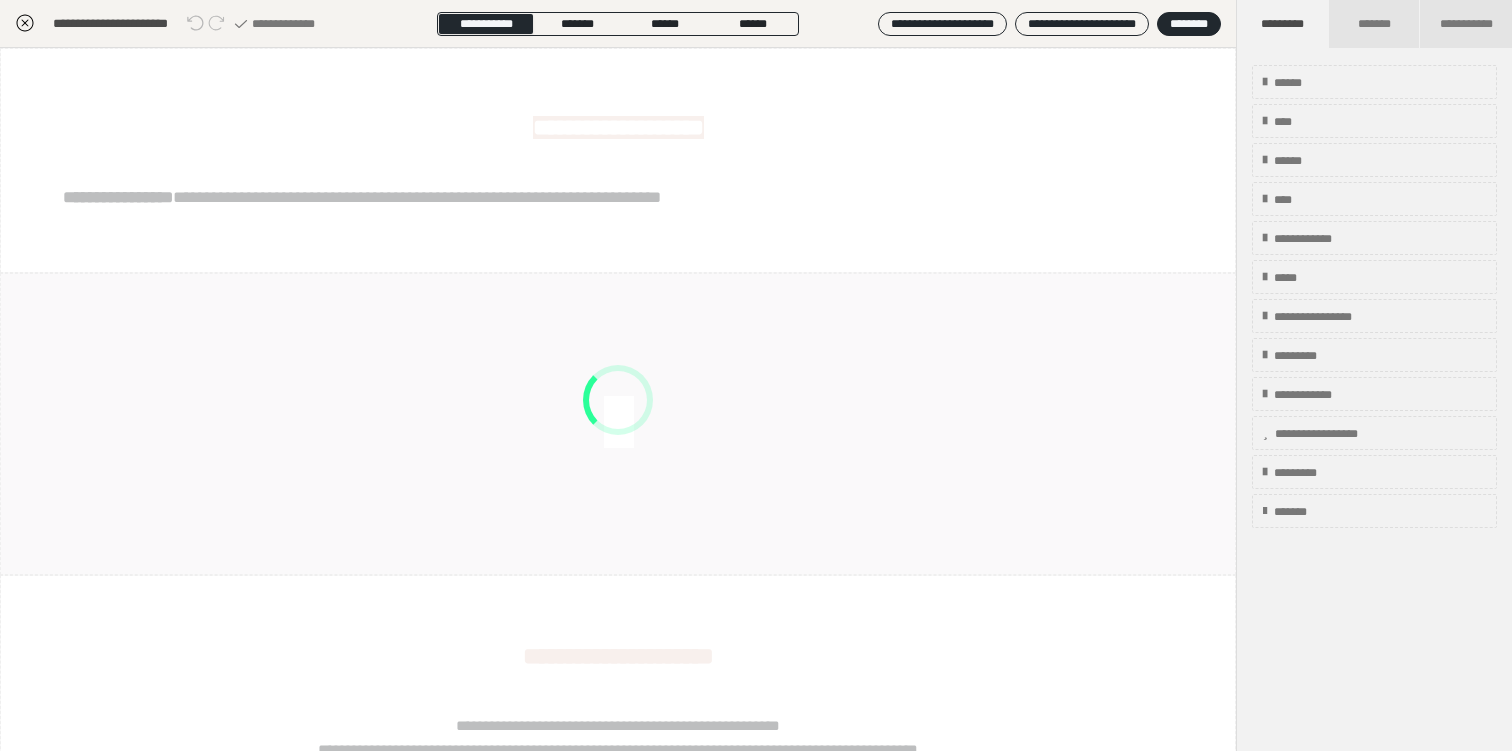 scroll, scrollTop: 290, scrollLeft: 0, axis: vertical 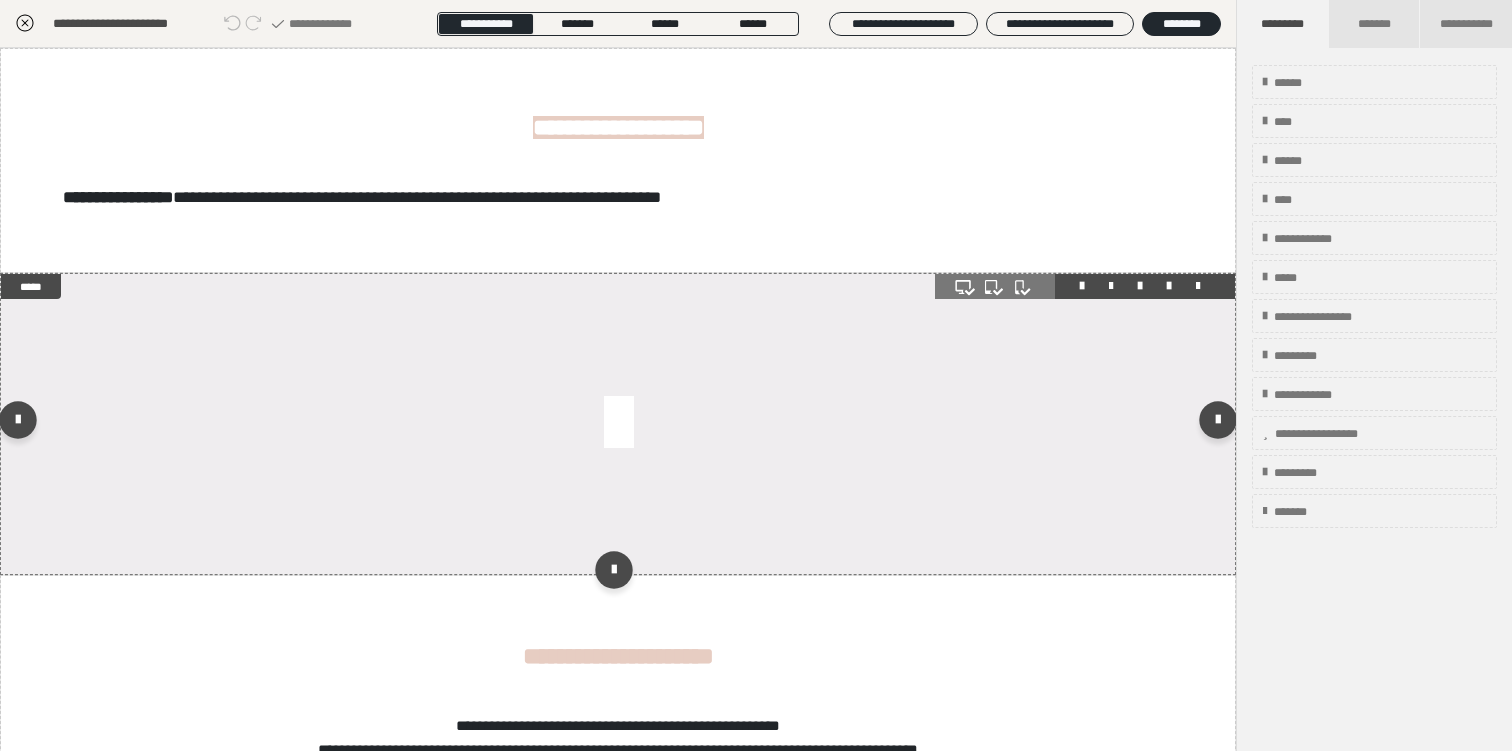 click at bounding box center [618, 424] 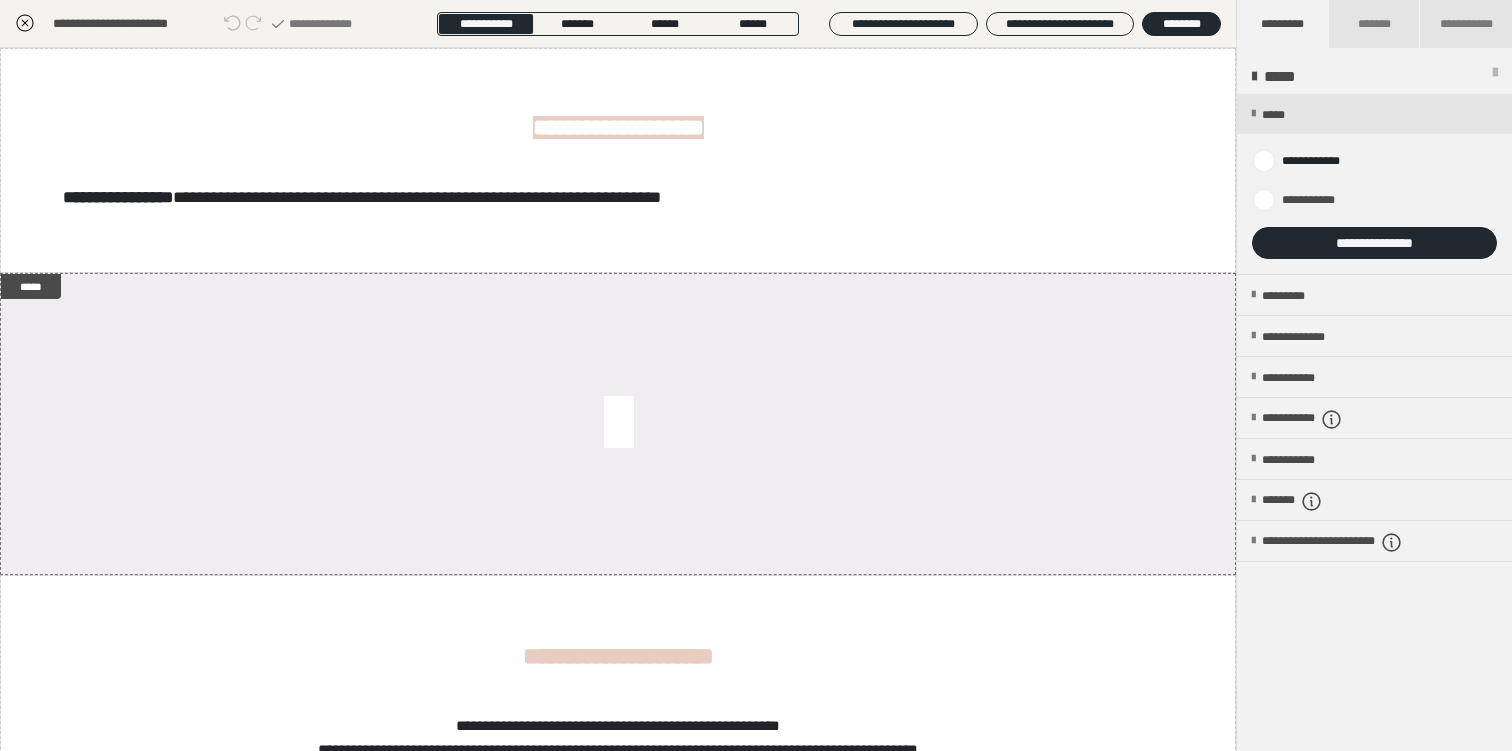 click at bounding box center (1374, 184) 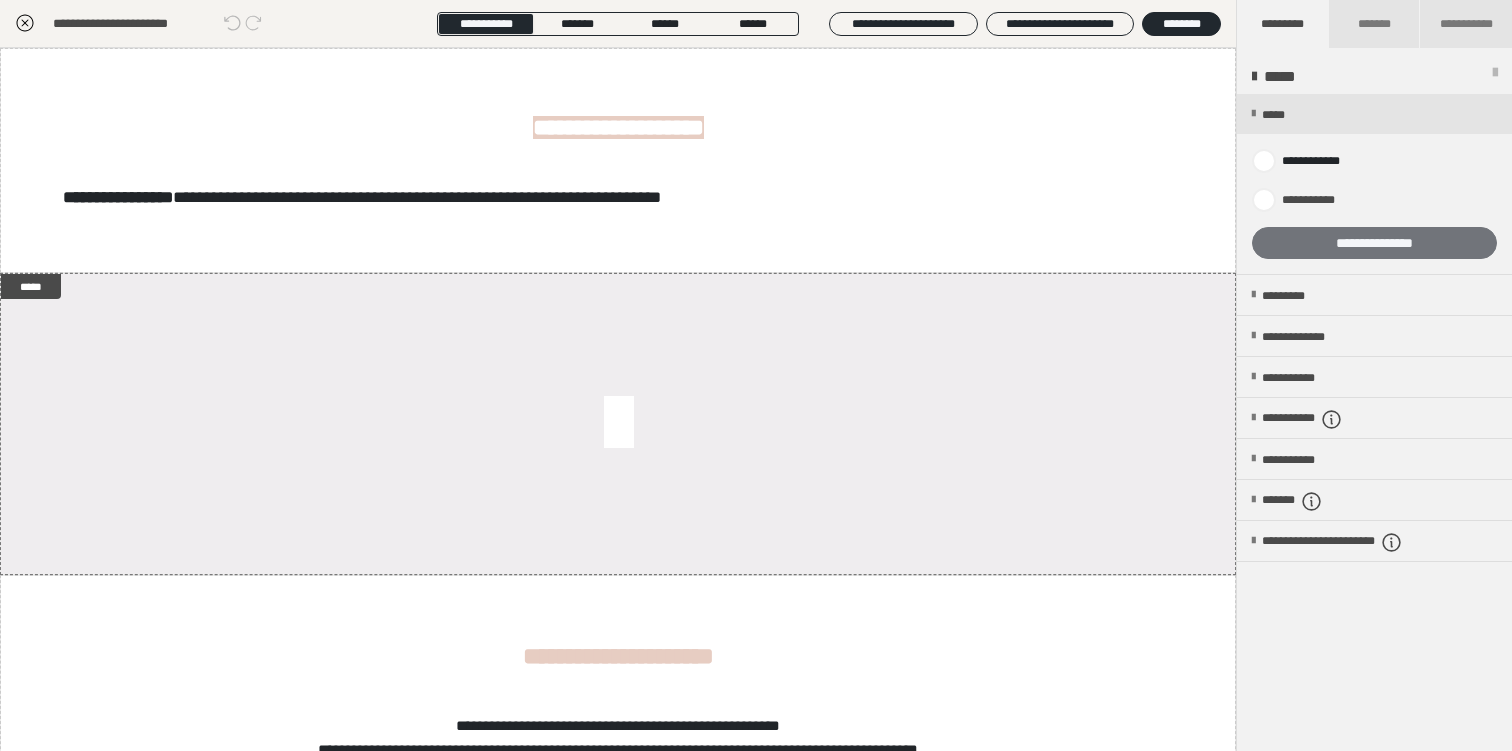 click on "**********" at bounding box center [1374, 243] 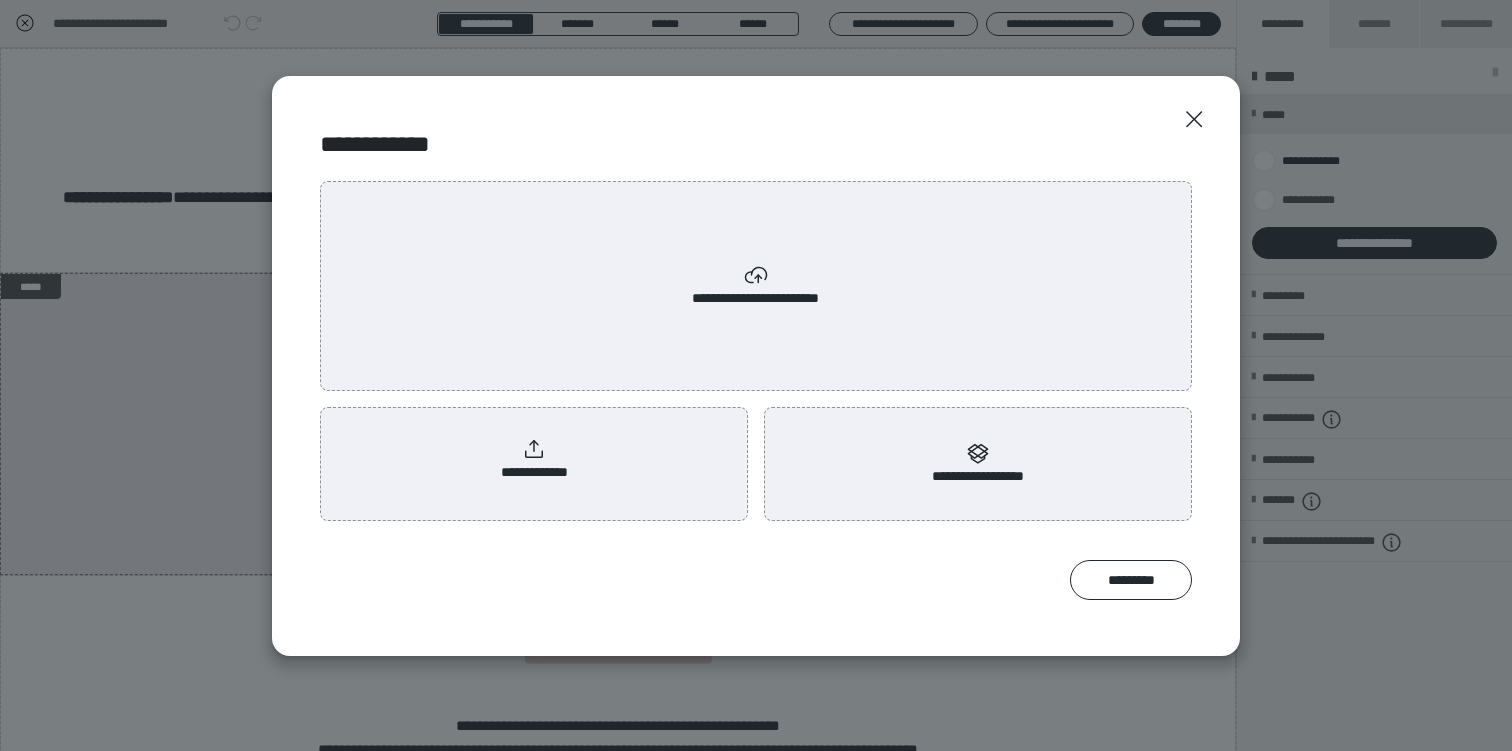 click on "**********" at bounding box center (534, 460) 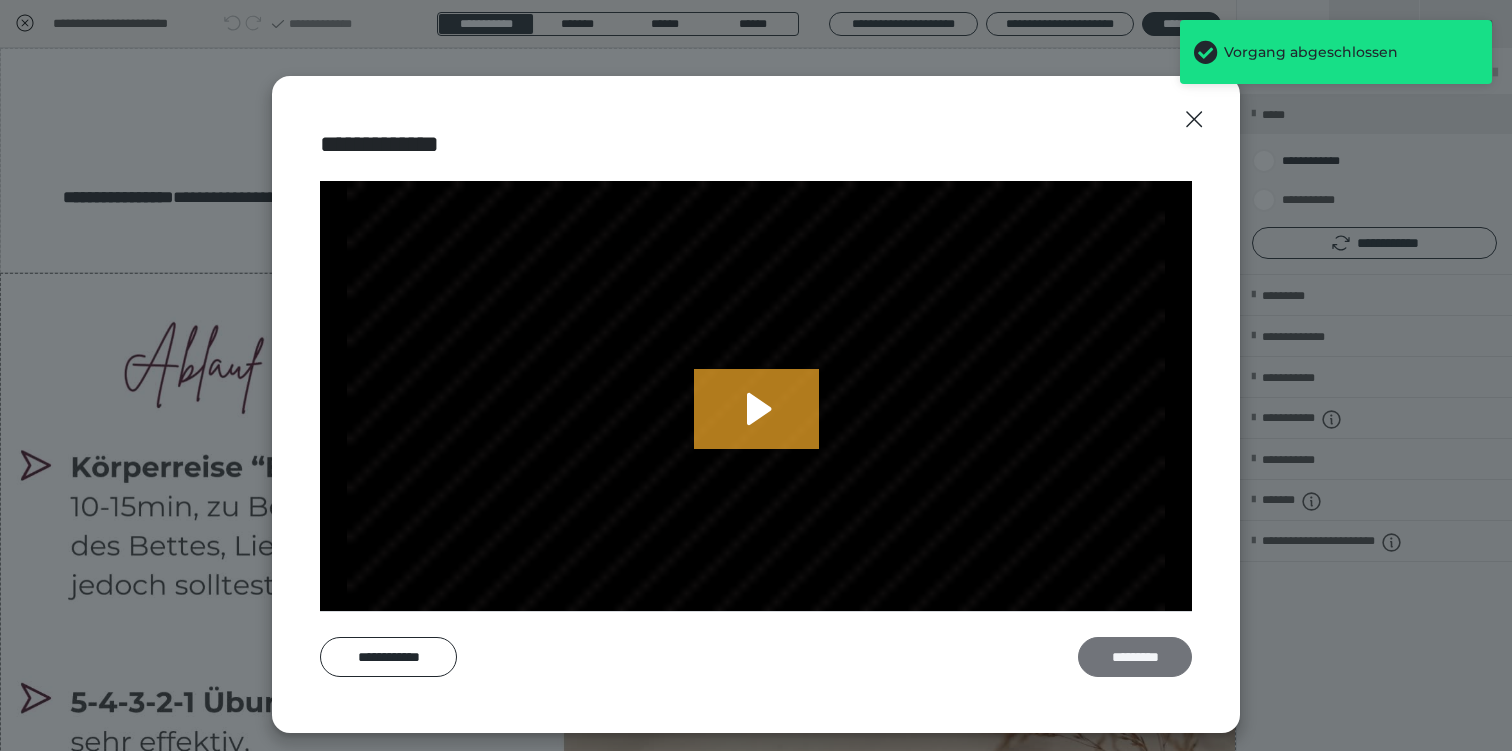 click on "*********" at bounding box center [1135, 657] 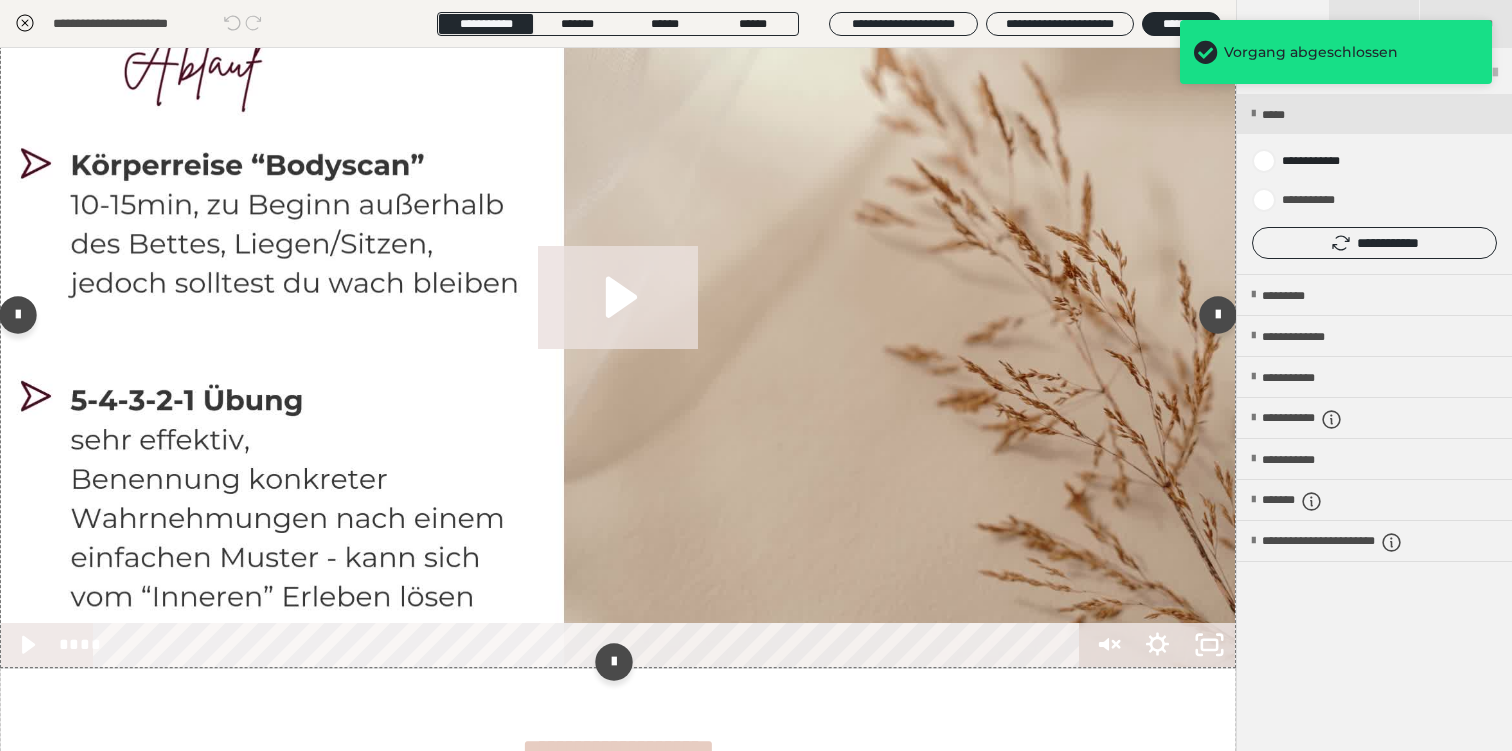 scroll, scrollTop: 303, scrollLeft: 0, axis: vertical 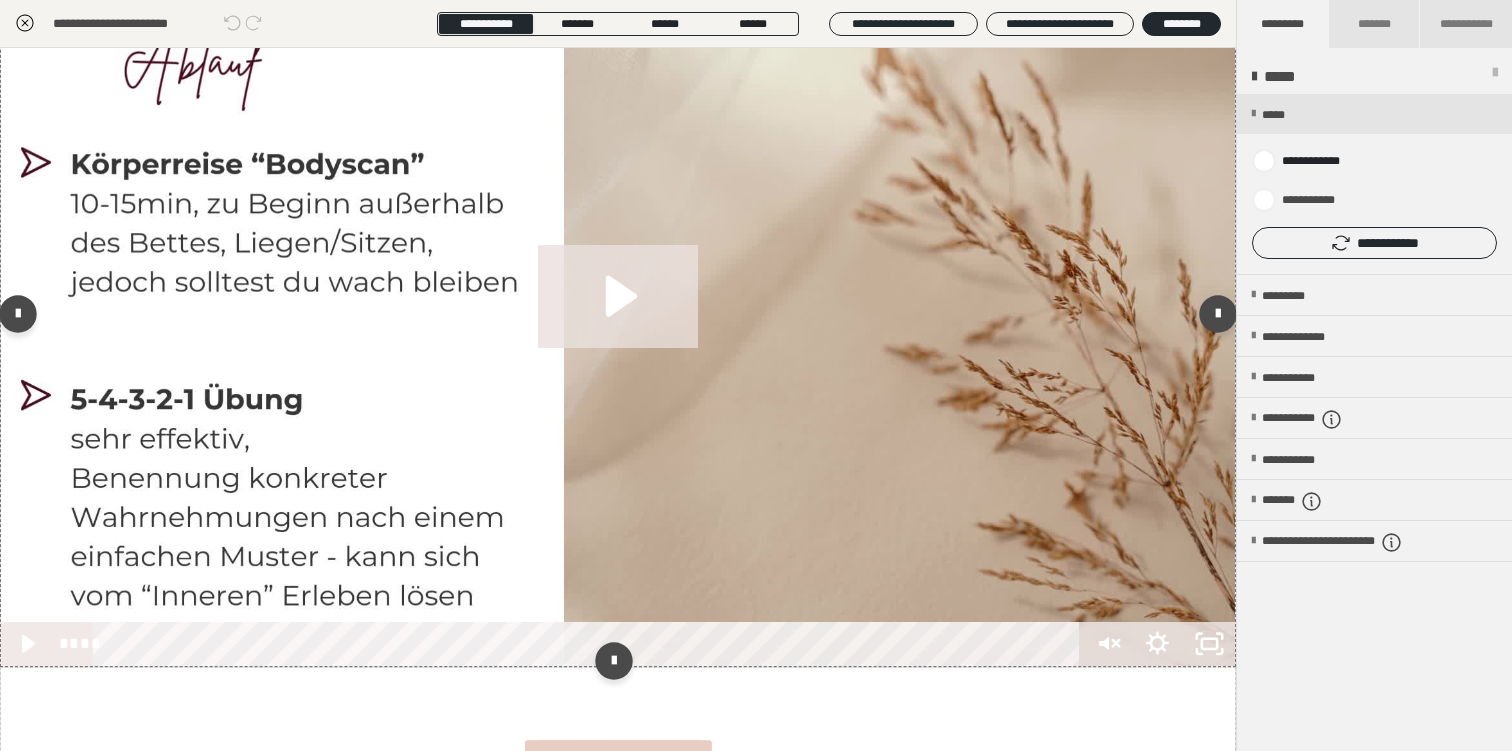 click at bounding box center (590, 644) 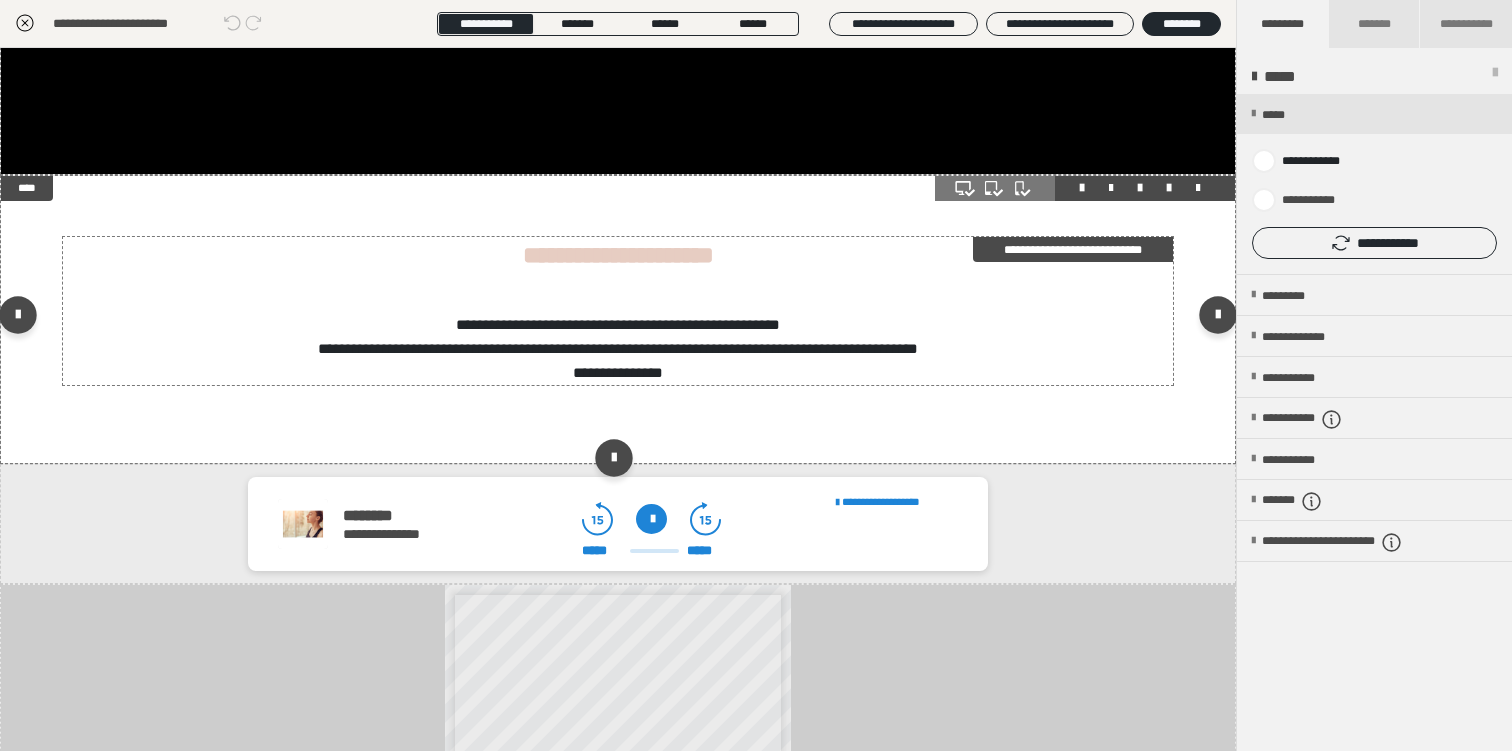 scroll, scrollTop: 854, scrollLeft: 0, axis: vertical 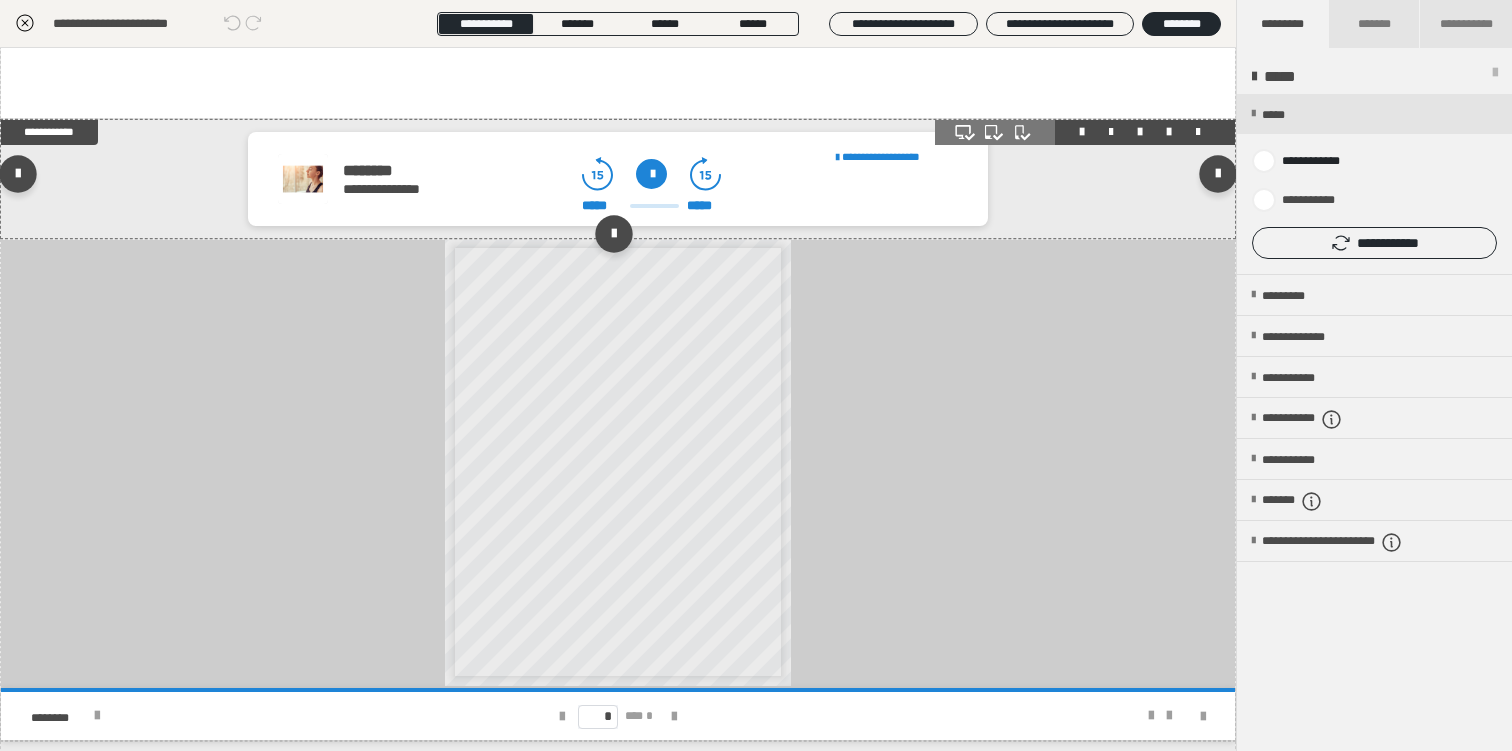 click on "**********" at bounding box center [618, 179] 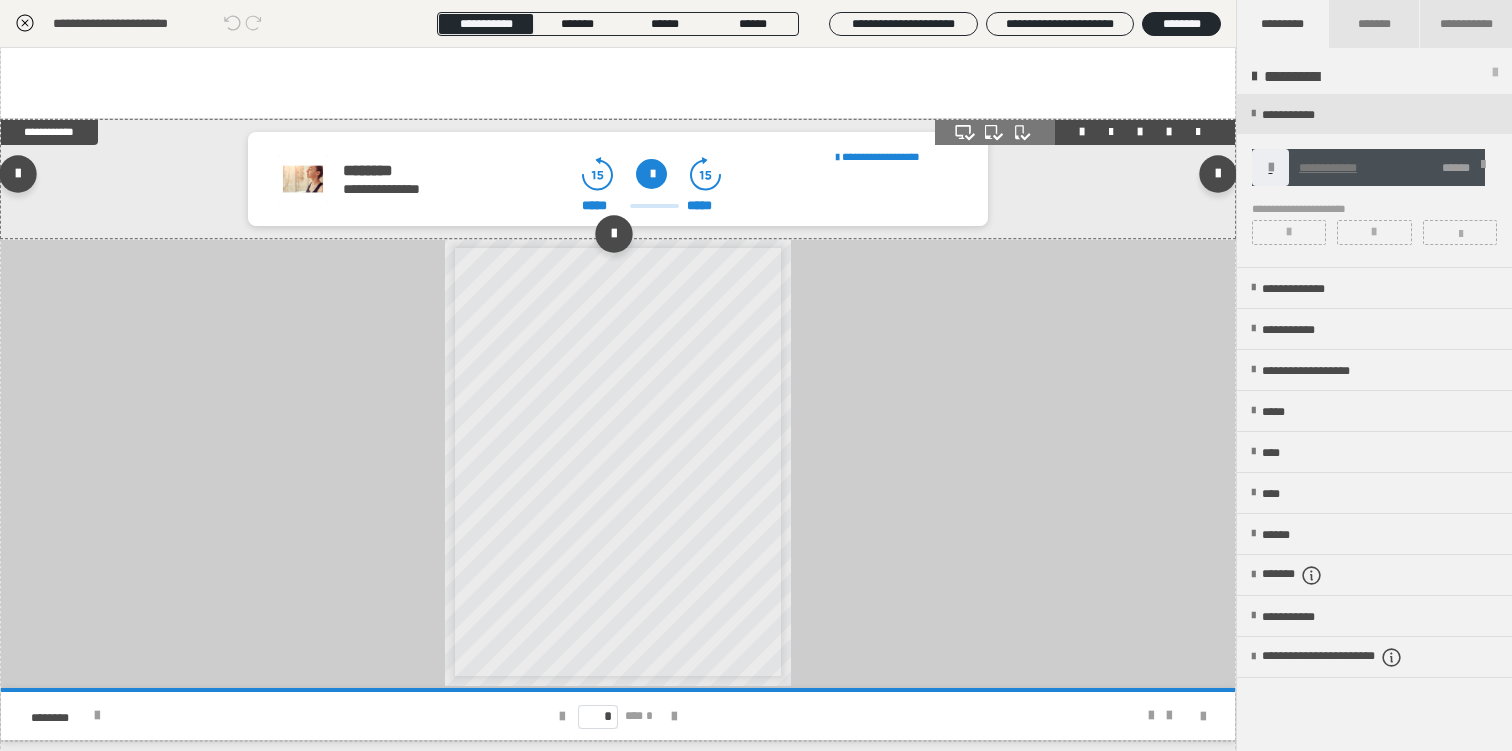 scroll, scrollTop: 470, scrollLeft: 0, axis: vertical 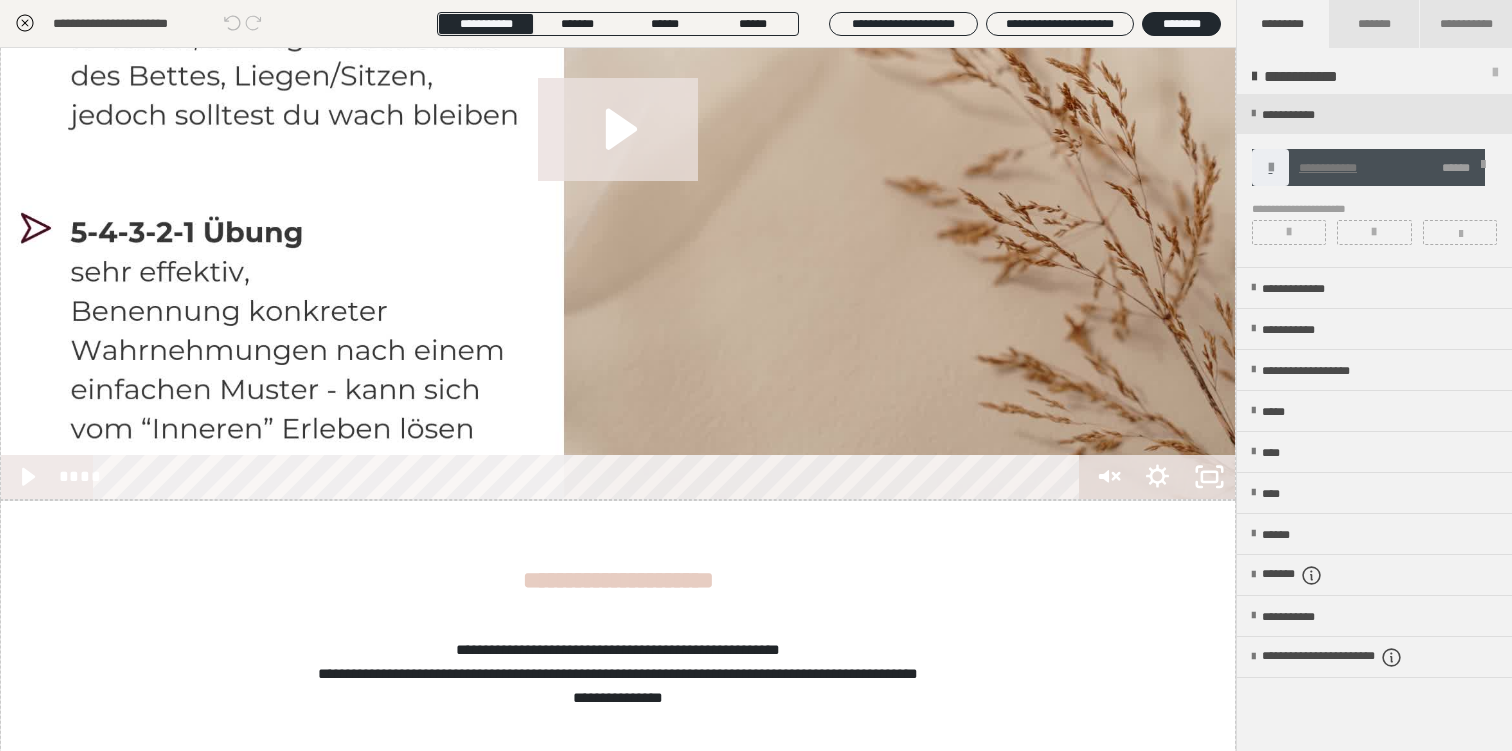 click at bounding box center [1271, 168] 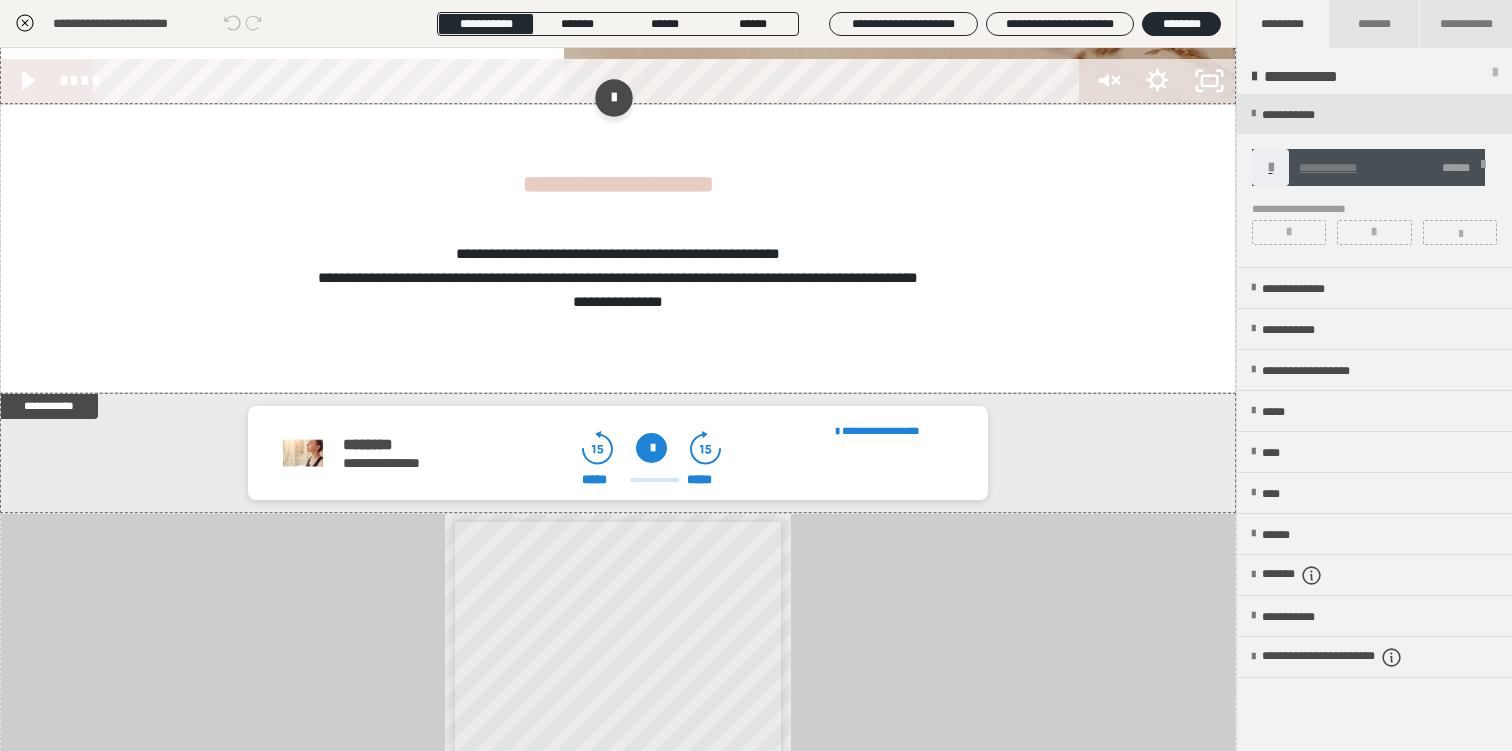scroll, scrollTop: 869, scrollLeft: 0, axis: vertical 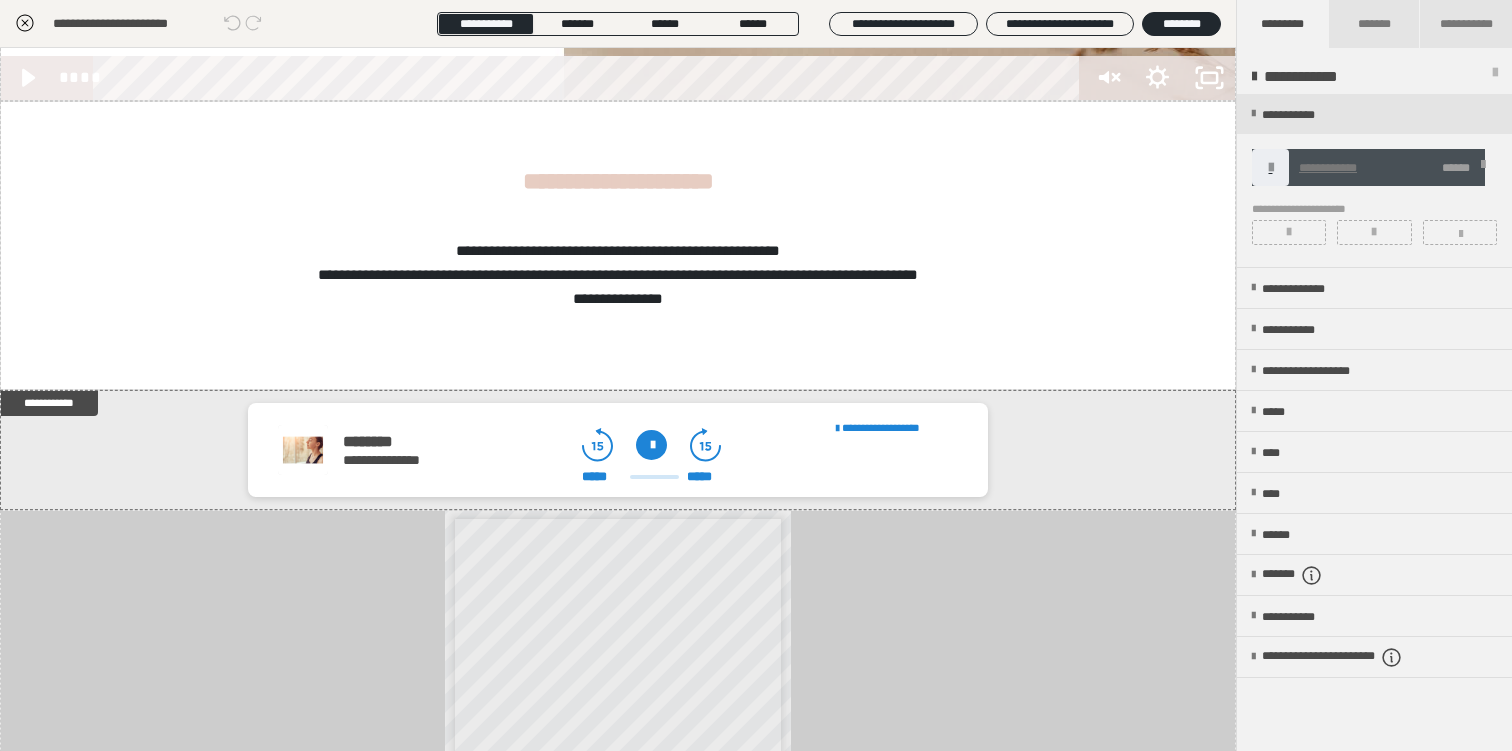 click 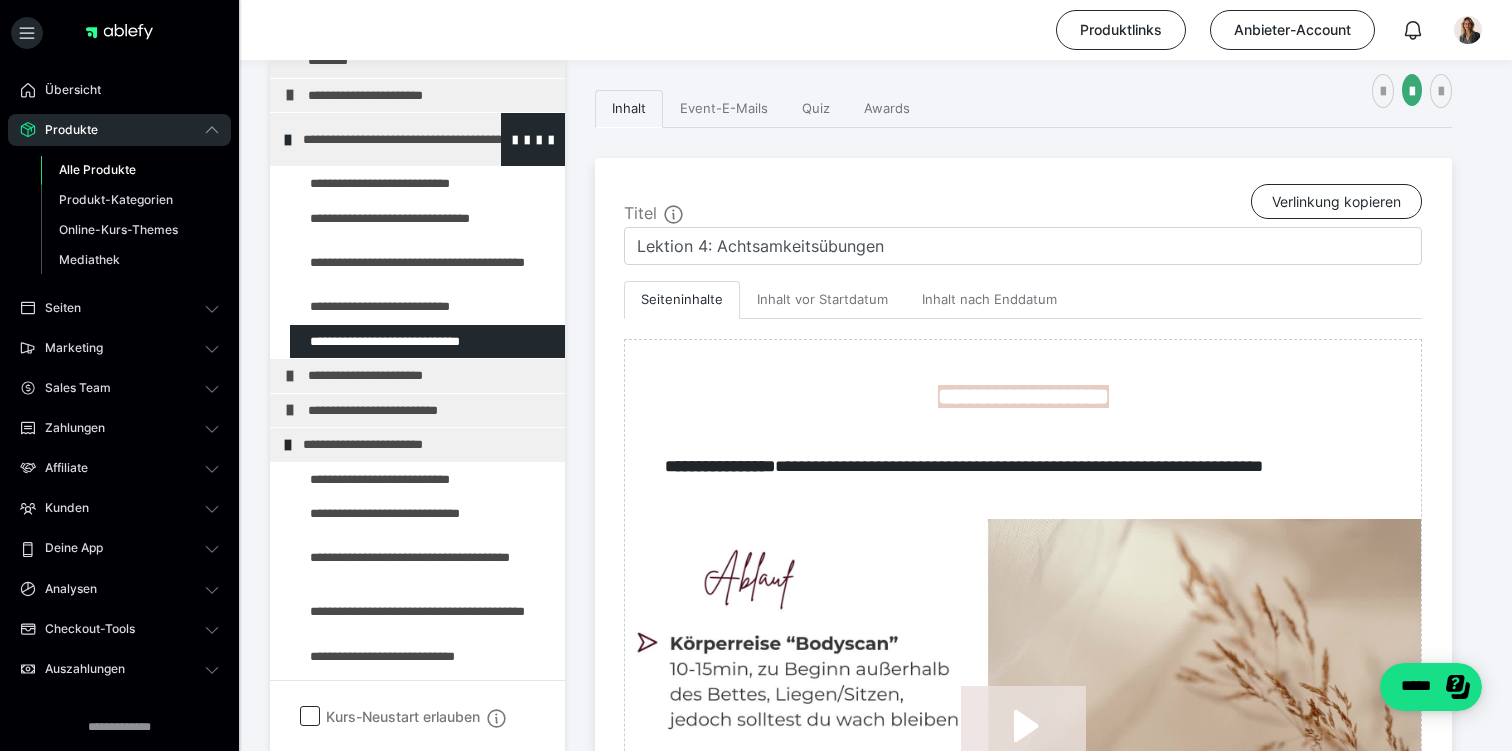 click at bounding box center (288, 140) 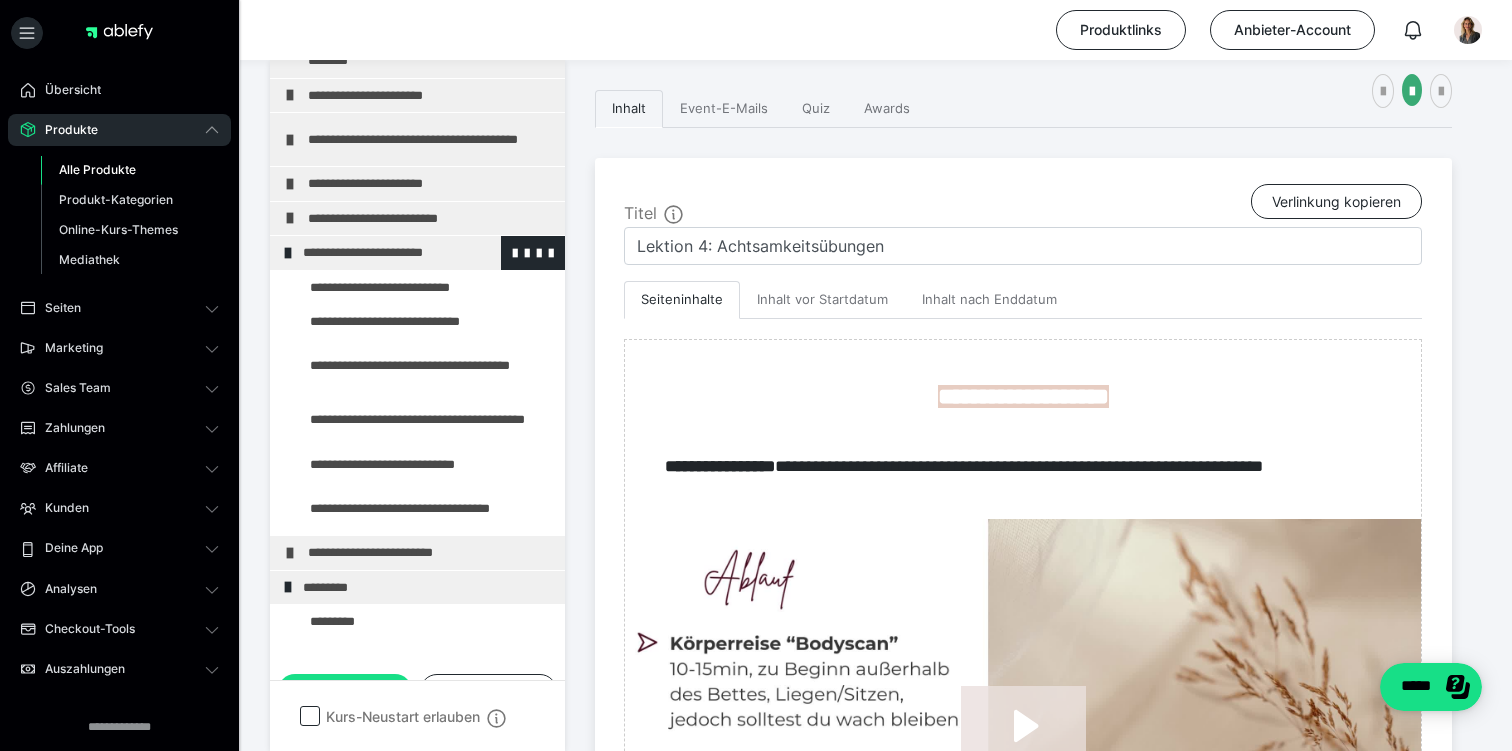 click at bounding box center (288, 253) 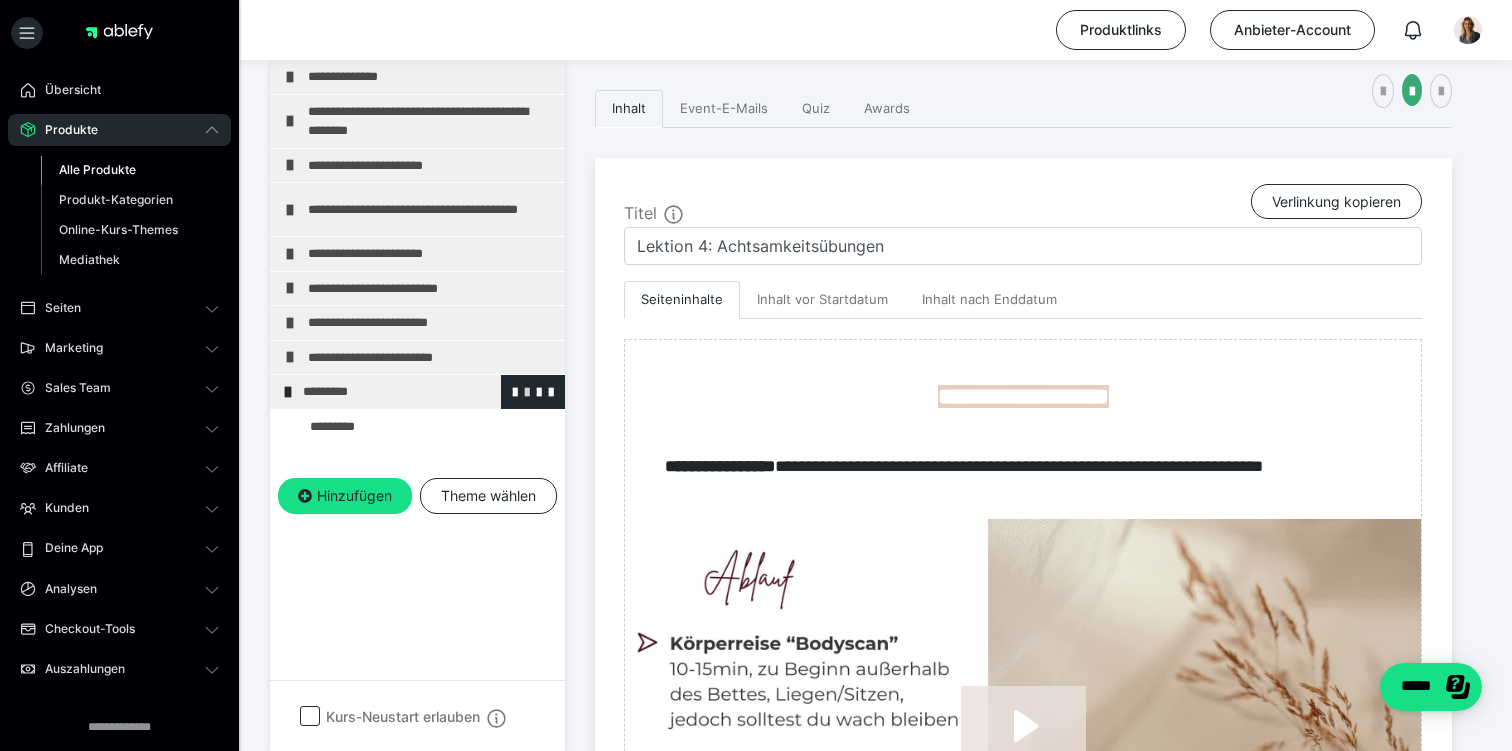 click at bounding box center [527, 391] 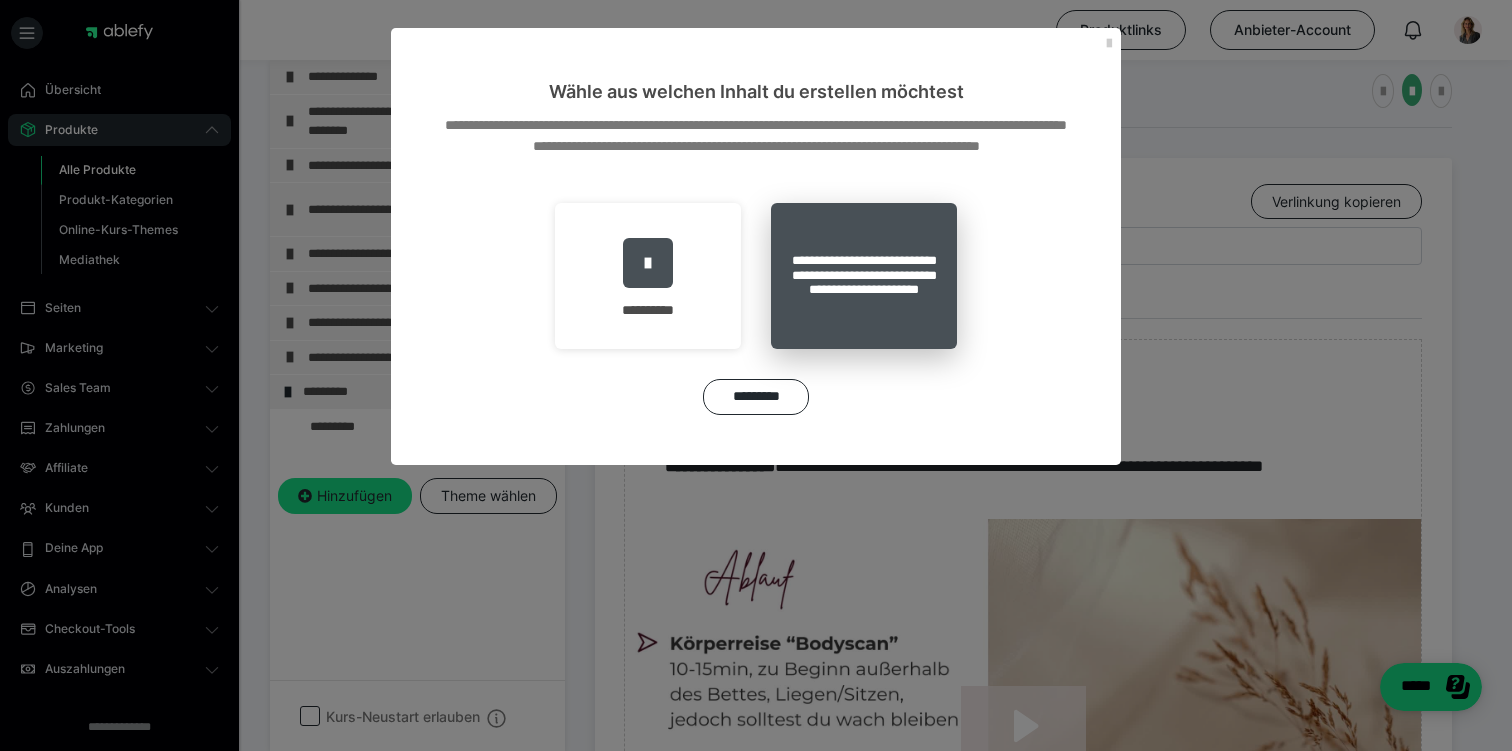 click on "**********" at bounding box center (864, 276) 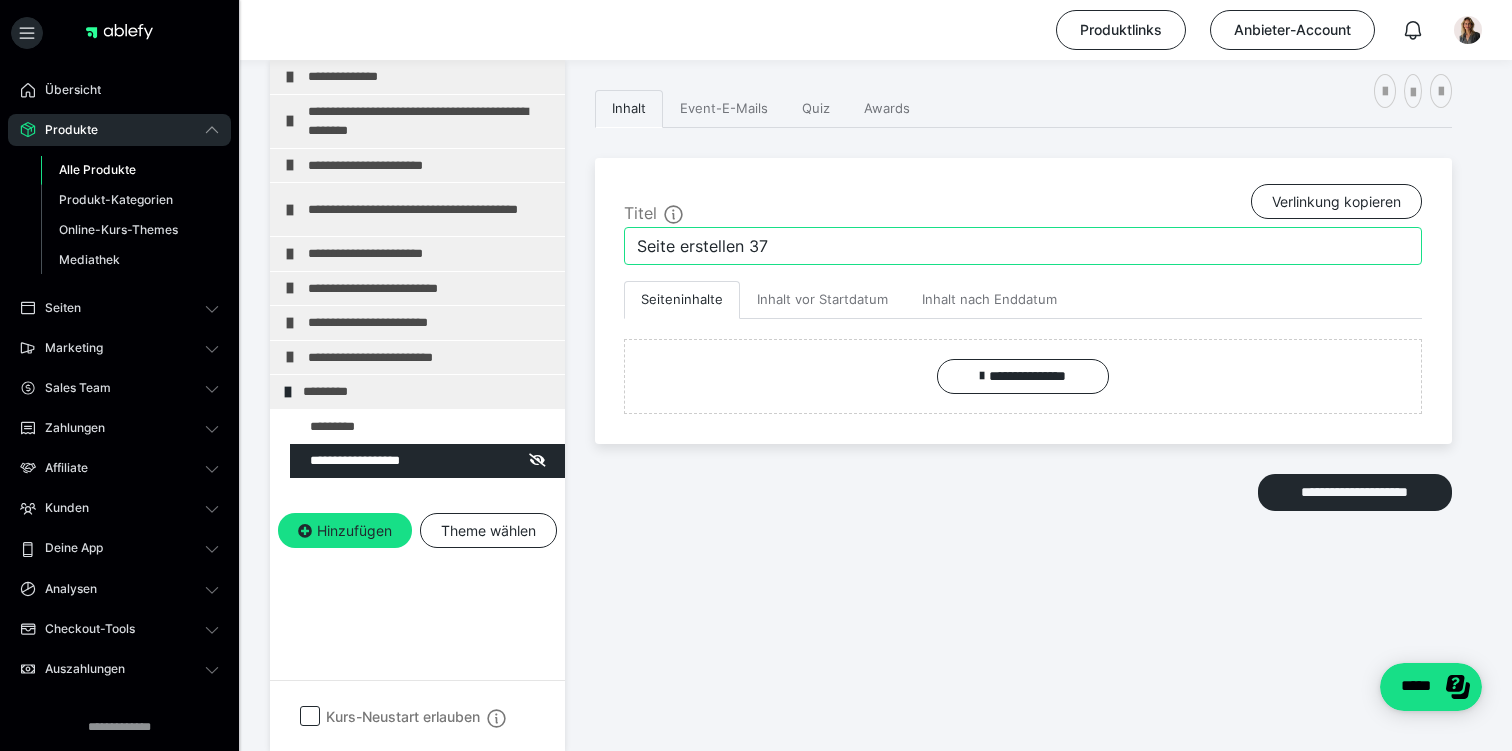 drag, startPoint x: 797, startPoint y: 253, endPoint x: 573, endPoint y: 246, distance: 224.10934 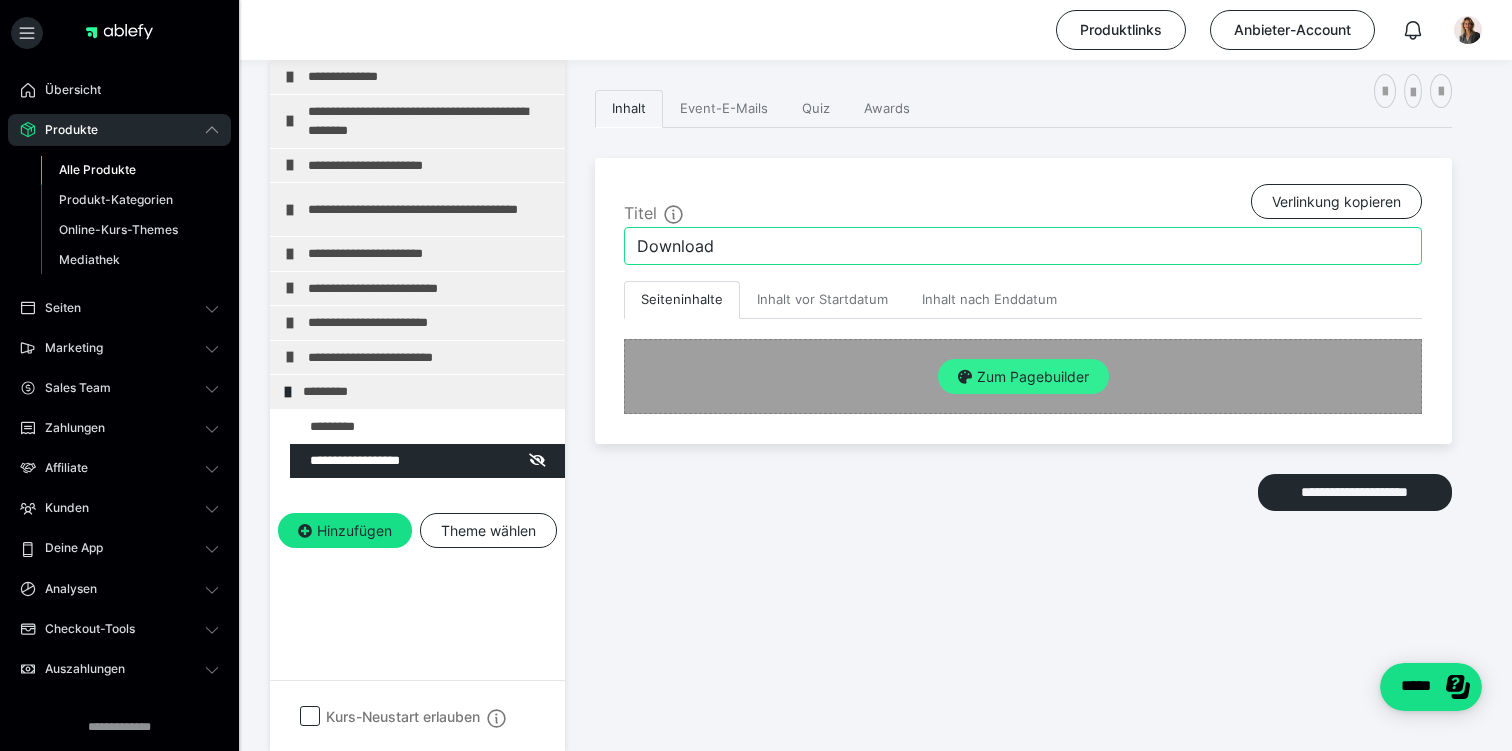 type on "Download" 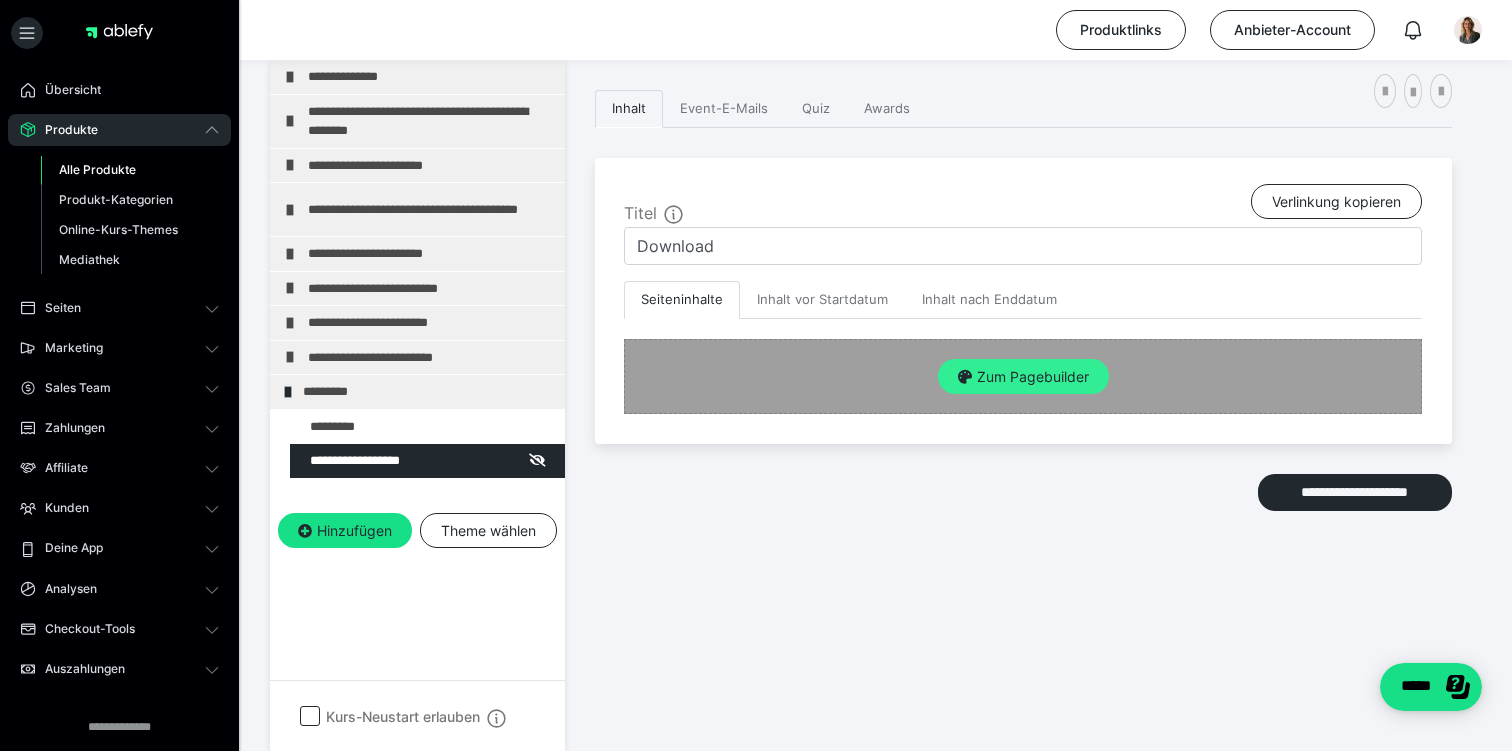 click on "Zum Pagebuilder" at bounding box center [1023, 377] 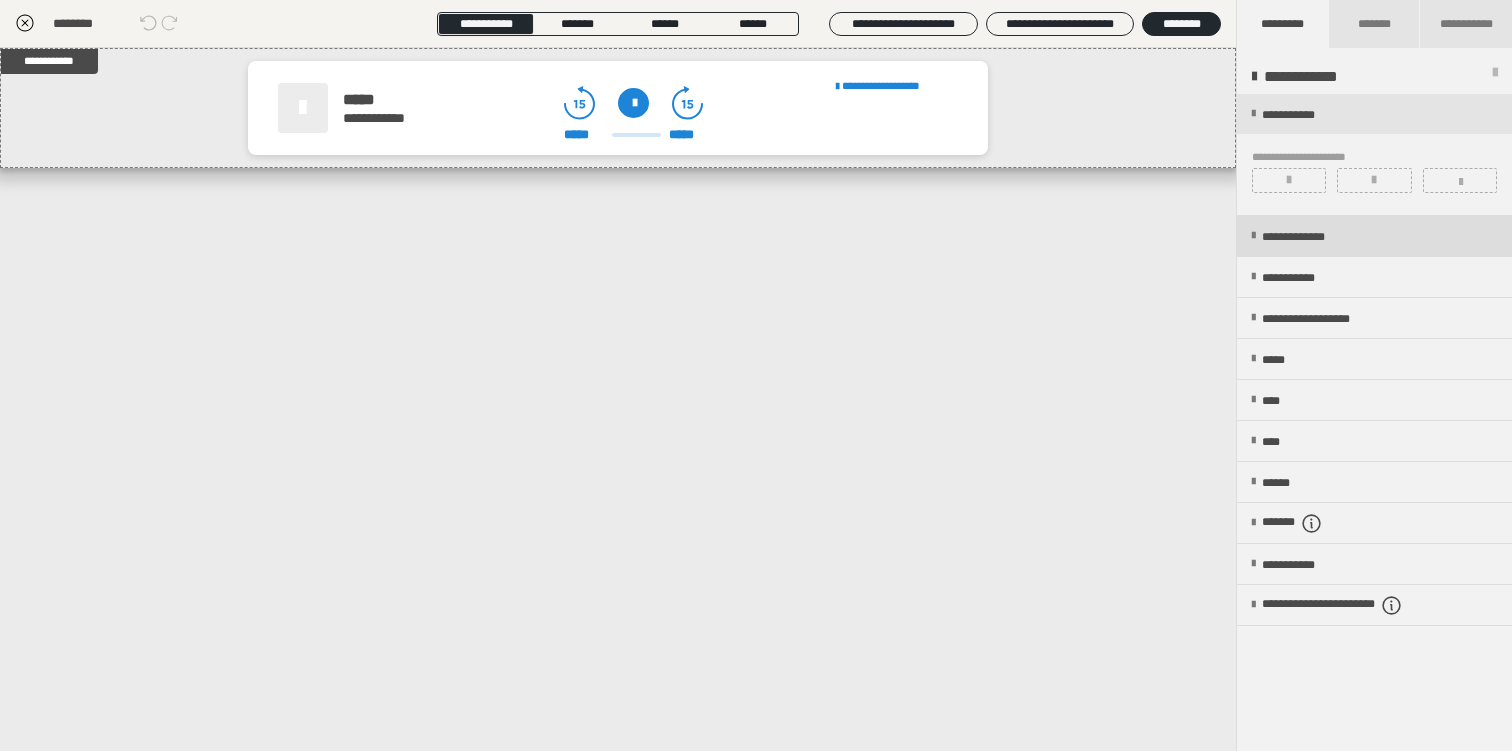 click on "**********" at bounding box center [1312, 237] 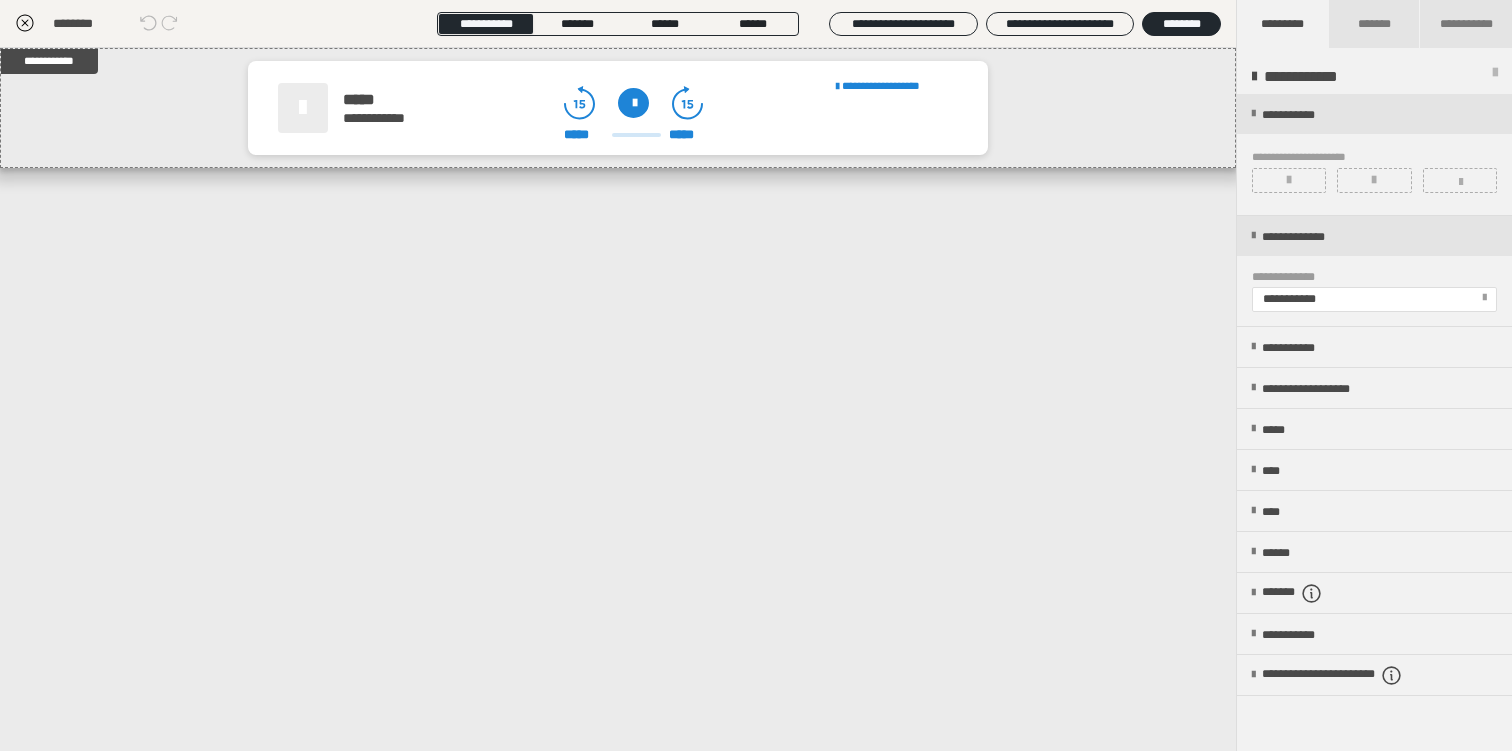 click on "**********" at bounding box center (1373, 299) 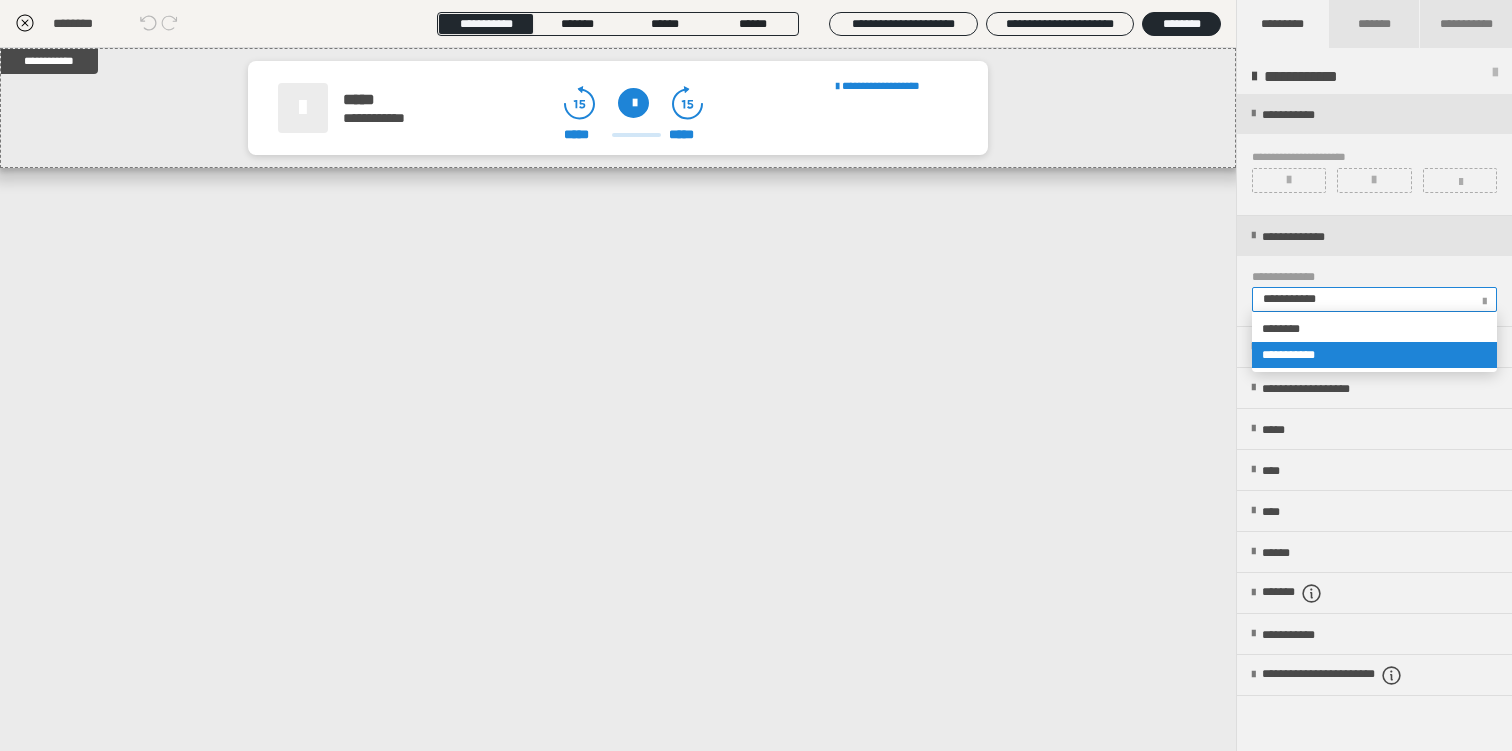 click on "**********" at bounding box center (1374, 271) 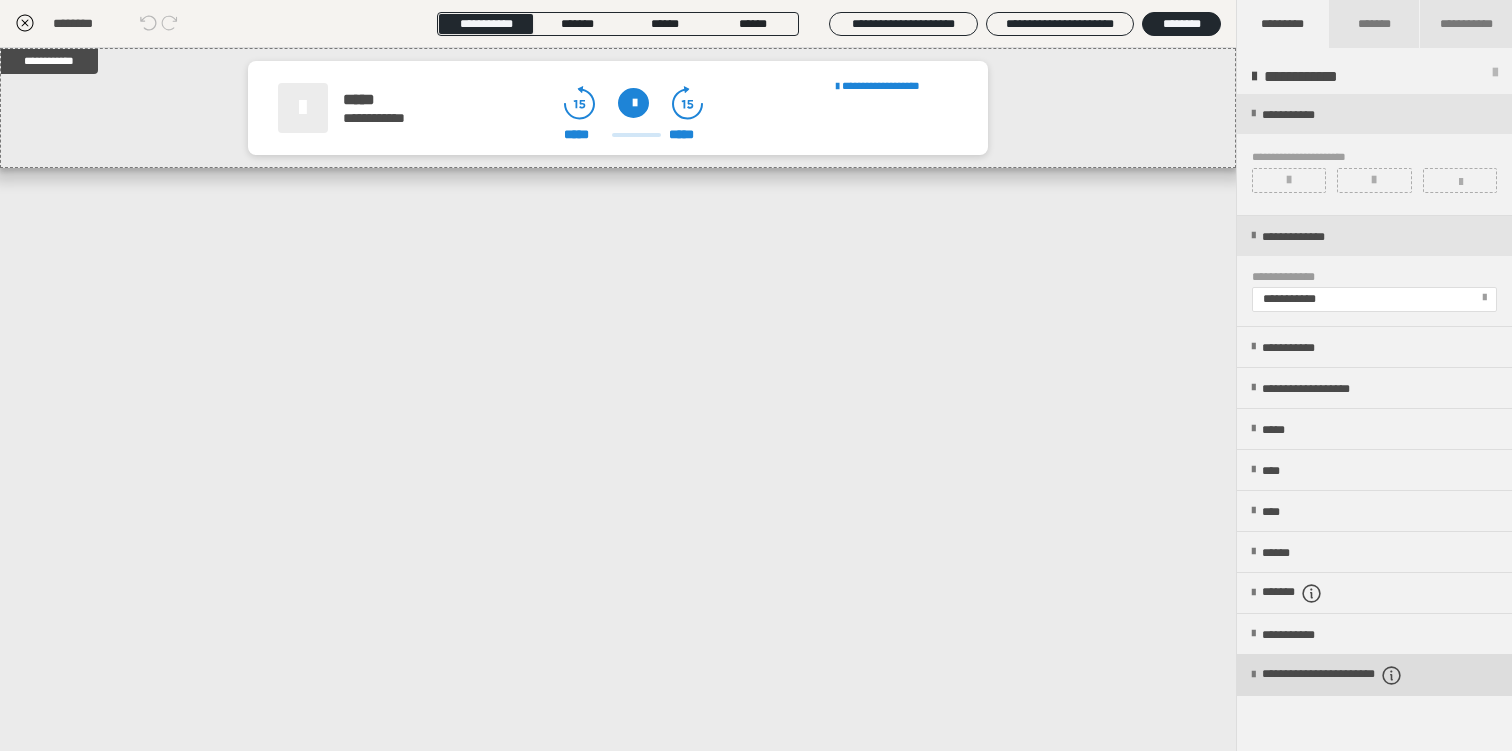 click on "**********" at bounding box center [1367, 675] 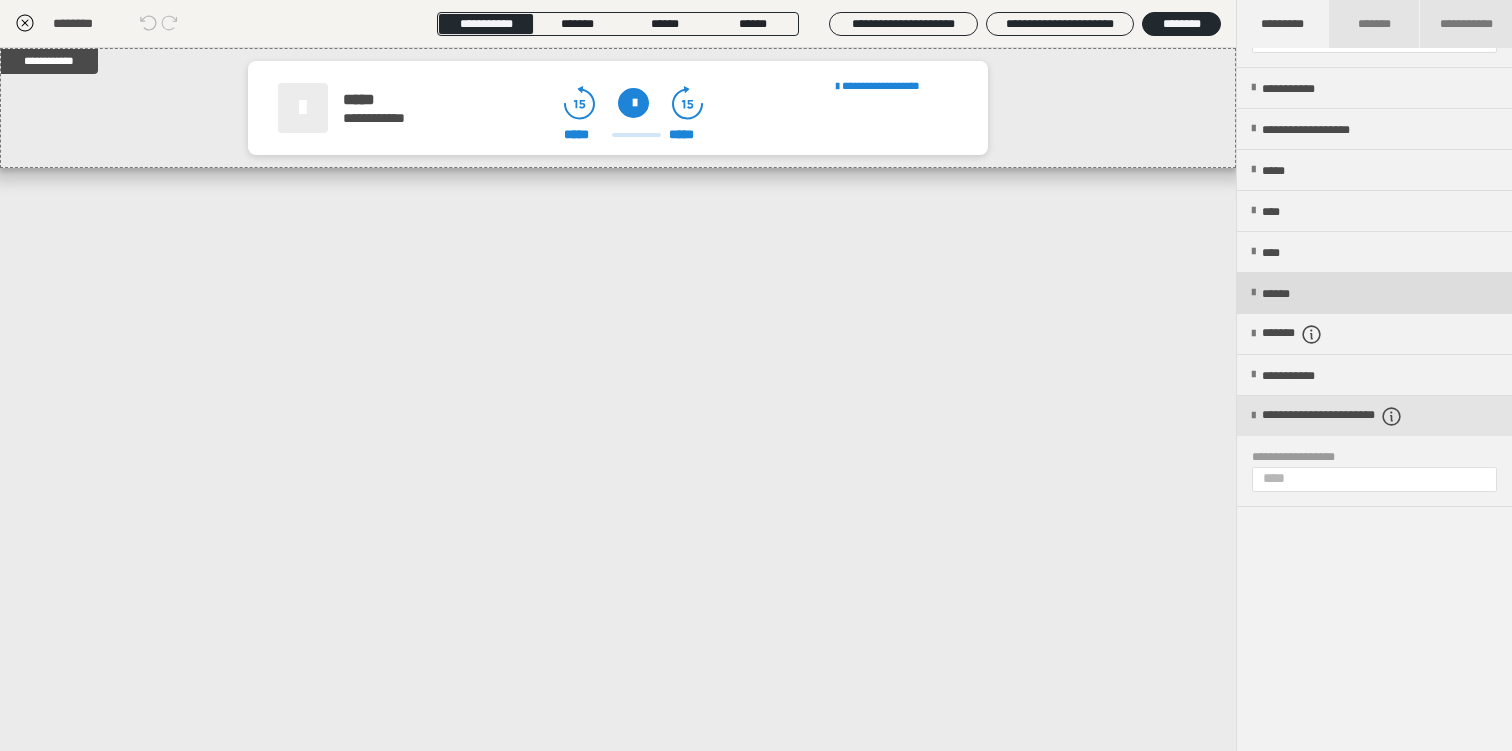 scroll, scrollTop: 266, scrollLeft: 0, axis: vertical 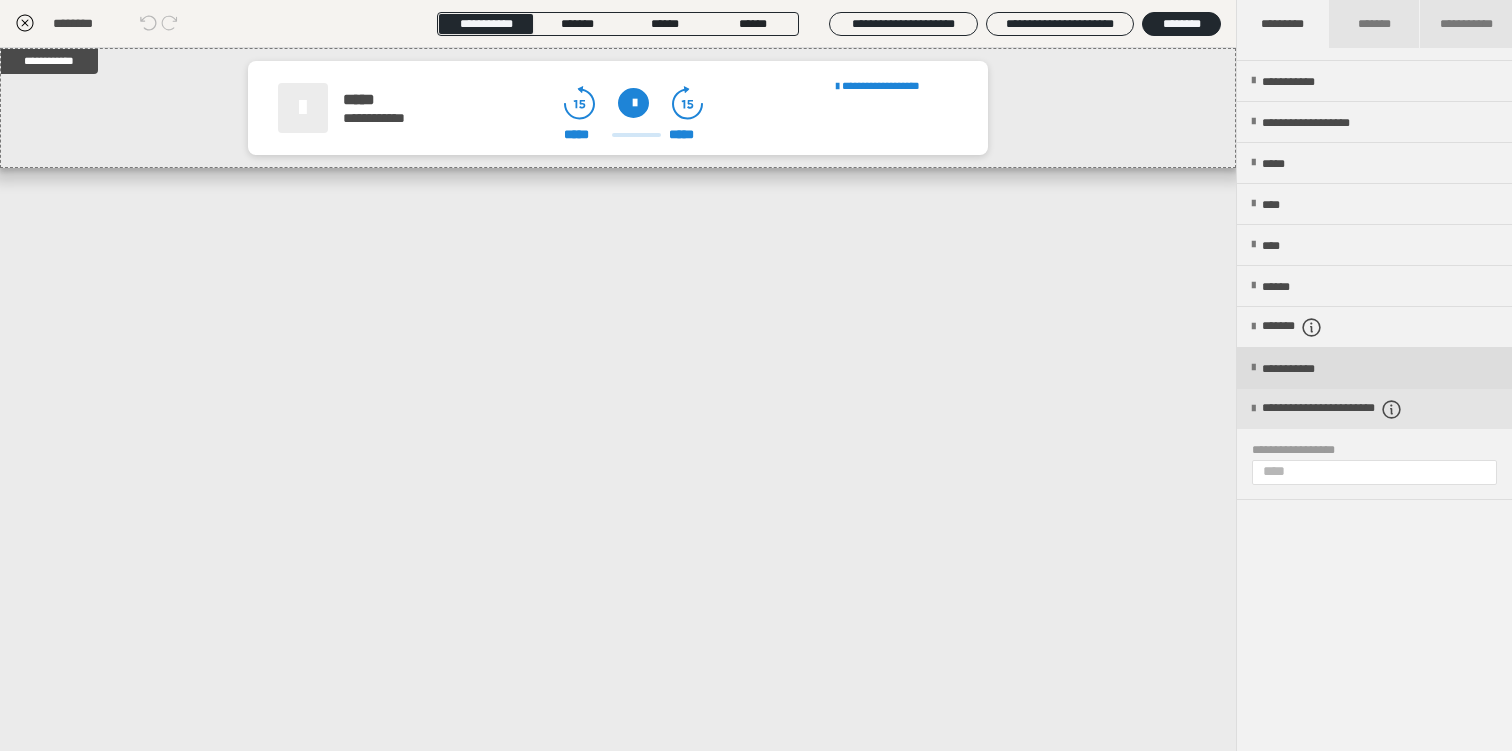 click on "**********" at bounding box center [1308, 369] 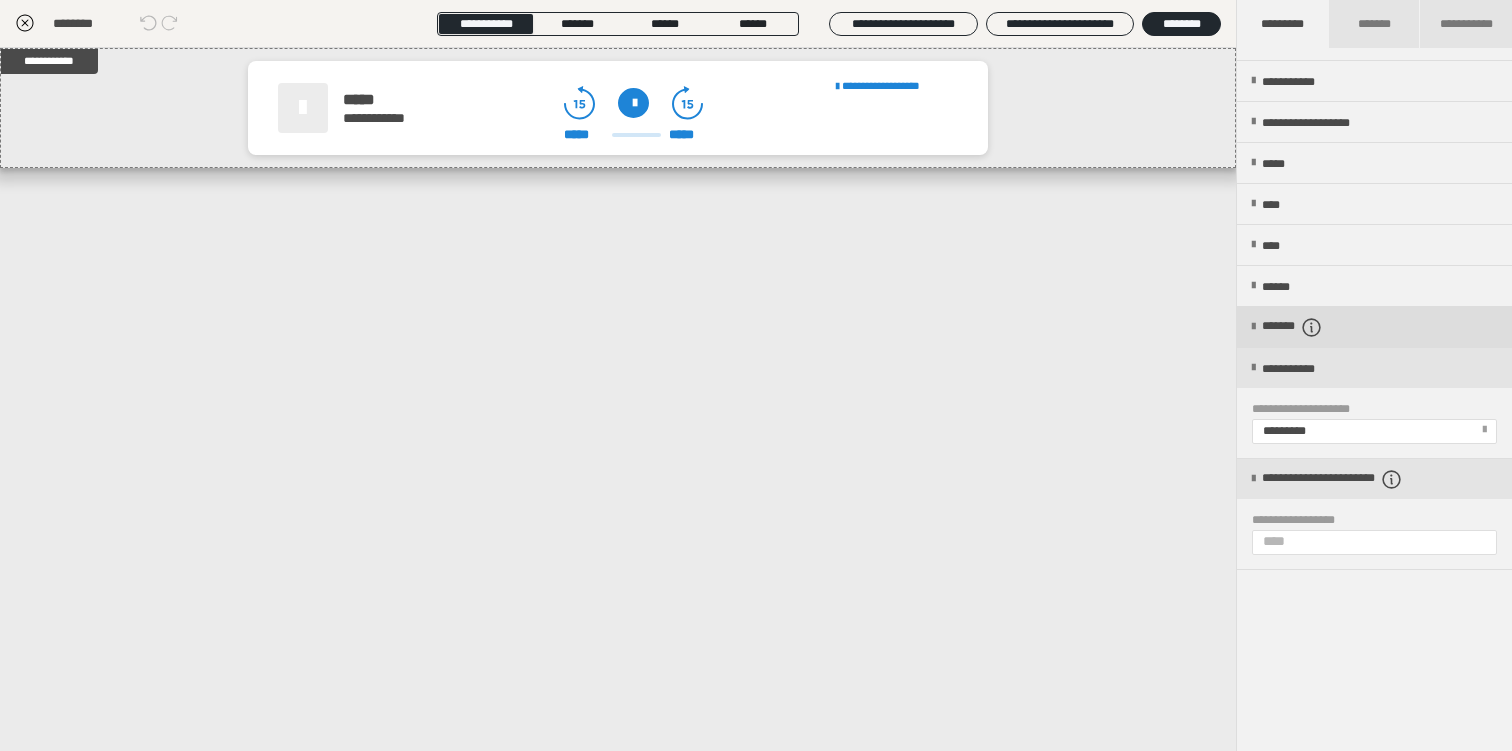 click on "*******" at bounding box center (1309, 327) 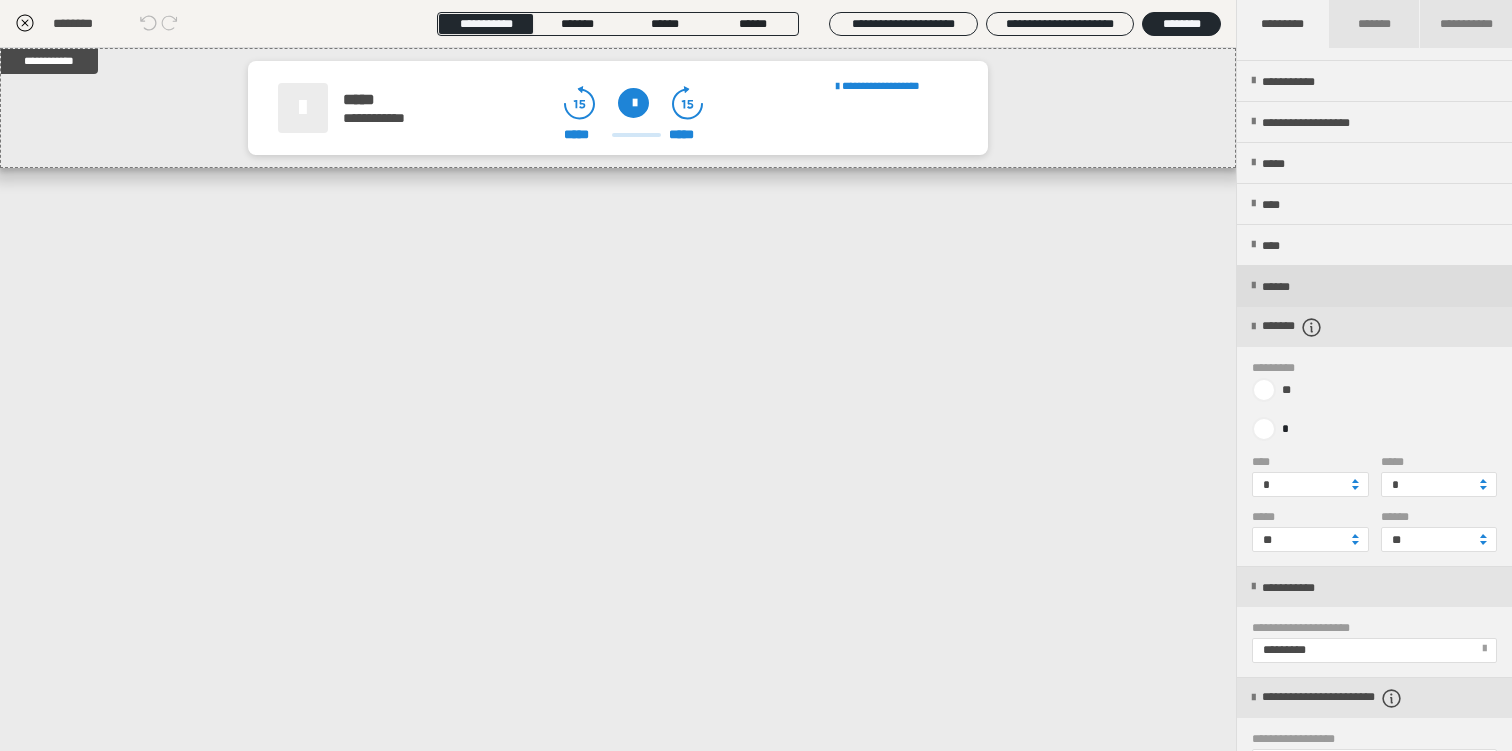 click on "******" at bounding box center [1374, 286] 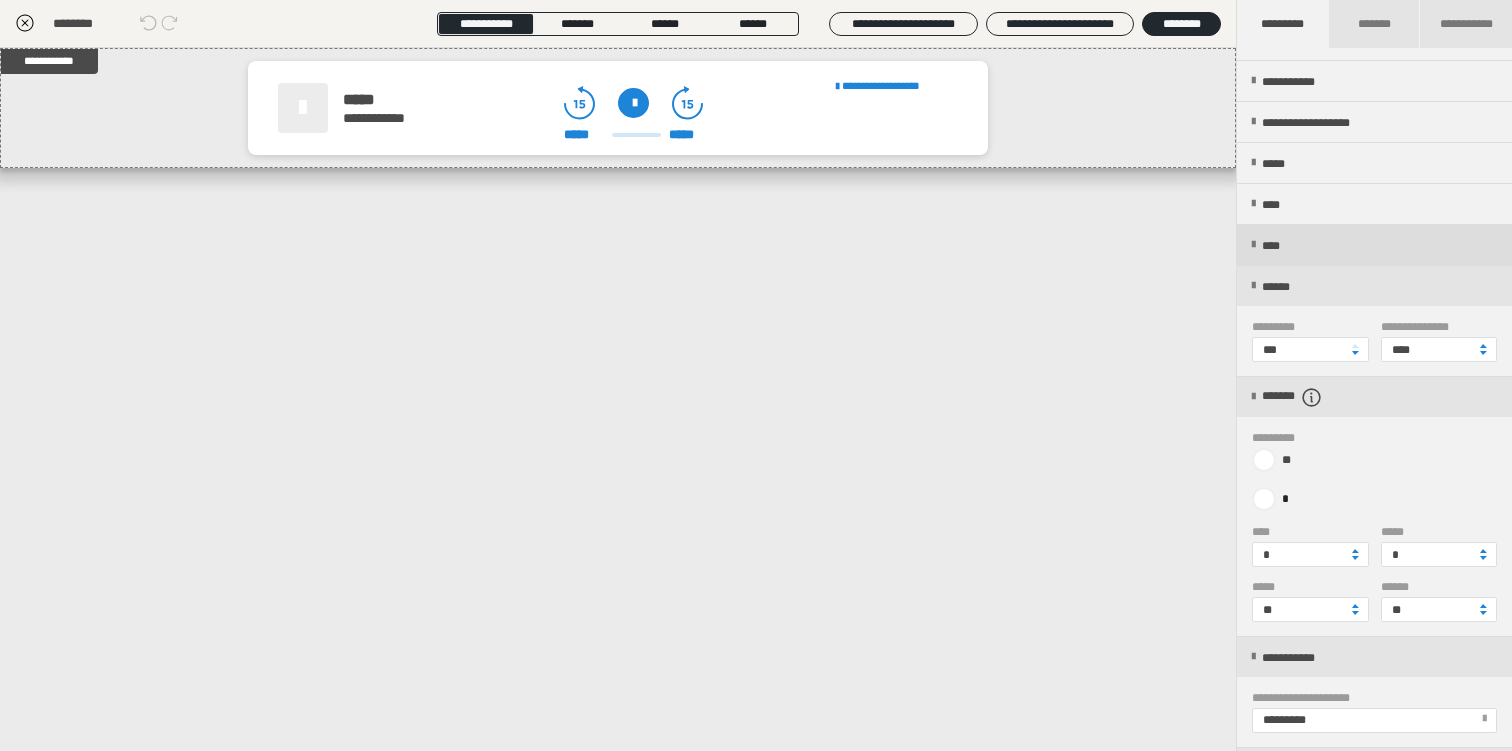 click on "****" at bounding box center (1374, 245) 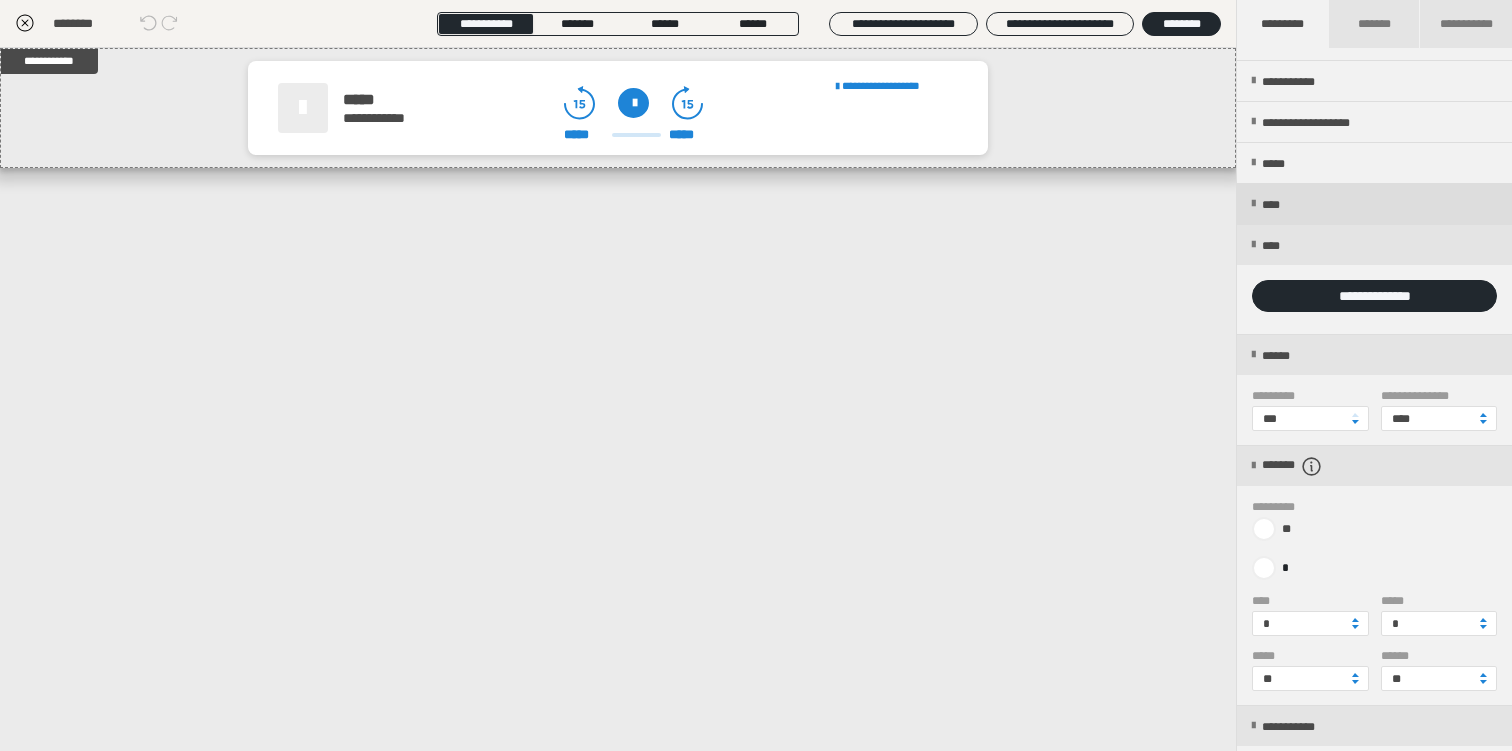 click on "****" at bounding box center (1374, 204) 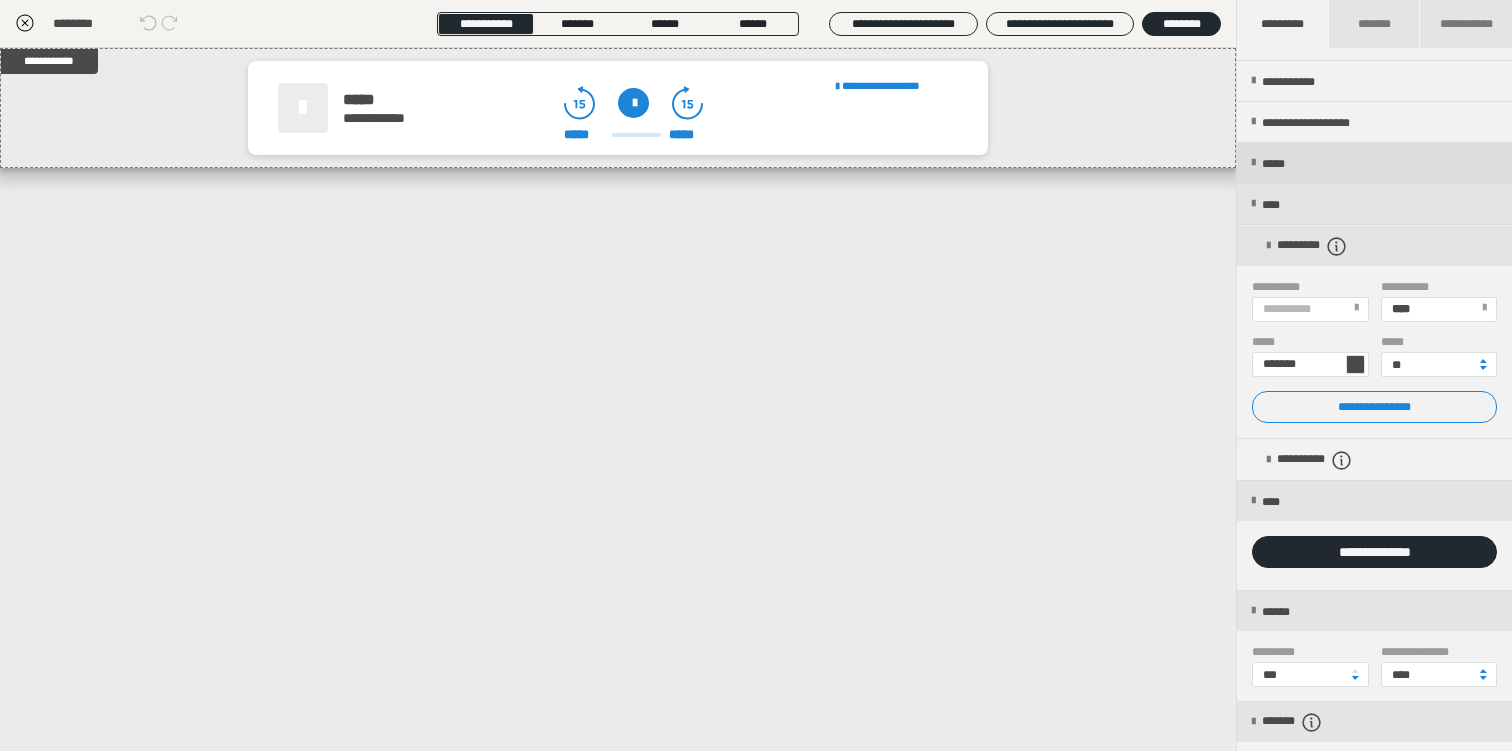 click on "*****" at bounding box center (1374, 163) 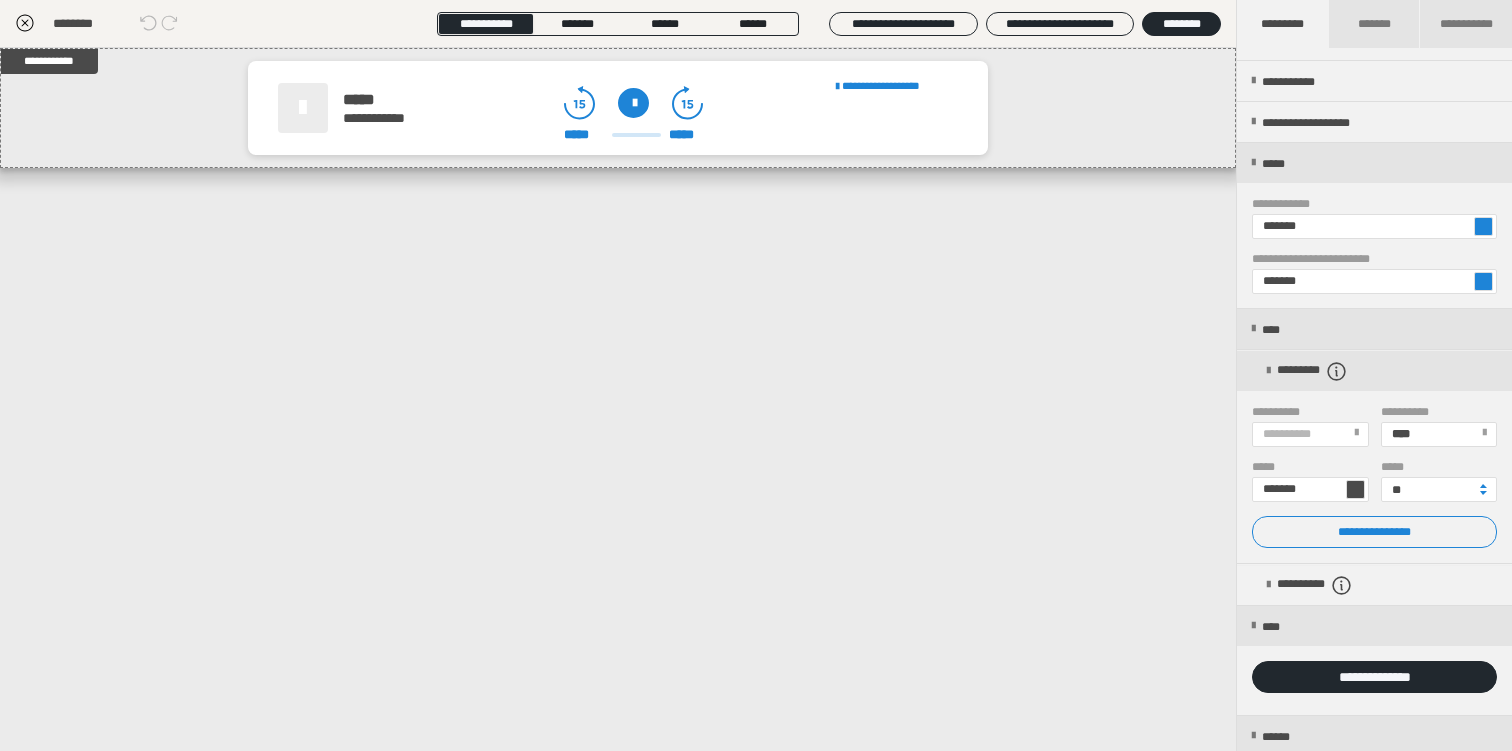click at bounding box center (1483, 226) 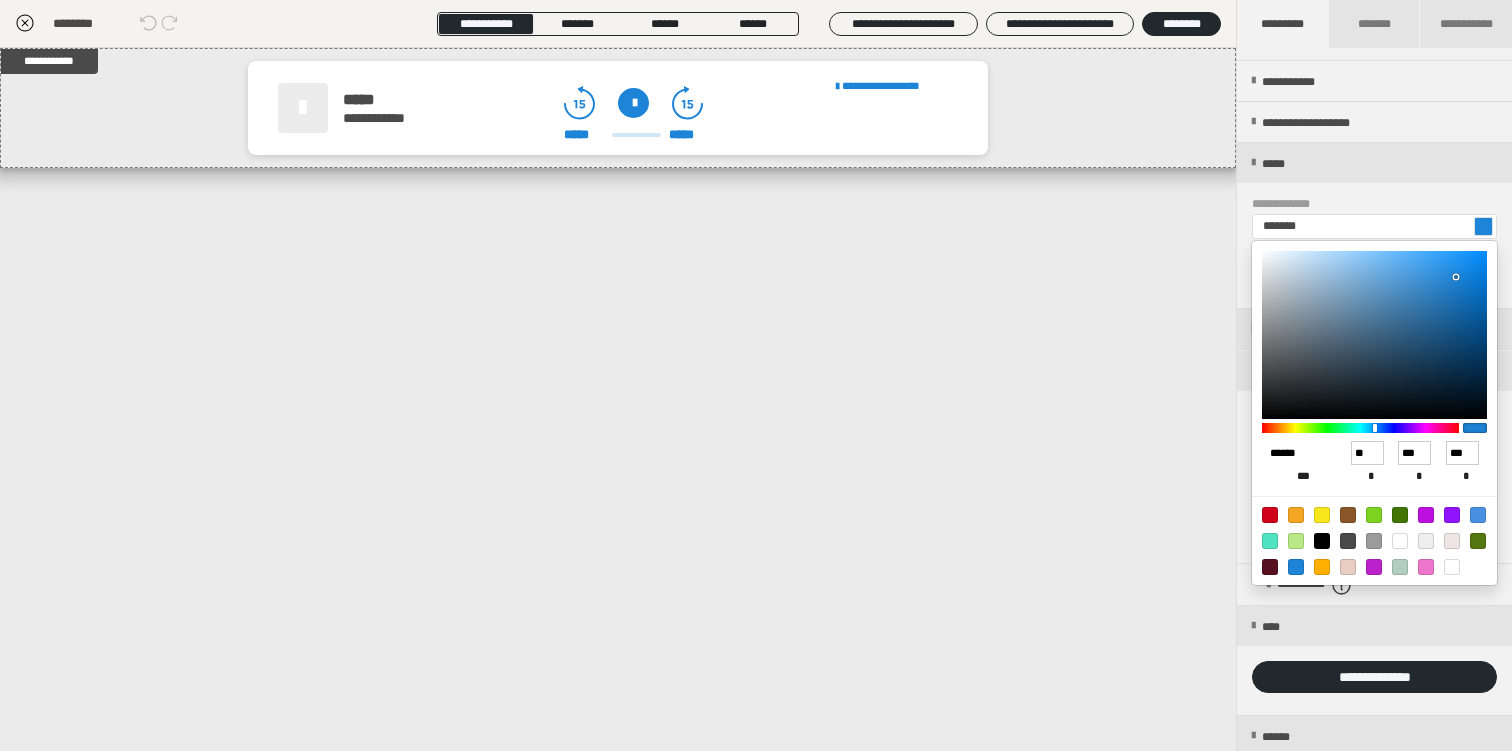 drag, startPoint x: 1314, startPoint y: 452, endPoint x: 1228, endPoint y: 452, distance: 86 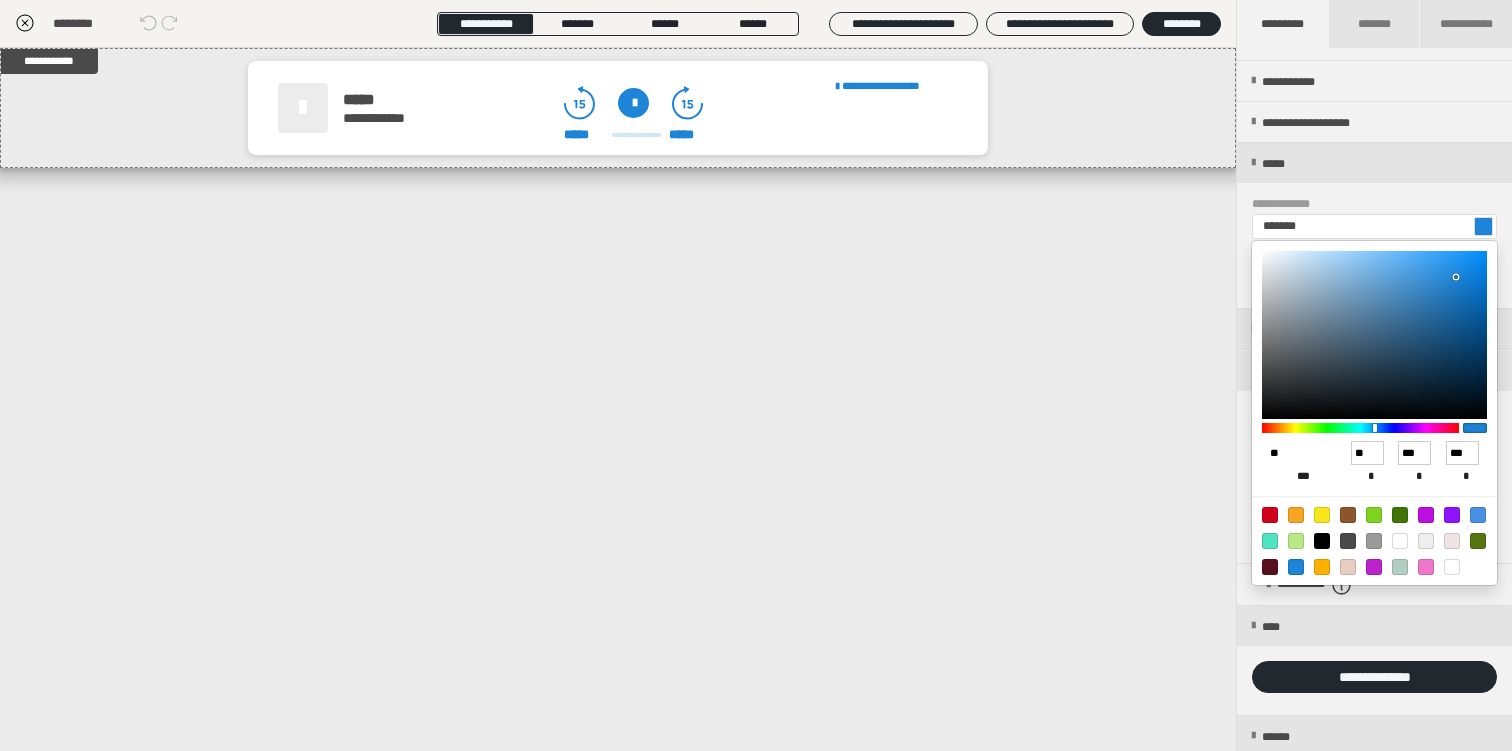 type on "***" 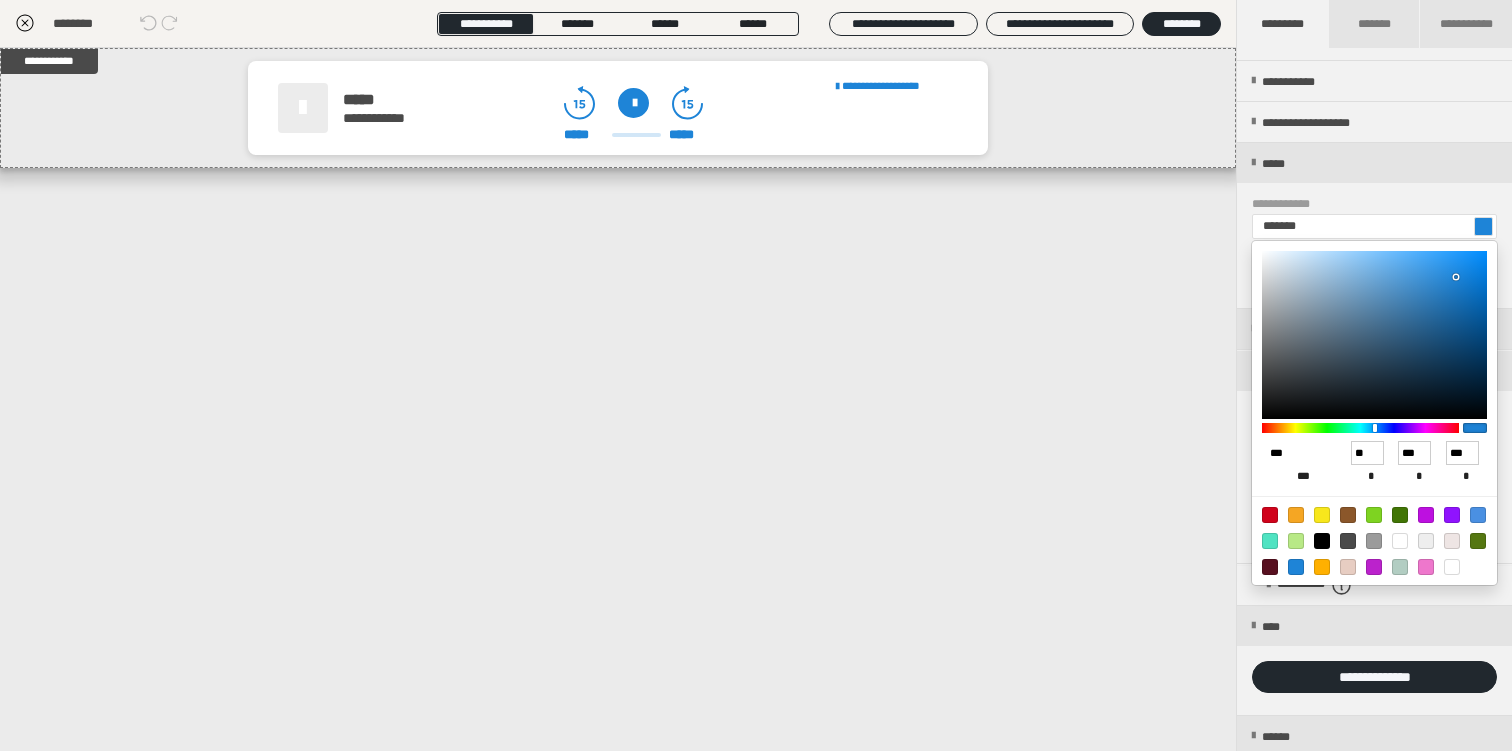 type on "*******" 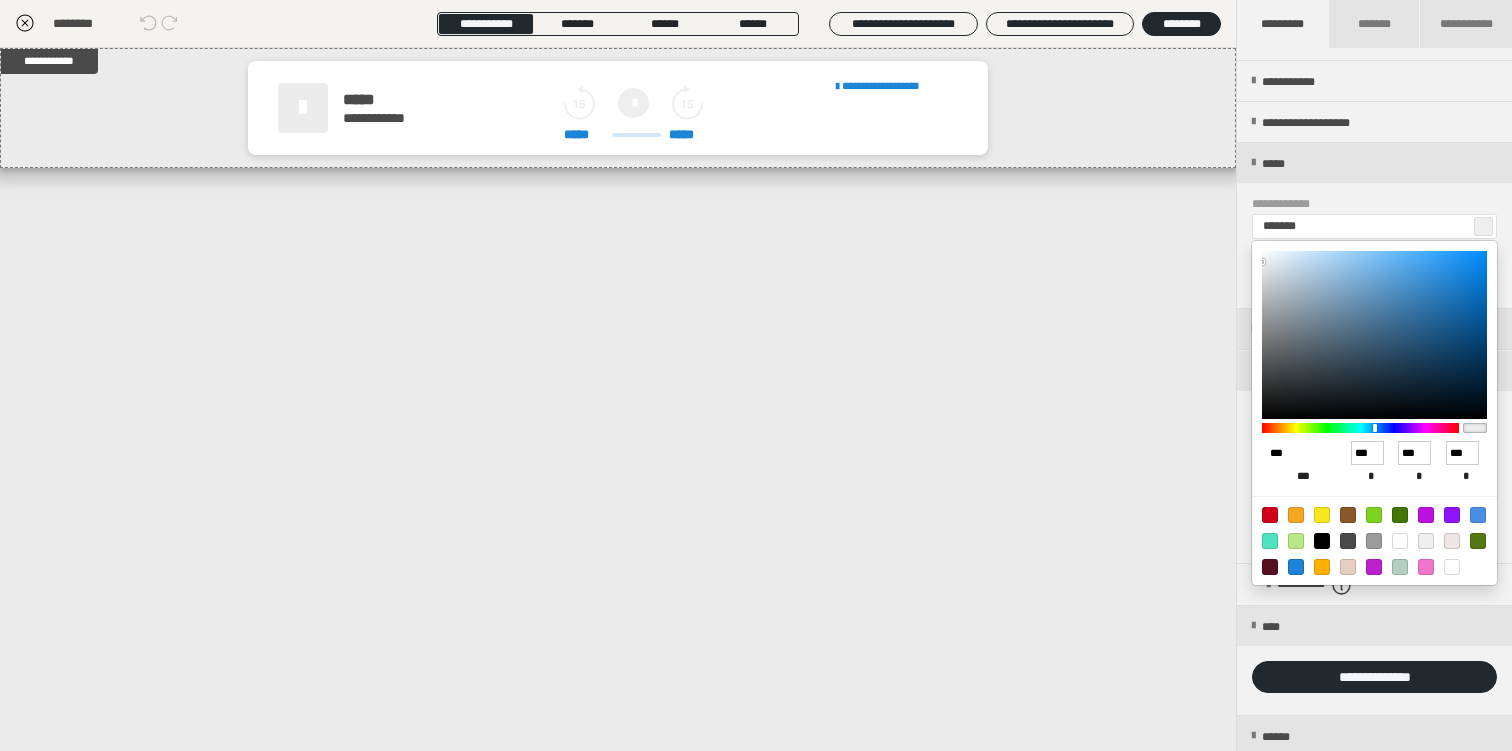 type on "******" 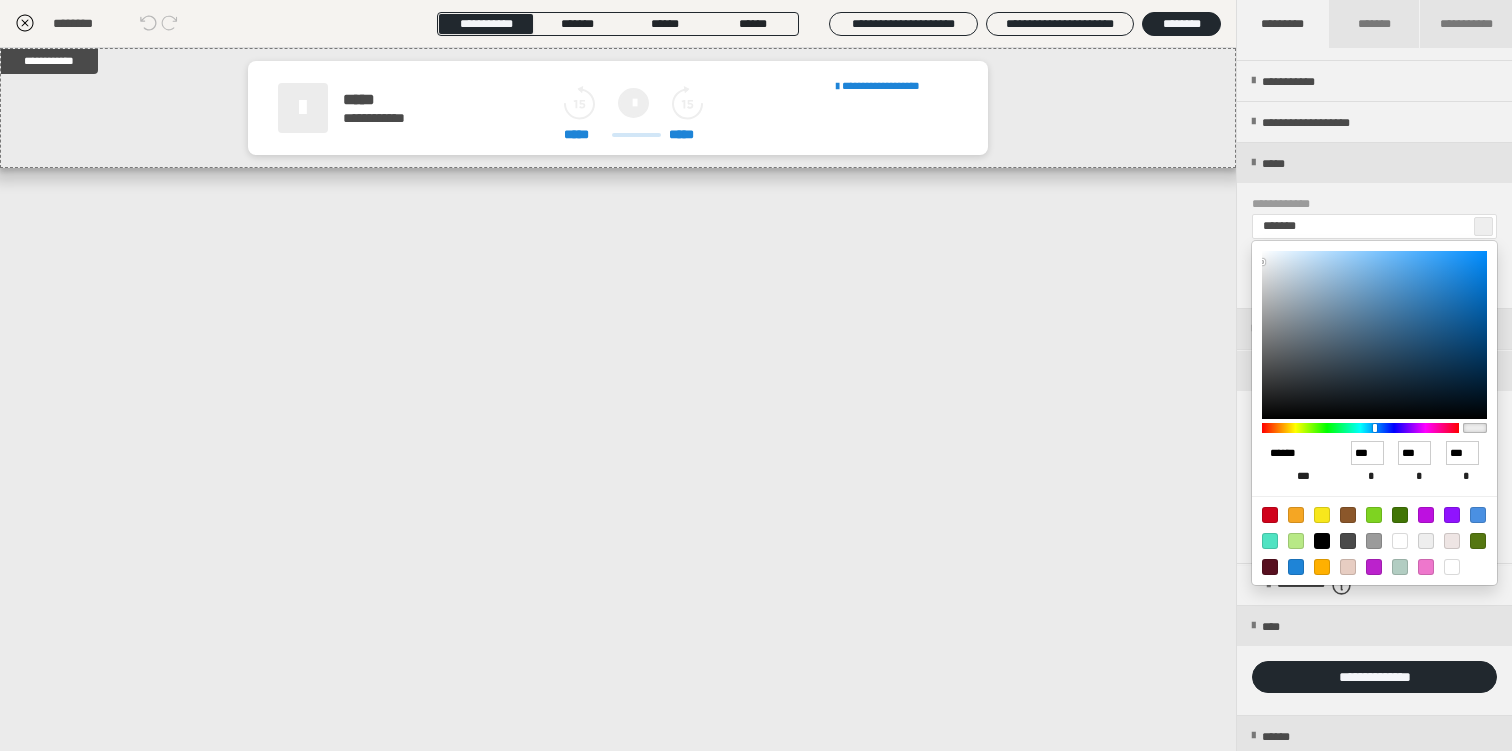 type on "*******" 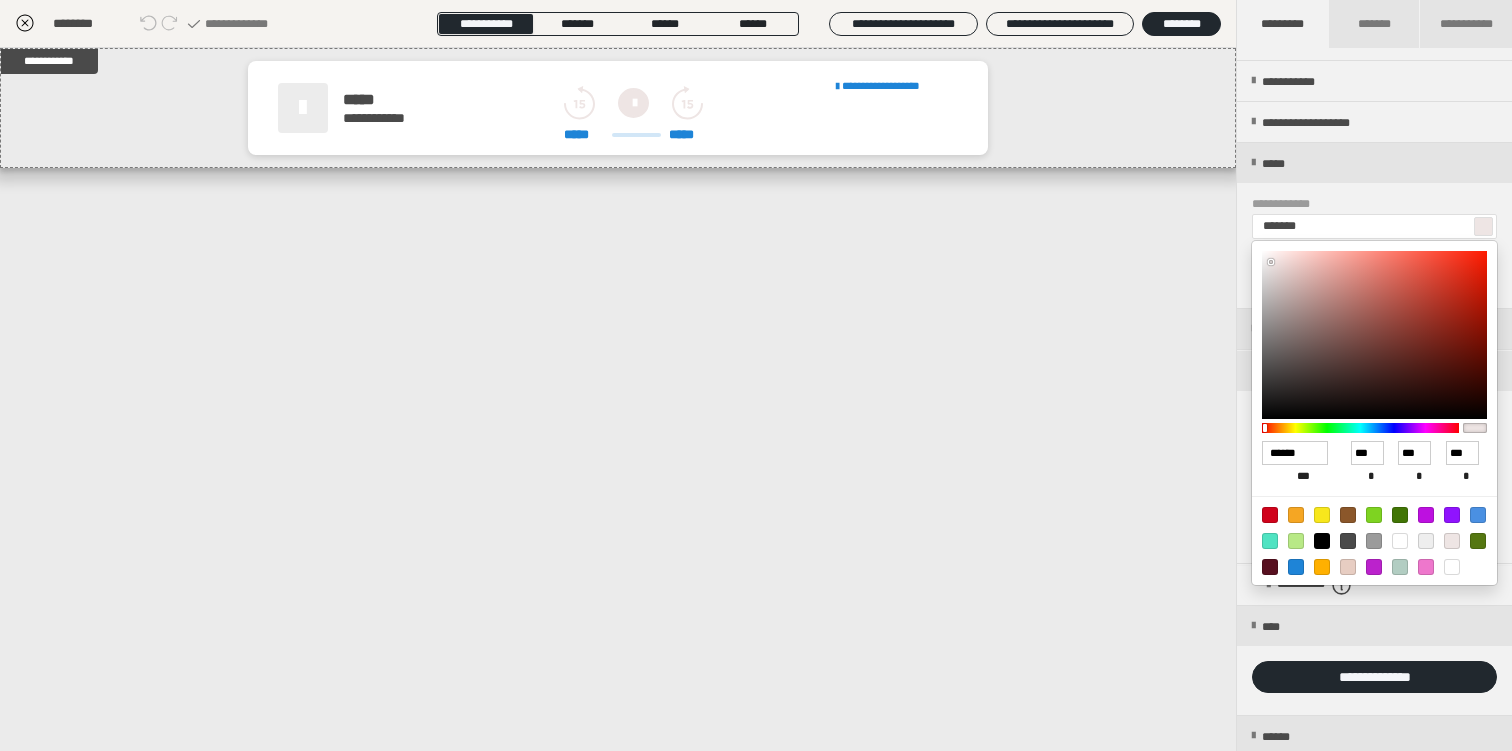 click at bounding box center (756, 375) 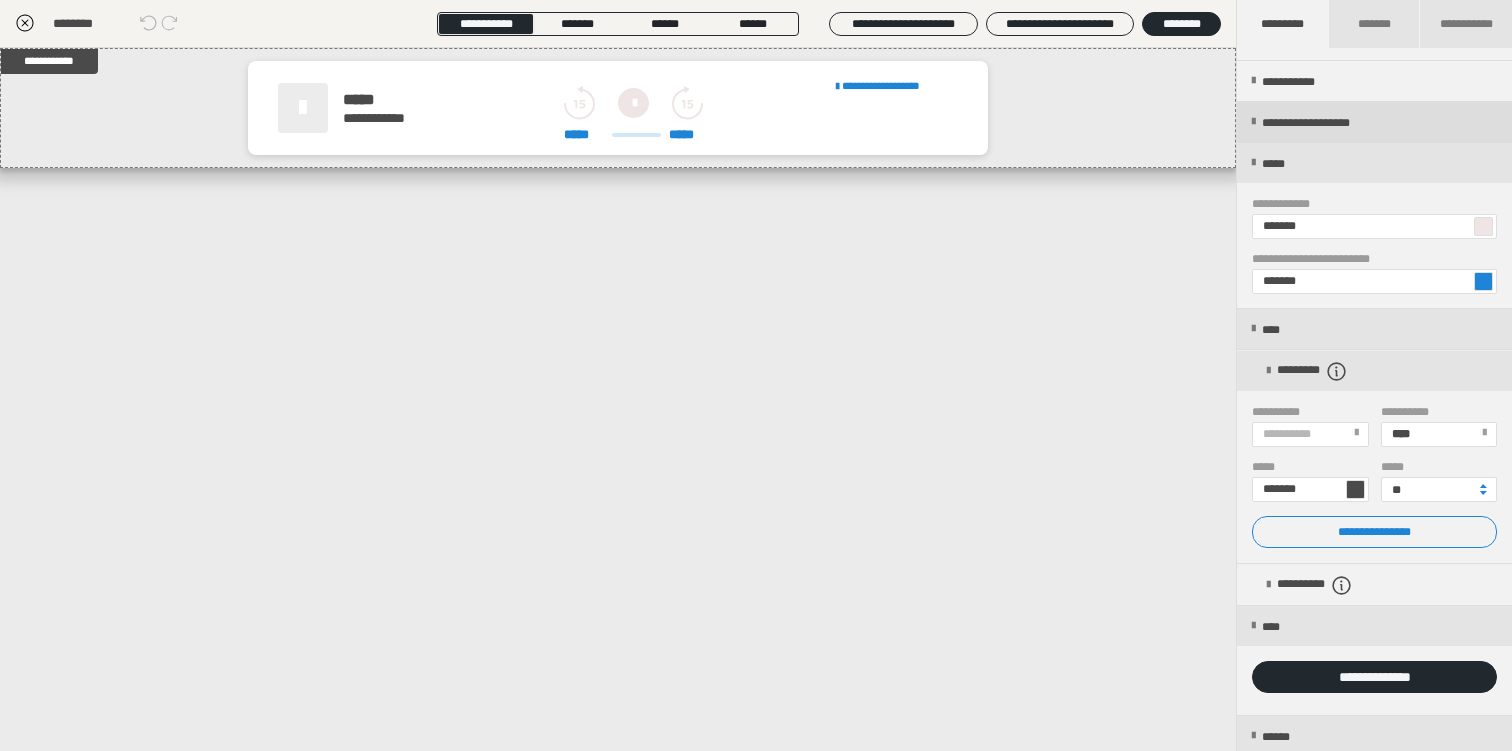 click on "**********" at bounding box center [1335, 123] 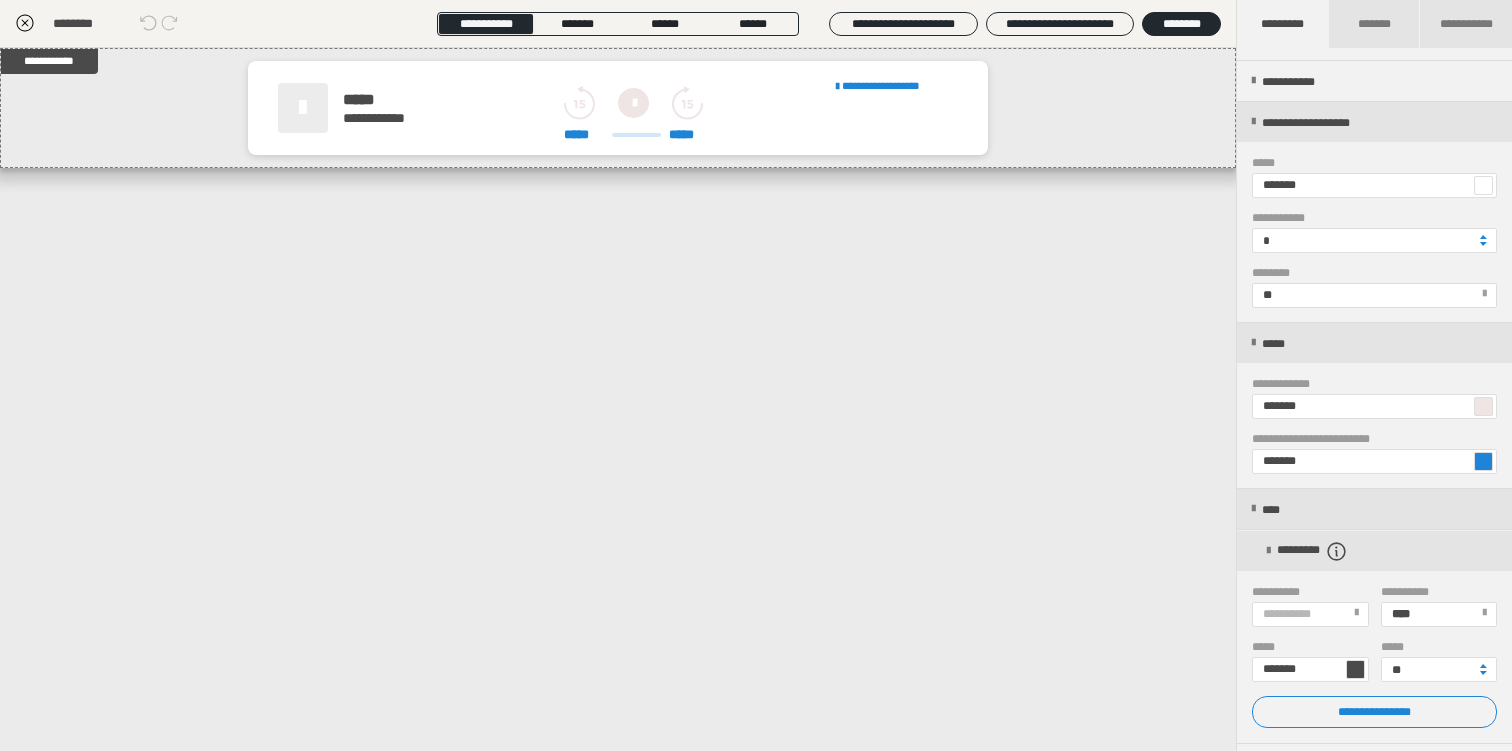 click at bounding box center (1483, 185) 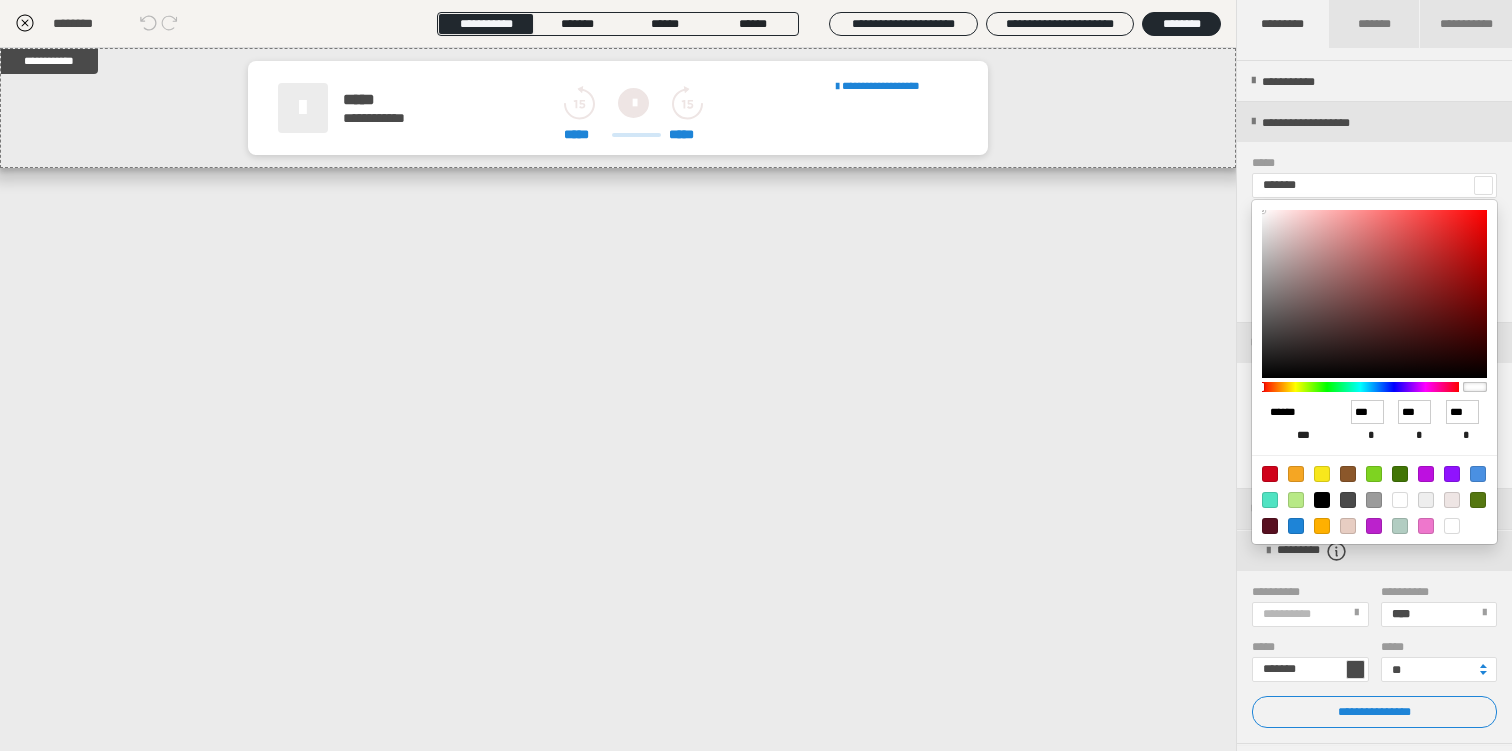 drag, startPoint x: 1317, startPoint y: 414, endPoint x: 1236, endPoint y: 414, distance: 81 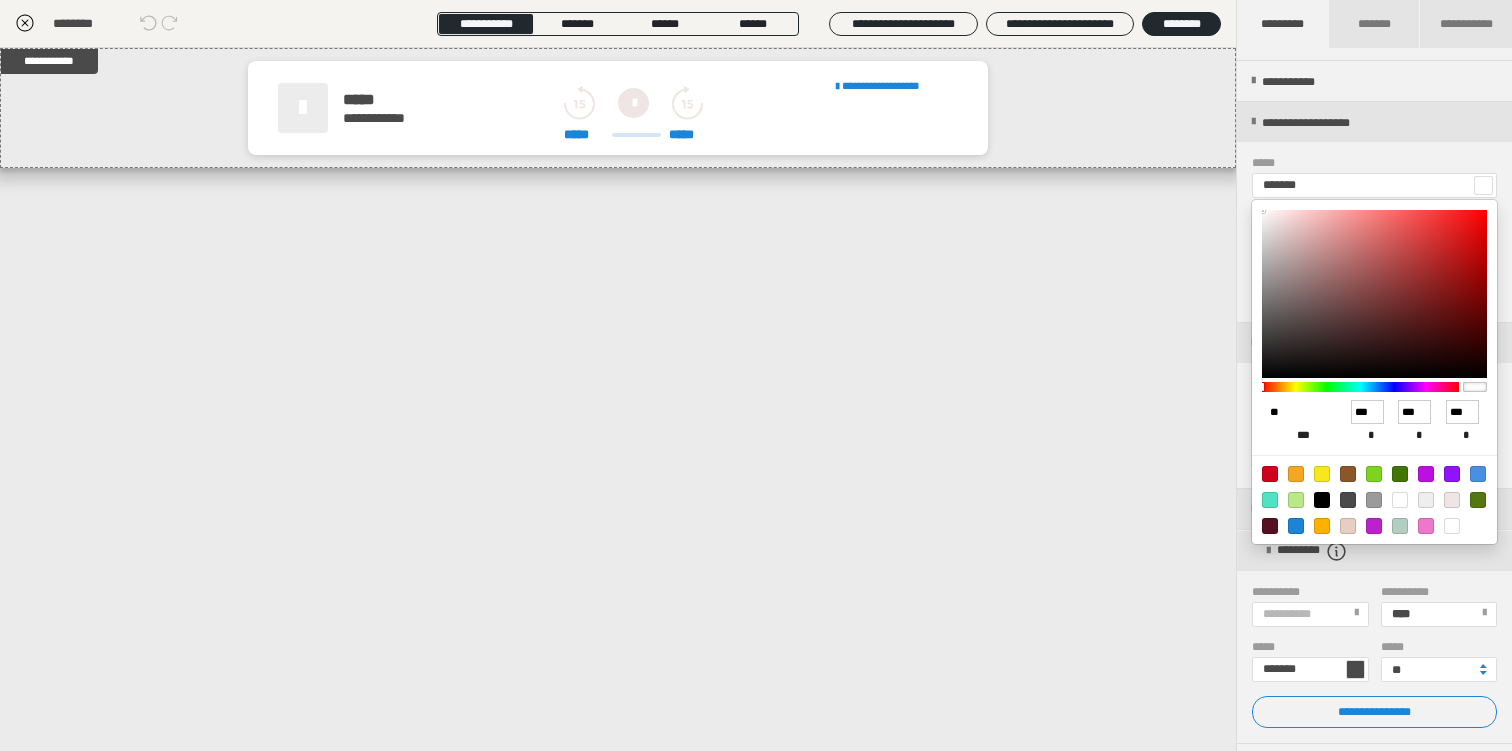 type on "***" 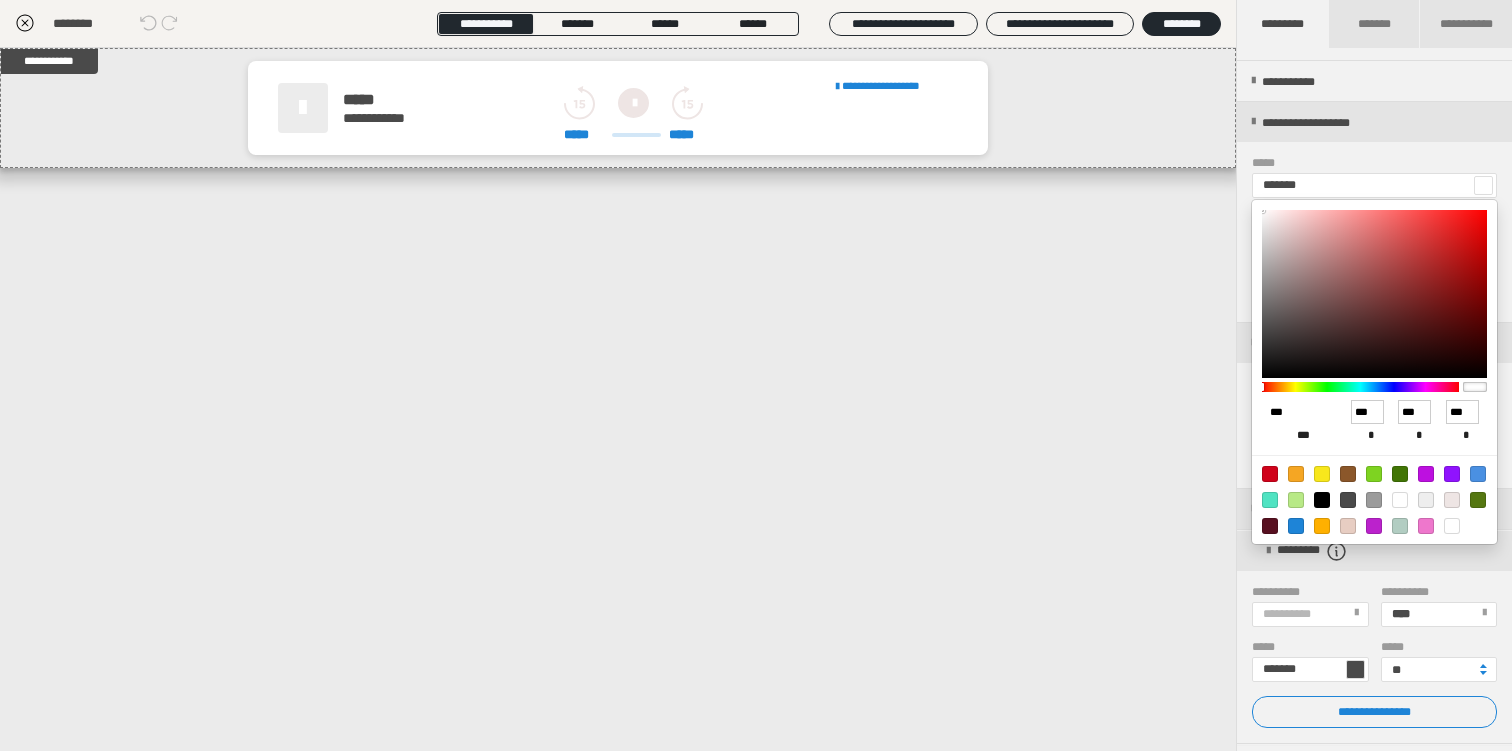 type on "*******" 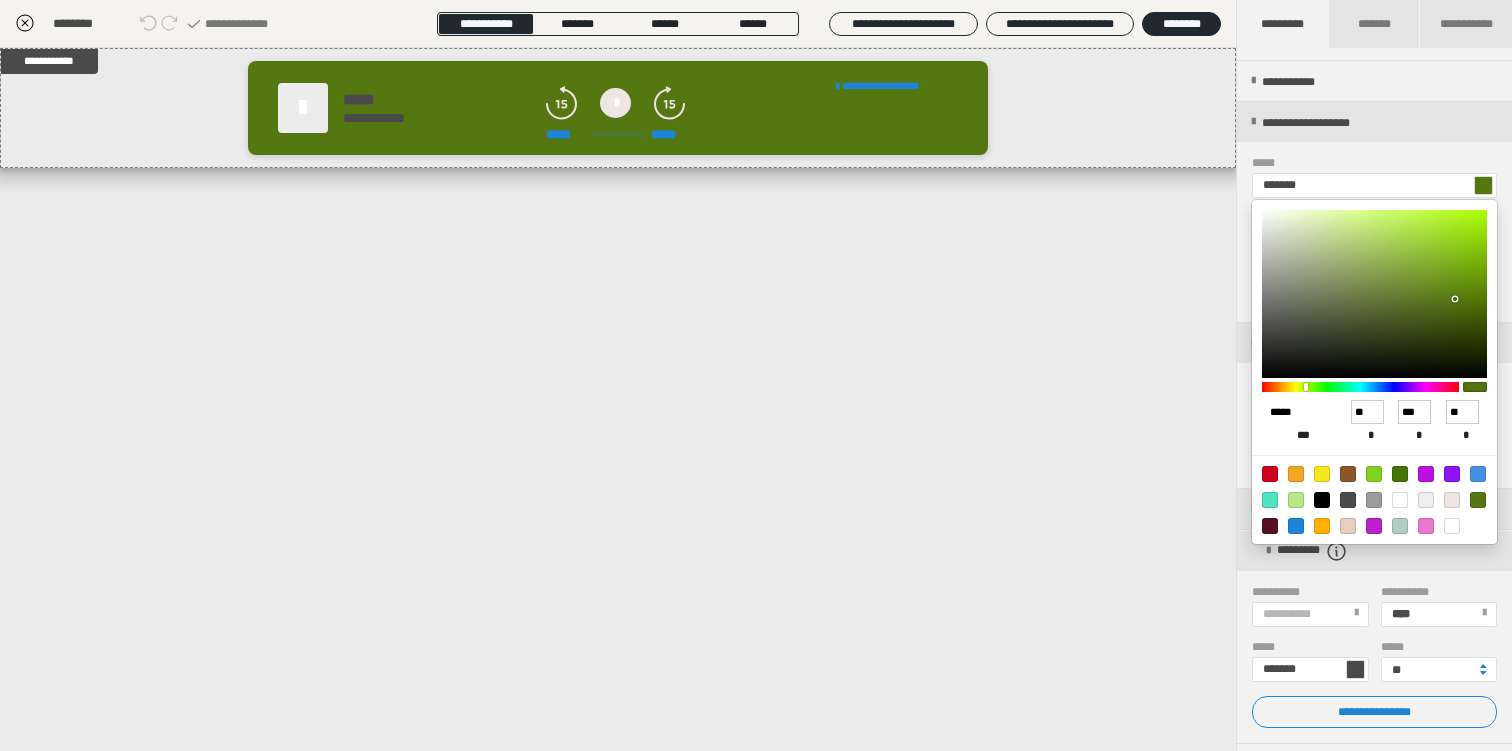 type on "******" 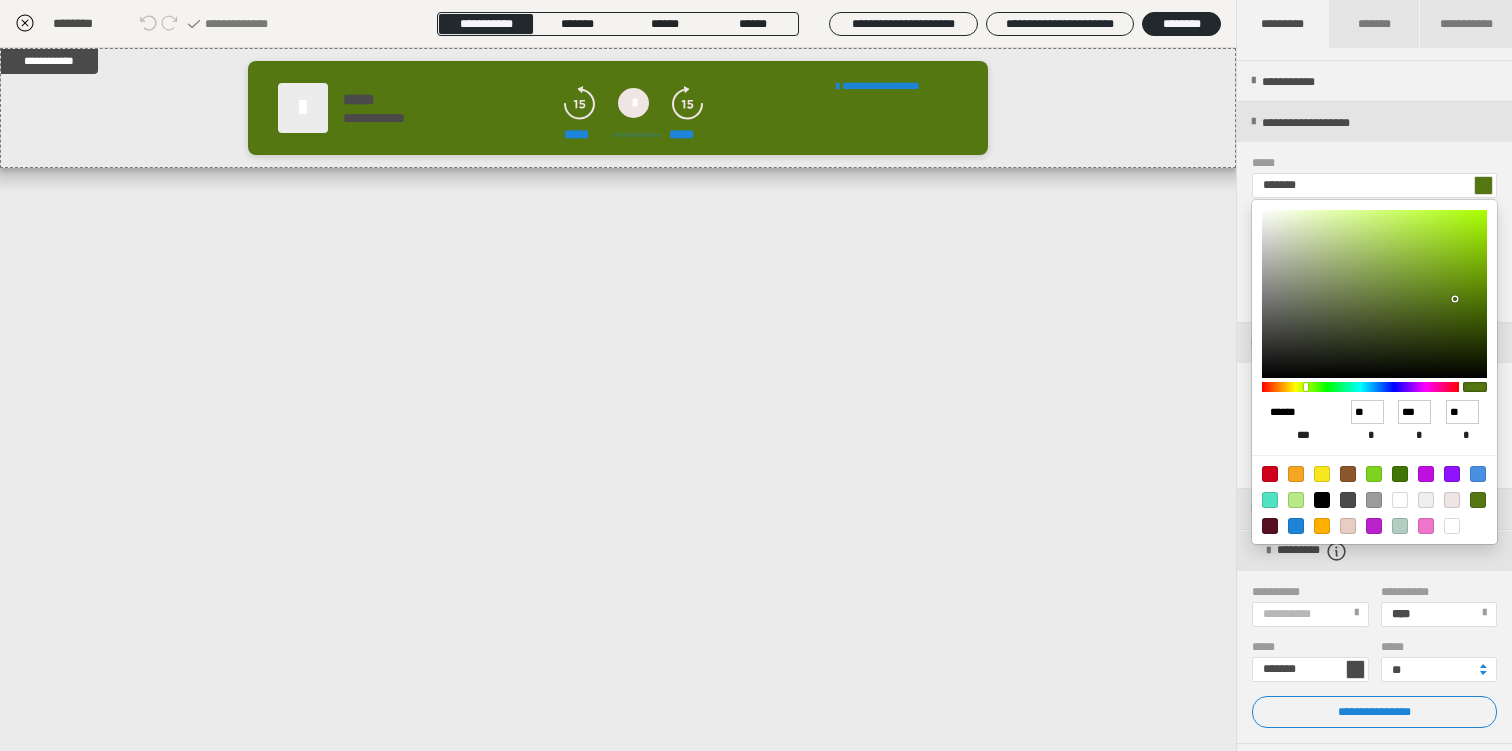 type on "*******" 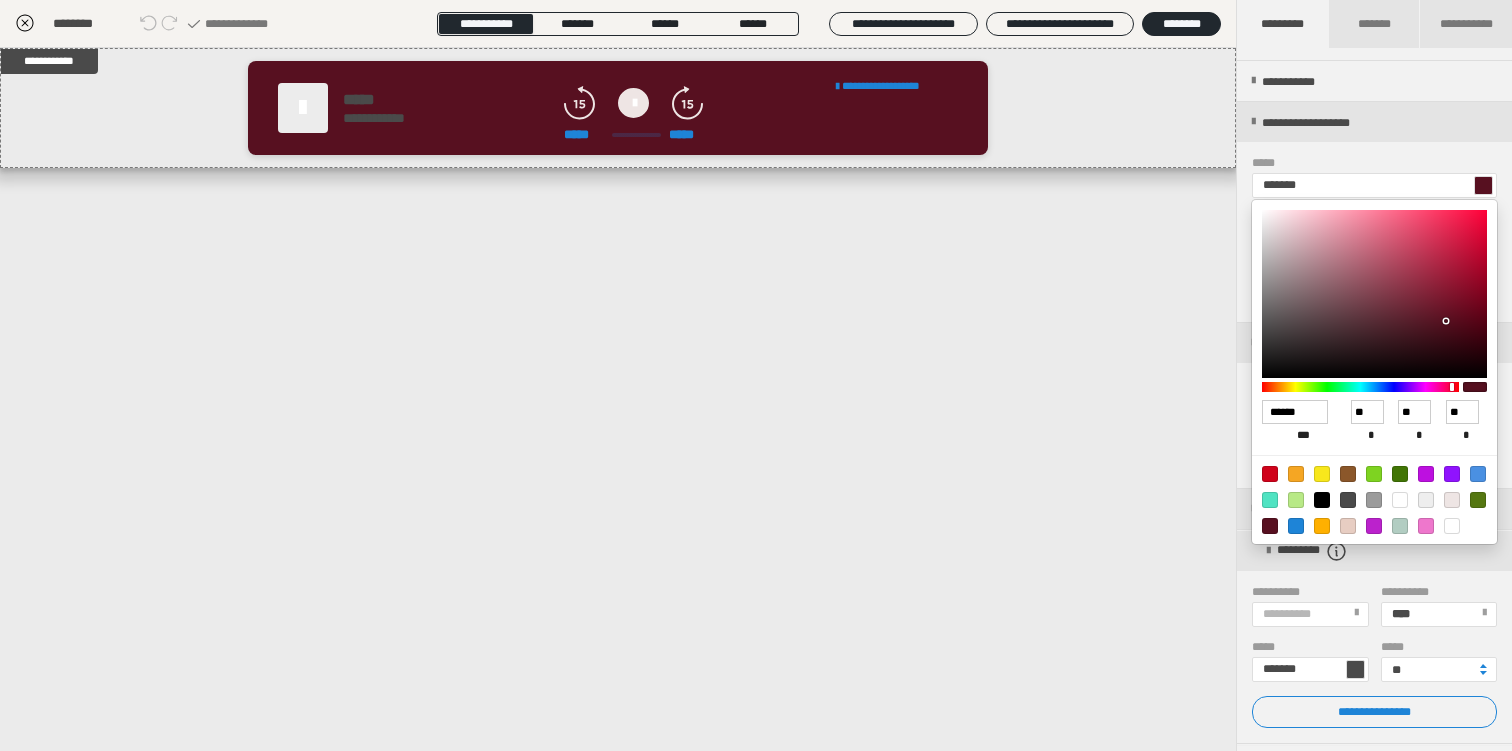 type on "******" 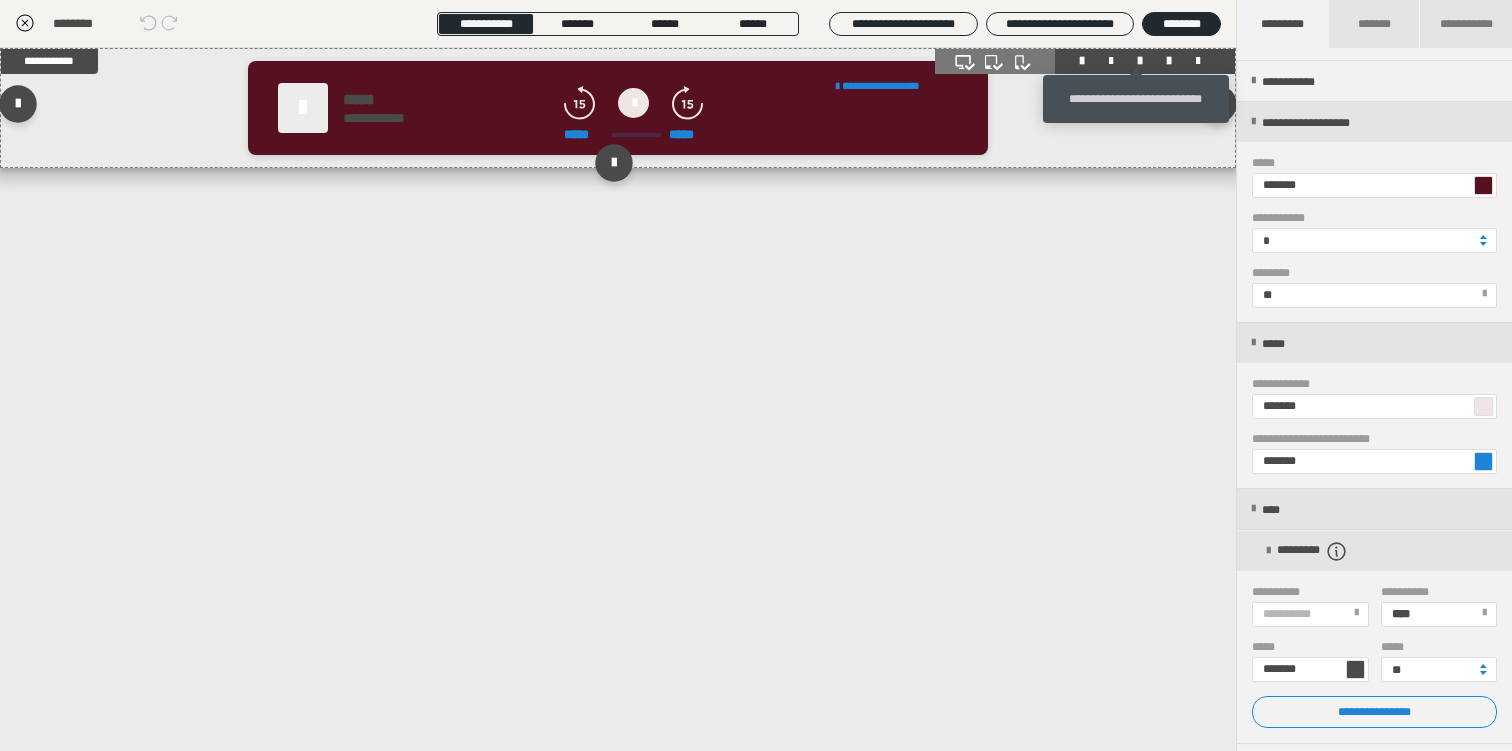 click at bounding box center [1140, 61] 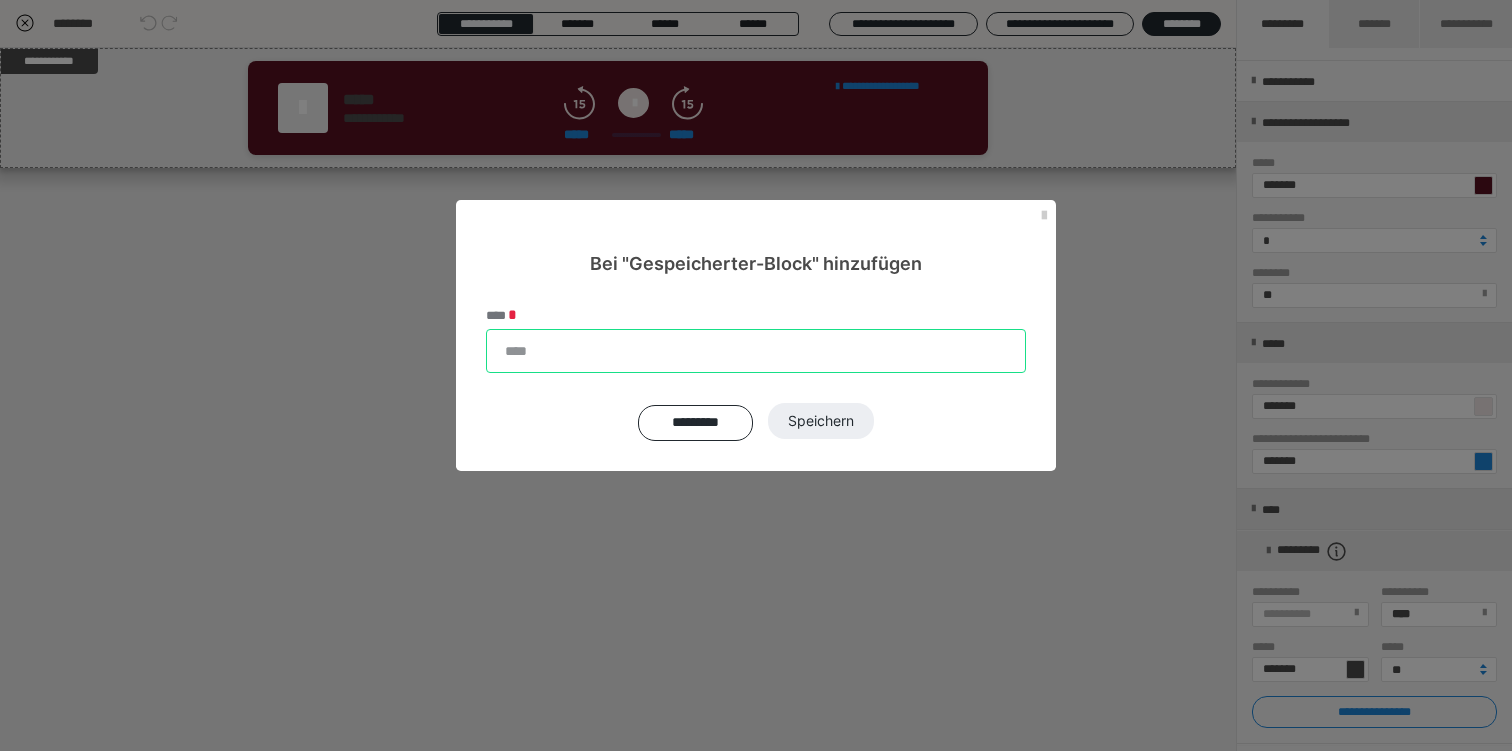 click on "****" at bounding box center [756, 351] 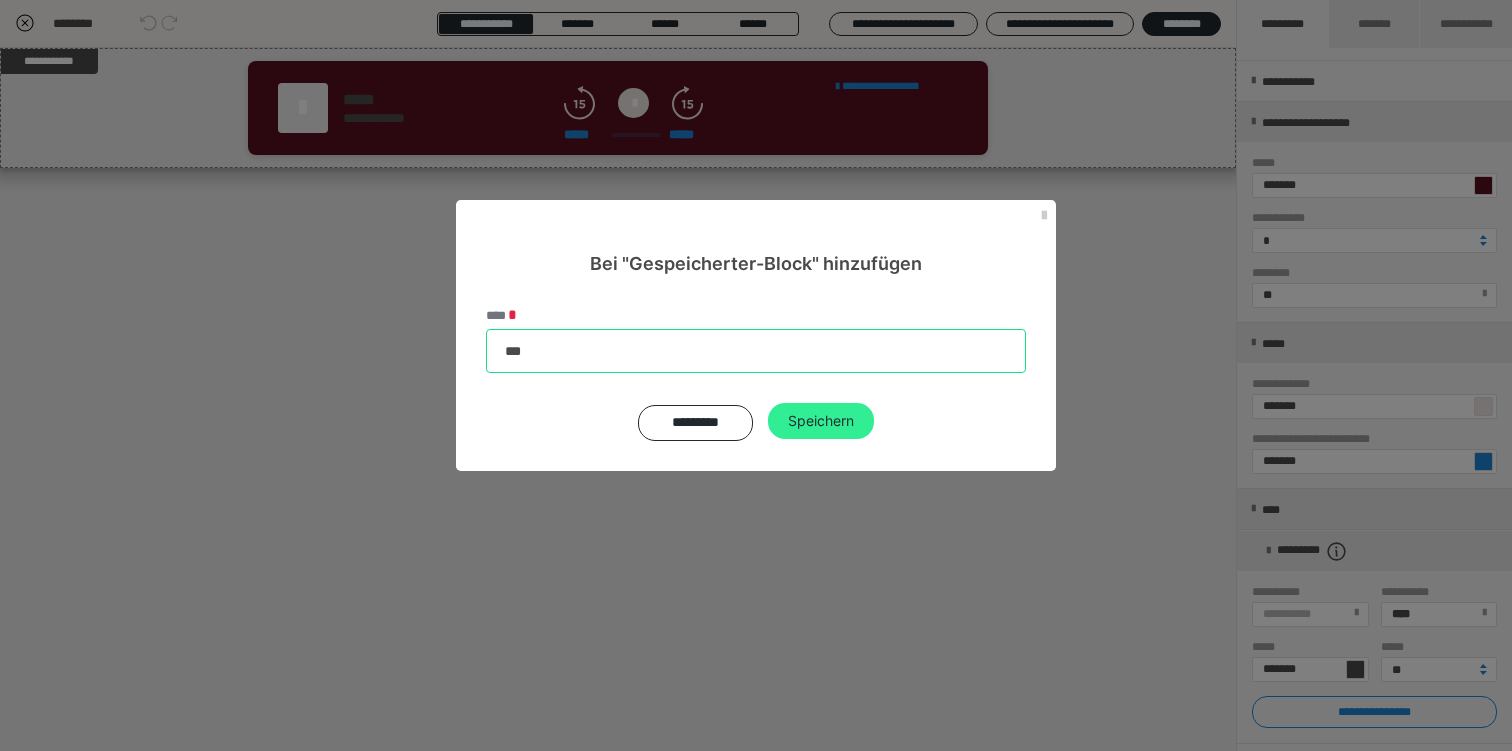 type on "***" 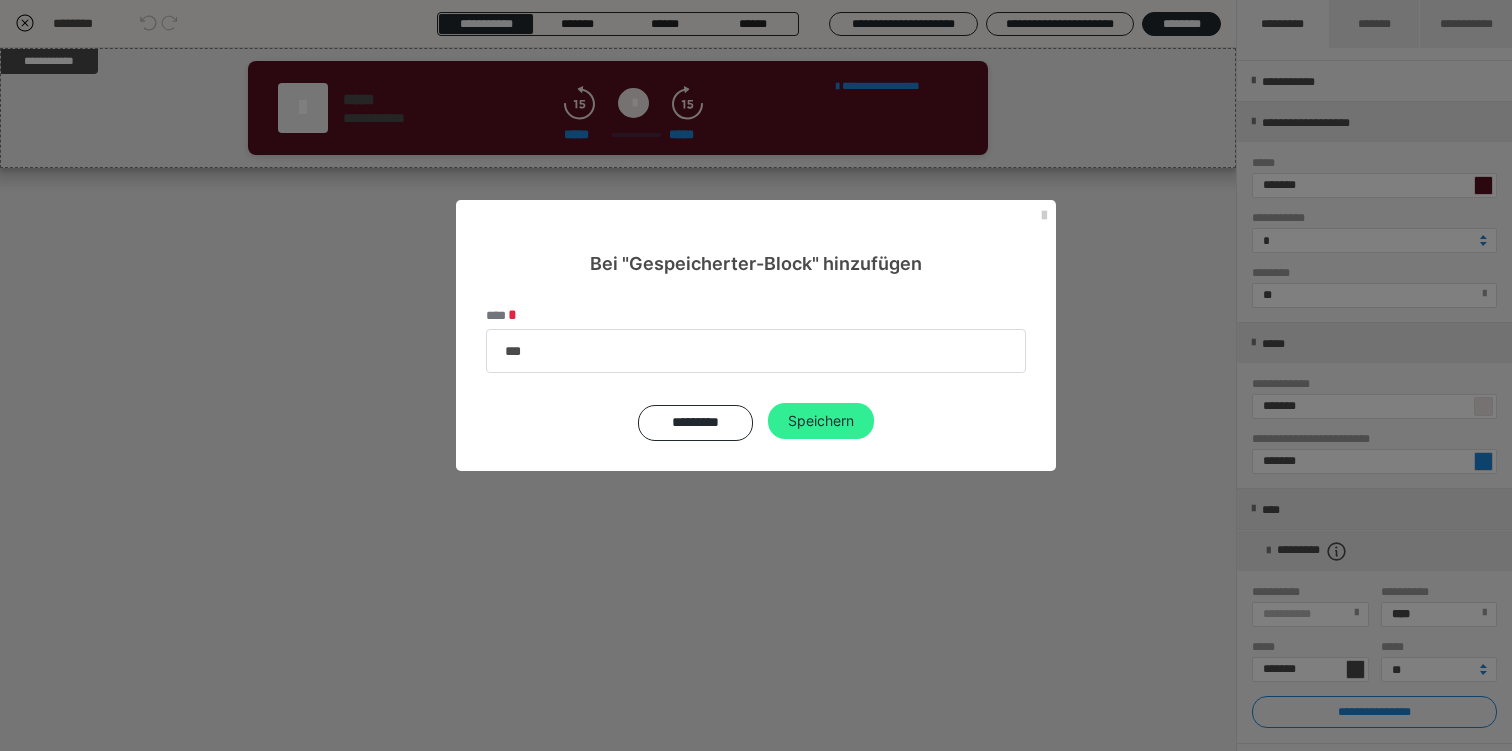 click on "Speichern" at bounding box center [821, 421] 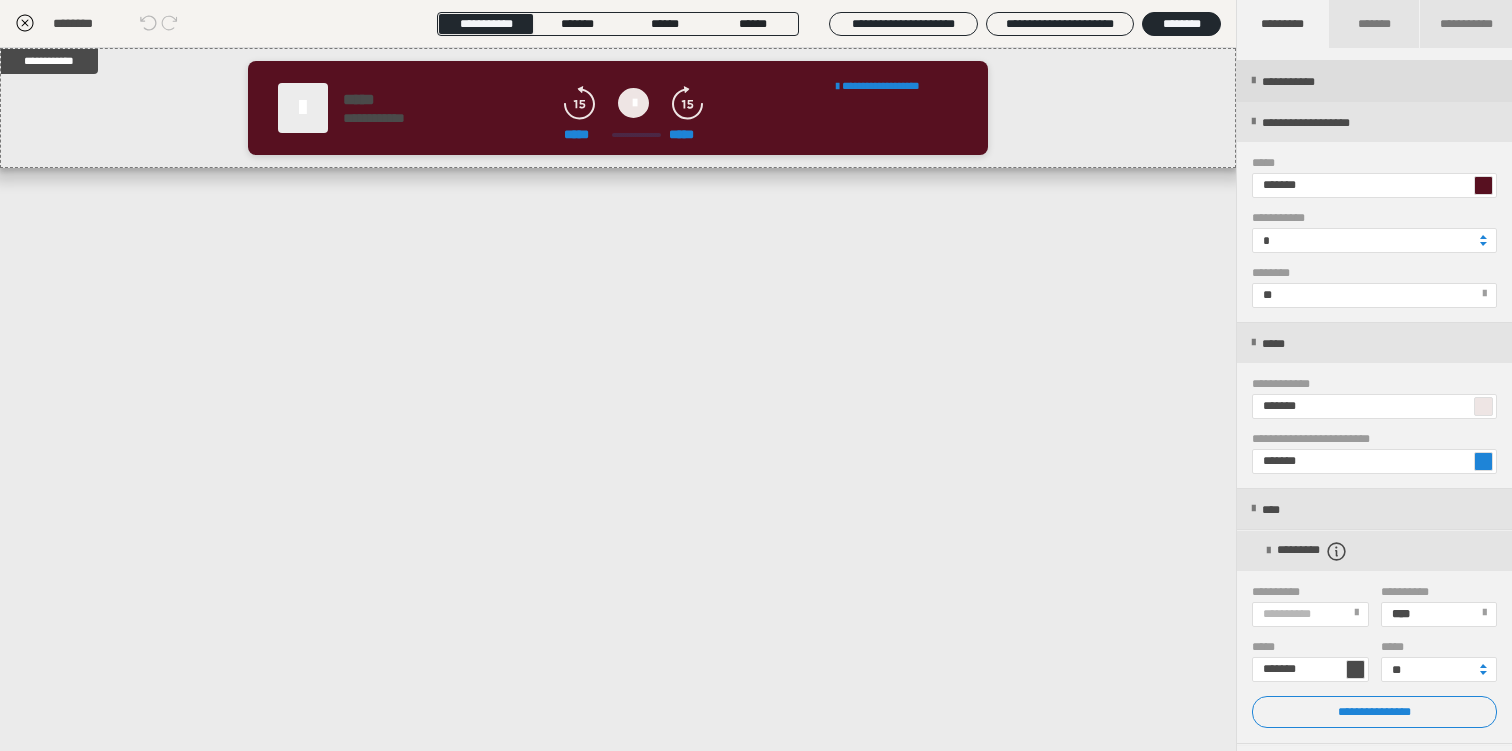 click on "**********" at bounding box center (1309, 82) 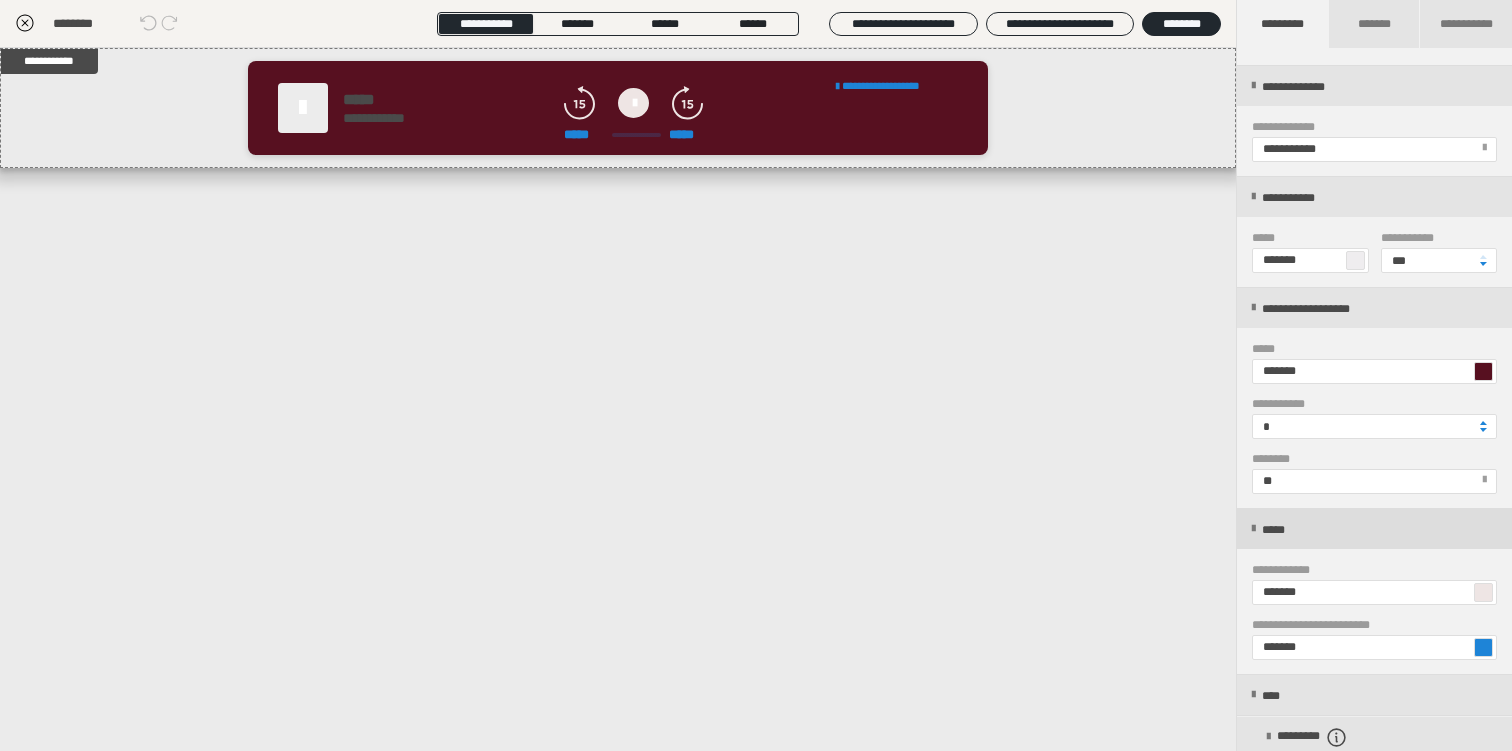 scroll, scrollTop: 0, scrollLeft: 0, axis: both 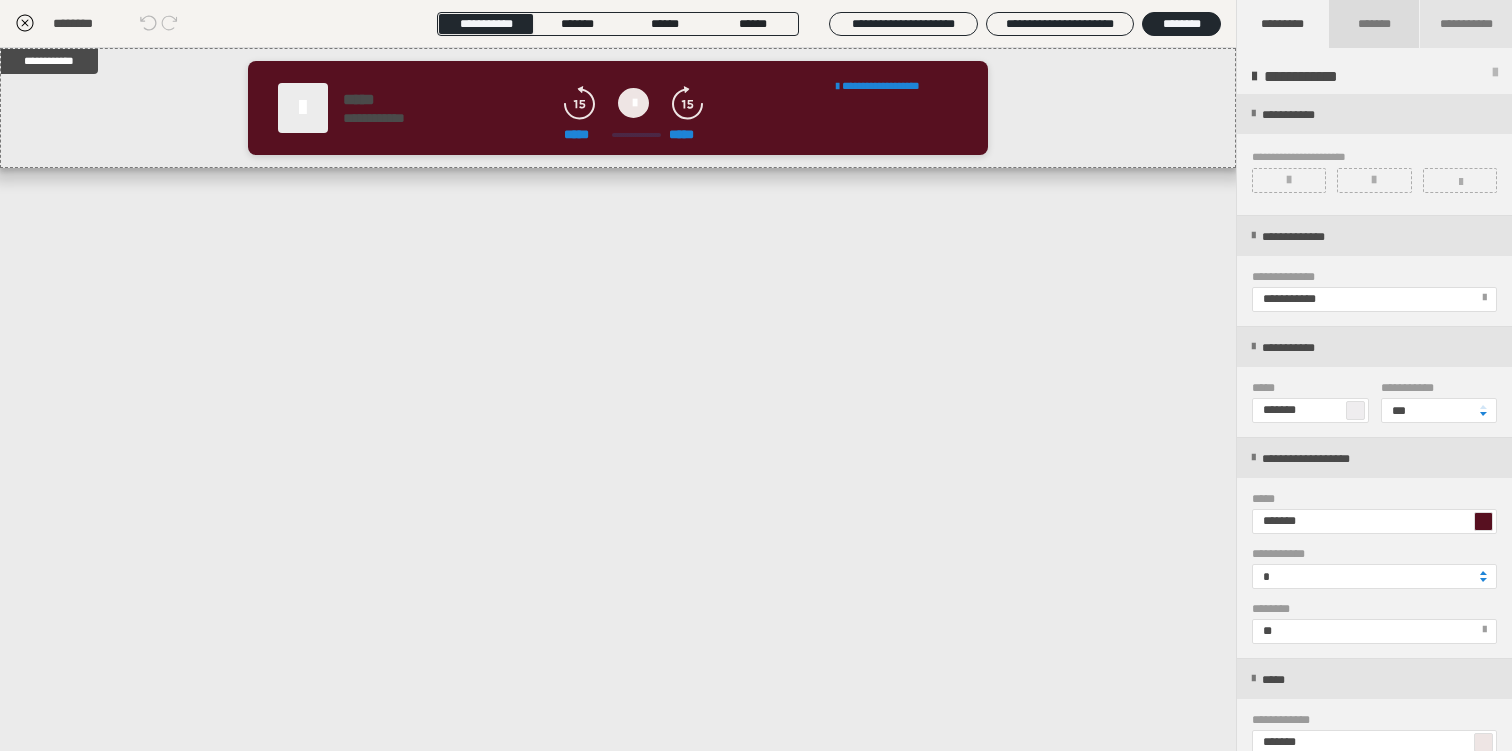 click on "*******" at bounding box center (1373, 24) 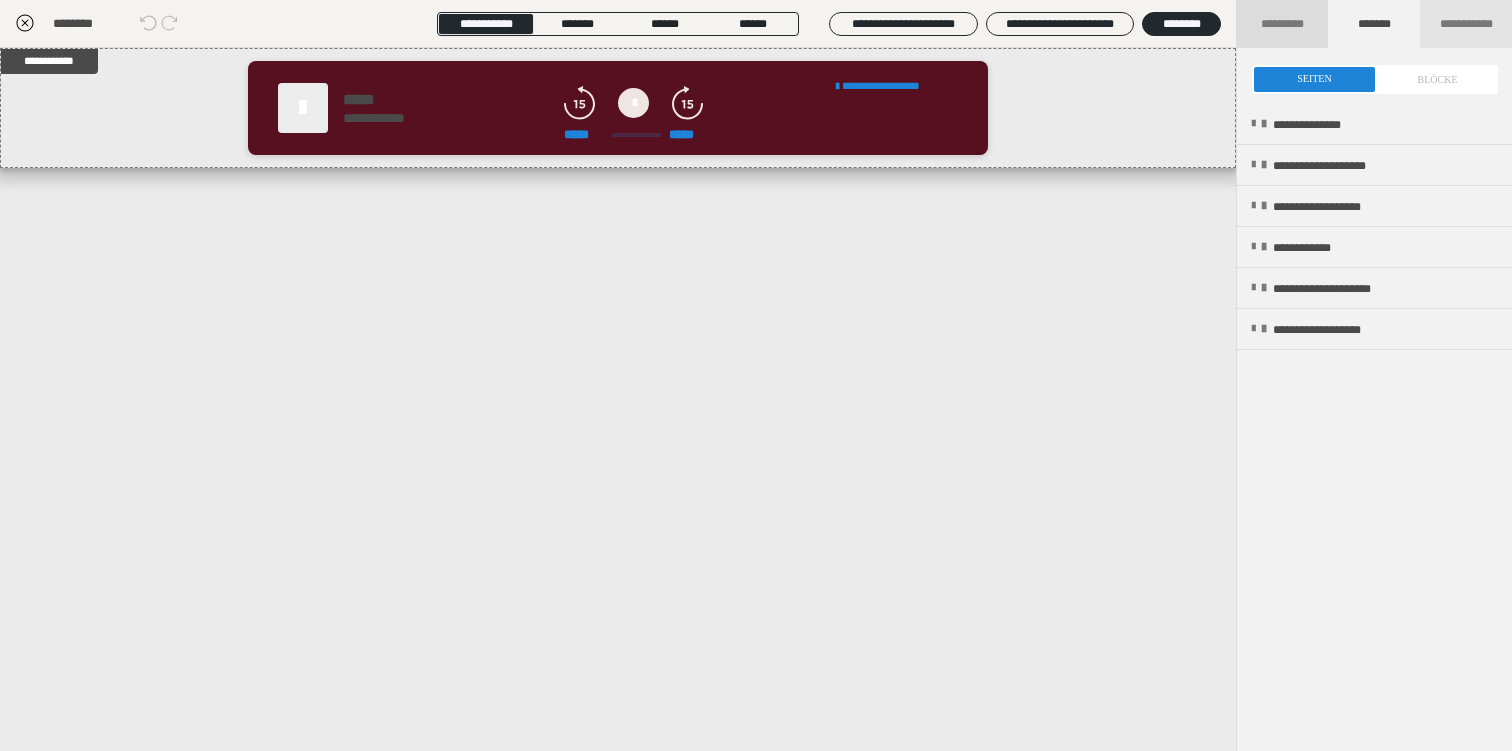 click on "*********" at bounding box center (1283, 24) 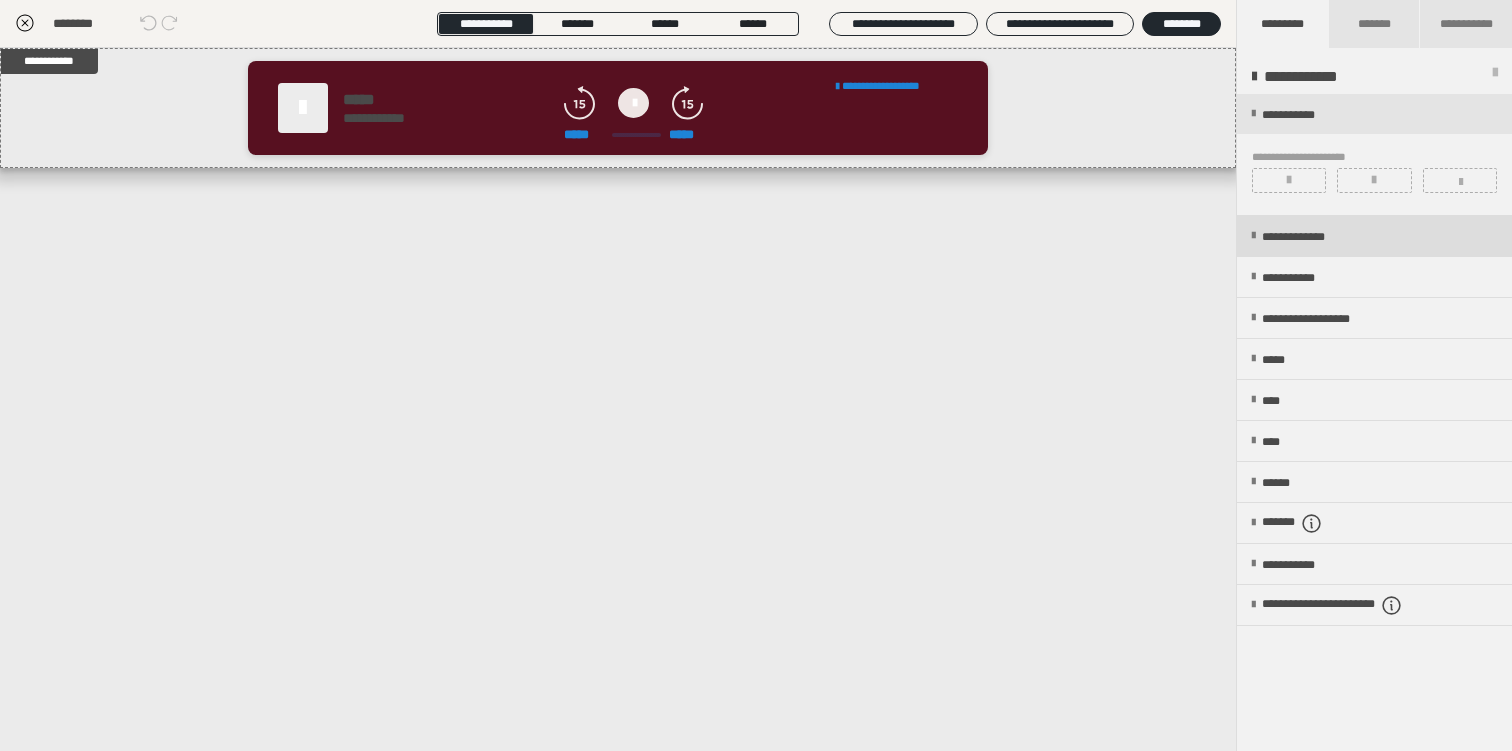 click on "**********" at bounding box center [1312, 237] 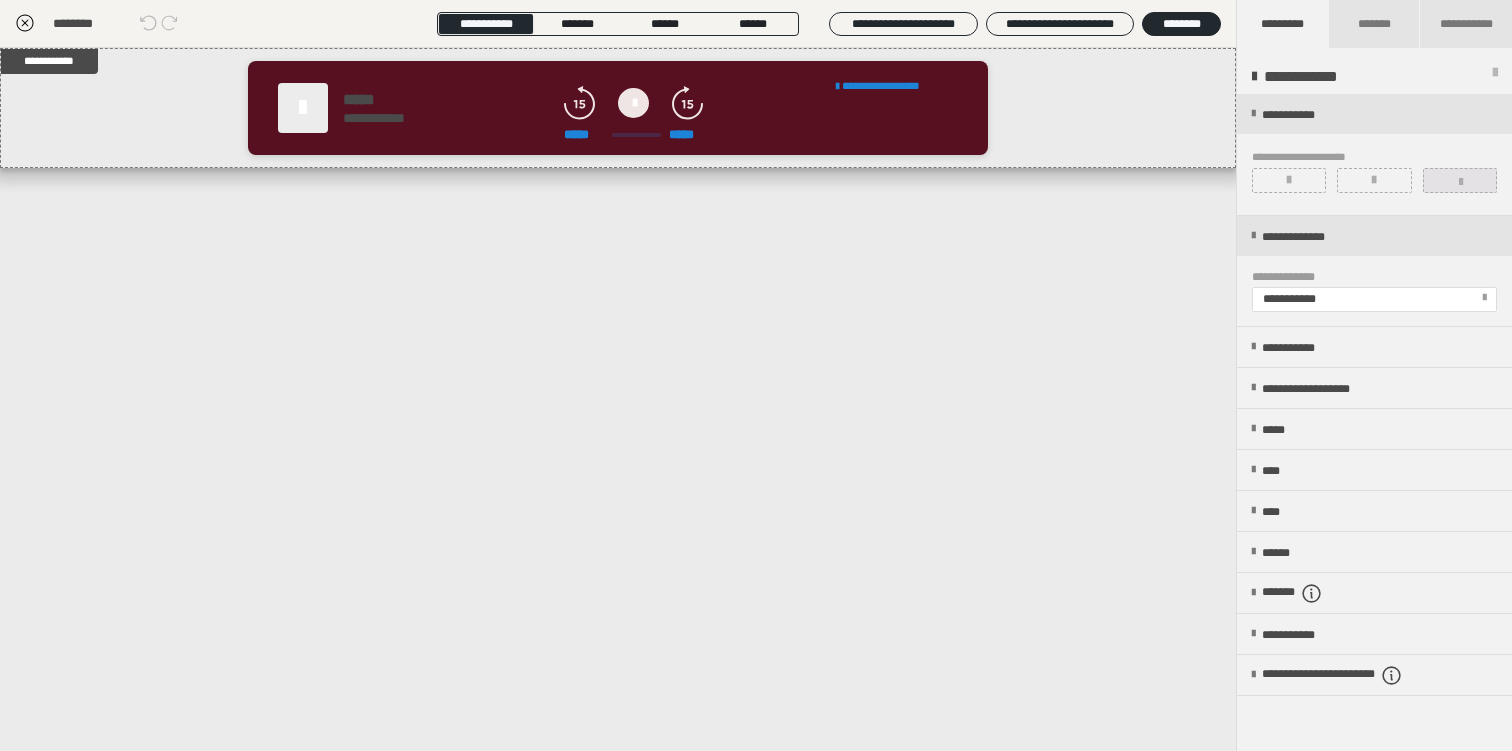 click at bounding box center (1460, 180) 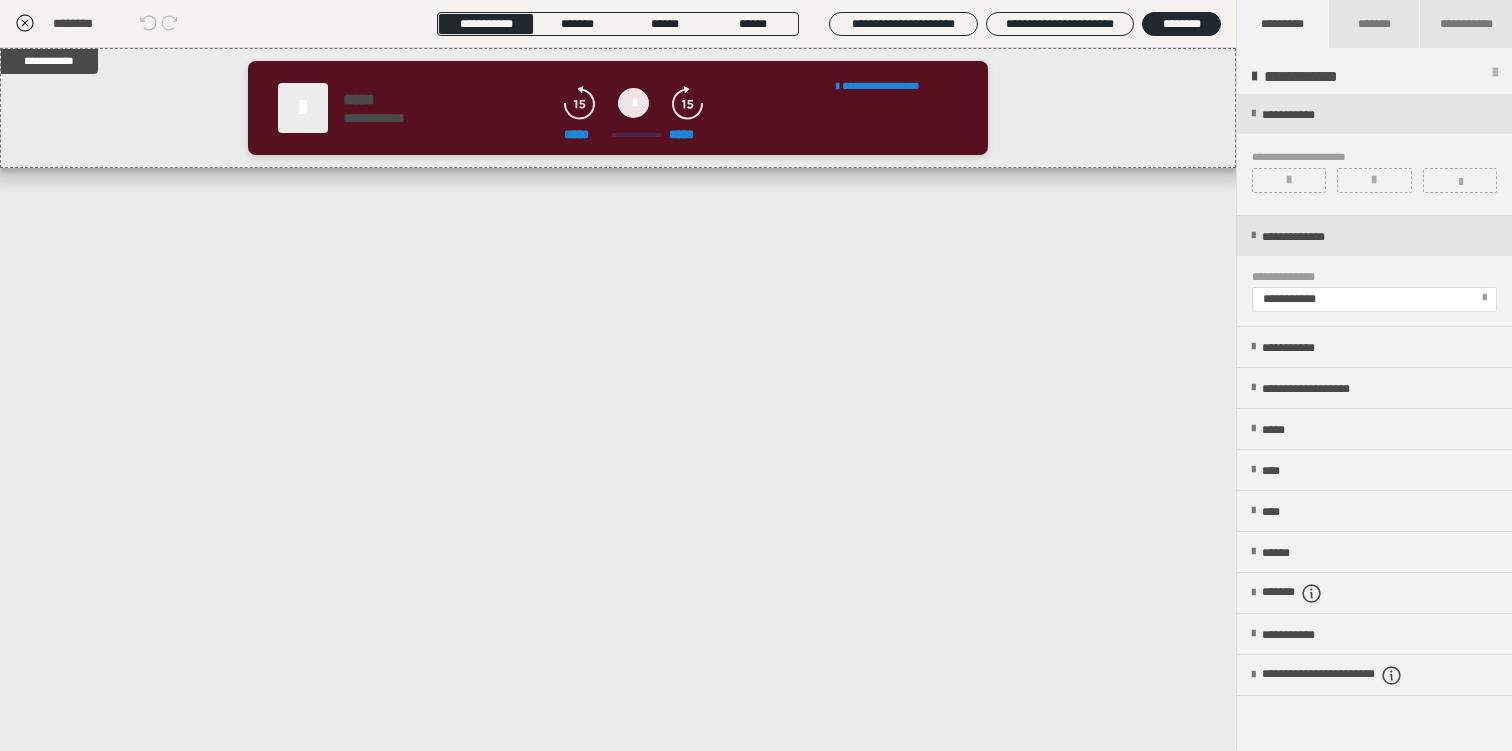 click on "**********" at bounding box center [618, 399] 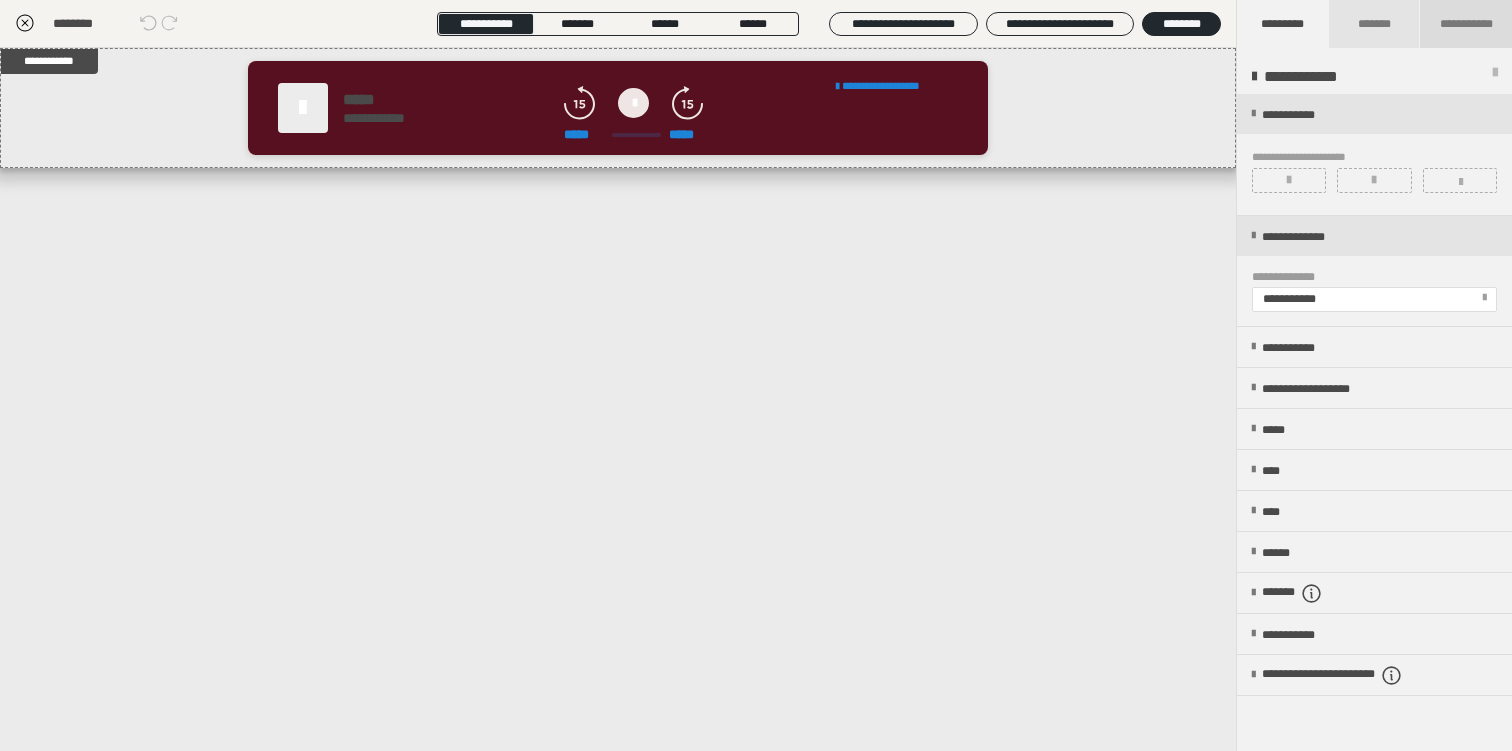 click on "**********" at bounding box center (1466, 24) 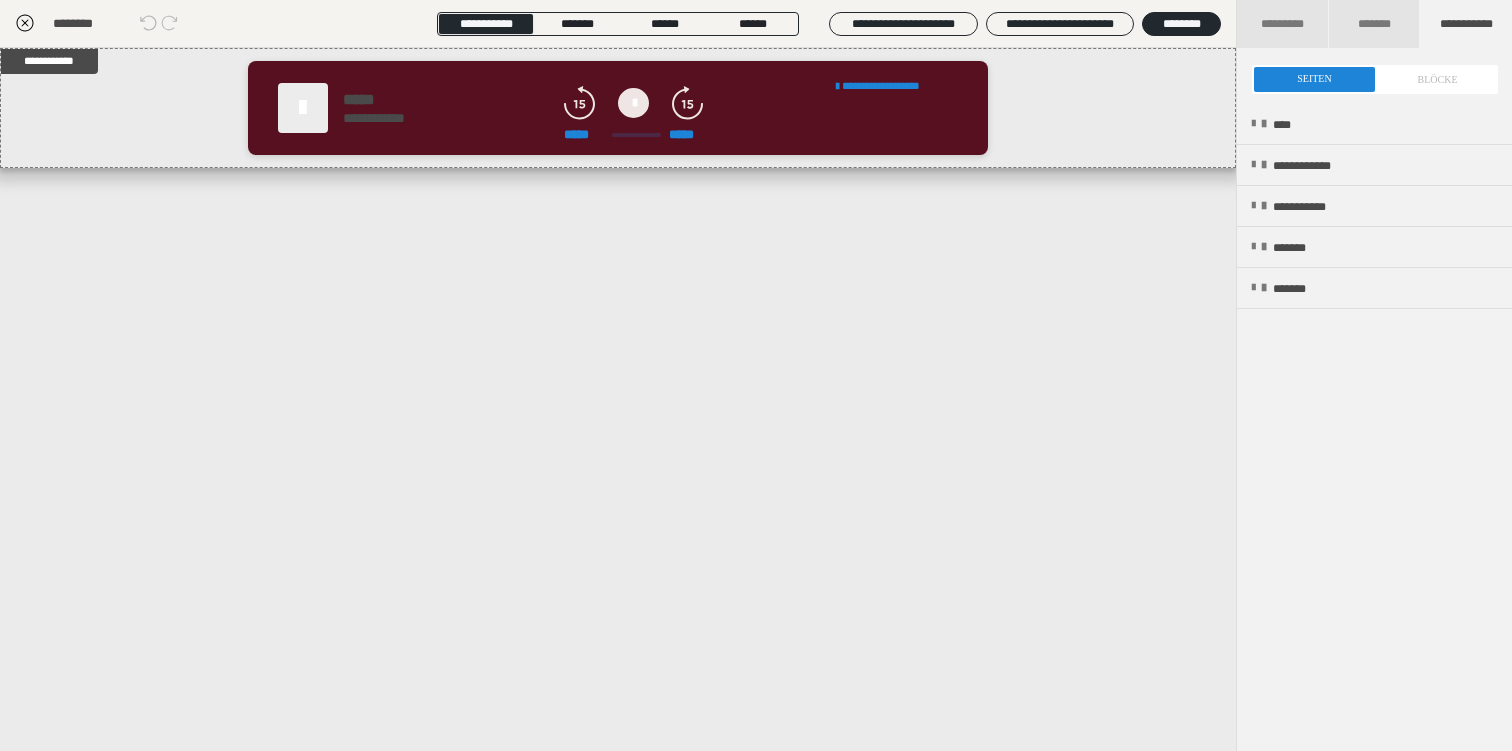 click at bounding box center (1375, 79) 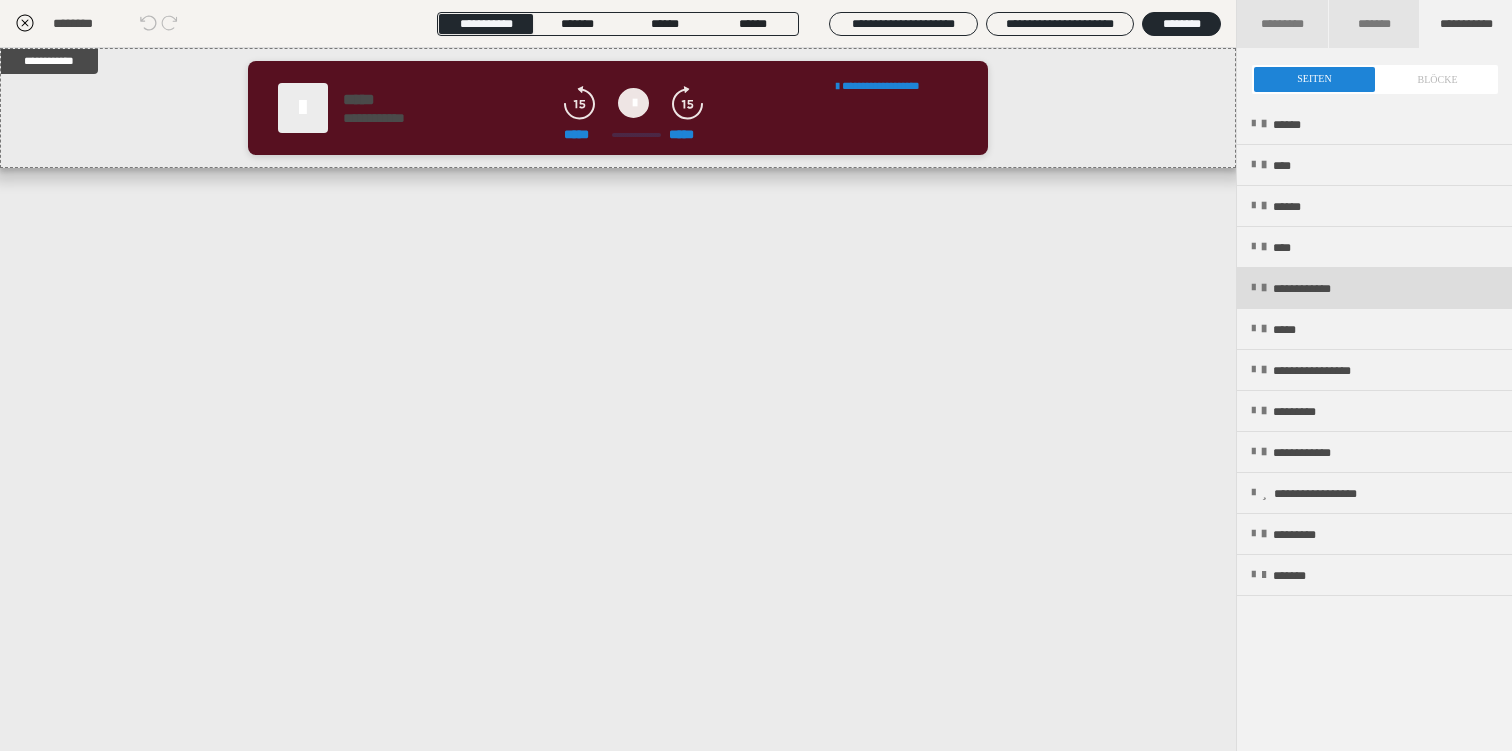 click on "**********" at bounding box center (1374, 288) 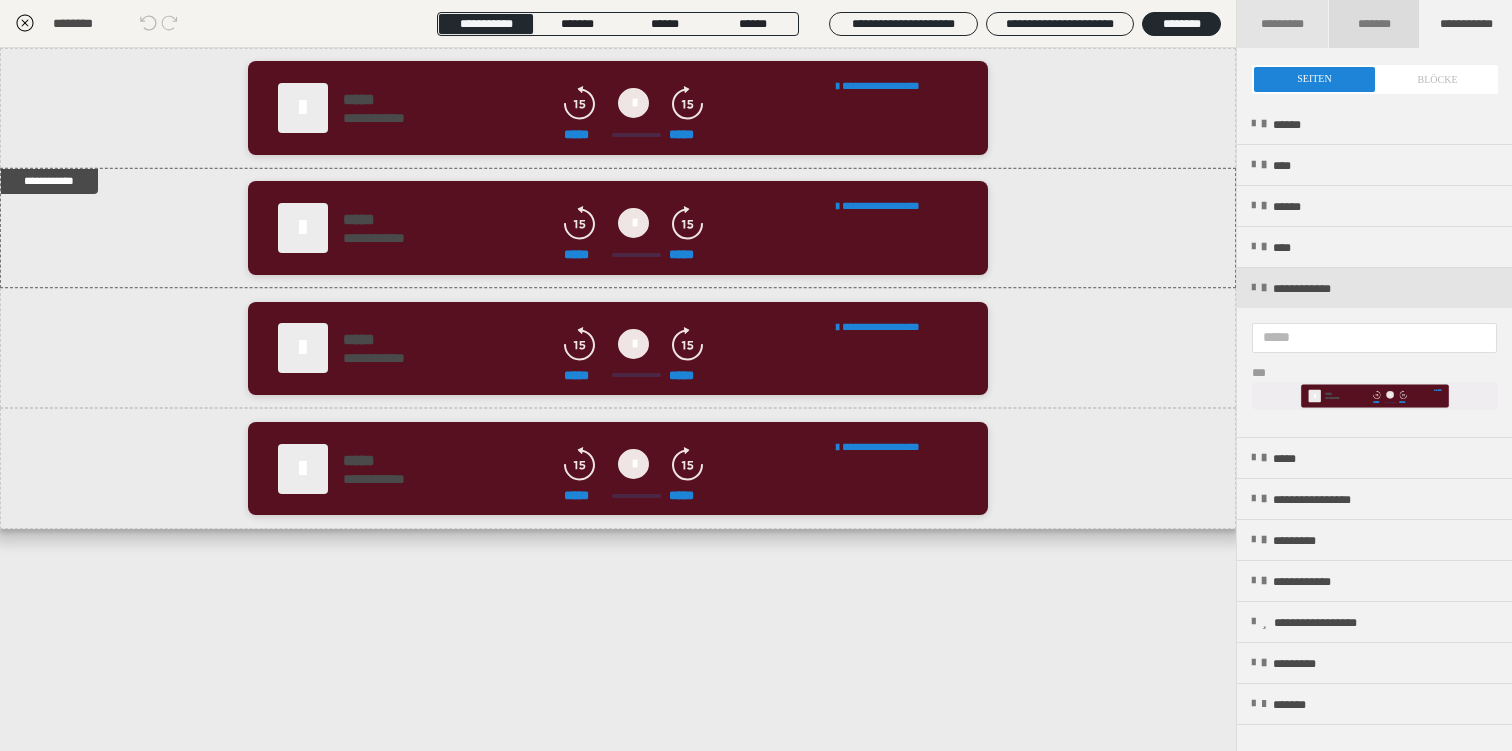 drag, startPoint x: 1079, startPoint y: 301, endPoint x: 1335, endPoint y: 40, distance: 365.5913 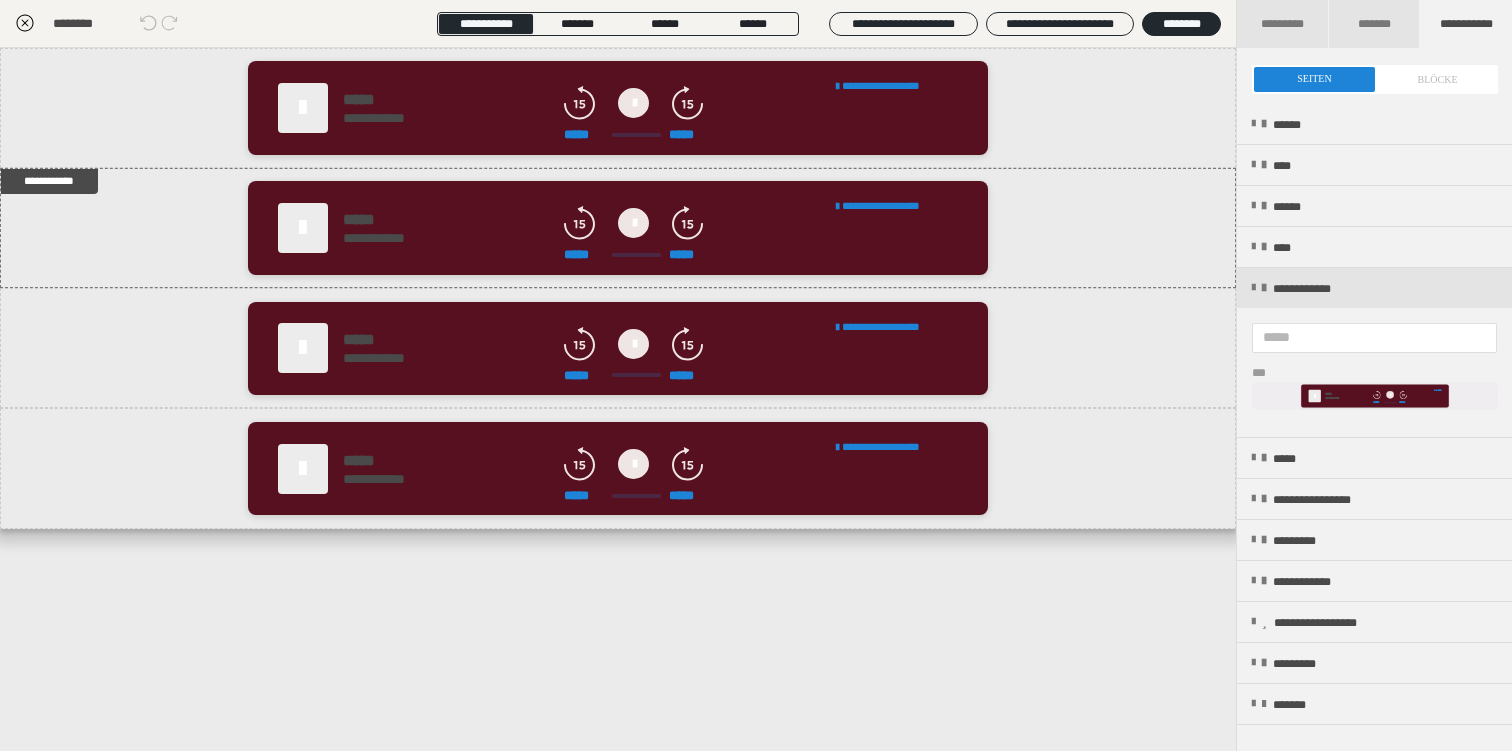 click on "**********" at bounding box center [1466, 24] 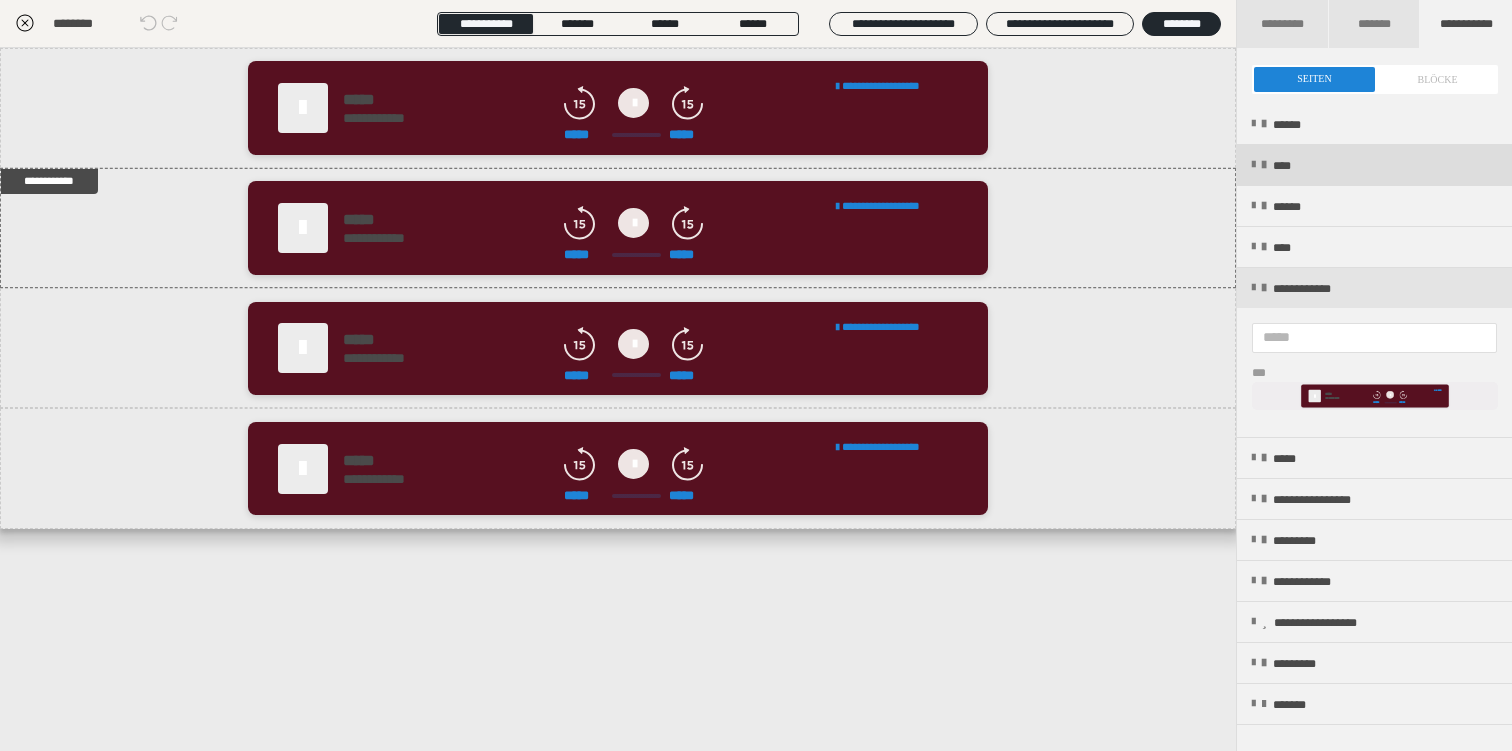 click on "****" at bounding box center [1374, 165] 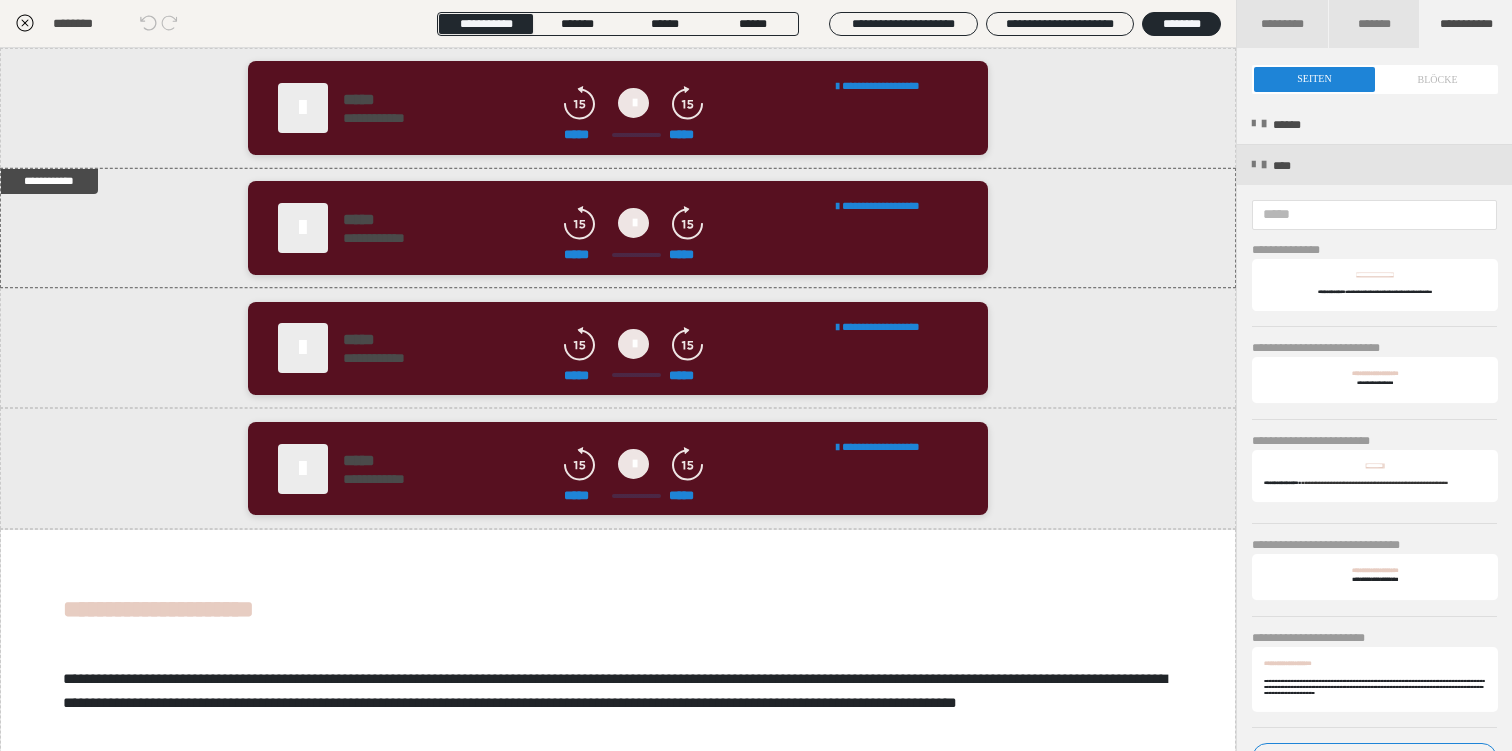 drag, startPoint x: 1343, startPoint y: 676, endPoint x: 1210, endPoint y: 3, distance: 686.01605 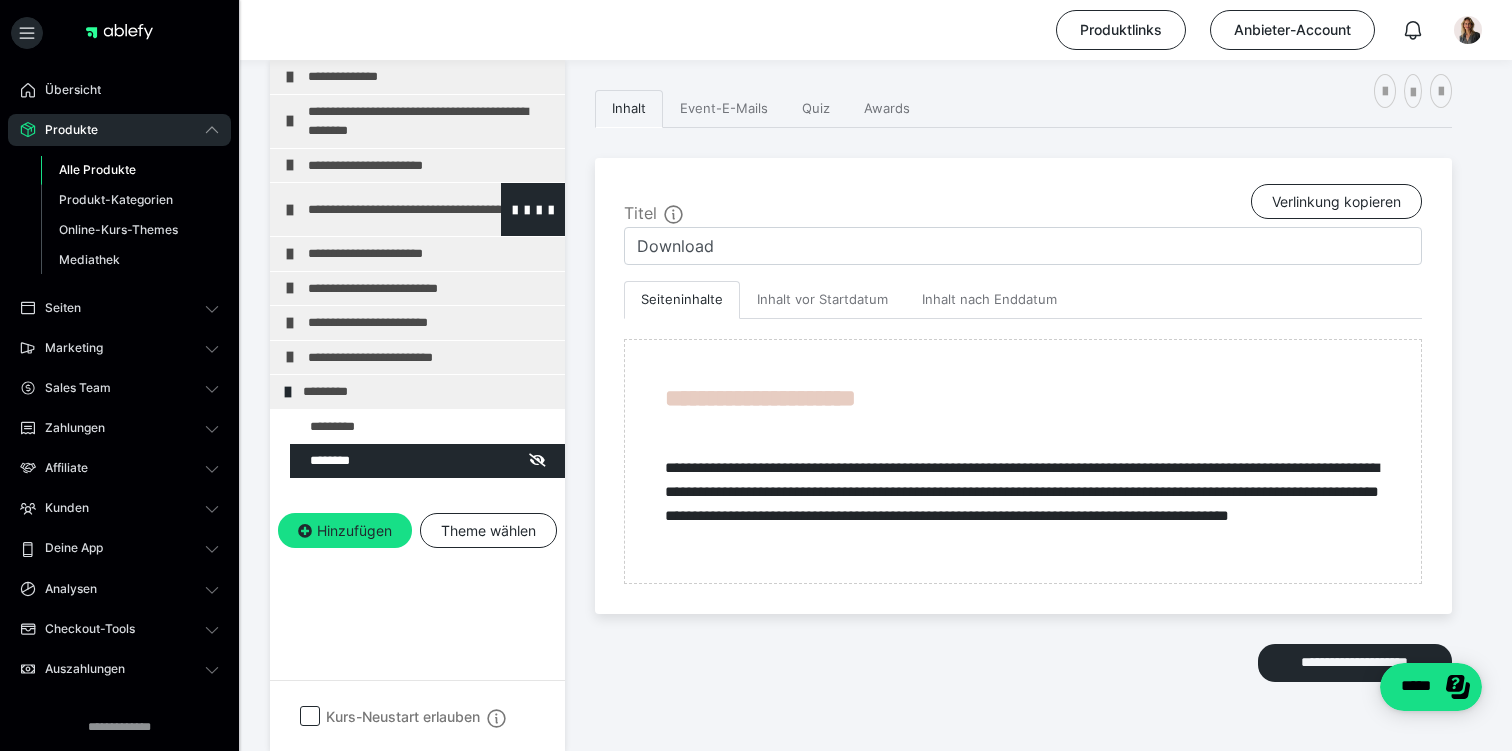 click on "**********" at bounding box center (431, 209) 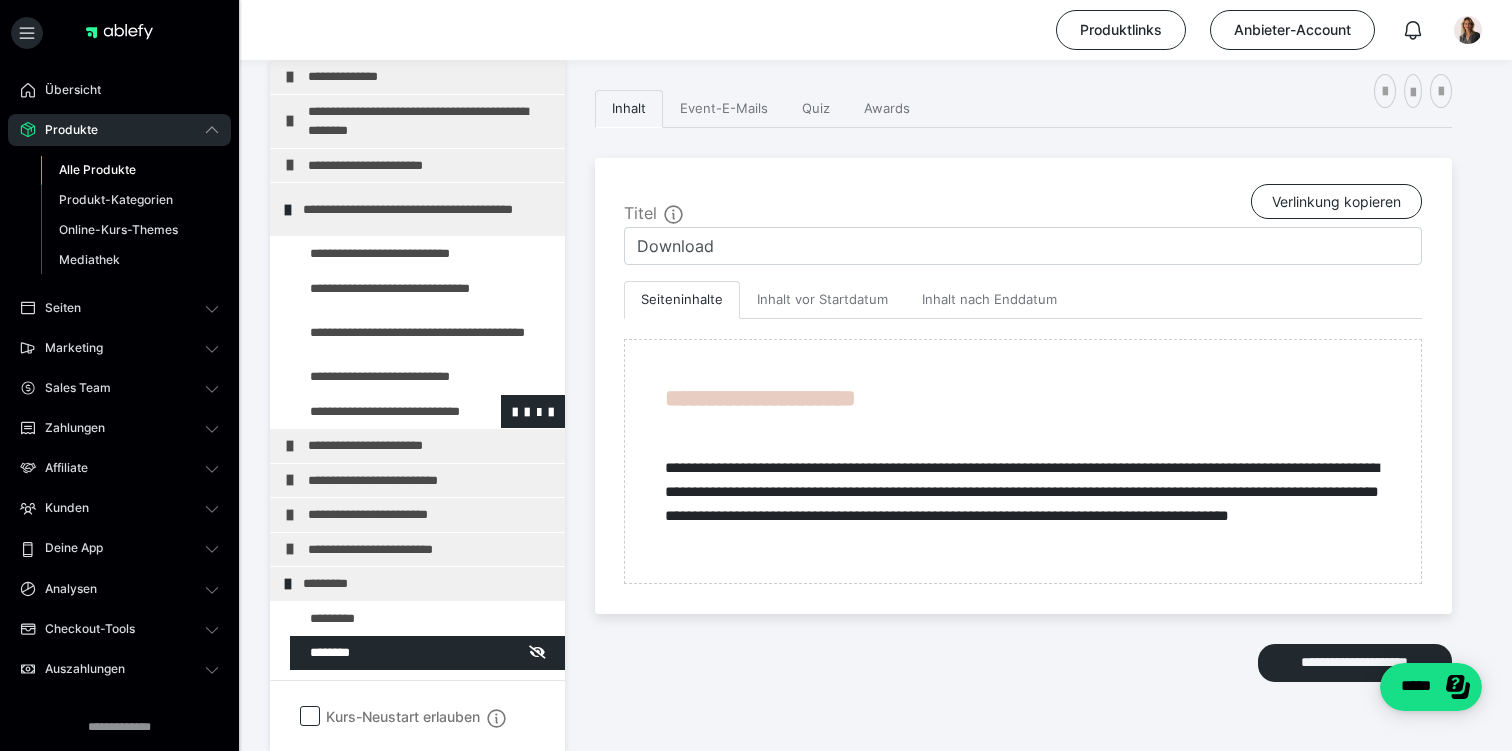 click at bounding box center [375, 412] 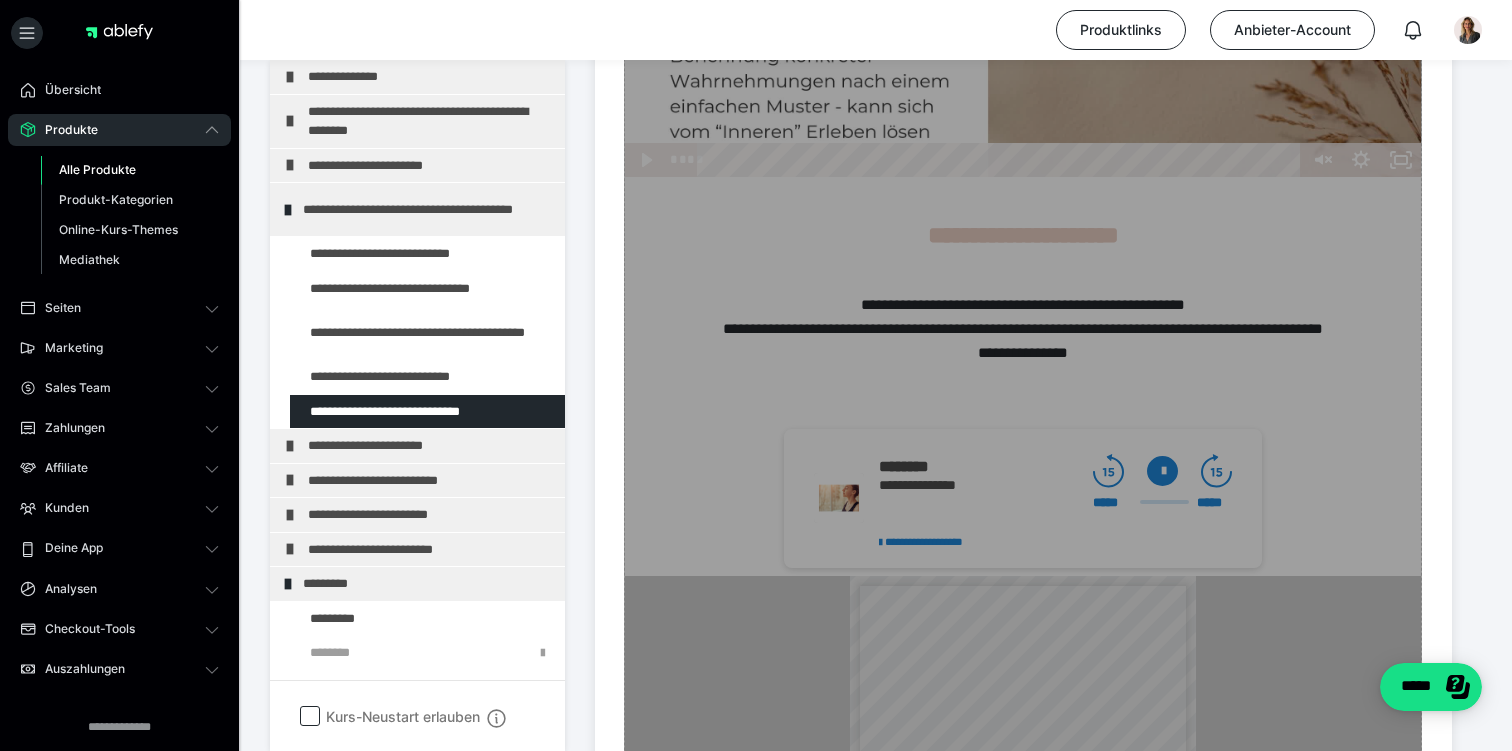 scroll, scrollTop: 1072, scrollLeft: 0, axis: vertical 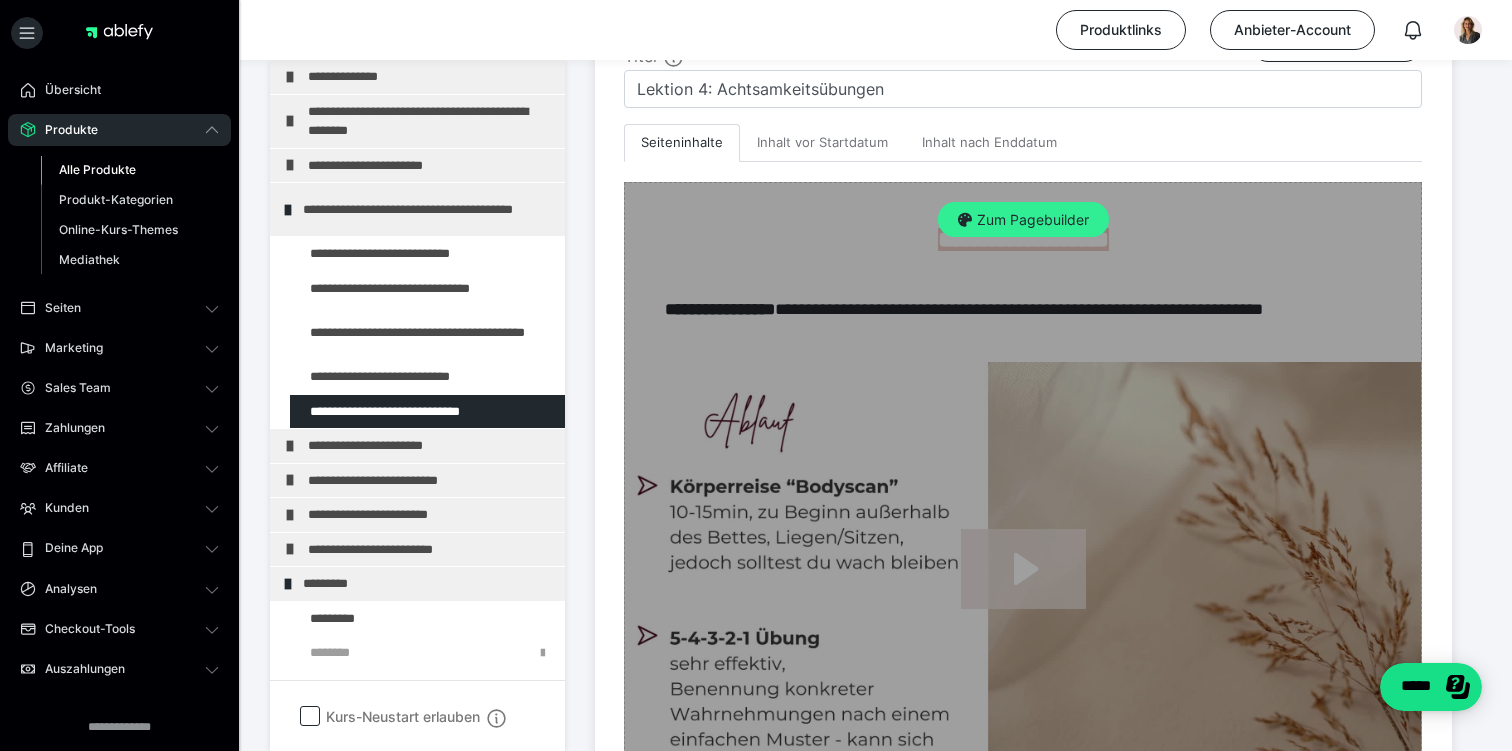 click on "Zum Pagebuilder" at bounding box center (1023, 220) 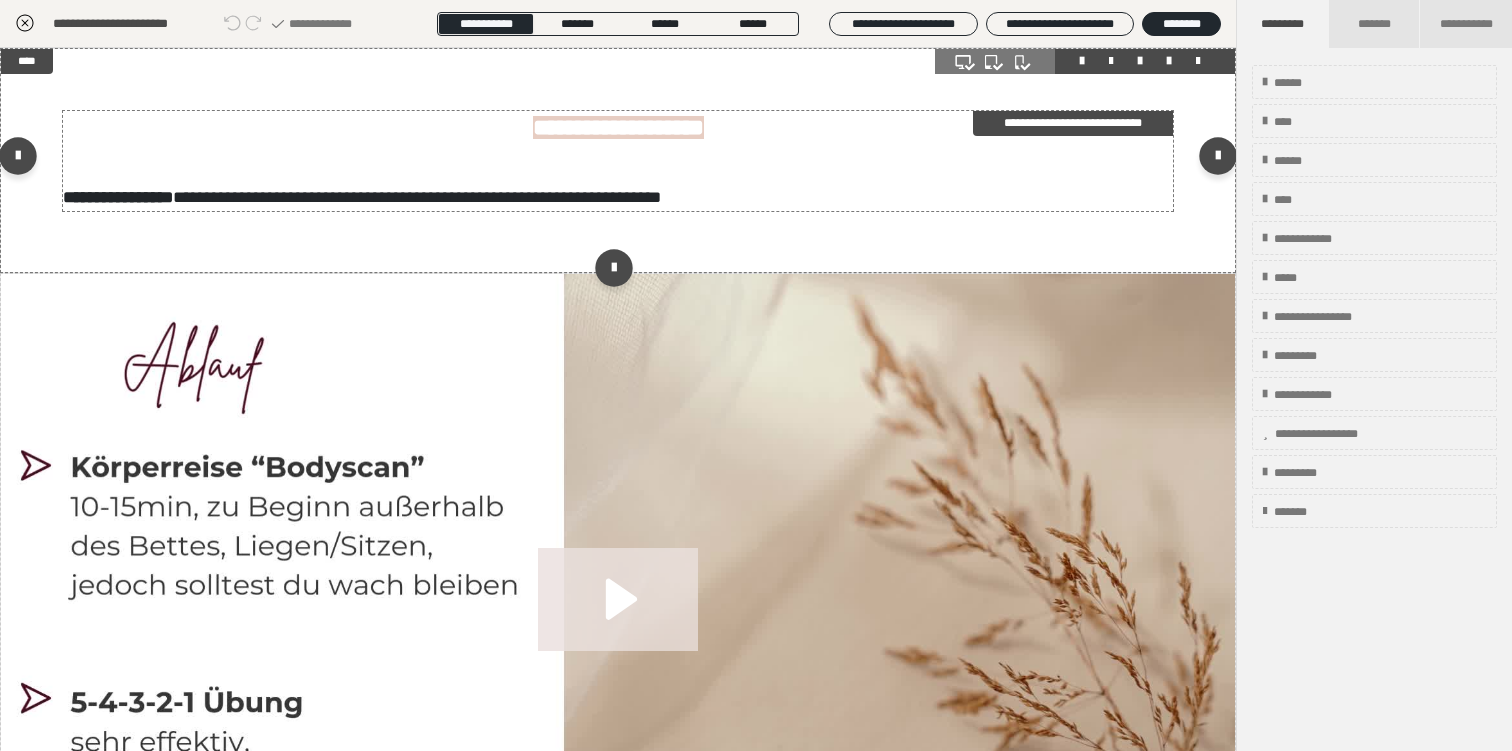 click on "**********" at bounding box center (1073, 123) 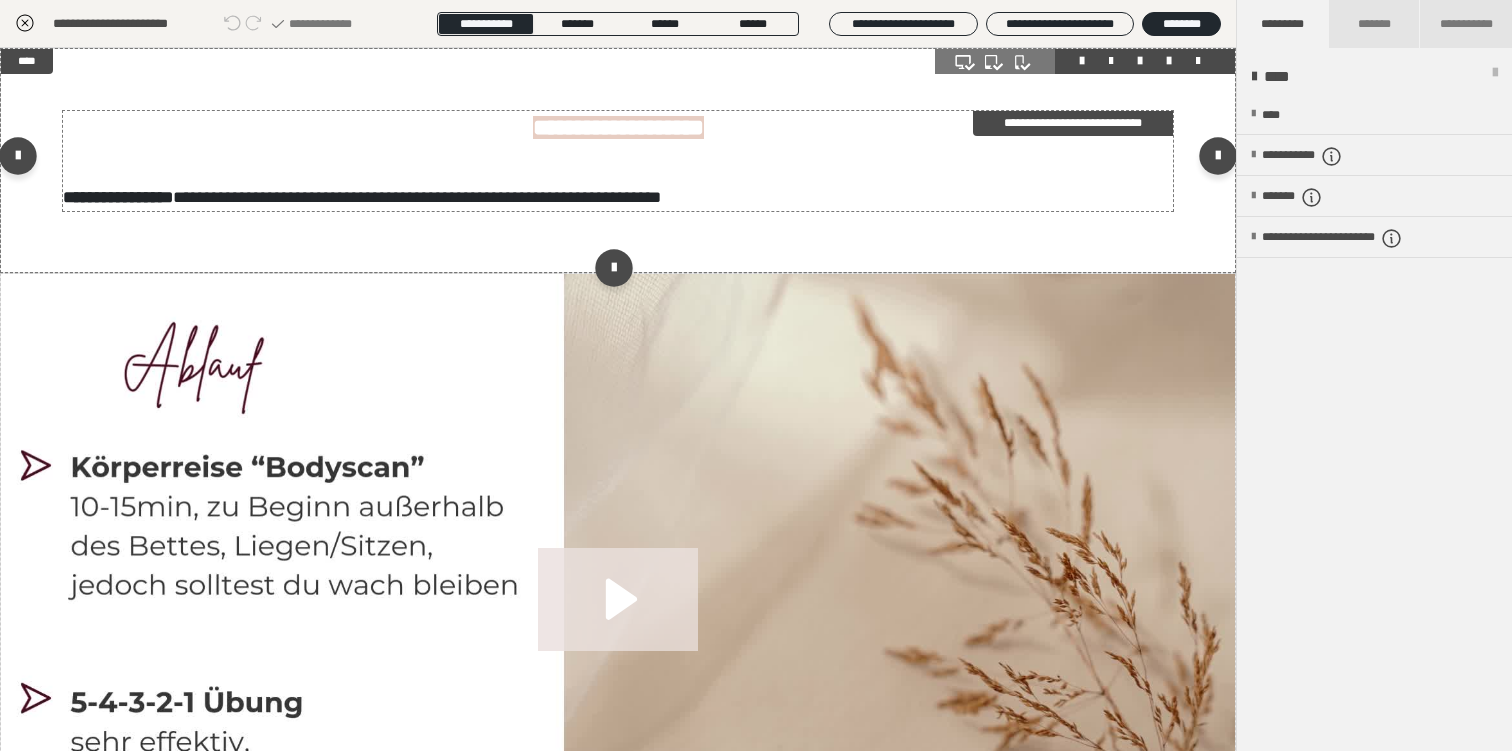 click on "**********" at bounding box center (1073, 123) 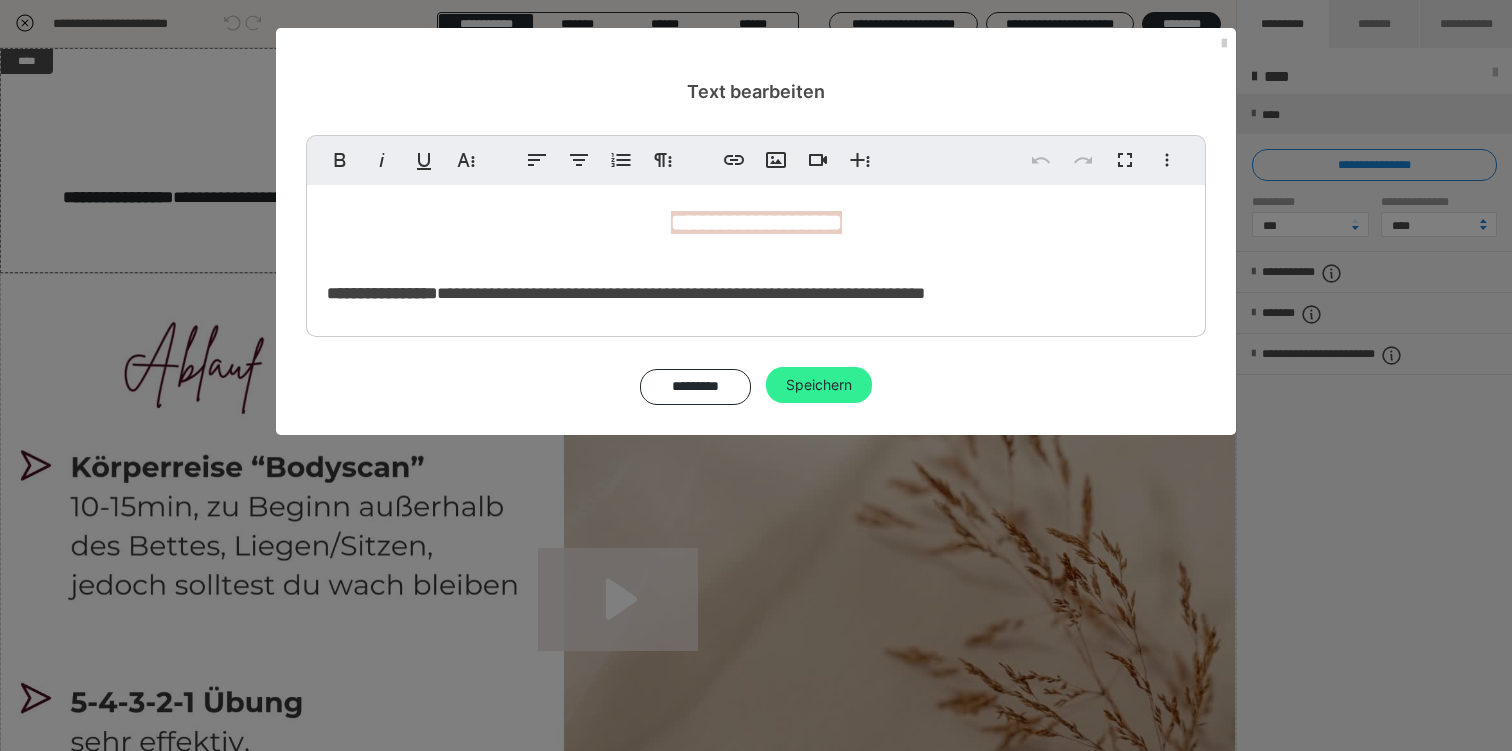 click on "Speichern" at bounding box center (819, 385) 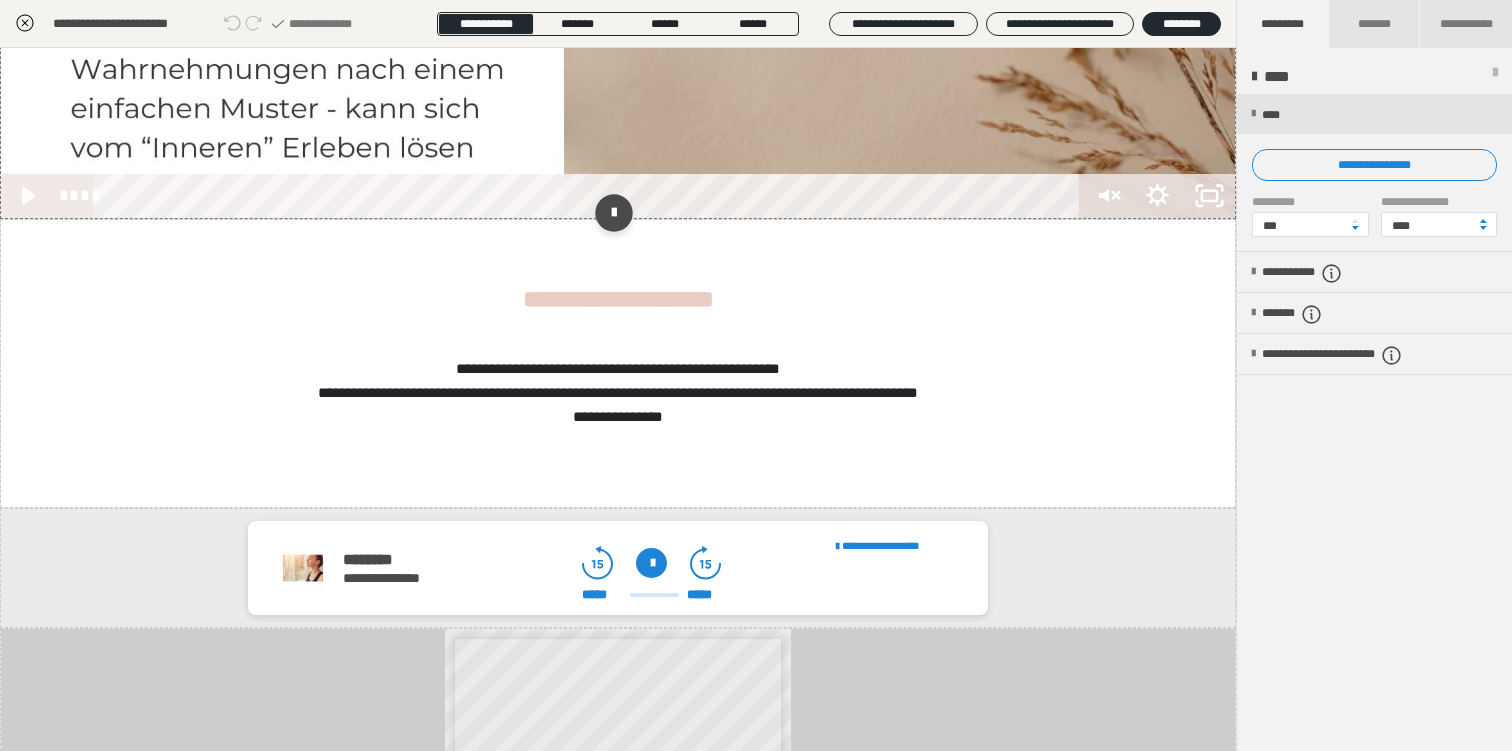 scroll, scrollTop: 778, scrollLeft: 0, axis: vertical 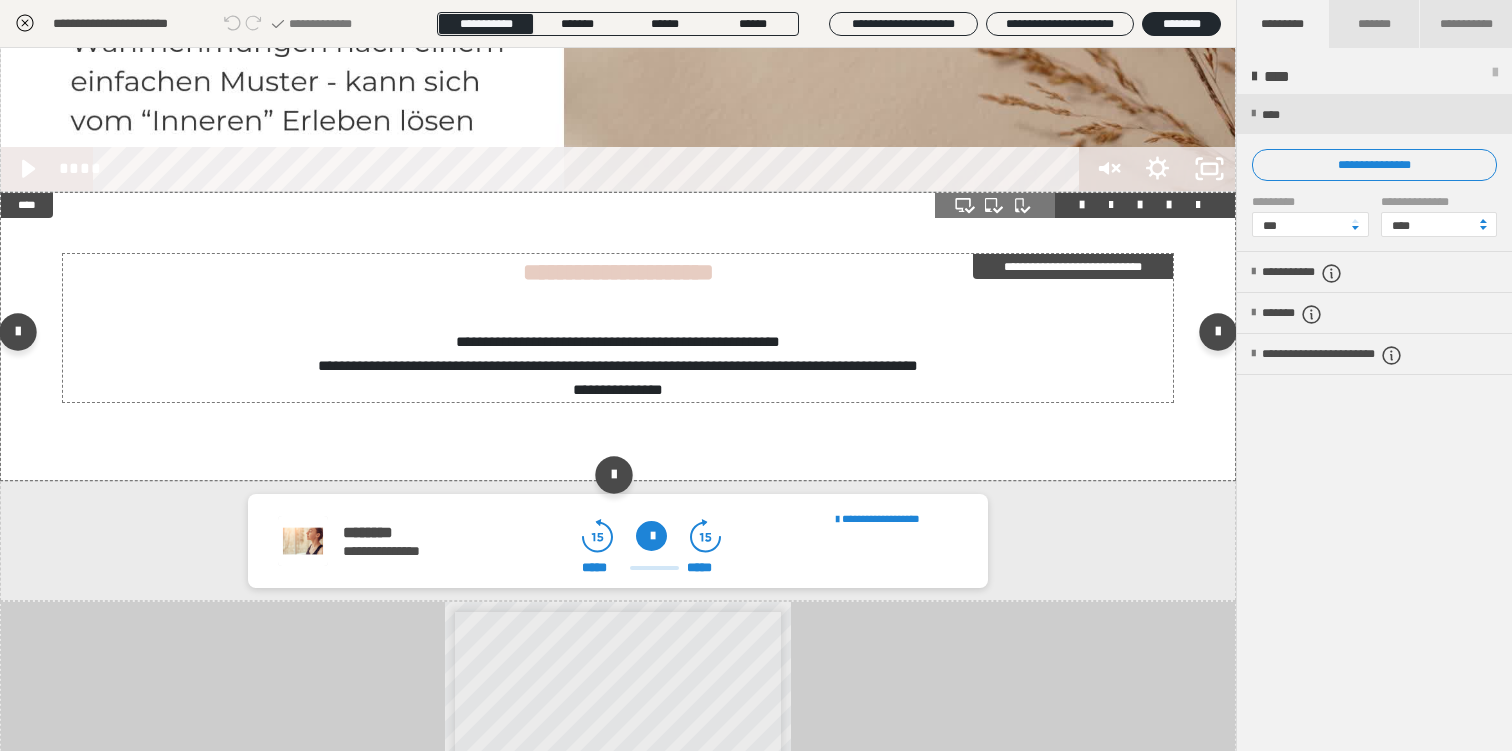 click on "**********" at bounding box center [1073, 266] 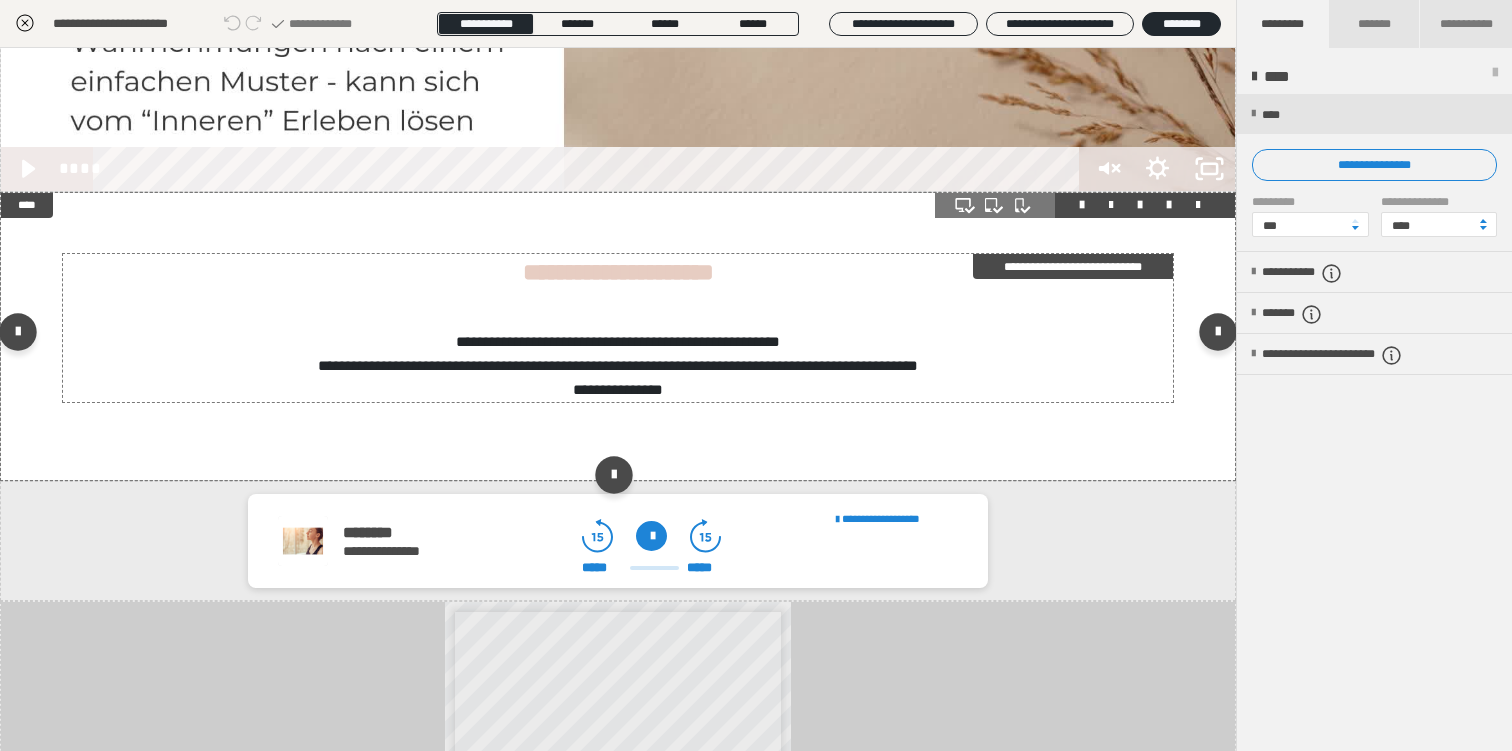 click on "**********" at bounding box center [1073, 266] 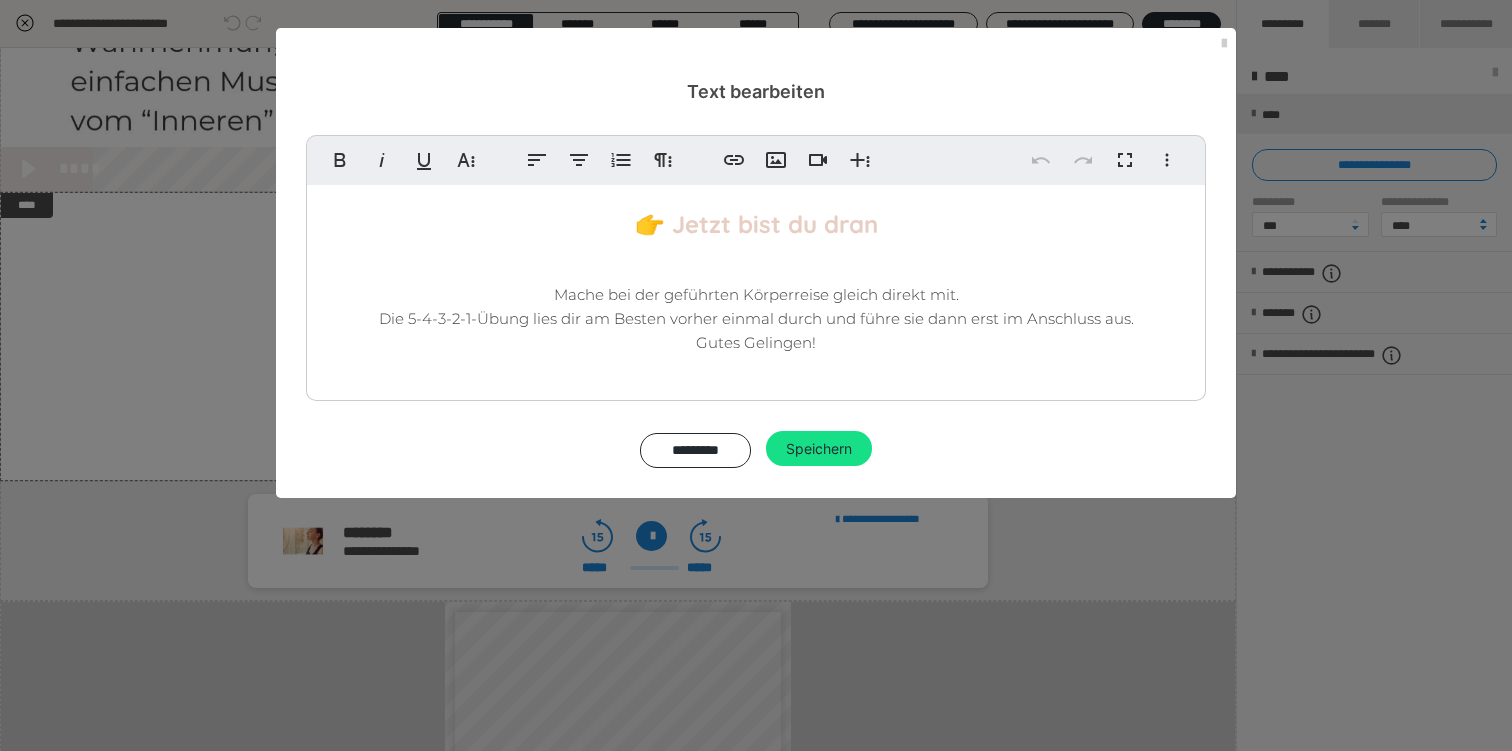 click on "Mache bei der geführten Körperreise gleich direkt mit.  Die 5-4-3-2-1-Übung lies dir am Besten vorher einmal durch und führe sie dann erst im Anschluss aus.  Gutes Gelingen!" at bounding box center (756, 319) 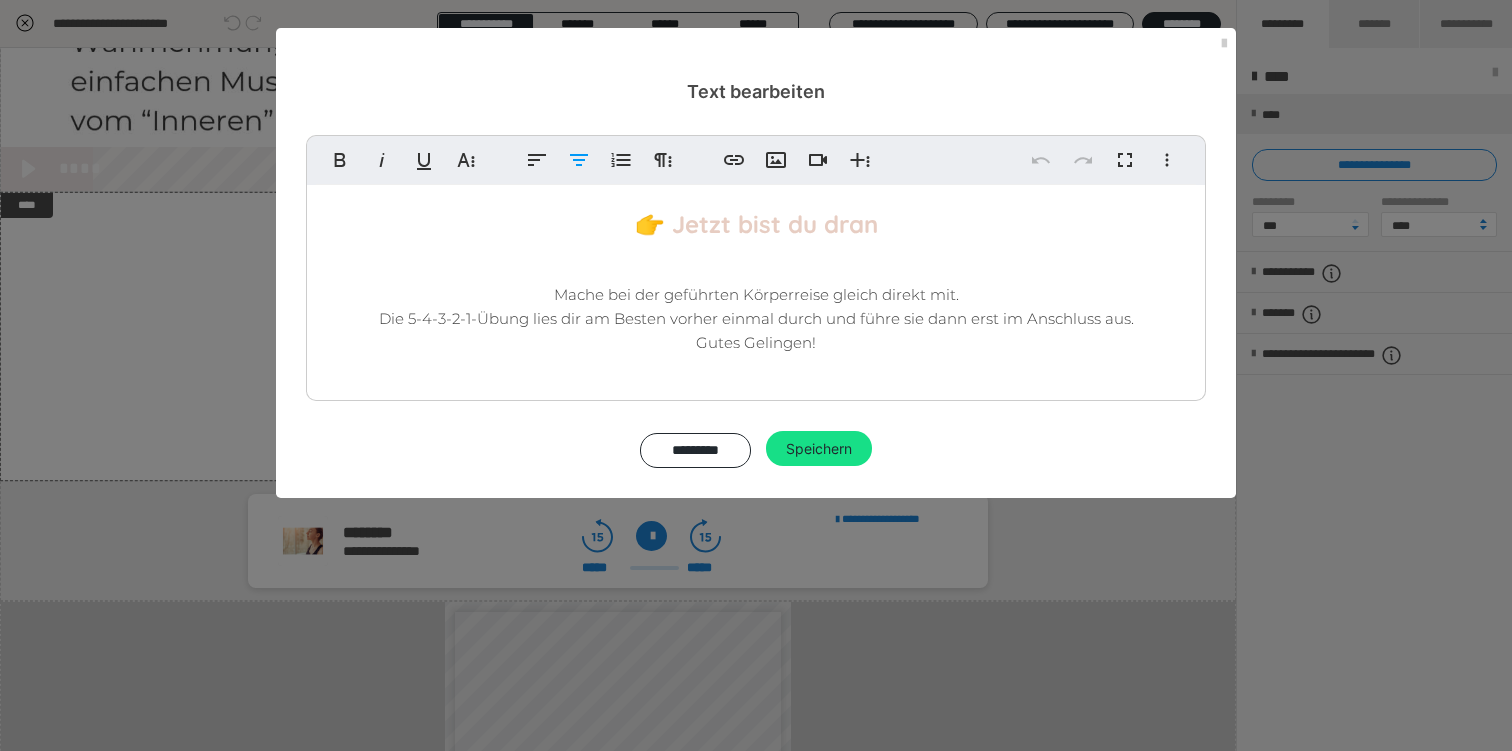 click on "Mache bei der geführten Körperreise gleich direkt mit.  Die 5-4-3-2-1-Übung lies dir am Besten vorher einmal durch und führe sie dann erst im Anschluss aus.  Gutes Gelingen!" at bounding box center (756, 319) 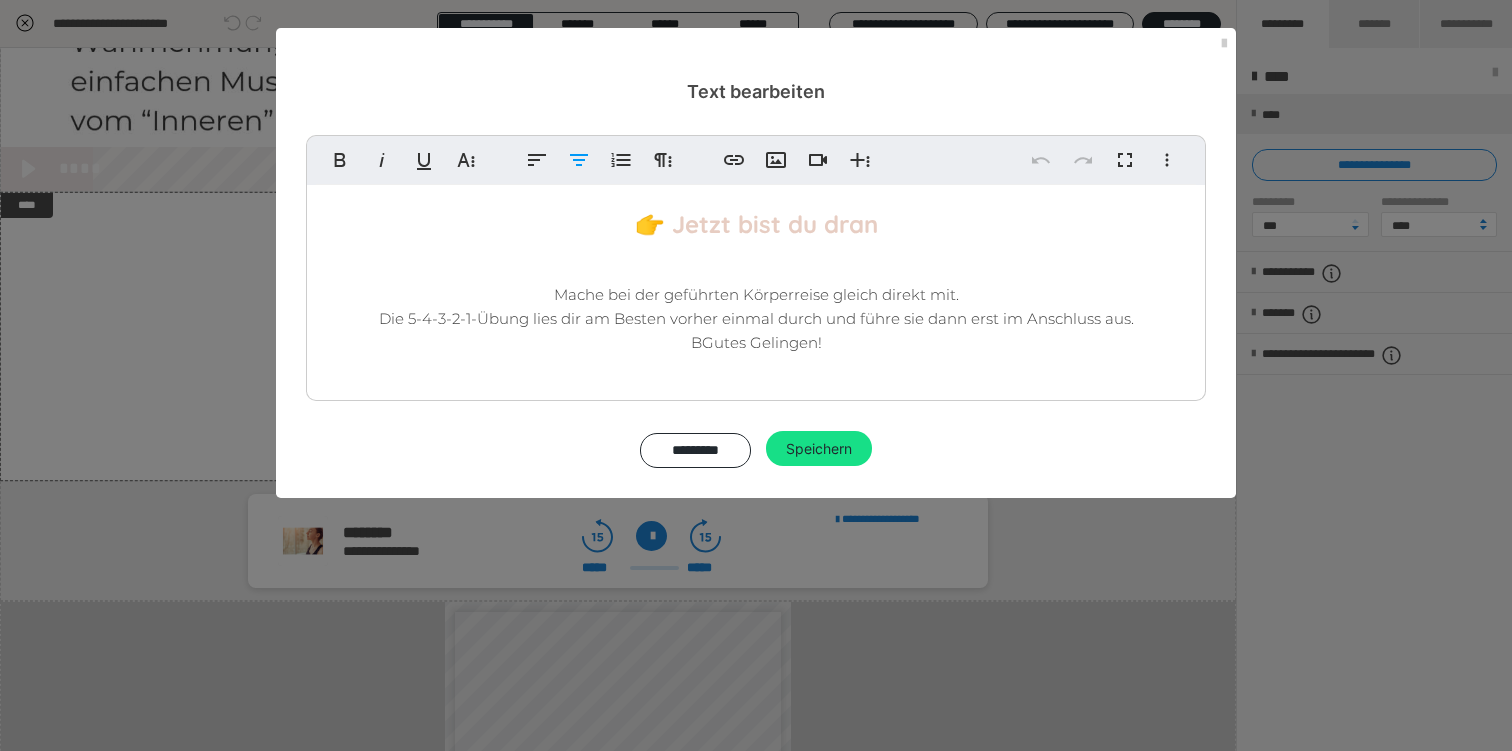 type 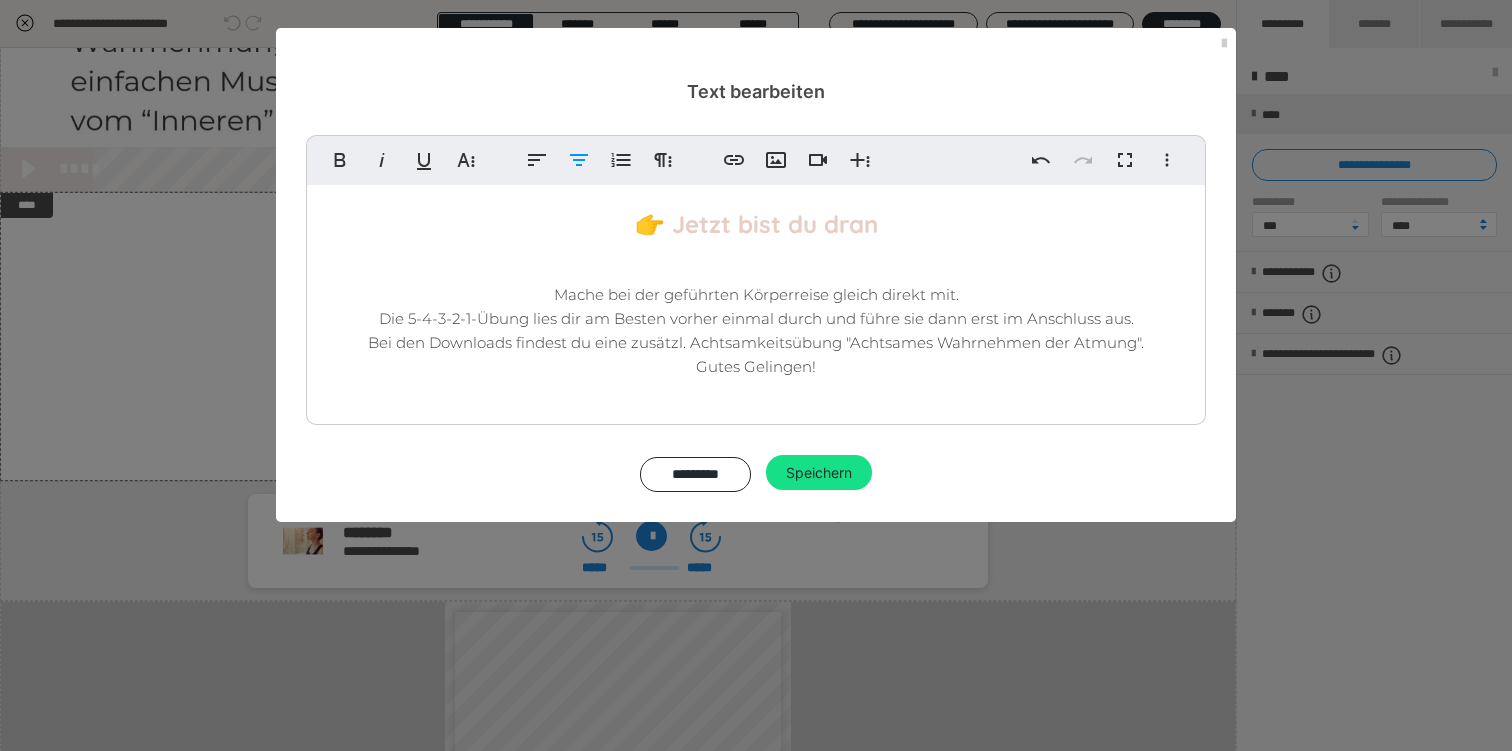 click on "Bei den Downloads findest du eine zusätzl. Achtsamkeitsübung "Achtsames Wahrnehmen der Atmung"." at bounding box center (756, 342) 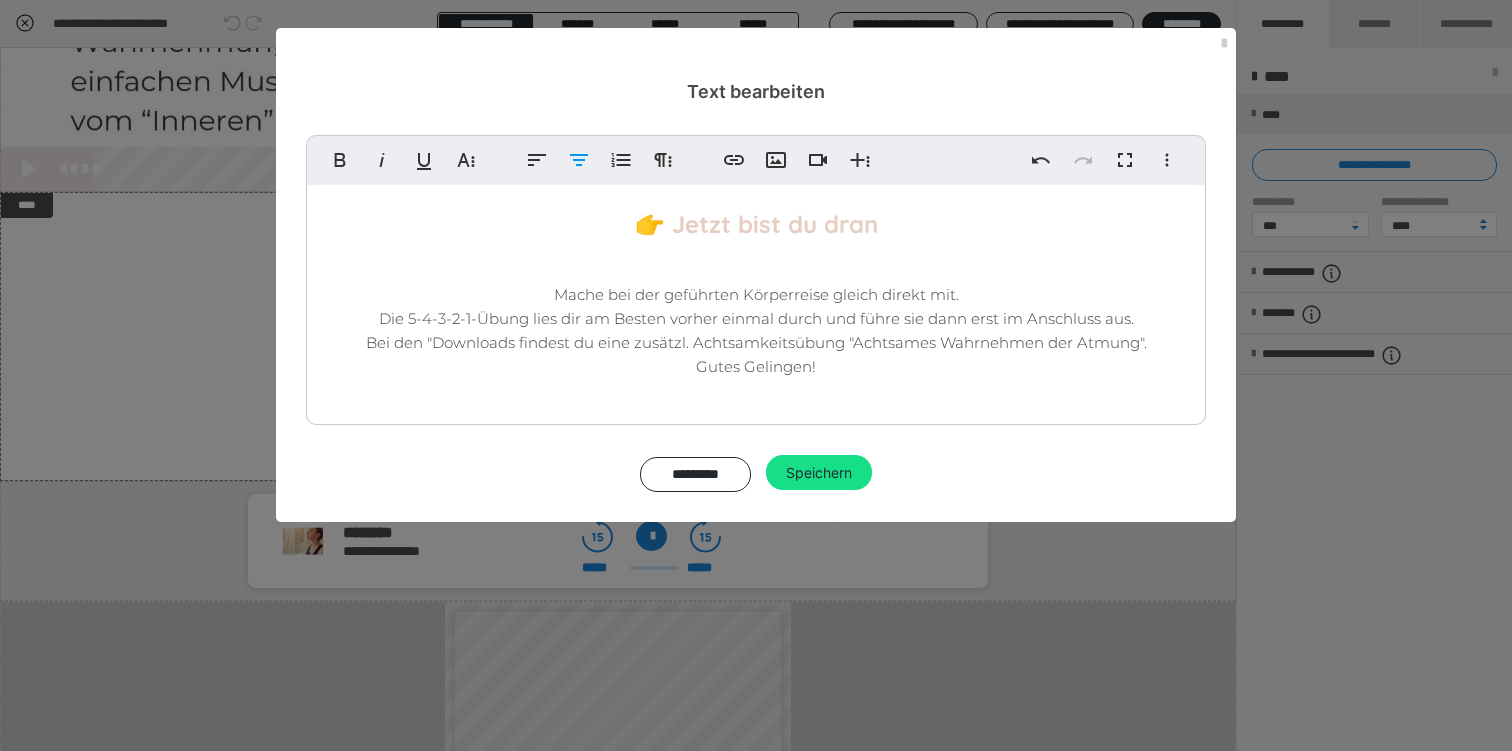 click on "Bei den "Downloads findest du eine zusätzl. Achtsamkeitsübung "Achtsames Wahrnehmen der Atmung"." at bounding box center [756, 342] 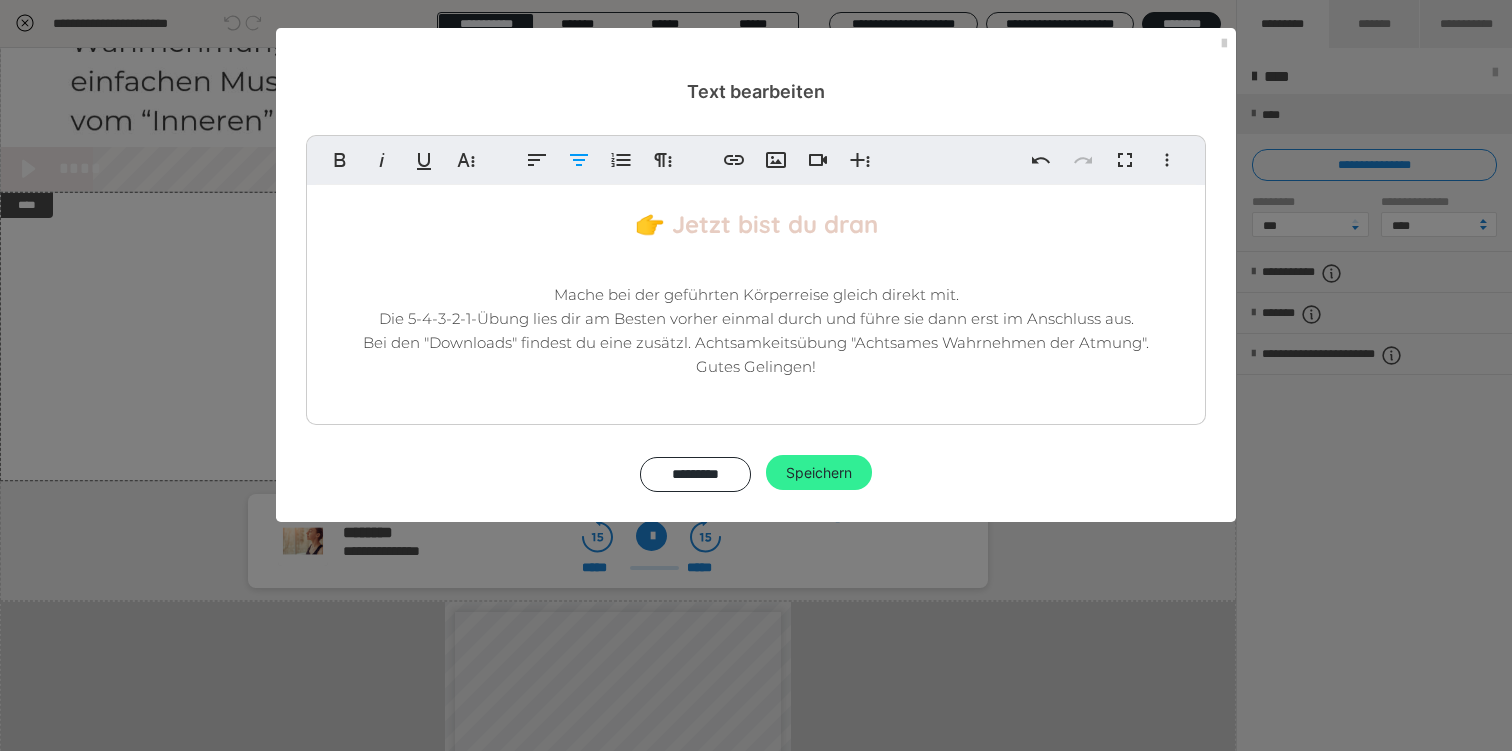 click on "Speichern" at bounding box center [819, 473] 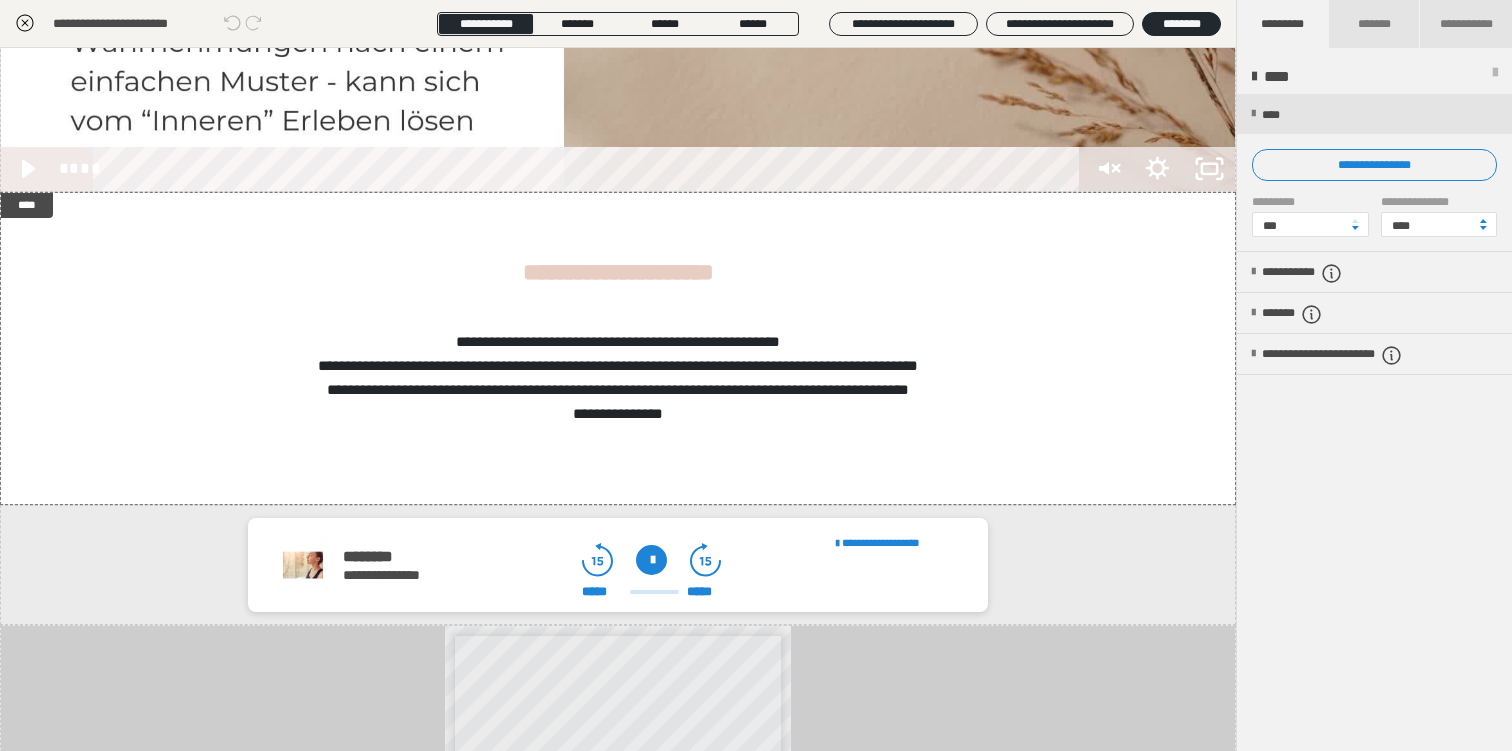 click 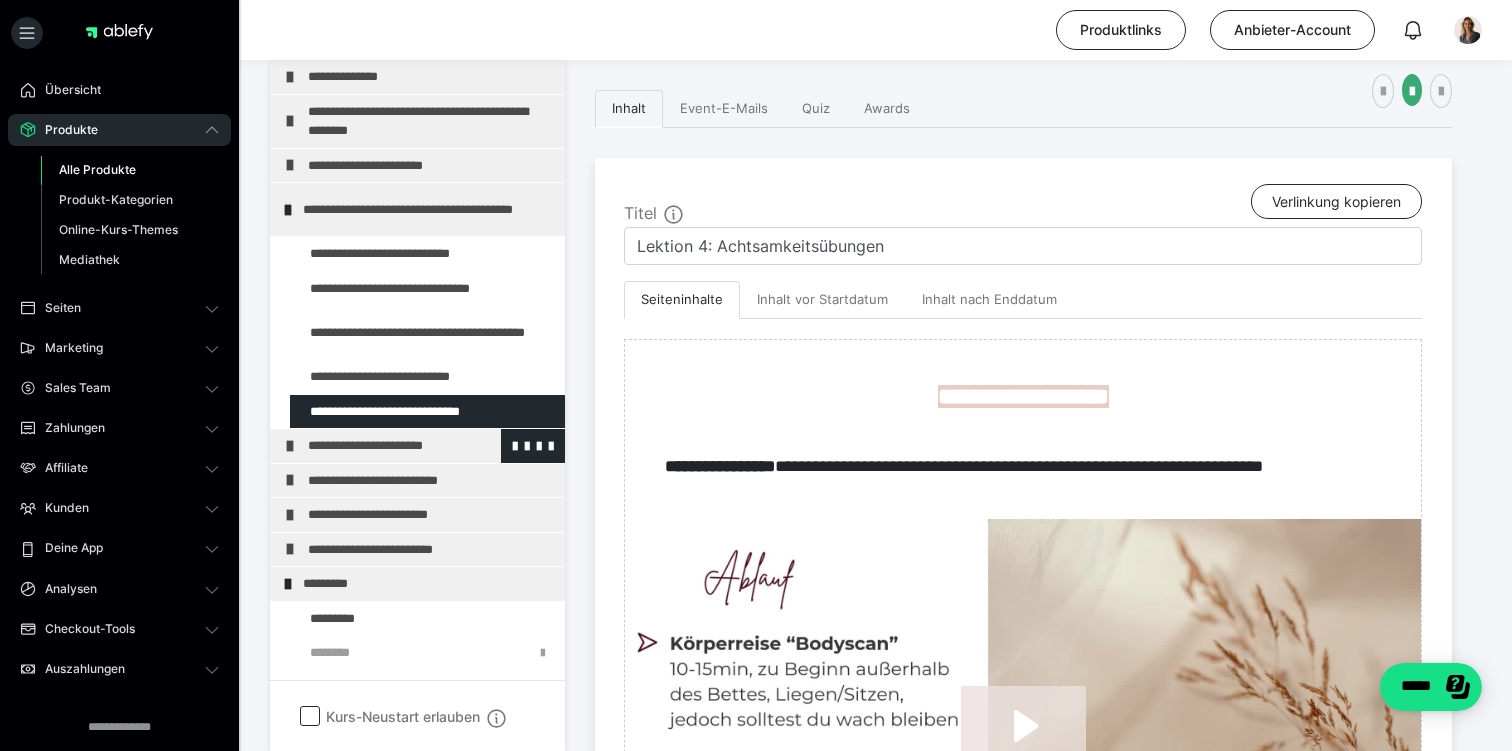 scroll, scrollTop: 95, scrollLeft: 0, axis: vertical 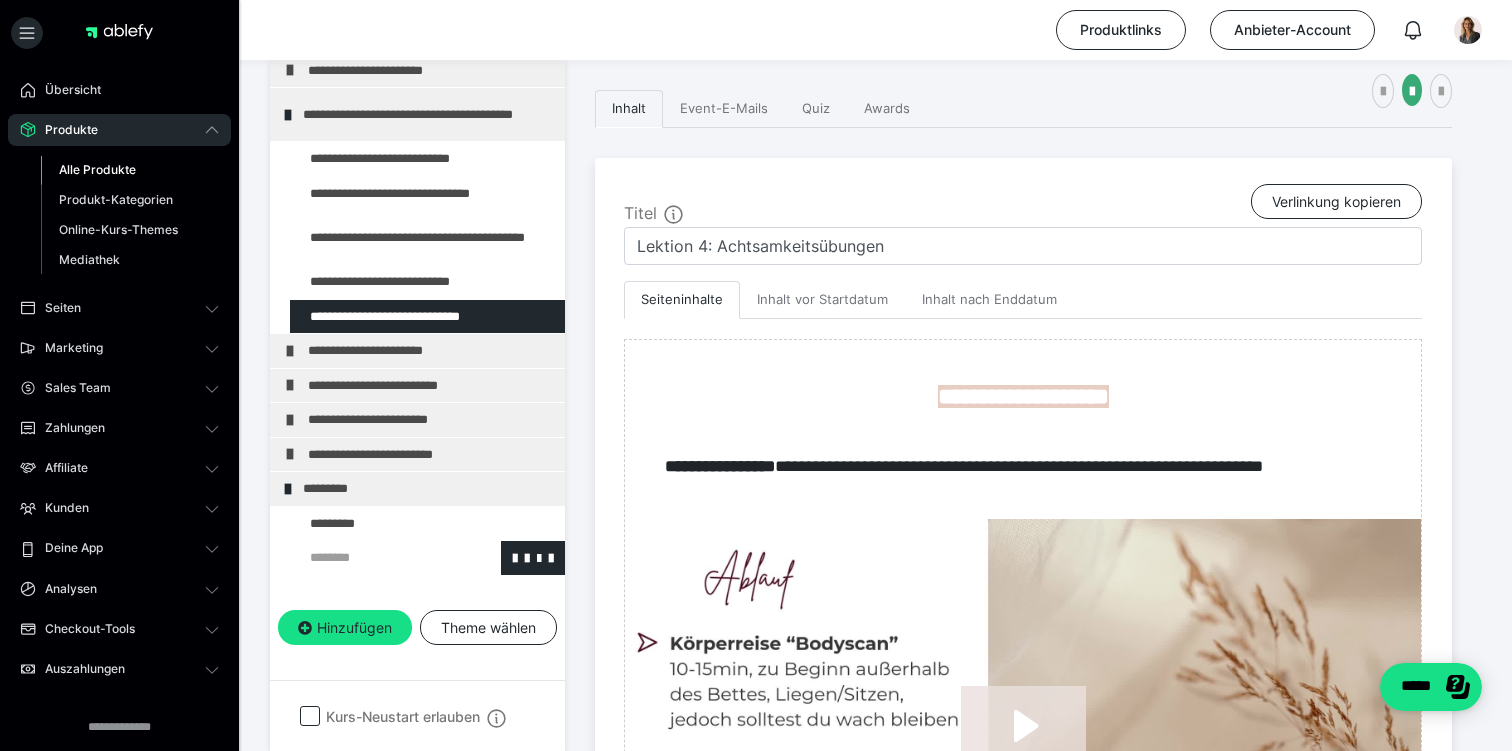 click at bounding box center [375, 558] 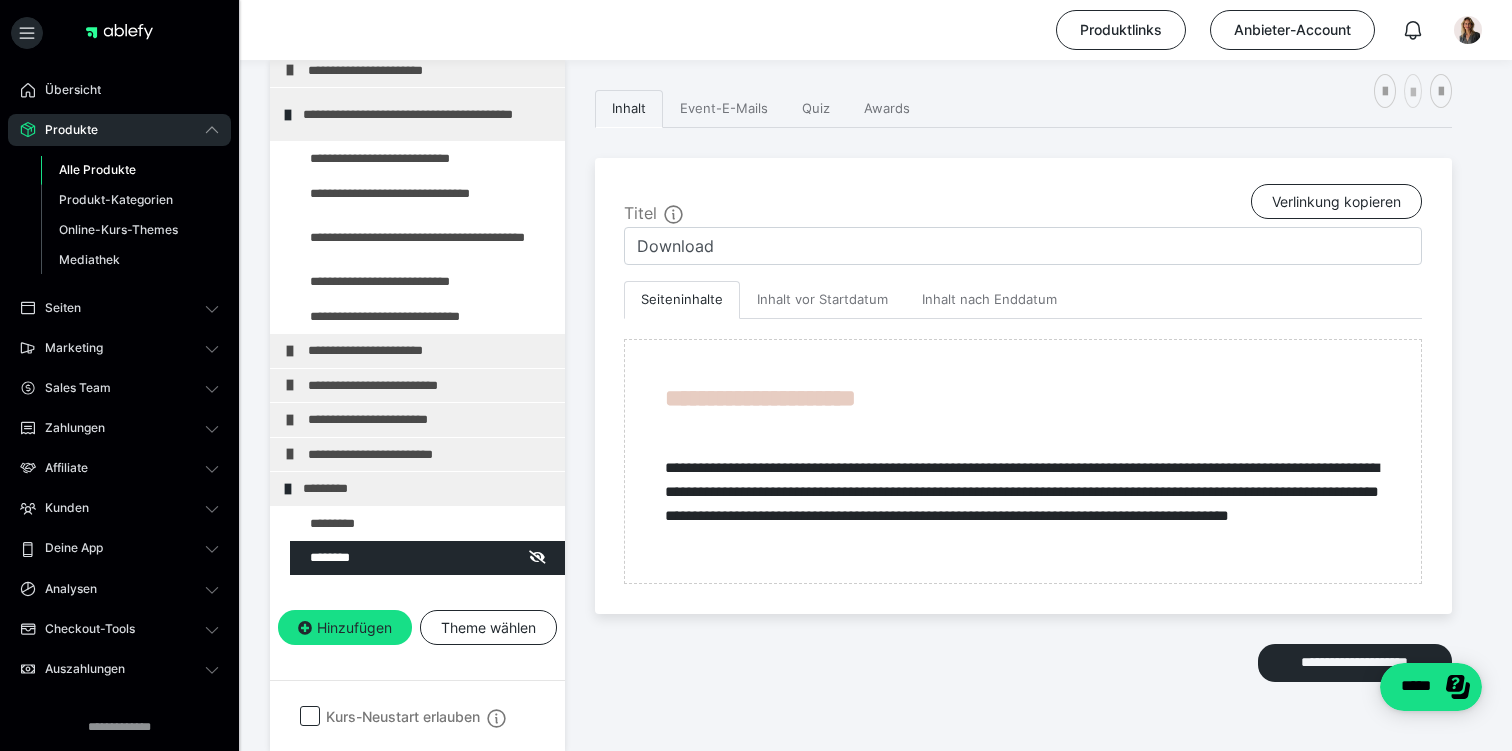 click at bounding box center [1413, 93] 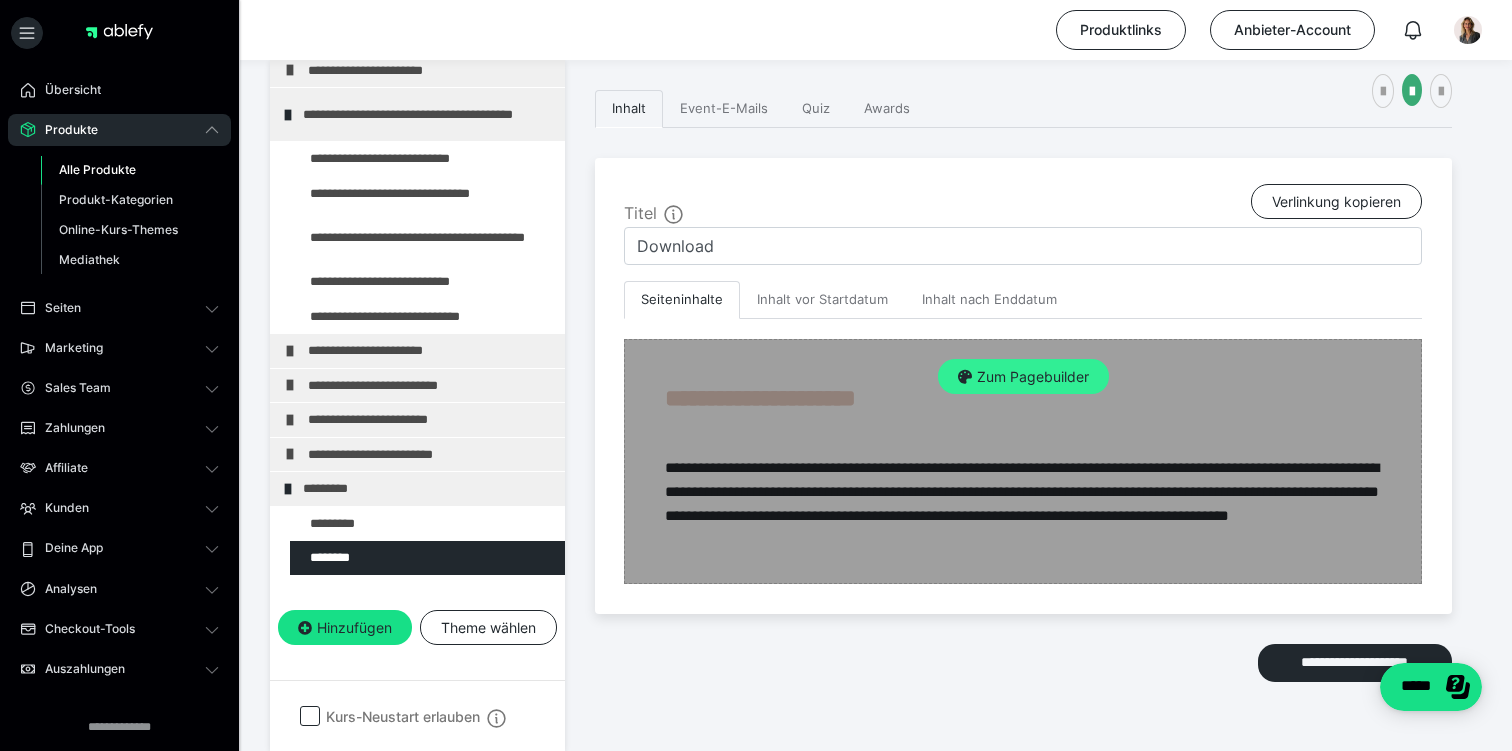 click on "Zum Pagebuilder" at bounding box center (1023, 377) 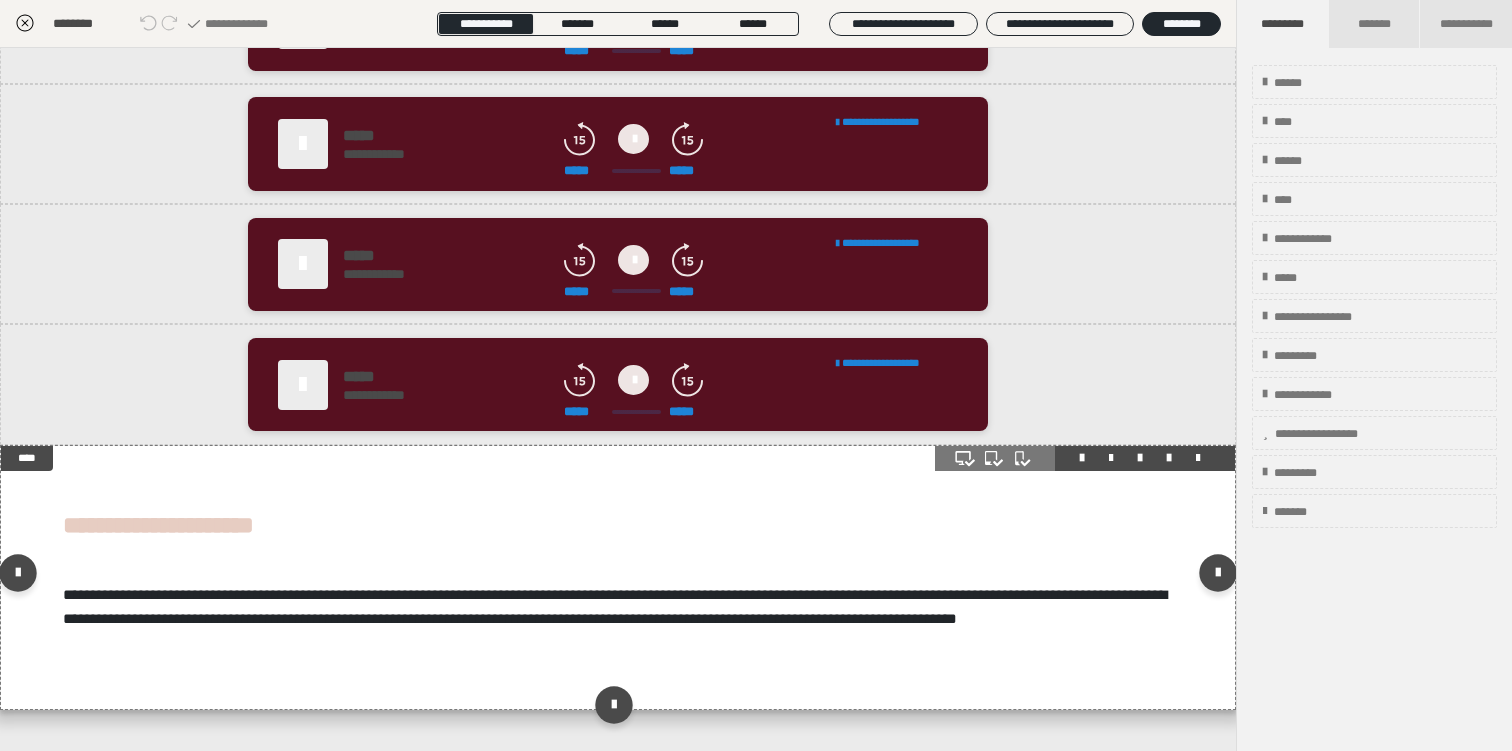 scroll, scrollTop: 137, scrollLeft: 0, axis: vertical 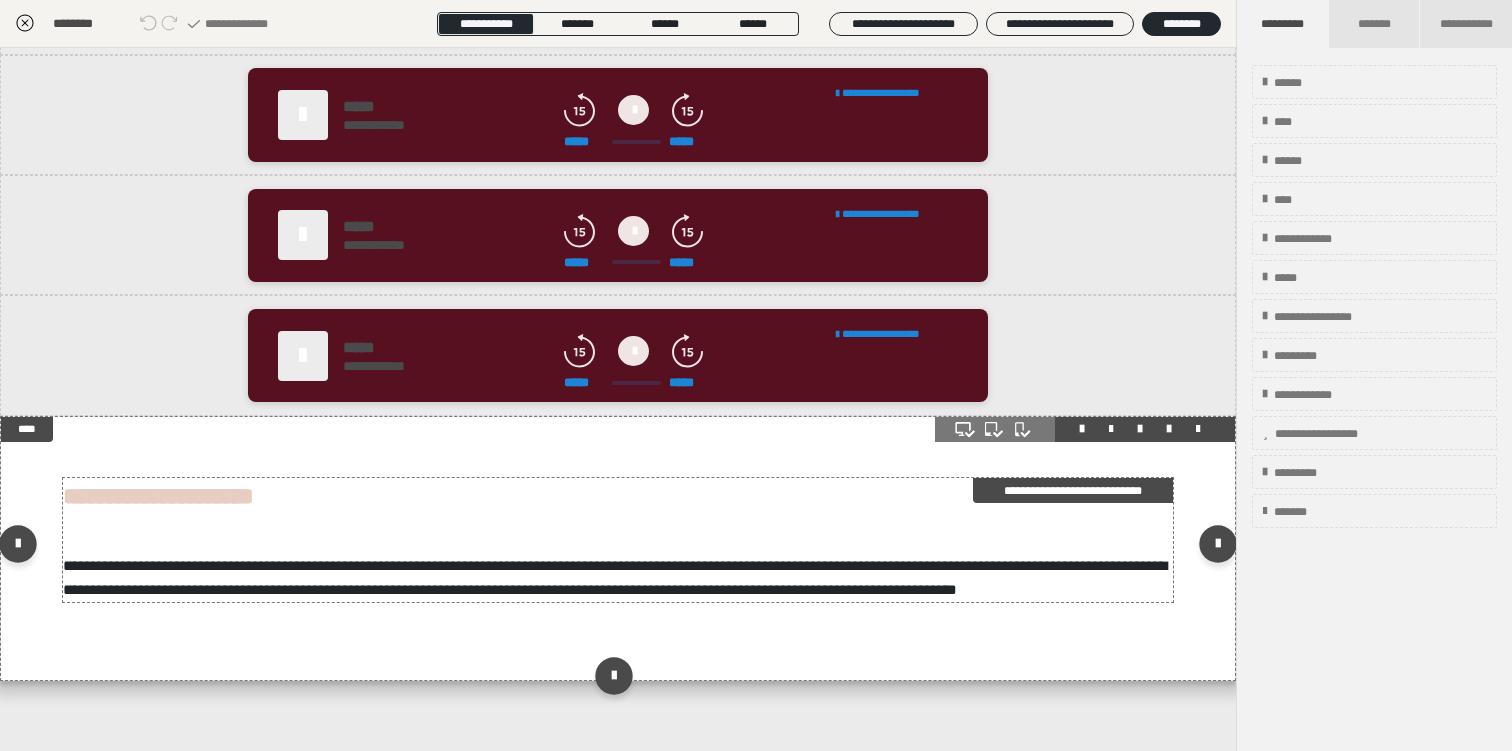 click on "**********" at bounding box center [158, 496] 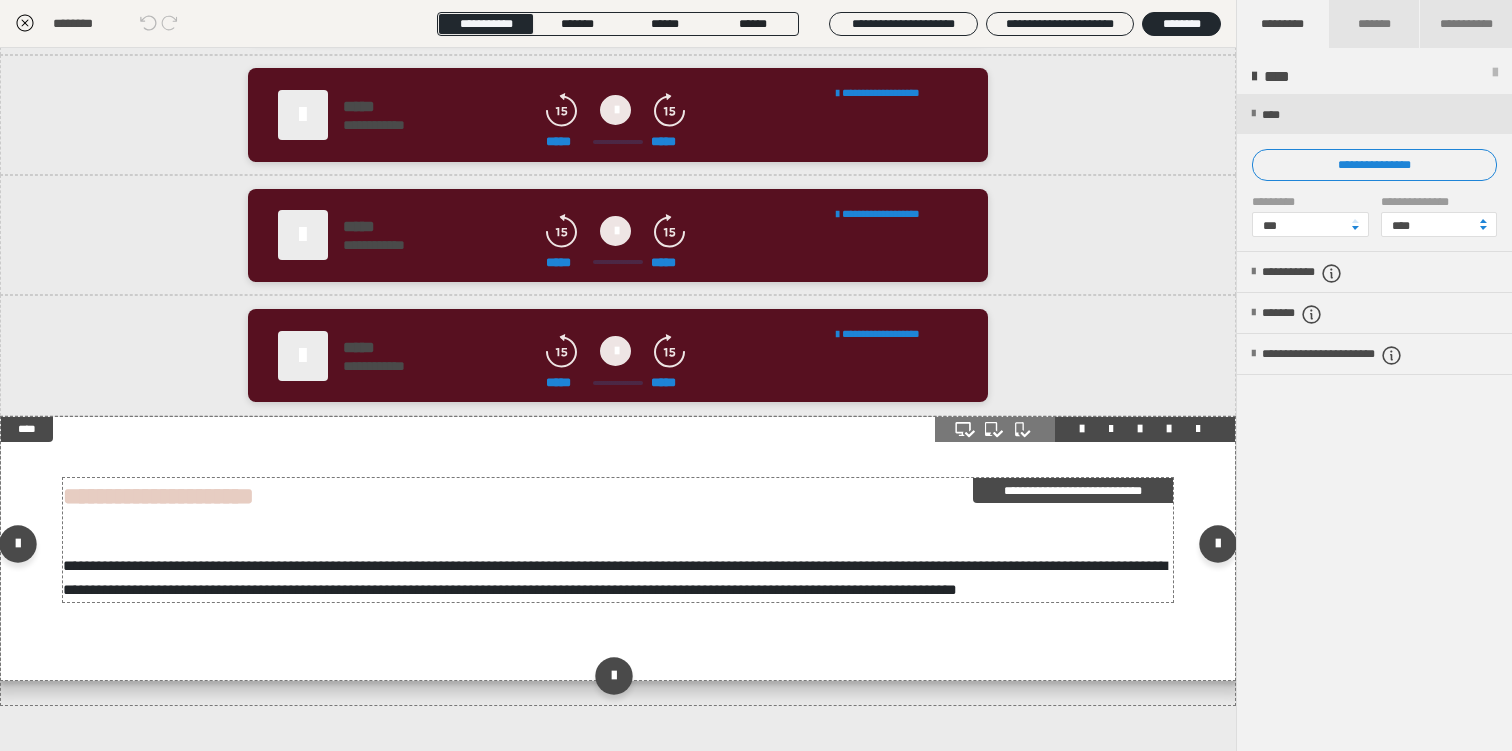 click on "**********" at bounding box center [158, 496] 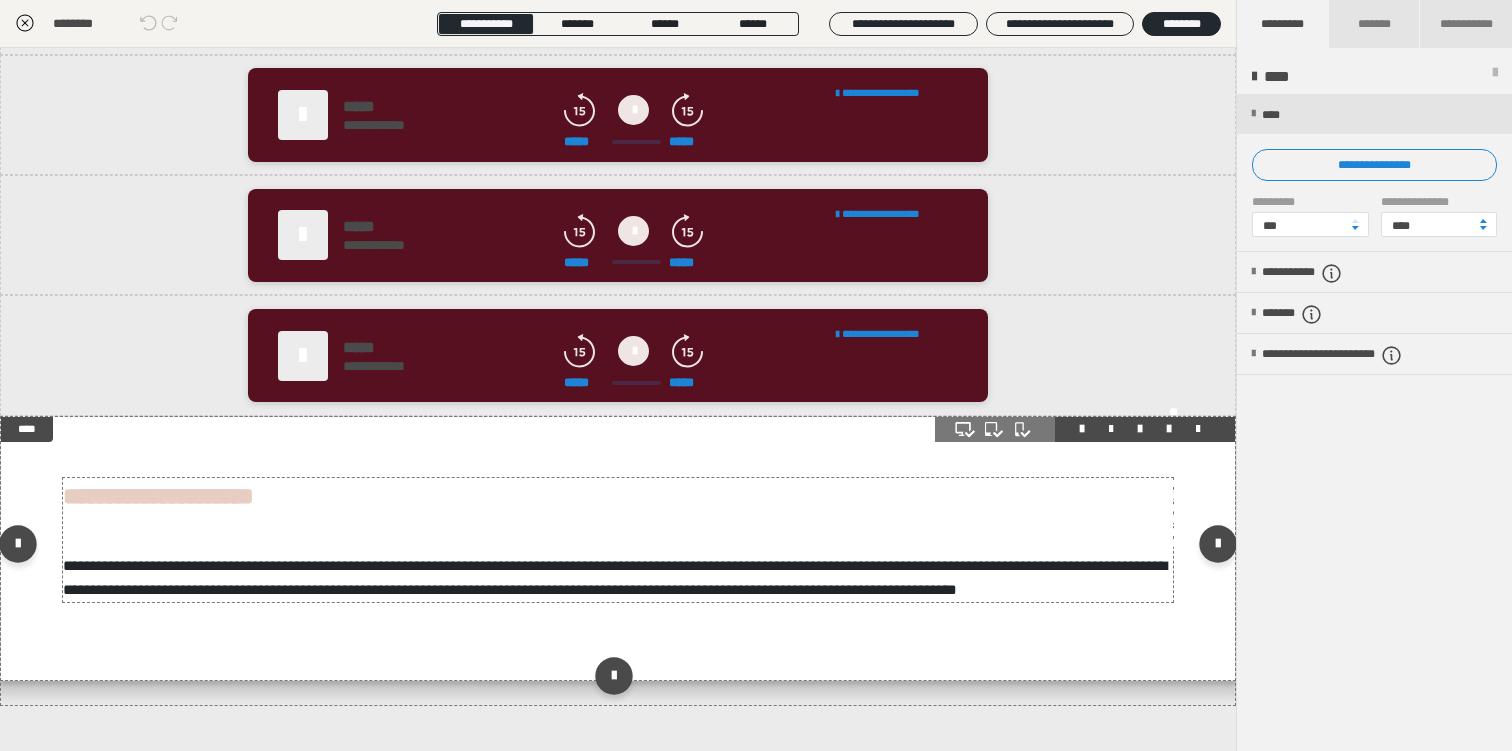 click on "**********" at bounding box center [756, 375] 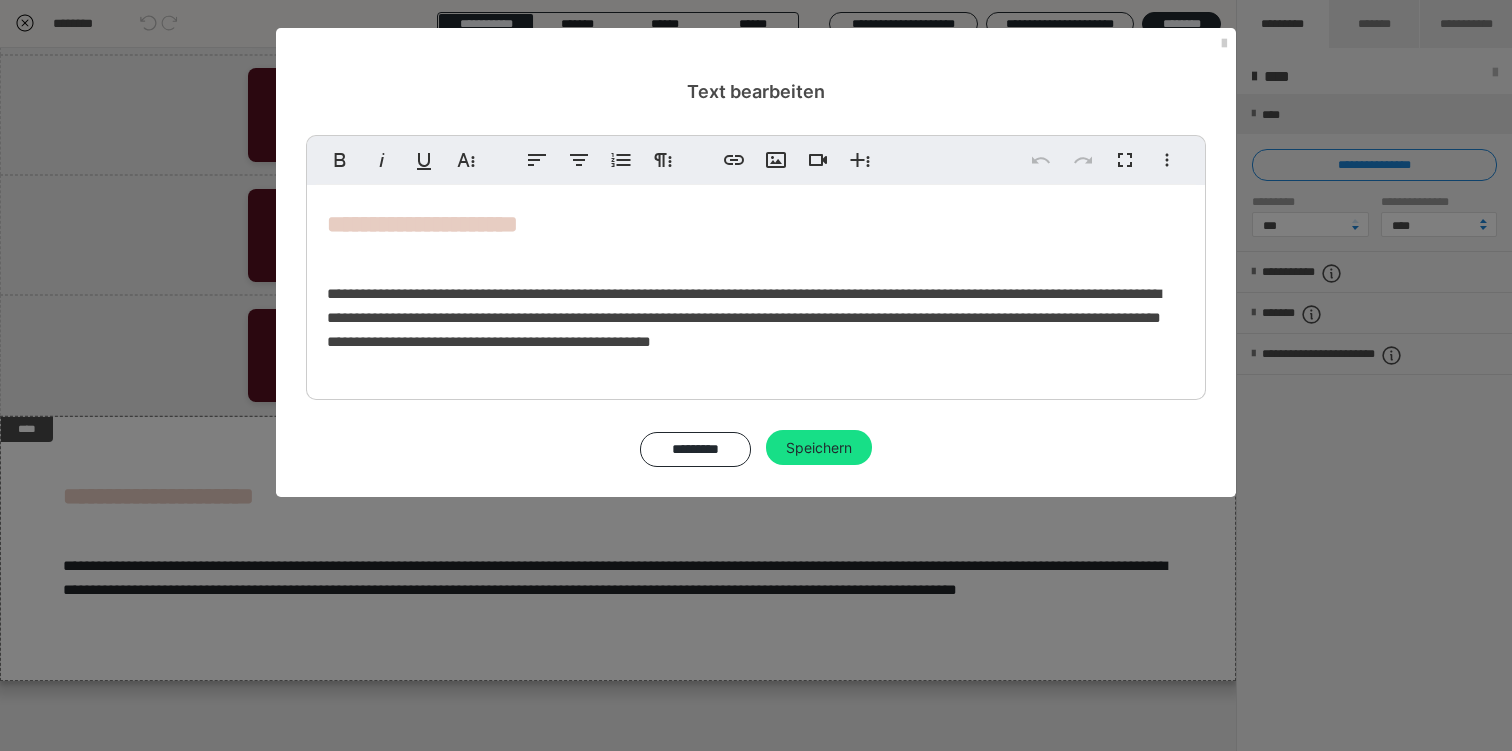 click on "**********" at bounding box center (756, 375) 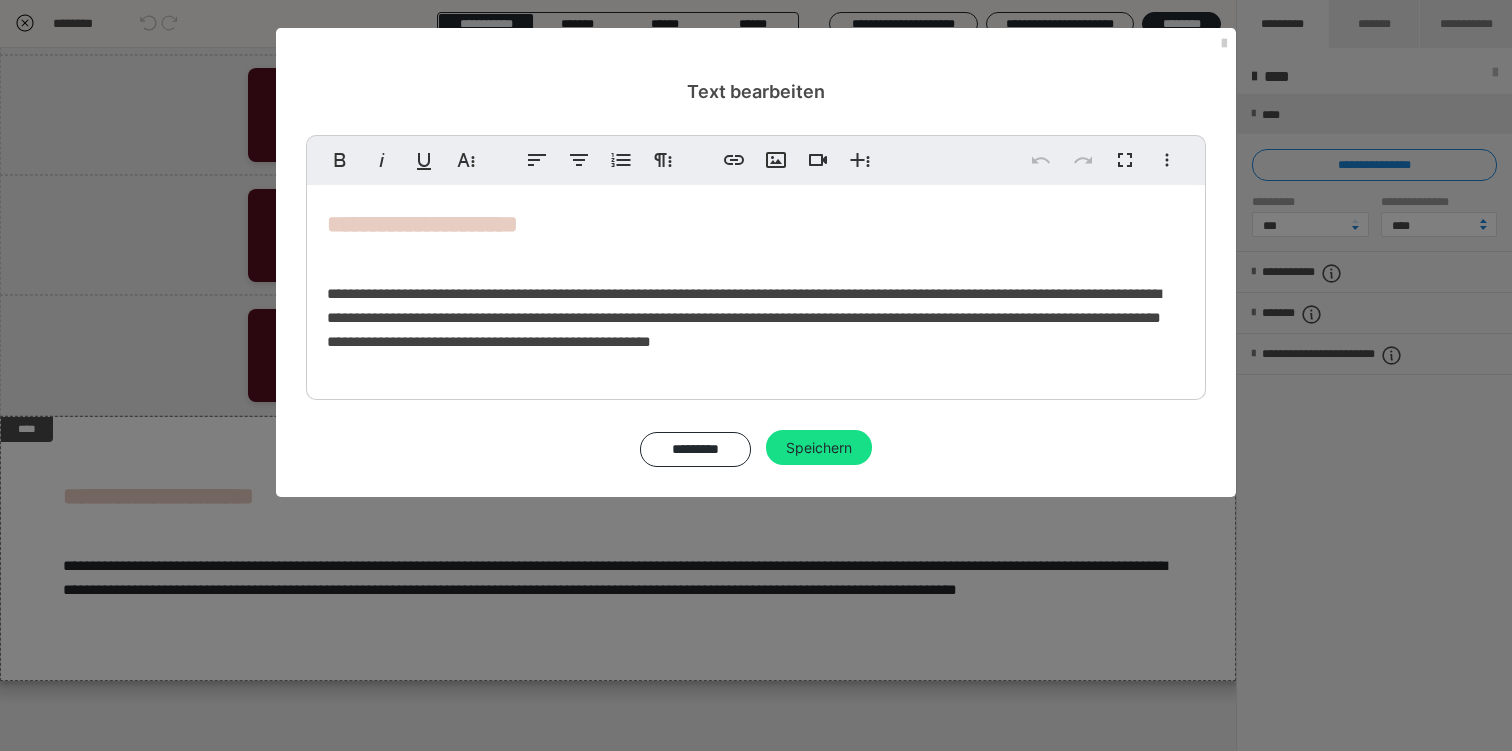 click on "**********" at bounding box center [422, 224] 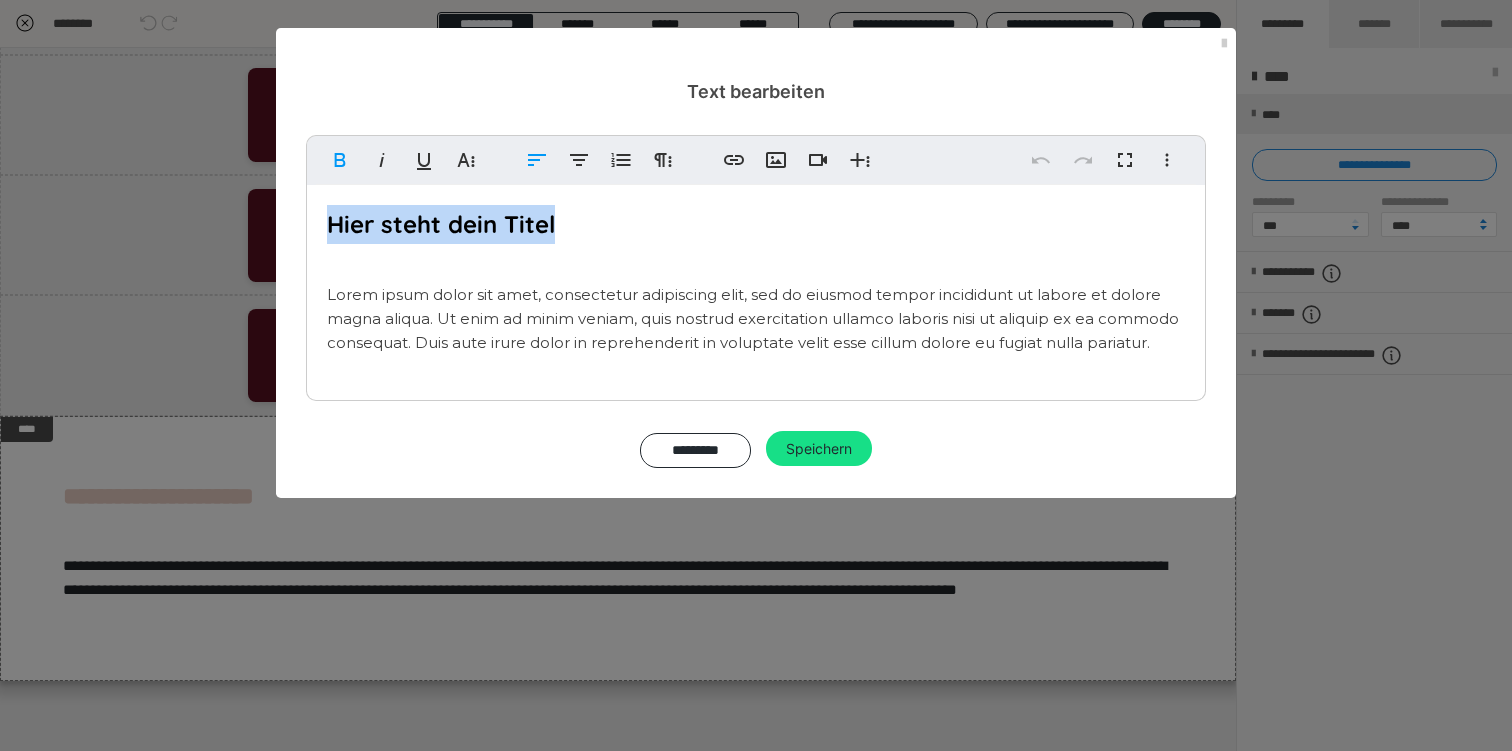 drag, startPoint x: 328, startPoint y: 214, endPoint x: 565, endPoint y: 219, distance: 237.05273 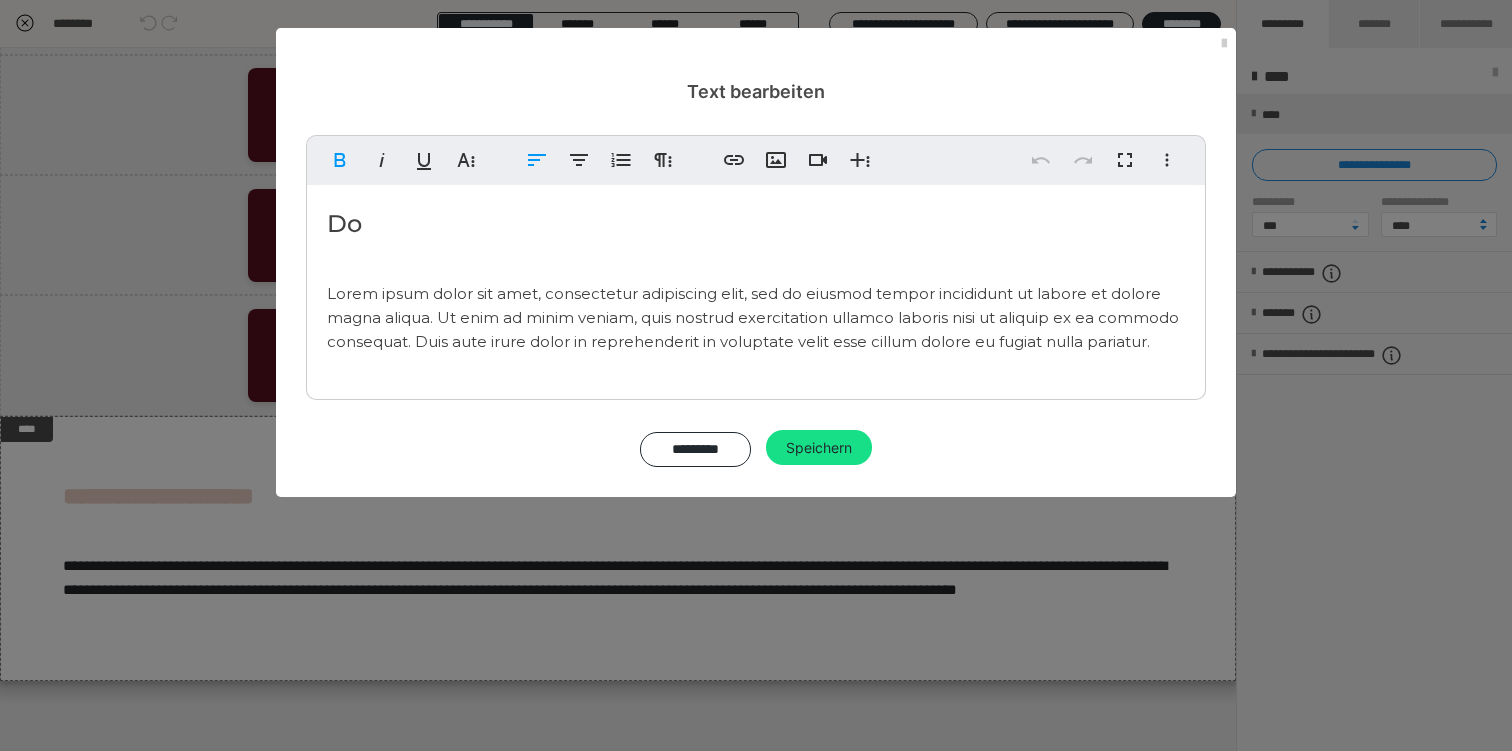 type 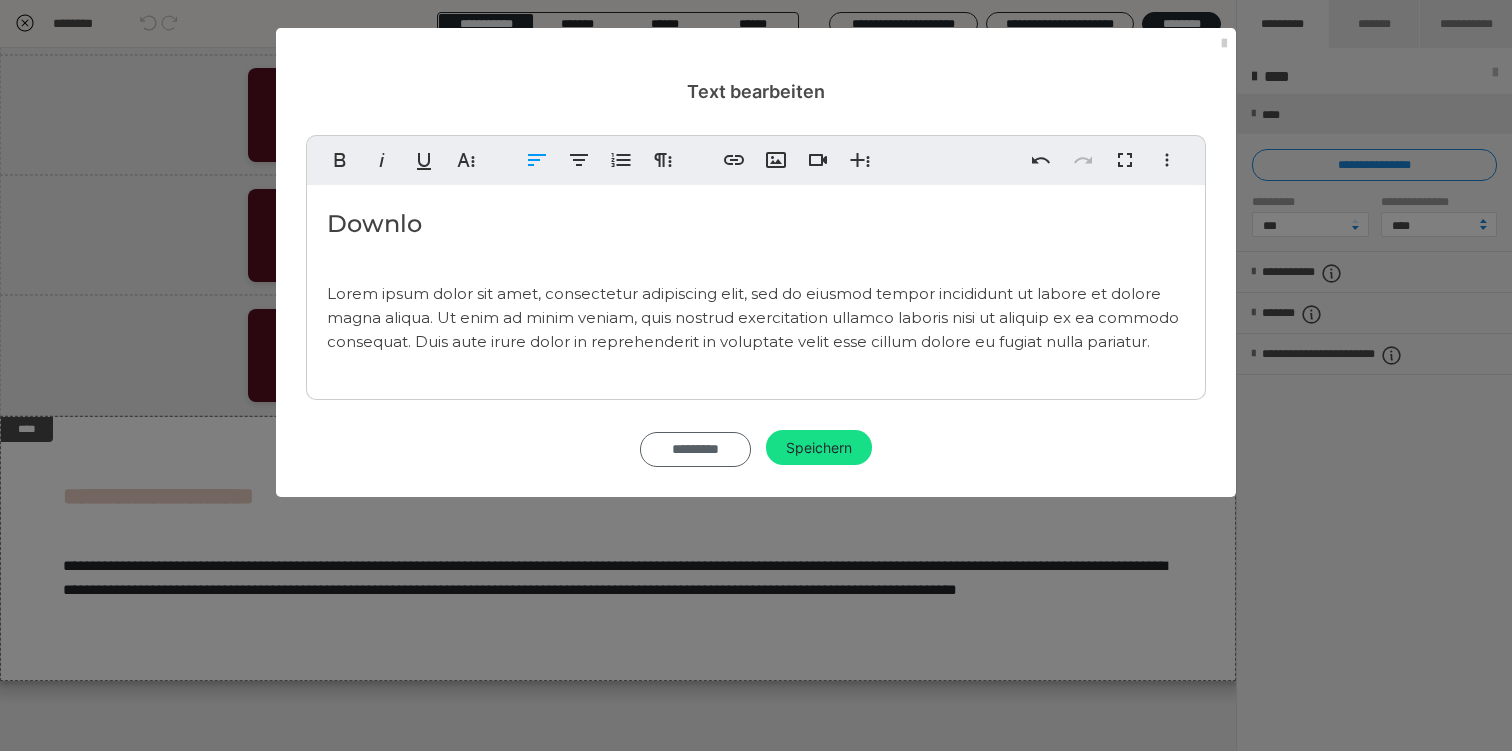 click on "*********" at bounding box center [695, 450] 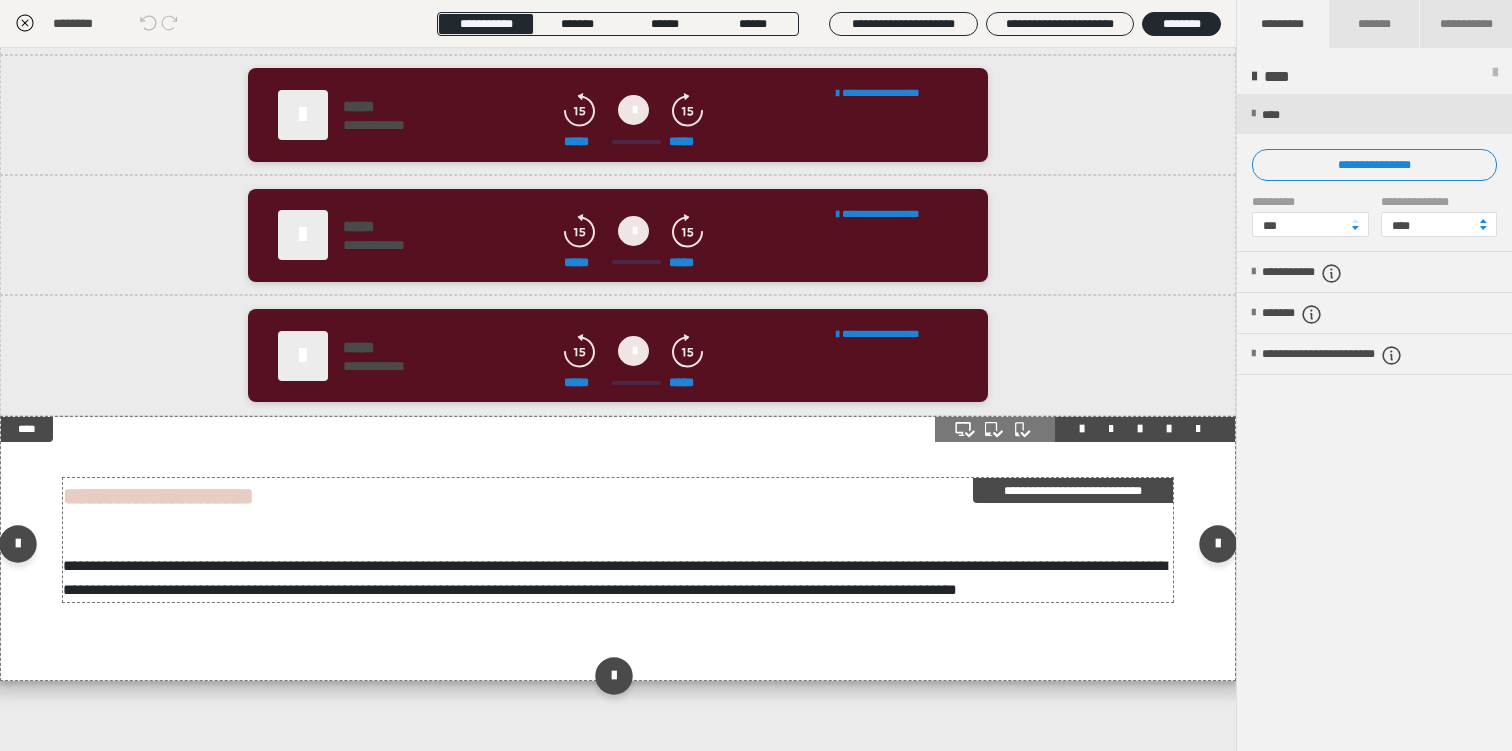 click on "**********" at bounding box center (1073, 490) 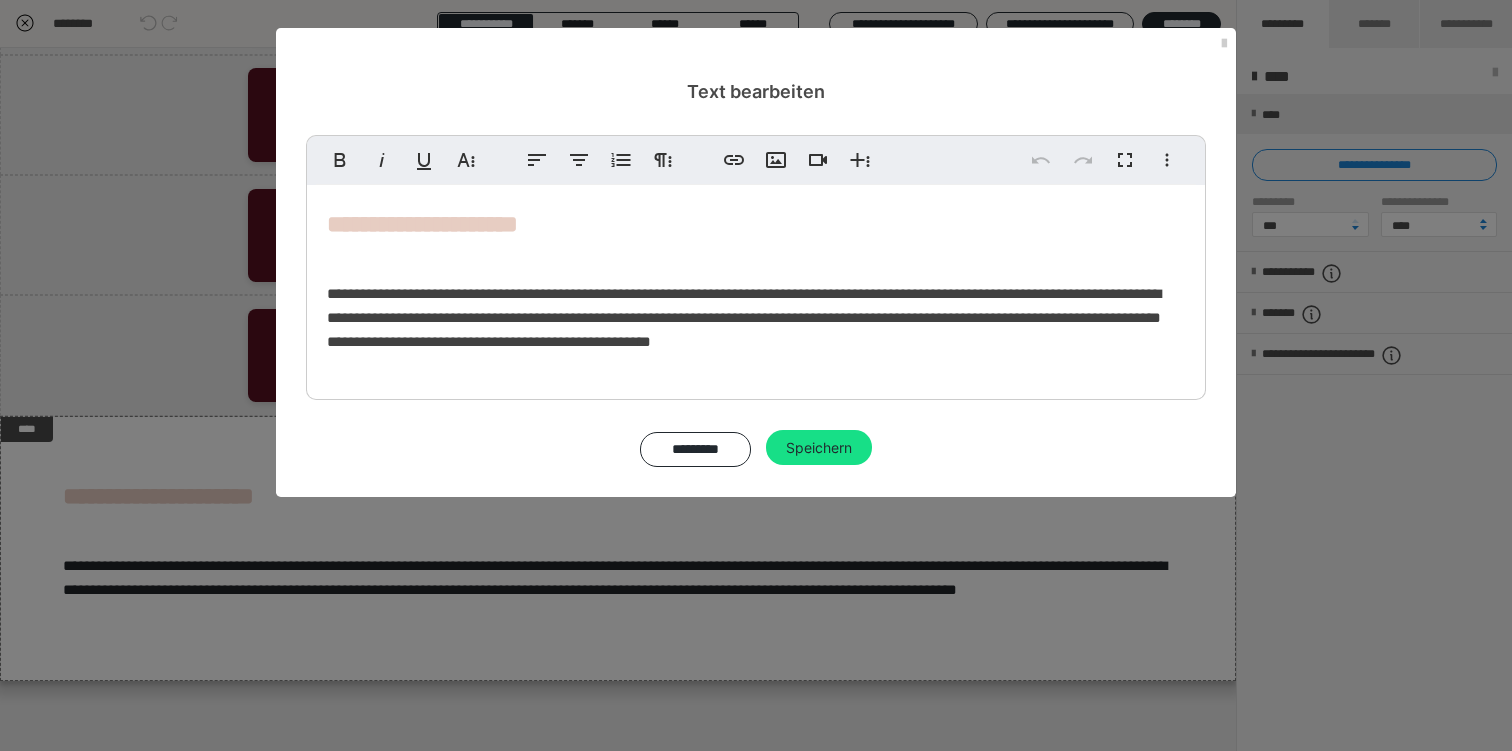click on "**********" at bounding box center [744, 317] 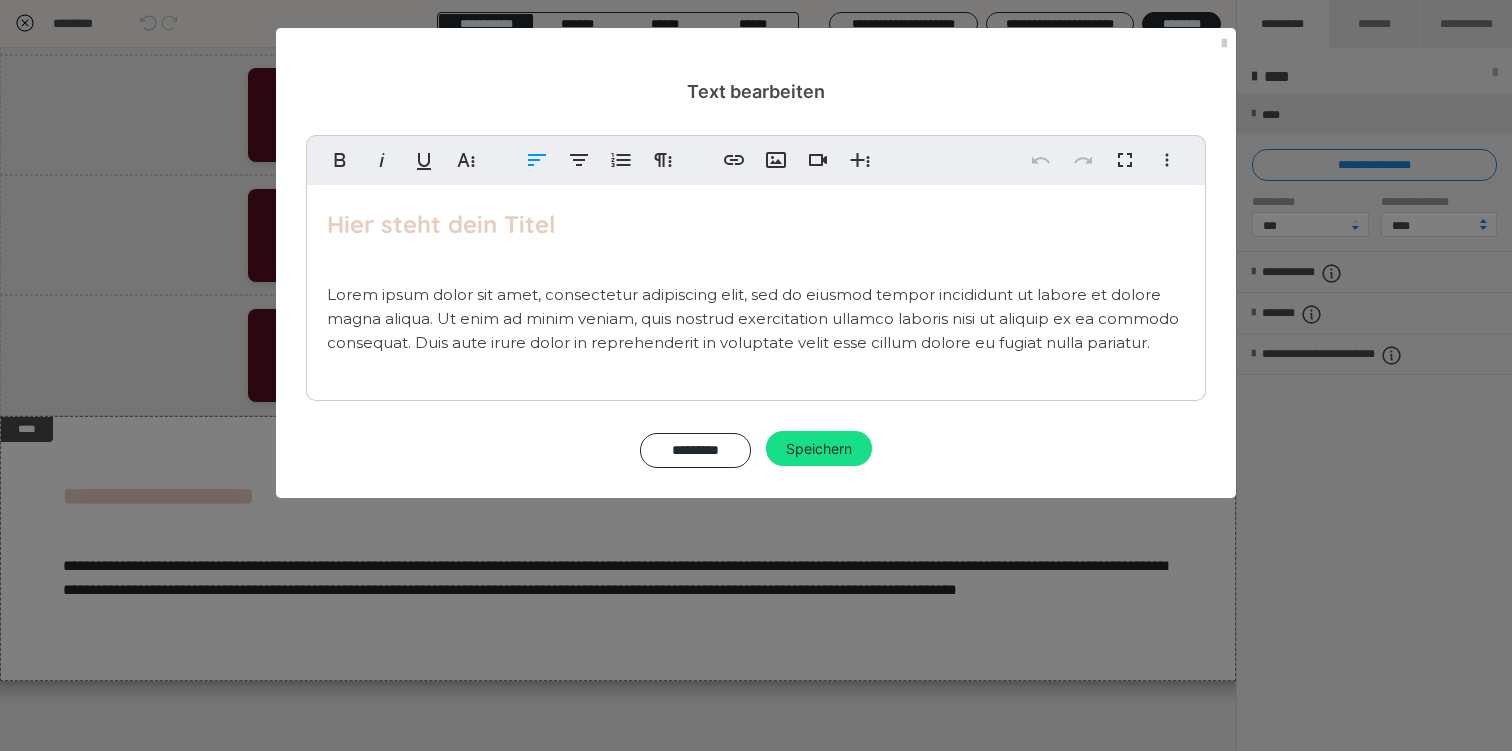 click on "Lorem ipsum dolor sit amet, consectetur adipiscing elit, sed do eiusmod tempor incididunt ut labore et dolore magna aliqua. Ut enim ad minim veniam, quis nostrud exercitation ullamco laboris nisi ut aliquip ex ea commodo consequat. Duis aute irure dolor in reprehenderit in voluptate velit esse cillum dolore eu fugiat nulla pariatur." at bounding box center (753, 318) 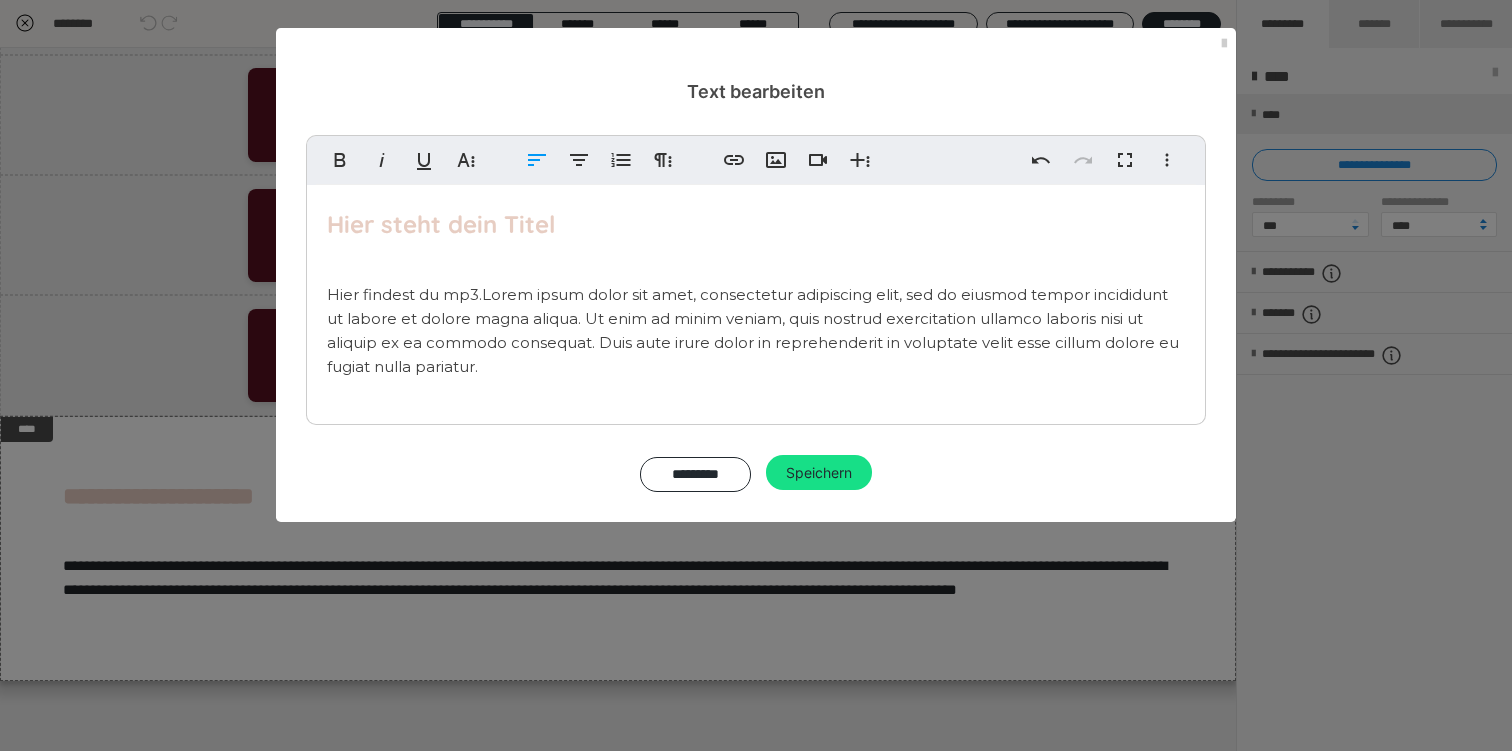 click on "Hier findest du mp3.  Lorem ipsum dolor sit amet, consectetur adipiscing elit, sed do eiusmod tempor incididunt ut labore et dolore magna aliqua. Ut enim ad minim veniam, quis nostrud exercitation ullamco laboris nisi ut aliquip ex ea commodo consequat. Duis aute irure dolor in reprehenderit in voluptate velit esse cillum dolore eu fugiat nulla pariatur." at bounding box center (753, 330) 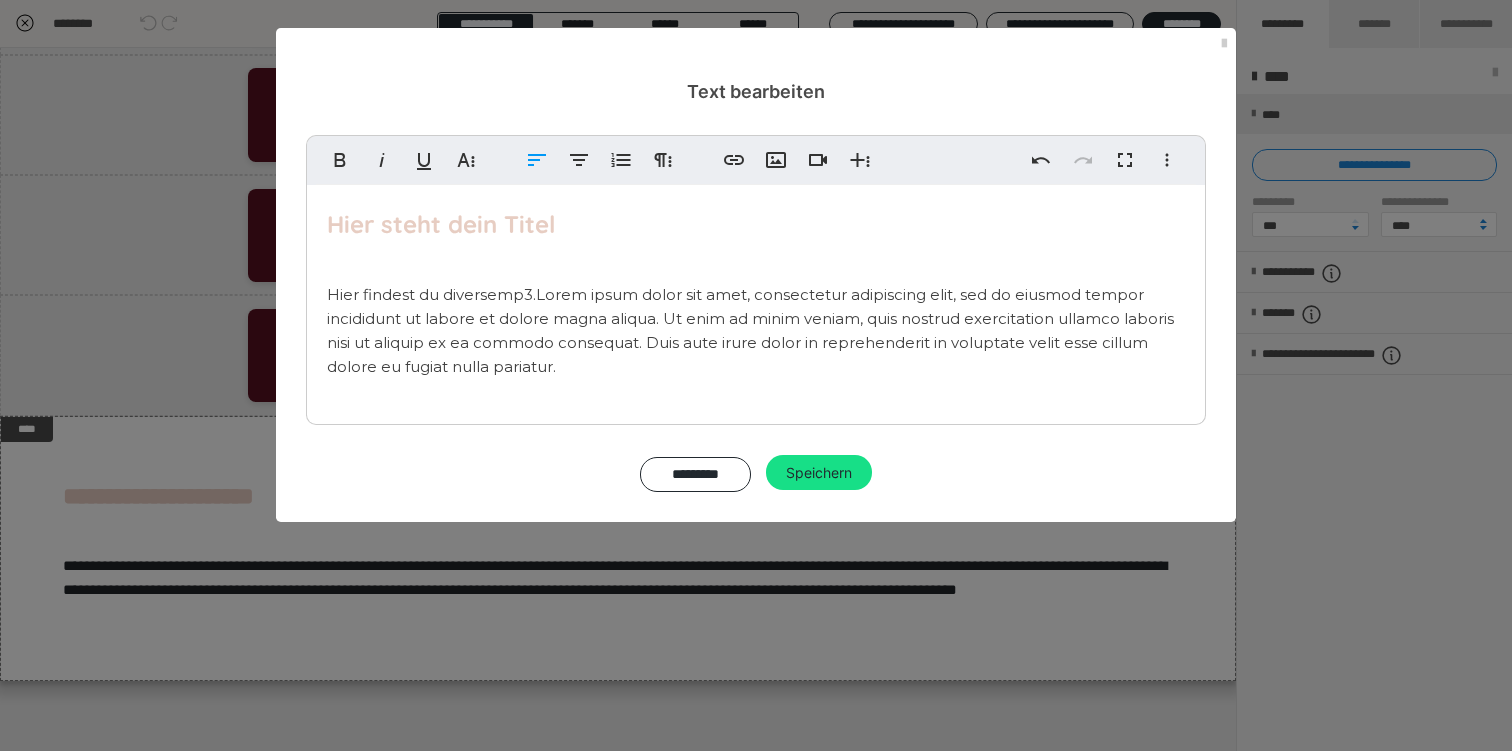 click on "Hier findest du diverse  mp3.  Lorem ipsum dolor sit amet, consectetur adipiscing elit, sed do eiusmod tempor incididunt ut labore et dolore magna aliqua. Ut enim ad minim veniam, quis nostrud exercitation ullamco laboris nisi ut aliquip ex ea commodo consequat. Duis aute irure dolor in reprehenderit in voluptate velit esse cillum dolore eu fugiat nulla pariatur." at bounding box center [750, 330] 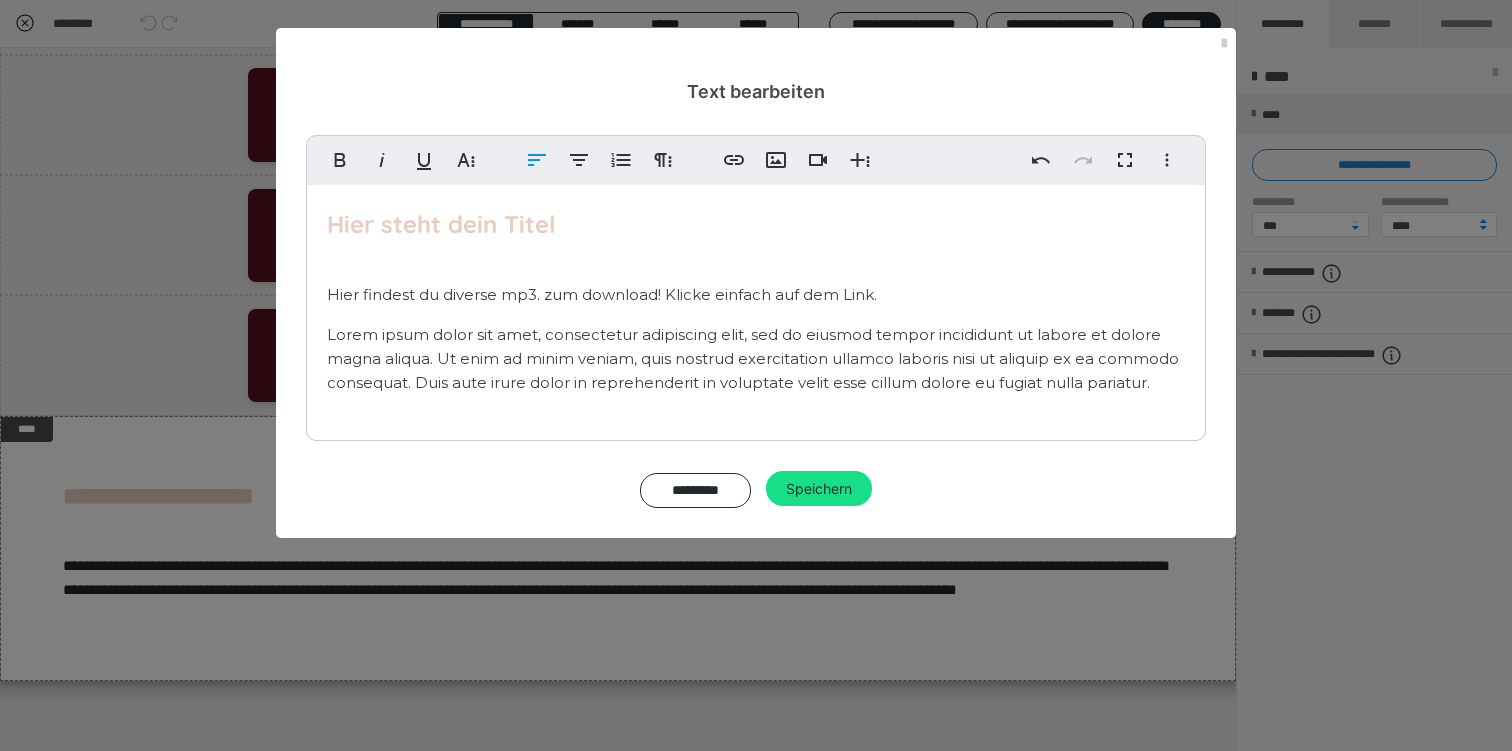 click on "Lorem ipsum dolor sit amet, consectetur adipiscing elit, sed do eiusmod tempor incididunt ut labore et dolore magna aliqua. Ut enim ad minim veniam, quis nostrud exercitation ullamco laboris nisi ut aliquip ex ea commodo consequat. Duis aute irure dolor in reprehenderit in voluptate velit esse cillum dolore eu fugiat nulla pariatur." at bounding box center [753, 358] 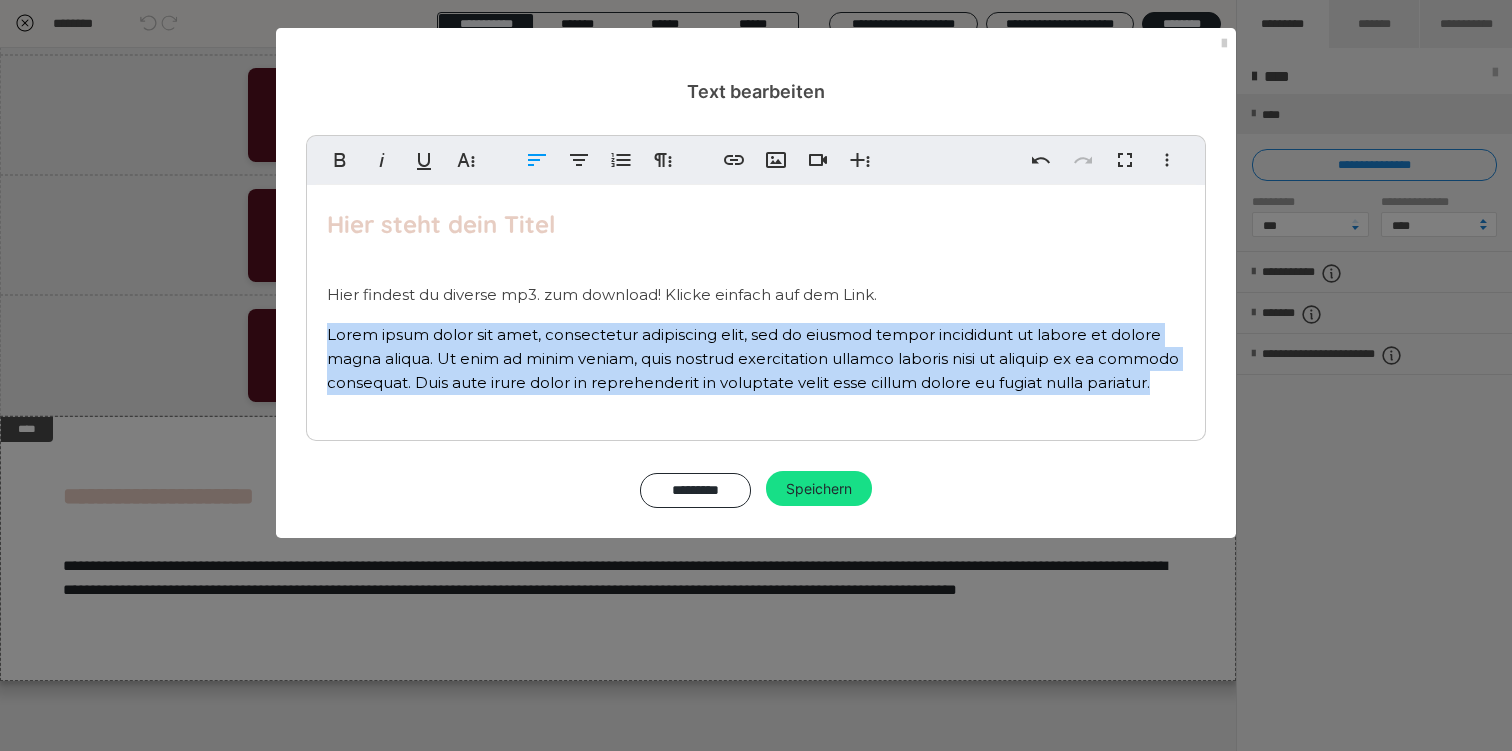 drag, startPoint x: 325, startPoint y: 336, endPoint x: 1145, endPoint y: 382, distance: 821.28925 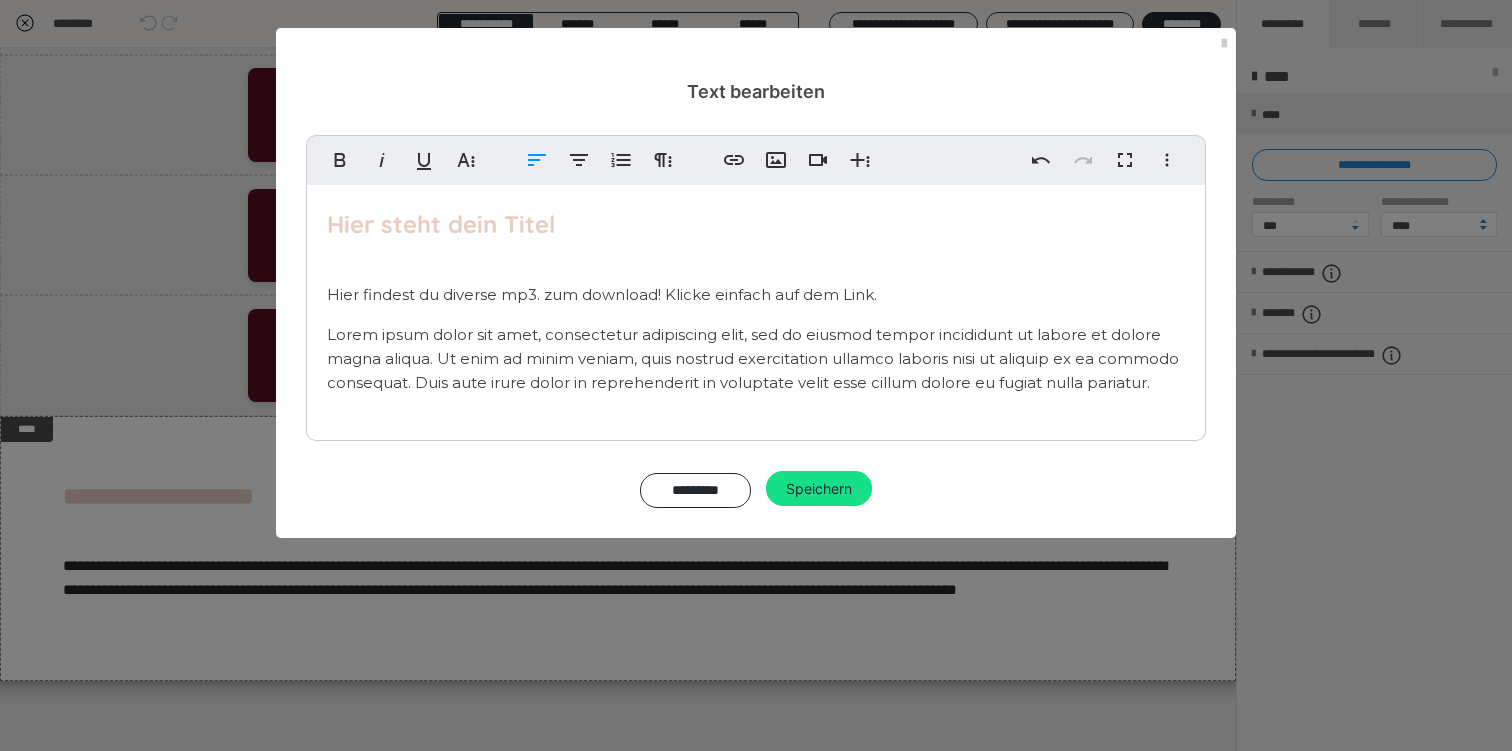 scroll, scrollTop: 914, scrollLeft: 6, axis: both 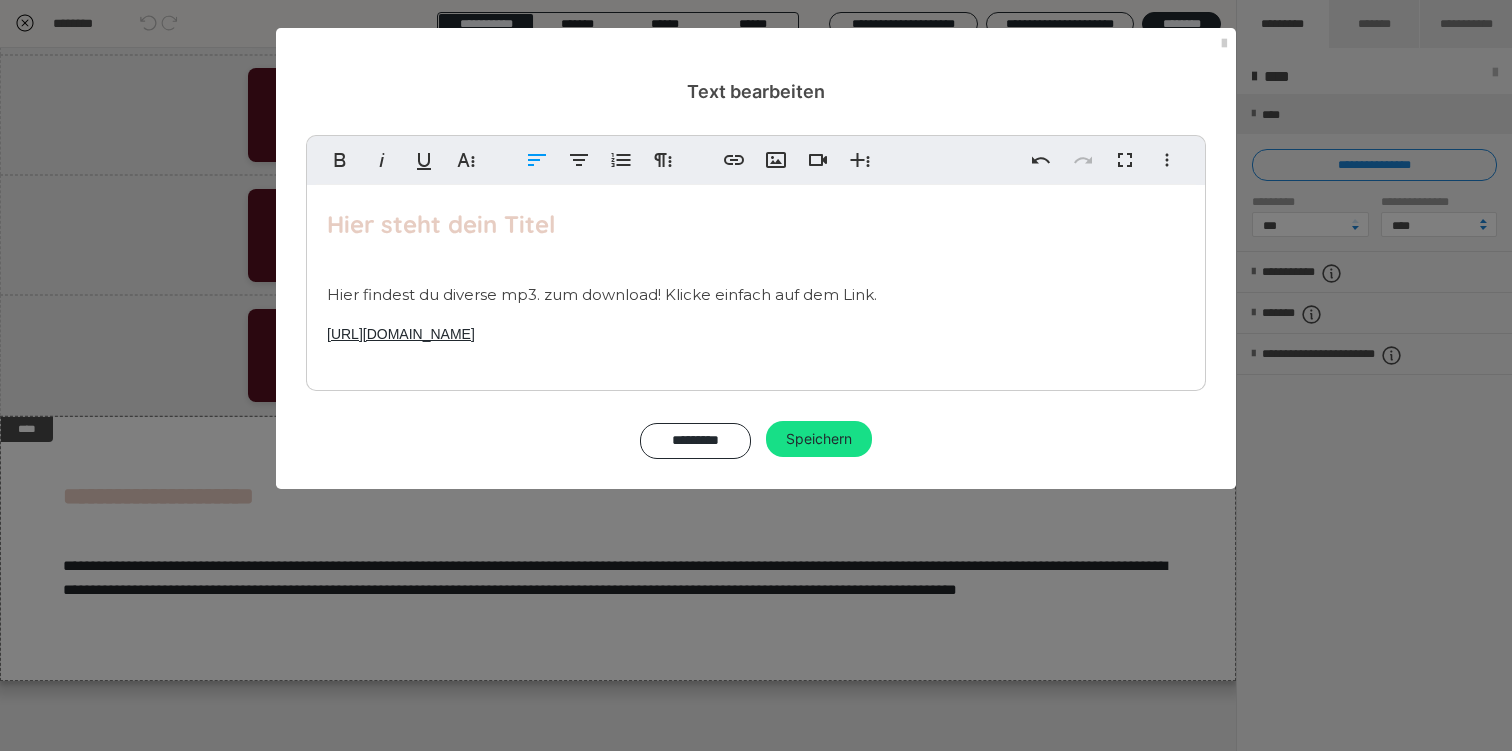 click on "Hier steht dein Titel Hier findest du diverse mp3. zum download! Klicke einfach auf dem Link.  [URL][DOMAIN_NAME]" at bounding box center (756, 283) 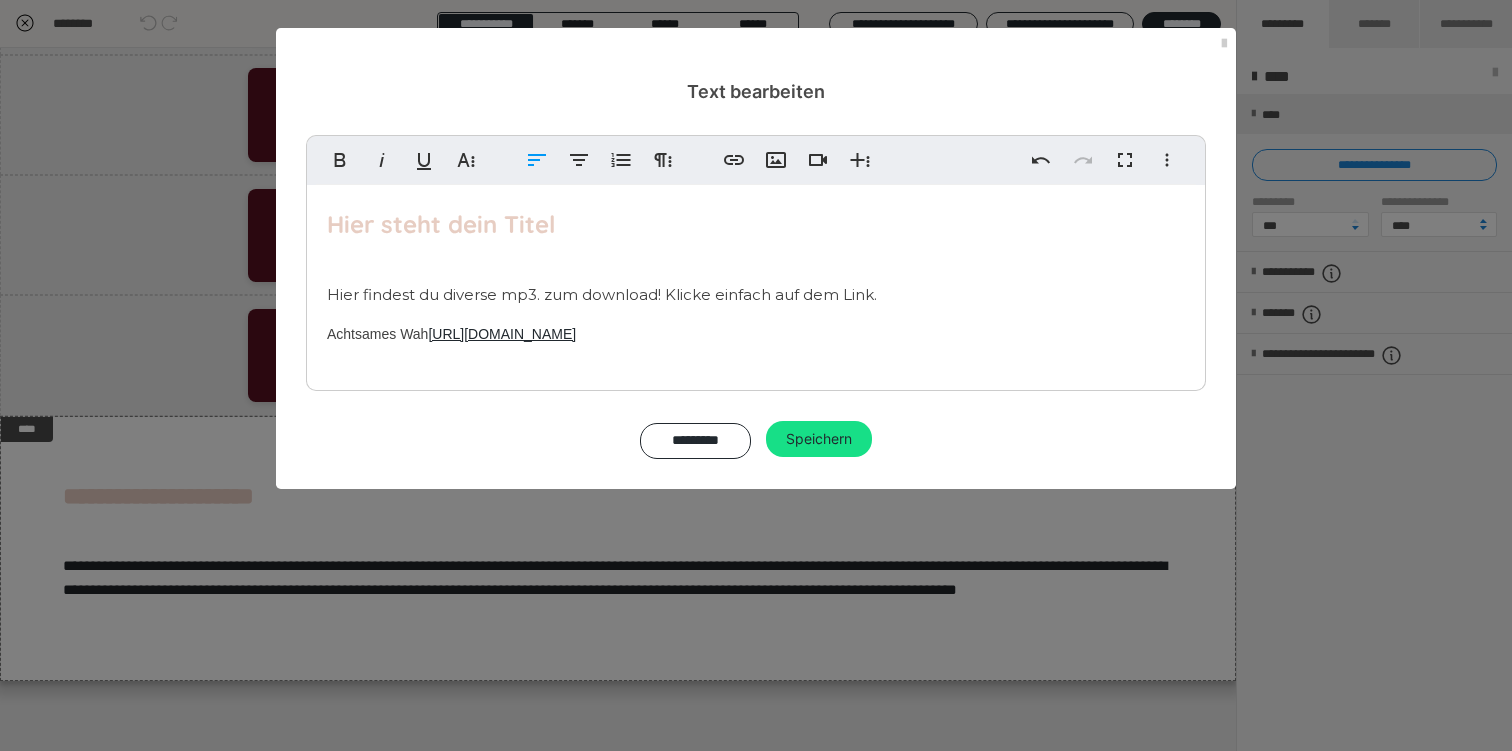 click on "Hier findest du diverse mp3. zum download! Klicke einfach auf dem Link." at bounding box center (756, 295) 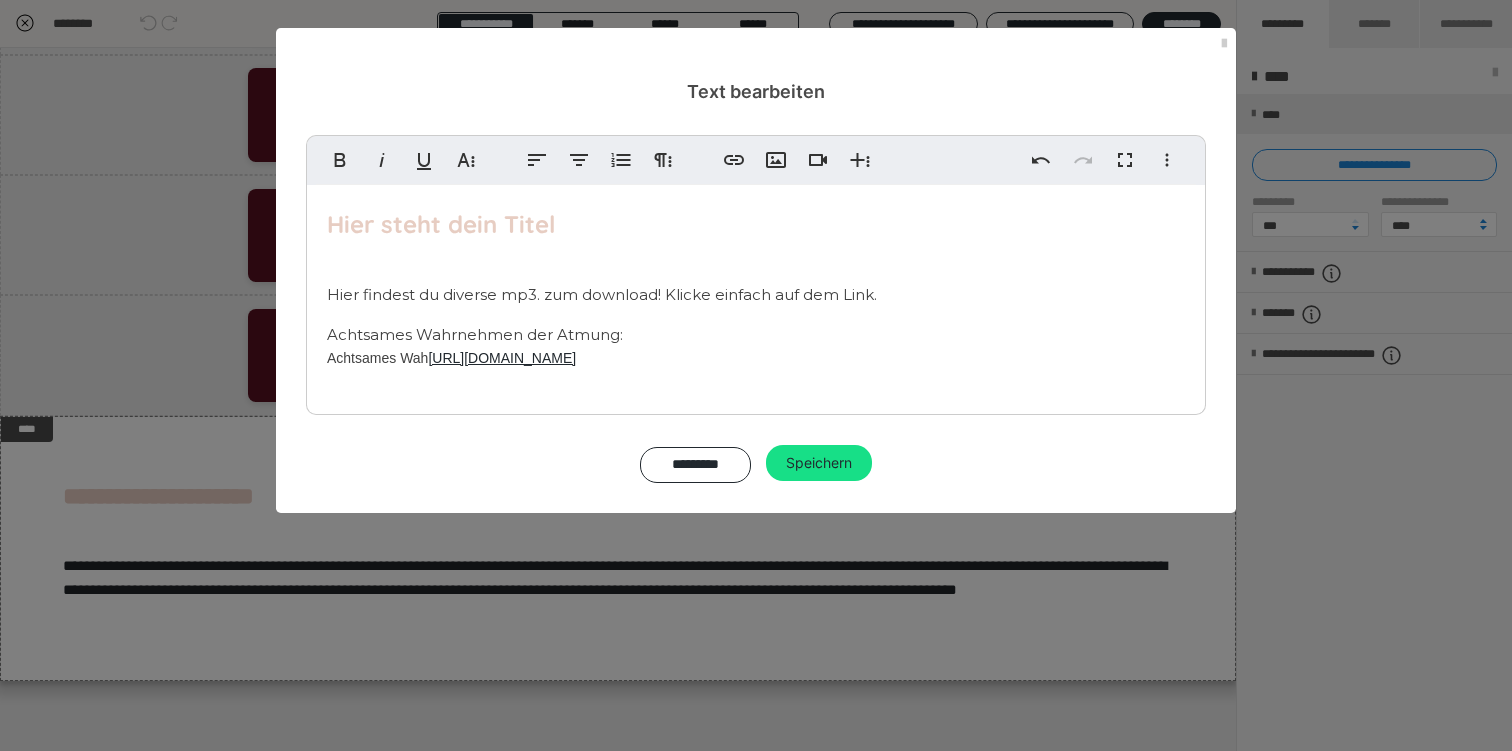 click on "Achtsames Wah [URL][DOMAIN_NAME]" at bounding box center (756, 358) 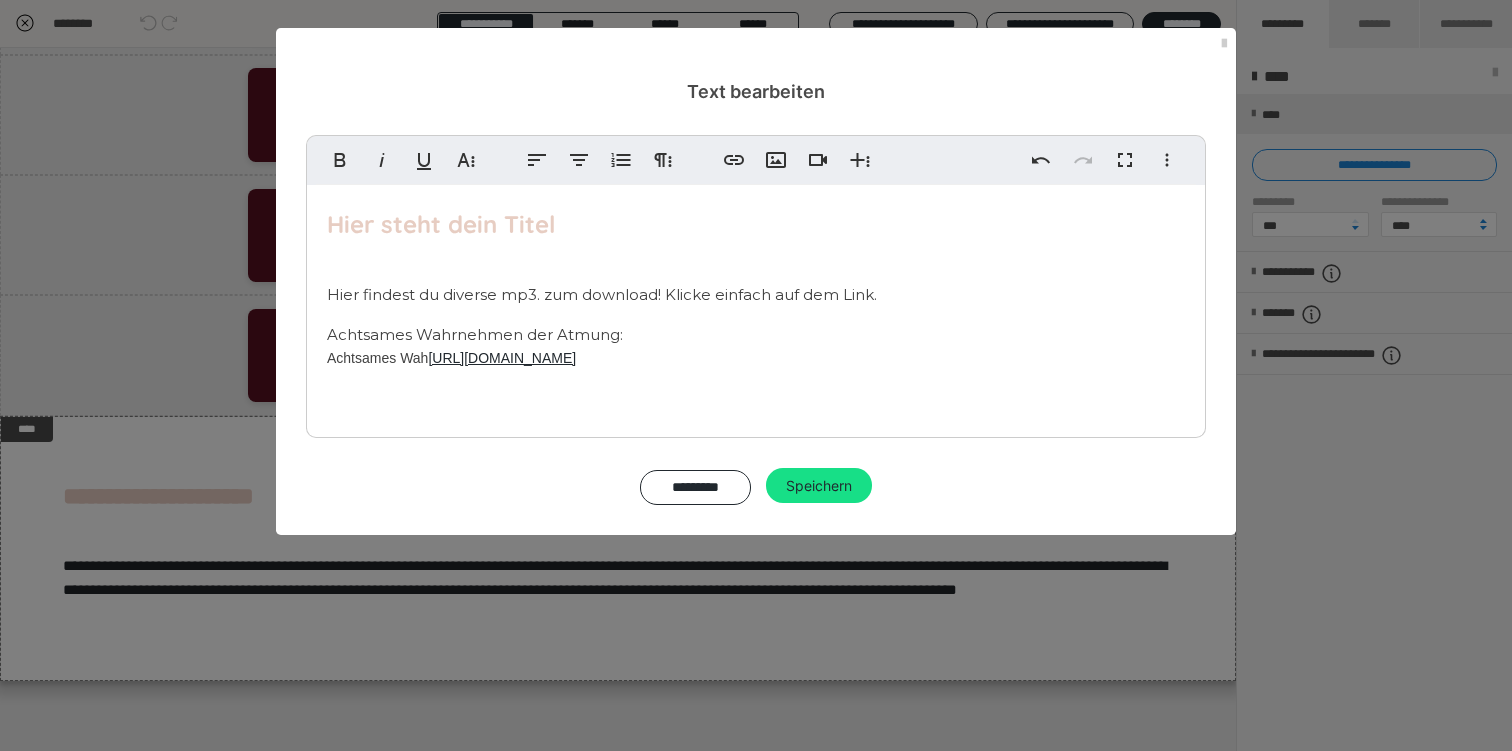 click on "Hier steht dein Titel Hier findest du diverse mp3. zum download! Klicke einfach auf dem Link.  Achtsames Wahrnehmen der Atmung:  Achtsames Wah [URL][DOMAIN_NAME]" at bounding box center (756, 306) 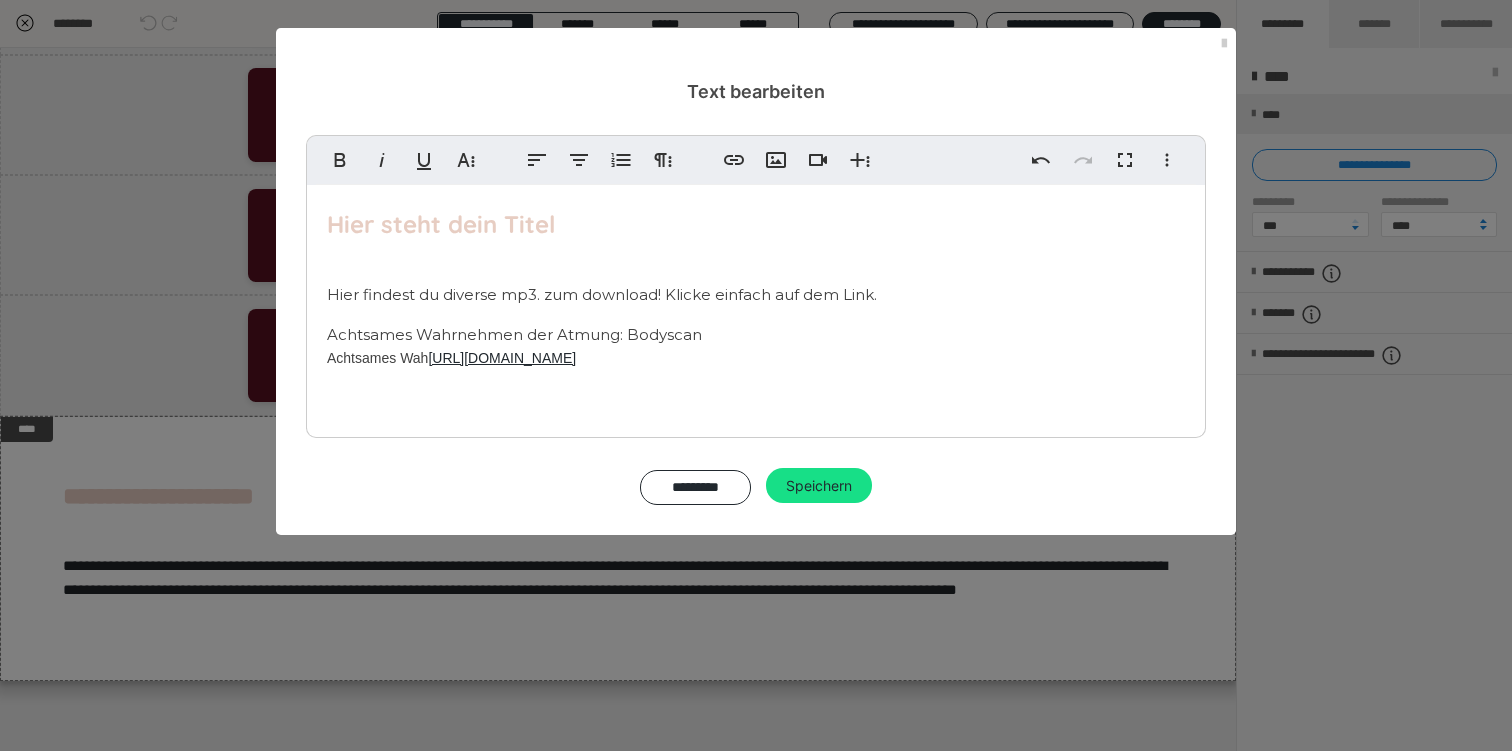 click on "Achtsames Wahrnehmen der Atmung: Bodyscan" at bounding box center [514, 334] 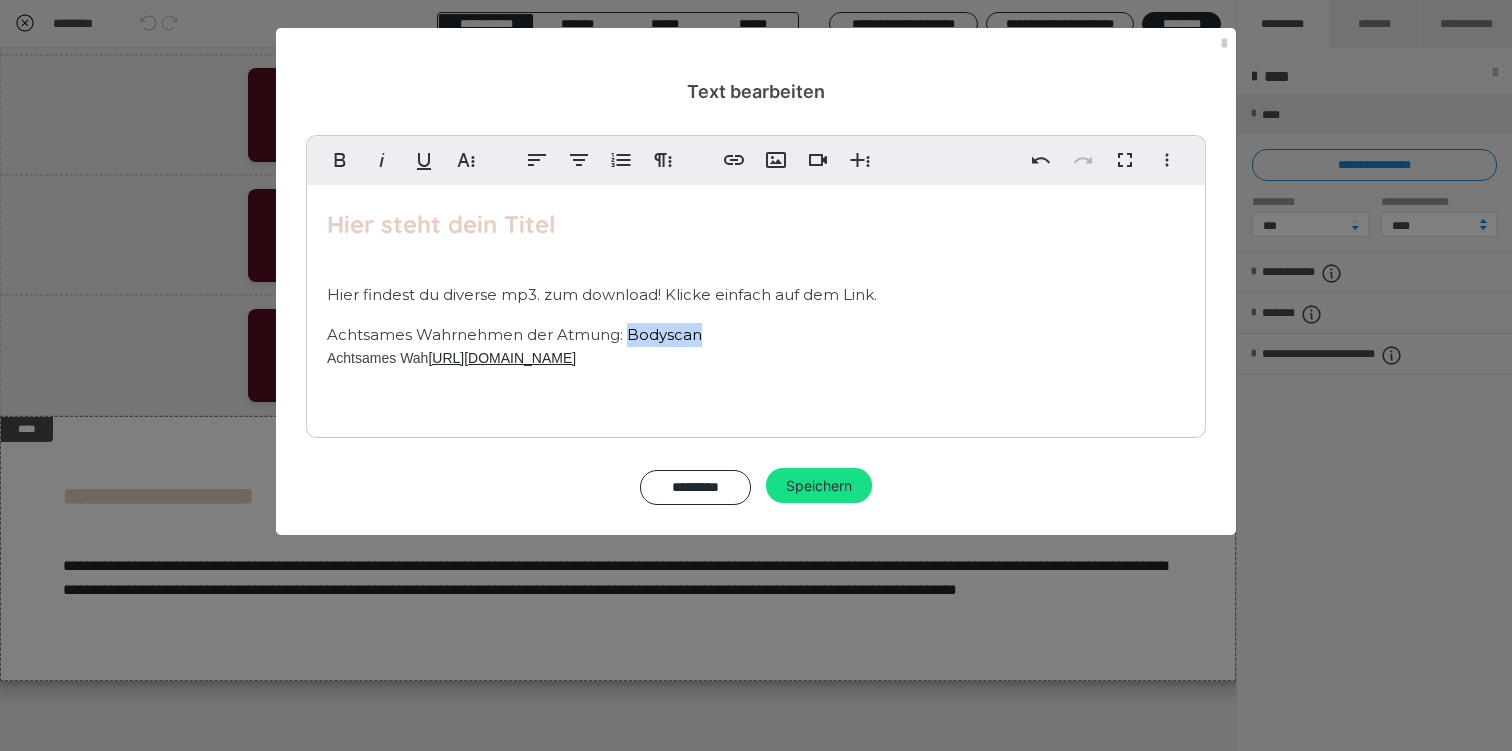 click on "Achtsames Wahrnehmen der Atmung: Bodyscan" at bounding box center [514, 334] 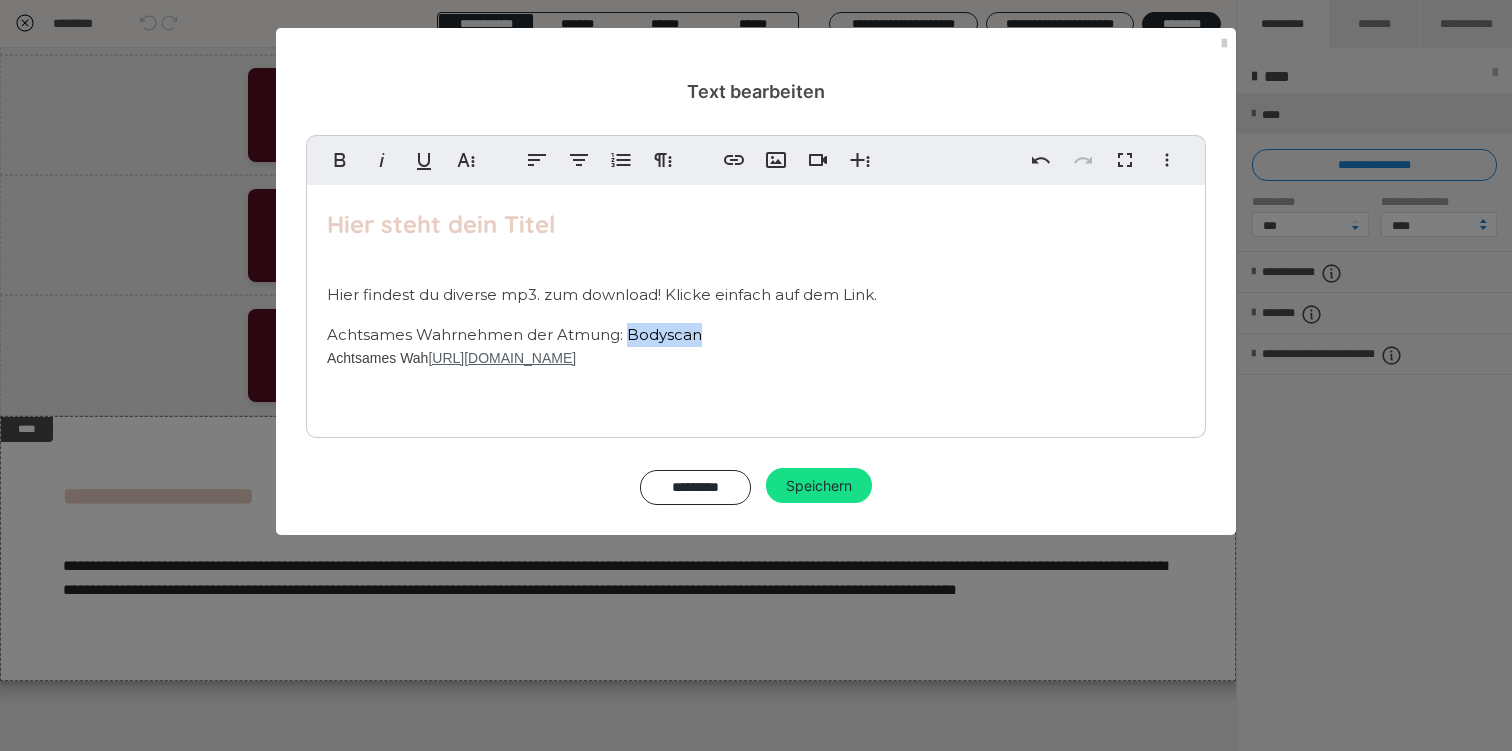 copy on "Bodyscan" 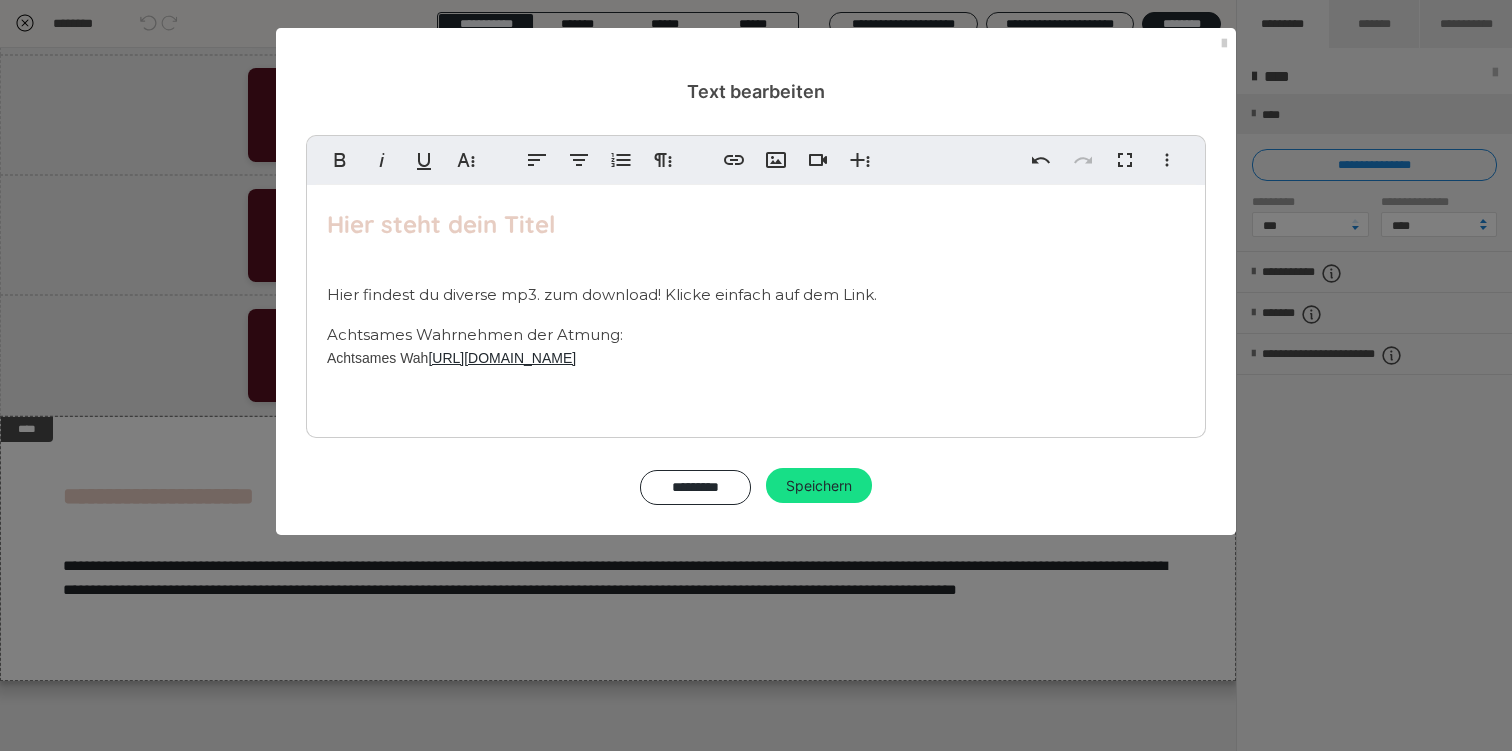click on "Hier steht dein Titel Hier findest du diverse mp3. zum download! Klicke einfach auf dem Link.  Achtsames Wahrnehmen der Atmung:  Achtsames Wah [URL][DOMAIN_NAME]" at bounding box center [756, 306] 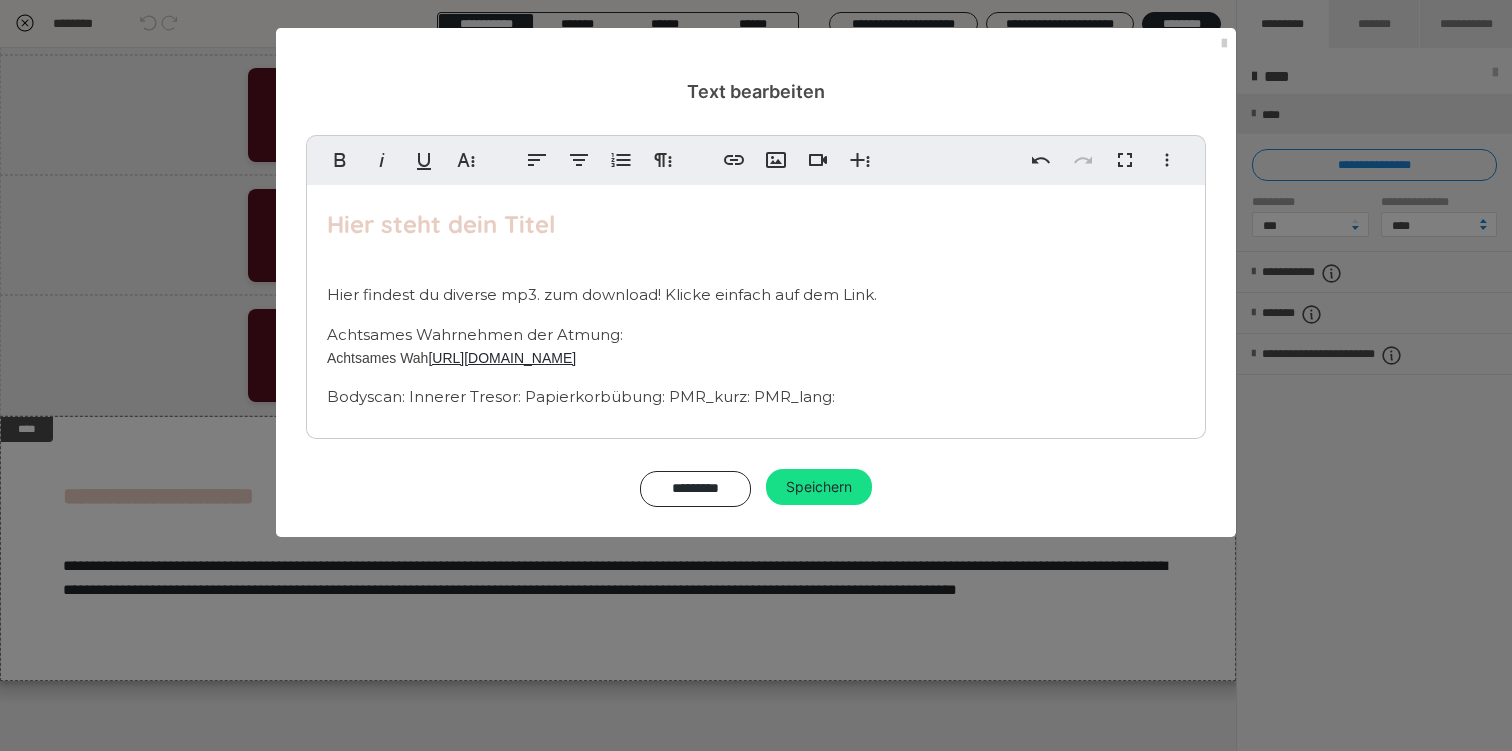 click on "Bodyscan: Innerer Tresor: Papierkorbübung: PMR_kurz: PMR_lang:" at bounding box center [581, 396] 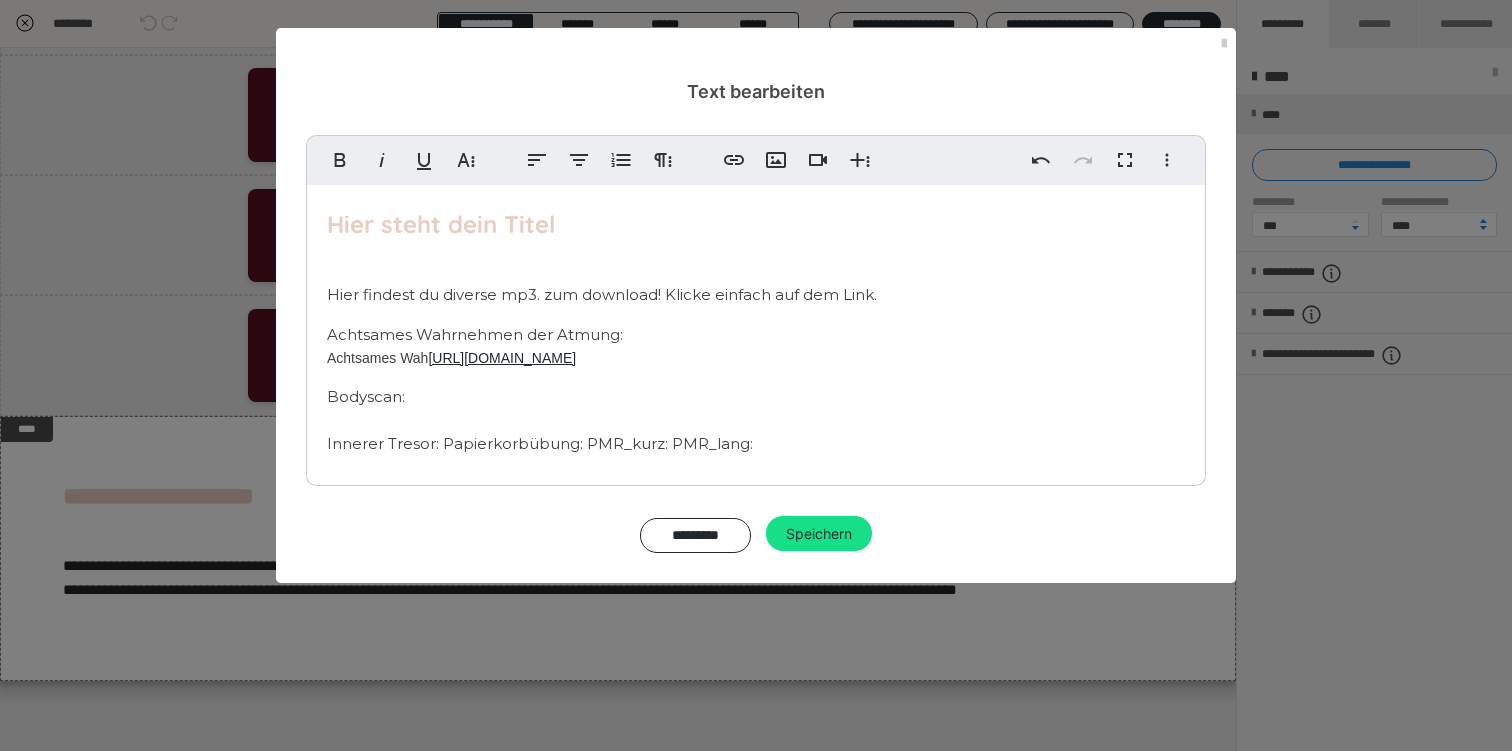 click on "Innerer Tresor: Papierkorbübung: PMR_kurz: PMR_lang:" at bounding box center (540, 443) 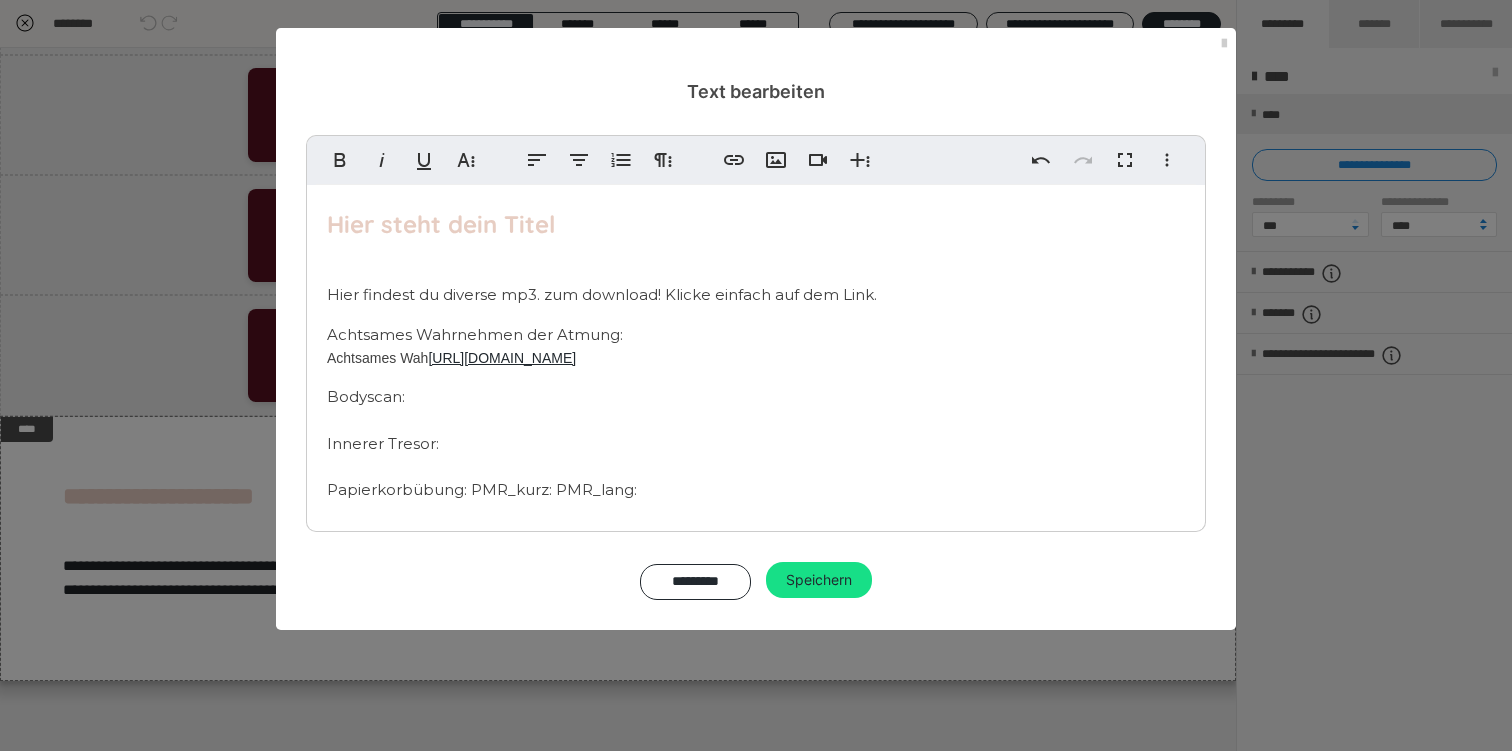 click on "Papierkorbübung: PMR_kurz: PMR_lang:" at bounding box center [482, 489] 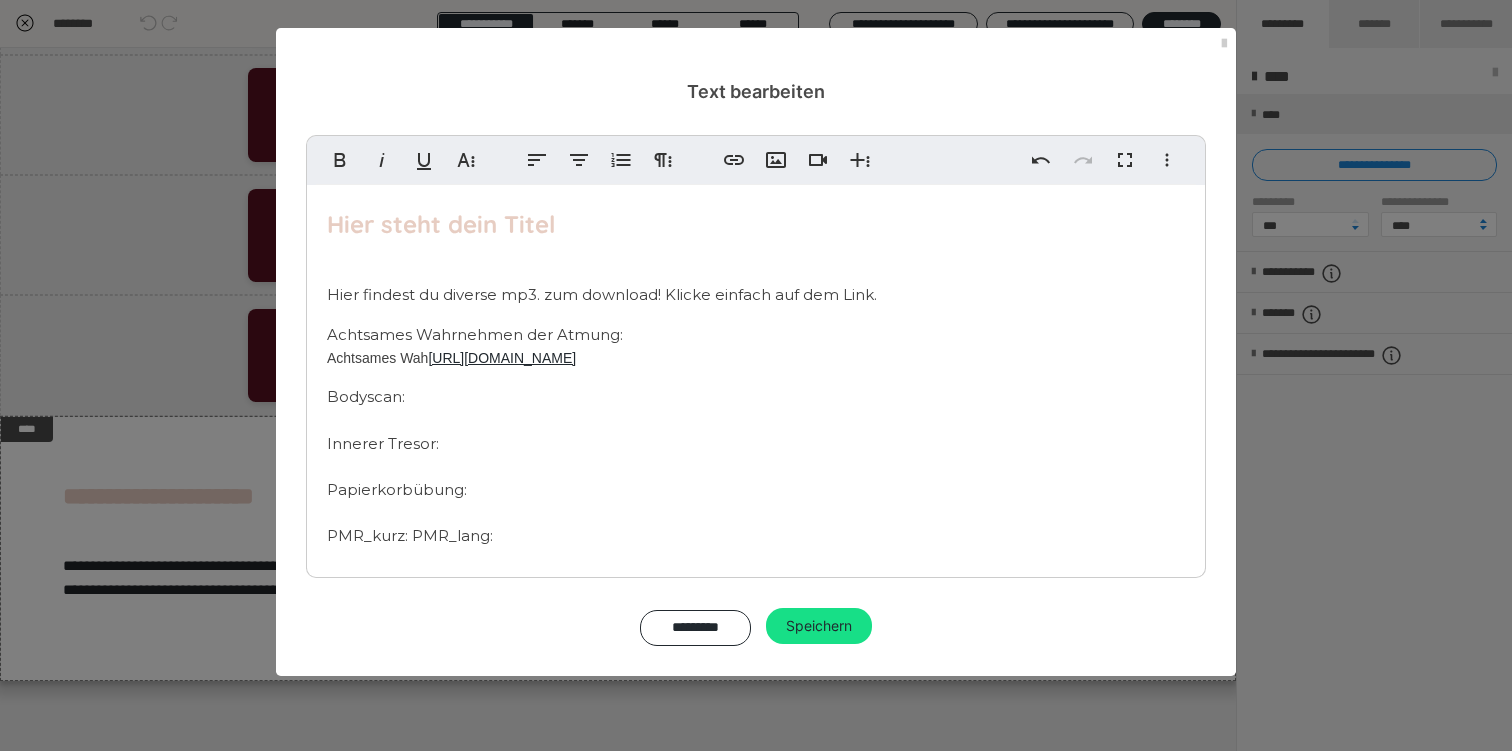 click on "PMR_kurz: PMR_lang:" at bounding box center [410, 535] 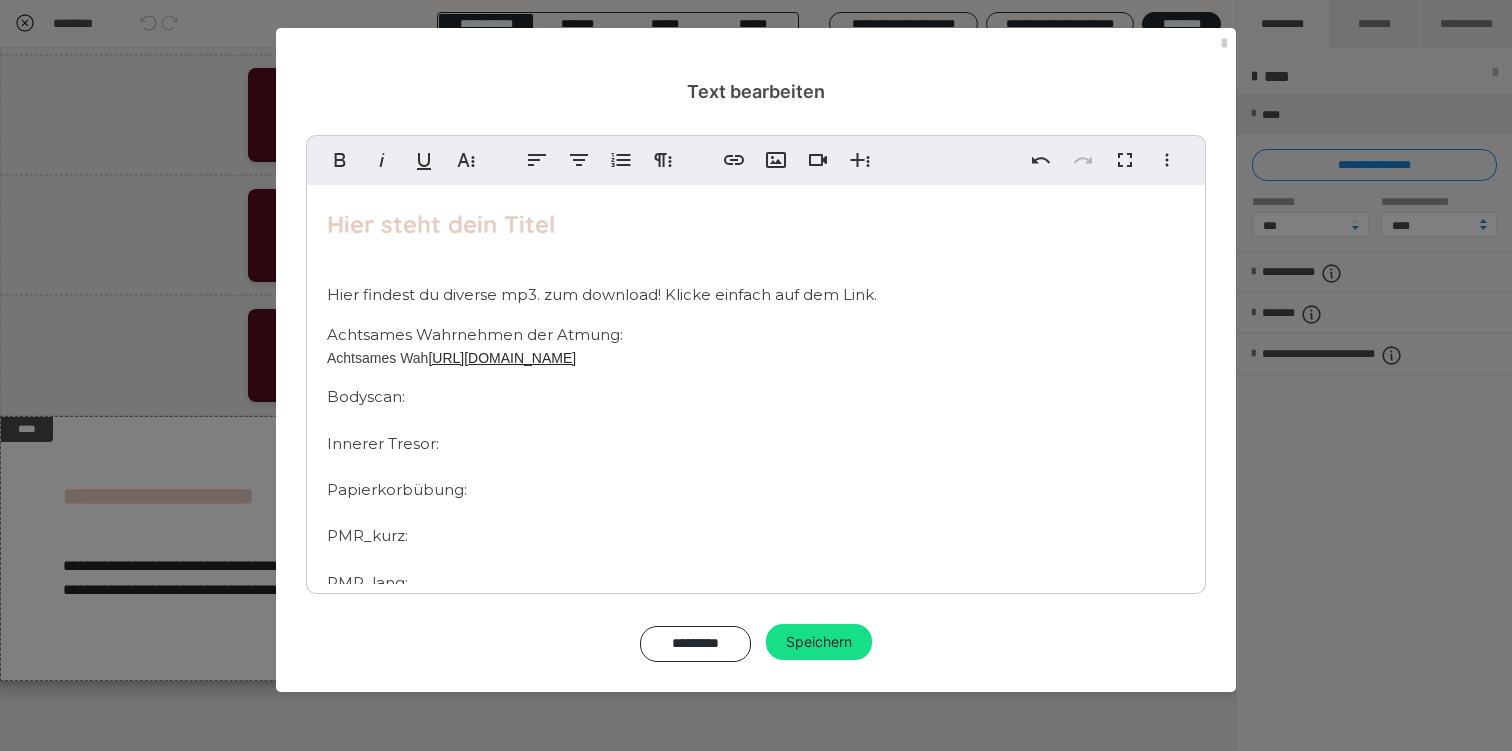 scroll, scrollTop: 8, scrollLeft: 0, axis: vertical 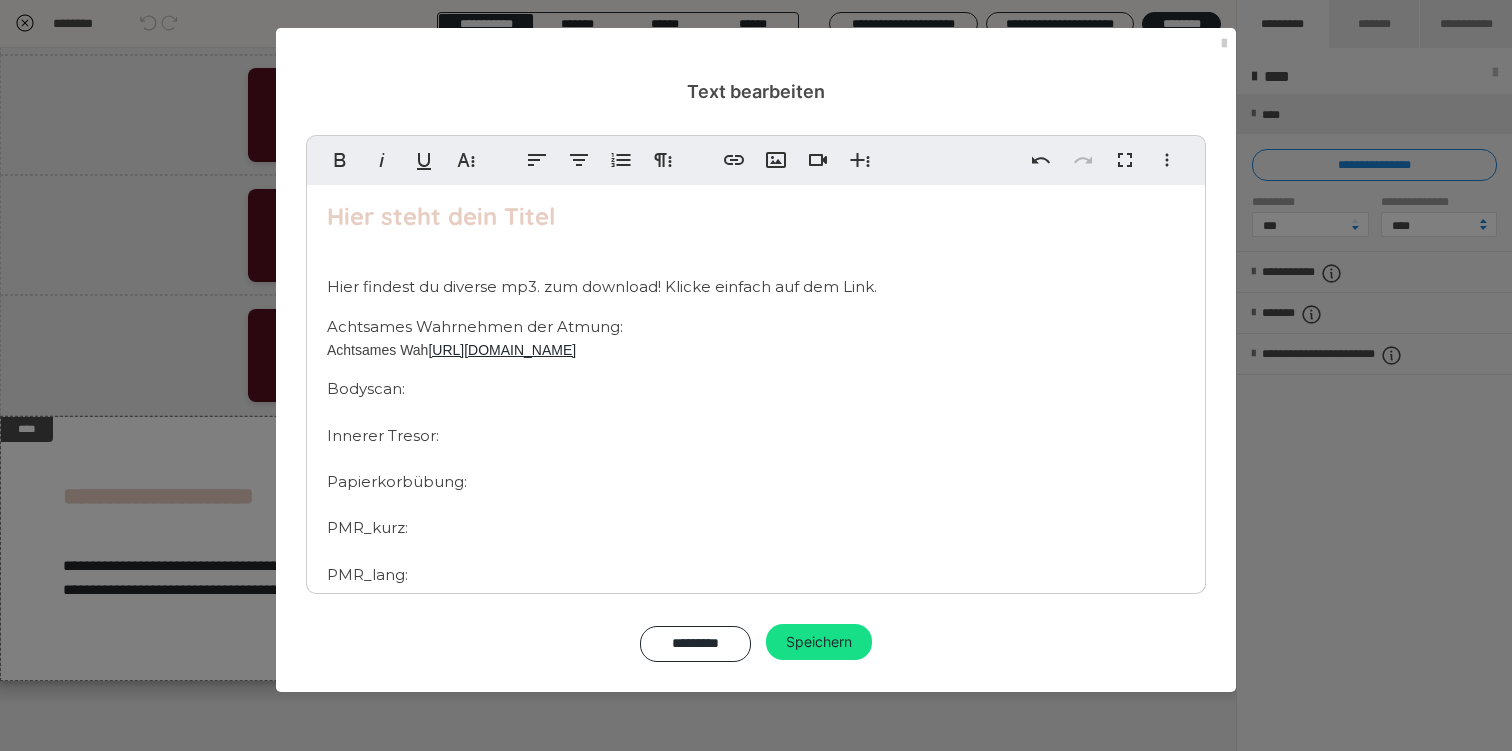 click on "Hier steht dein Titel Hier findest du diverse mp3. zum download! Klicke einfach auf dem Link.  Achtsames Wahrnehmen der Atmung:  Achtsames Wah [URL][DOMAIN_NAME]   Bodyscan:  Innerer Tresor:  Papierkorbübung:  PMR_kurz:  PMR_lang:" at bounding box center [756, 392] 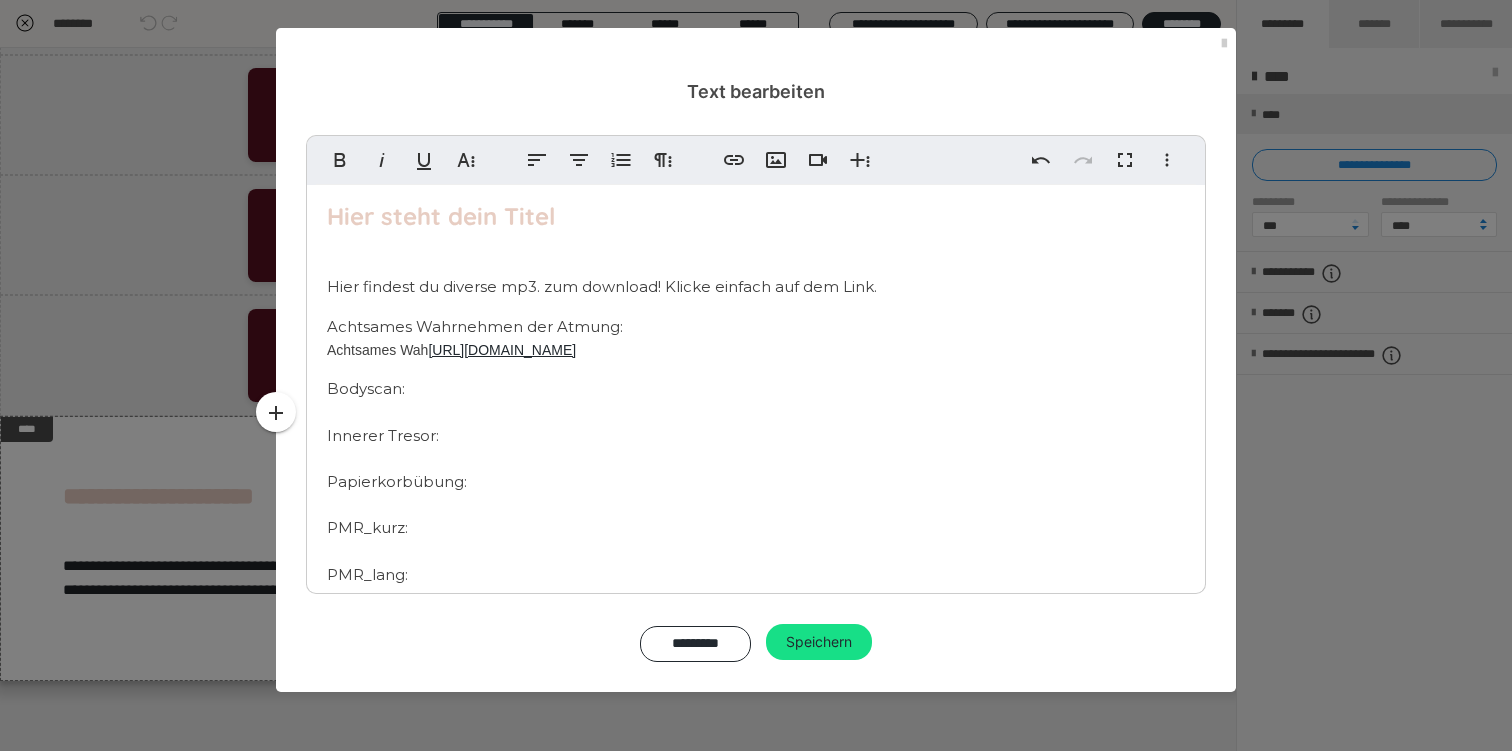 click on "Achtsames Wah [URL][DOMAIN_NAME]" at bounding box center (756, 350) 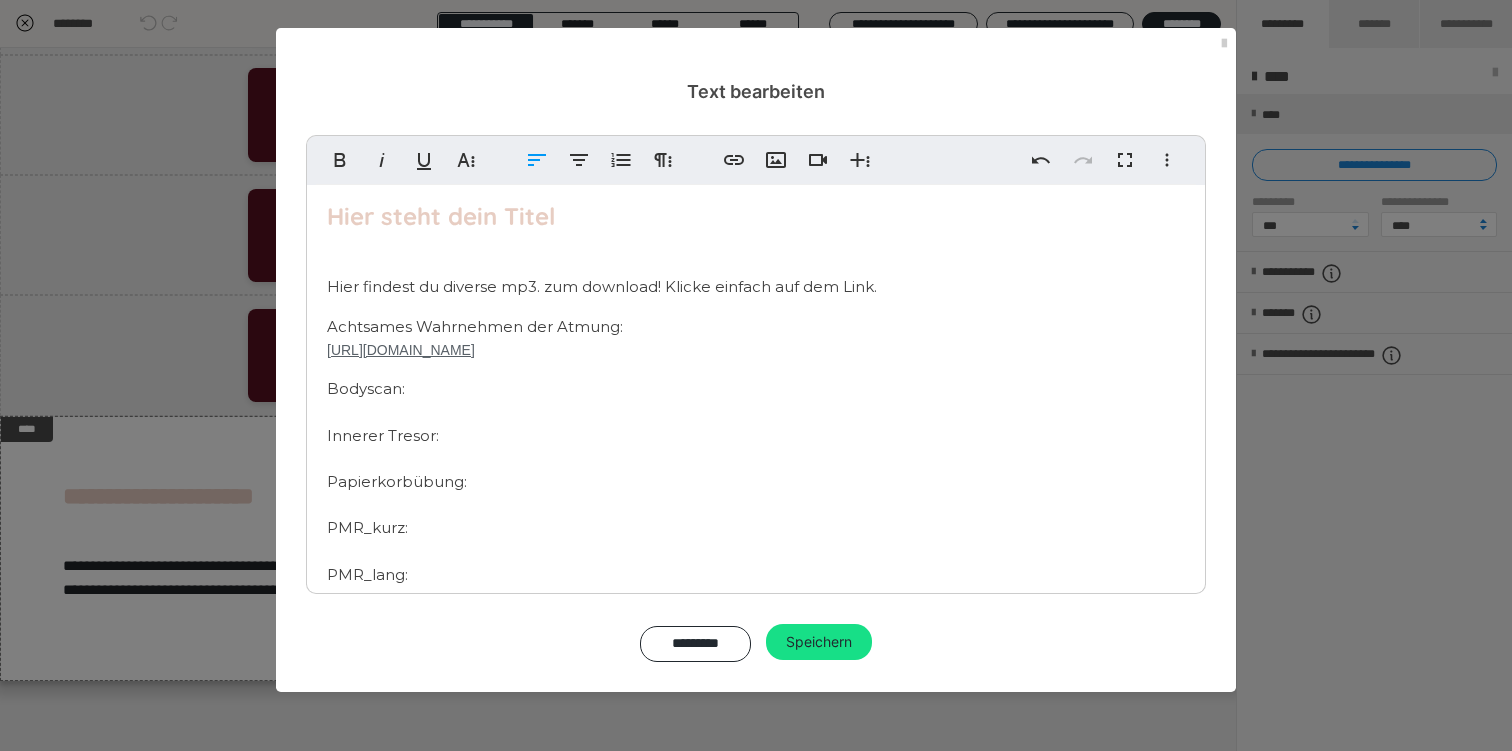 click on "[URL][DOMAIN_NAME]" at bounding box center (401, 350) 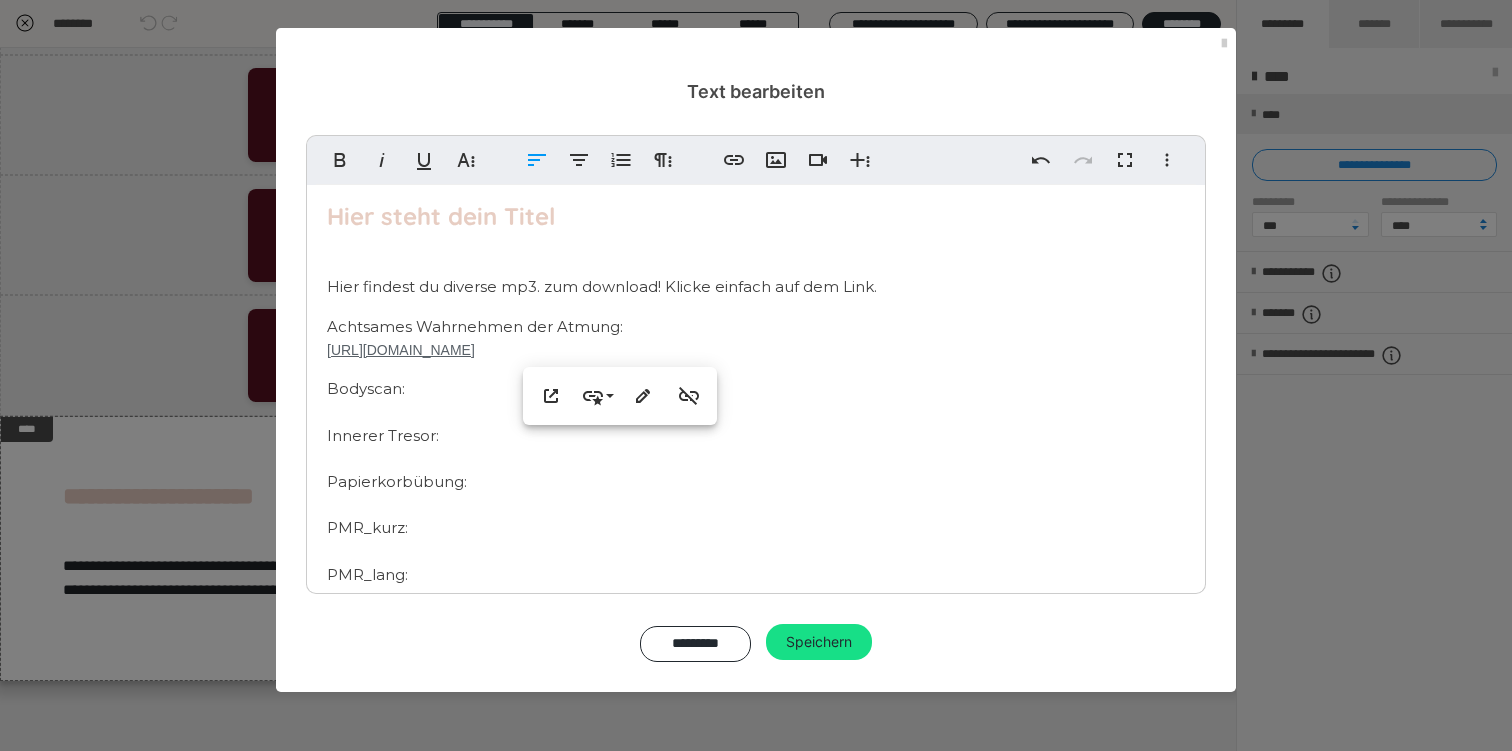 click on "[URL][DOMAIN_NAME]" at bounding box center (401, 350) 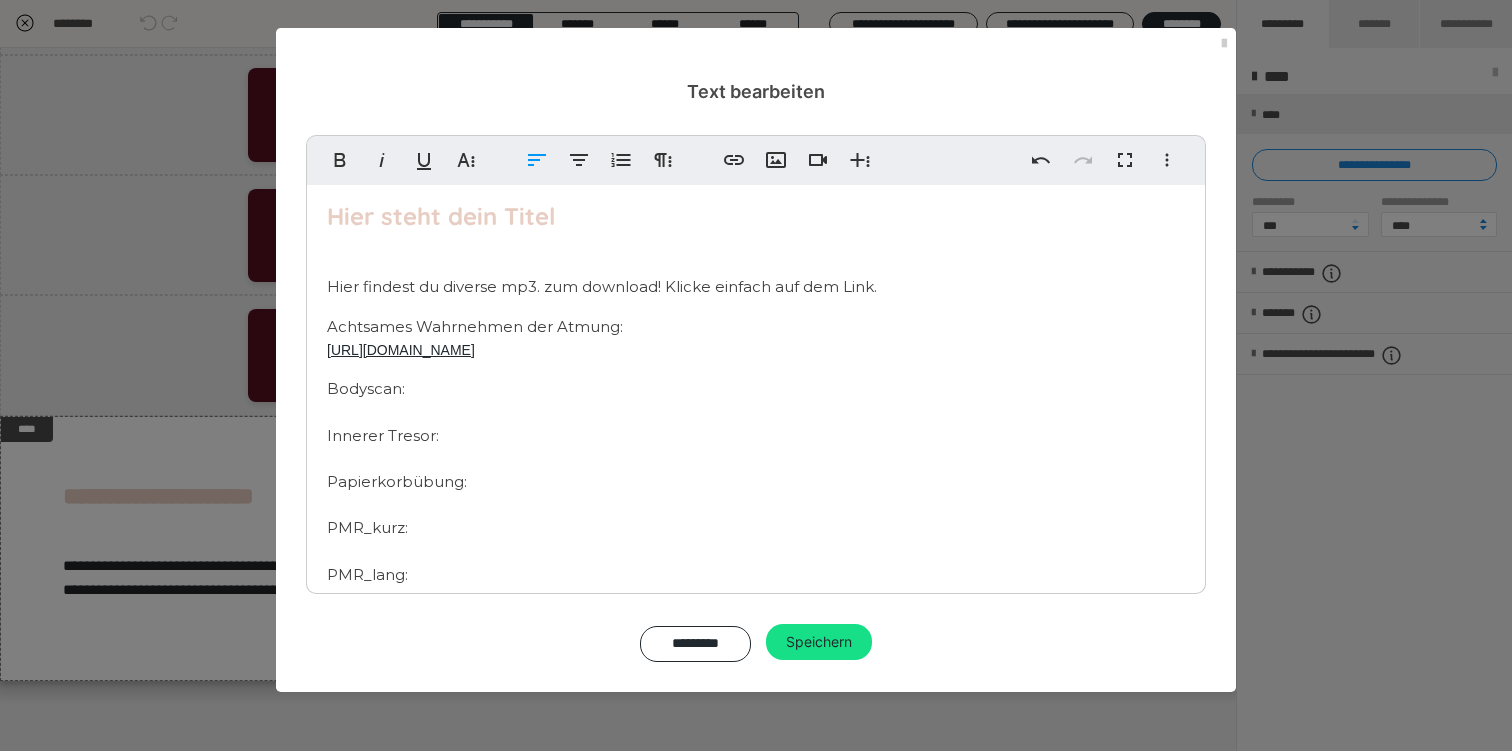 click on "[URL][DOMAIN_NAME]" at bounding box center [756, 350] 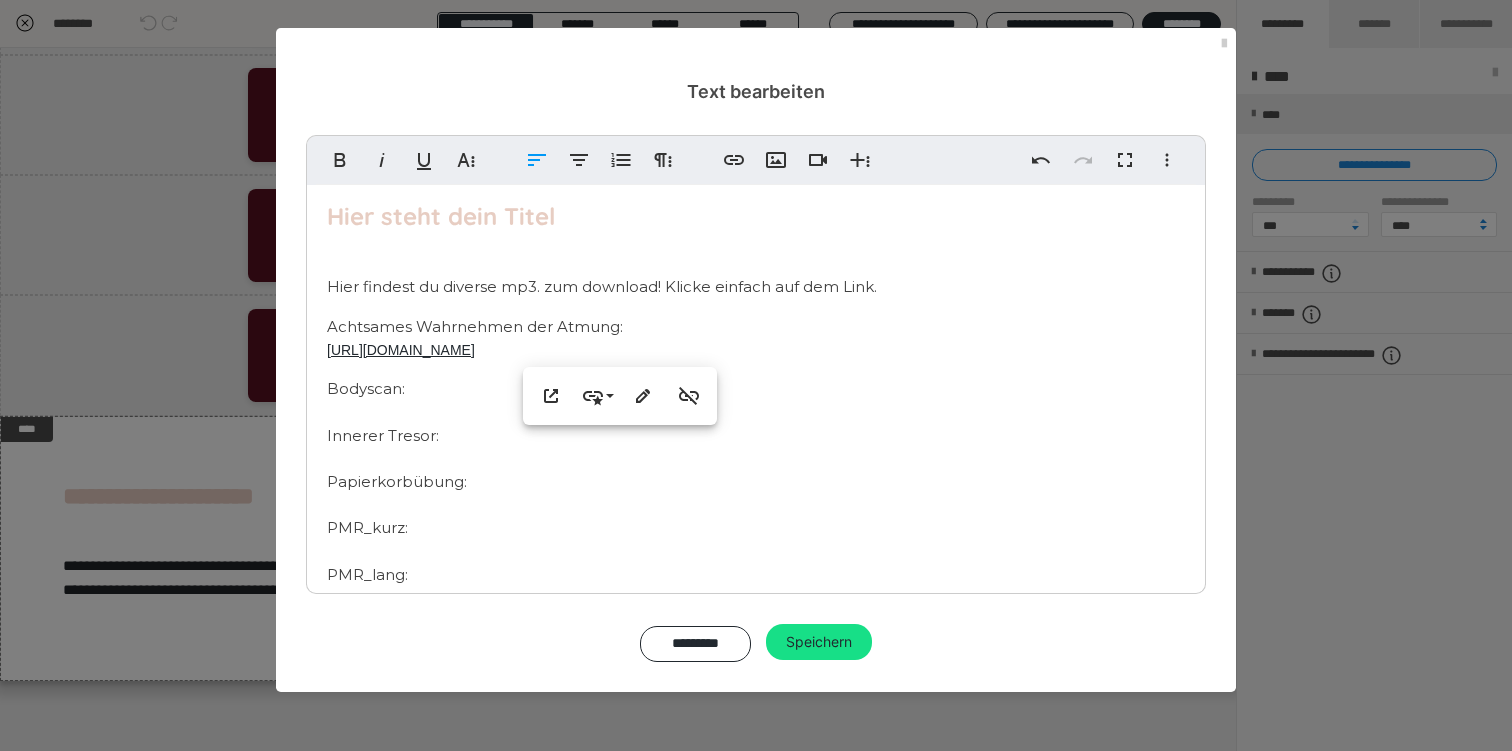 click on "Hier steht dein Titel Hier findest du diverse mp3. zum download! Klicke einfach auf dem Link.  Achtsames Wahrnehmen der Atmung:  [URL][DOMAIN_NAME]   Bodyscan:  Innerer Tresor:  Papierkorbübung:  PMR_kurz:  PMR_lang:" at bounding box center [756, 392] 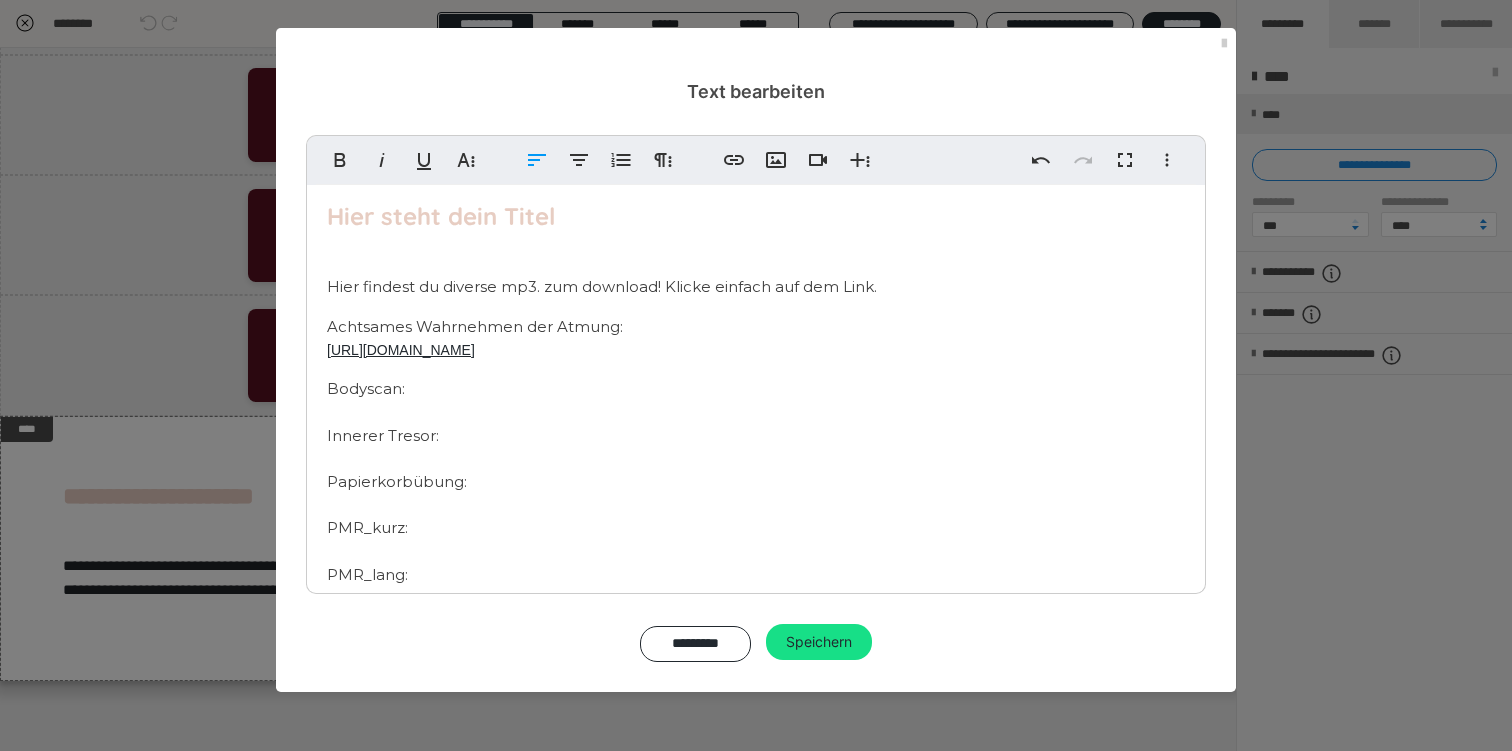 click on "Hier steht dein Titel Hier findest du diverse mp3. zum download! Klicke einfach auf dem Link.  Achtsames Wahrnehmen der Atmung:  [URL][DOMAIN_NAME]   Bodyscan:  Innerer Tresor:  Papierkorbübung:  PMR_kurz:  PMR_lang:" at bounding box center (756, 392) 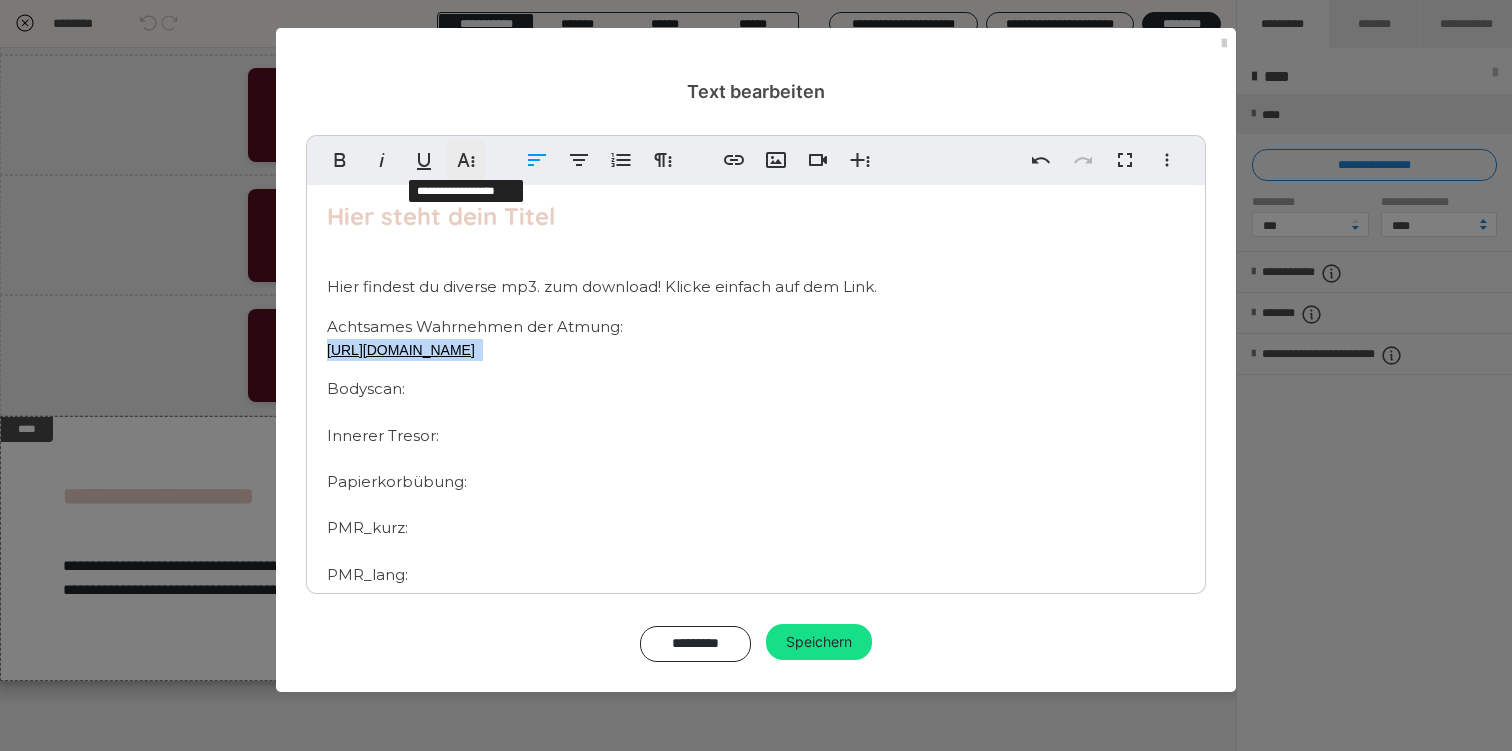 click 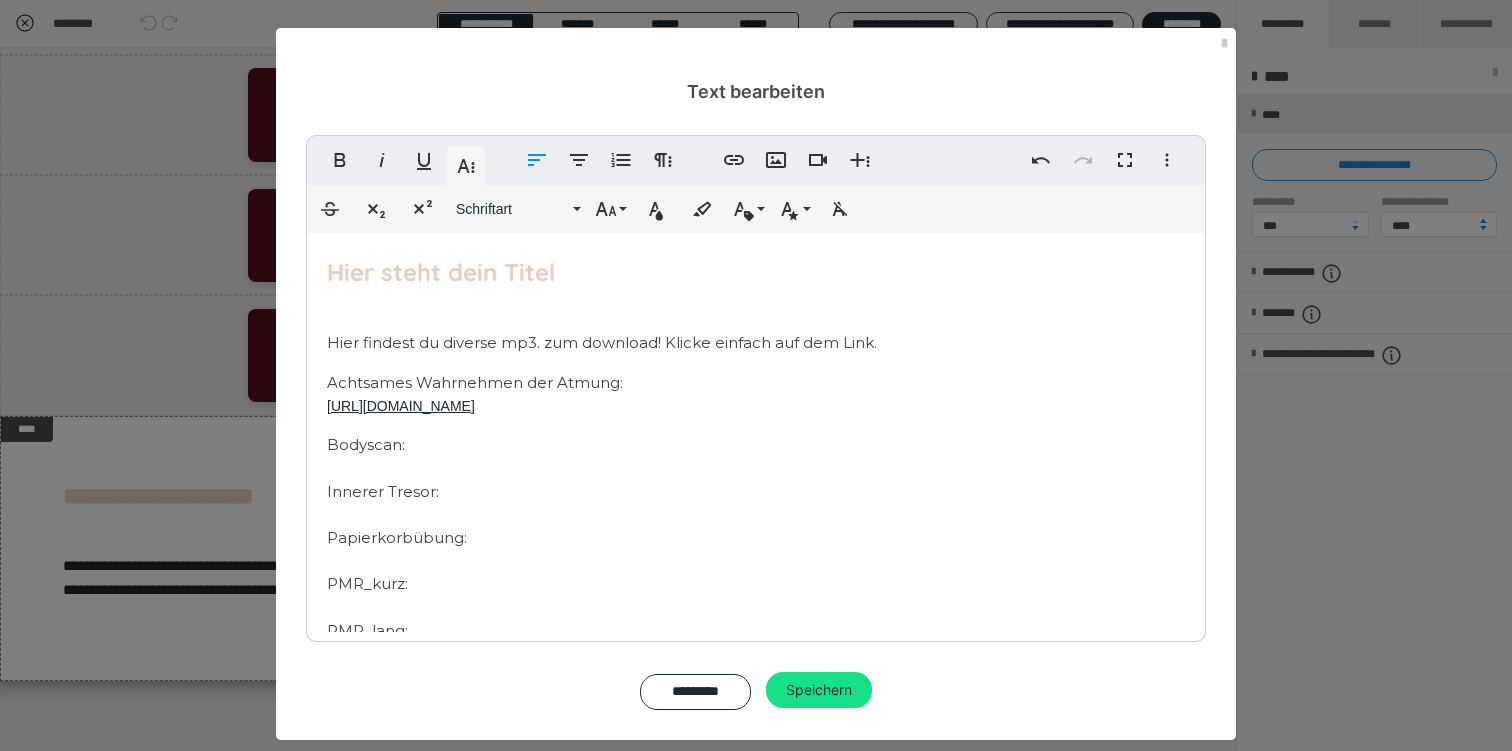 scroll, scrollTop: 8, scrollLeft: 0, axis: vertical 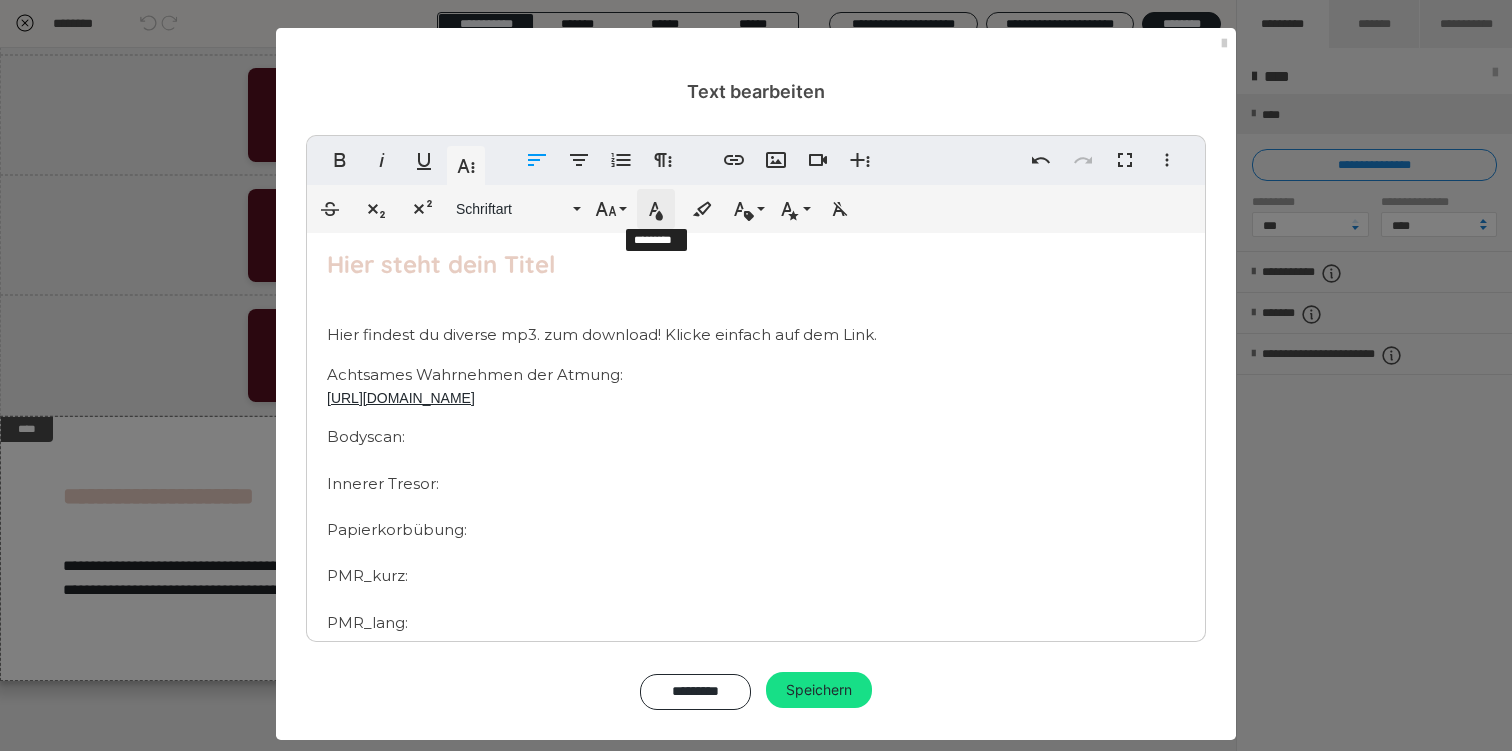 click 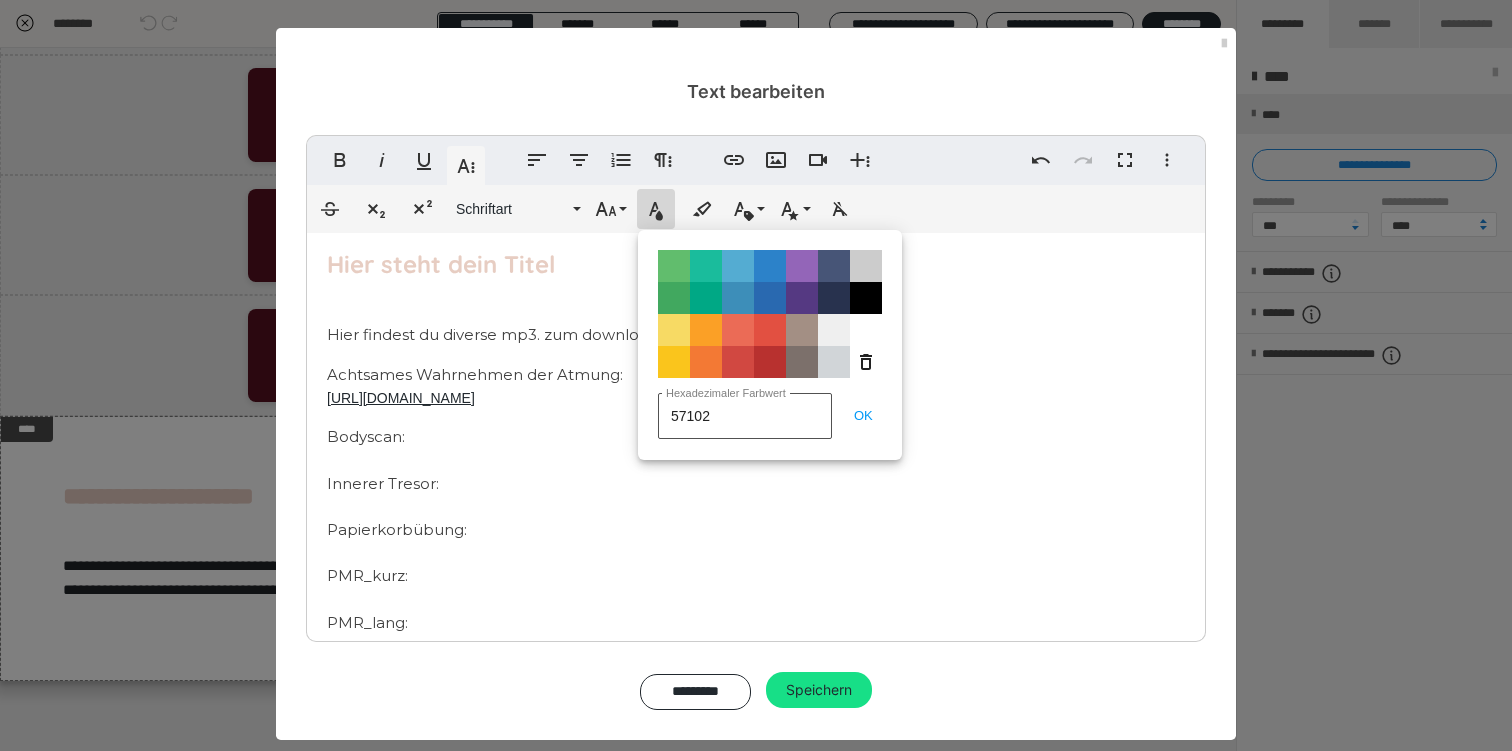 type on "571020" 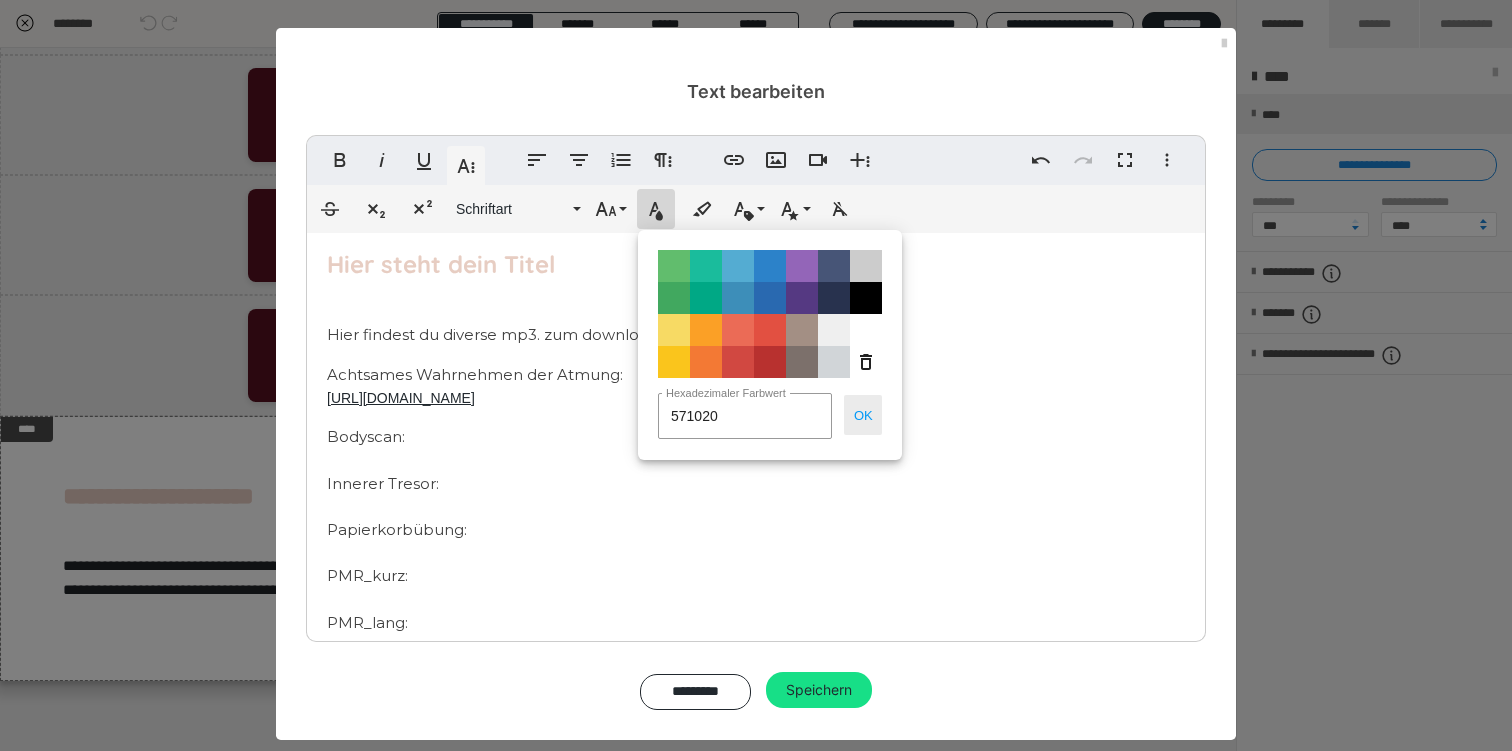 click on "OK" at bounding box center (863, 415) 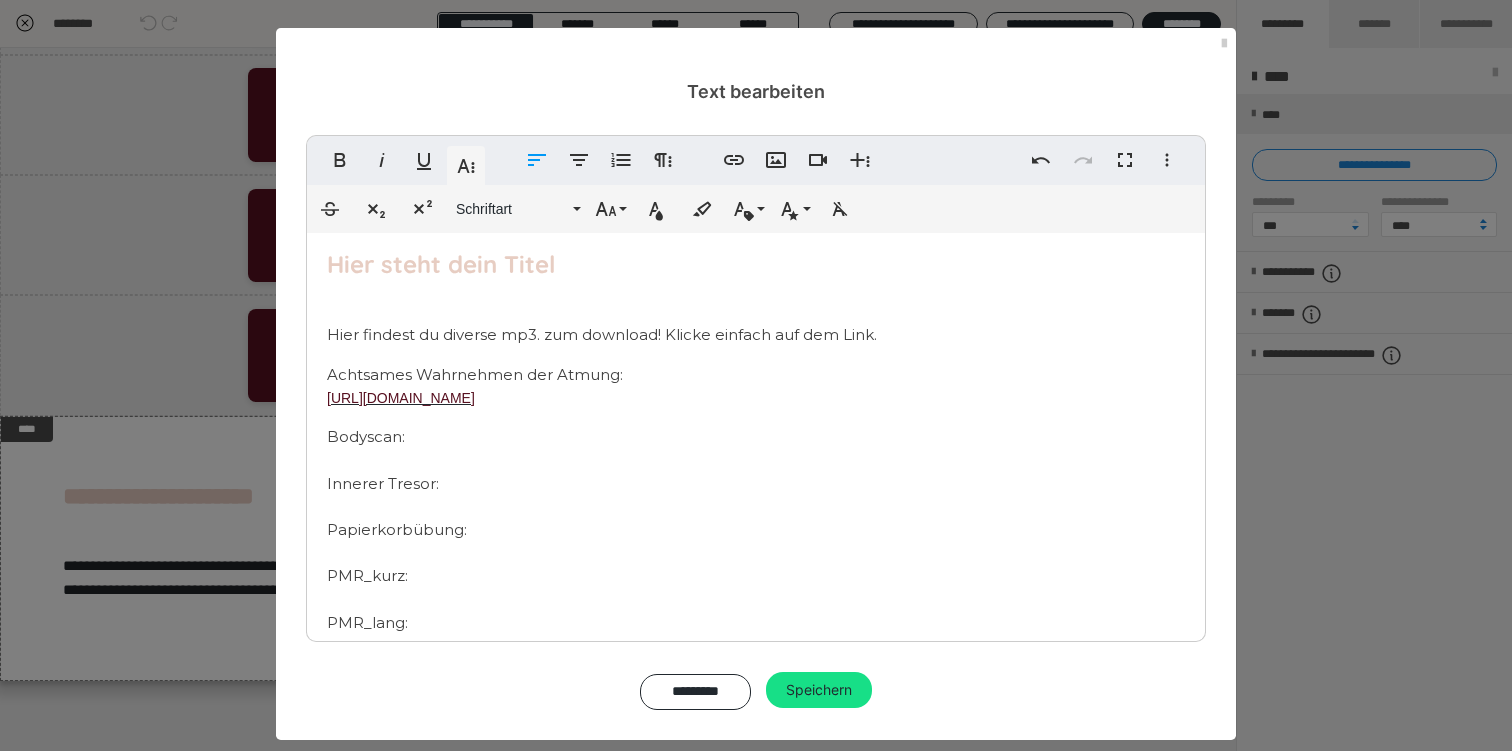 click on "Hier steht dein Titel Hier findest du diverse mp3. zum download! Klicke einfach auf dem Link.  Achtsames Wahrnehmen der Atmung:  [URL][DOMAIN_NAME]   Bodyscan:  Innerer Tresor:  Papierkorbübung:  PMR_kurz:  PMR_lang:" at bounding box center (756, 440) 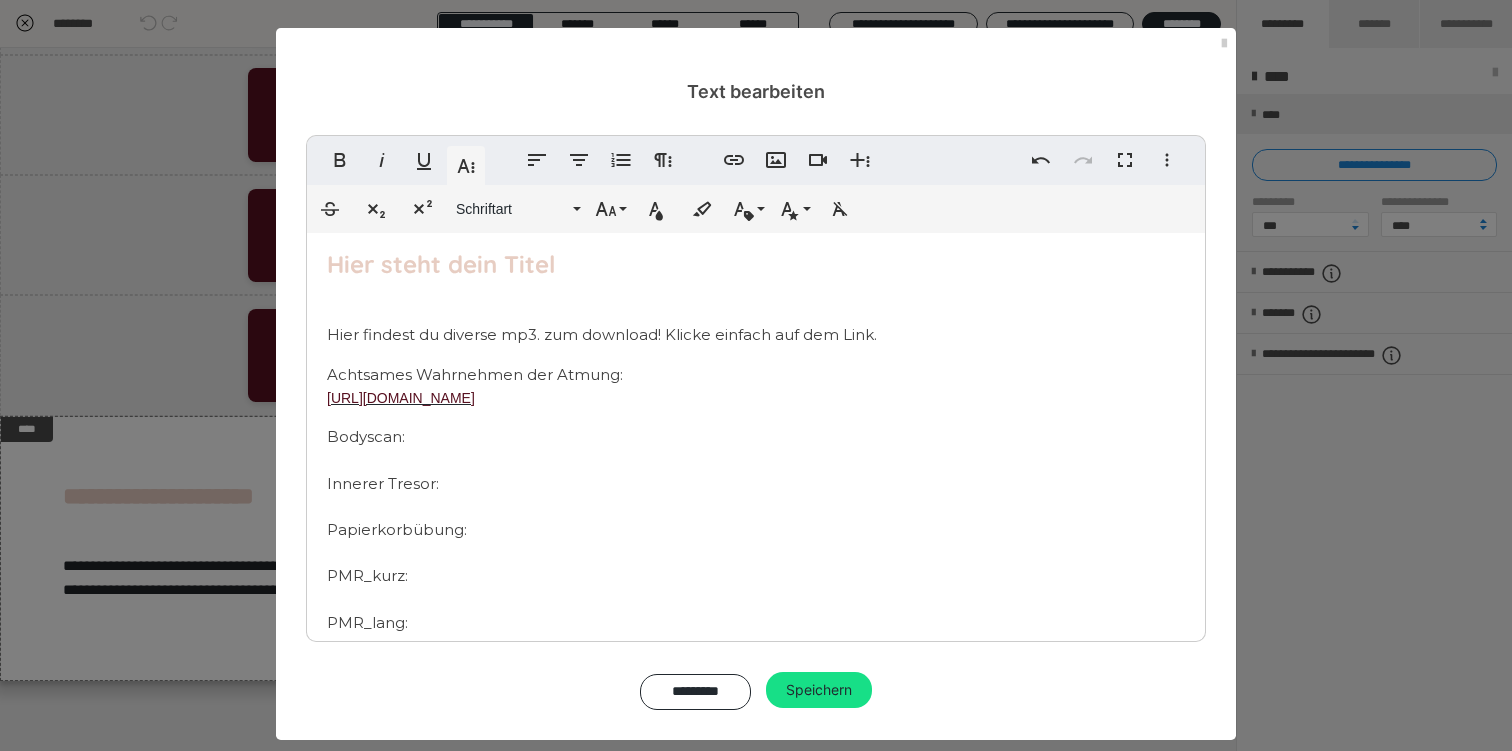 click on "Hier steht dein Titel Hier findest du diverse mp3. zum download! Klicke einfach auf dem Link.  Achtsames Wahrnehmen der Atmung:  [URL][DOMAIN_NAME]   Bodyscan:  Innerer Tresor:  Papierkorbübung:  PMR_kurz:  PMR_lang:" at bounding box center [756, 440] 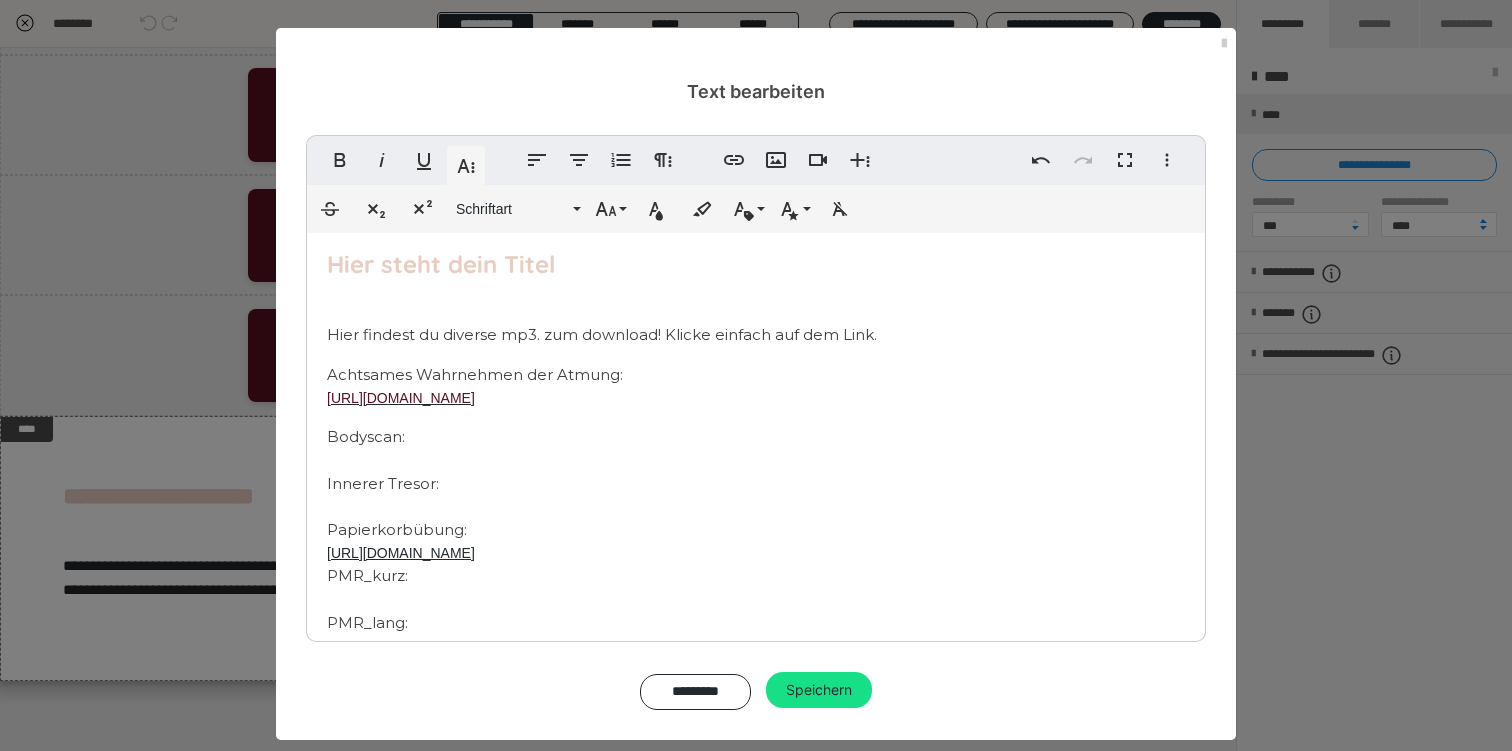 click on "Hier steht dein Titel Hier findest du diverse mp3. zum download! Klicke einfach auf dem Link.  Achtsames Wahrnehmen der Atmung:  [URL][DOMAIN_NAME]   Bodyscan:  Innerer Tresor:  Papierkorbübung:  [URL][DOMAIN_NAME] PMR_kurz:  PMR_lang:" at bounding box center (756, 440) 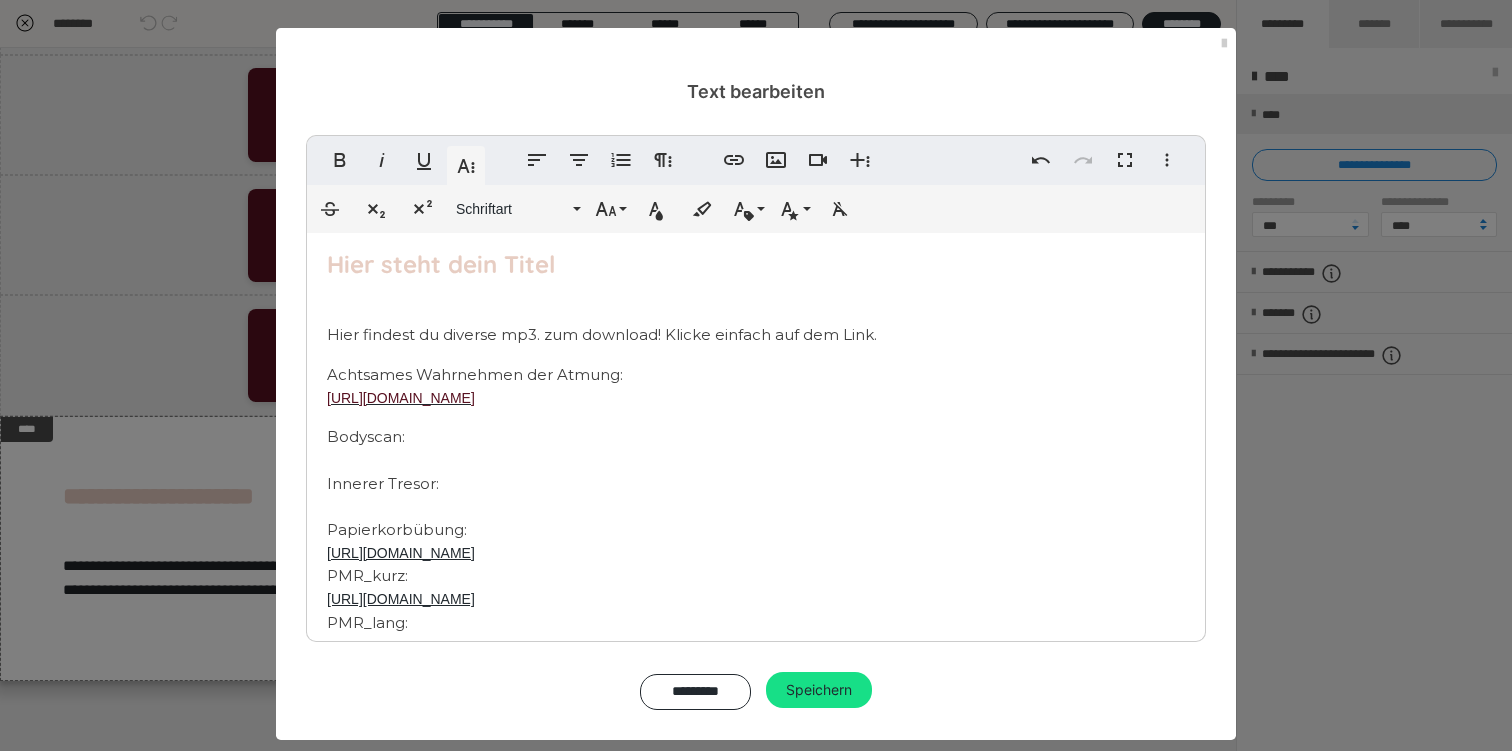 scroll, scrollTop: 30, scrollLeft: 0, axis: vertical 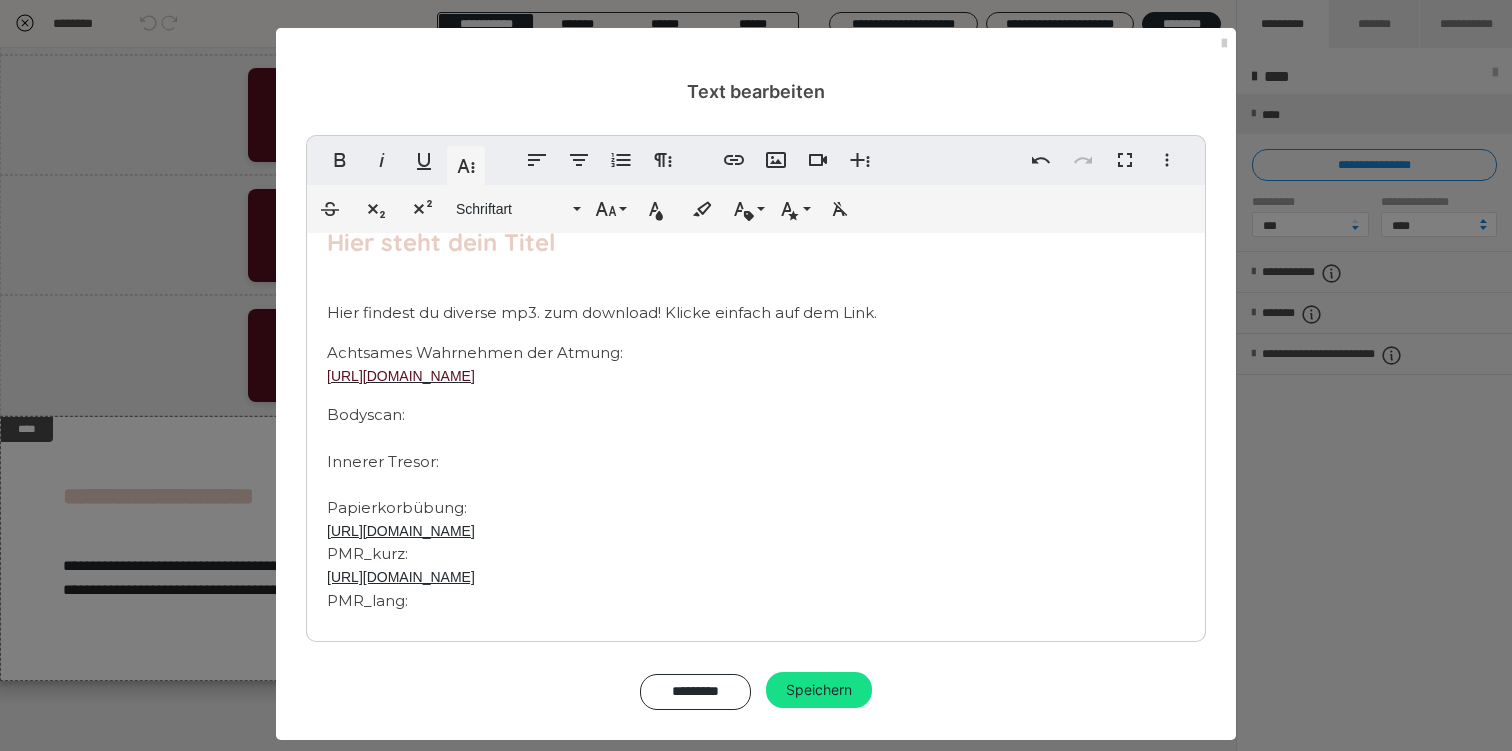 click on "Hier steht dein Titel Hier findest du diverse mp3. zum download! Klicke einfach auf dem Link.  Achtsames Wahrnehmen der Atmung:  [URL][DOMAIN_NAME]   Bodyscan:  Innerer Tresor:  Papierkorbübung:  [URL][DOMAIN_NAME] PMR_kurz:  [URL][DOMAIN_NAME] PMR_lang:" at bounding box center (756, 418) 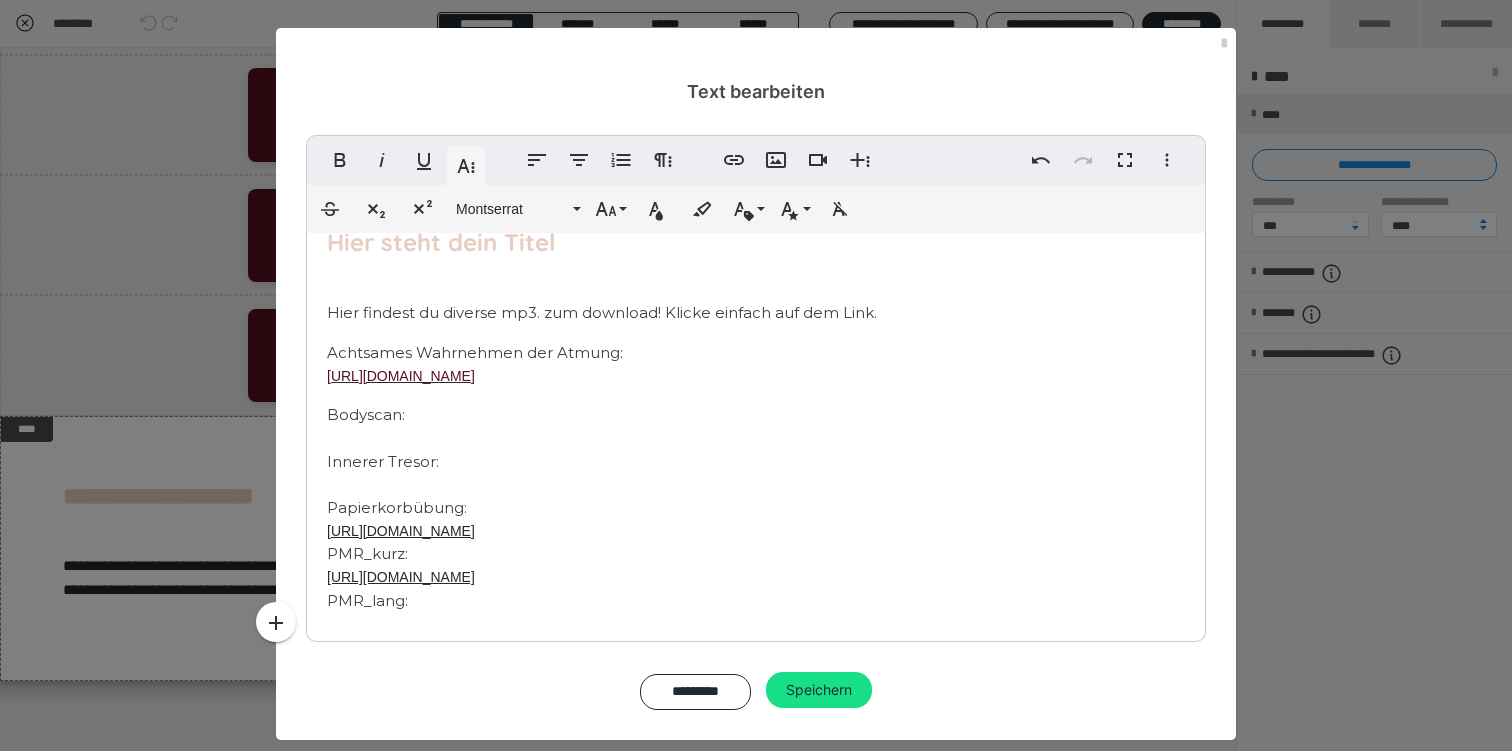 scroll, scrollTop: 32, scrollLeft: 0, axis: vertical 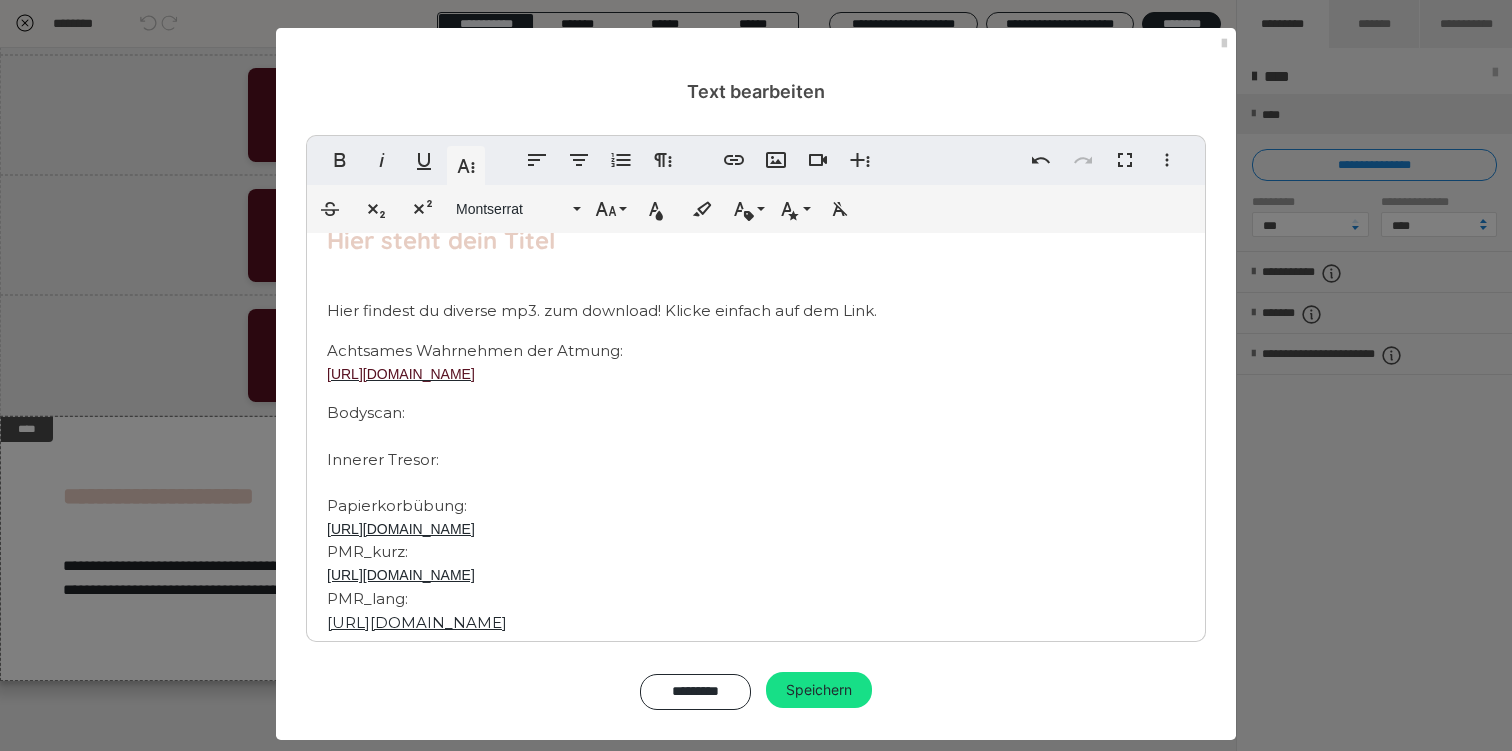 click on "Hier steht dein Titel Hier findest du diverse mp3. zum download! Klicke einfach auf dem Link.  Achtsames Wahrnehmen der Atmung:  [URL][DOMAIN_NAME]   Bodyscan:  Innerer Tresor:  Papierkorbübung:  [URL][DOMAIN_NAME] PMR_kurz:  [URL][DOMAIN_NAME] PMR_lang:  [URL][DOMAIN_NAME]" at bounding box center [756, 428] 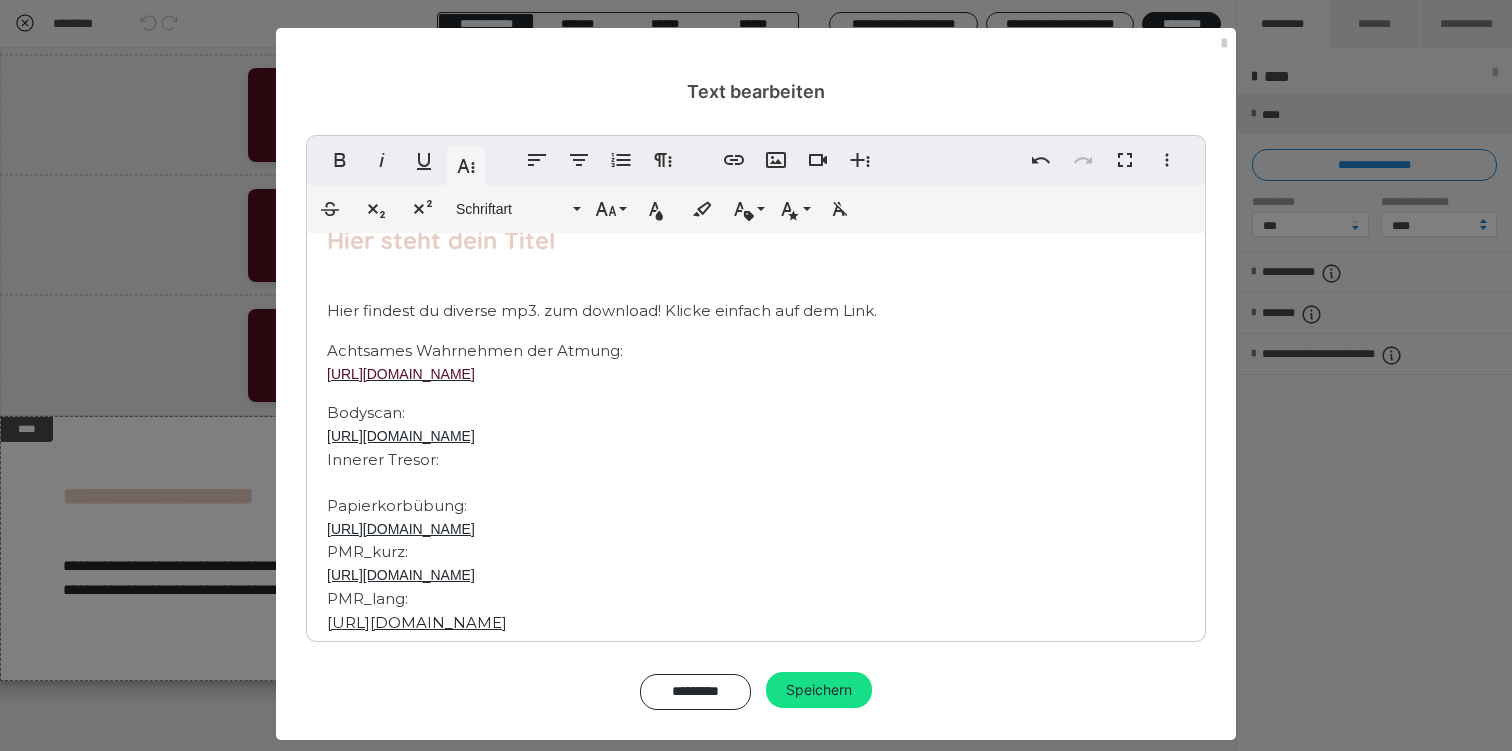 click on "Hier steht dein Titel Hier findest du diverse mp3. zum download! Klicke einfach auf dem Link.  Achtsames Wahrnehmen der Atmung:  [URL][DOMAIN_NAME]   Bodyscan:  [URL][DOMAIN_NAME] Innerer Tresor:  Papierkorbübung:  [URL][DOMAIN_NAME] PMR_kurz:  [URL][DOMAIN_NAME] PMR_lang:  [URL][DOMAIN_NAME]" at bounding box center (756, 428) 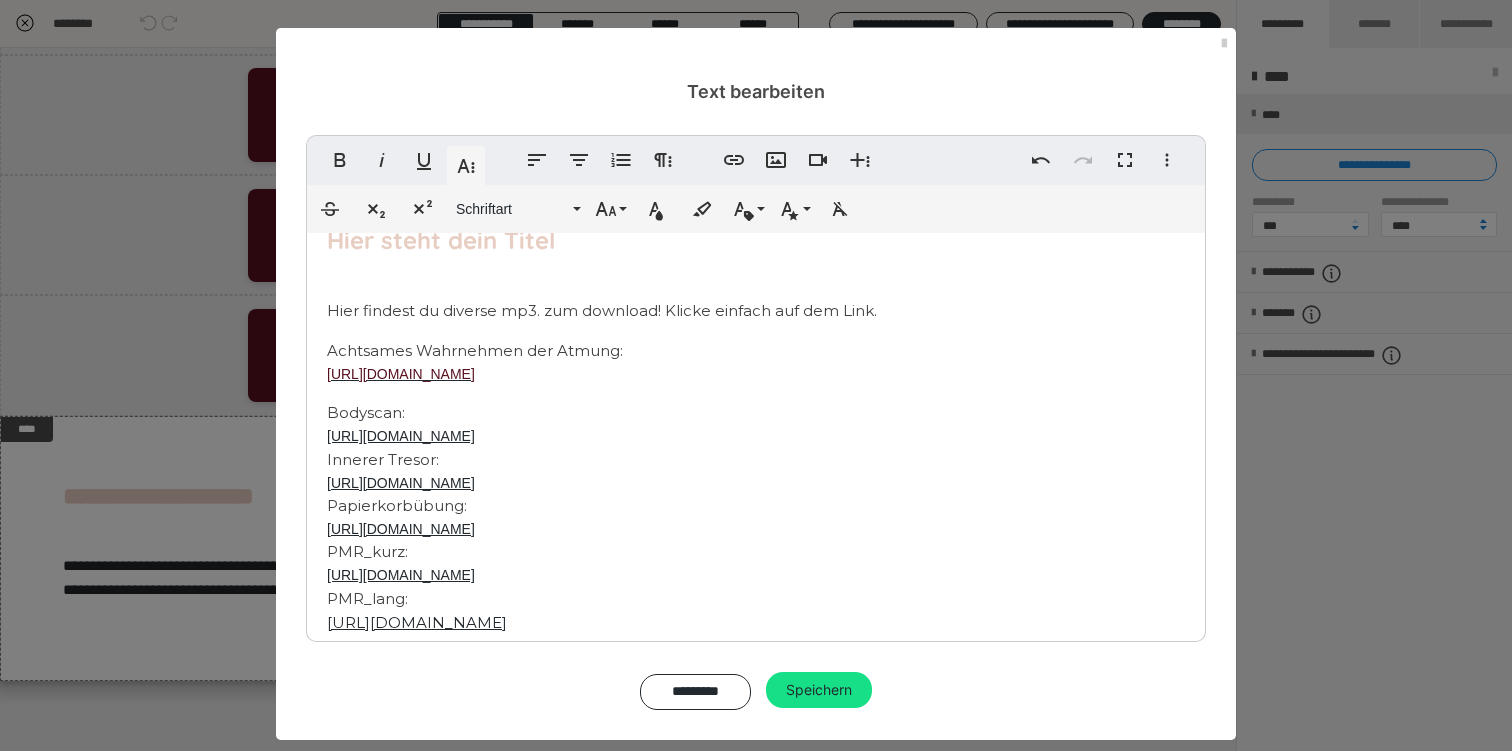 click on "Hier steht dein Titel Hier findest du diverse mp3. zum download! Klicke einfach auf dem Link.  Achtsames Wahrnehmen der Atmung:  [URL][DOMAIN_NAME]   Bodyscan:  [URL][DOMAIN_NAME] Innerer Tresor:  [URL][DOMAIN_NAME] Papierkorbübung:  [URL][DOMAIN_NAME] PMR_kurz:  [URL][DOMAIN_NAME] PMR_lang:  [URL][DOMAIN_NAME]" at bounding box center (756, 428) 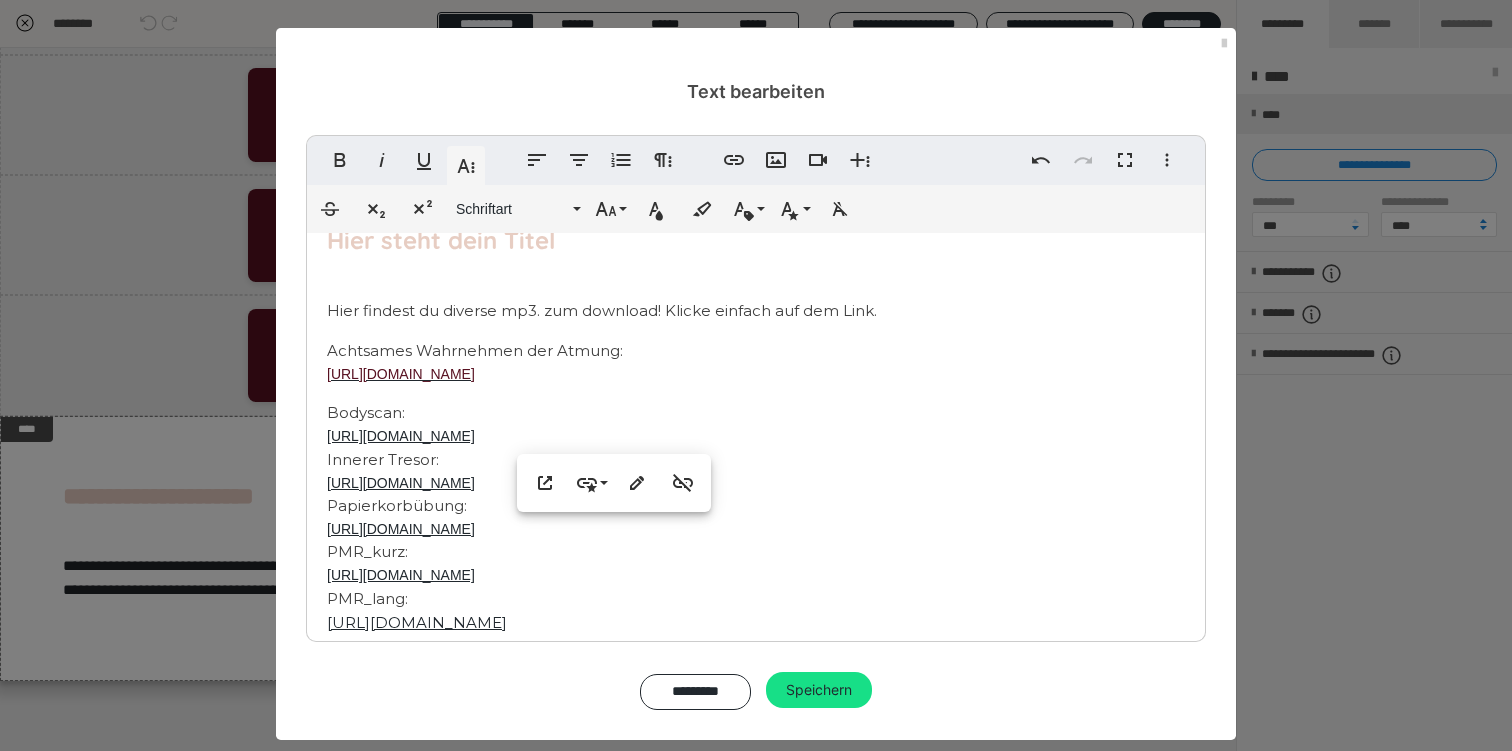 click on "Hier steht dein Titel Hier findest du diverse mp3. zum download! Klicke einfach auf dem Link.  Achtsames Wahrnehmen der Atmung:  [URL][DOMAIN_NAME]   Bodyscan:  [URL][DOMAIN_NAME] Innerer Tresor:  [URL][DOMAIN_NAME] Papierkorbübung:  [URL][DOMAIN_NAME] PMR_kurz:  [URL][DOMAIN_NAME] PMR_lang:  [URL][DOMAIN_NAME]" at bounding box center [756, 428] 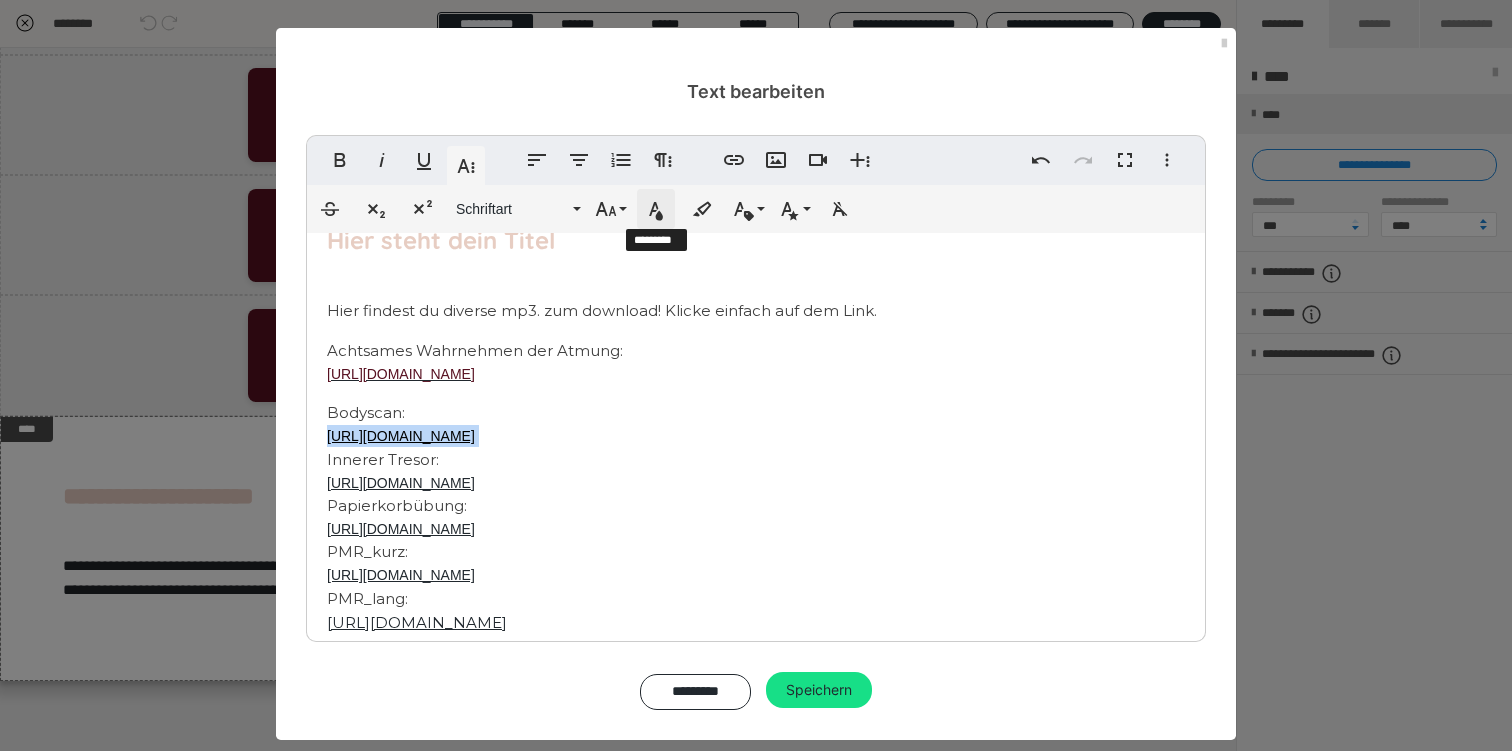 click 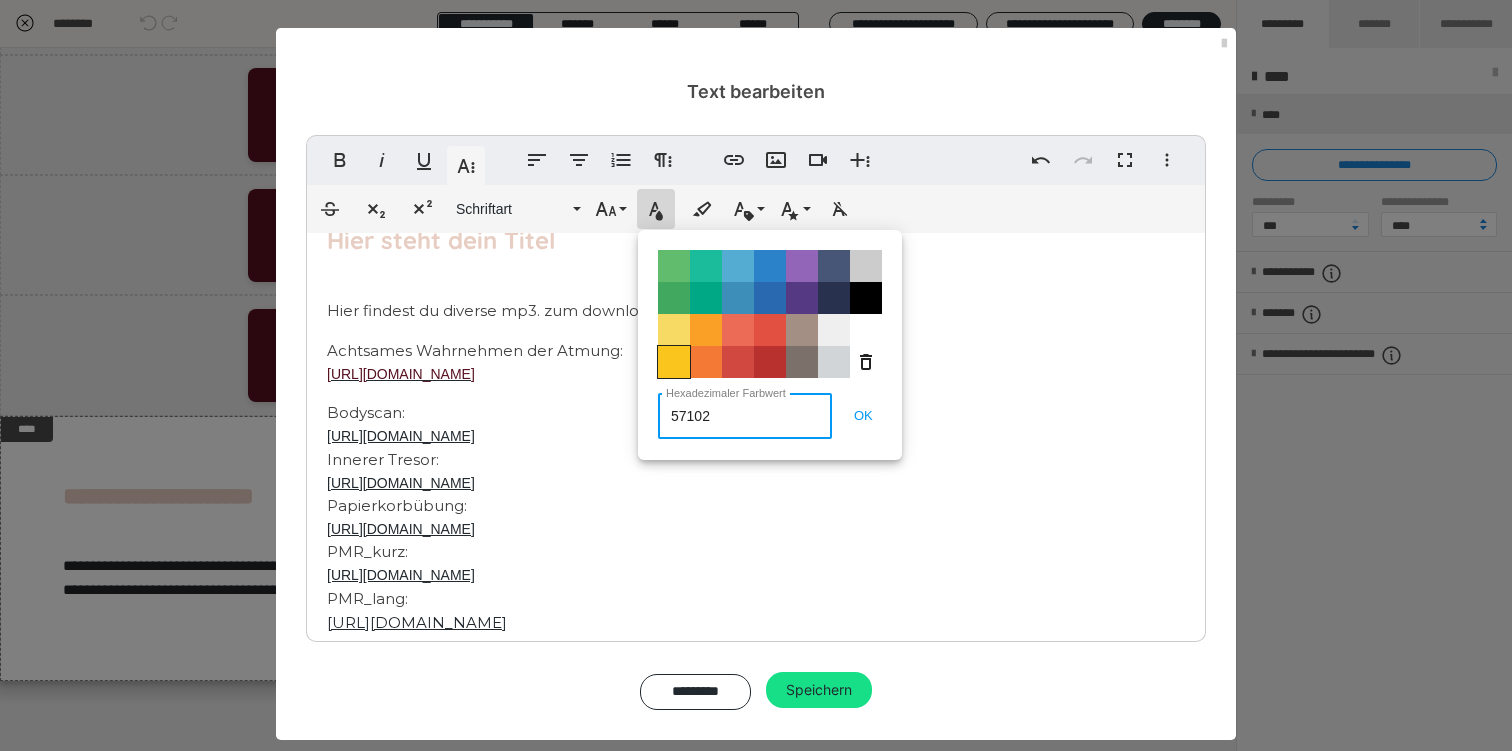 type on "571020" 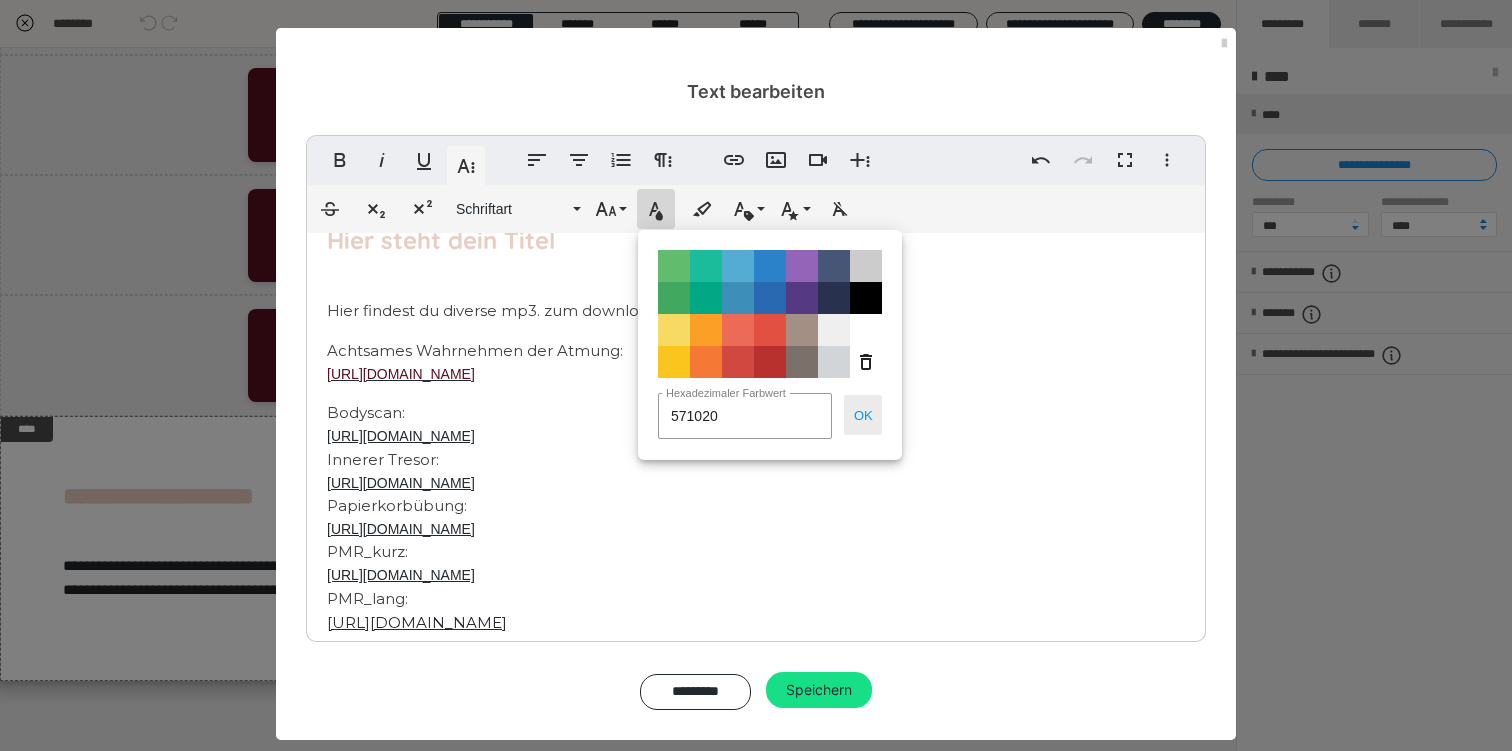 click on "OK" at bounding box center [863, 415] 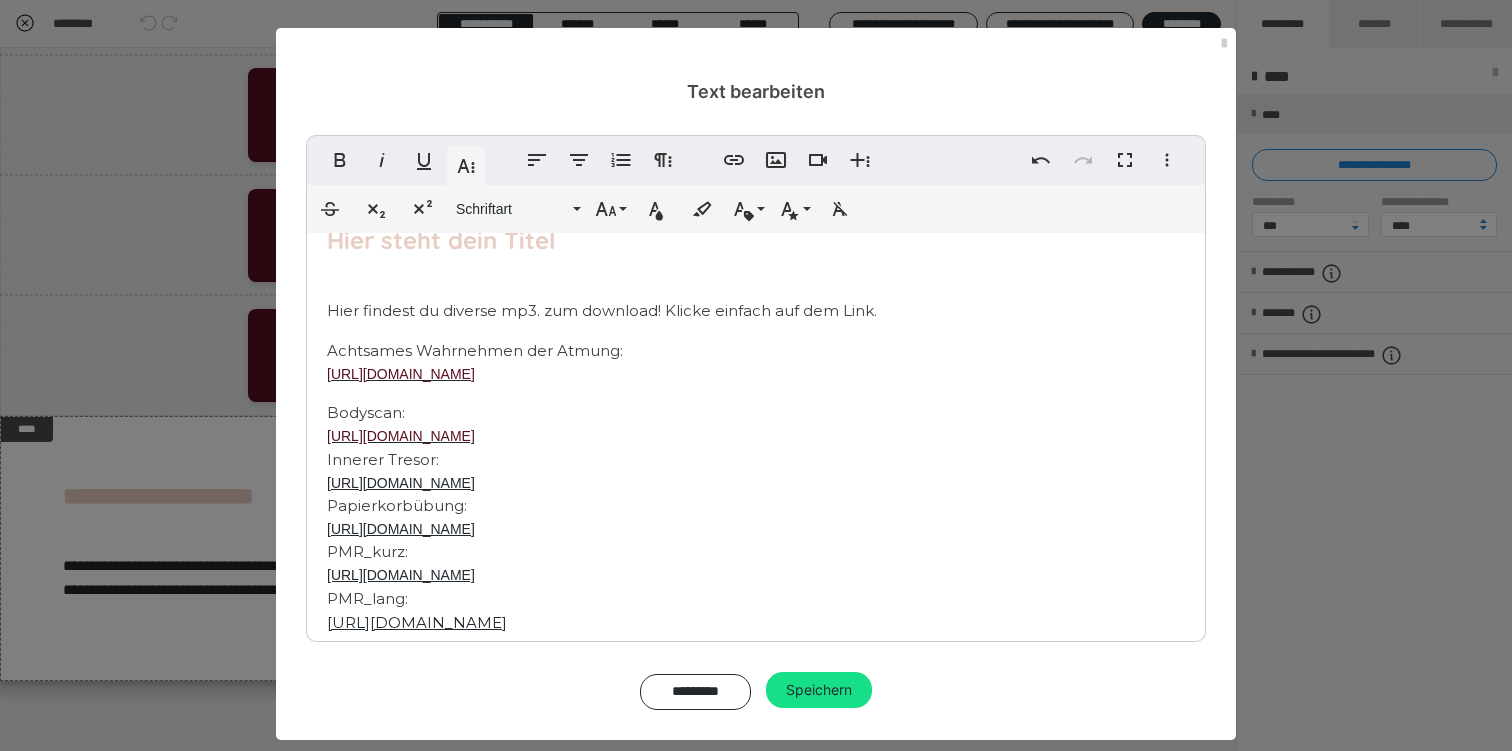 click on "Hier steht dein Titel Hier findest du diverse mp3. zum download! Klicke einfach auf dem Link.  Achtsames Wahrnehmen der Atmung:  [URL][DOMAIN_NAME]   Bodyscan:  [URL][DOMAIN_NAME] Innerer Tresor:  [URL][DOMAIN_NAME] Papierkorbübung:  [URL][DOMAIN_NAME] PMR_kurz:  [URL][DOMAIN_NAME] PMR_lang:  [URL][DOMAIN_NAME]" at bounding box center [756, 428] 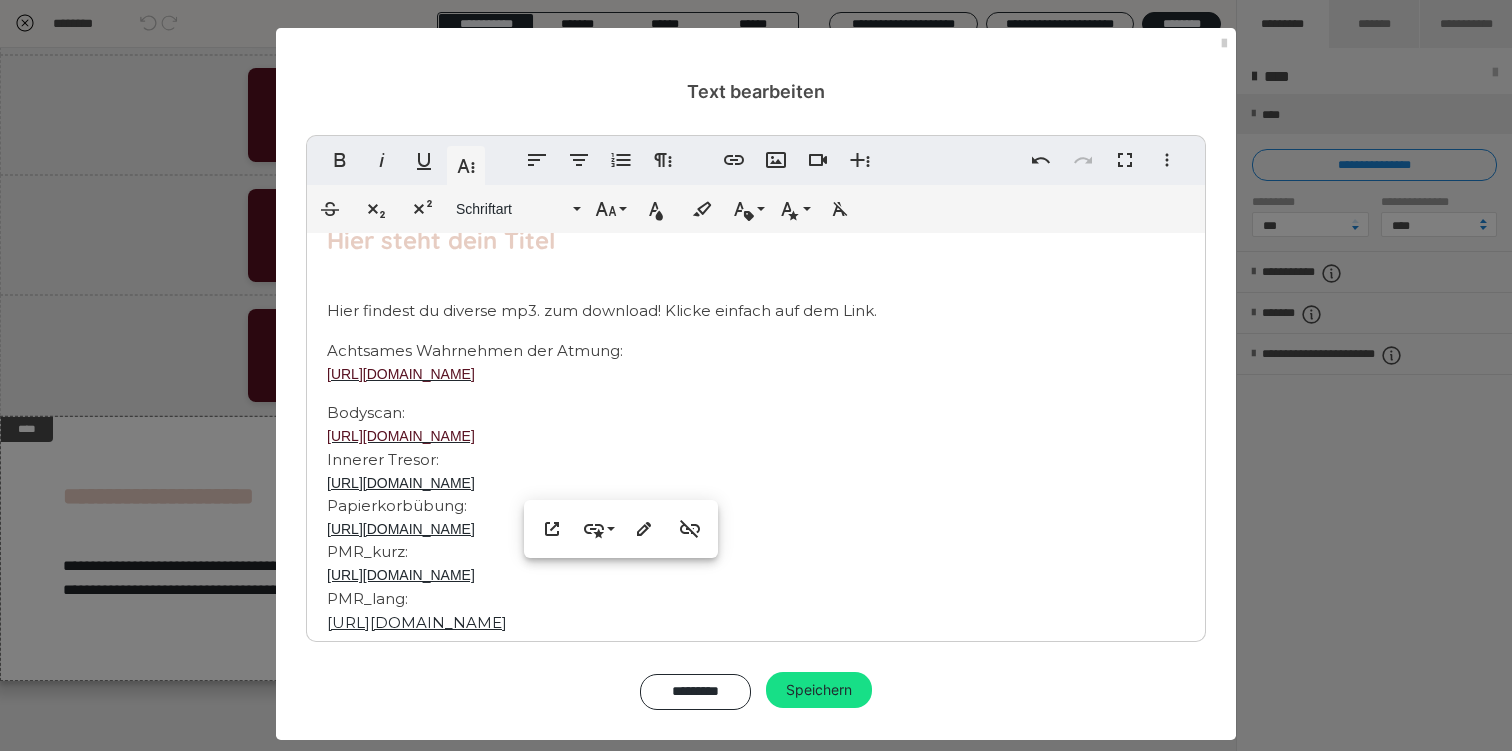 click on "Hier steht dein Titel Hier findest du diverse mp3. zum download! Klicke einfach auf dem Link.  Achtsames Wahrnehmen der Atmung:  [URL][DOMAIN_NAME]   Bodyscan:  [URL][DOMAIN_NAME] Innerer Tresor:  [URL][DOMAIN_NAME] Papierkorbübung:  [URL][DOMAIN_NAME] PMR_kurz:  [URL][DOMAIN_NAME] PMR_lang:  [URL][DOMAIN_NAME]" at bounding box center (756, 428) 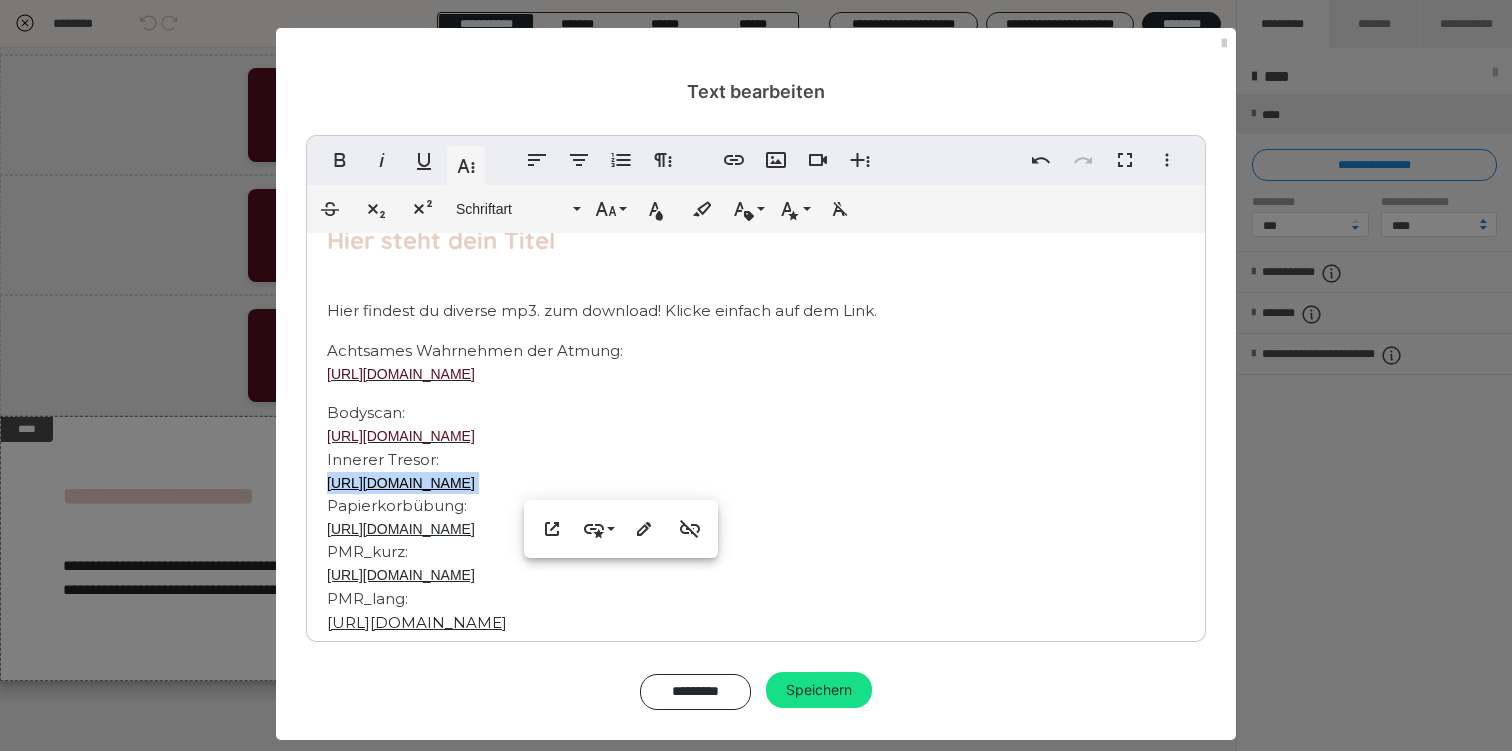 click on "Hier steht dein Titel Hier findest du diverse mp3. zum download! Klicke einfach auf dem Link.  Achtsames Wahrnehmen der Atmung:  [URL][DOMAIN_NAME]   Bodyscan:  [URL][DOMAIN_NAME] Innerer Tresor:  [URL][DOMAIN_NAME] Papierkorbübung:  [URL][DOMAIN_NAME] PMR_kurz:  [URL][DOMAIN_NAME] PMR_lang:  [URL][DOMAIN_NAME]" at bounding box center [756, 428] 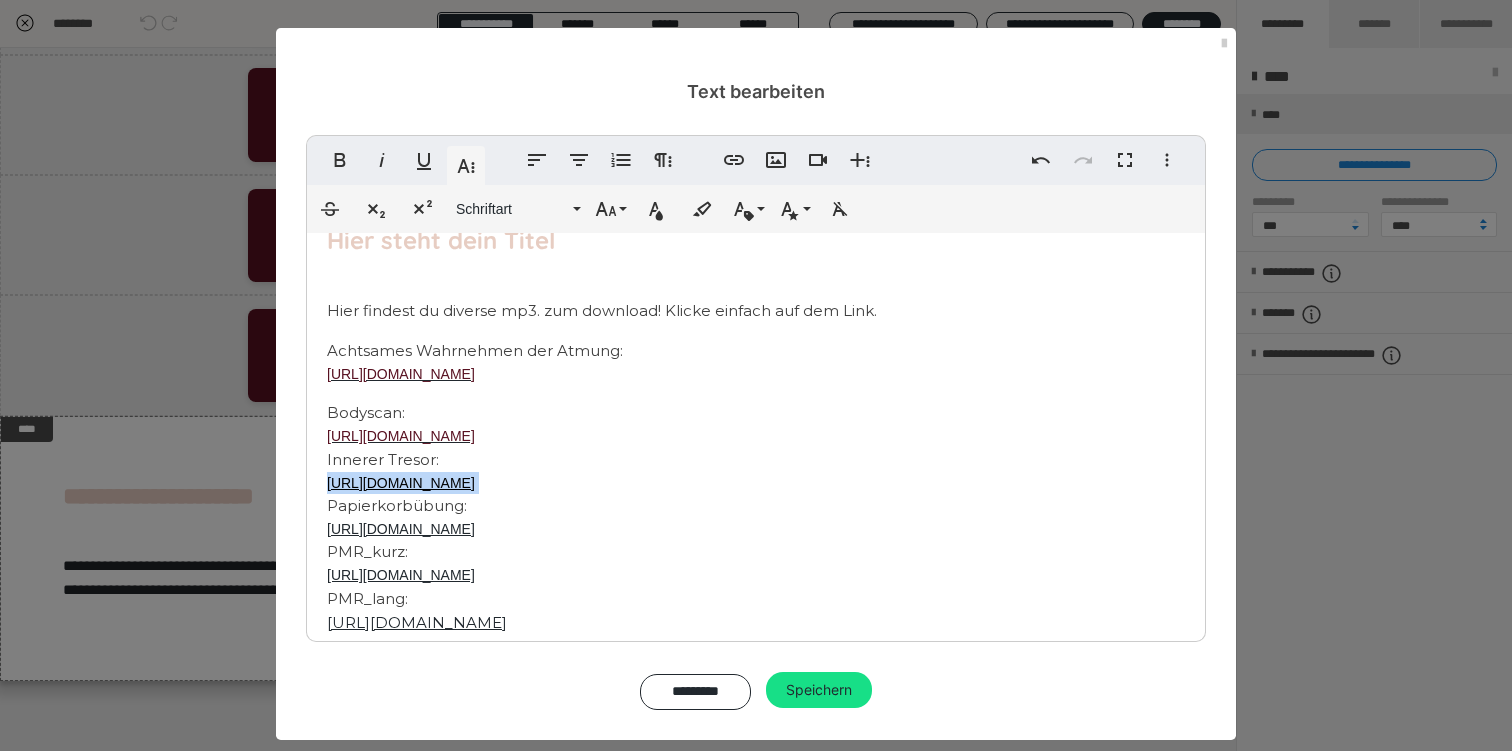 click on "Hier steht dein Titel Hier findest du diverse mp3. zum download! Klicke einfach auf dem Link.  Achtsames Wahrnehmen der Atmung:  [URL][DOMAIN_NAME]   Bodyscan:  [URL][DOMAIN_NAME] Innerer Tresor:  [URL][DOMAIN_NAME] Papierkorbübung:  [URL][DOMAIN_NAME] PMR_kurz:  [URL][DOMAIN_NAME] PMR_lang:  [URL][DOMAIN_NAME]" at bounding box center (756, 428) 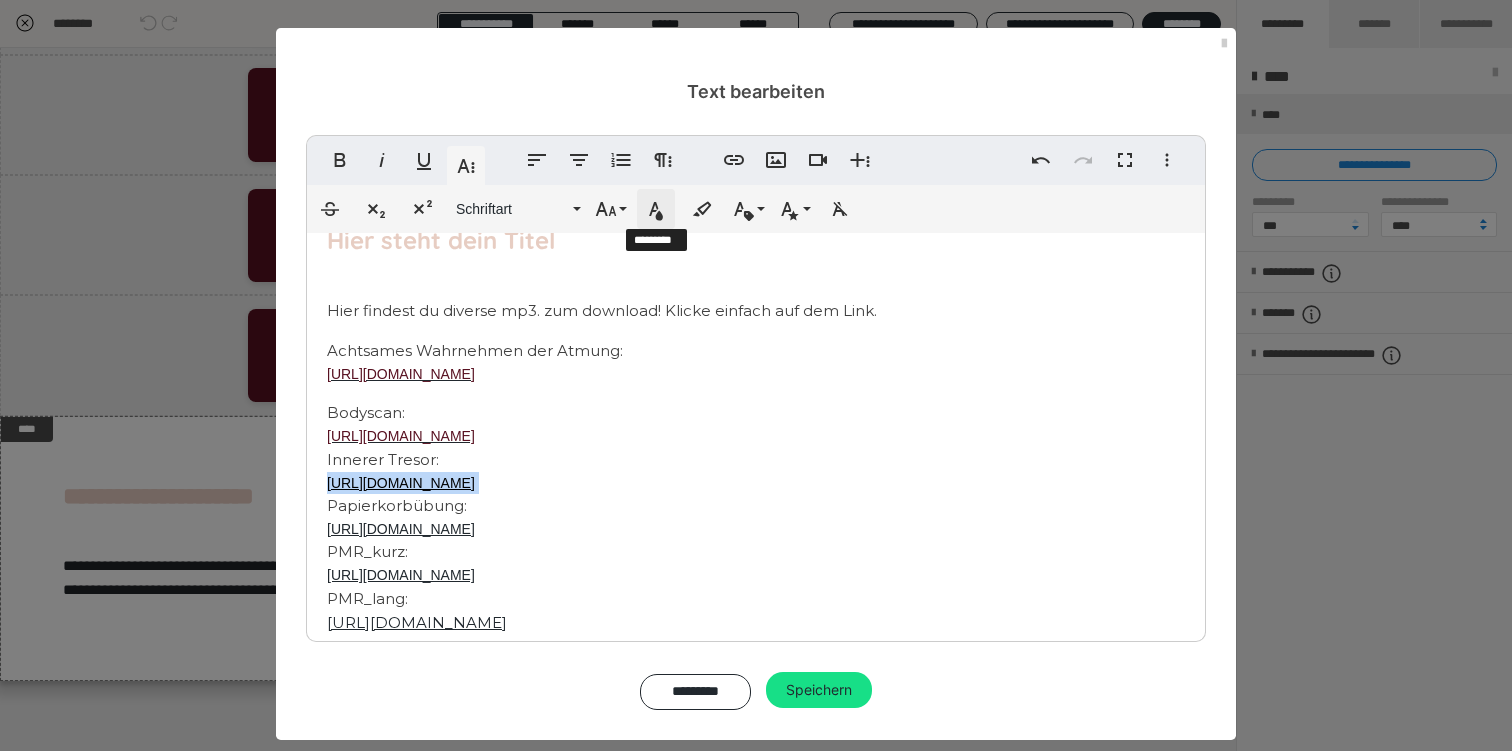 click 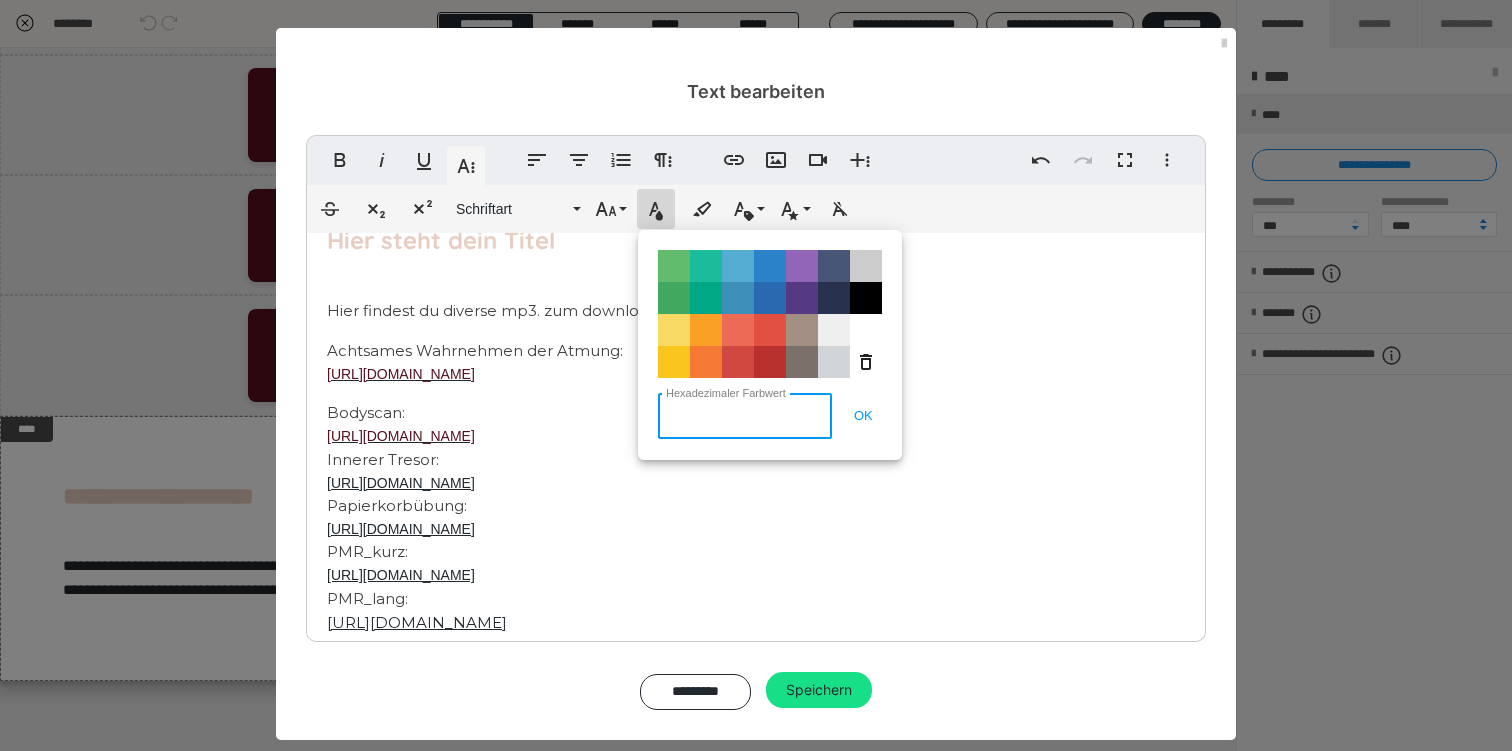 click on "Hexadezimaler Farbwert" at bounding box center [745, 416] 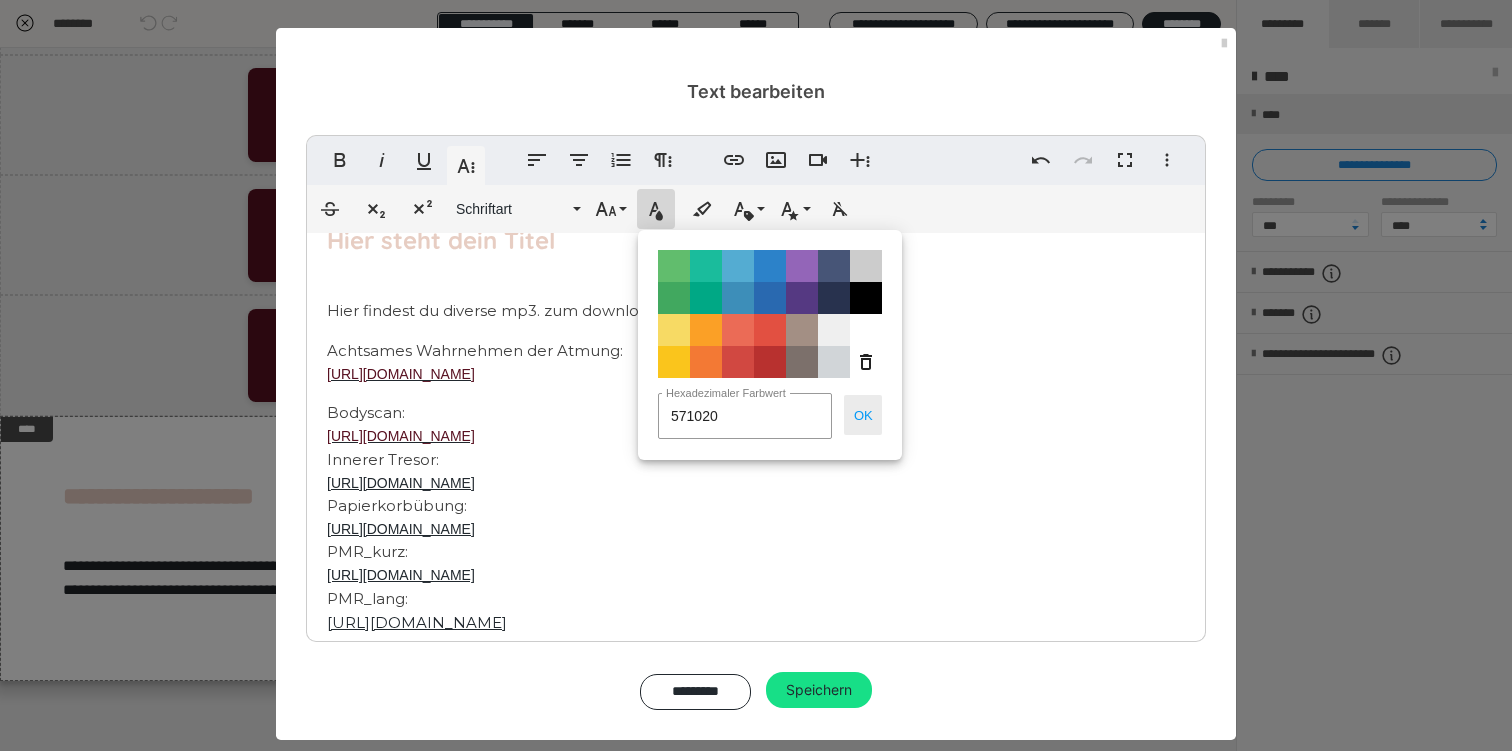 click on "OK" at bounding box center (863, 415) 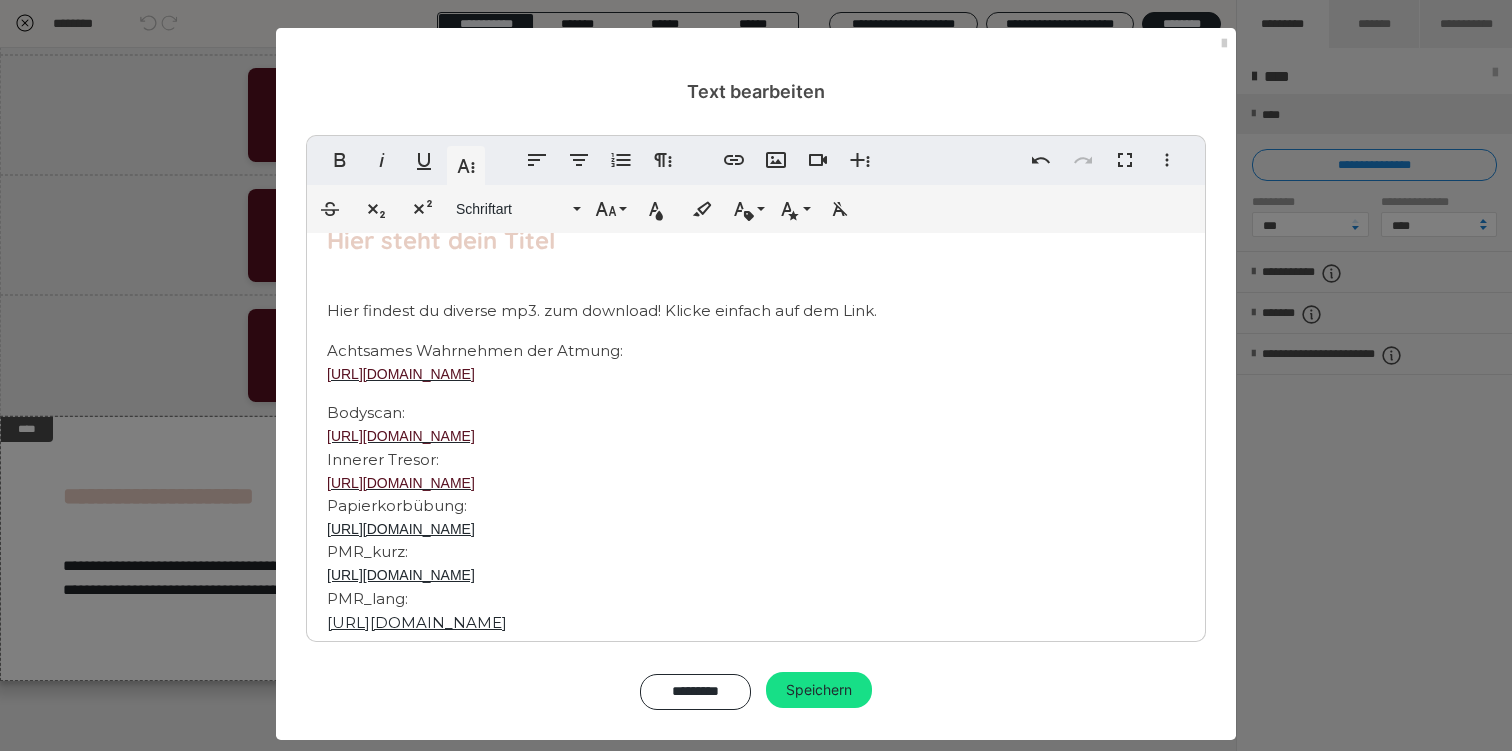 click on "Hier steht dein Titel Hier findest du diverse mp3. zum download! Klicke einfach auf dem Link.  Achtsames Wahrnehmen der Atmung:  [URL][DOMAIN_NAME]   Bodyscan:  [URL][DOMAIN_NAME] Innerer Tresor:  [URL][DOMAIN_NAME] Papierkorbübung:  [URL][DOMAIN_NAME] PMR_kurz:  [URL][DOMAIN_NAME] PMR_lang:  [URL][DOMAIN_NAME]" at bounding box center (756, 428) 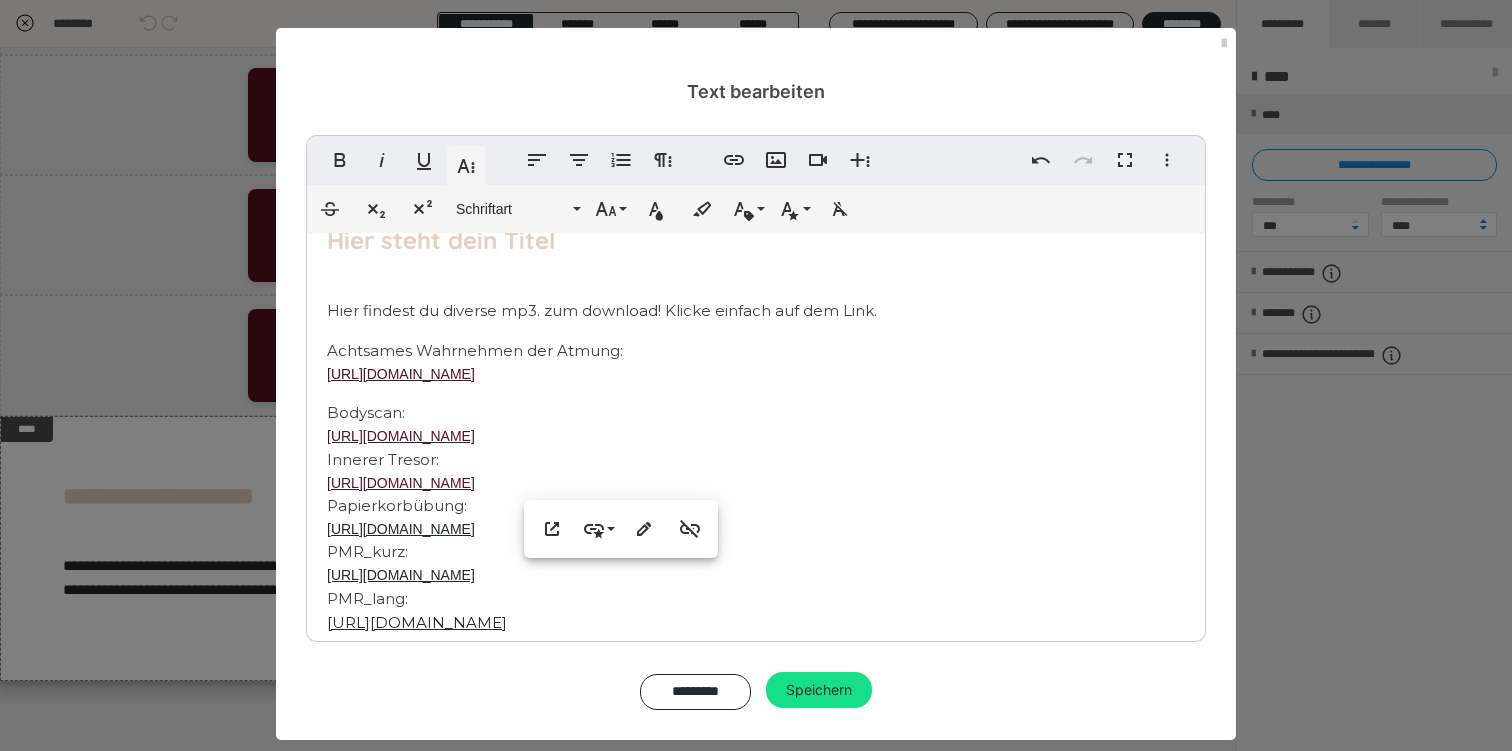 click on "Hier steht dein Titel Hier findest du diverse mp3. zum download! Klicke einfach auf dem Link.  Achtsames Wahrnehmen der Atmung:  [URL][DOMAIN_NAME]   Bodyscan:  [URL][DOMAIN_NAME] Innerer Tresor:  [URL][DOMAIN_NAME] Papierkorbübung:  [URL][DOMAIN_NAME] PMR_kurz:  [URL][DOMAIN_NAME] PMR_lang:  [URL][DOMAIN_NAME]" at bounding box center (756, 428) 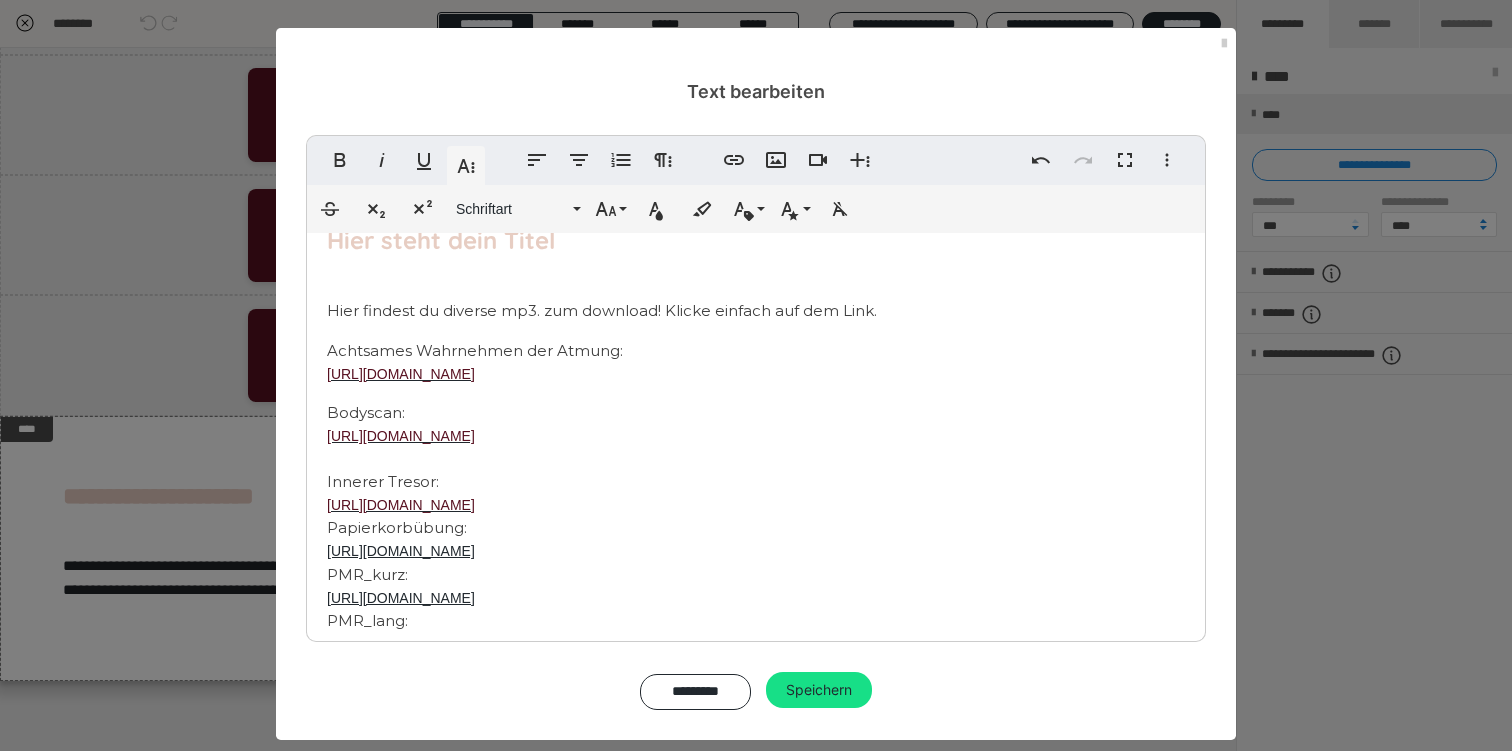 click on "Hier steht dein Titel Hier findest du diverse mp3. zum download! Klicke einfach auf dem Link.  Achtsames Wahrnehmen der Atmung:  [URL][DOMAIN_NAME]   Bodyscan:  [URL][DOMAIN_NAME] ​ Innerer Tresor:  [URL][DOMAIN_NAME] Papierkorbübung:  [URL][DOMAIN_NAME] PMR_kurz:  [URL][DOMAIN_NAME] PMR_lang:  [URL][DOMAIN_NAME]" at bounding box center (756, 439) 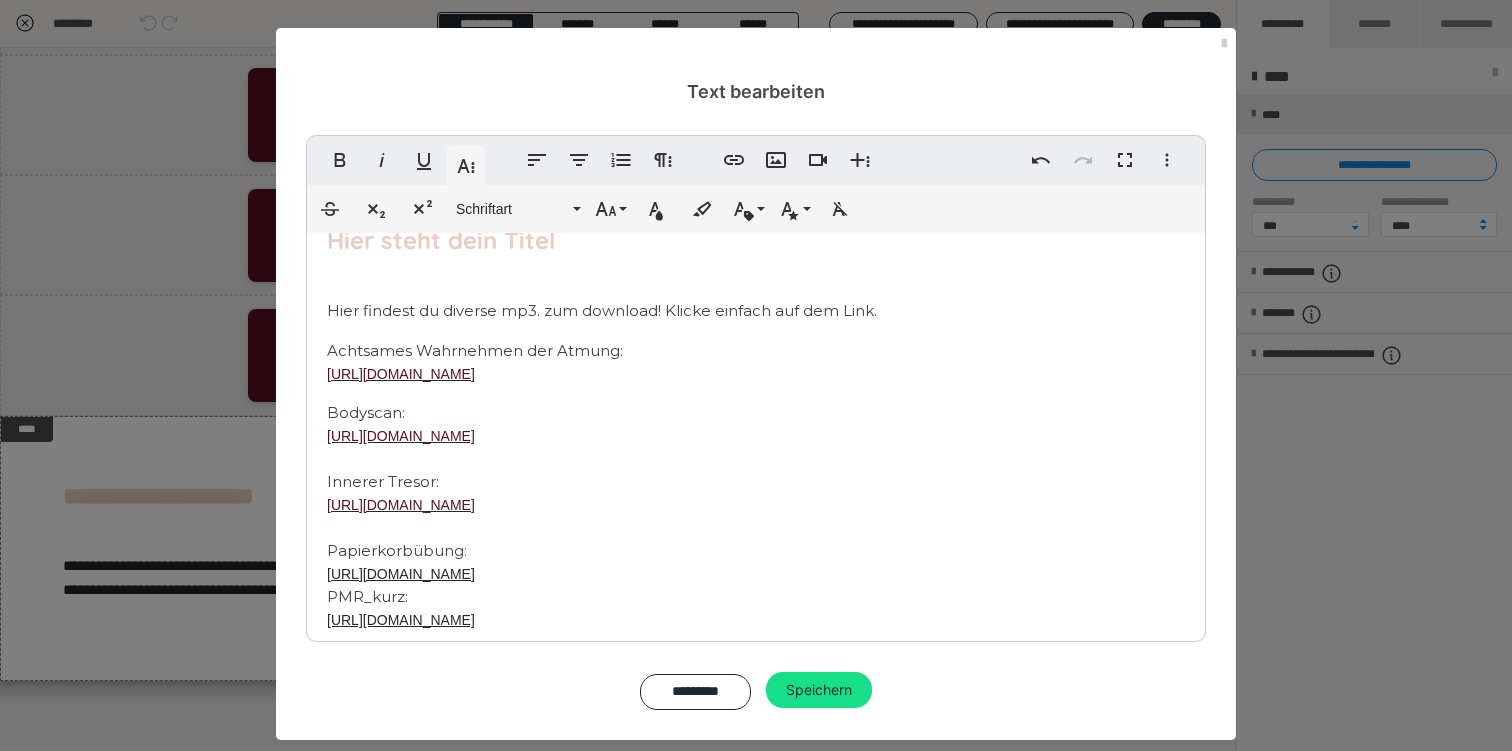 click on "Hier steht dein Titel Hier findest du diverse mp3. zum download! Klicke einfach auf dem Link.  Achtsames Wahrnehmen der Atmung:  [URL][DOMAIN_NAME]   Bodyscan:  [URL][DOMAIN_NAME] ​ Innerer Tresor:  [URL][DOMAIN_NAME] ​ Papierkorbübung:  [URL][DOMAIN_NAME] PMR_kurz:  [URL][DOMAIN_NAME] PMR_lang:  [URL][DOMAIN_NAME]" at bounding box center [756, 450] 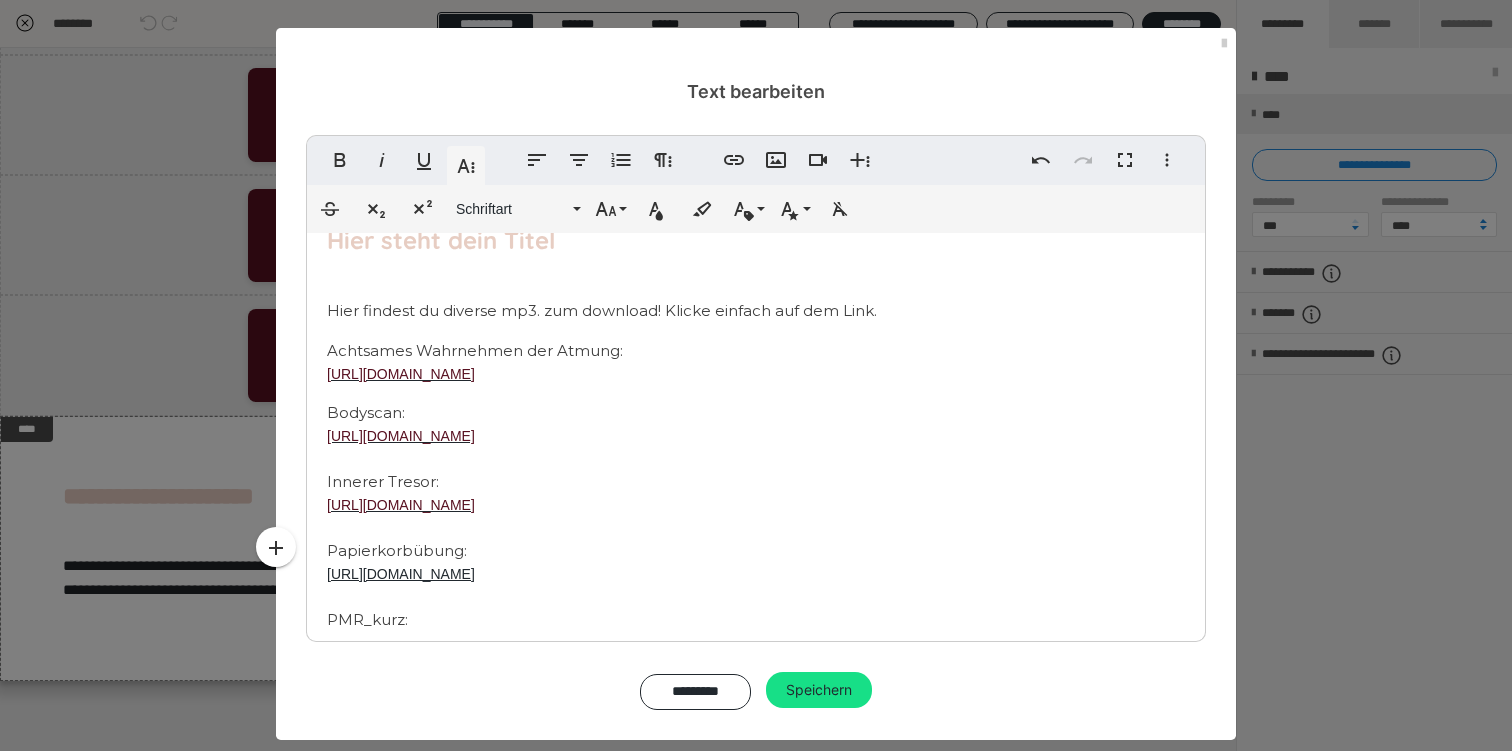 scroll, scrollTop: 121, scrollLeft: 0, axis: vertical 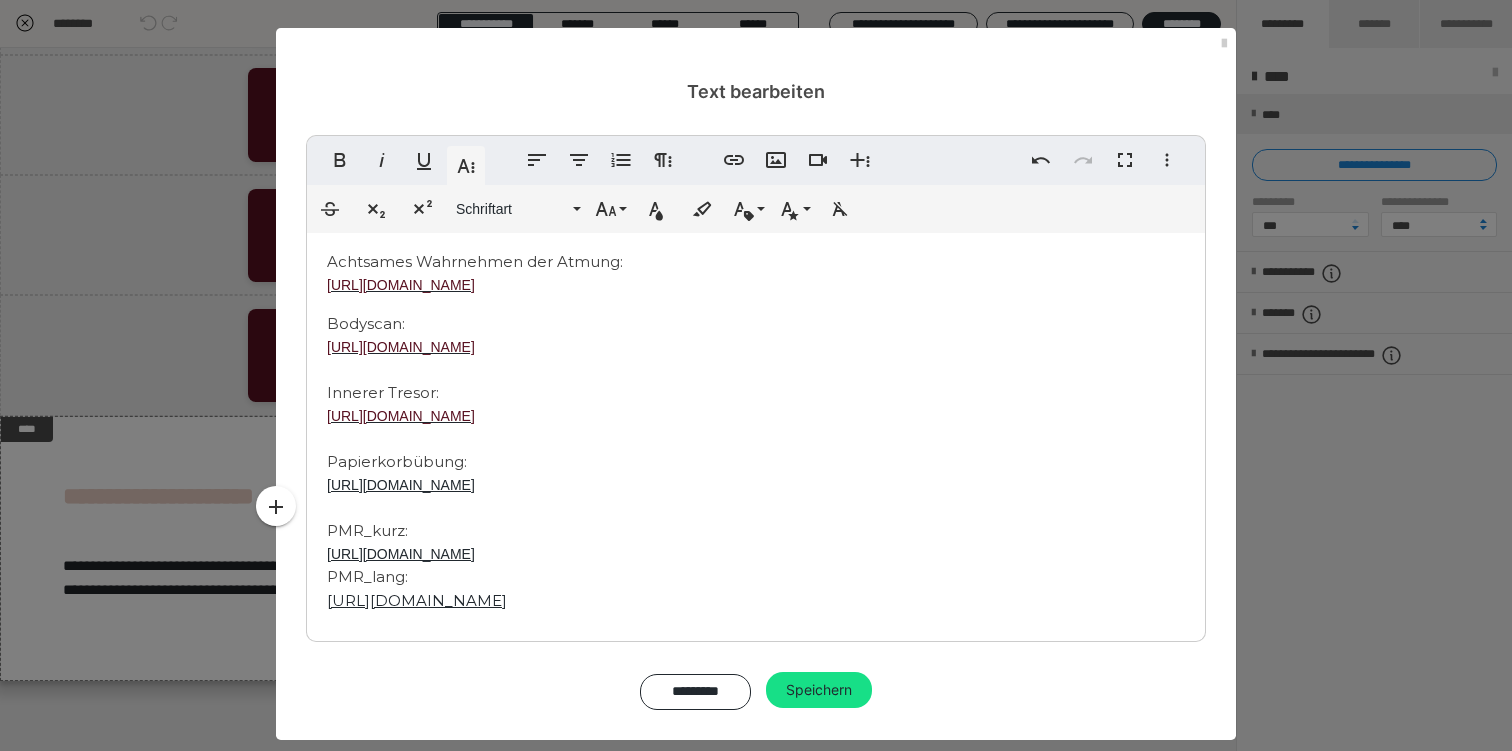 click on "Hier steht dein Titel Hier findest du diverse mp3. zum download! Klicke einfach auf dem Link.  Achtsames Wahrnehmen der Atmung:  [URL][DOMAIN_NAME]   Bodyscan:  [URL][DOMAIN_NAME] ​ Innerer Tresor:  [URL][DOMAIN_NAME] ​ Papierkorbübung:  [URL][DOMAIN_NAME] PMR_kurz:  [URL][DOMAIN_NAME] PMR_lang:  [URL][DOMAIN_NAME]" at bounding box center [756, 372] 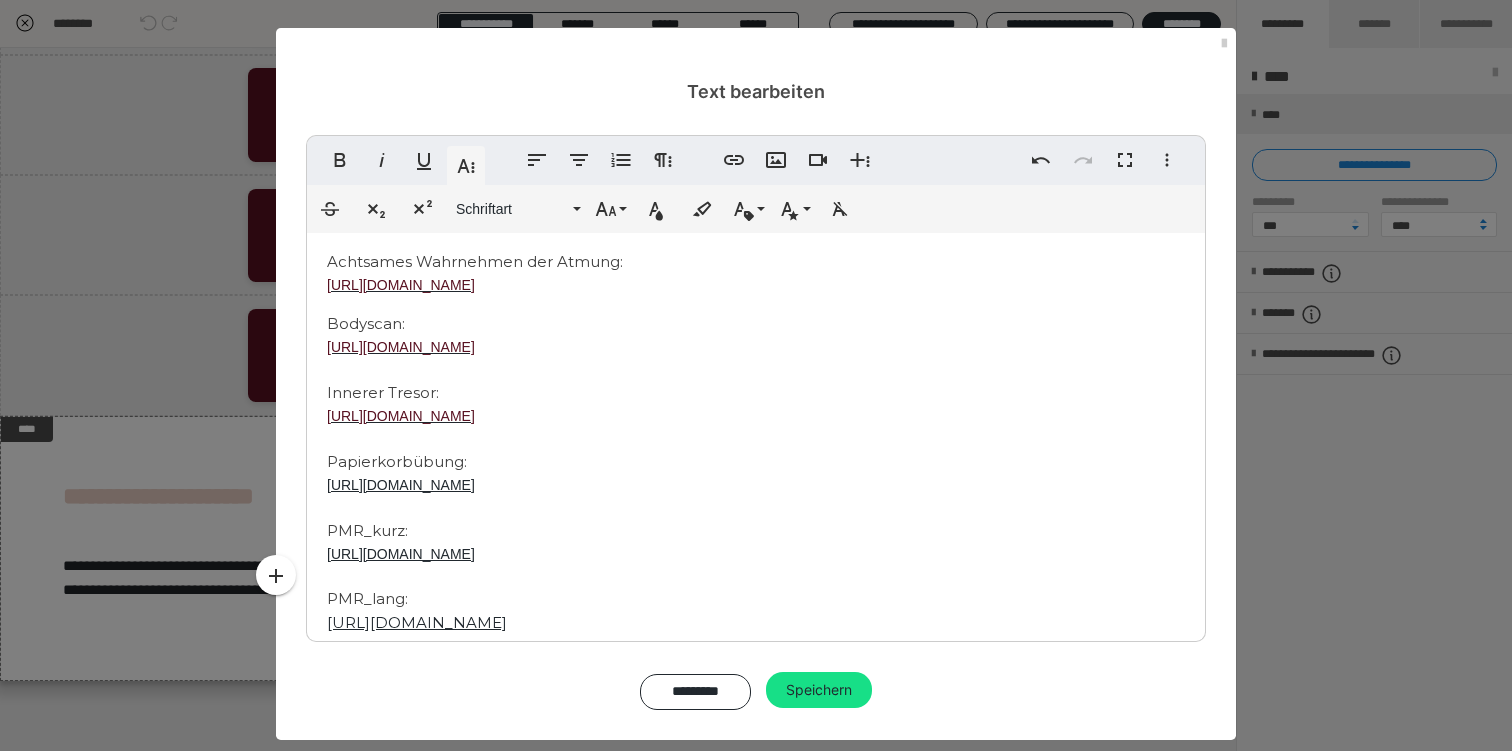 click on "Hier steht dein Titel Hier findest du diverse mp3. zum download! Klicke einfach auf dem Link.  Achtsames Wahrnehmen der Atmung:  [URL][DOMAIN_NAME]   Bodyscan:  [URL][DOMAIN_NAME] ​ Innerer Tresor:  [URL][DOMAIN_NAME] ​ Papierkorbübung:  [URL][DOMAIN_NAME] PMR_kurz:  [URL][DOMAIN_NAME] PMR_lang:  [URL][DOMAIN_NAME]" at bounding box center [756, 383] 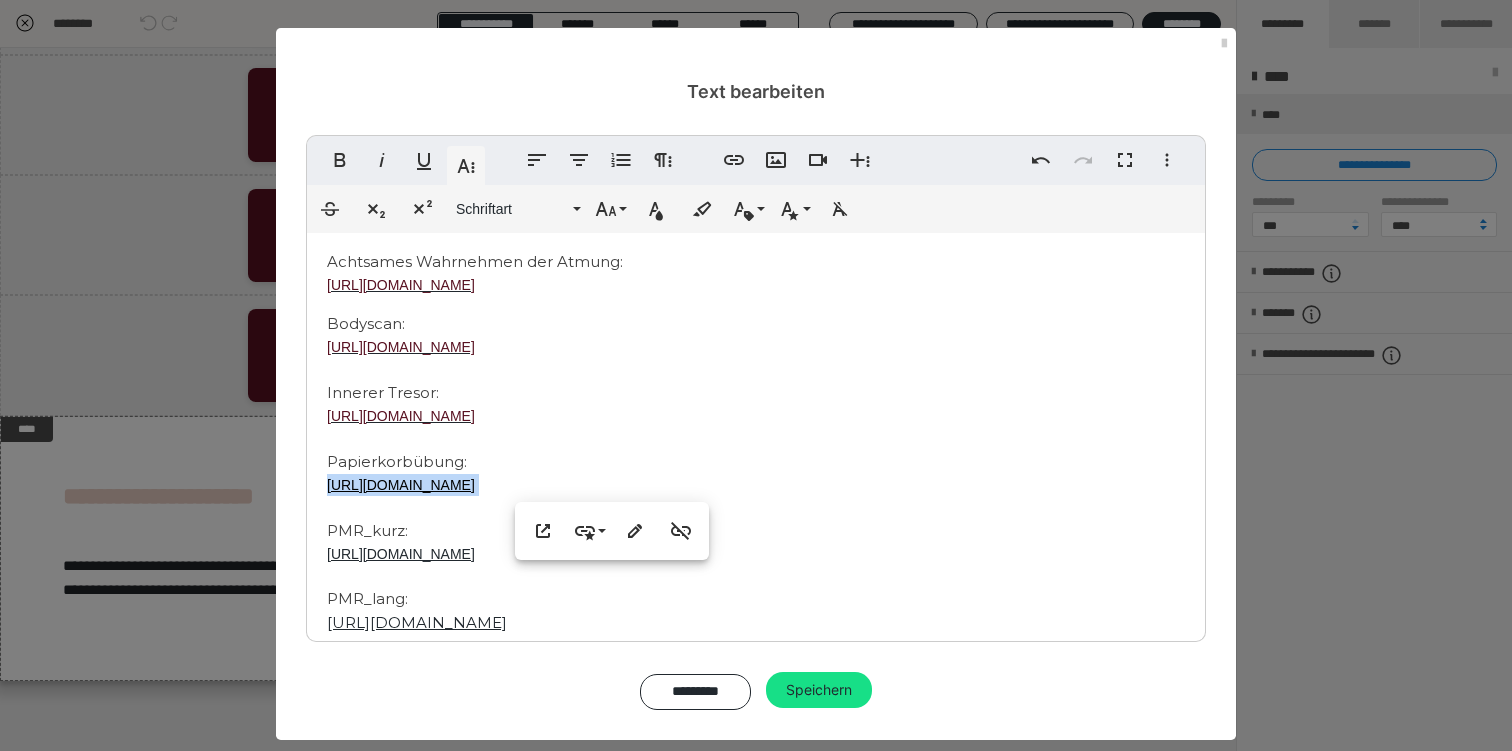 click on "Hier steht dein Titel Hier findest du diverse mp3. zum download! Klicke einfach auf dem Link.  Achtsames Wahrnehmen der Atmung:  [URL][DOMAIN_NAME]   Bodyscan:  [URL][DOMAIN_NAME] ​ Innerer Tresor:  [URL][DOMAIN_NAME] ​ Papierkorbübung:  [URL][DOMAIN_NAME] PMR_kurz:  [URL][DOMAIN_NAME] PMR_lang:  [URL][DOMAIN_NAME]" at bounding box center [756, 383] 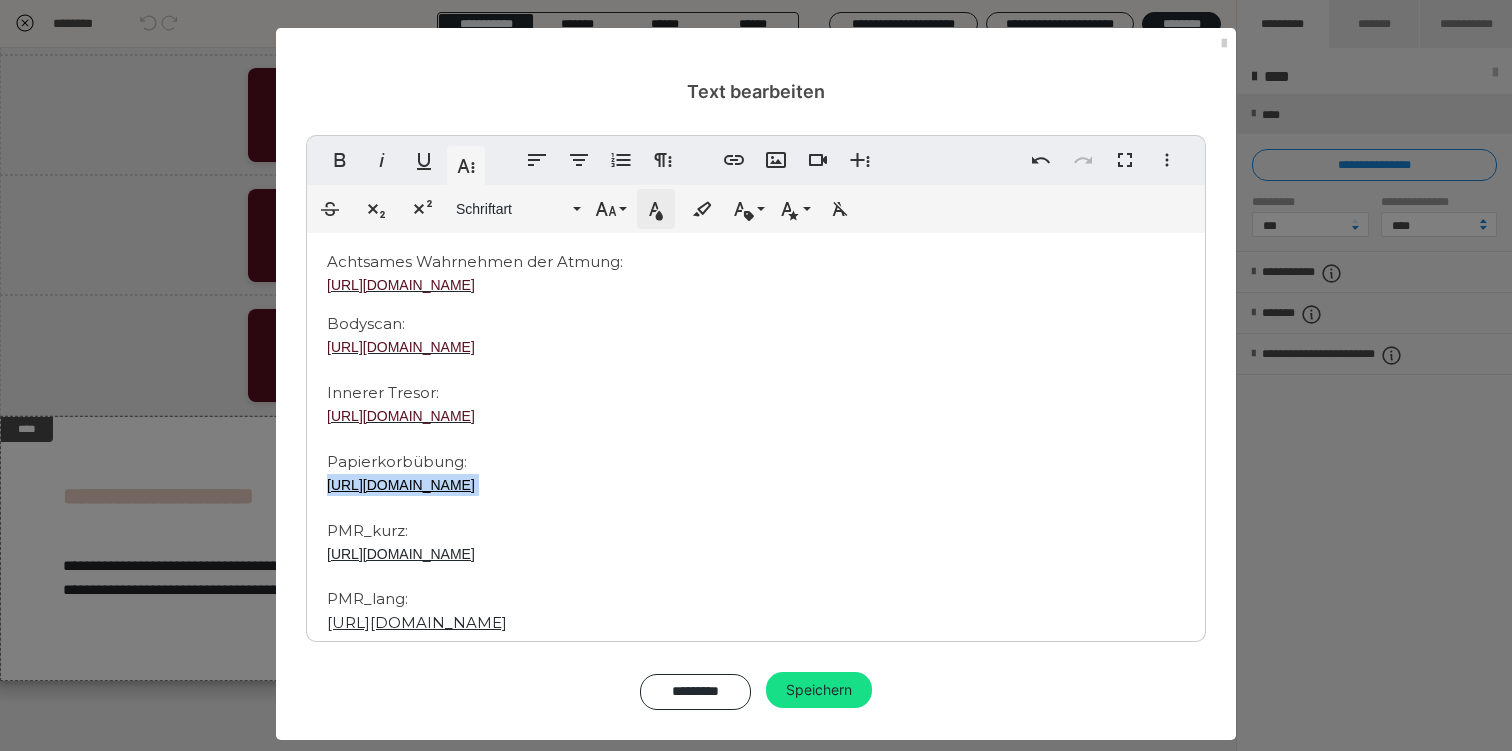 click on "Textfarbe" at bounding box center (656, 209) 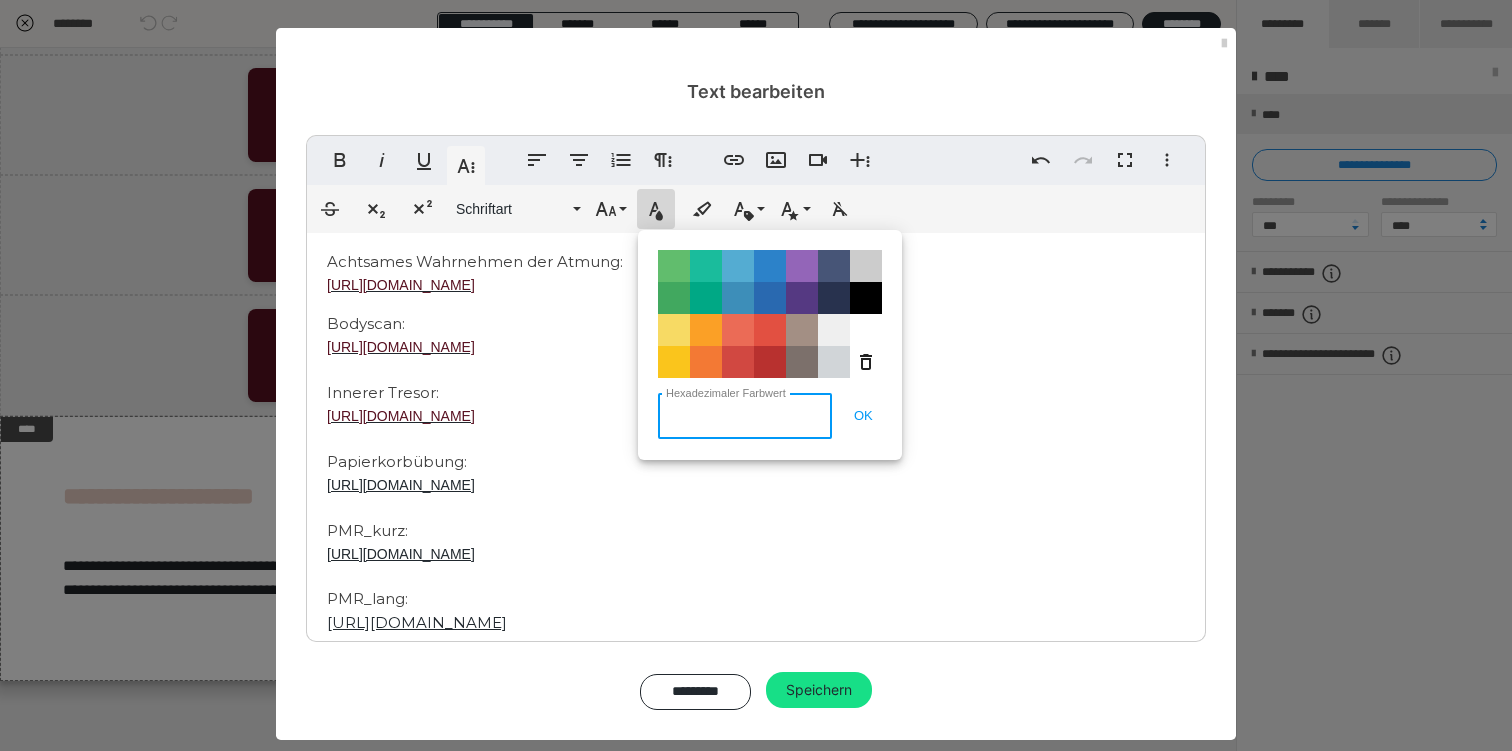 click on "Hexadezimaler Farbwert" at bounding box center [745, 416] 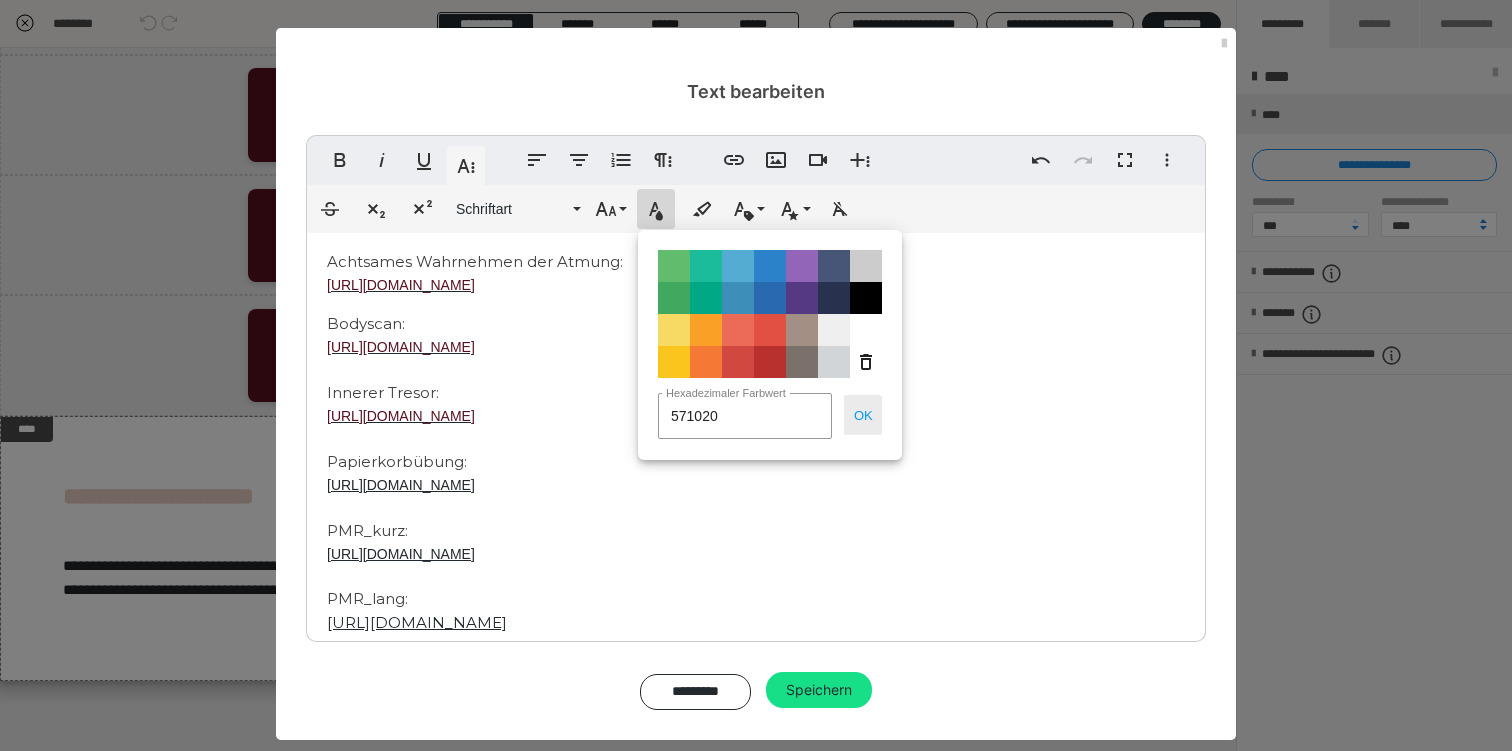 click on "OK" at bounding box center [863, 415] 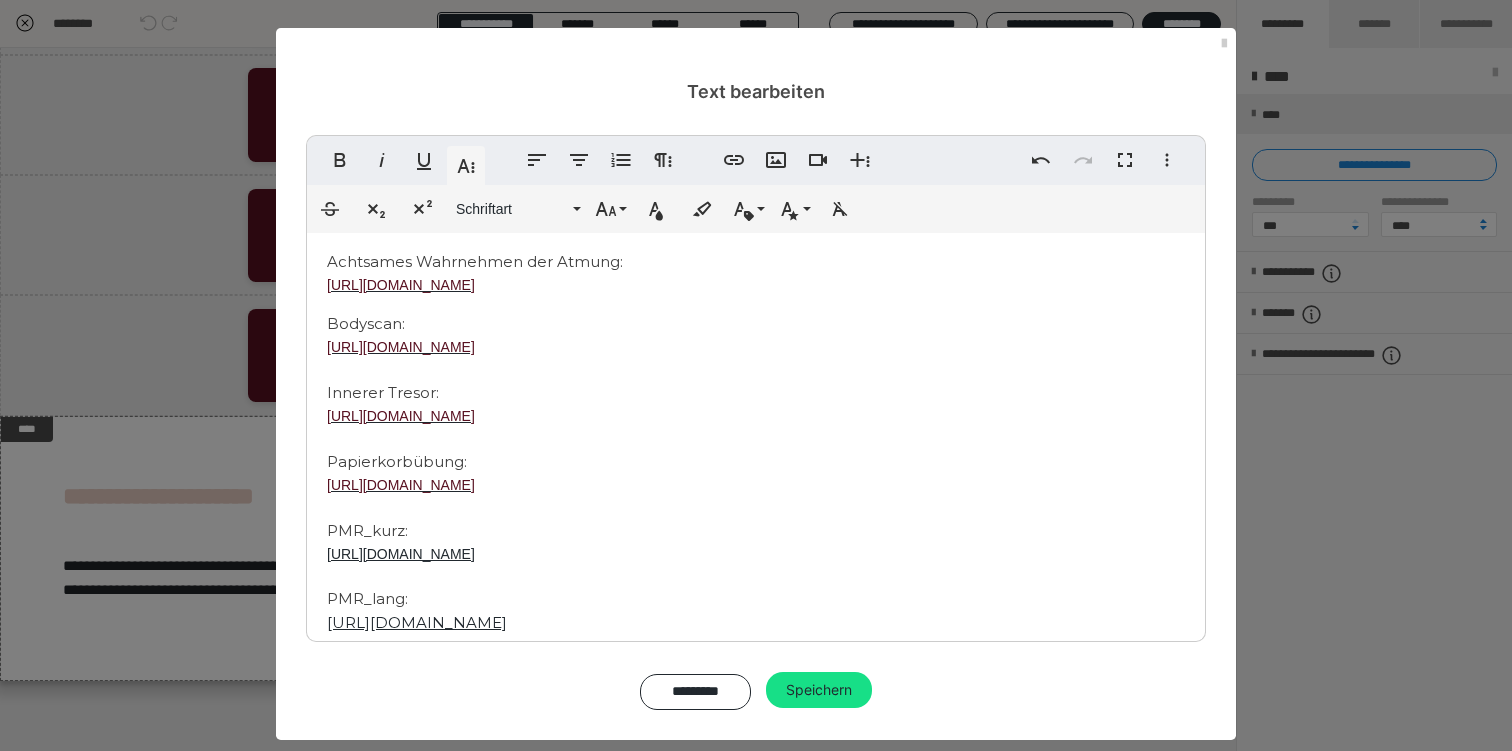 click on "Hier steht dein Titel Hier findest du diverse mp3. zum download! Klicke einfach auf dem Link.  Achtsames Wahrnehmen der Atmung:  [URL][DOMAIN_NAME]   Bodyscan:  [URL][DOMAIN_NAME] ​ Innerer Tresor:  [URL][DOMAIN_NAME] ​ Papierkorbübung:  [URL][DOMAIN_NAME] PMR_kurz:  [URL][DOMAIN_NAME] PMR_lang:  [URL][DOMAIN_NAME]" at bounding box center [756, 383] 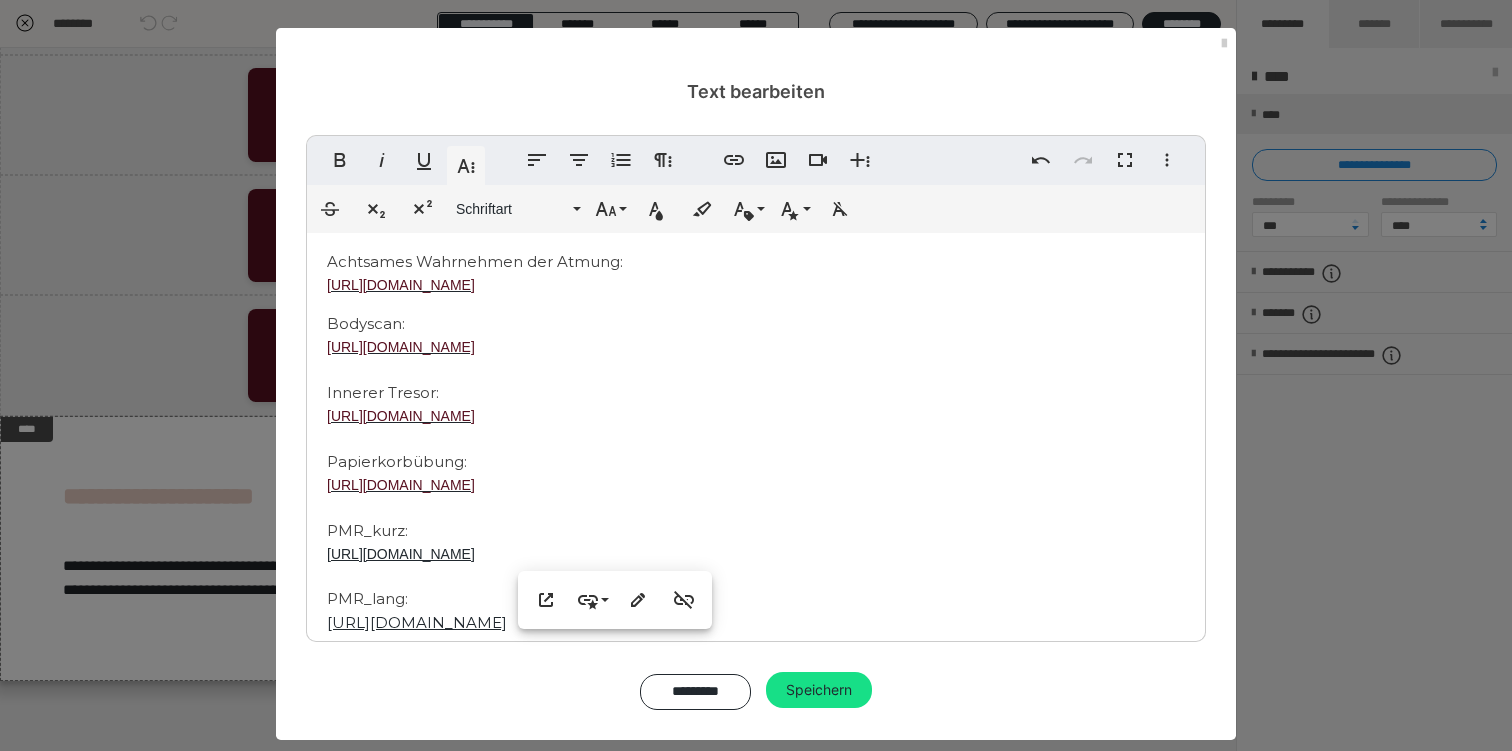 click on "Hier steht dein Titel Hier findest du diverse mp3. zum download! Klicke einfach auf dem Link.  Achtsames Wahrnehmen der Atmung:  [URL][DOMAIN_NAME]   Bodyscan:  [URL][DOMAIN_NAME] ​ Innerer Tresor:  [URL][DOMAIN_NAME] ​ Papierkorbübung:  [URL][DOMAIN_NAME] PMR_kurz:  [URL][DOMAIN_NAME] PMR_lang:  [URL][DOMAIN_NAME]" at bounding box center [756, 383] 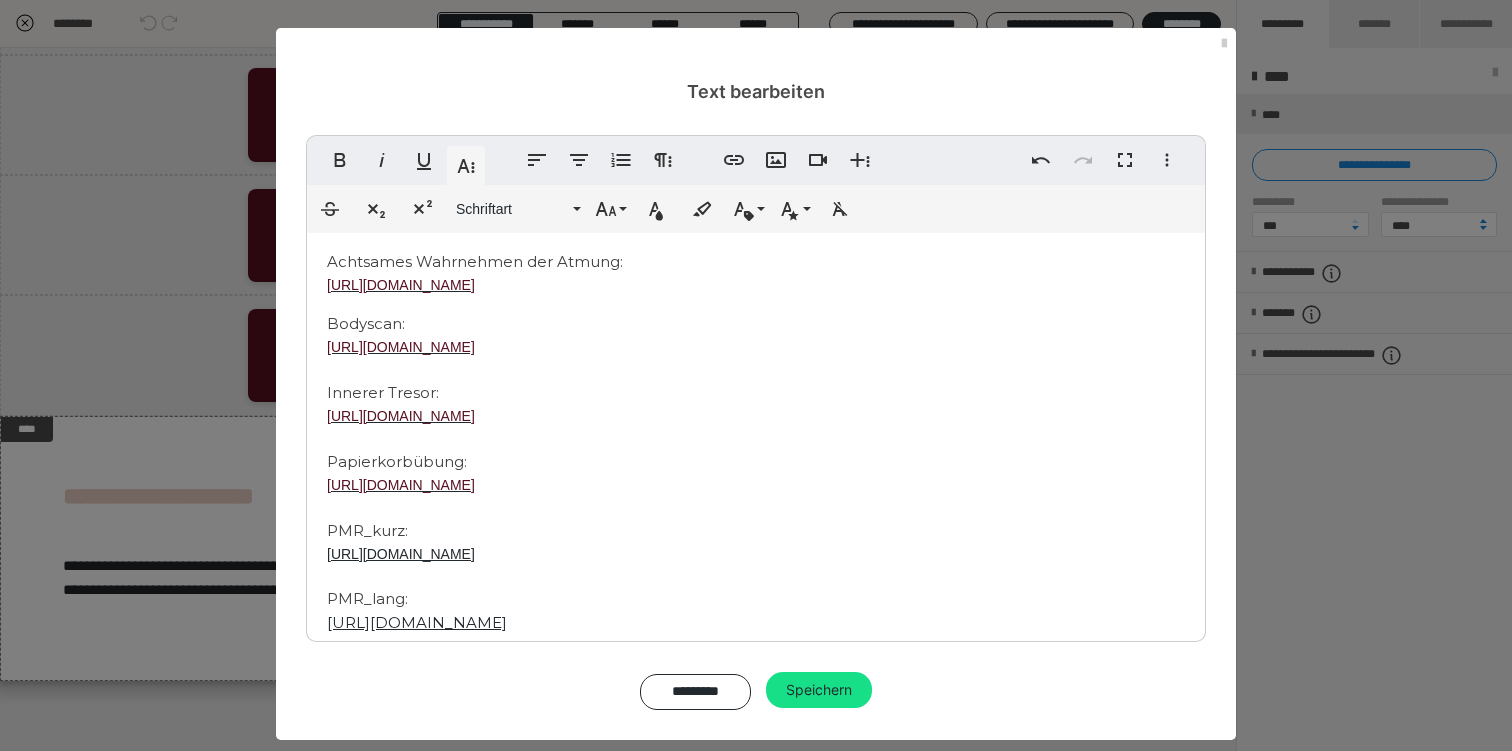 click on "Hier steht dein Titel Hier findest du diverse mp3. zum download! Klicke einfach auf dem Link.  Achtsames Wahrnehmen der Atmung:  [URL][DOMAIN_NAME]   Bodyscan:  [URL][DOMAIN_NAME] ​ Innerer Tresor:  [URL][DOMAIN_NAME] ​ Papierkorbübung:  [URL][DOMAIN_NAME] PMR_kurz:  [URL][DOMAIN_NAME] PMR_lang:  [URL][DOMAIN_NAME]" at bounding box center [756, 383] 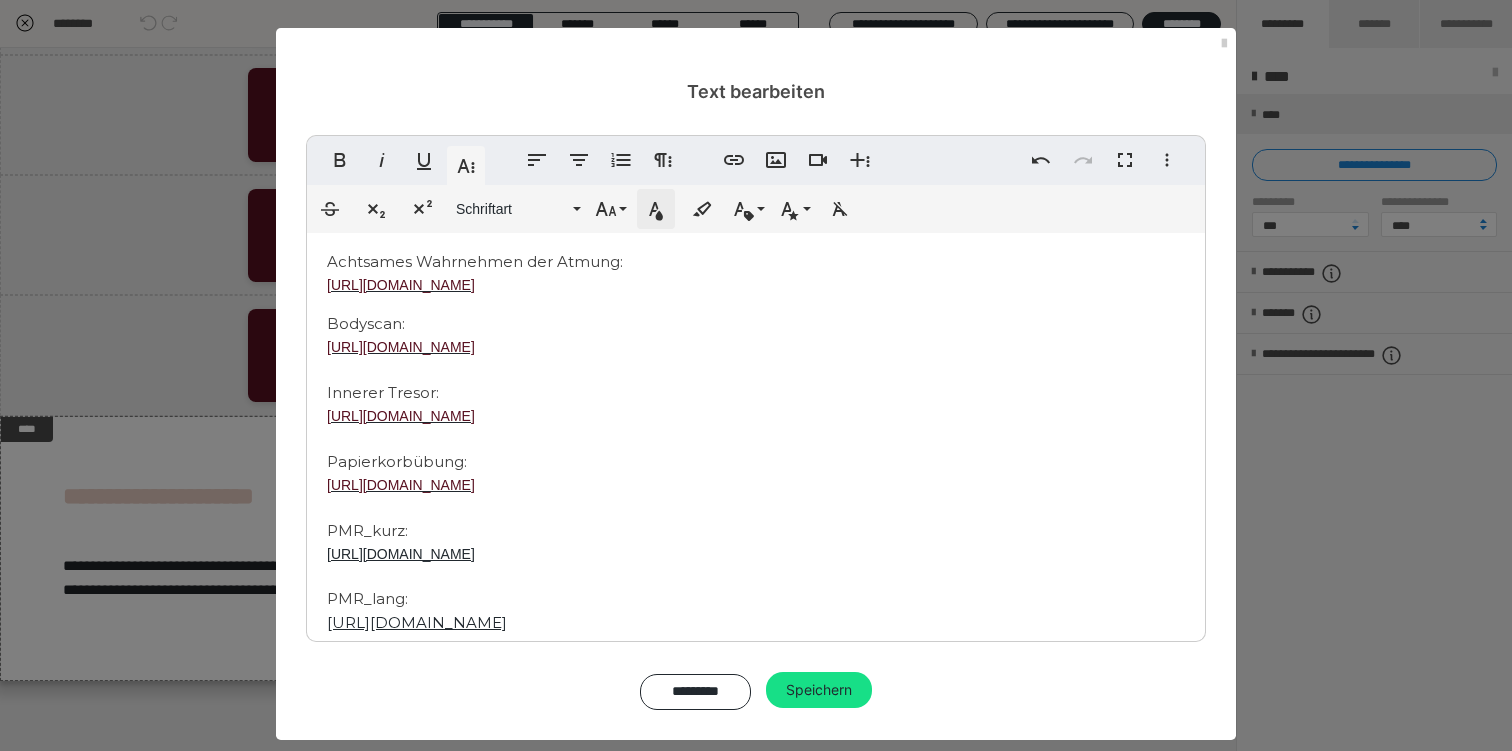 click on "Textfarbe" at bounding box center (656, 209) 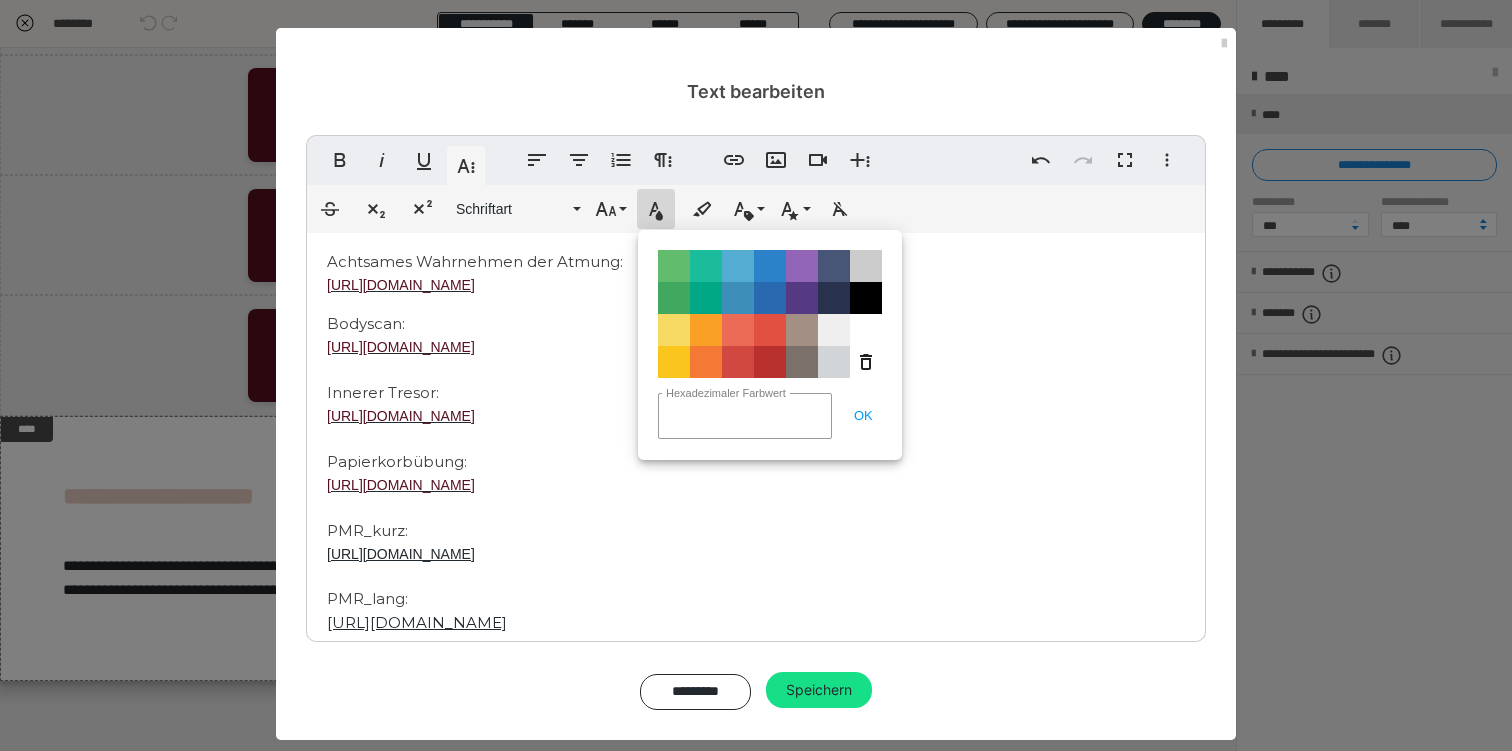 click 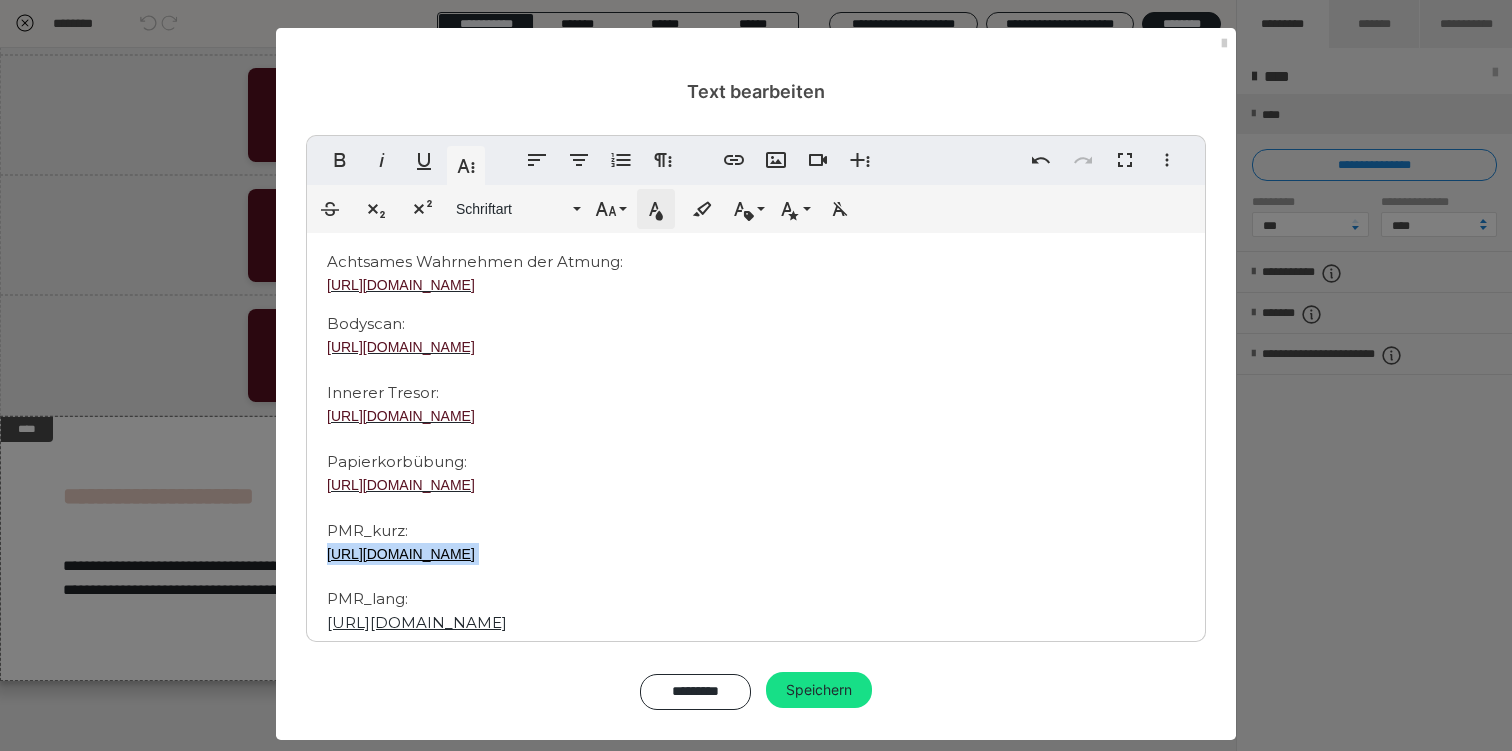 click 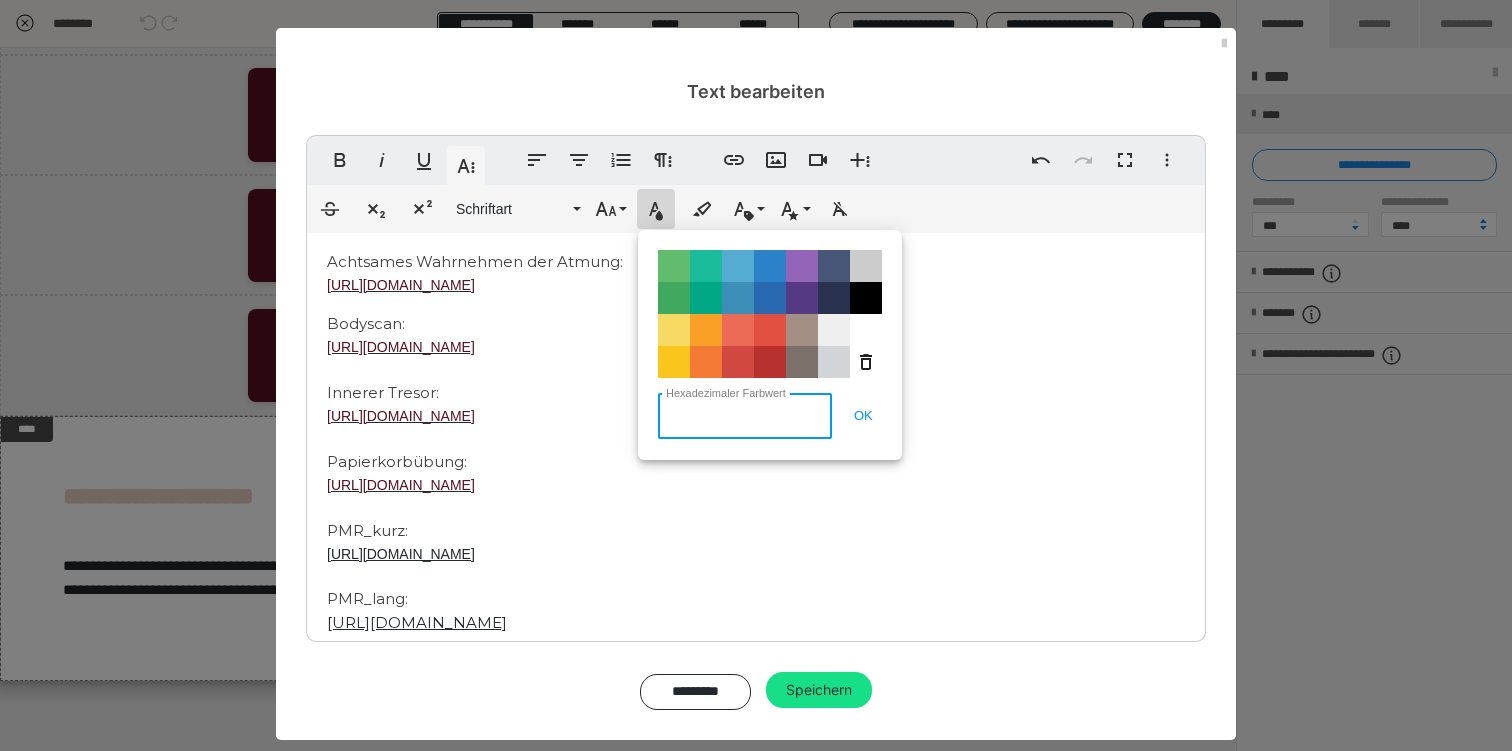 click on "Hexadezimaler Farbwert" at bounding box center (745, 416) 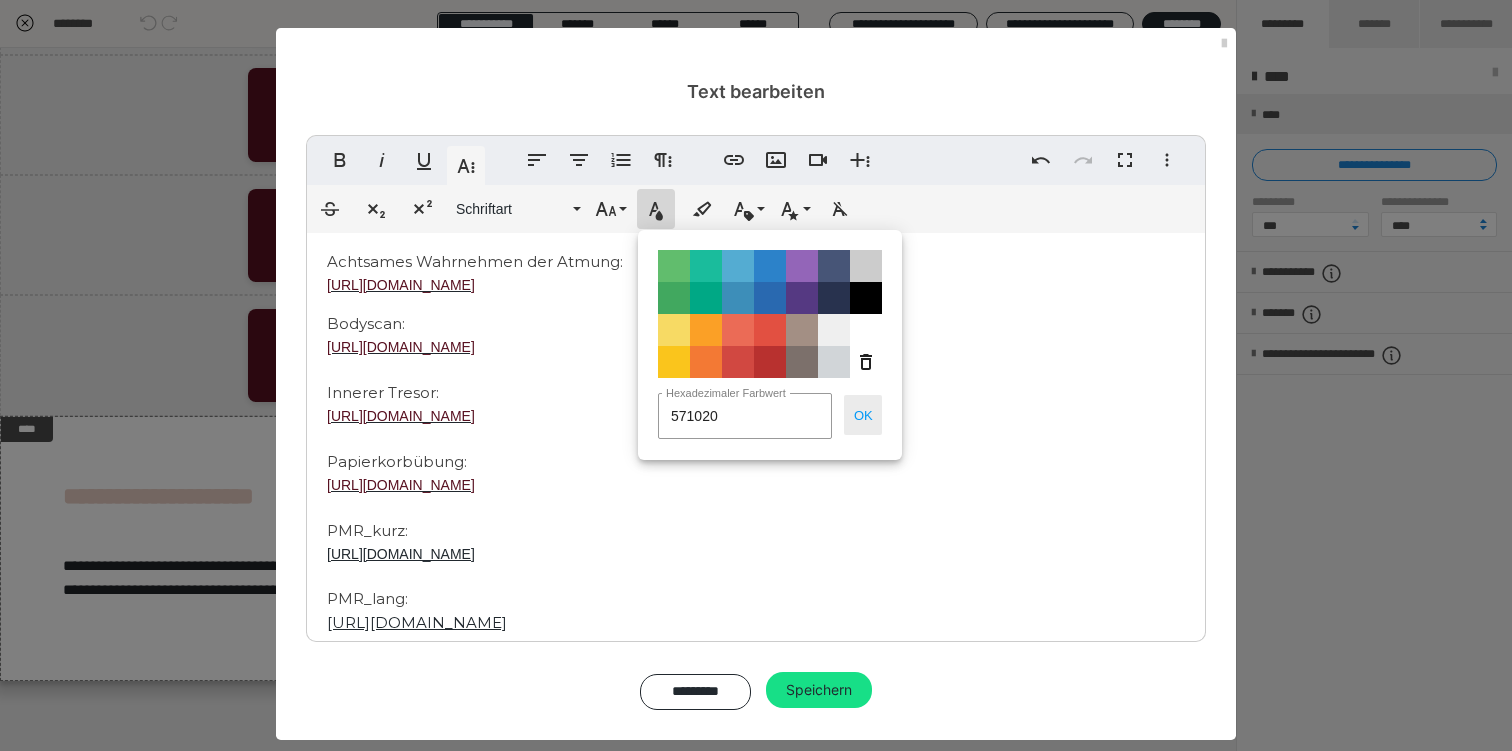 click on "OK" at bounding box center (863, 415) 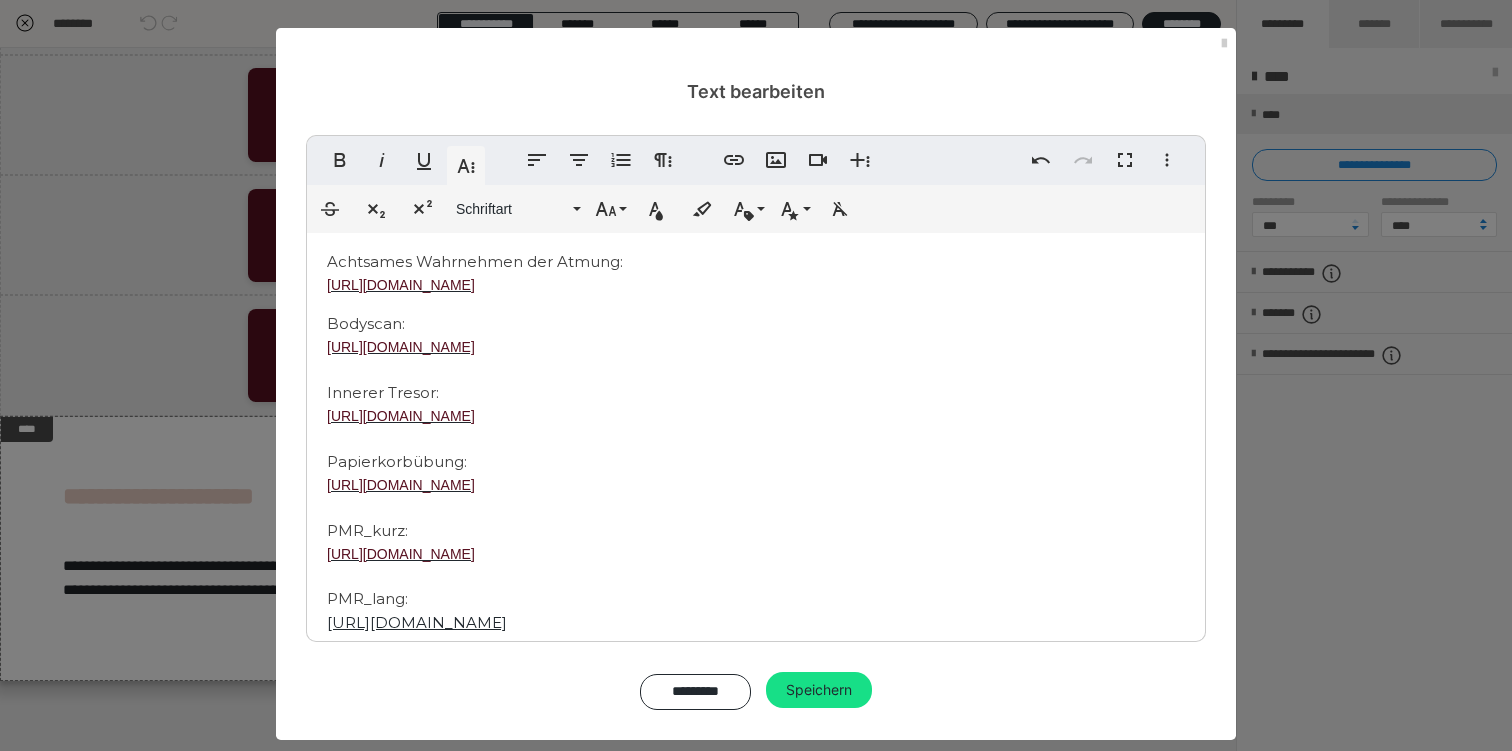 click on "Hier steht dein Titel Hier findest du diverse mp3. zum download! Klicke einfach auf dem Link.  Achtsames Wahrnehmen der Atmung:  [URL][DOMAIN_NAME]   Bodyscan:  [URL][DOMAIN_NAME] ​ Innerer Tresor:  [URL][DOMAIN_NAME] ​ Papierkorbübung:  [URL][DOMAIN_NAME] PMR_kurz:  [URL][DOMAIN_NAME] PMR_lang:  [URL][DOMAIN_NAME]" at bounding box center (756, 383) 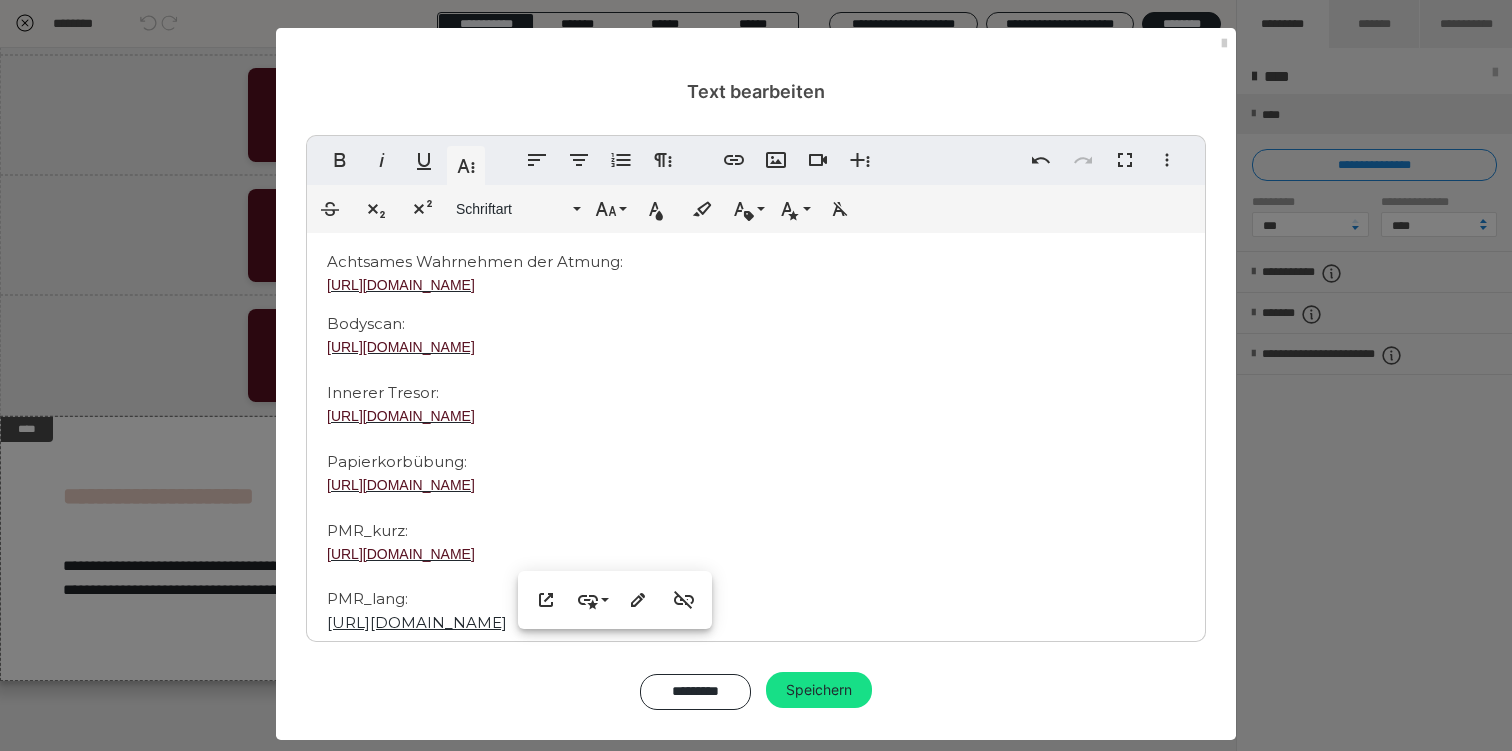 click on "Hier steht dein Titel Hier findest du diverse mp3. zum download! Klicke einfach auf dem Link.  Achtsames Wahrnehmen der Atmung:  [URL][DOMAIN_NAME]   Bodyscan:  [URL][DOMAIN_NAME] ​ Innerer Tresor:  [URL][DOMAIN_NAME] ​ Papierkorbübung:  [URL][DOMAIN_NAME] PMR_kurz:  [URL][DOMAIN_NAME] PMR_lang:  [URL][DOMAIN_NAME]" at bounding box center [756, 383] 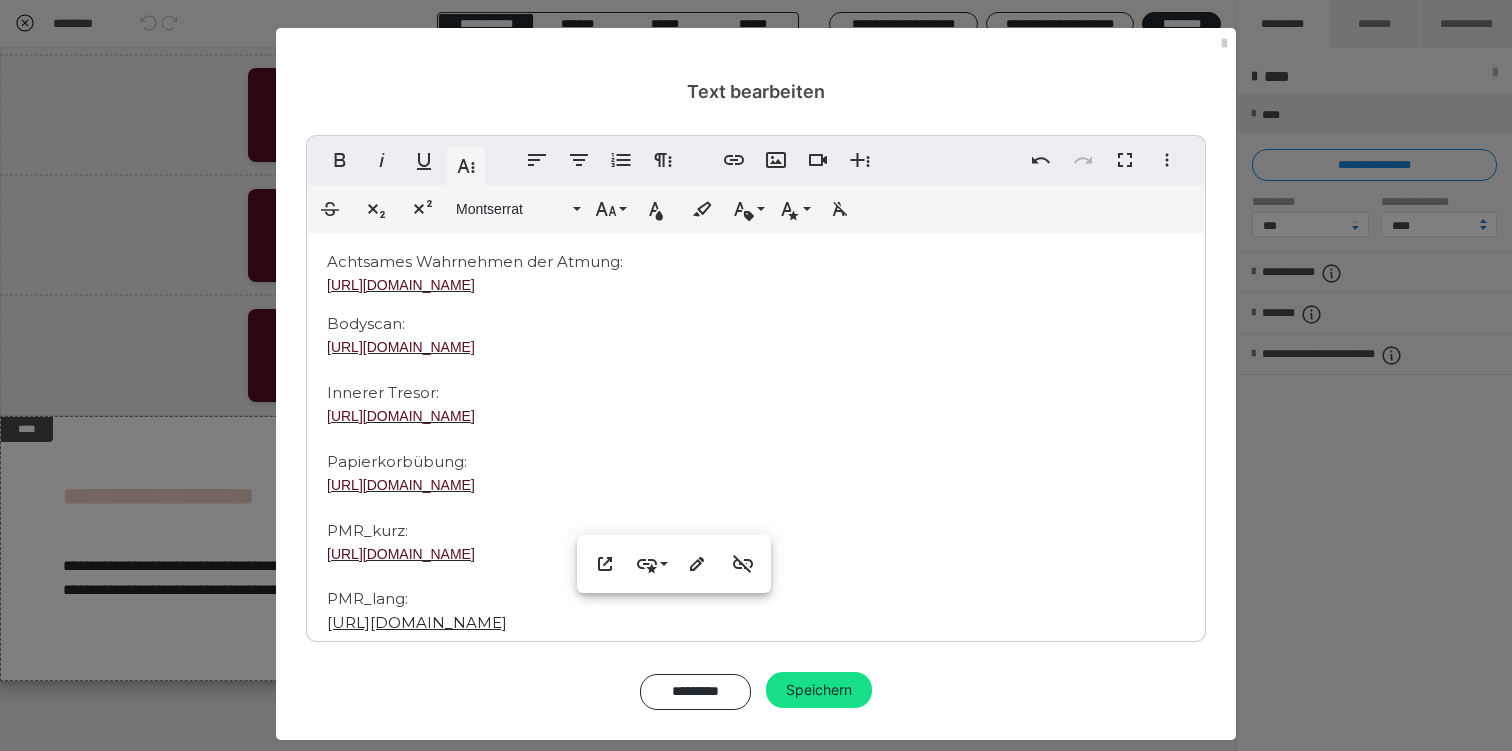 click on "Hier steht dein Titel Hier findest du diverse mp3. zum download! Klicke einfach auf dem Link.  Achtsames Wahrnehmen der Atmung:  [URL][DOMAIN_NAME]   Bodyscan:  [URL][DOMAIN_NAME] ​ Innerer Tresor:  [URL][DOMAIN_NAME] ​ Papierkorbübung:  [URL][DOMAIN_NAME] PMR_kurz:  [URL][DOMAIN_NAME] PMR_lang:  [URL][DOMAIN_NAME]" at bounding box center (756, 383) 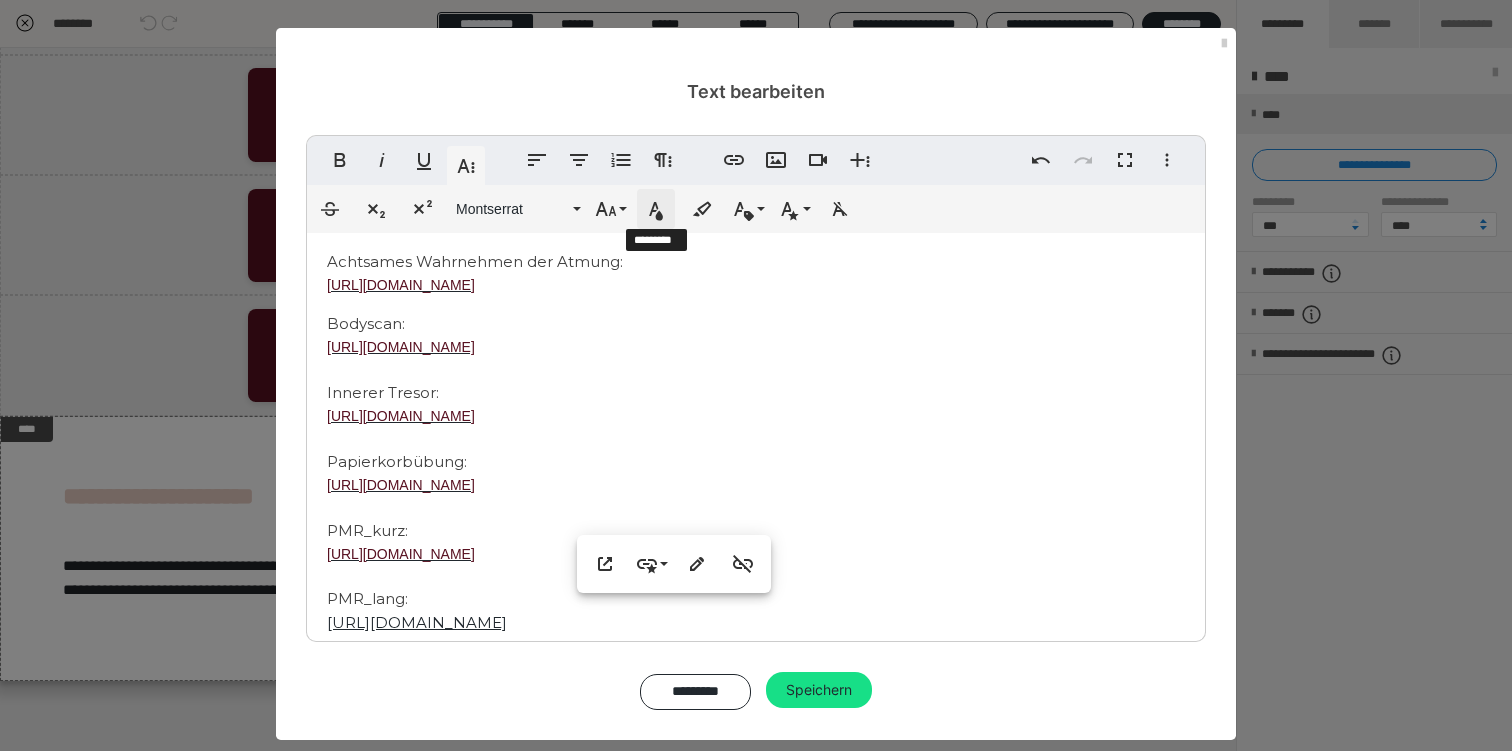click 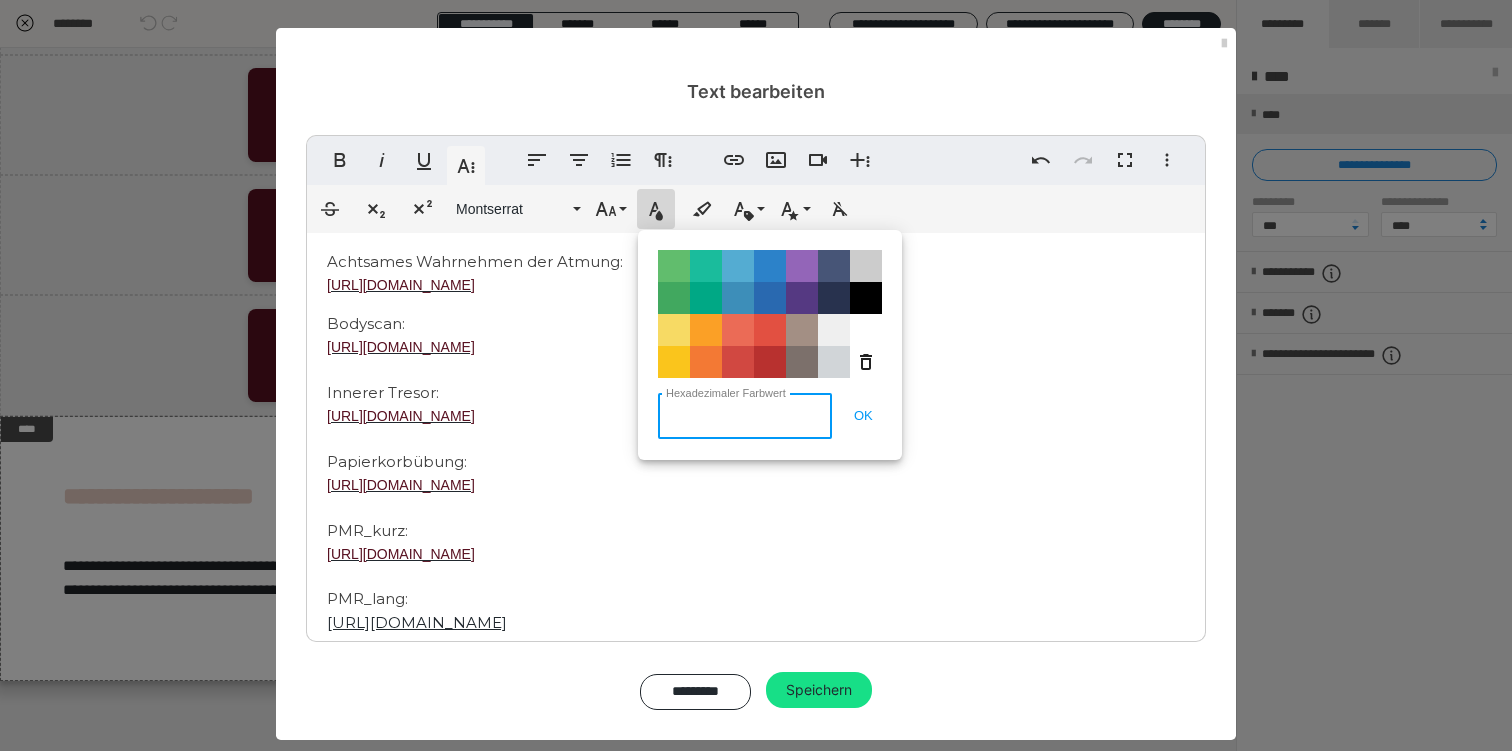 click on "Hexadezimaler Farbwert" at bounding box center [745, 416] 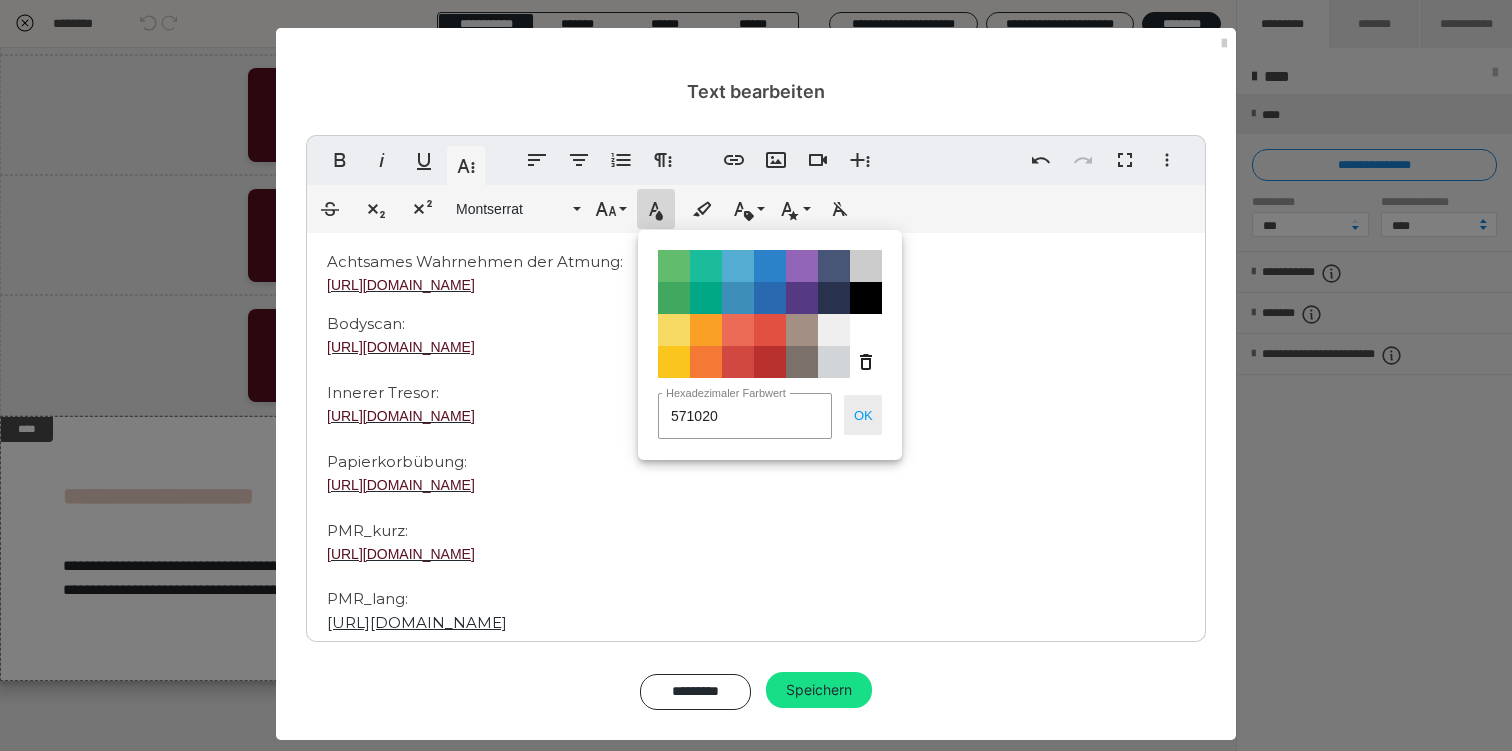 click on "OK" at bounding box center [863, 415] 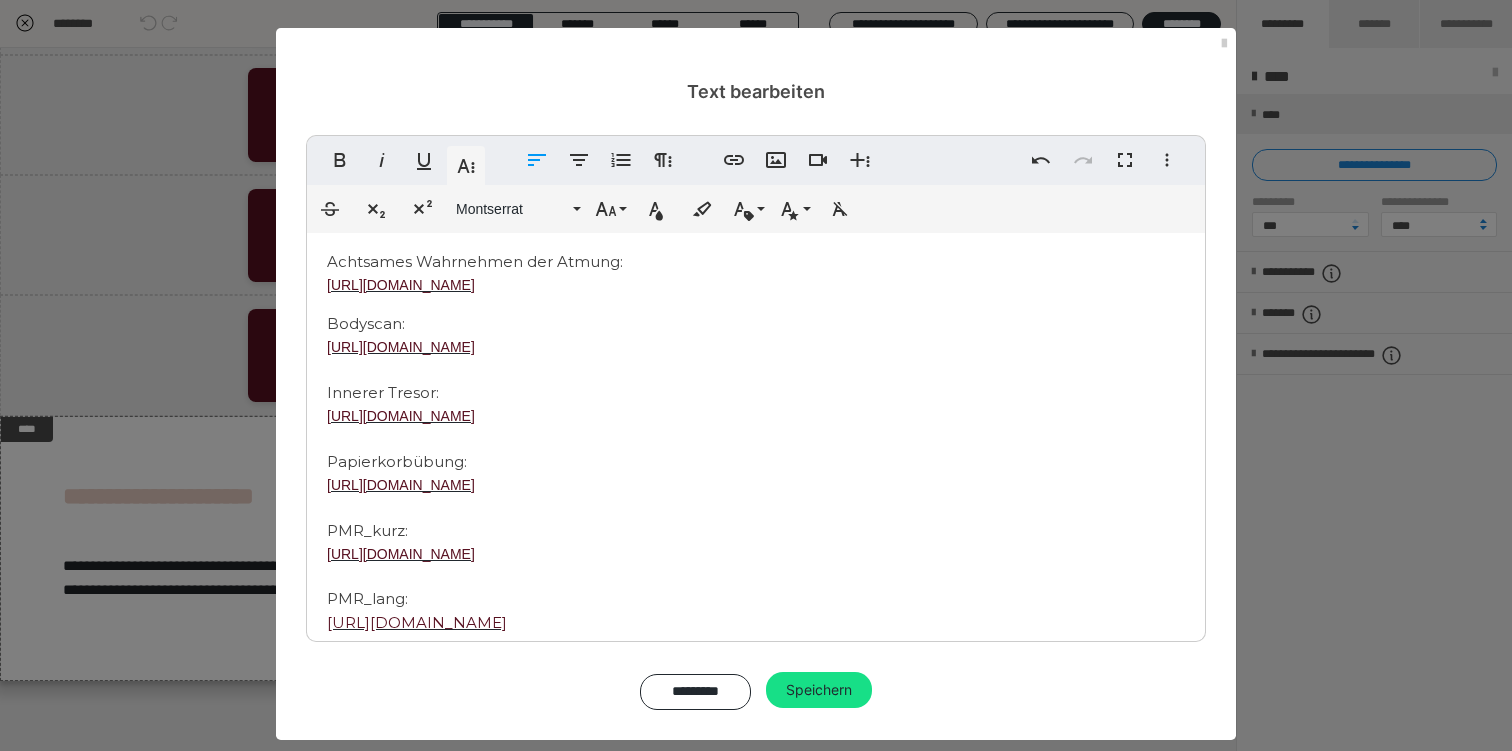 click on "Hier steht dein Titel Hier findest du diverse mp3. zum download! Klicke einfach auf dem Link.  Achtsames Wahrnehmen der Atmung:  [URL][DOMAIN_NAME]   Bodyscan:  [URL][DOMAIN_NAME] ​ Innerer Tresor:  [URL][DOMAIN_NAME] ​ Papierkorbübung:  [URL][DOMAIN_NAME] PMR_kurz:  [URL][DOMAIN_NAME] PMR_lang:  [URL][DOMAIN_NAME]" at bounding box center [756, 383] 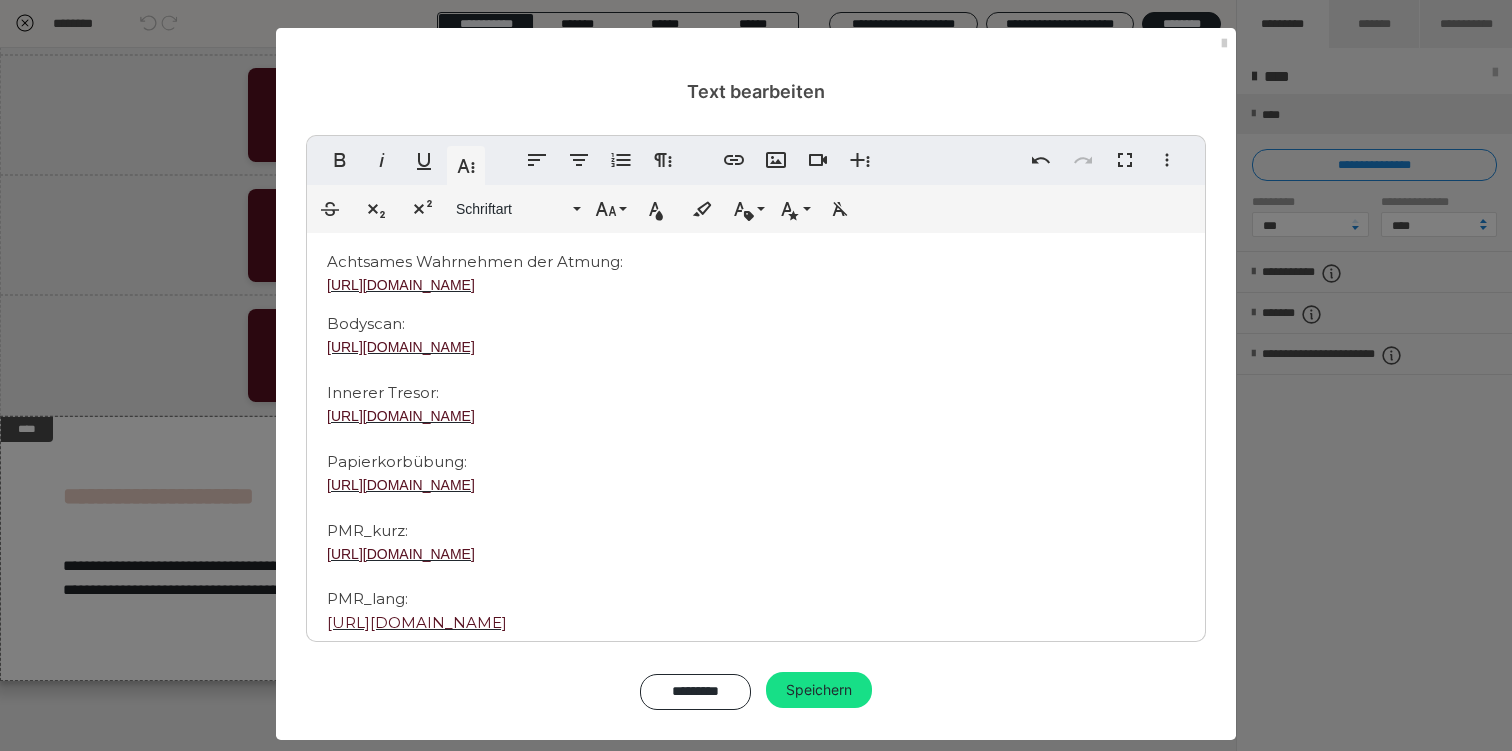click on "Hier steht dein Titel Hier findest du diverse mp3. zum download! Klicke einfach auf dem Link.  Achtsames Wahrnehmen der Atmung:  [URL][DOMAIN_NAME]   Bodyscan:  [URL][DOMAIN_NAME] ​ Innerer Tresor:  [URL][DOMAIN_NAME] ​ Papierkorbübung:  [URL][DOMAIN_NAME] PMR_kurz:  [URL][DOMAIN_NAME] PMR_lang:  [URL][DOMAIN_NAME]" at bounding box center [756, 383] 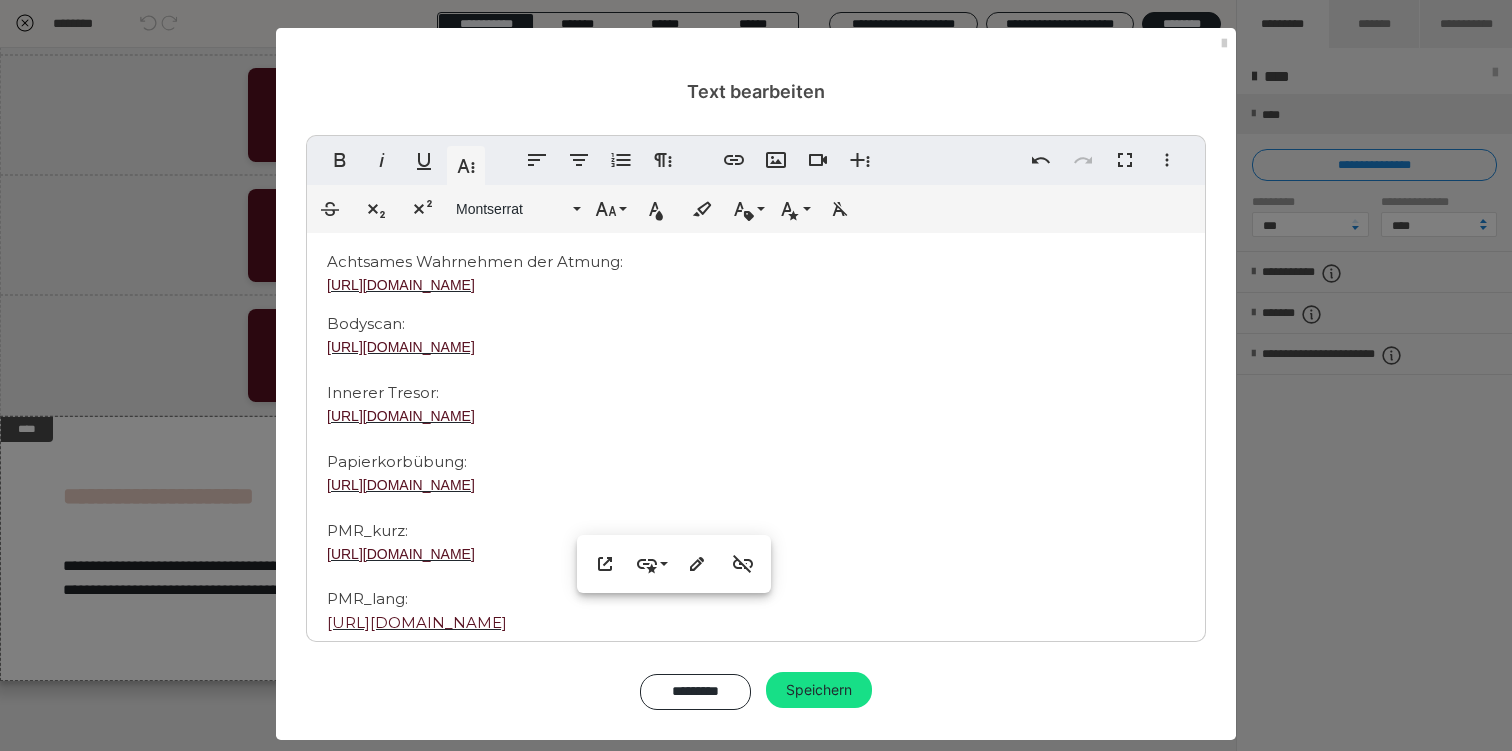 click on "Hier steht dein Titel Hier findest du diverse mp3. zum download! Klicke einfach auf dem Link.  Achtsames Wahrnehmen der Atmung:  [URL][DOMAIN_NAME]   Bodyscan:  [URL][DOMAIN_NAME] ​ Innerer Tresor:  [URL][DOMAIN_NAME] ​ Papierkorbübung:  [URL][DOMAIN_NAME] PMR_kurz:  [URL][DOMAIN_NAME] PMR_lang:  [URL][DOMAIN_NAME]" at bounding box center [756, 383] 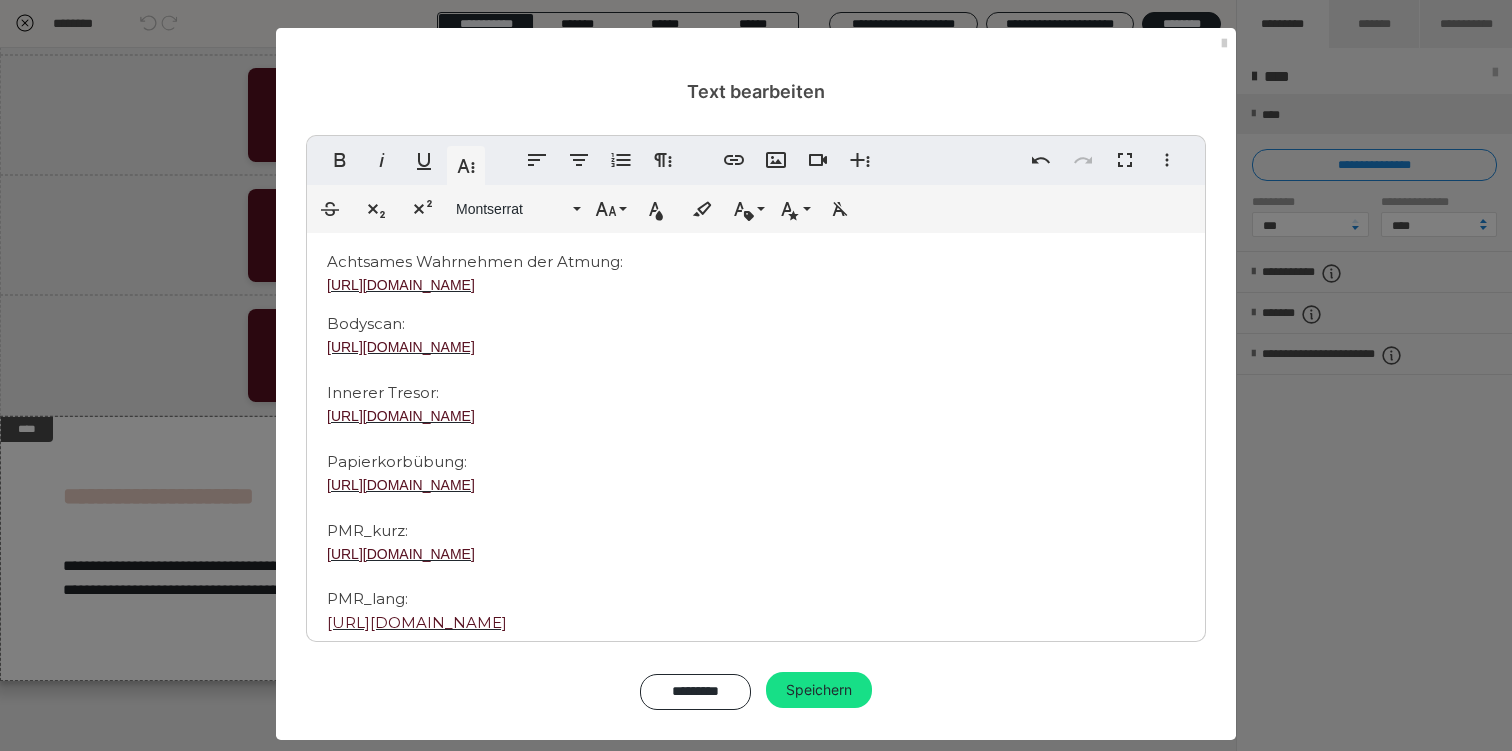 click on "Hier steht dein Titel Hier findest du diverse mp3. zum download! Klicke einfach auf dem Link.  Achtsames Wahrnehmen der Atmung:  [URL][DOMAIN_NAME]   Bodyscan:  [URL][DOMAIN_NAME] ​ Innerer Tresor:  [URL][DOMAIN_NAME] ​ Papierkorbübung:  [URL][DOMAIN_NAME] PMR_kurz:  [URL][DOMAIN_NAME] PMR_lang:  [URL][DOMAIN_NAME]" at bounding box center (756, 383) 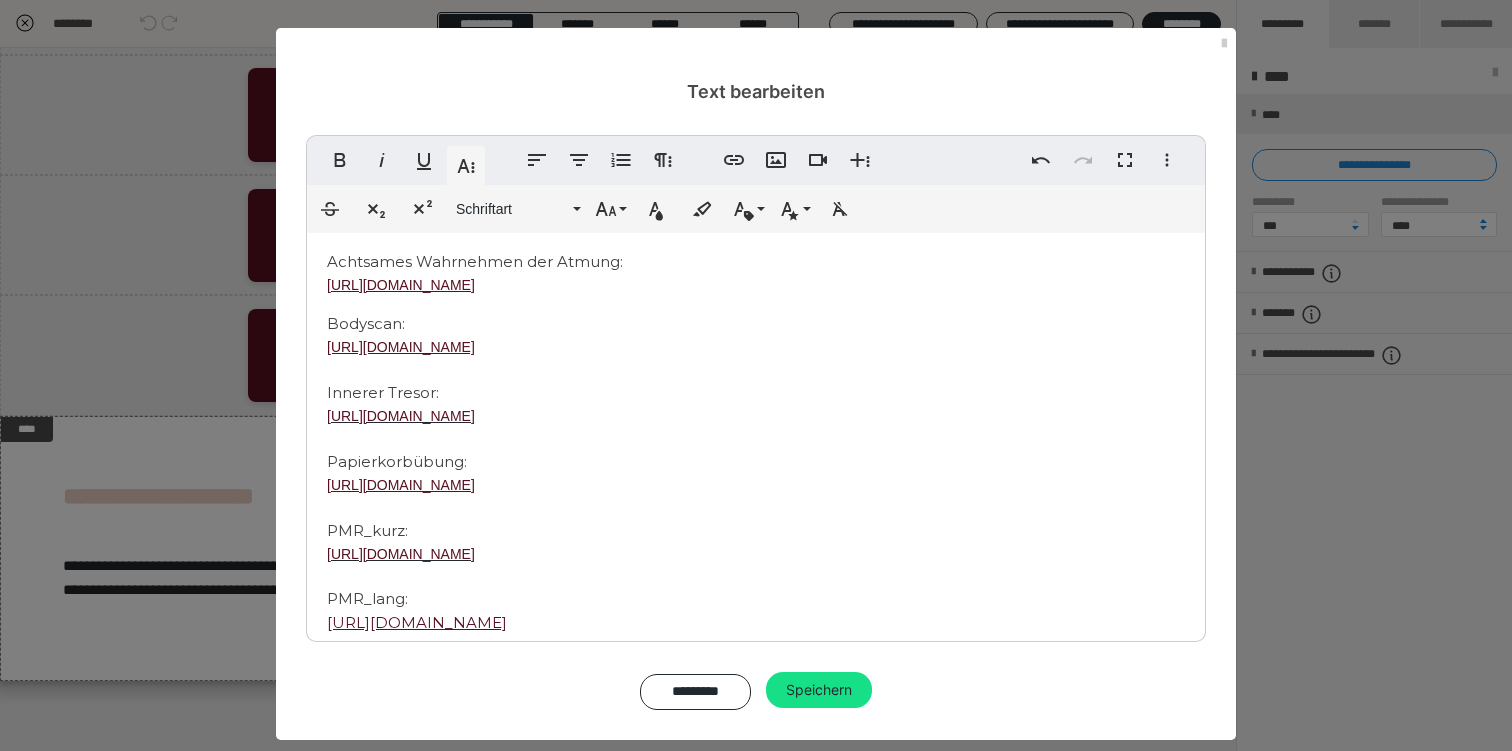 click on "Hier steht dein Titel Hier findest du diverse mp3. zum download! Klicke einfach auf dem Link.  Achtsames Wahrnehmen der Atmung:  [URL][DOMAIN_NAME]   Bodyscan:  [URL][DOMAIN_NAME] ​ Innerer Tresor:  [URL][DOMAIN_NAME] ​ Papierkorbübung:  [URL][DOMAIN_NAME] PMR_kurz:  [URL][DOMAIN_NAME] PMR_lang:  [URL][DOMAIN_NAME]" at bounding box center (756, 383) 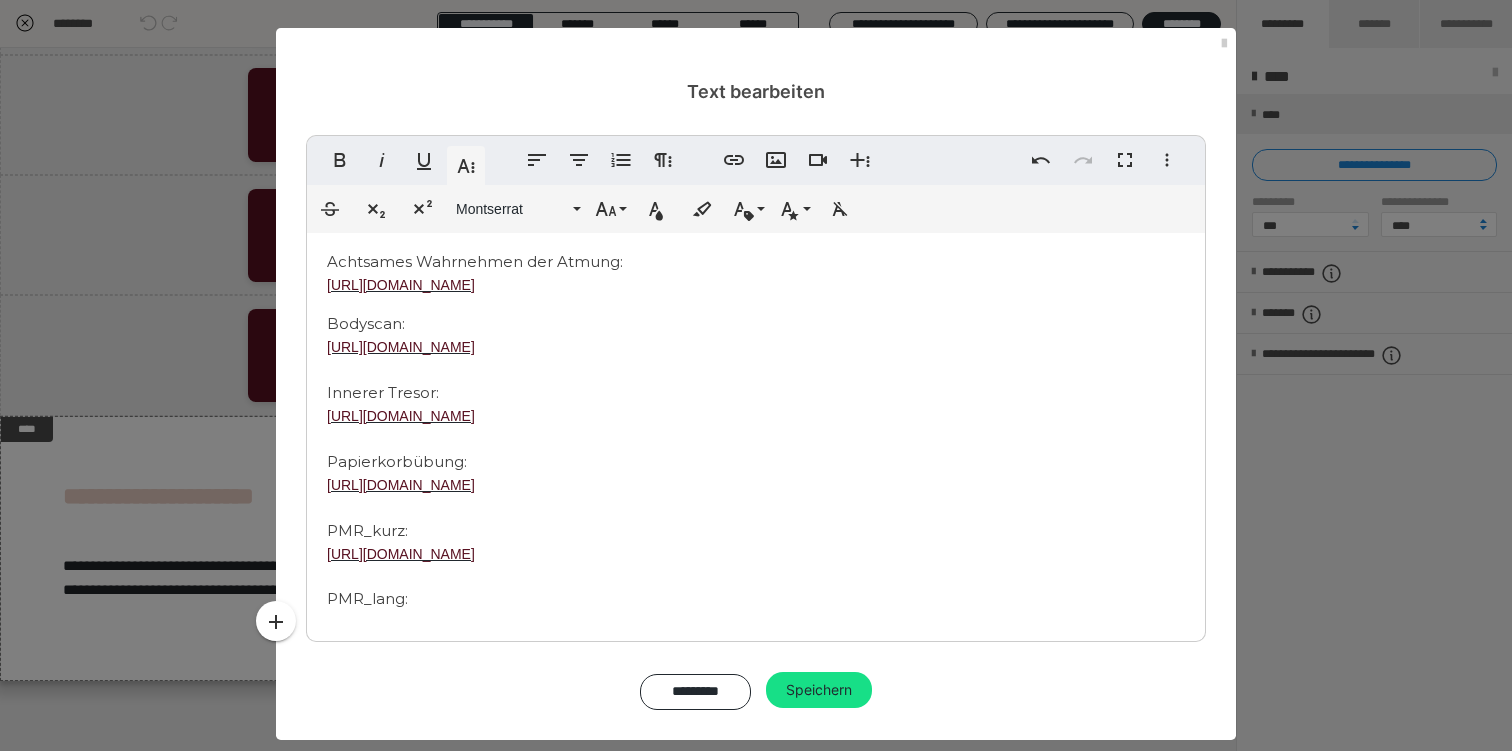 type 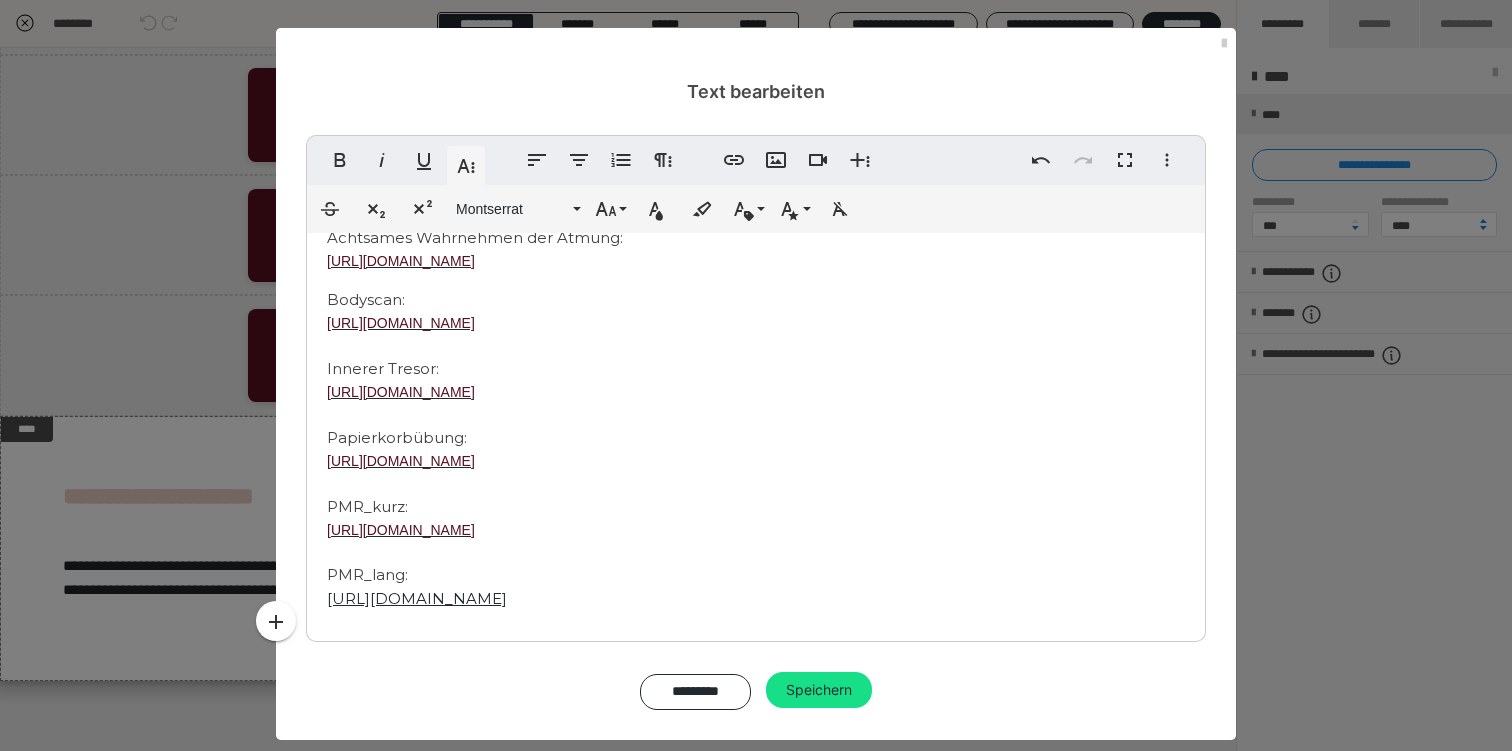 scroll, scrollTop: 192, scrollLeft: 0, axis: vertical 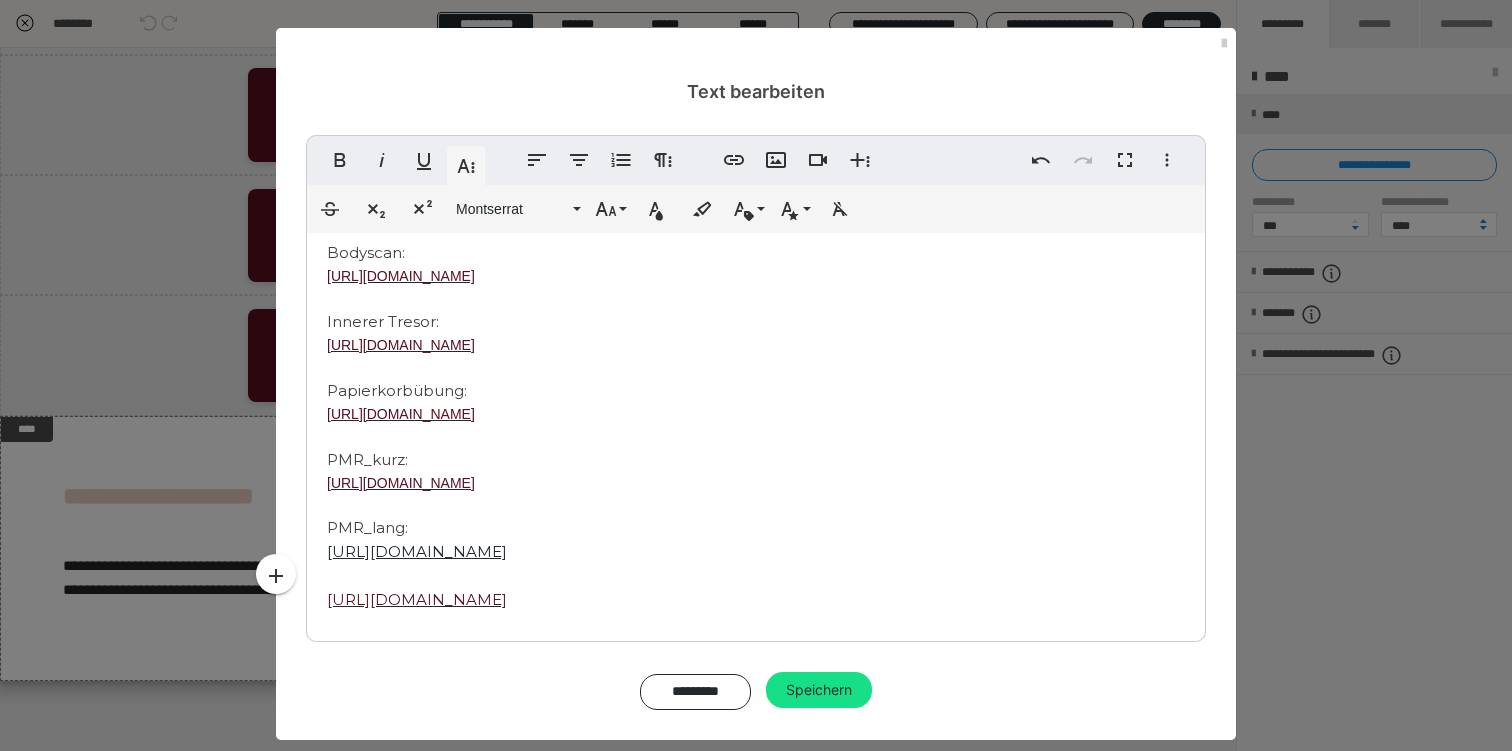 click on "Hier steht dein Titel Hier findest du diverse mp3. zum download! Klicke einfach auf dem Link.  Achtsames Wahrnehmen der Atmung:  [URL][DOMAIN_NAME]   Bodyscan:  [URL][DOMAIN_NAME] ​ Innerer Tresor:  [URL][DOMAIN_NAME] ​ Papierkorbübung:  [URL][DOMAIN_NAME] PMR_kurz:  [URL][DOMAIN_NAME] PMR_lang:  [URL][DOMAIN_NAME] ​ [URL][DOMAIN_NAME]" at bounding box center (756, 336) 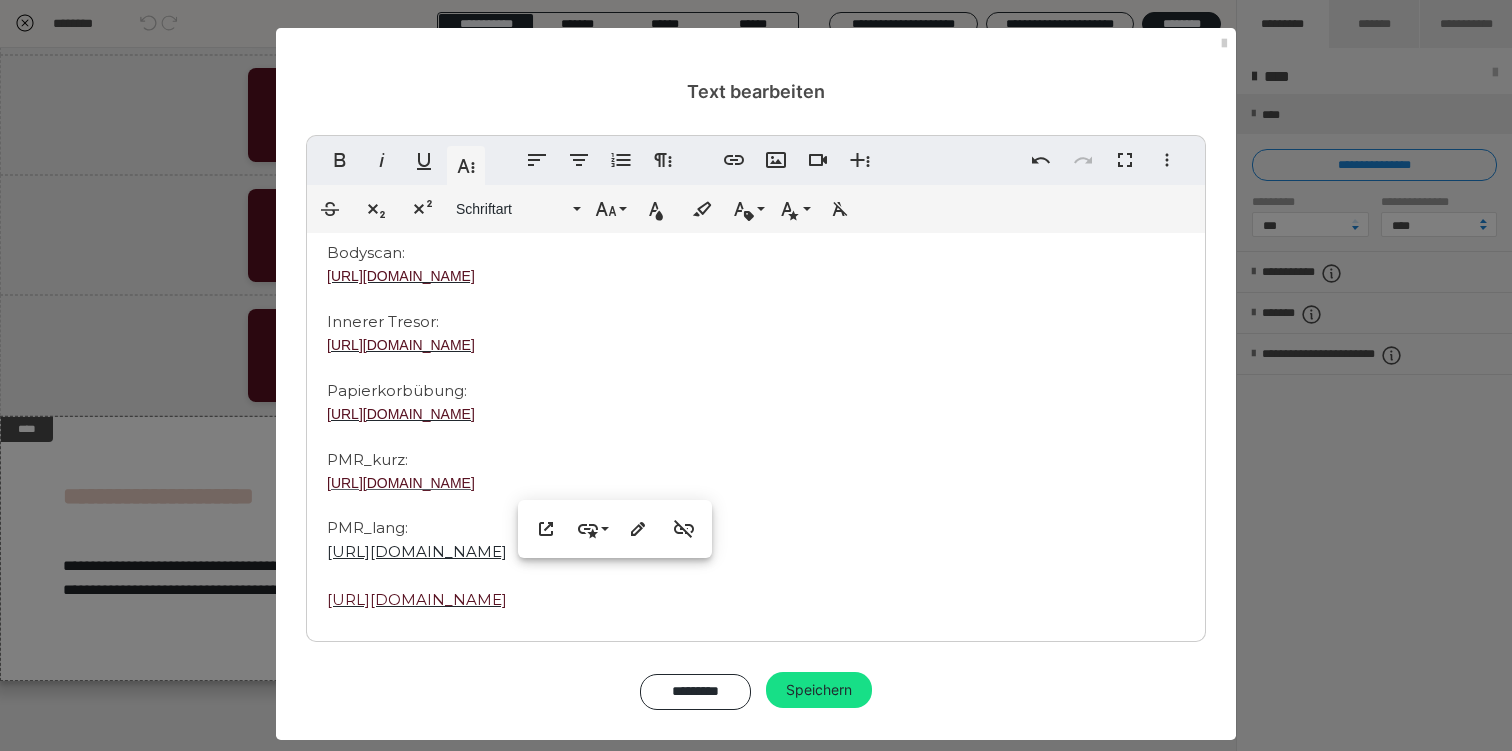 click on "[URL][DOMAIN_NAME]" at bounding box center [401, 483] 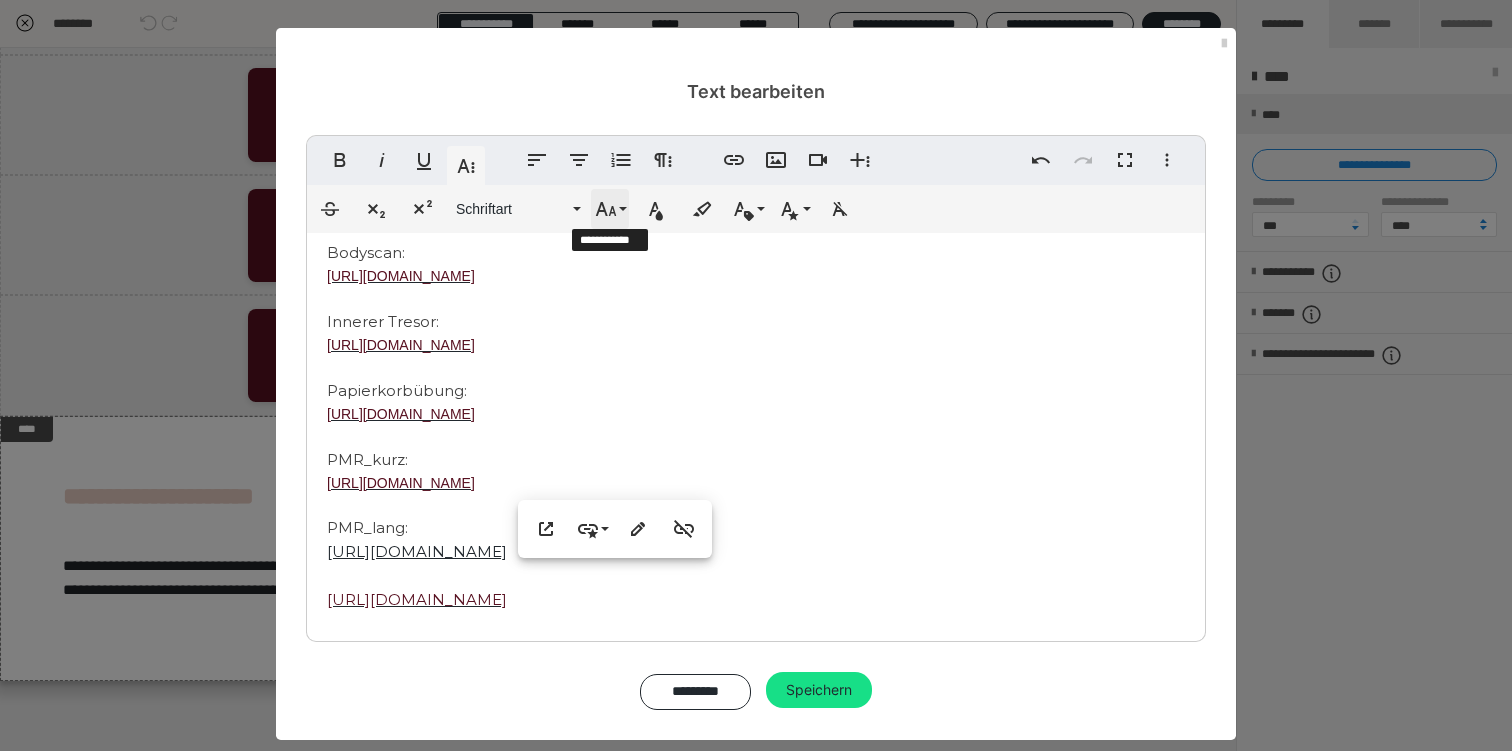 click on "Schriftgröße" at bounding box center (610, 209) 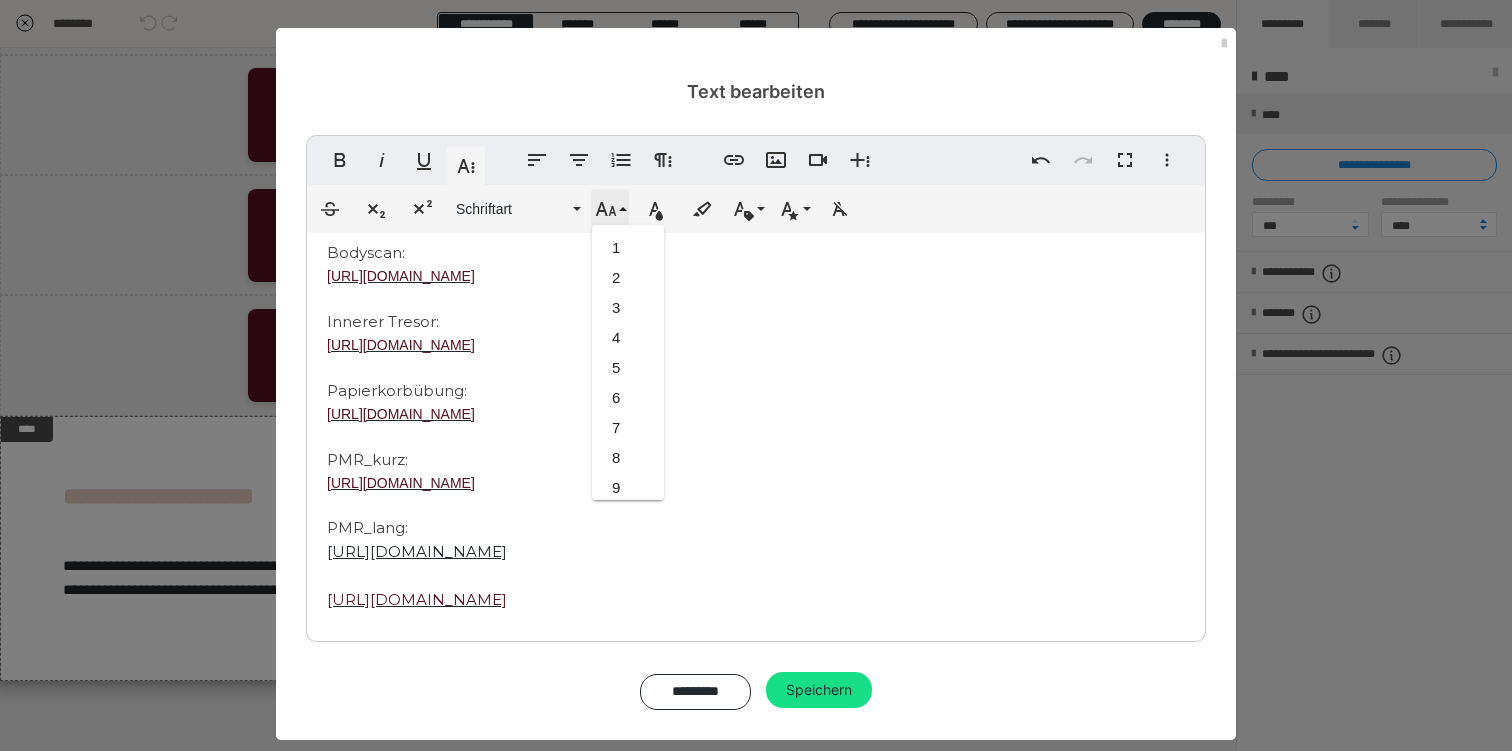 scroll, scrollTop: 413, scrollLeft: 0, axis: vertical 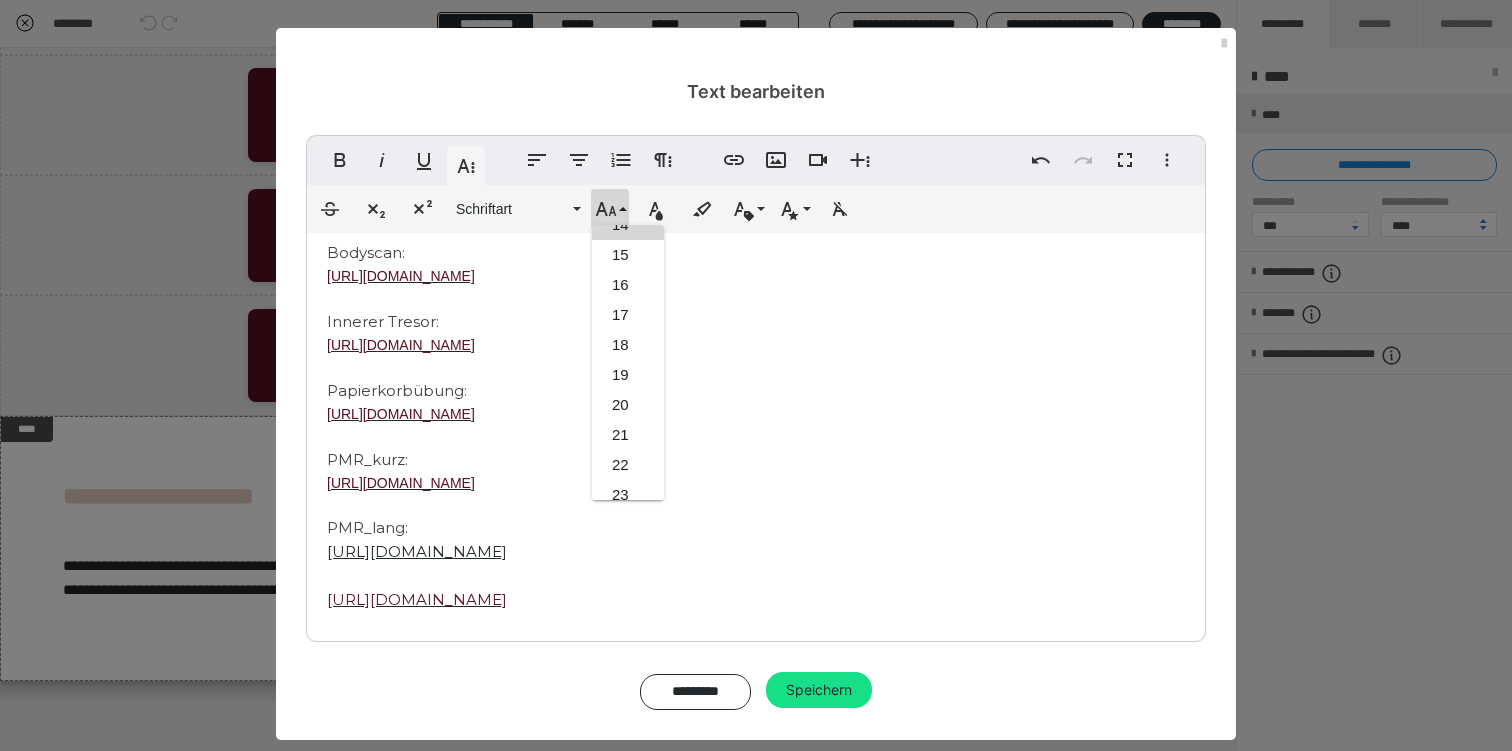 click on "Hier steht dein Titel Hier findest du diverse mp3. zum download! Klicke einfach auf dem Link.  Achtsames Wahrnehmen der Atmung:  [URL][DOMAIN_NAME]   Bodyscan:  [URL][DOMAIN_NAME] ​ Innerer Tresor:  [URL][DOMAIN_NAME] ​ Papierkorbübung:  [URL][DOMAIN_NAME] PMR_kurz:  [URL][DOMAIN_NAME] PMR_lang:  [URL][DOMAIN_NAME] ​ [URL][DOMAIN_NAME]" at bounding box center [756, 336] 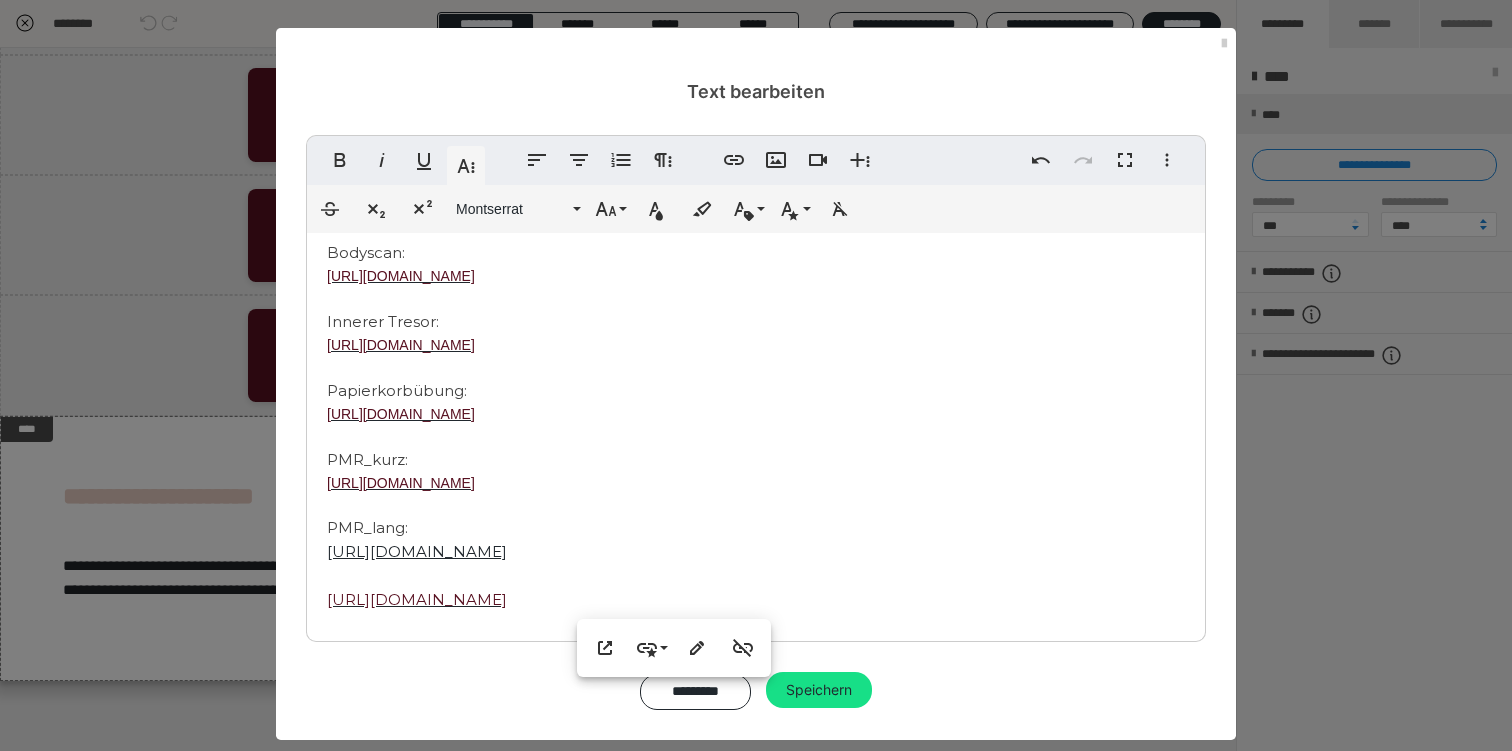 click on "Hier steht dein Titel Hier findest du diverse mp3. zum download! Klicke einfach auf dem Link.  Achtsames Wahrnehmen der Atmung:  [URL][DOMAIN_NAME]   Bodyscan:  [URL][DOMAIN_NAME] ​ Innerer Tresor:  [URL][DOMAIN_NAME] ​ Papierkorbübung:  [URL][DOMAIN_NAME] PMR_kurz:  [URL][DOMAIN_NAME] PMR_lang:  [URL][DOMAIN_NAME] ​ [URL][DOMAIN_NAME]" at bounding box center [756, 336] 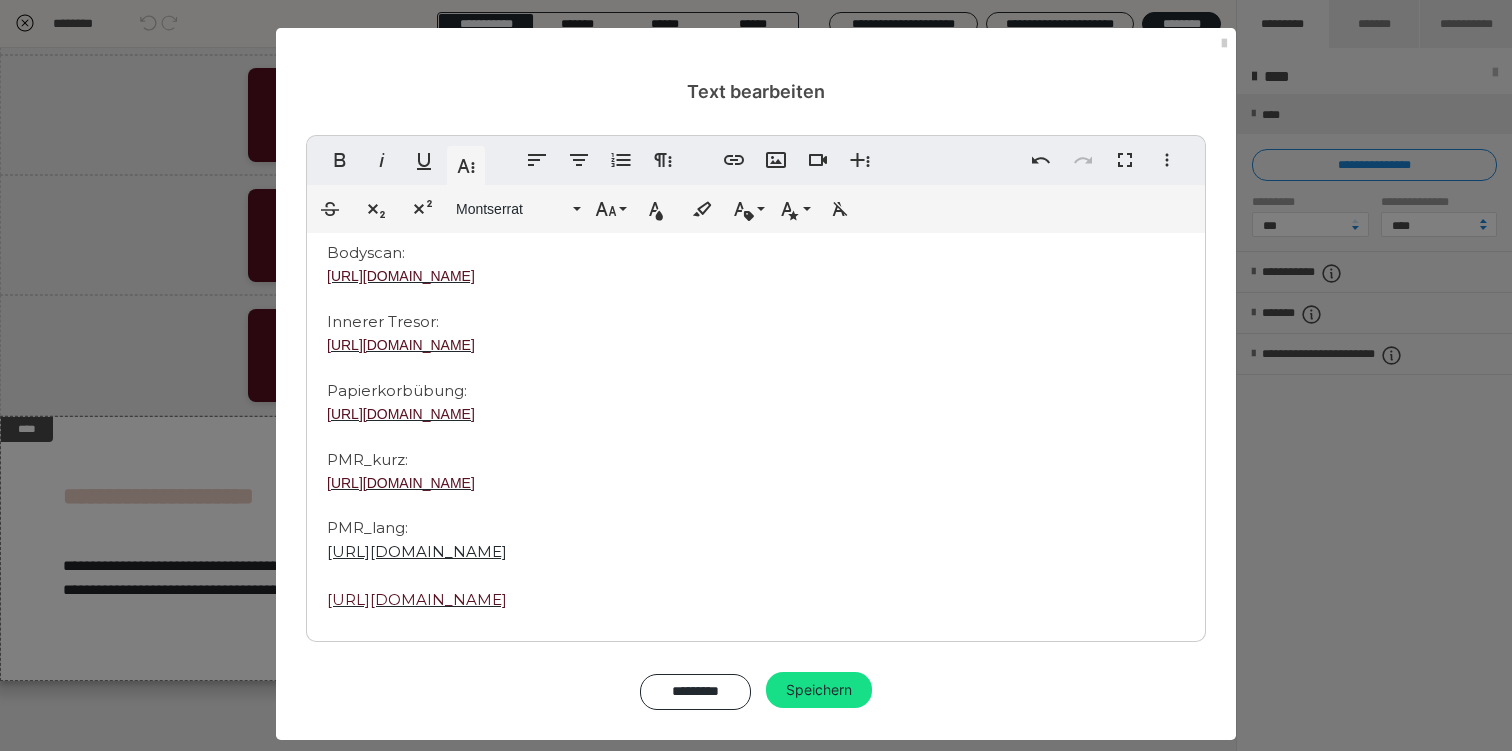 click on "Hier steht dein Titel Hier findest du diverse mp3. zum download! Klicke einfach auf dem Link.  Achtsames Wahrnehmen der Atmung:  [URL][DOMAIN_NAME]   Bodyscan:  [URL][DOMAIN_NAME] ​ Innerer Tresor:  [URL][DOMAIN_NAME] ​ Papierkorbübung:  [URL][DOMAIN_NAME] PMR_kurz:  [URL][DOMAIN_NAME] PMR_lang:  [URL][DOMAIN_NAME] ​ [URL][DOMAIN_NAME]" at bounding box center (756, 336) 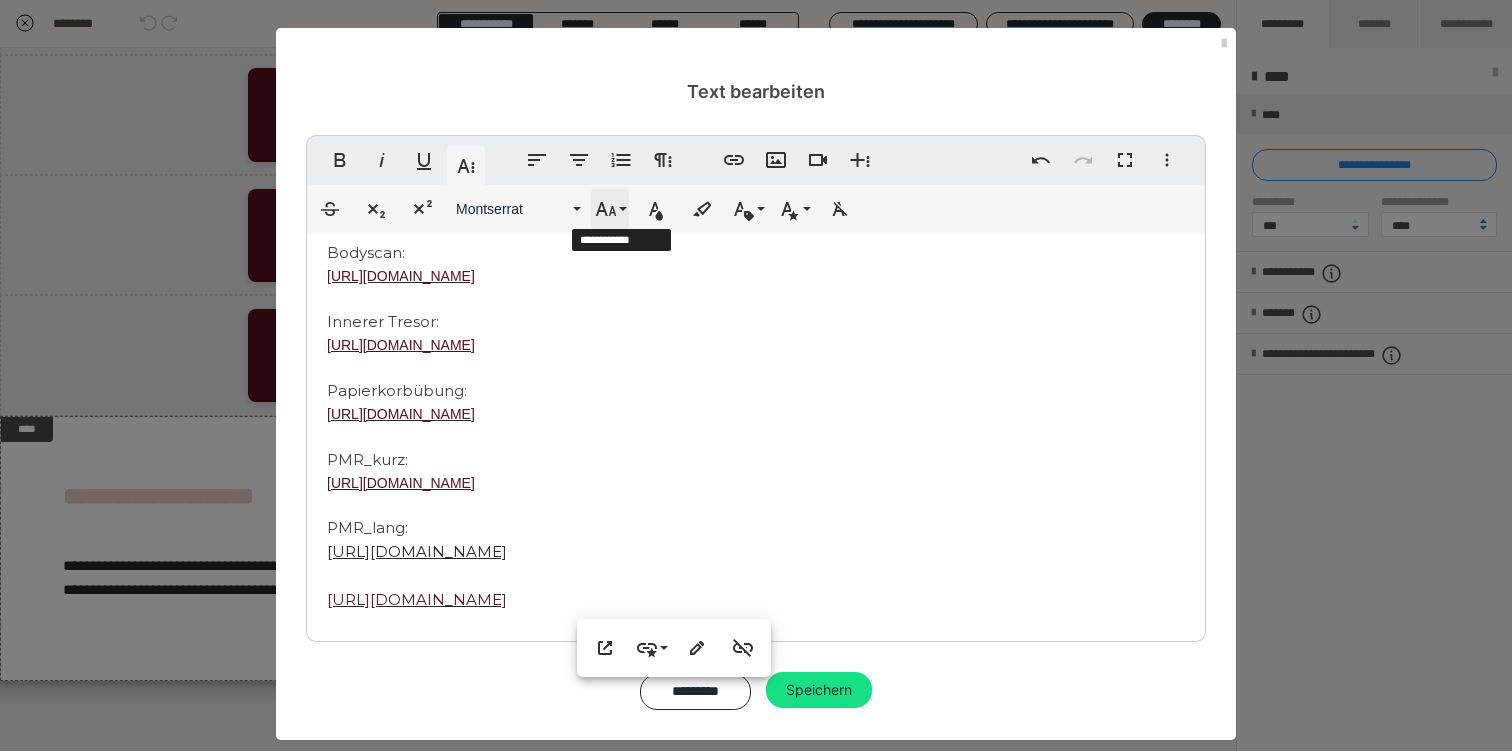 click on "Schriftgröße" at bounding box center (610, 209) 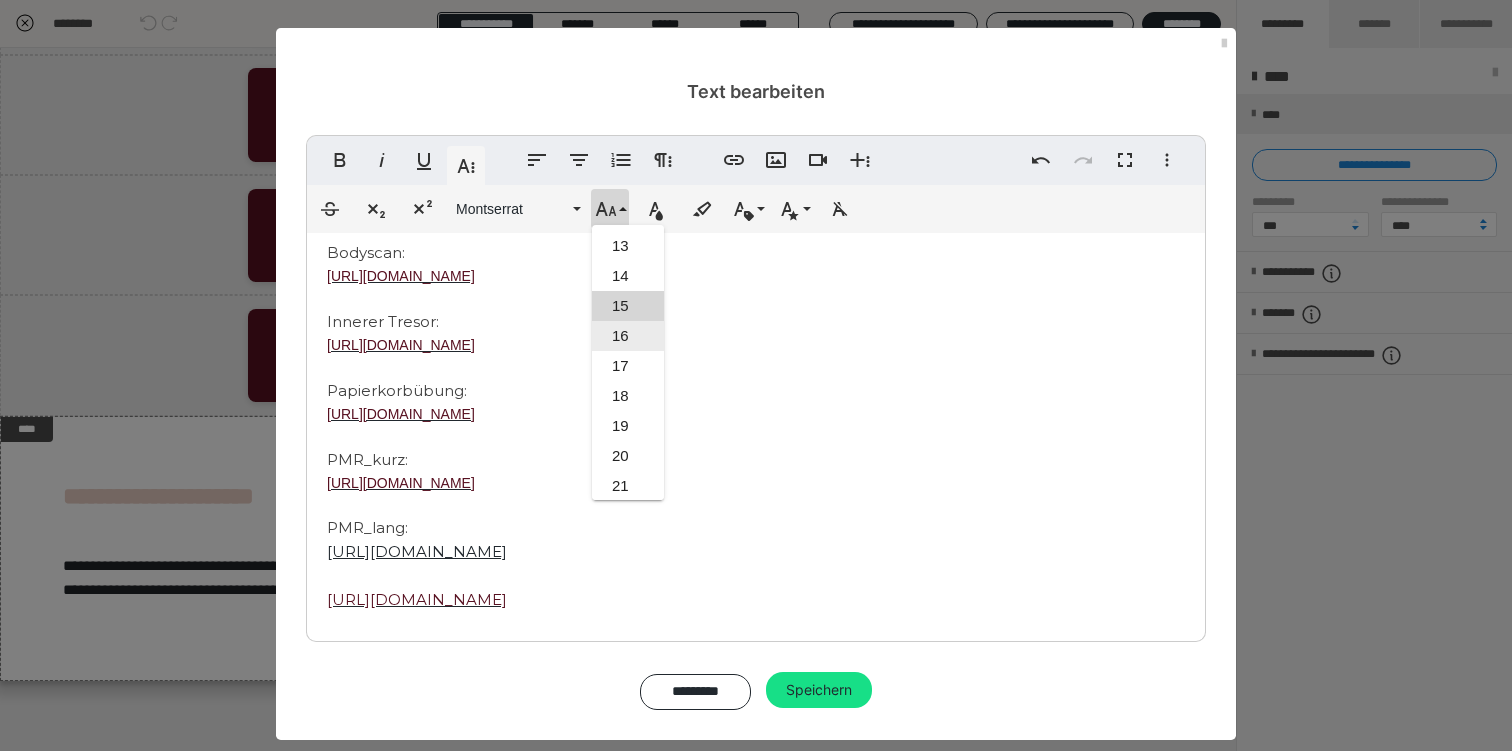 scroll, scrollTop: 347, scrollLeft: 0, axis: vertical 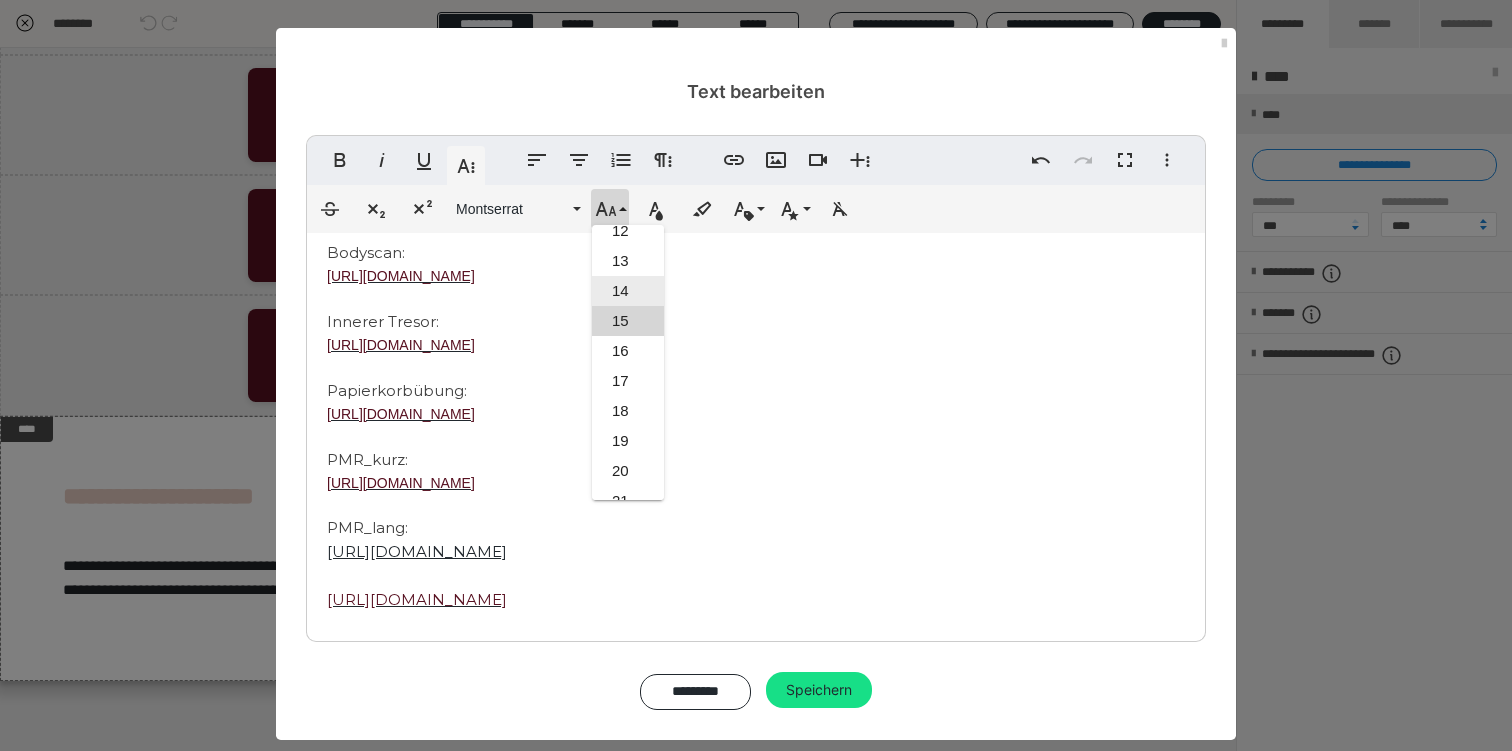 click on "14" at bounding box center (628, 291) 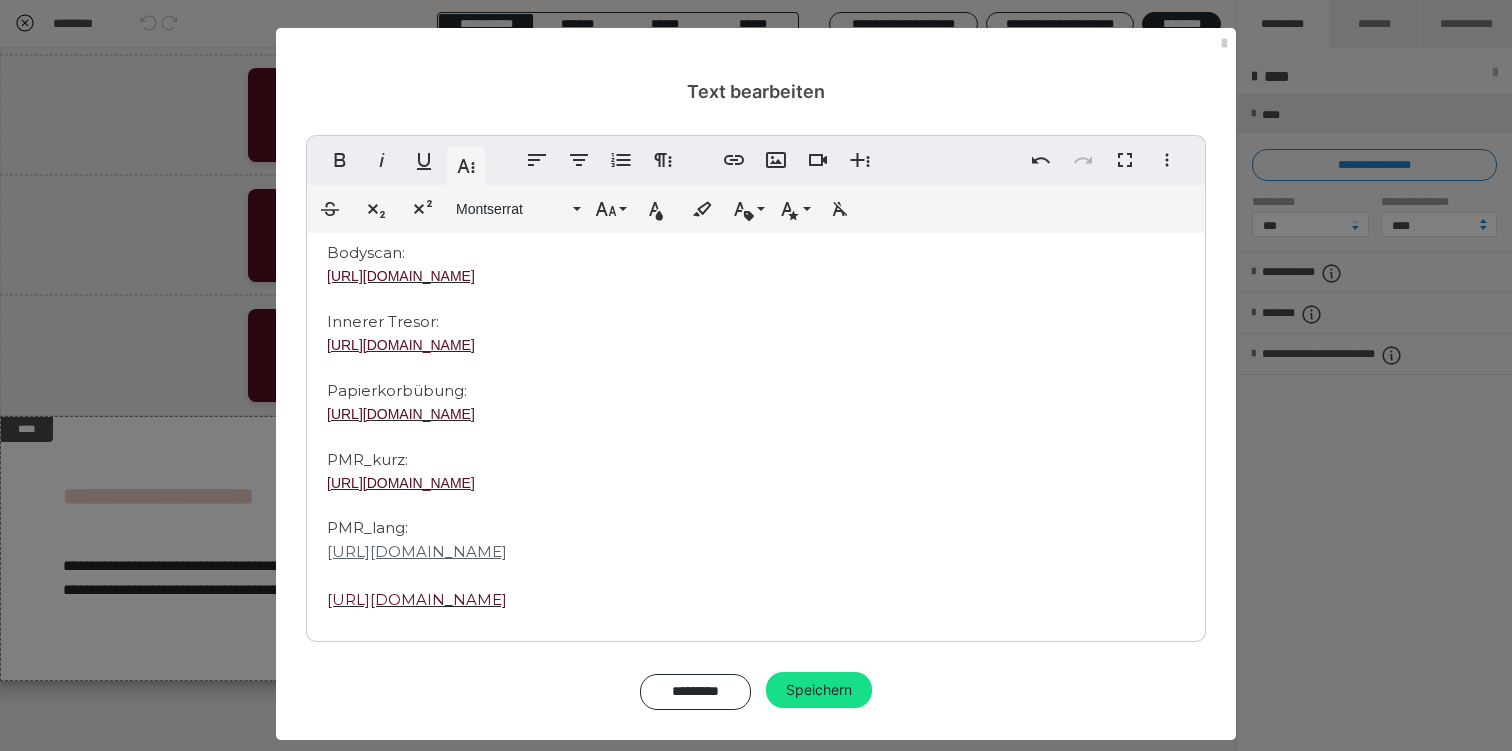 click on "[URL][DOMAIN_NAME]" at bounding box center [417, 551] 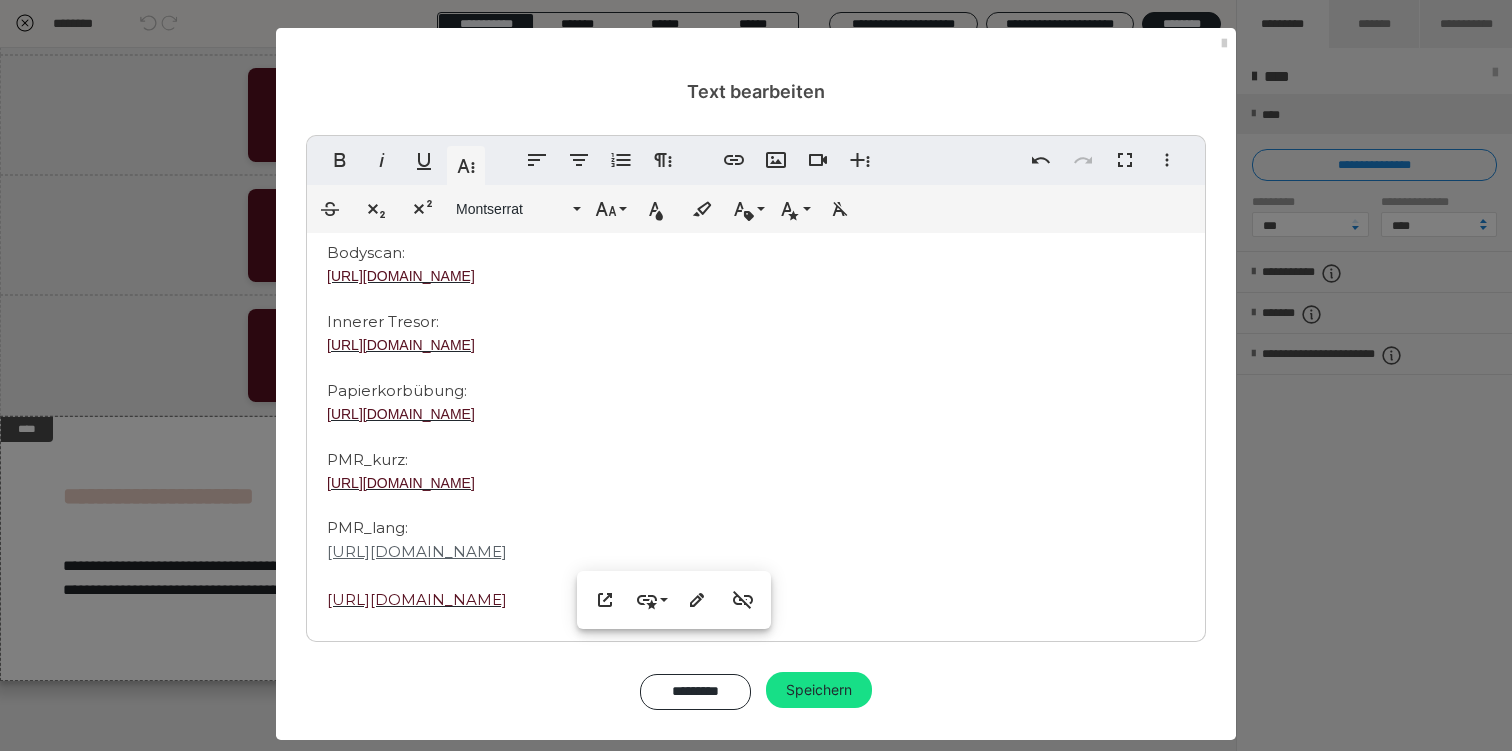 click on "[URL][DOMAIN_NAME]" at bounding box center [417, 551] 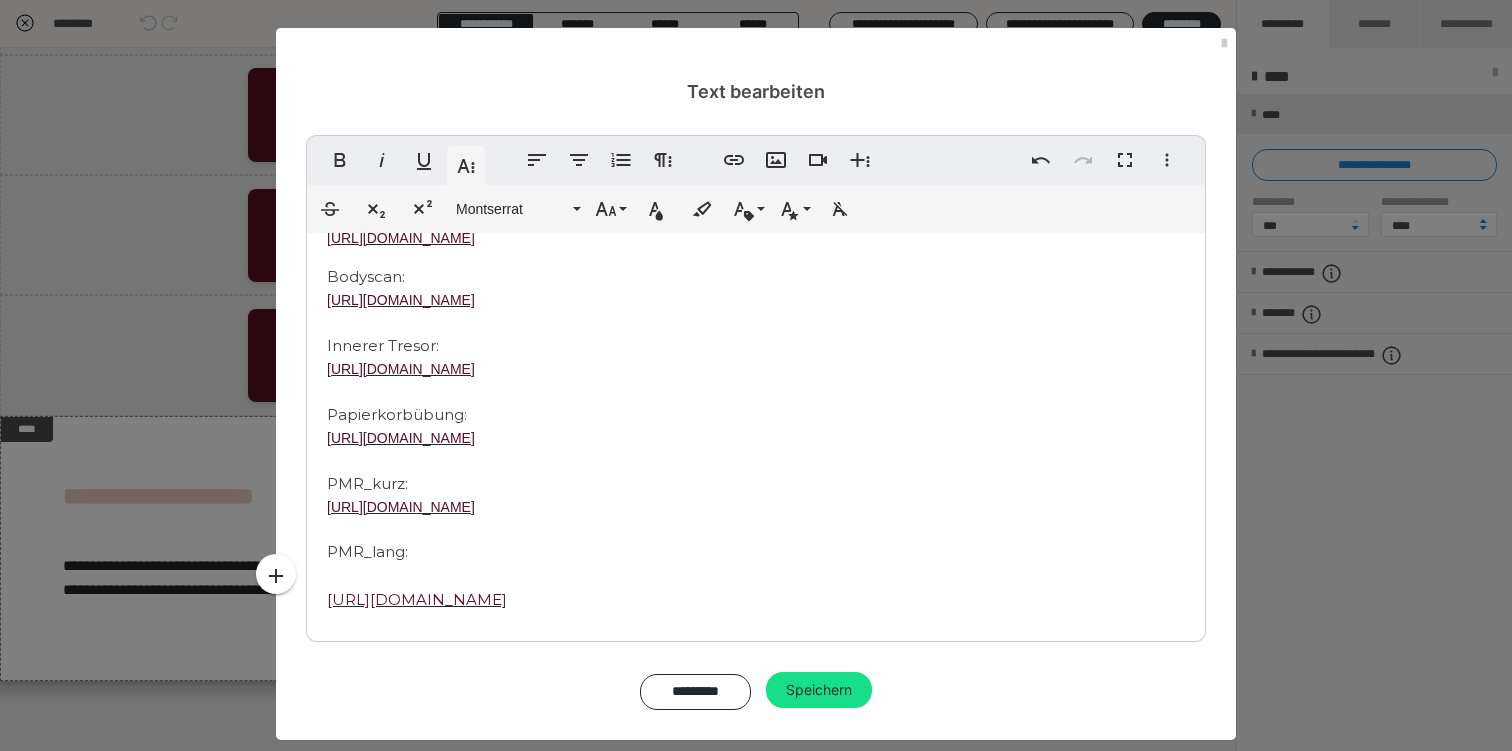 scroll, scrollTop: 144, scrollLeft: 0, axis: vertical 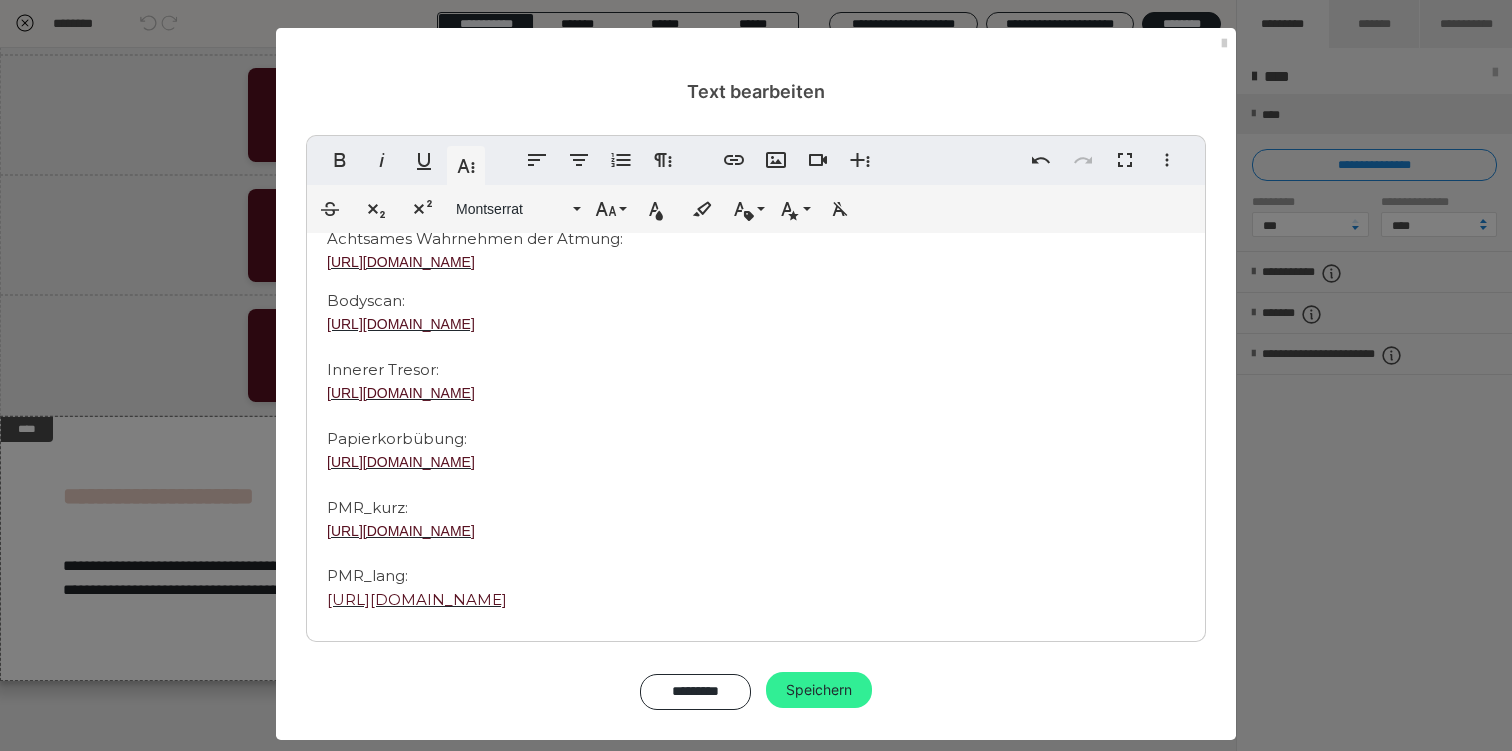 click on "Speichern" at bounding box center [819, 690] 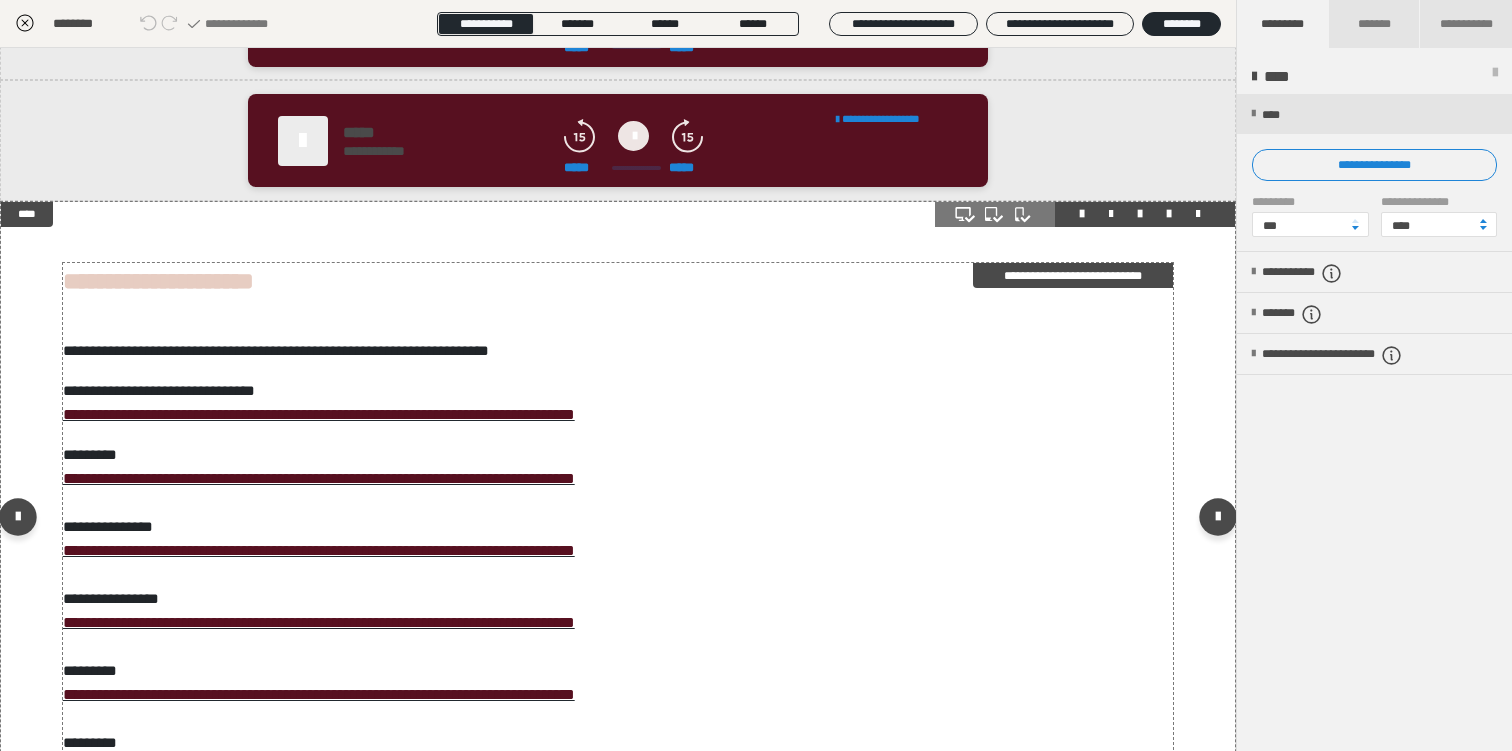 scroll, scrollTop: 414, scrollLeft: 0, axis: vertical 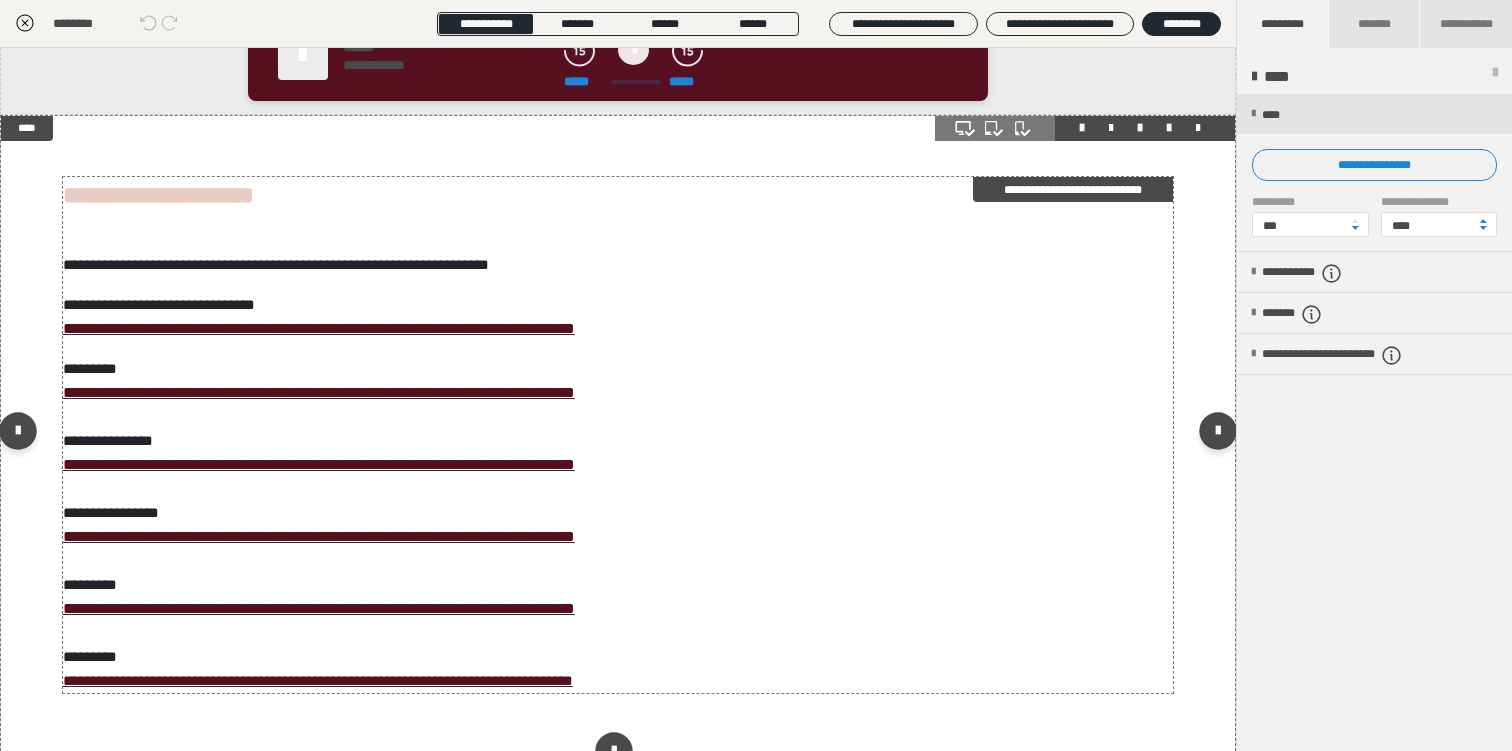 click on "**********" at bounding box center (1073, 189) 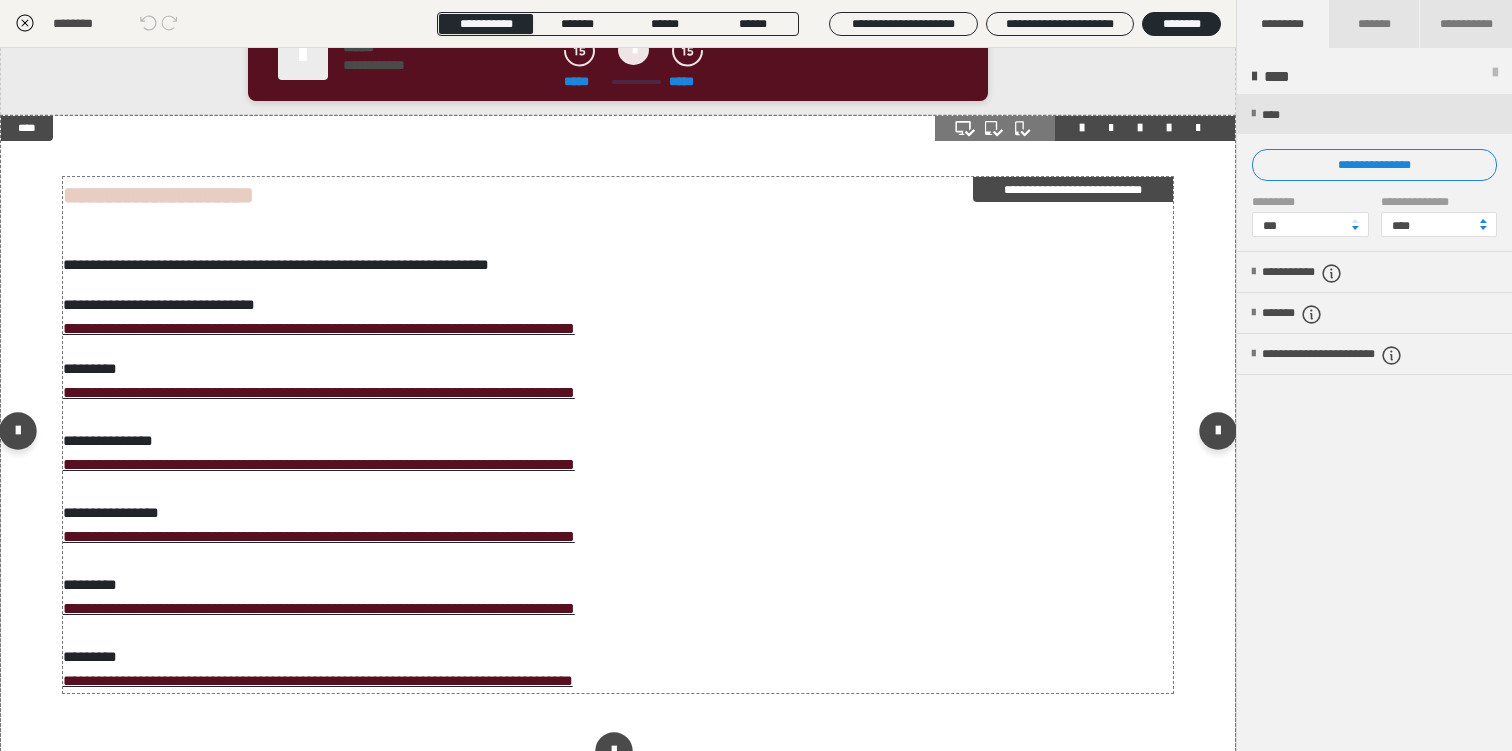 click on "**********" at bounding box center (1073, 189) 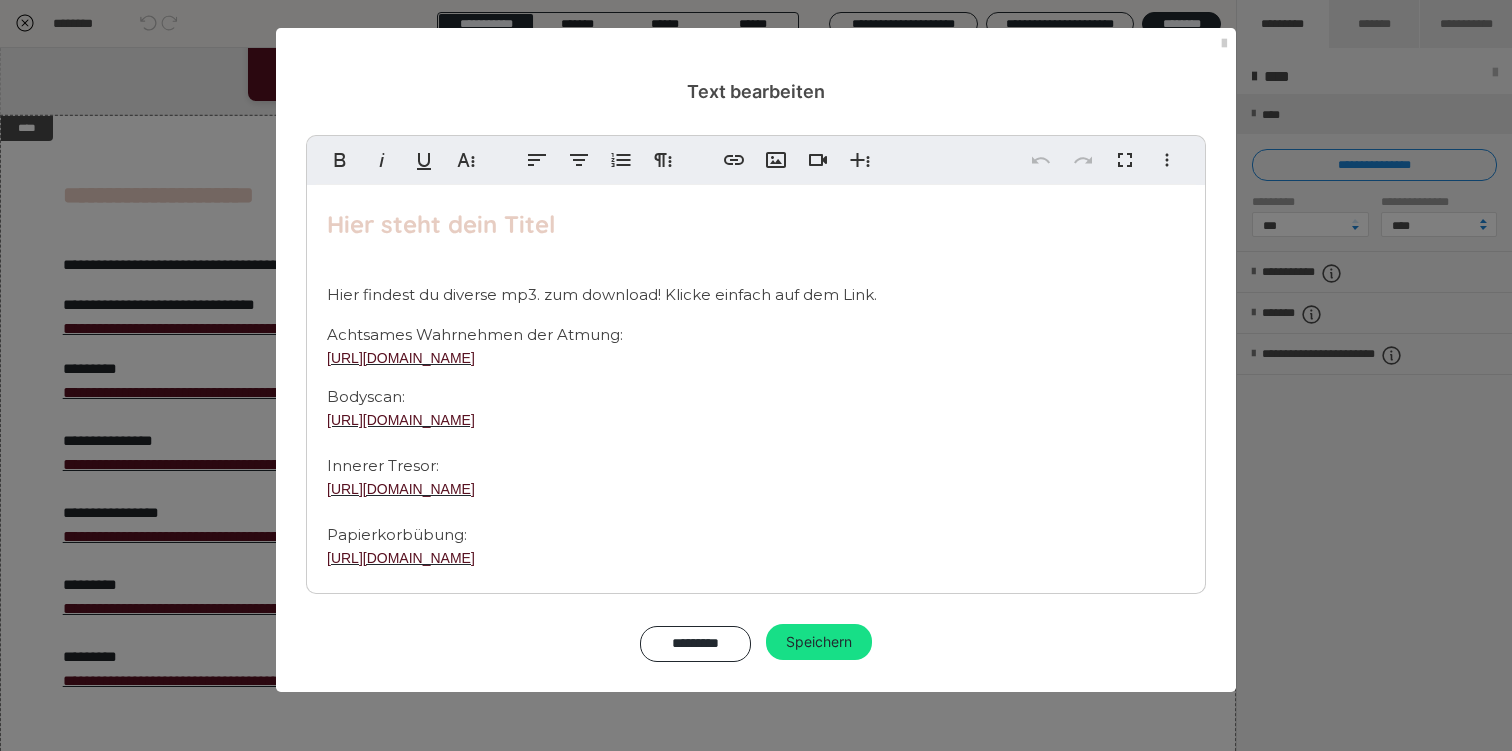 click on "Hier findest du diverse mp3. zum download! Klicke einfach auf dem Link." at bounding box center [602, 294] 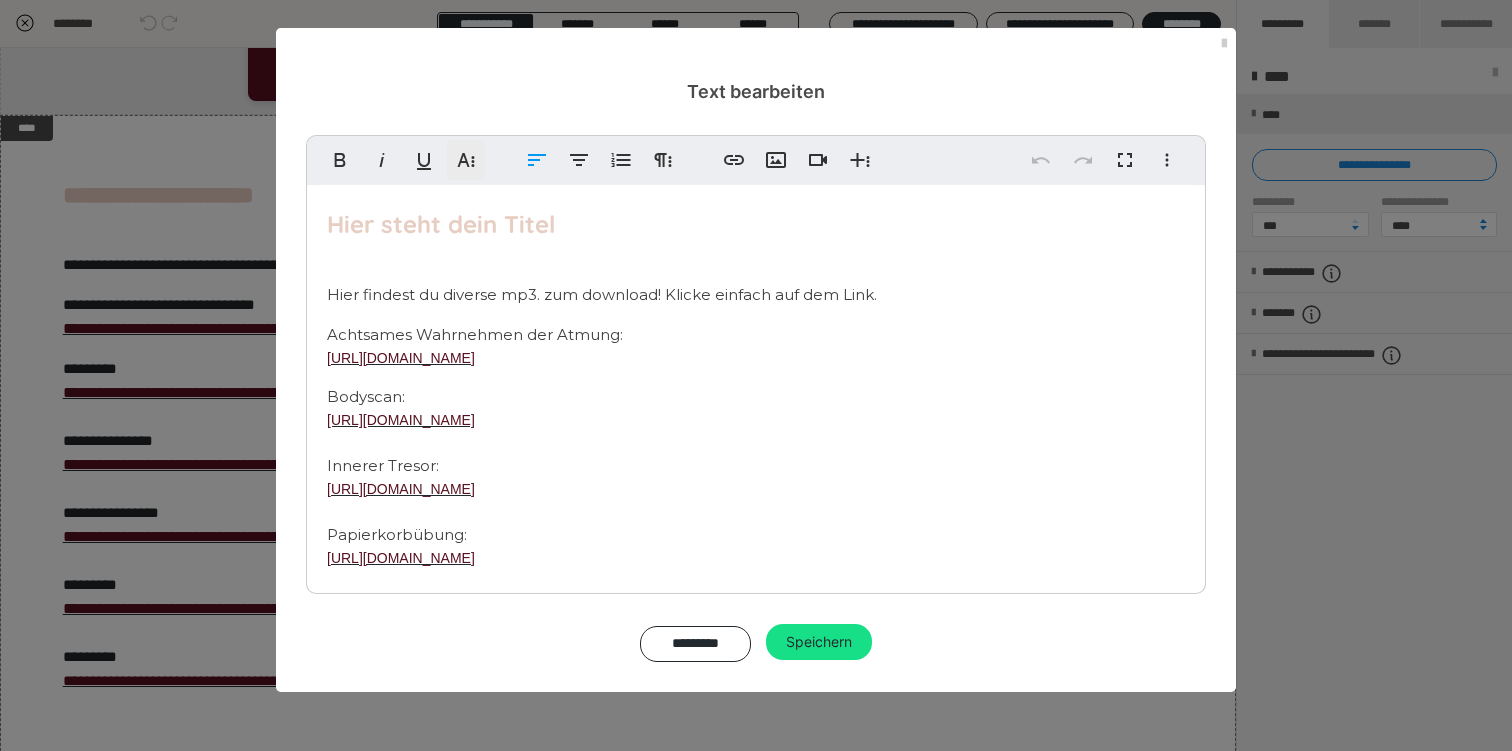 click 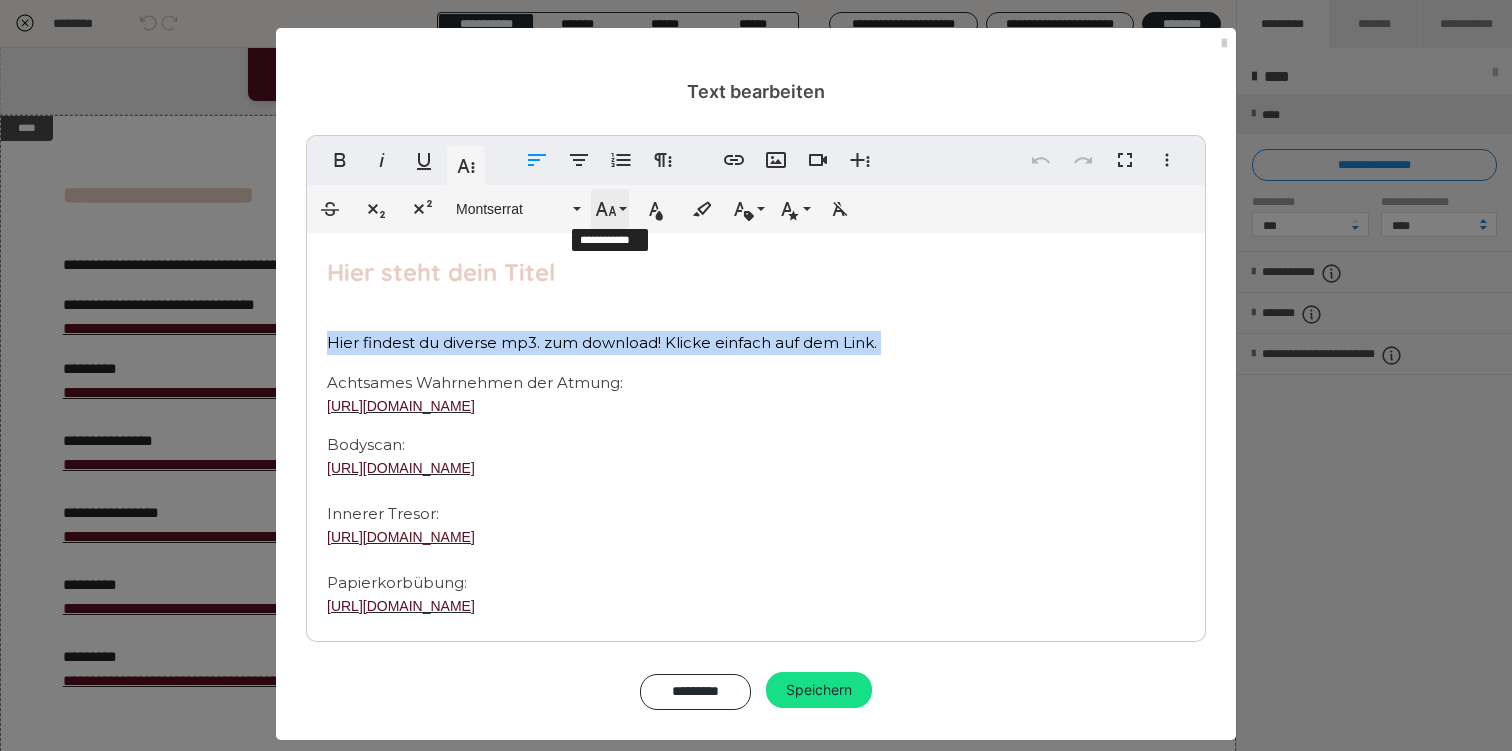 click on "Schriftgröße" at bounding box center [610, 209] 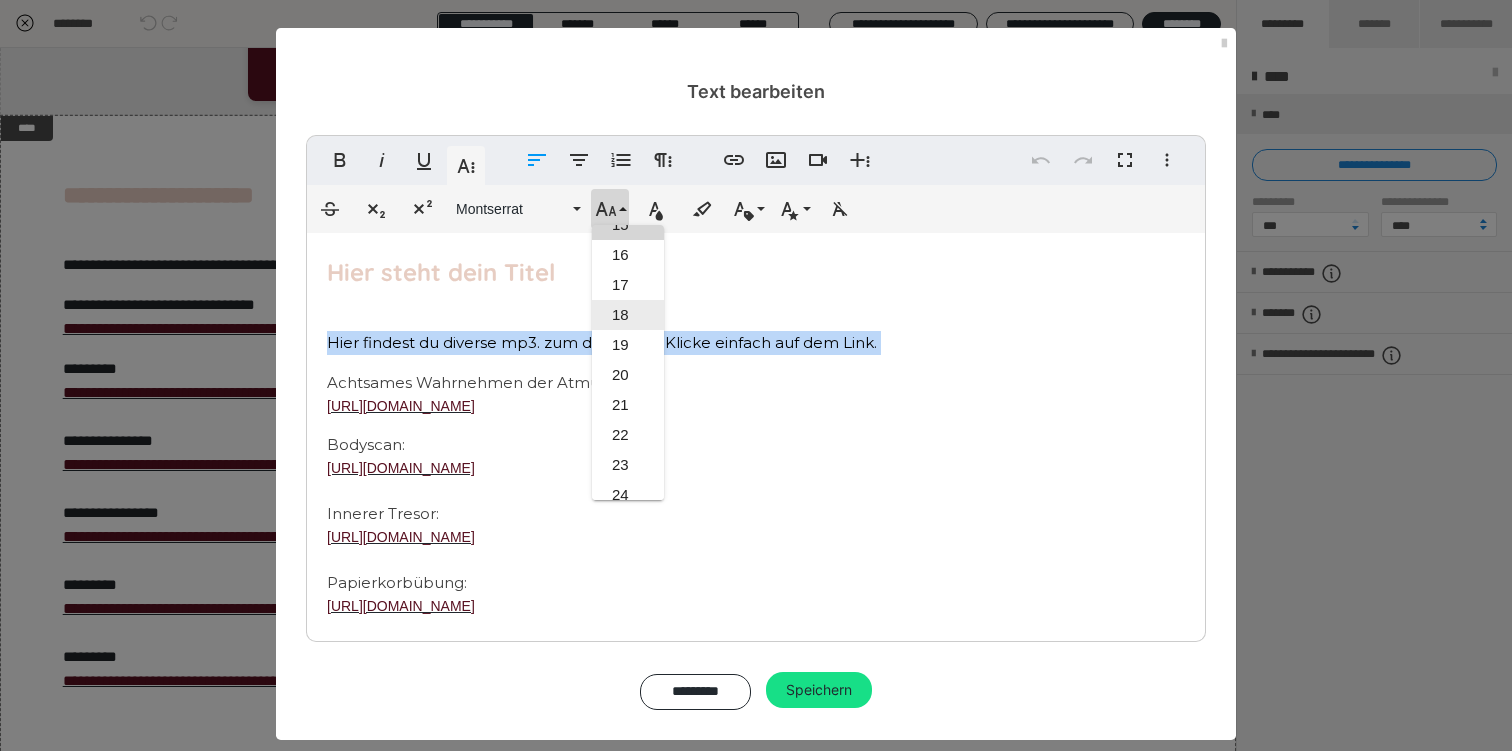 click on "18" at bounding box center [628, 315] 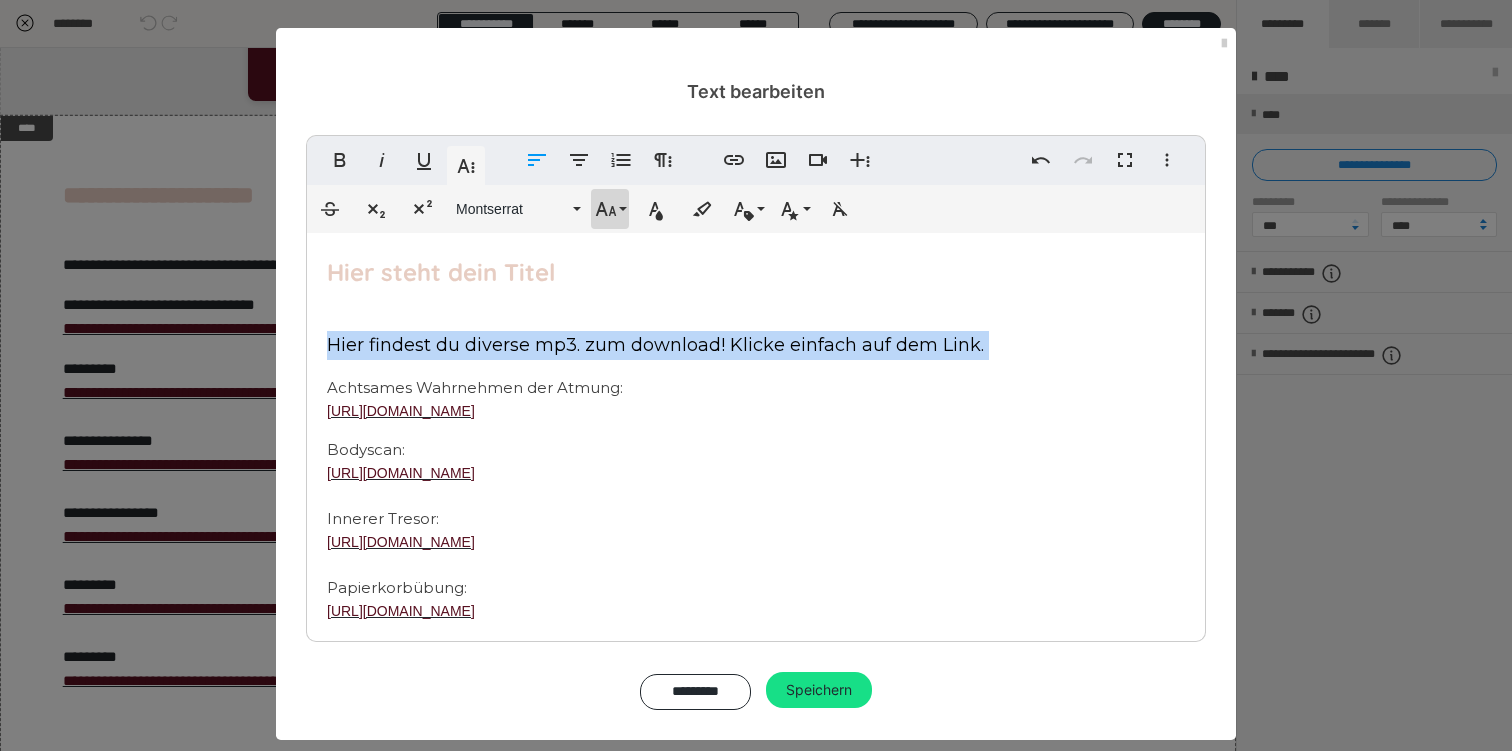 click 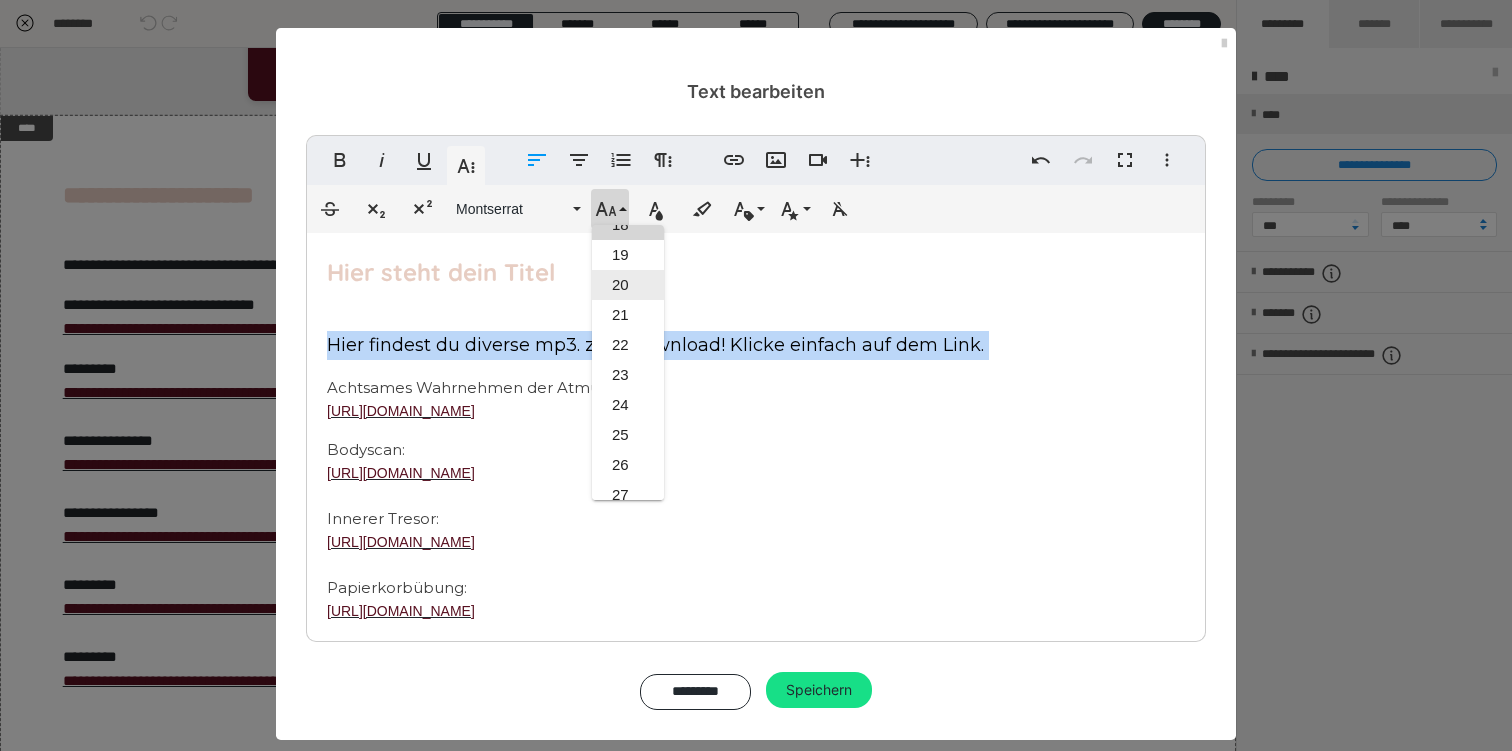 click on "20" at bounding box center [628, 285] 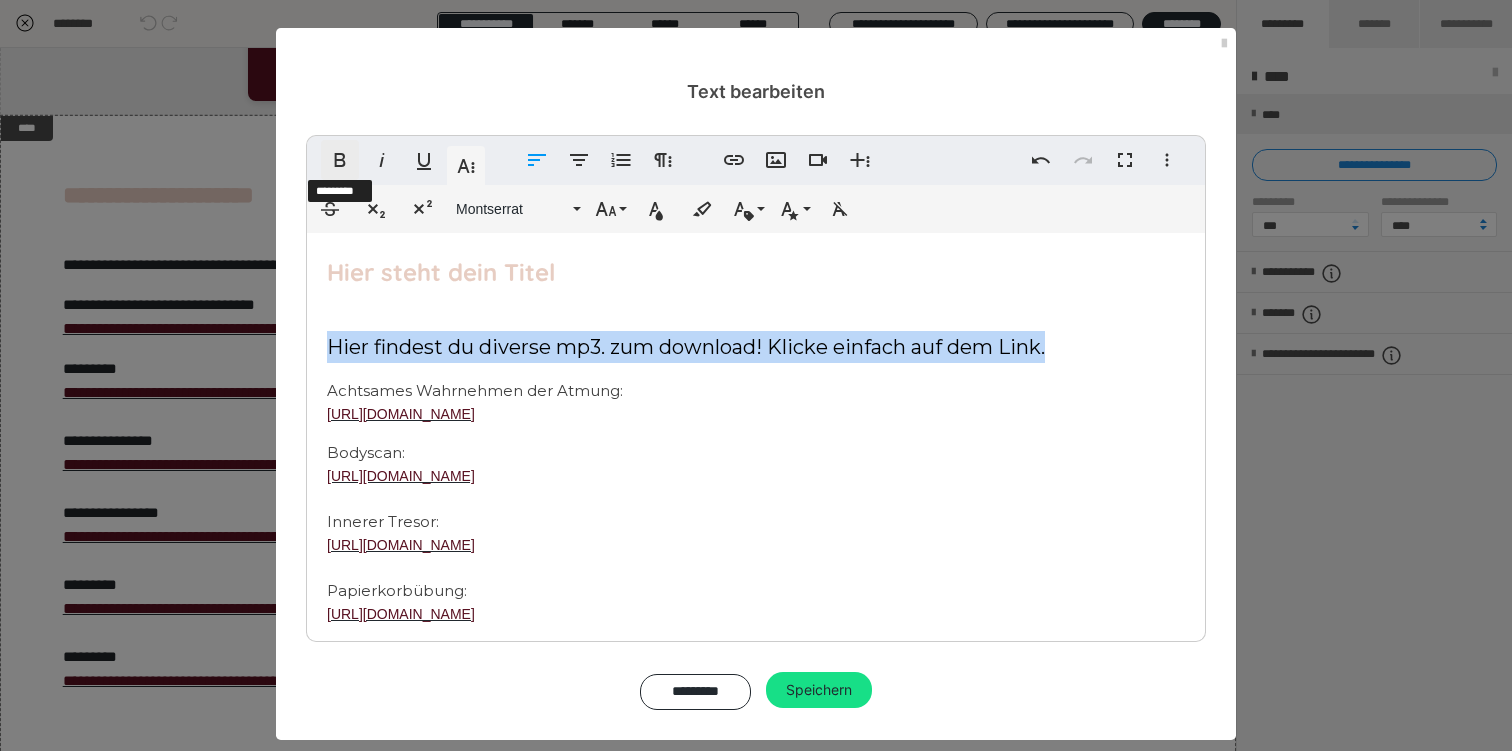 click 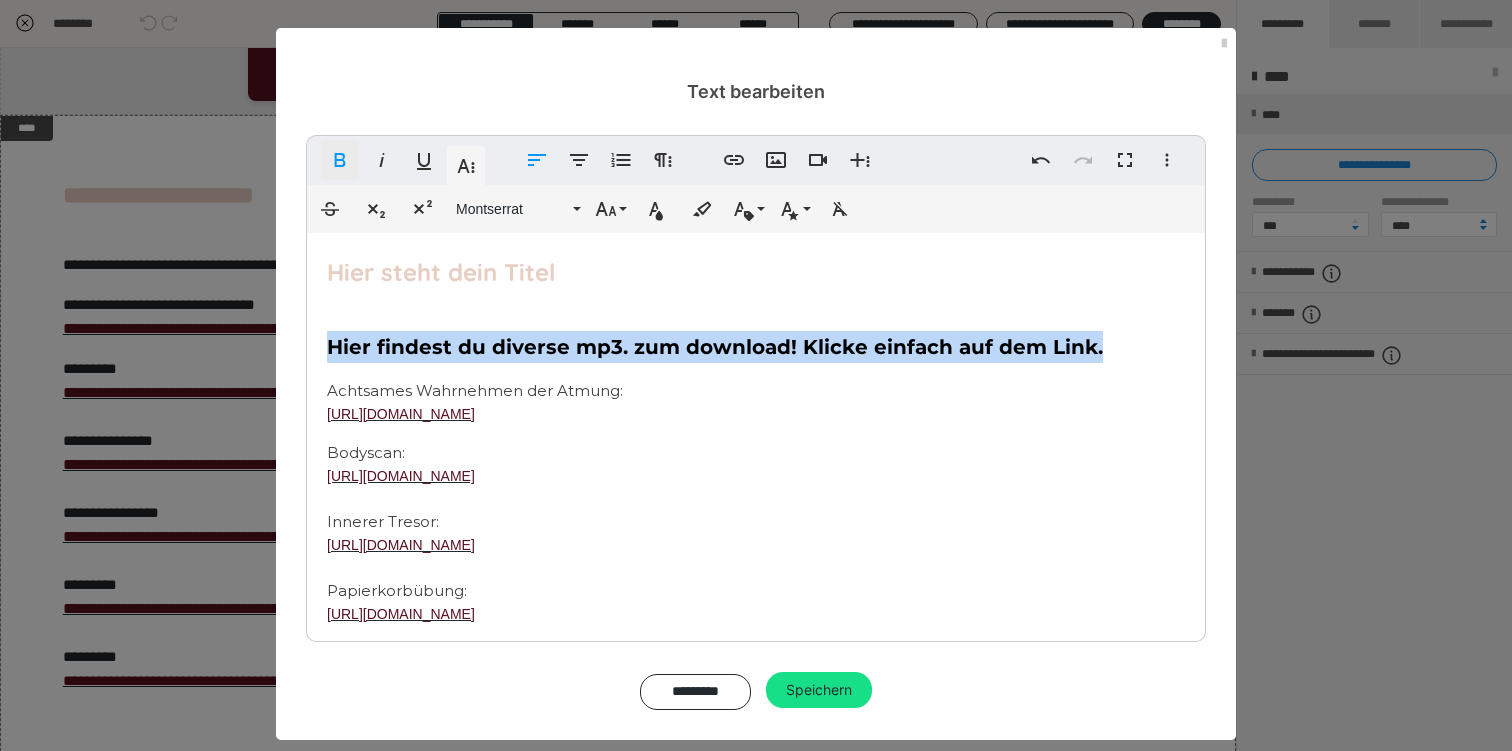 click 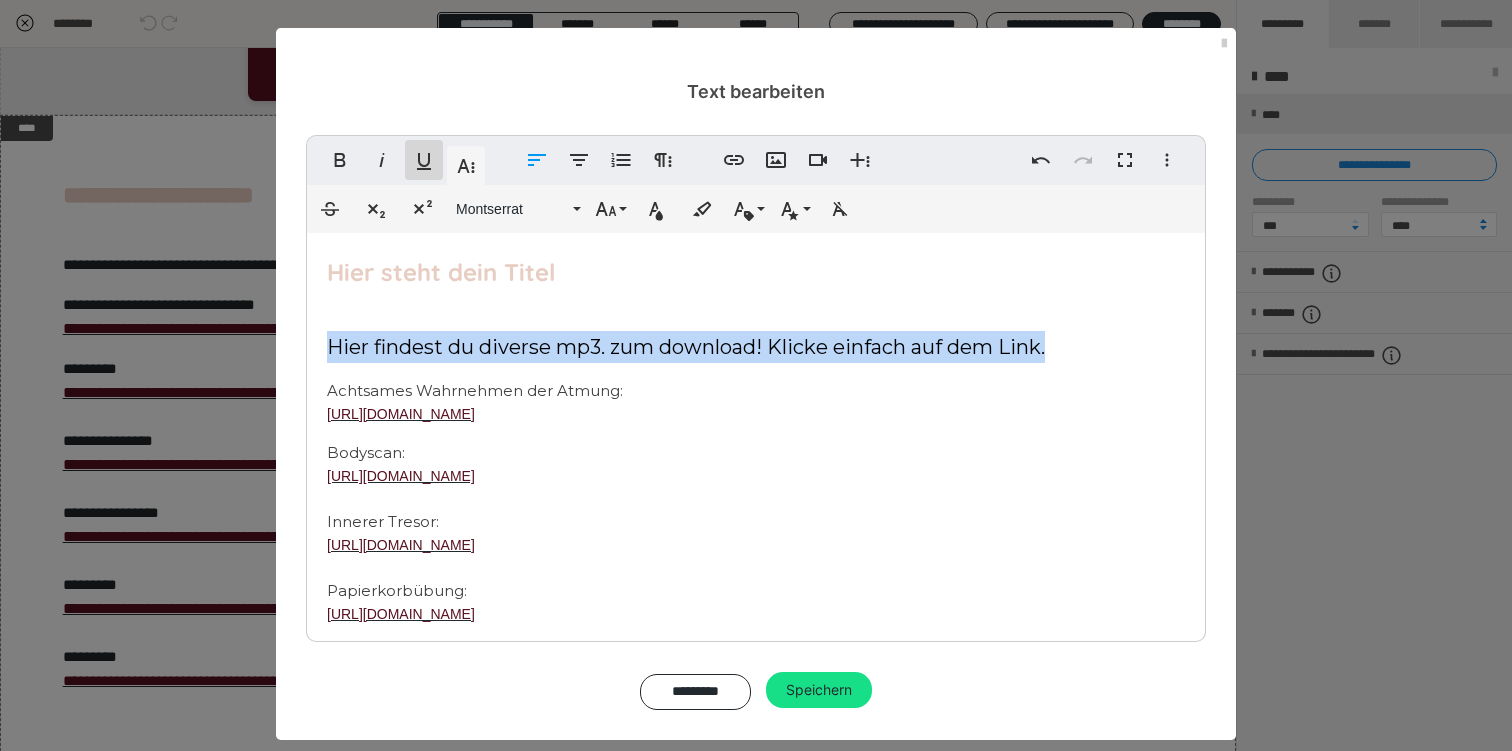 click 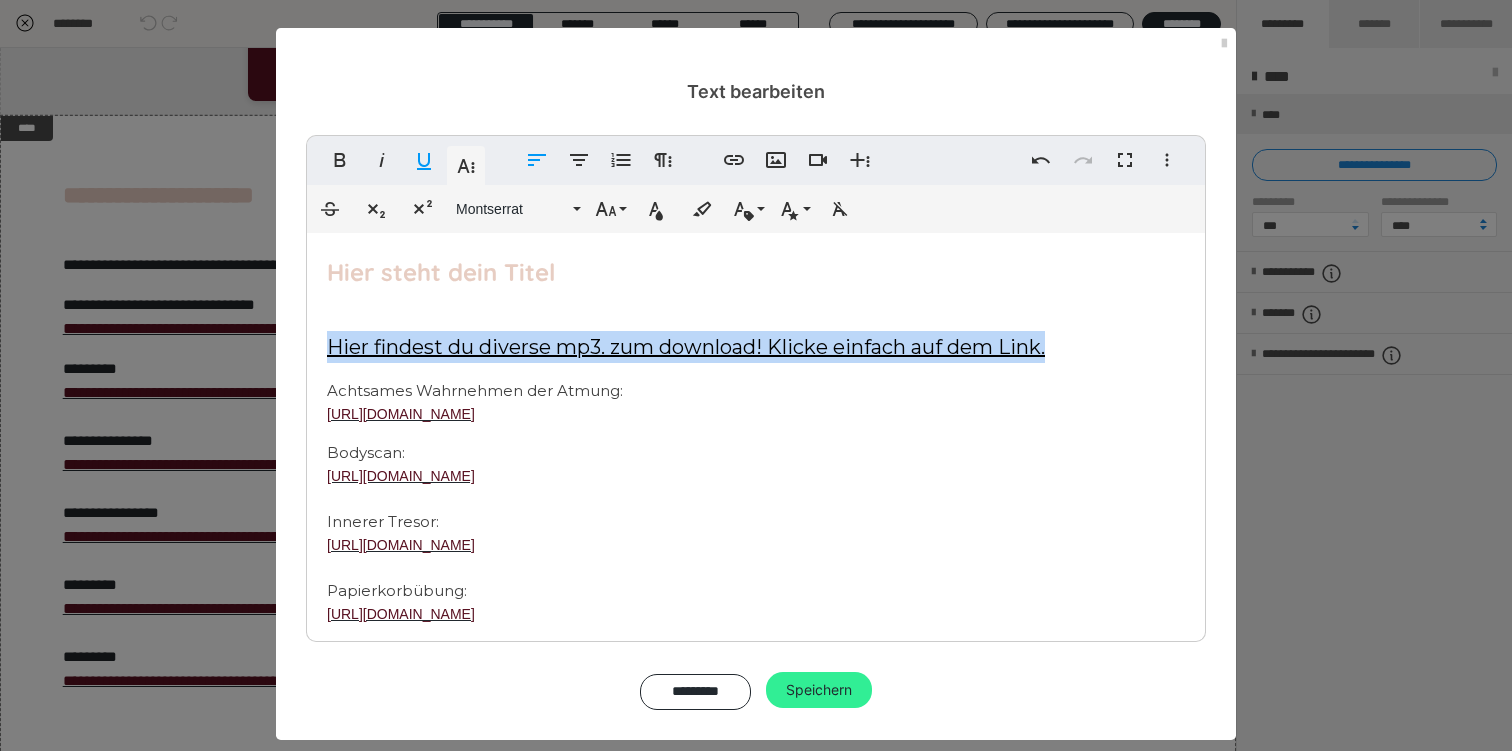 click on "Speichern" at bounding box center (819, 690) 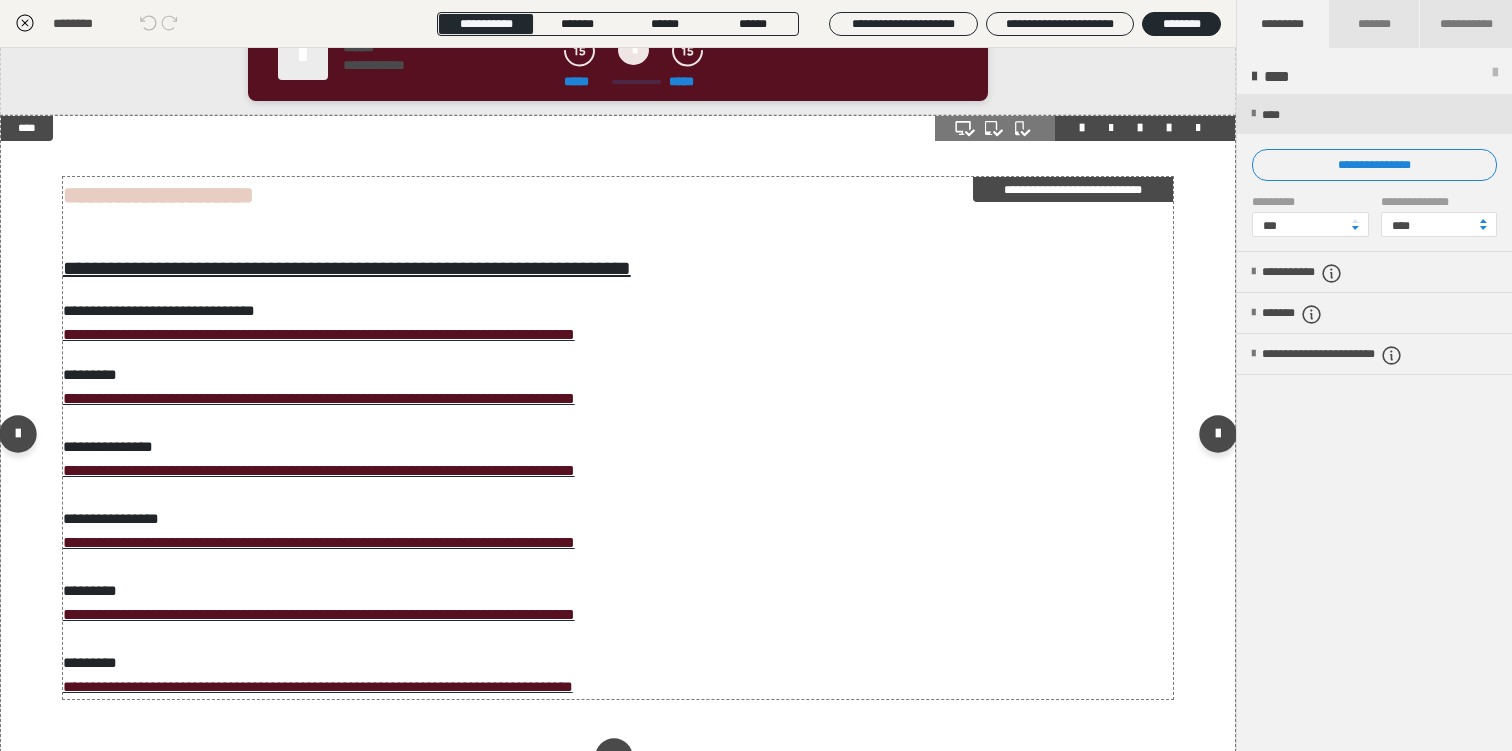 click on "**********" at bounding box center (1073, 189) 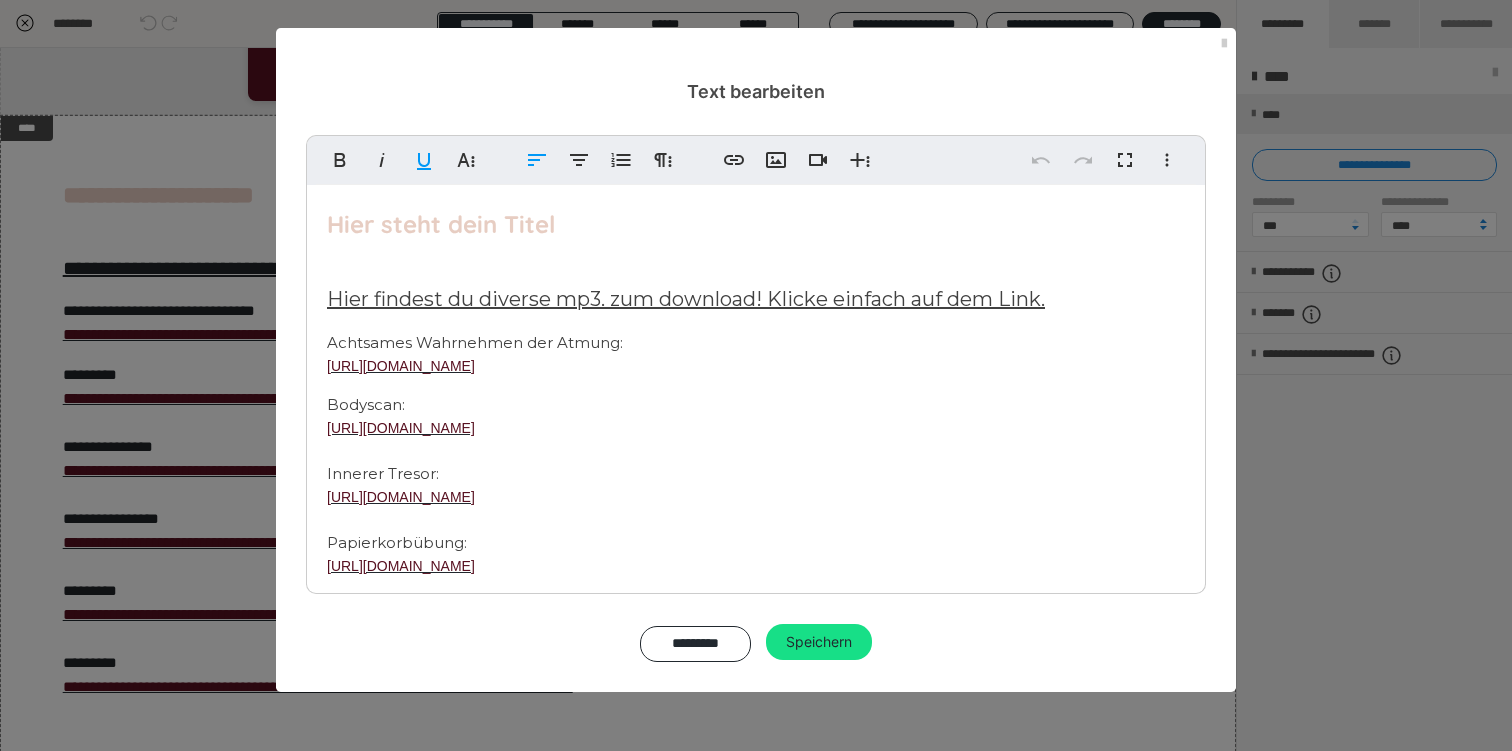 click on "Hier findest du diverse mp3. zum download! Klicke einfach auf dem Link." at bounding box center [686, 299] 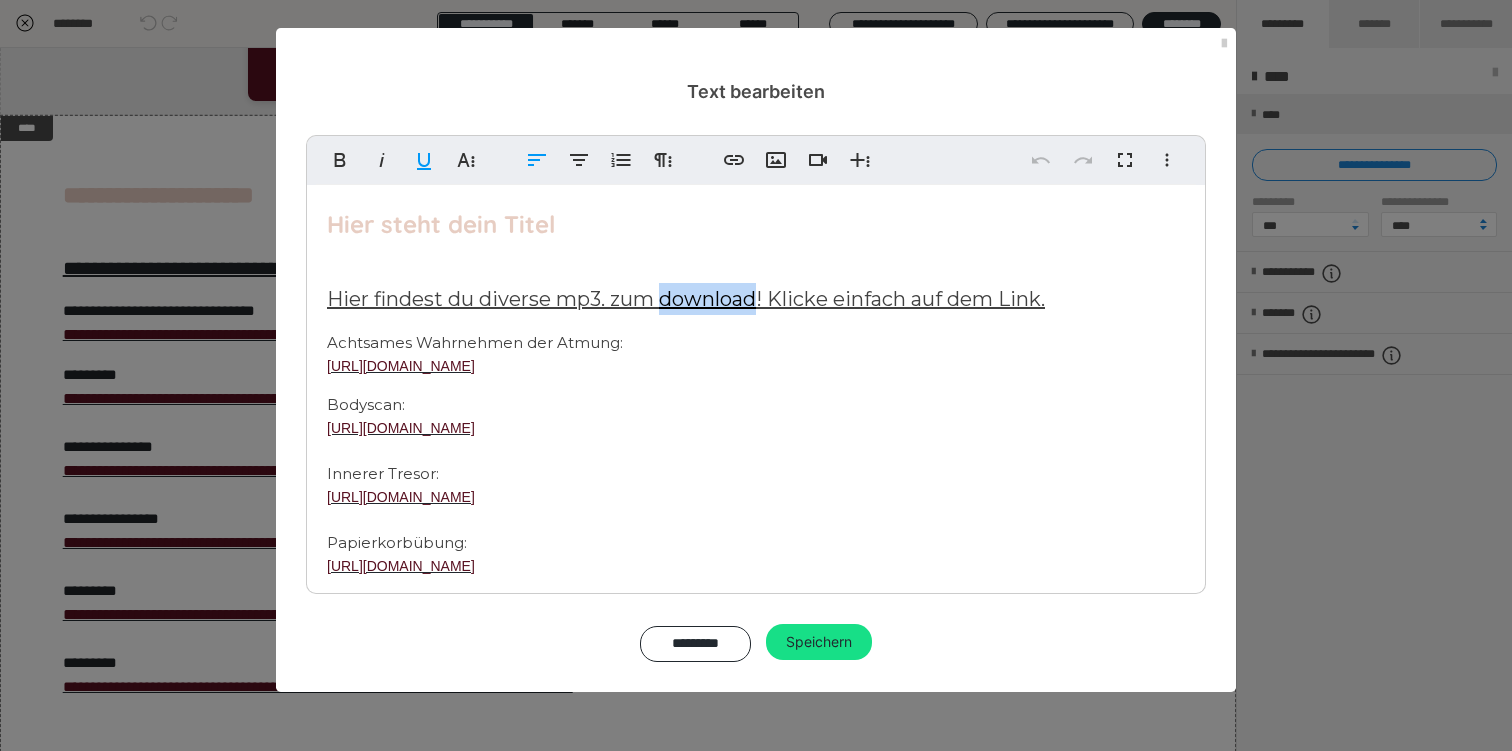 click on "Hier findest du diverse mp3. zum download! Klicke einfach auf dem Link." at bounding box center (686, 299) 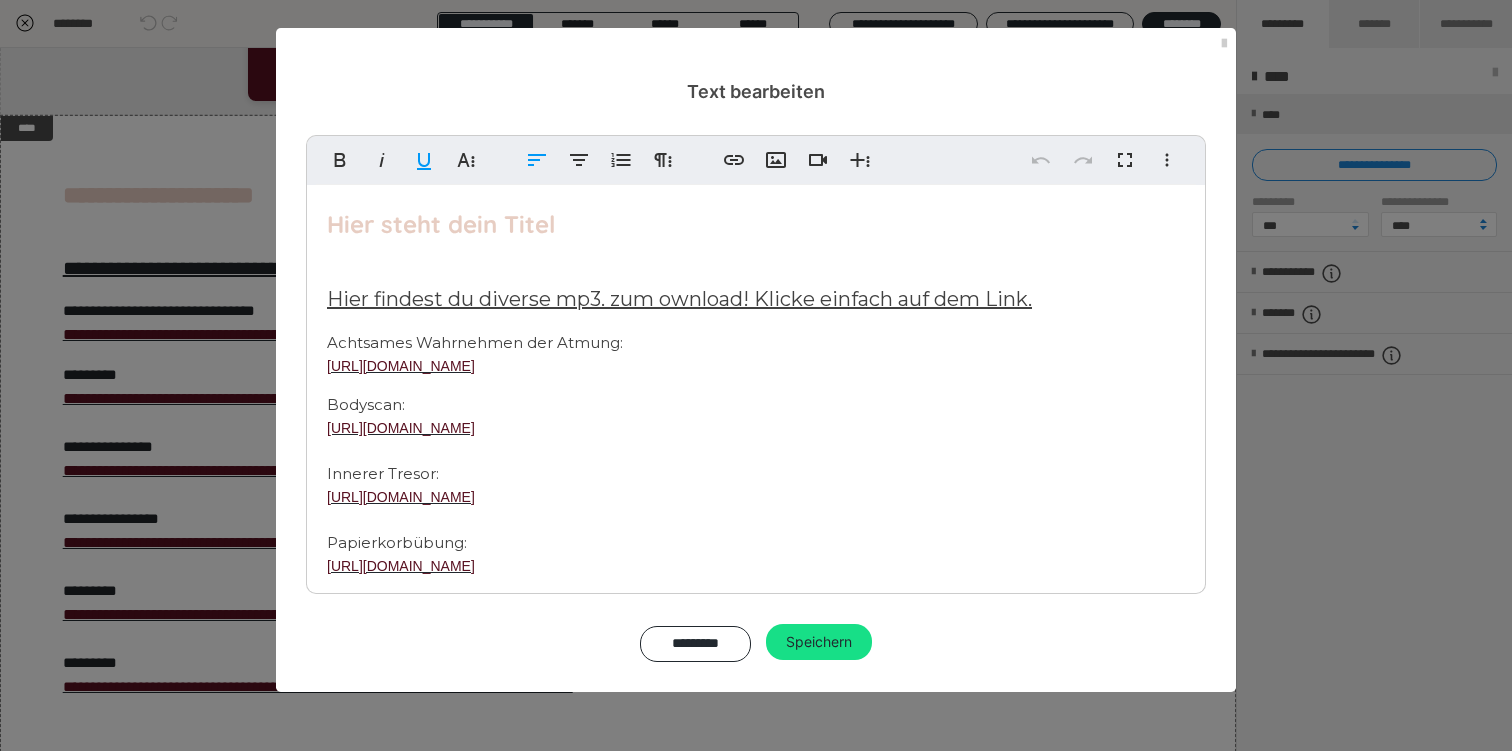 type 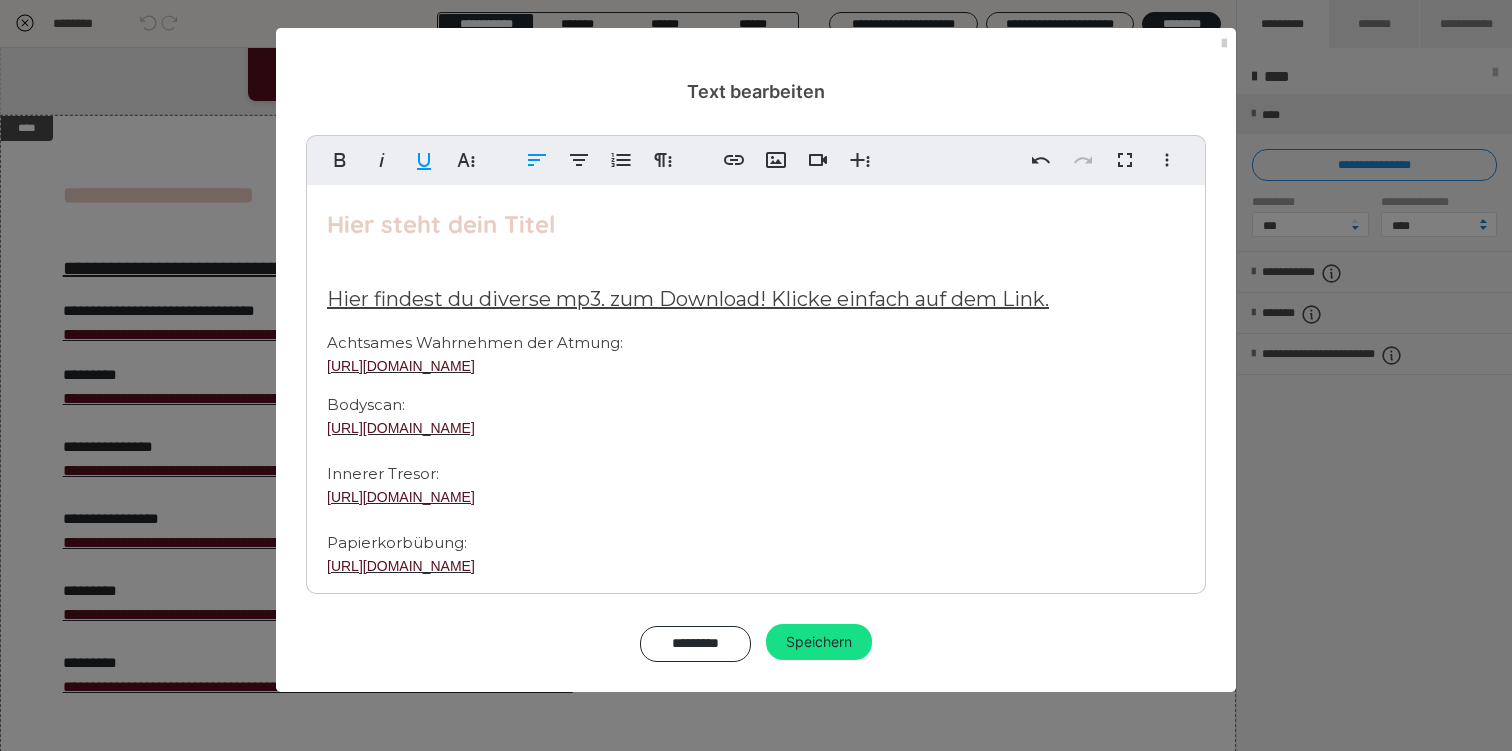 click on "Hier findest du diverse mp3. zum Download! Klicke einfach auf dem Link." at bounding box center (688, 299) 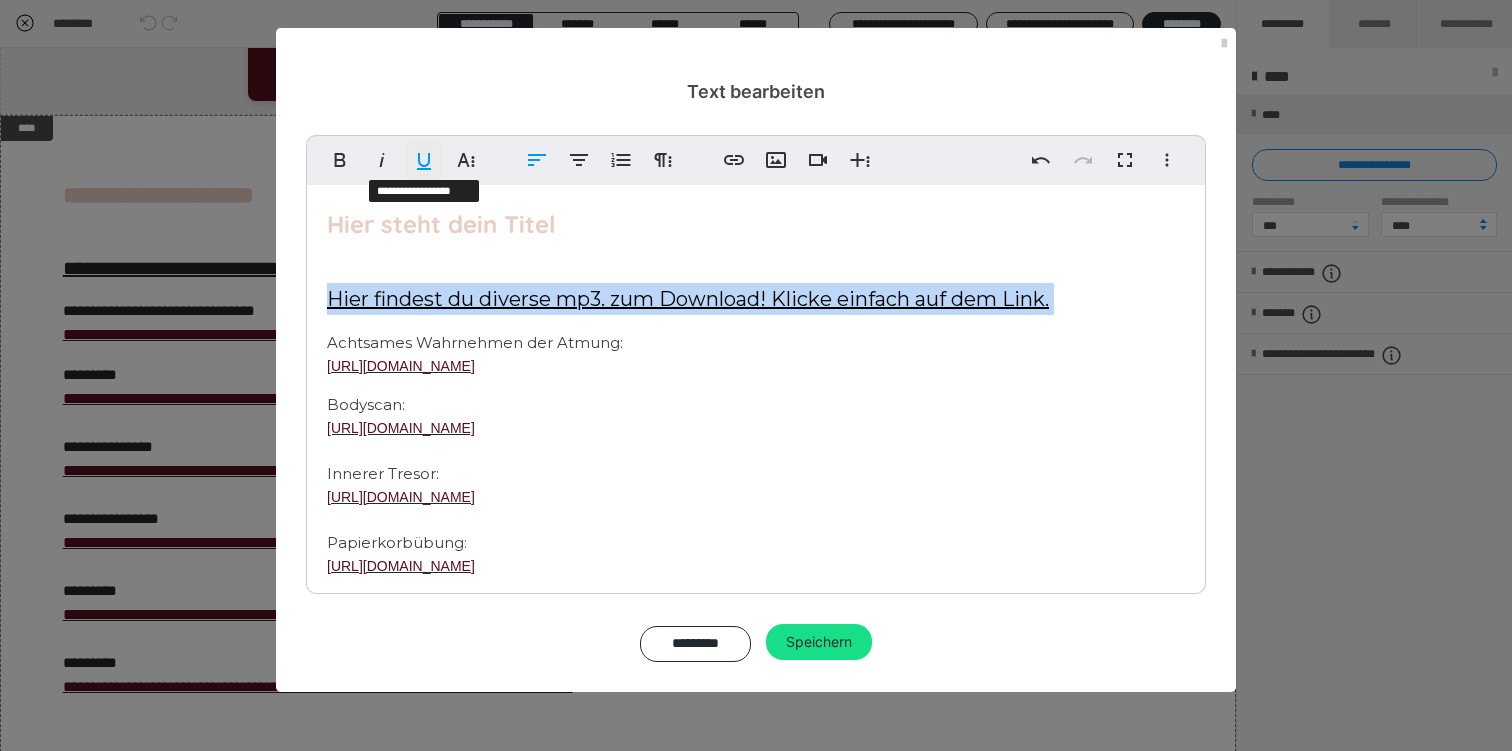 click 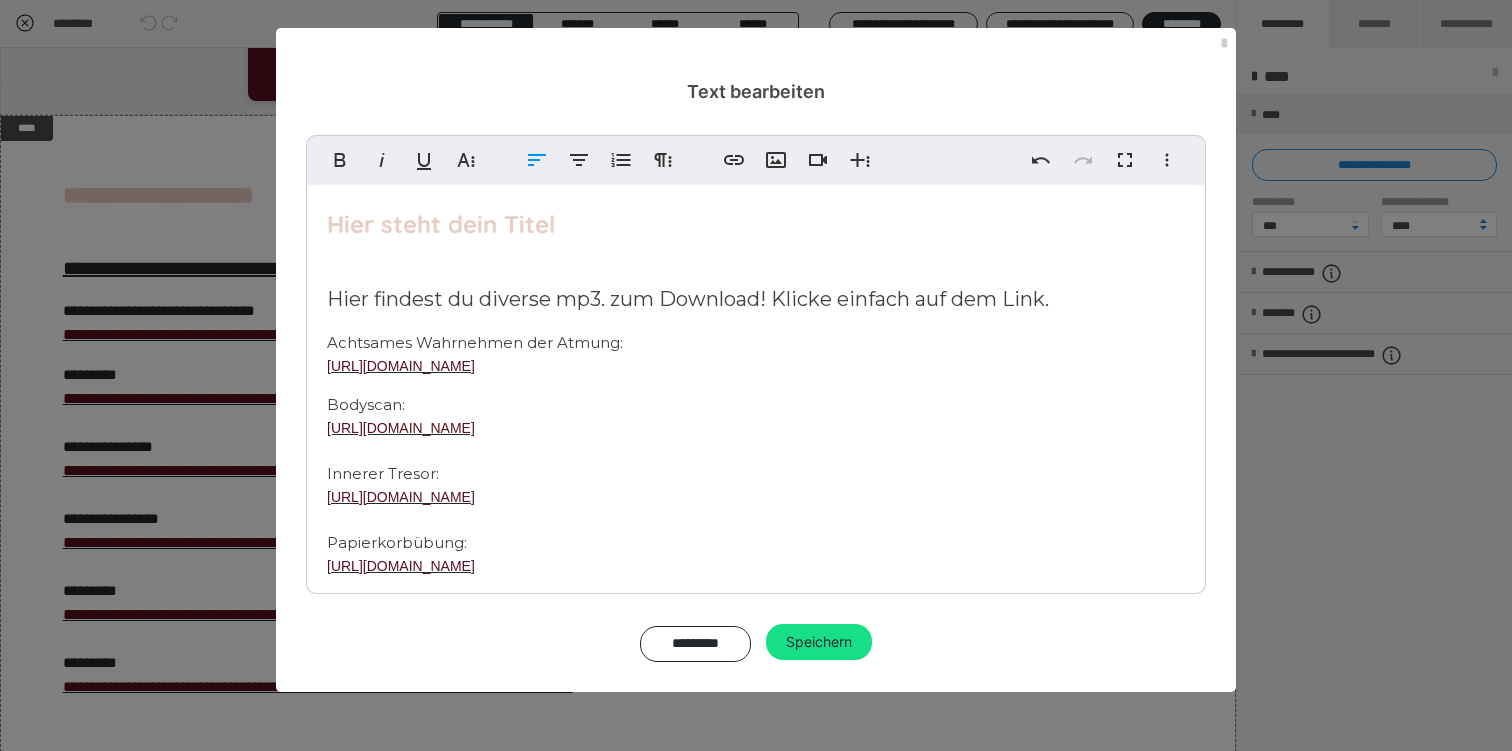 click on "[URL][DOMAIN_NAME]" at bounding box center (756, 366) 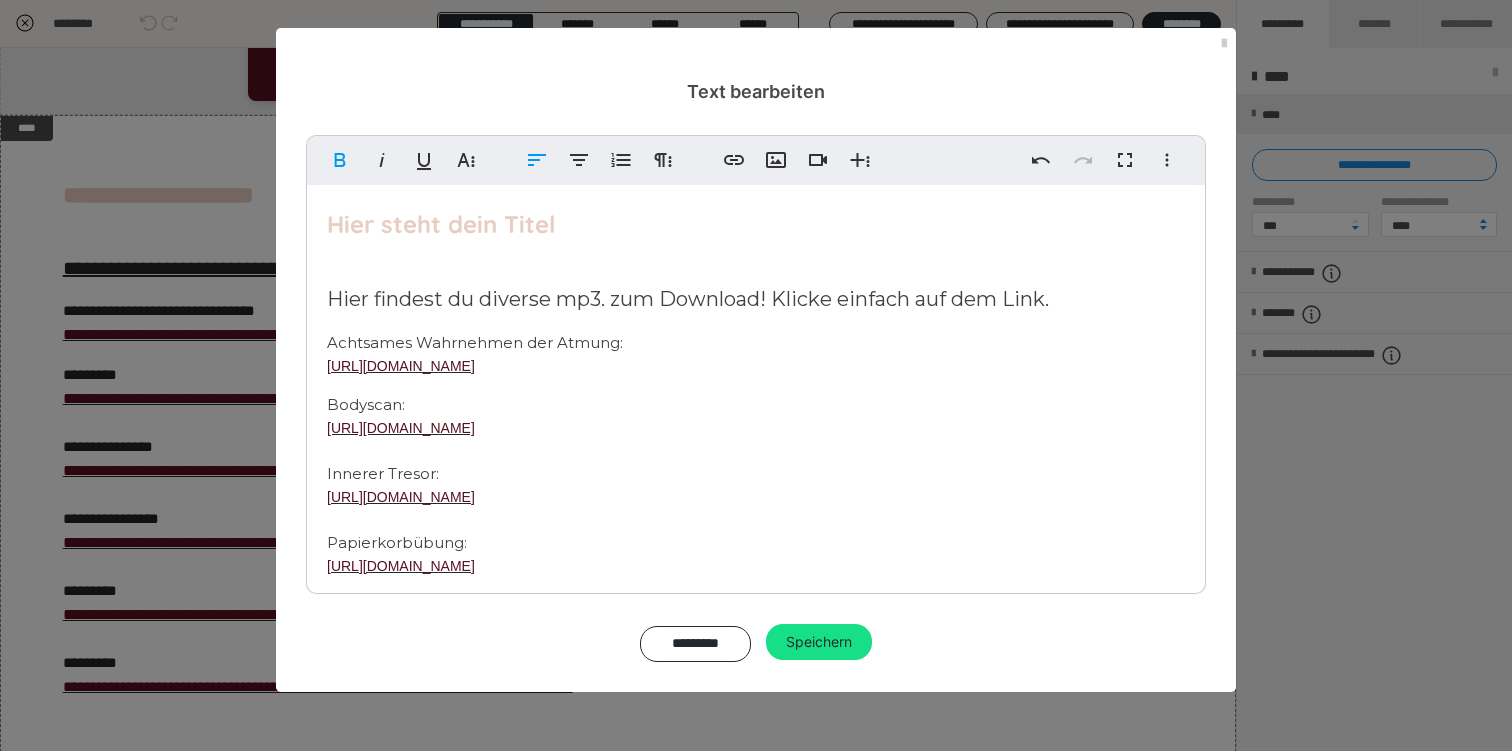 click on "Hier steht dein Titel" at bounding box center (441, 224) 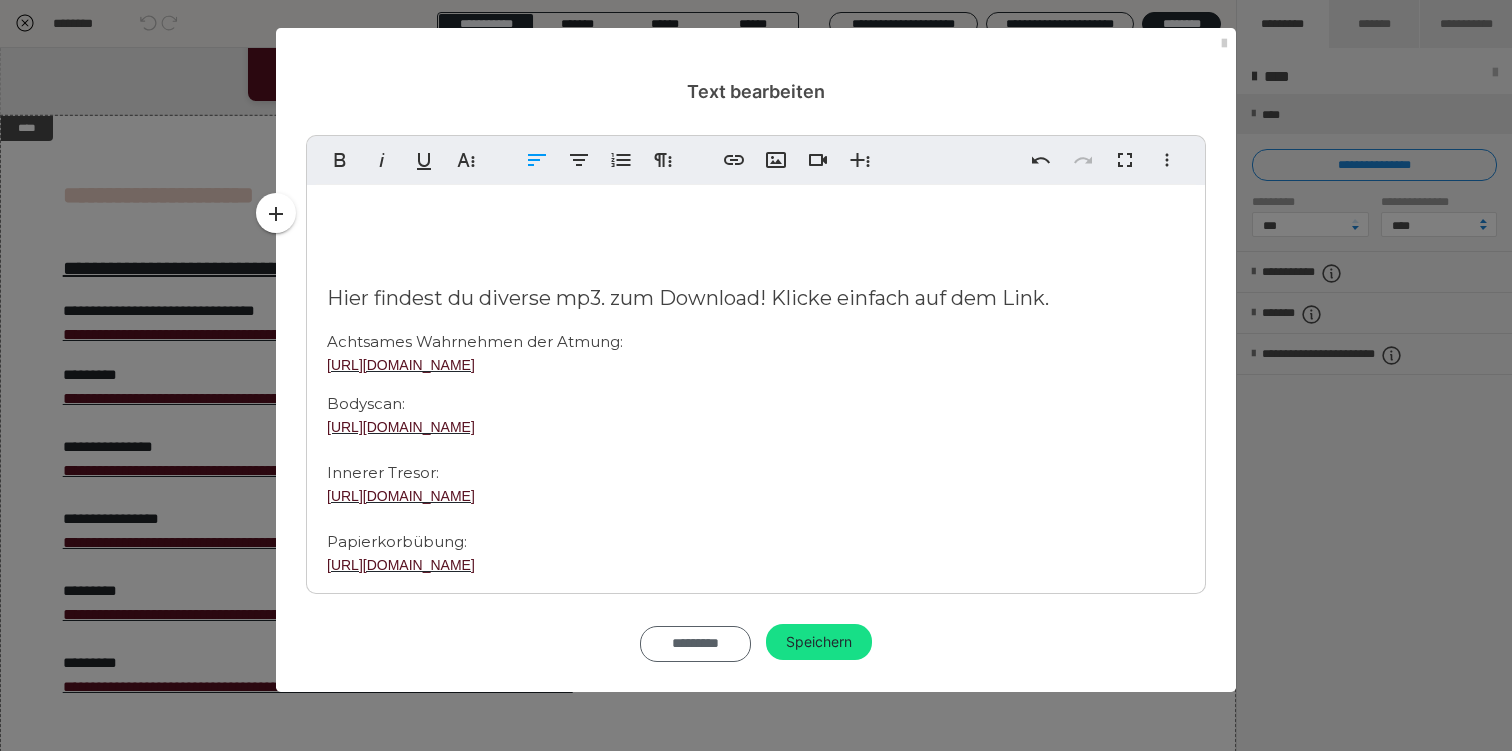 click on "*********" at bounding box center (695, 644) 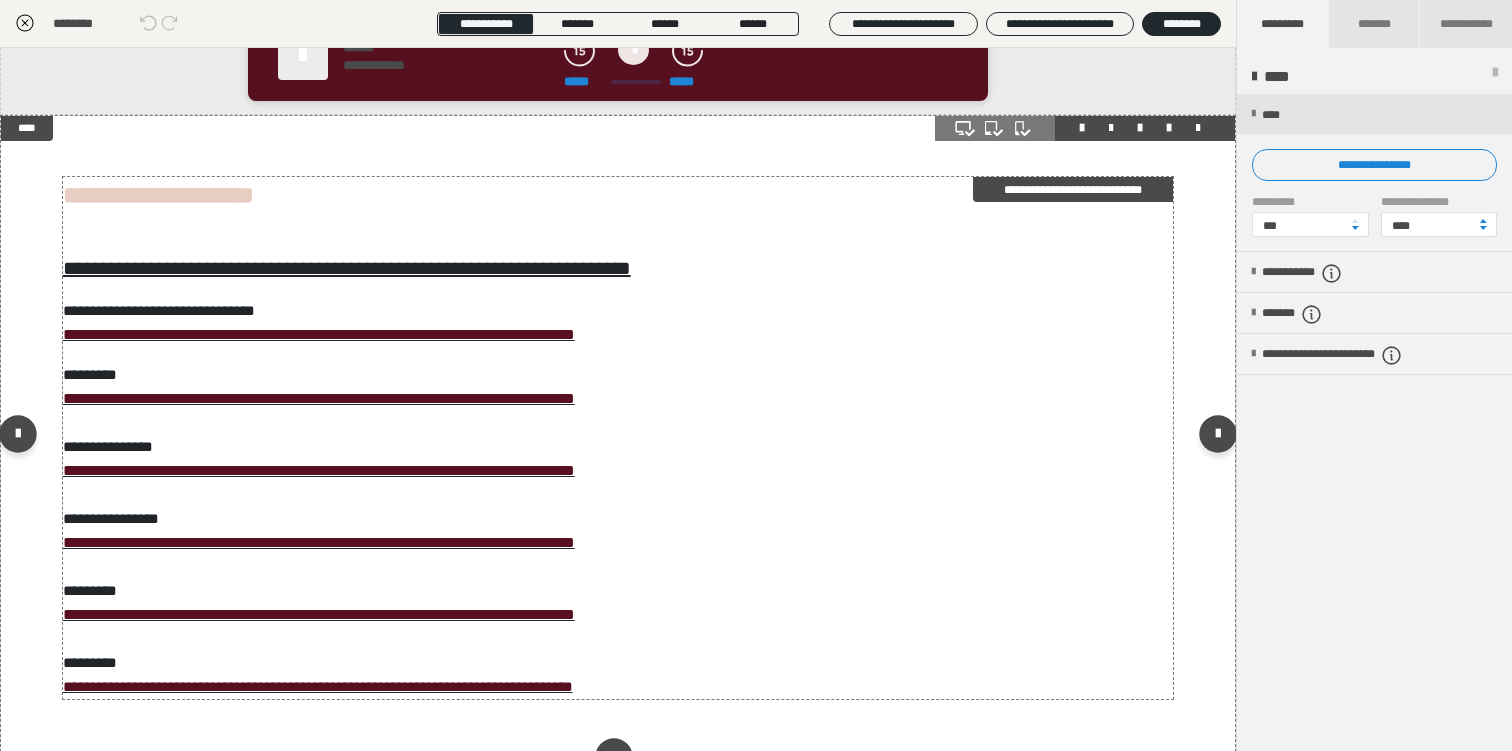 click on "**********" at bounding box center [1073, 189] 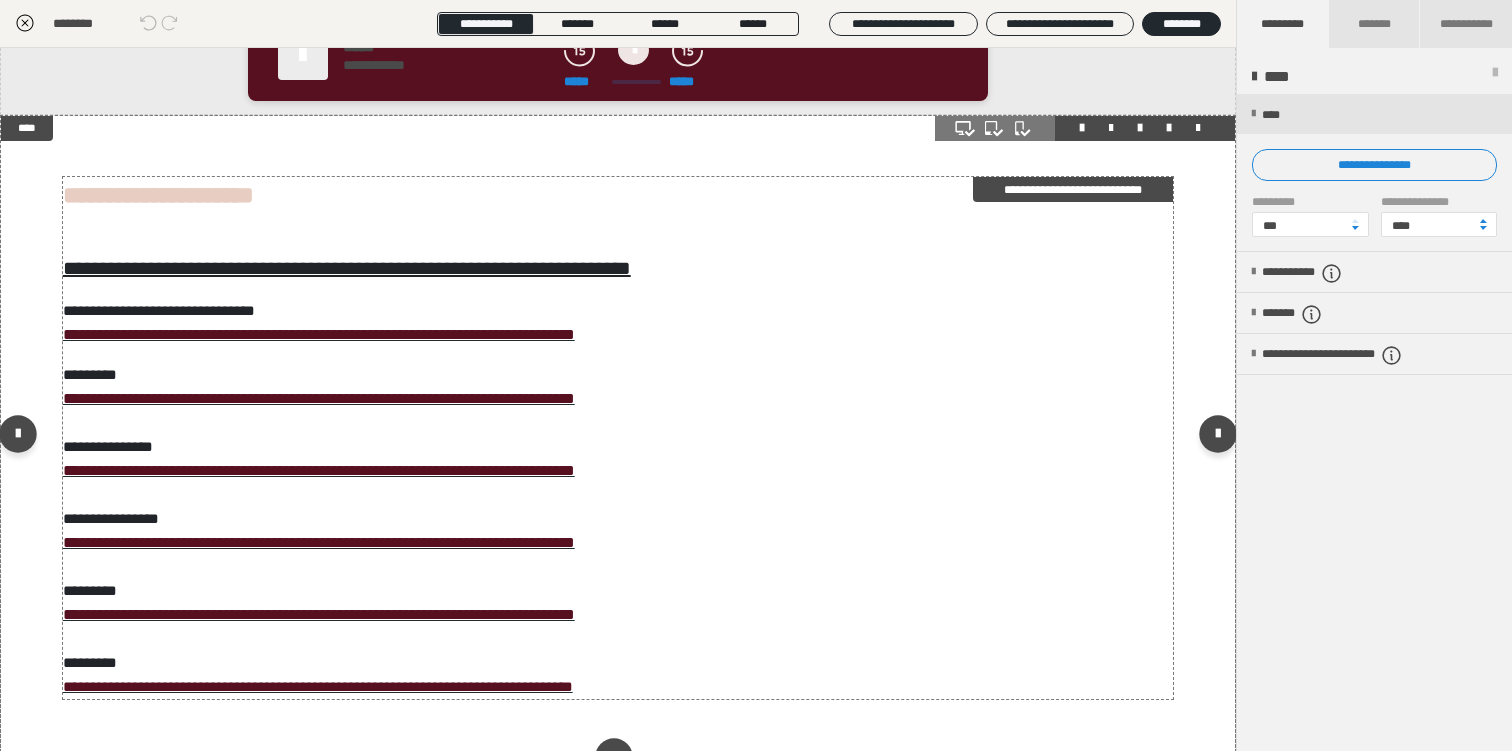 click on "**********" at bounding box center [1073, 189] 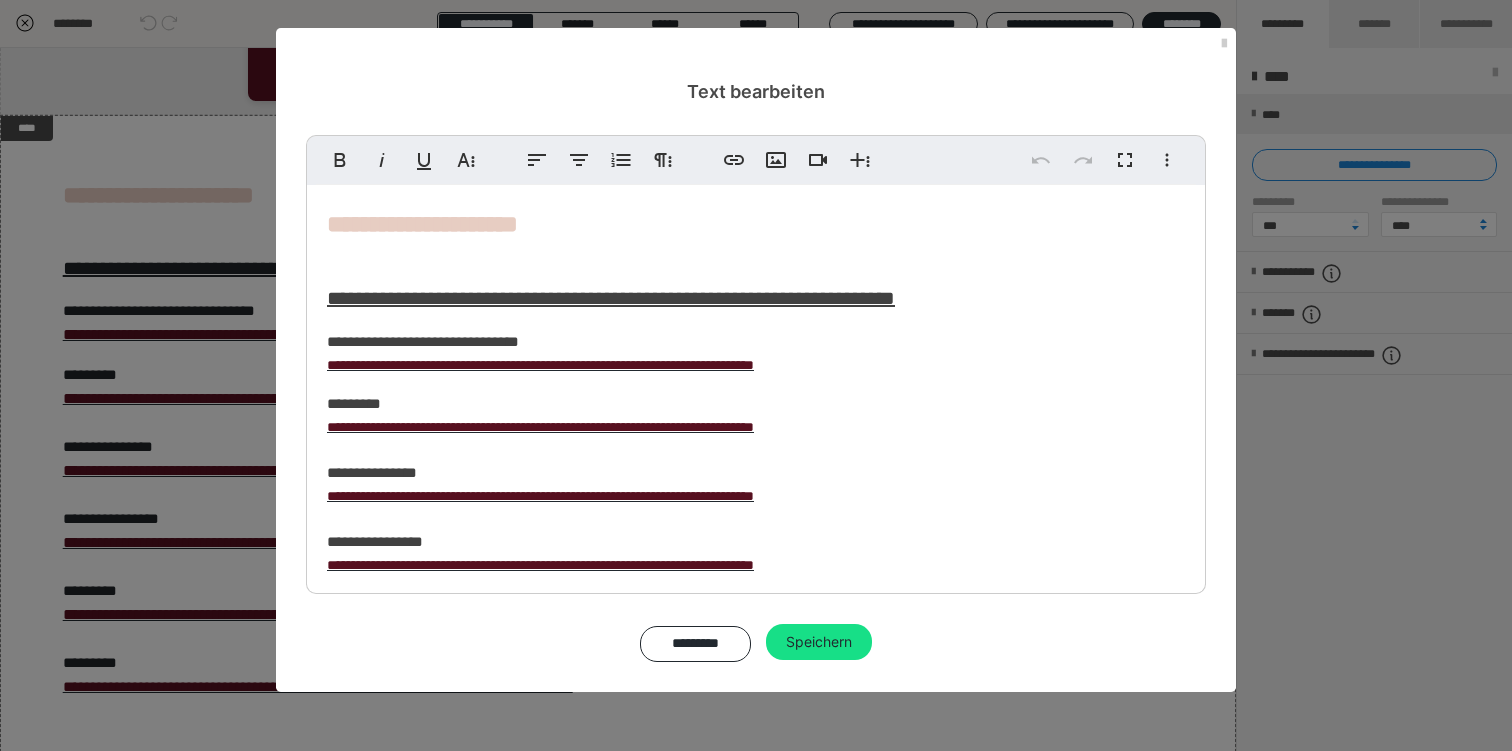 click on "**********" at bounding box center (756, 460) 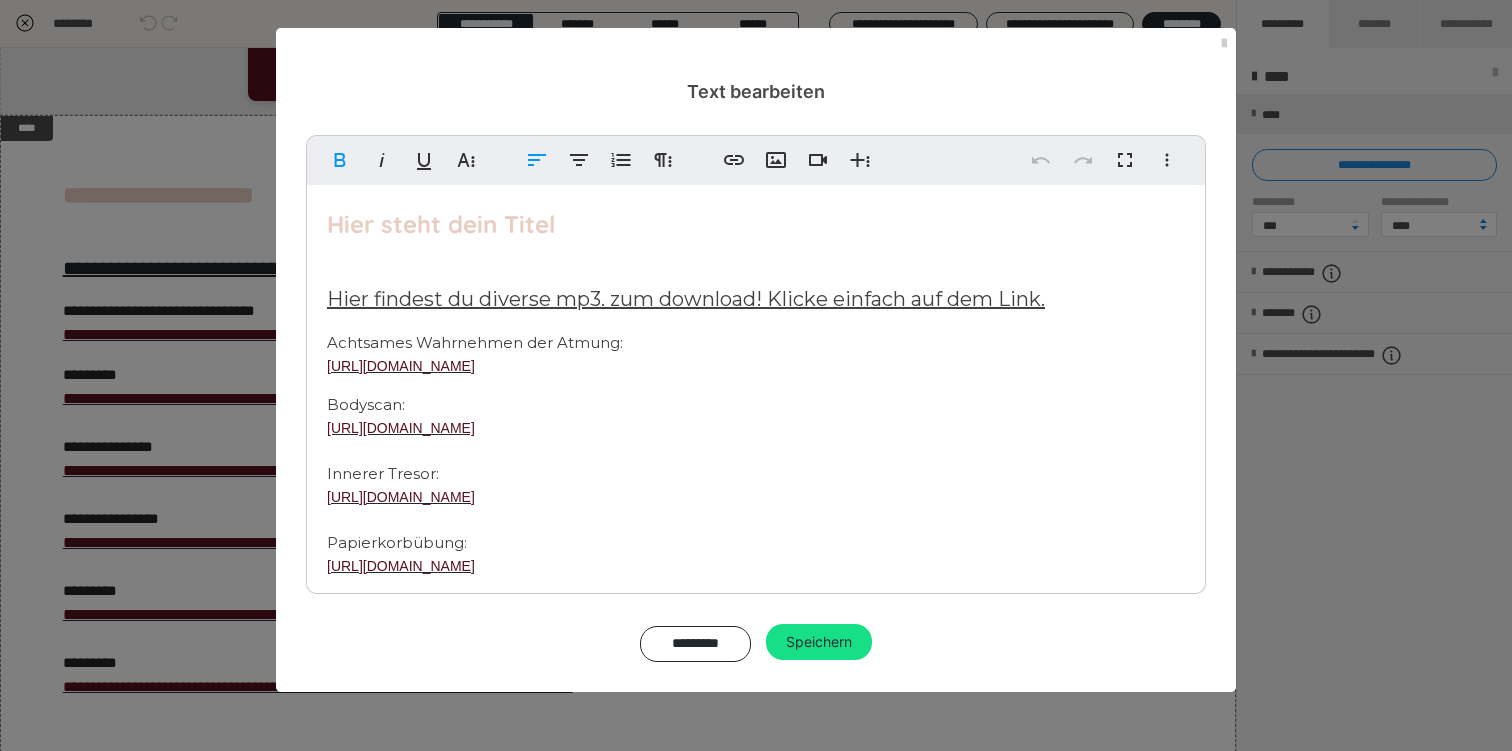 type 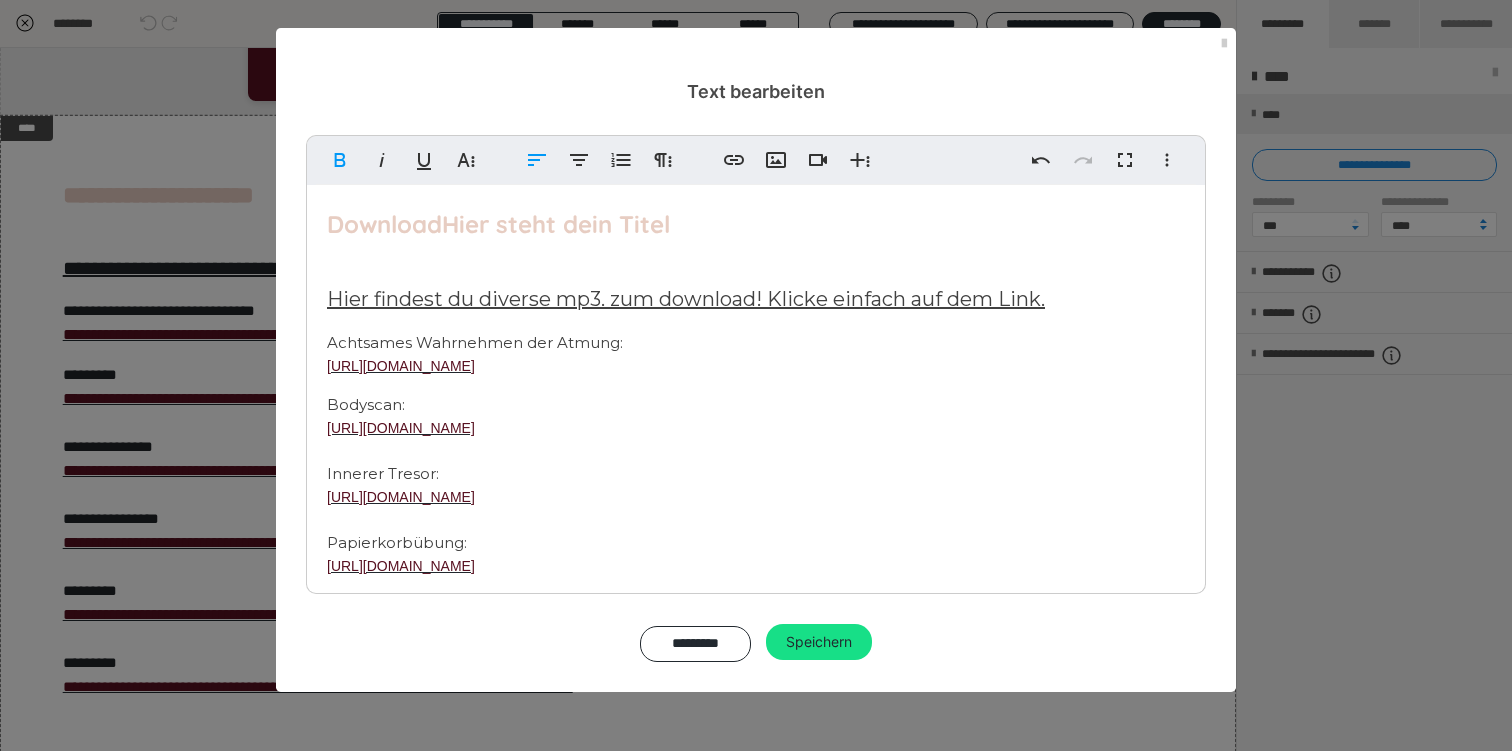 click on "Download  Hier steht dein Titel" at bounding box center (498, 224) 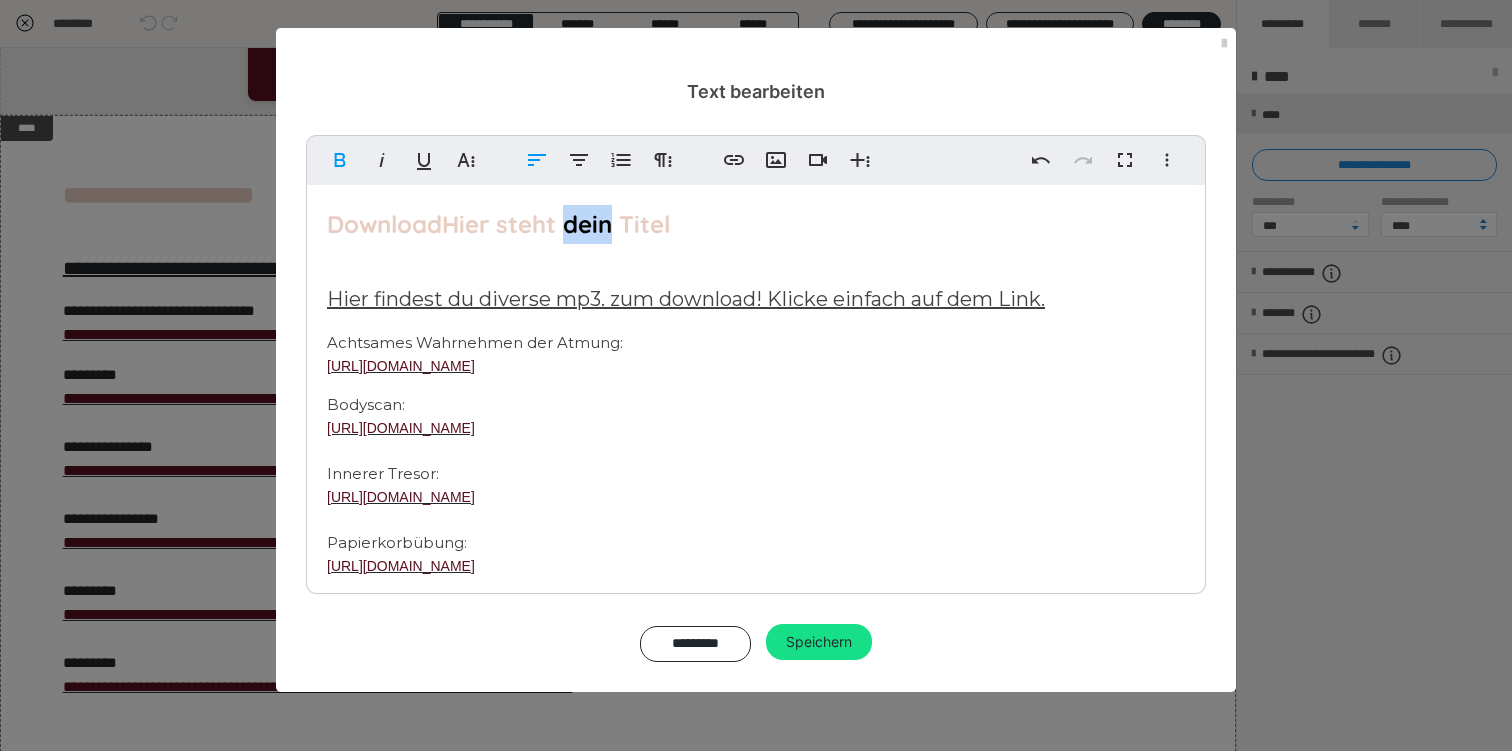 click on "Download  Hier steht dein Titel" at bounding box center [498, 224] 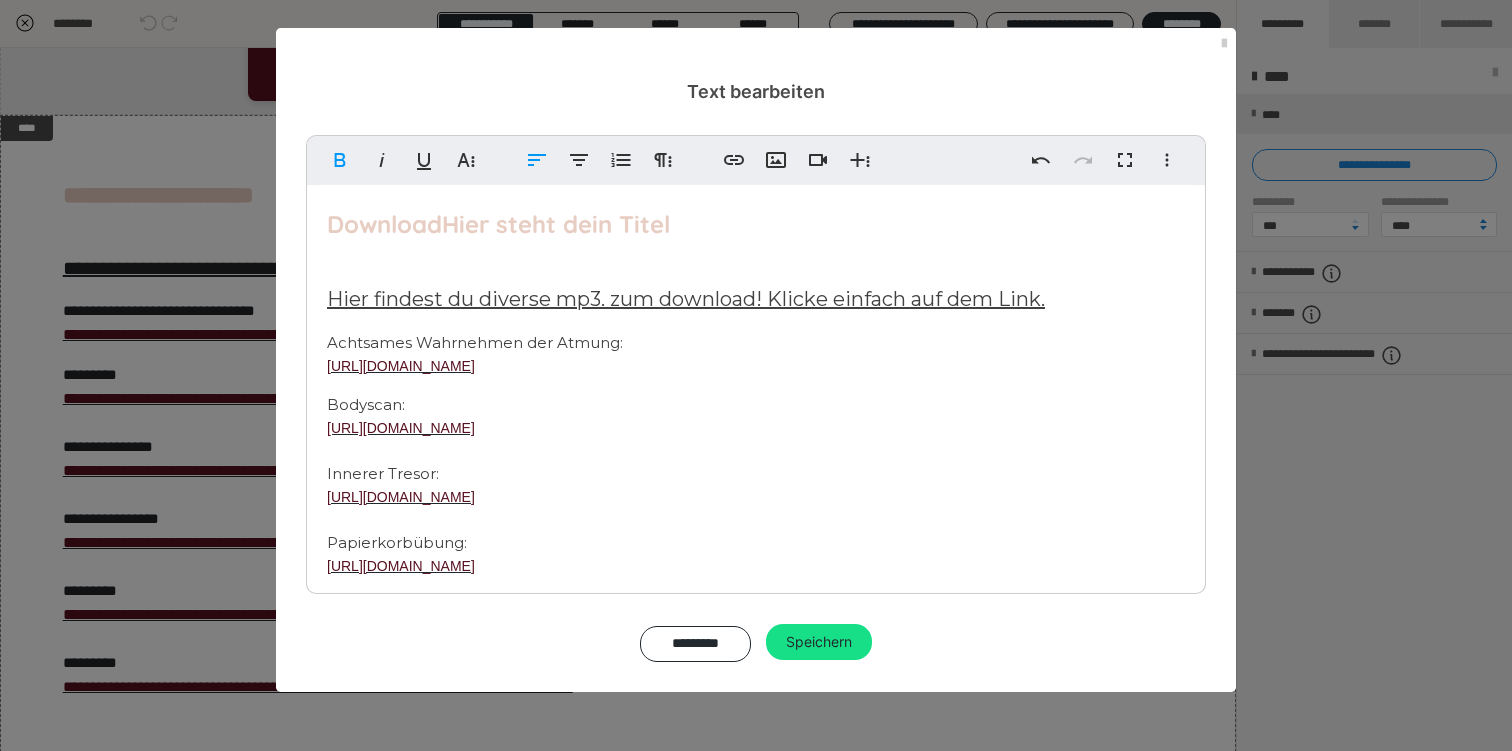 click on "Download  Hier steht dein Titel" at bounding box center [498, 224] 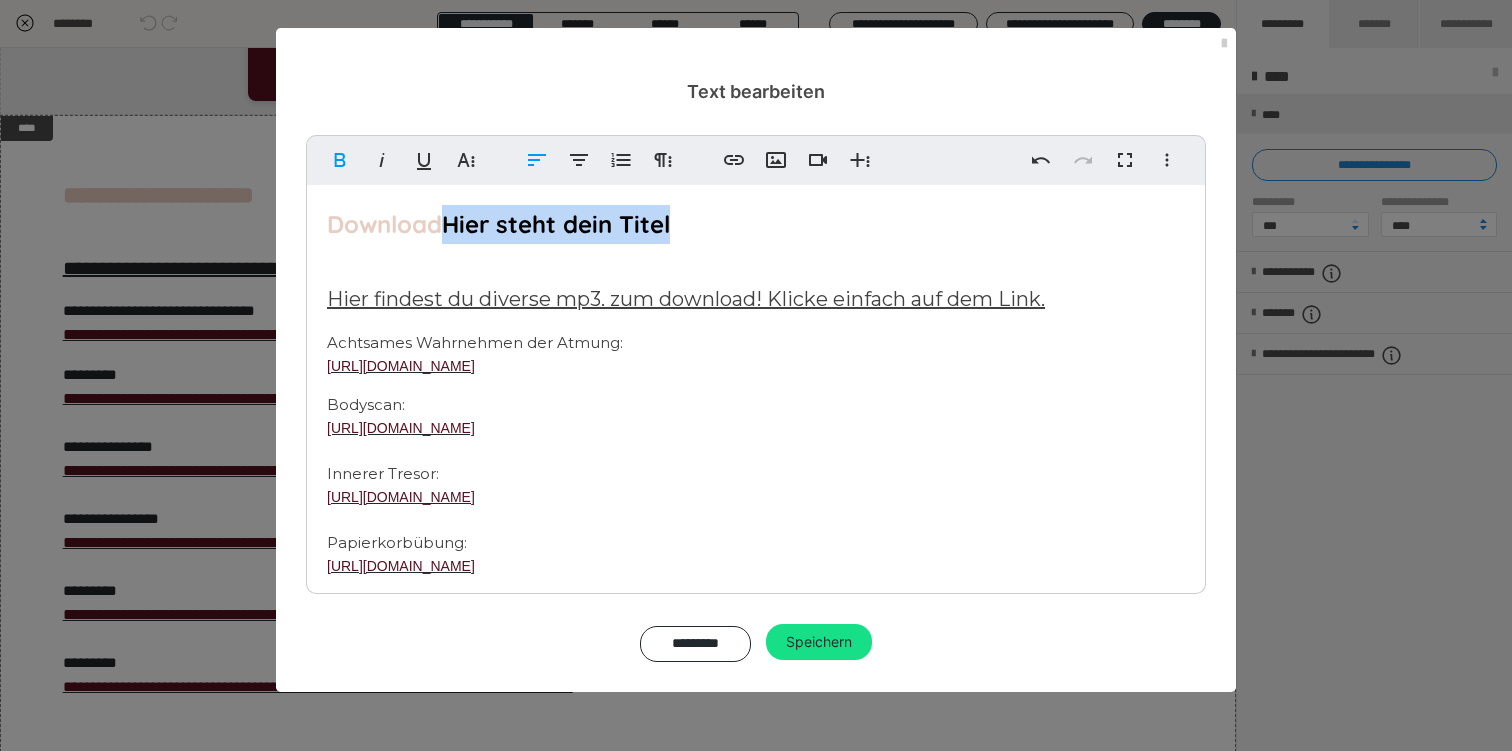 drag, startPoint x: 451, startPoint y: 225, endPoint x: 802, endPoint y: 225, distance: 351 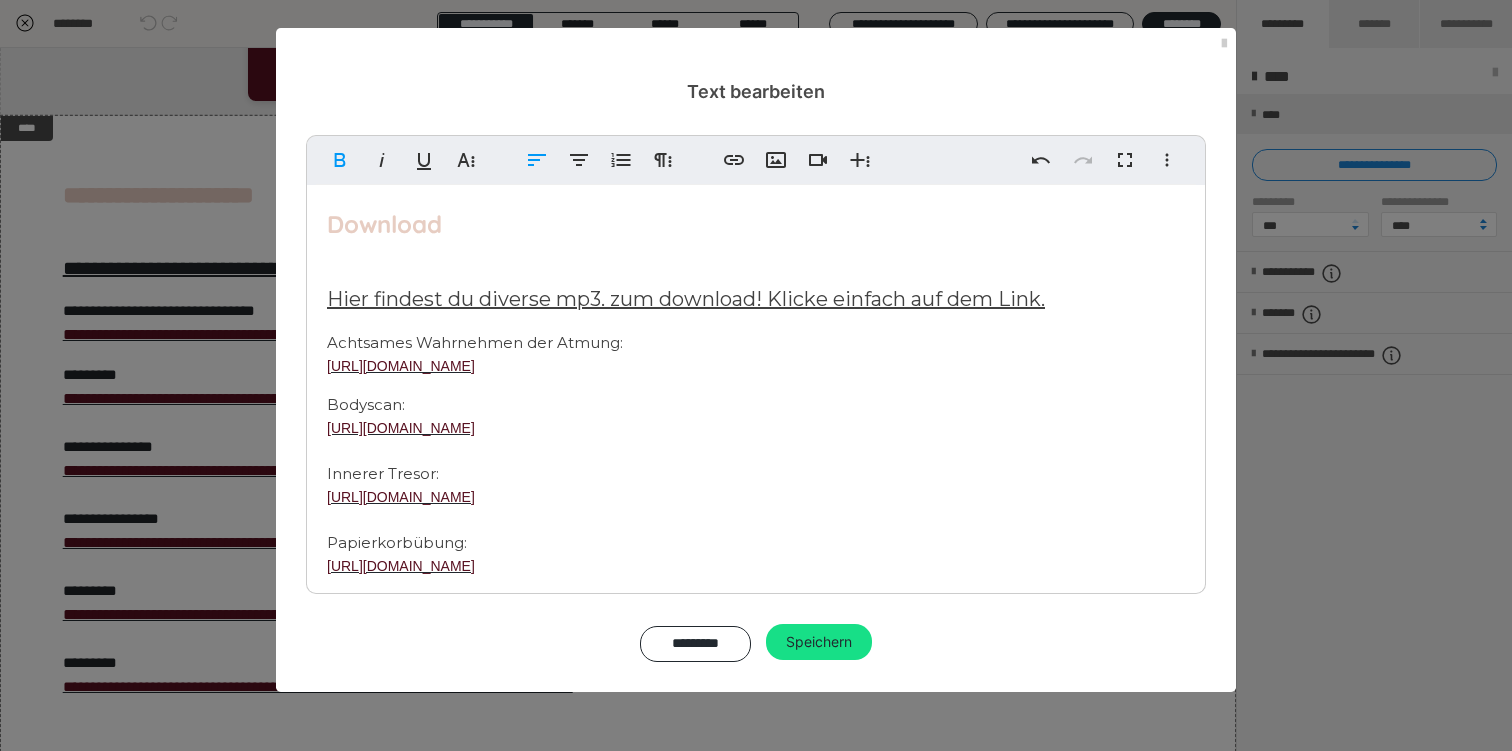 click on "Hier findest du diverse mp3. zum download! Klicke einfach auf dem Link." at bounding box center (686, 299) 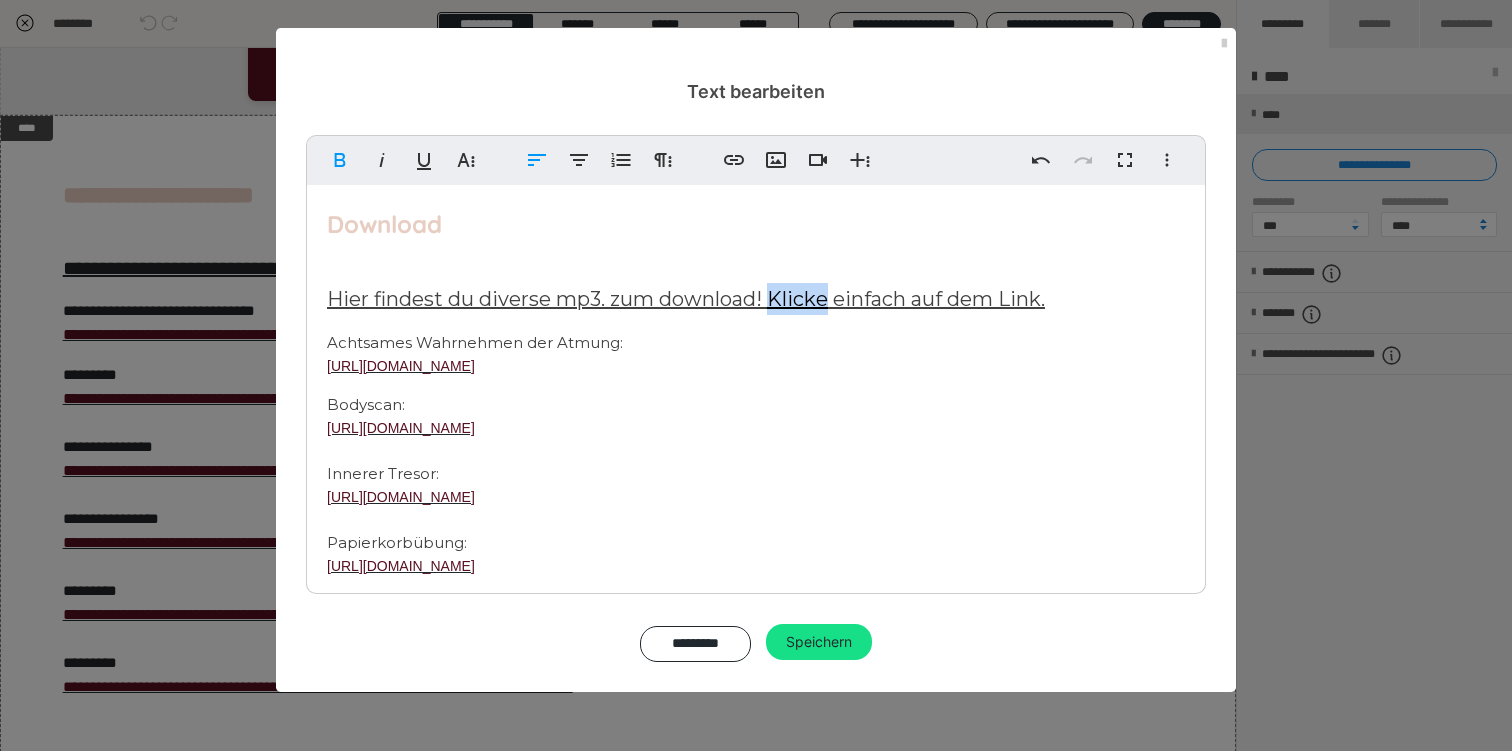 click on "Hier findest du diverse mp3. zum download! Klicke einfach auf dem Link." at bounding box center [686, 299] 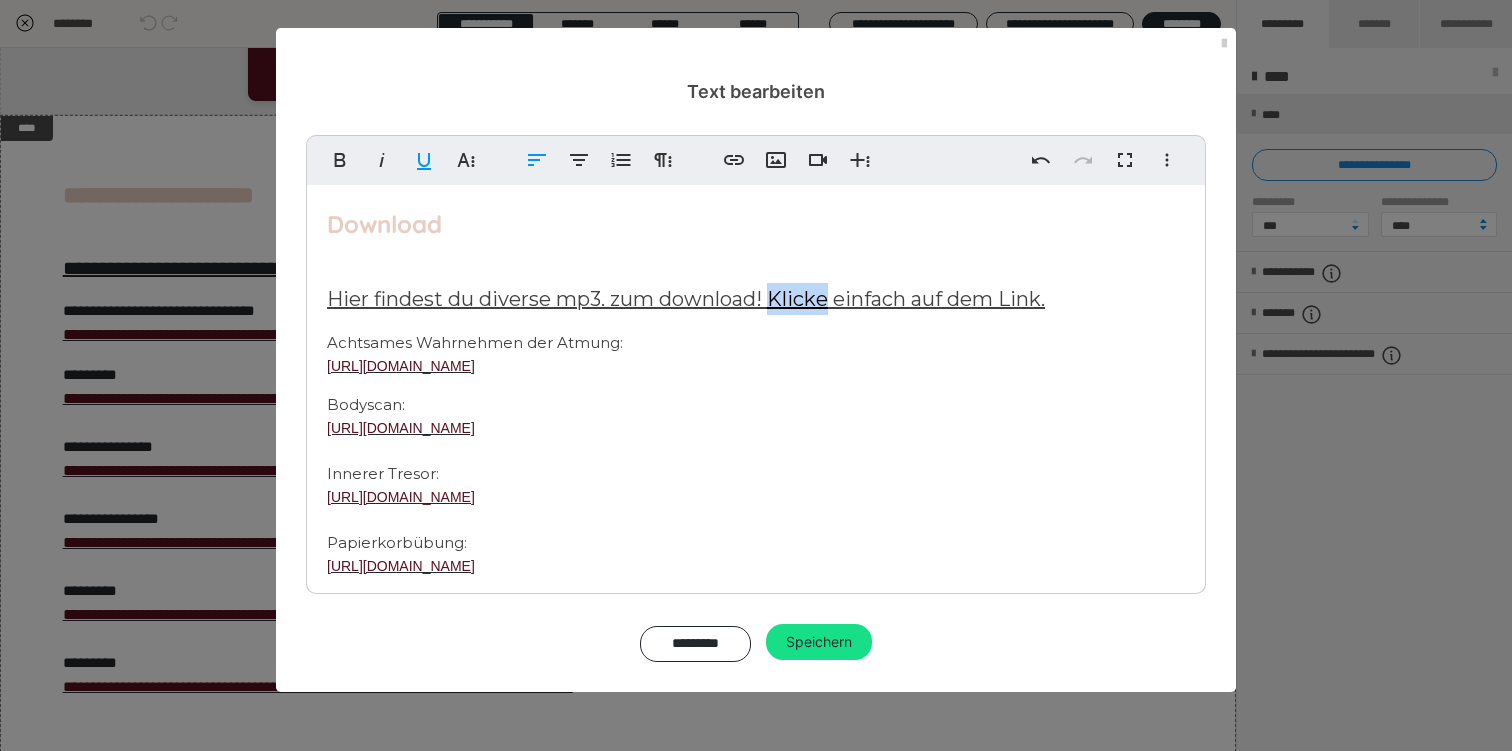 click on "Hier findest du diverse mp3. zum download! Klicke einfach auf dem Link." at bounding box center [686, 299] 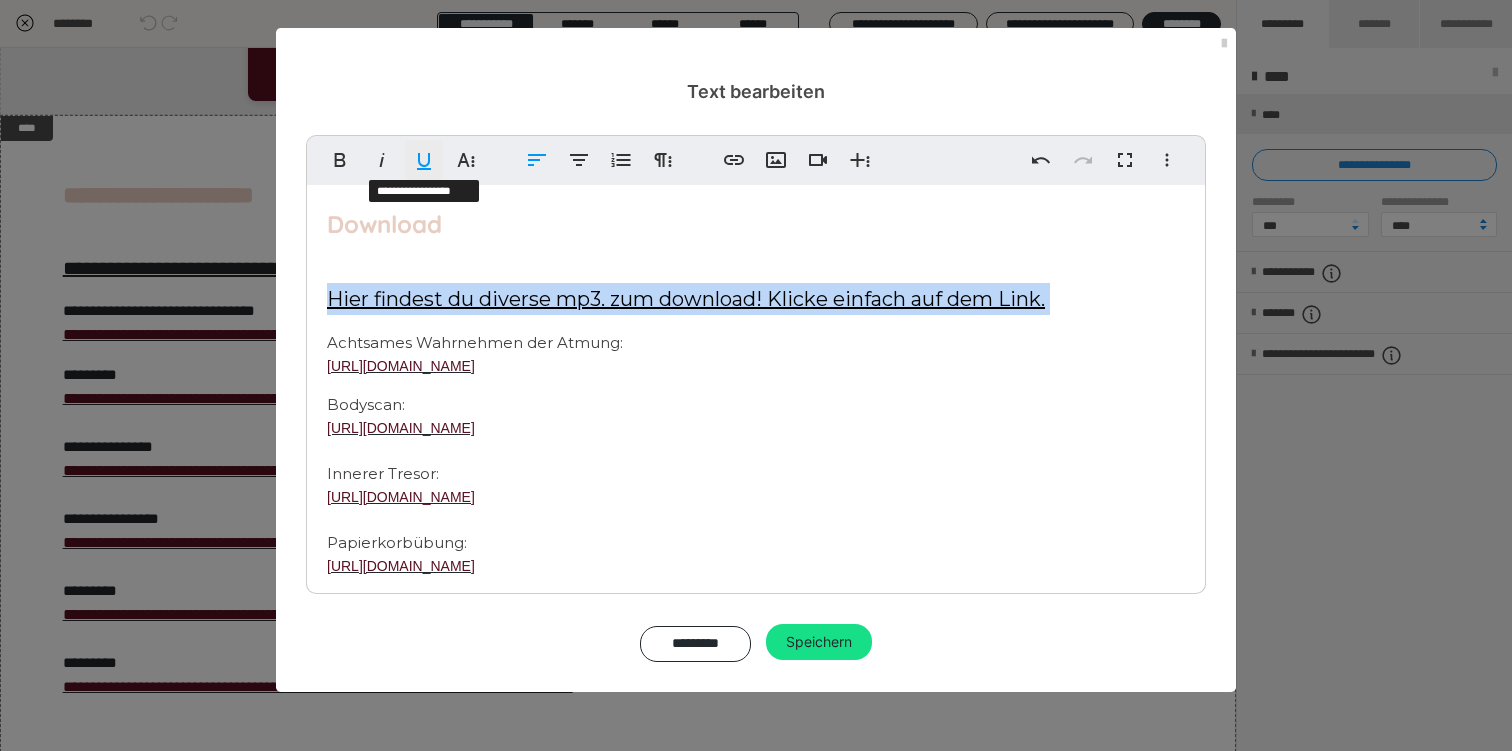 click 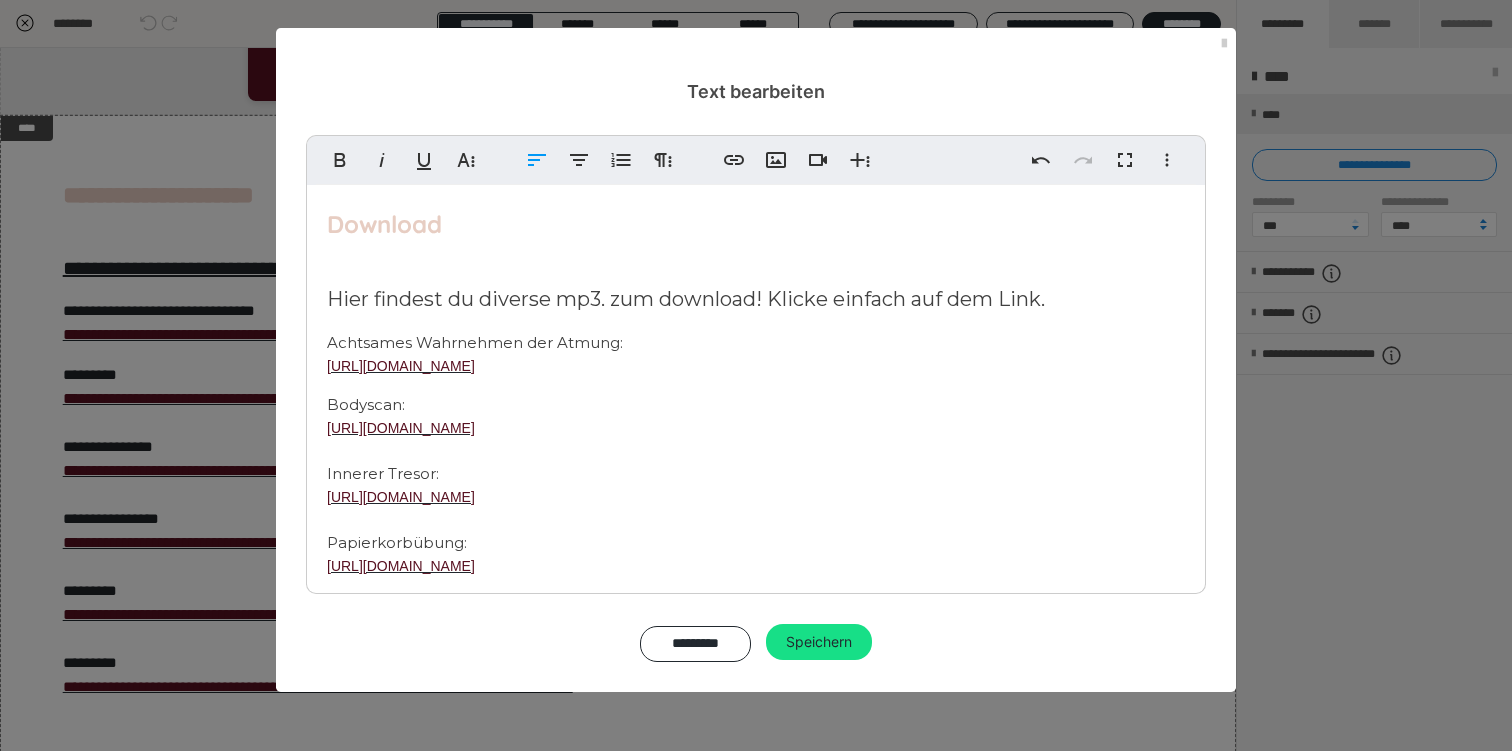 click on "Download  Hier findest du diverse mp3. zum download! Klicke einfach auf dem Link.  Achtsames Wahrnehmen der Atmung:  [URL][DOMAIN_NAME]   Bodyscan:  [URL][DOMAIN_NAME] Innerer Tresor:  [URL][DOMAIN_NAME] Papierkorbübung:  [URL][DOMAIN_NAME] PMR_kurz:  [URL][DOMAIN_NAME] PMR_lang:  [URL][DOMAIN_NAME]" at bounding box center [756, 460] 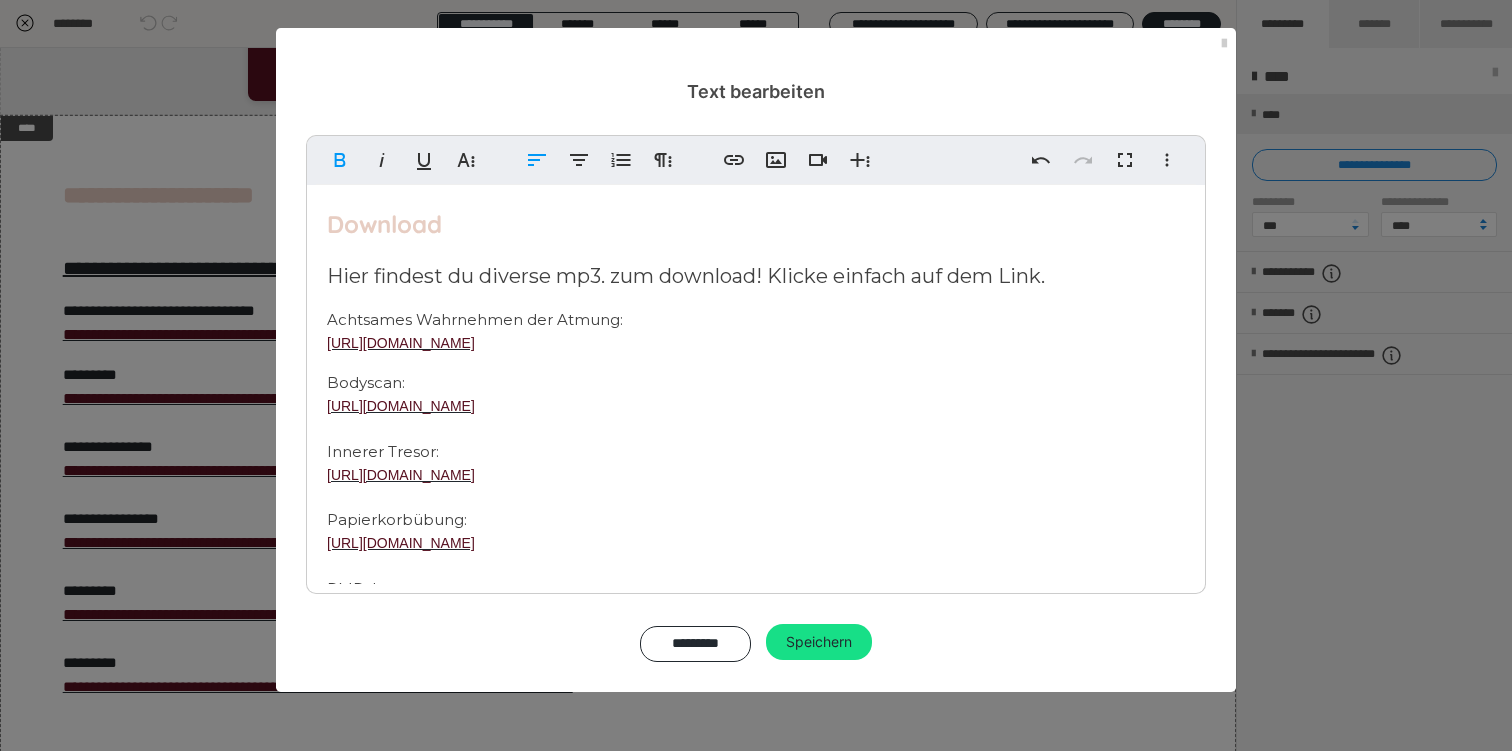 click on "Hier findest du diverse mp3. zum download! Klicke einfach auf dem Link." at bounding box center [686, 276] 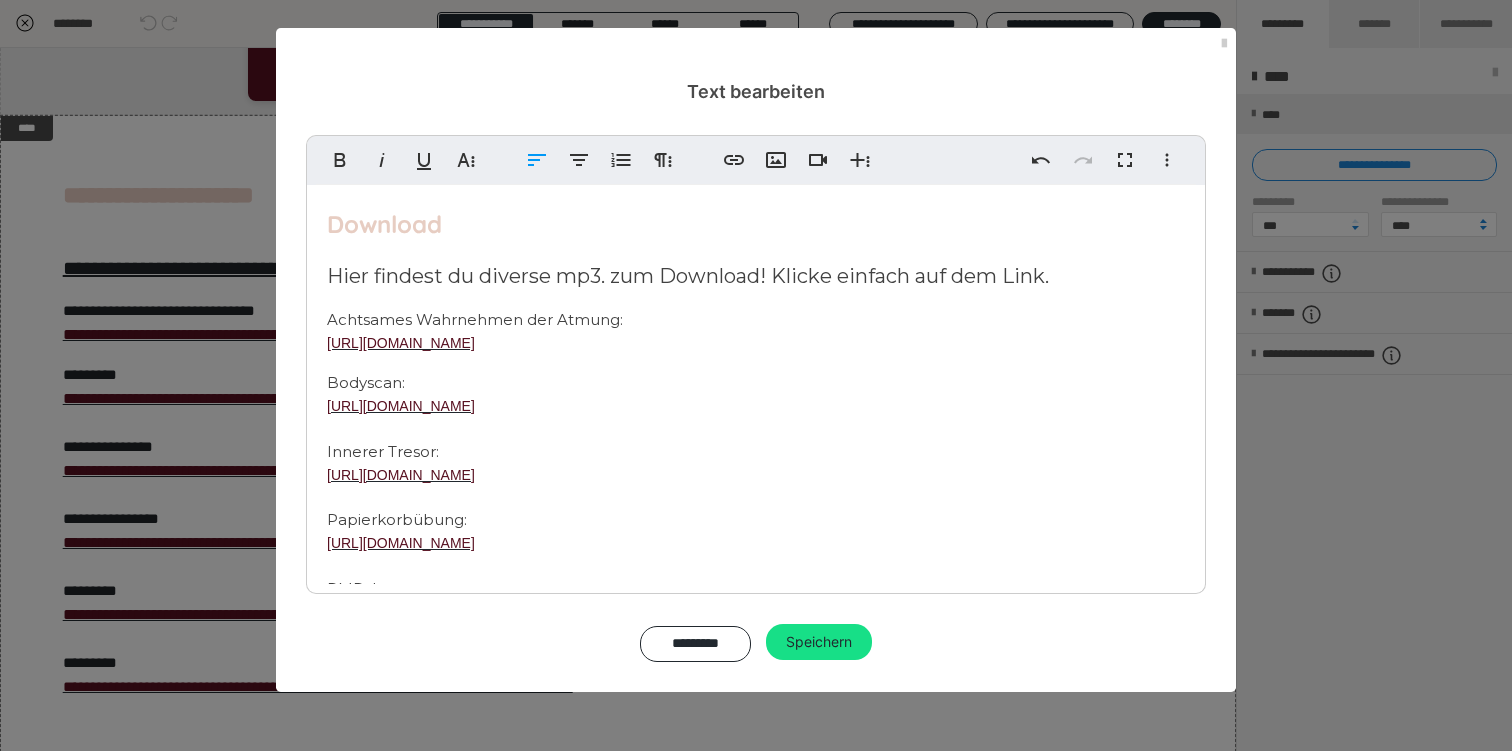 click on "Hier findest du diverse mp3. zum Download! Klicke einfach auf dem Link." at bounding box center (756, 276) 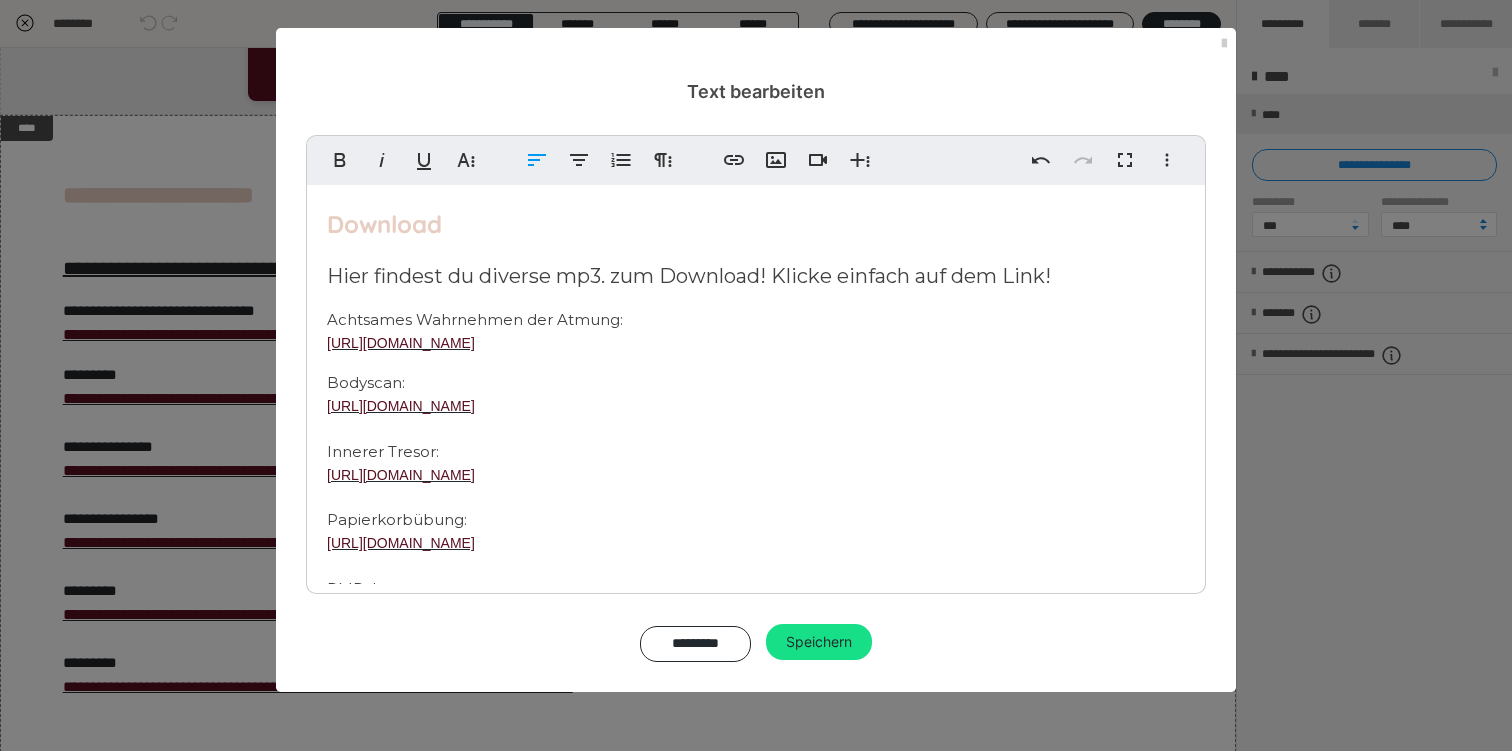 scroll, scrollTop: 129, scrollLeft: 0, axis: vertical 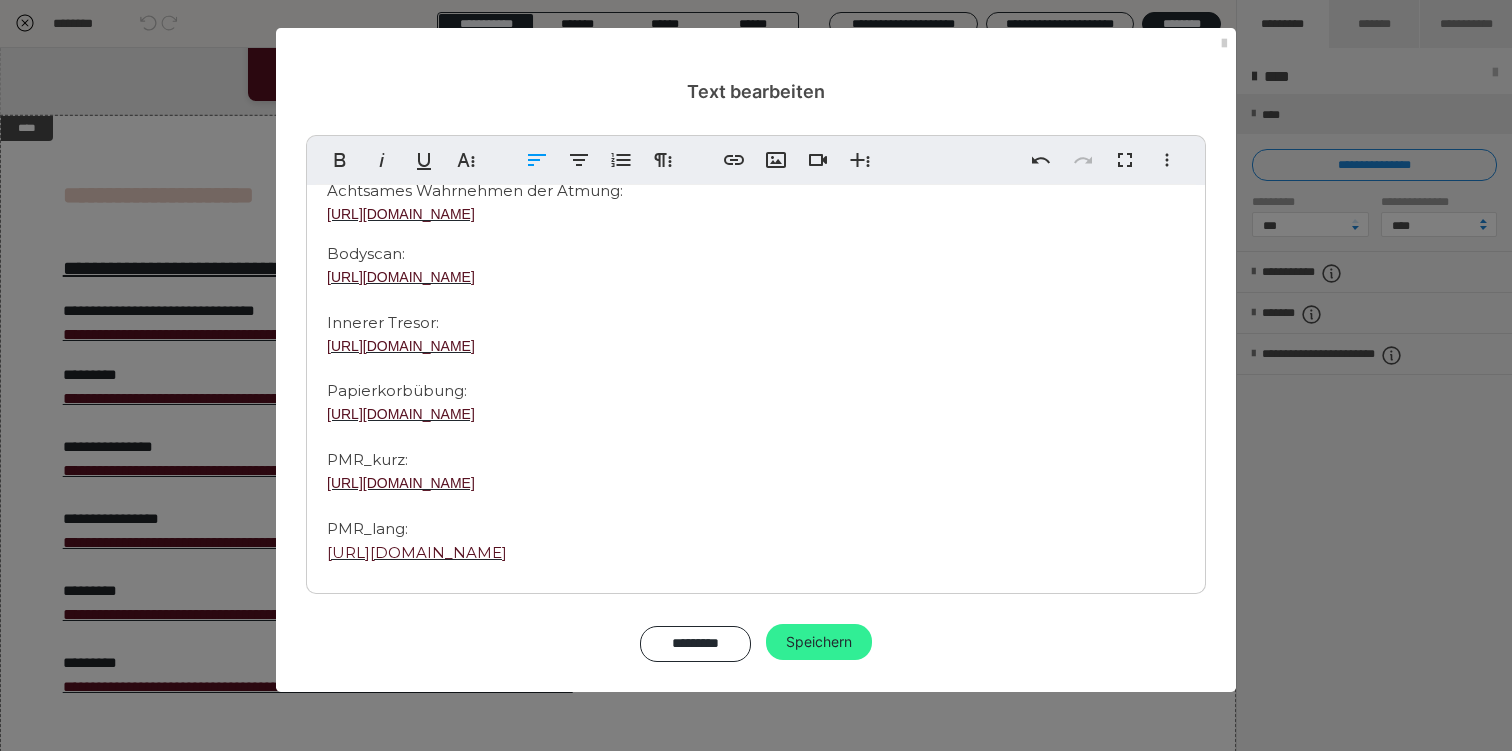 click on "Speichern" at bounding box center [819, 642] 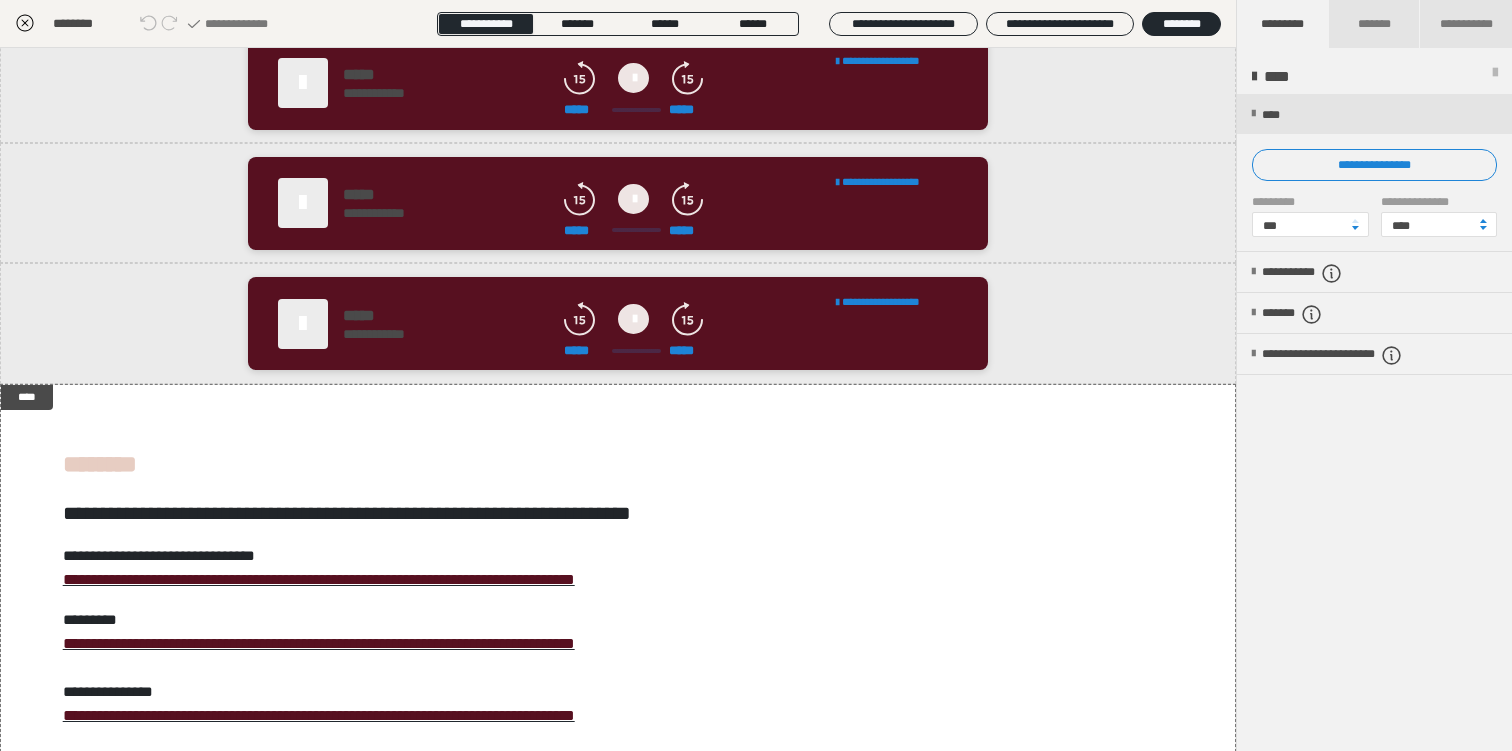 scroll, scrollTop: 0, scrollLeft: 0, axis: both 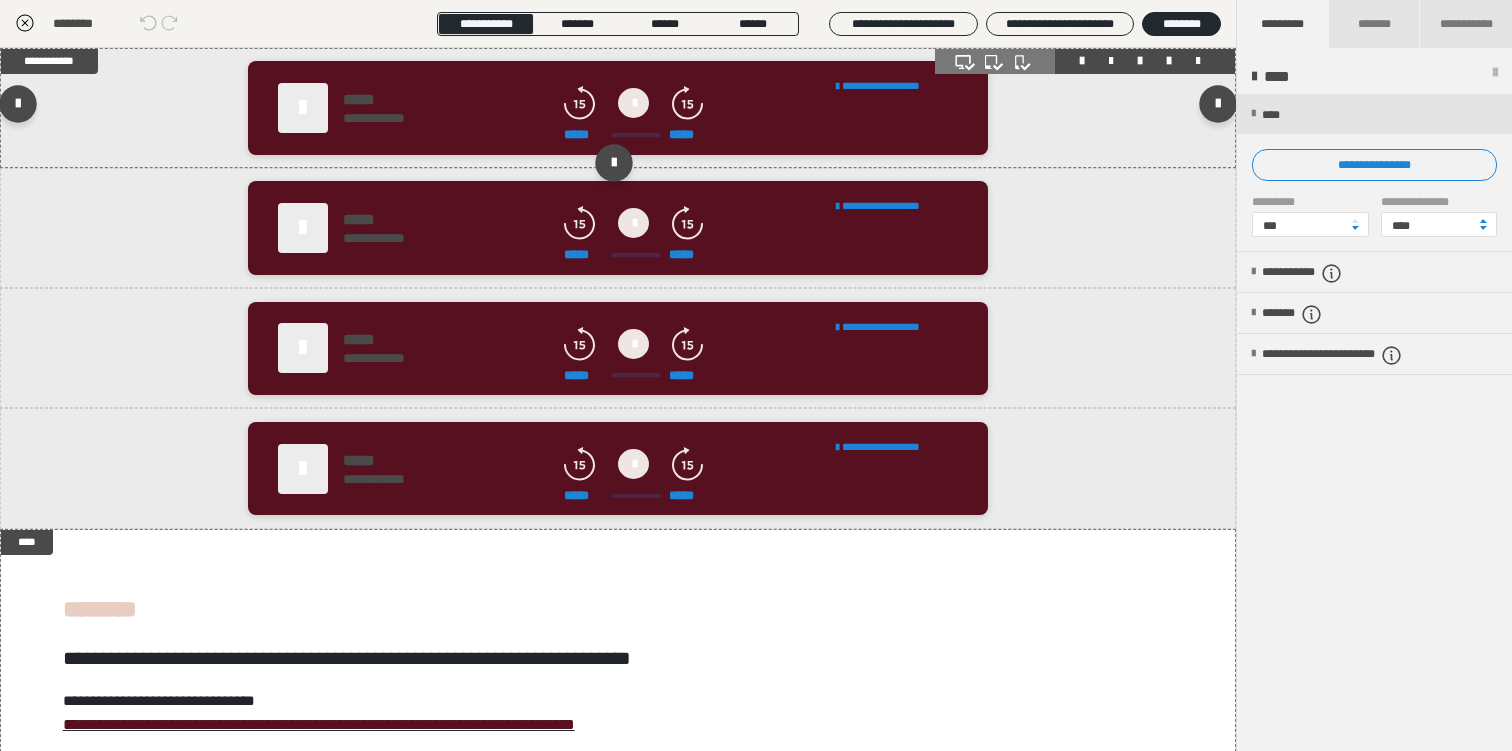 click at bounding box center (1198, 61) 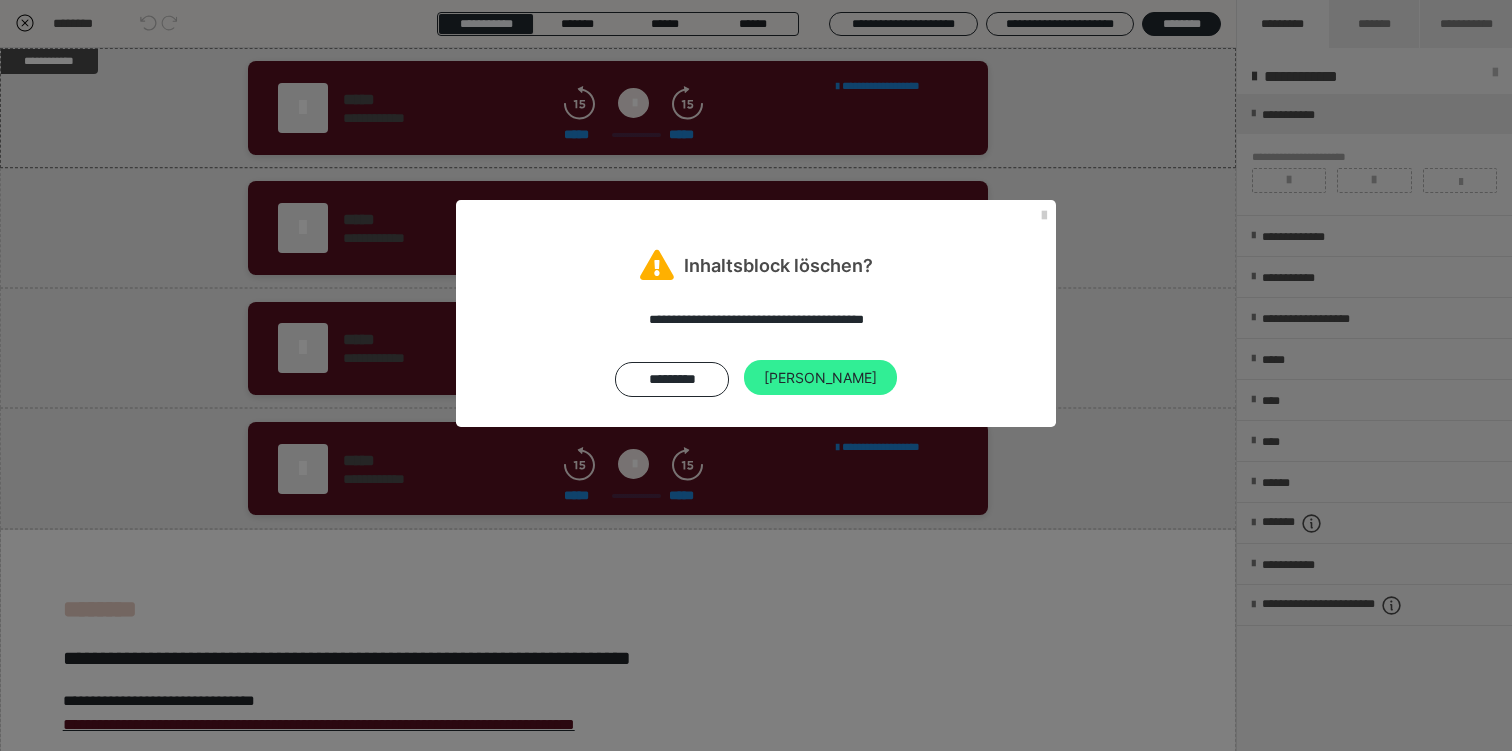 click on "[PERSON_NAME]" at bounding box center (820, 378) 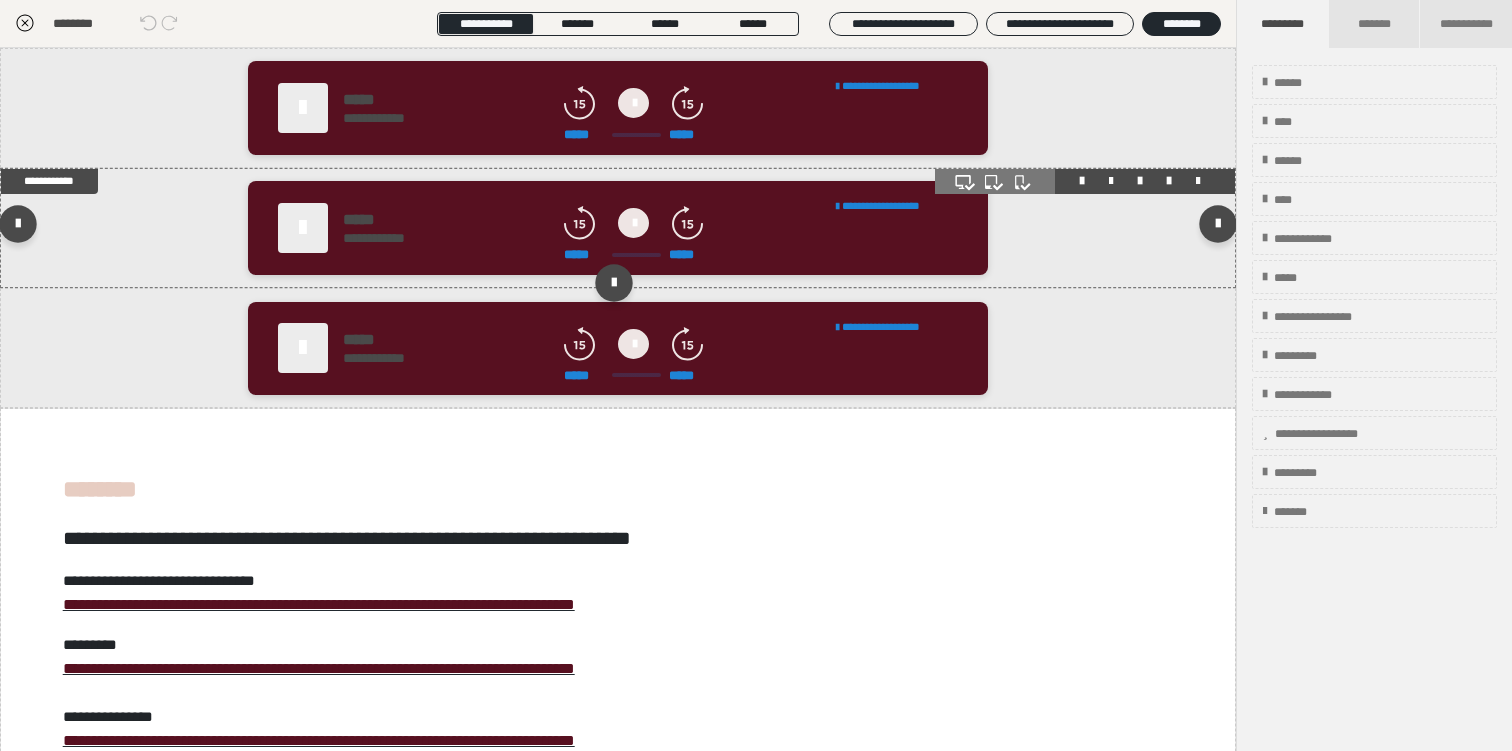 click at bounding box center (1198, 181) 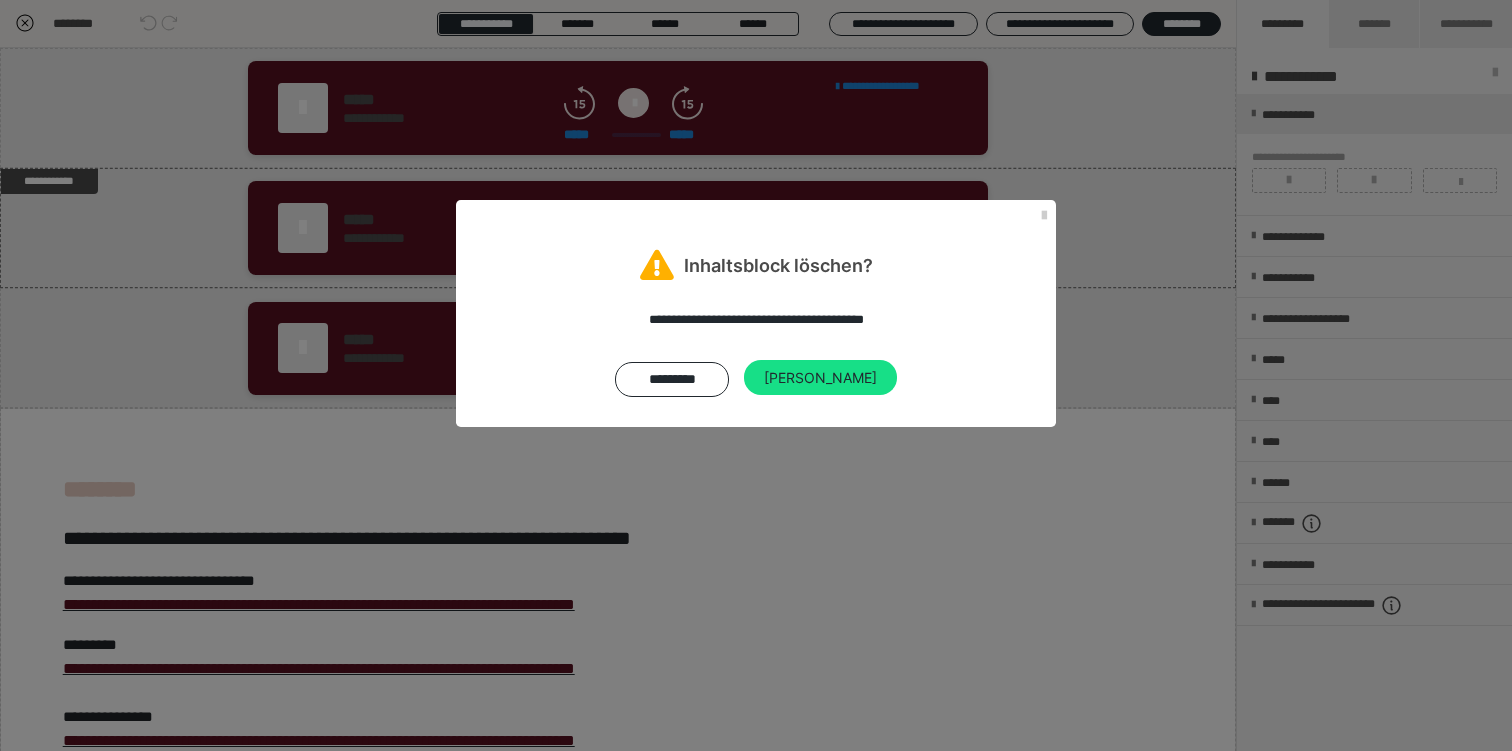 click on "**********" at bounding box center [756, 353] 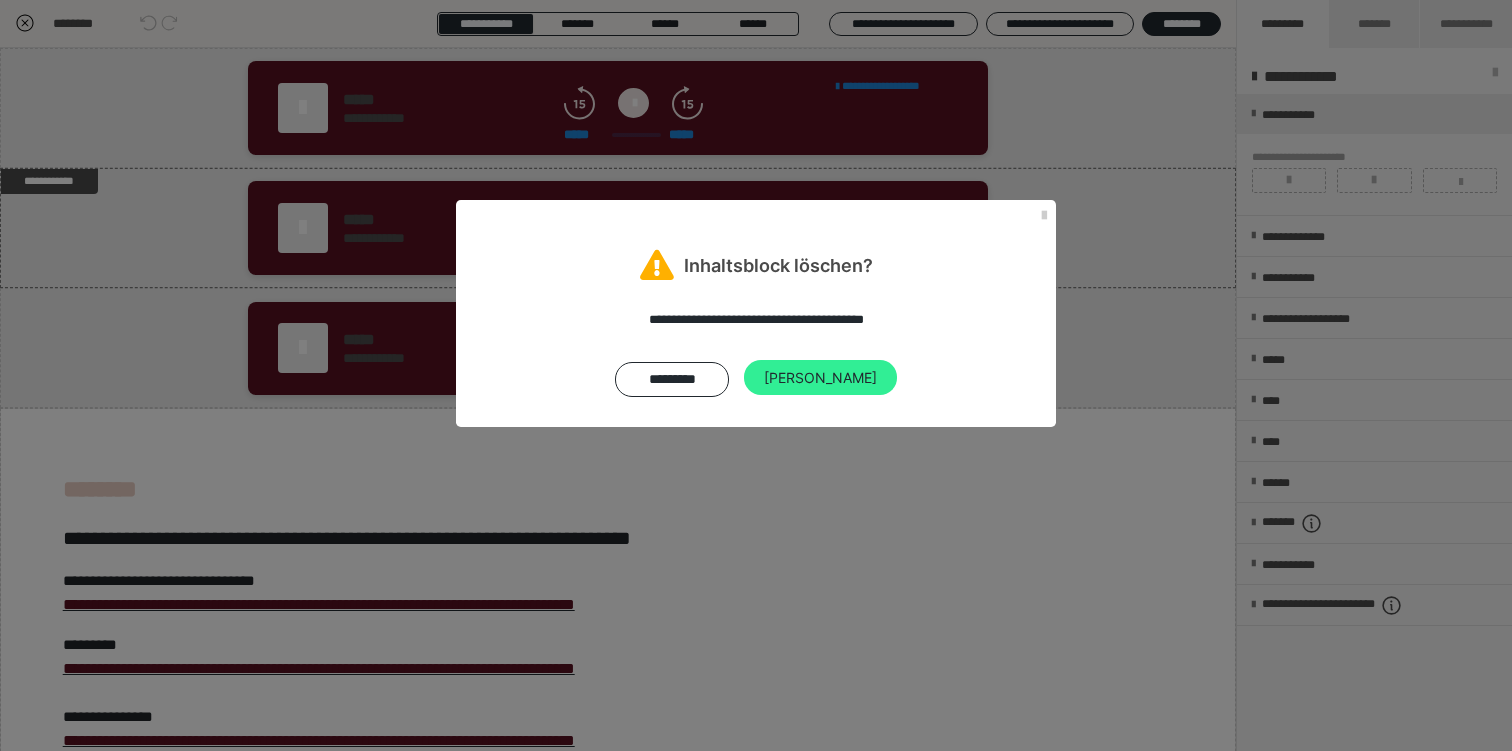 click on "[PERSON_NAME]" at bounding box center (820, 378) 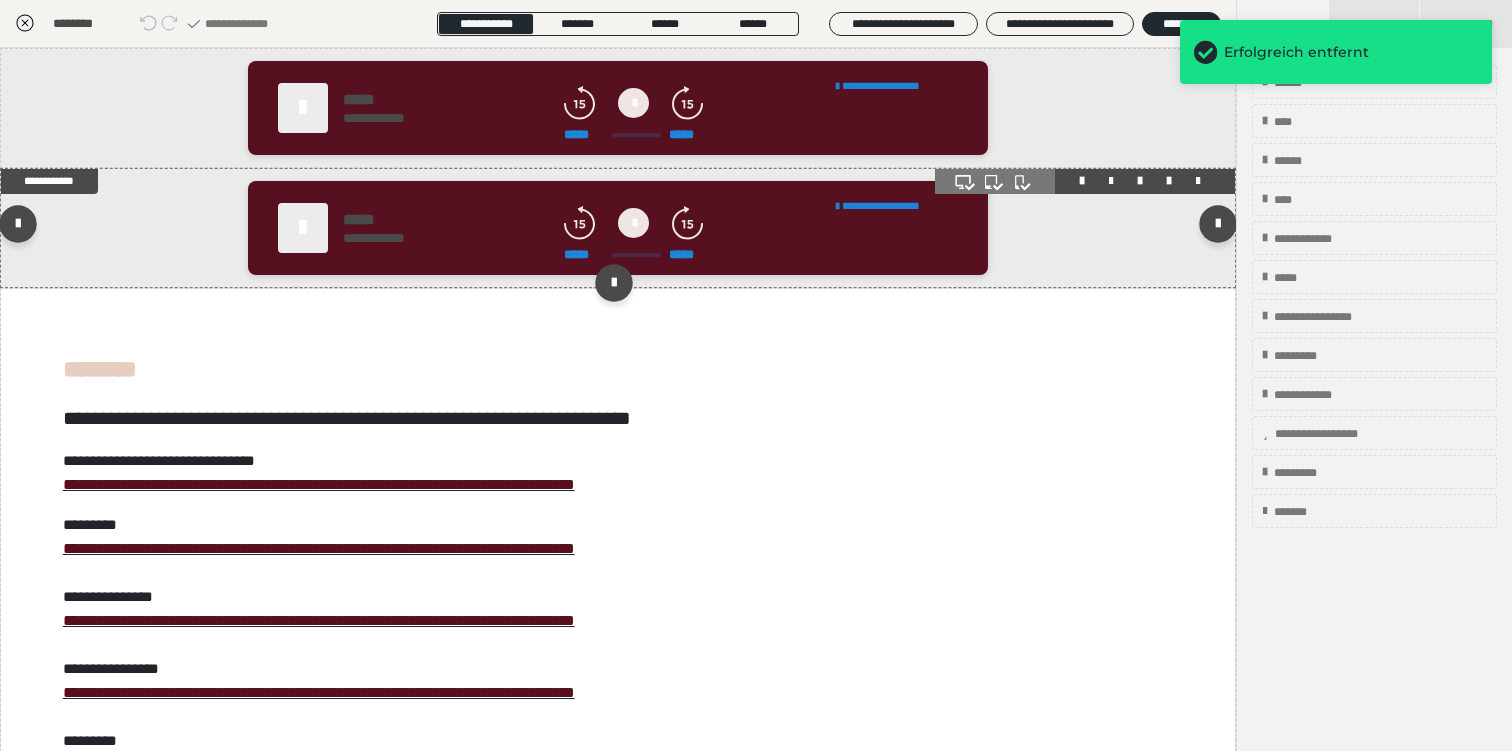 click at bounding box center [1198, 181] 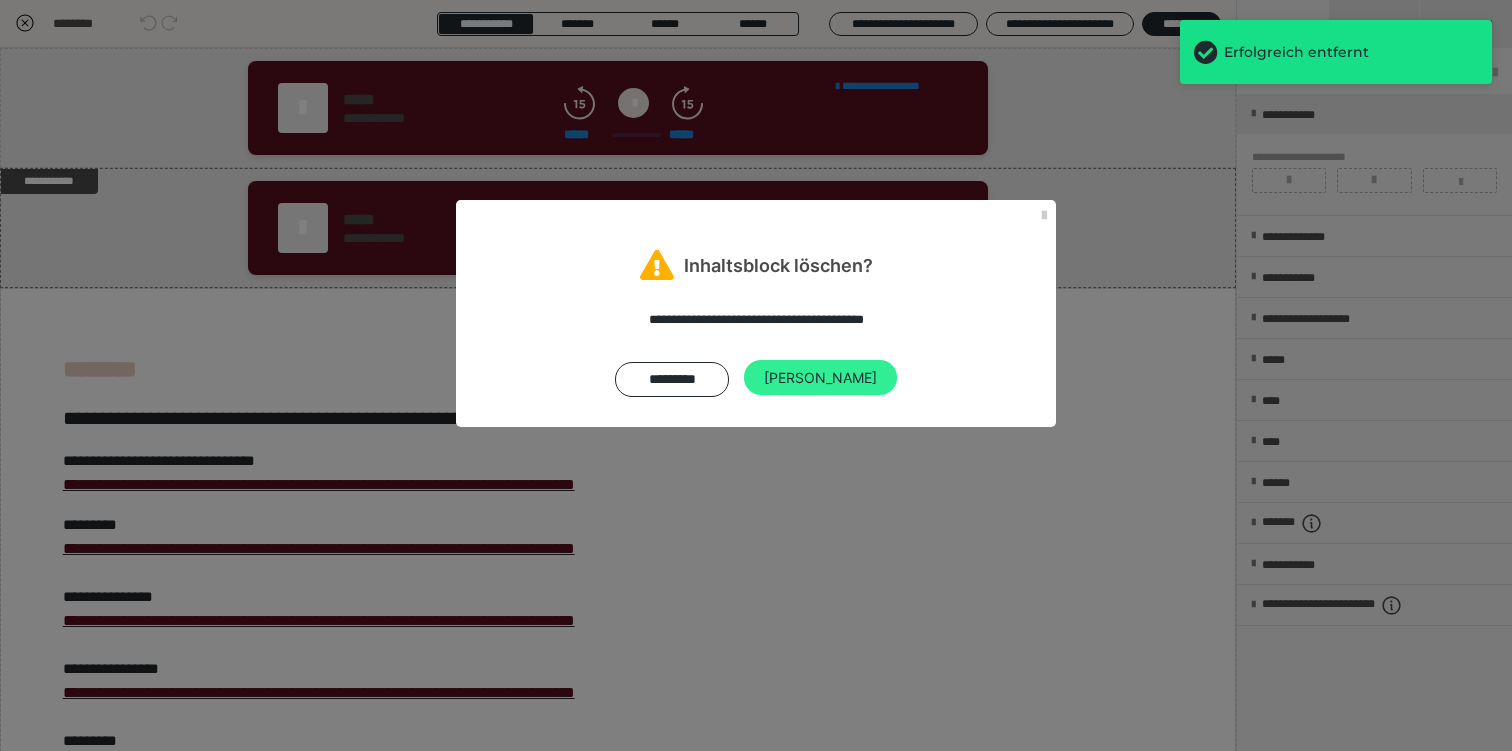 click on "[PERSON_NAME]" at bounding box center [820, 378] 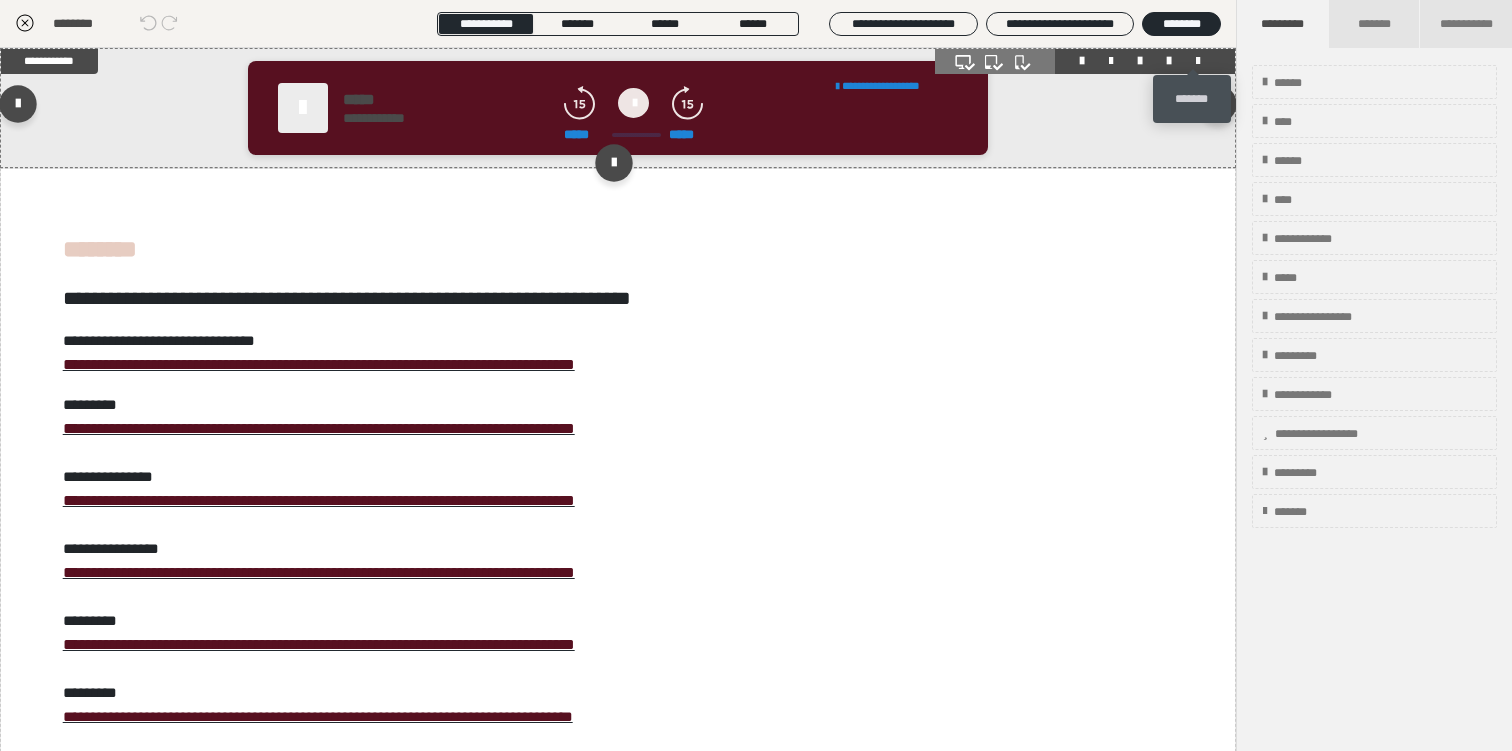 click at bounding box center [1198, 61] 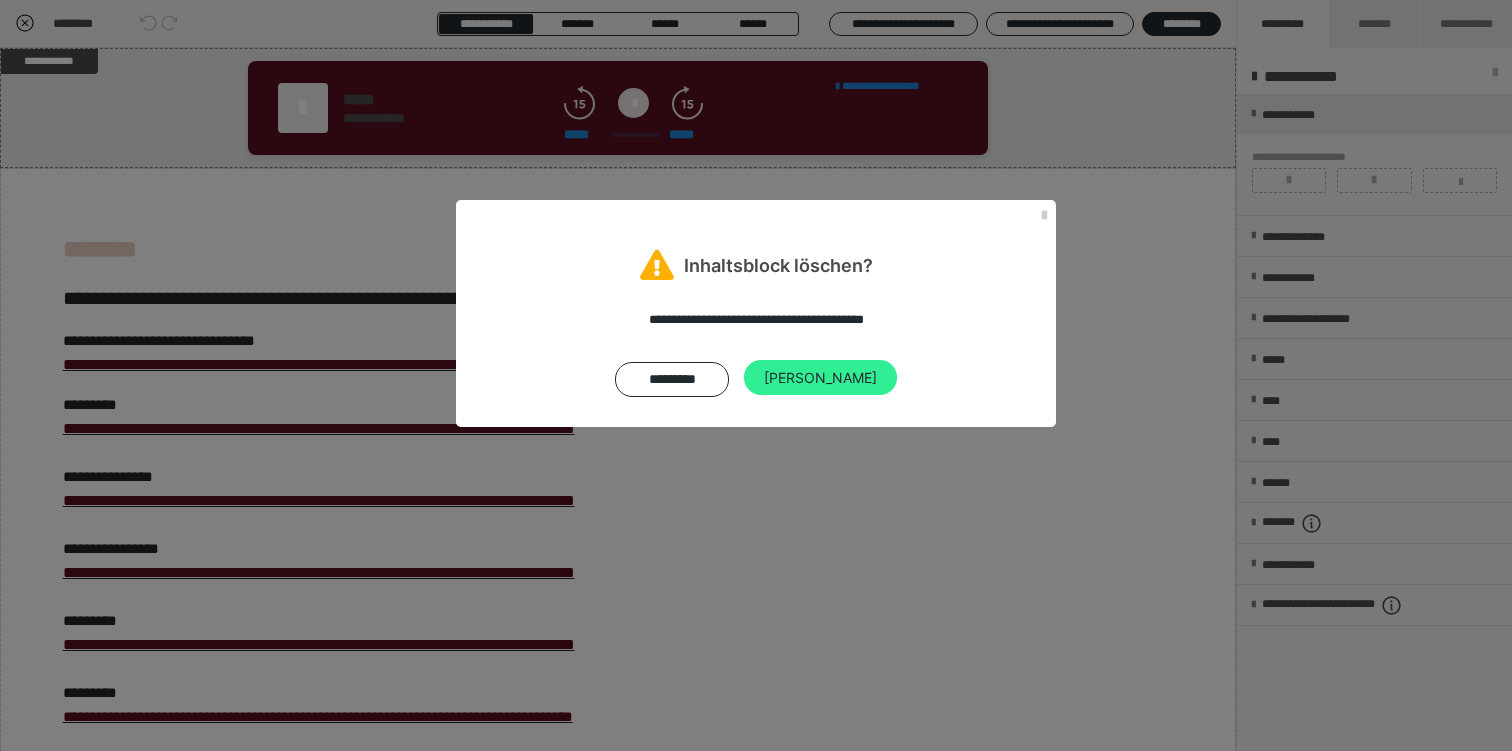 click on "[PERSON_NAME]" at bounding box center (820, 378) 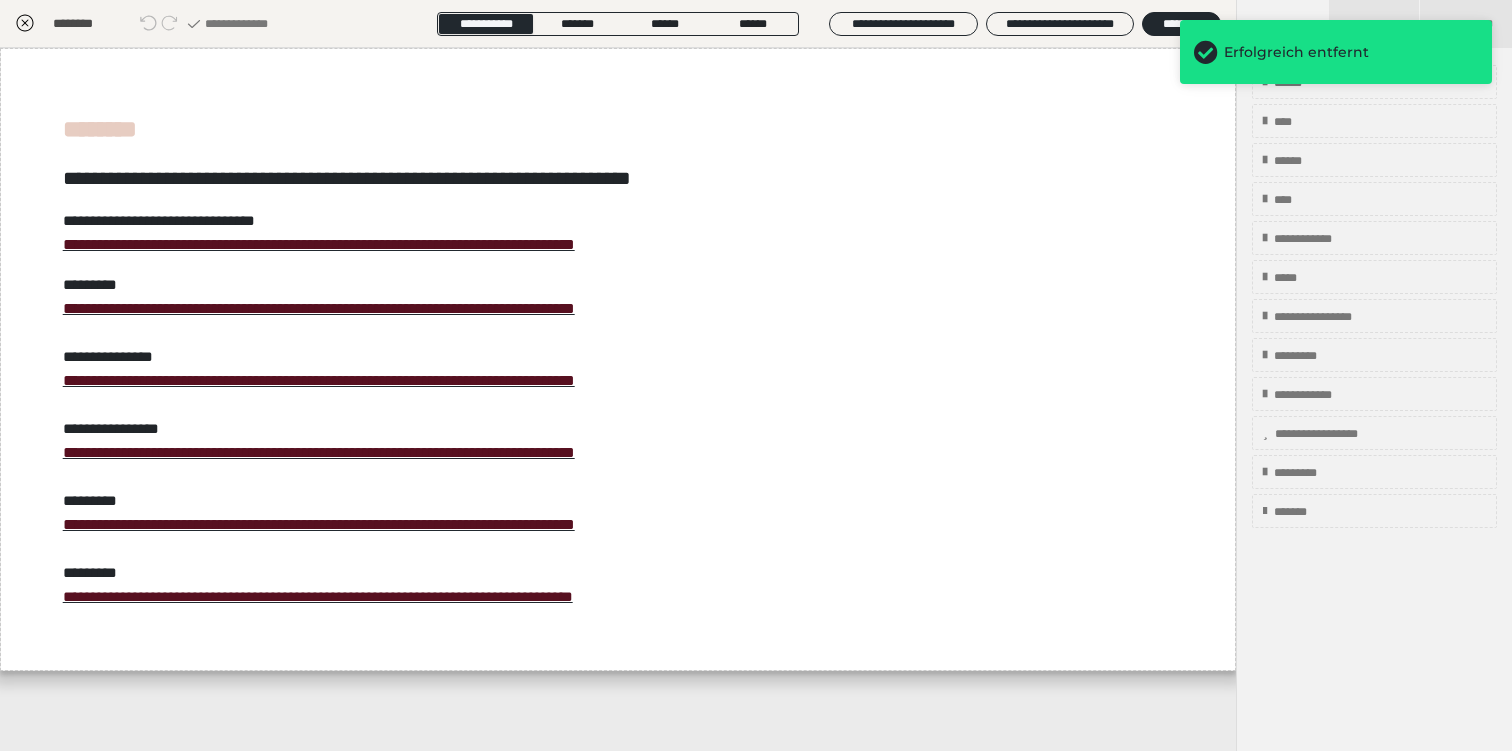 click on "**********" at bounding box center (618, 399) 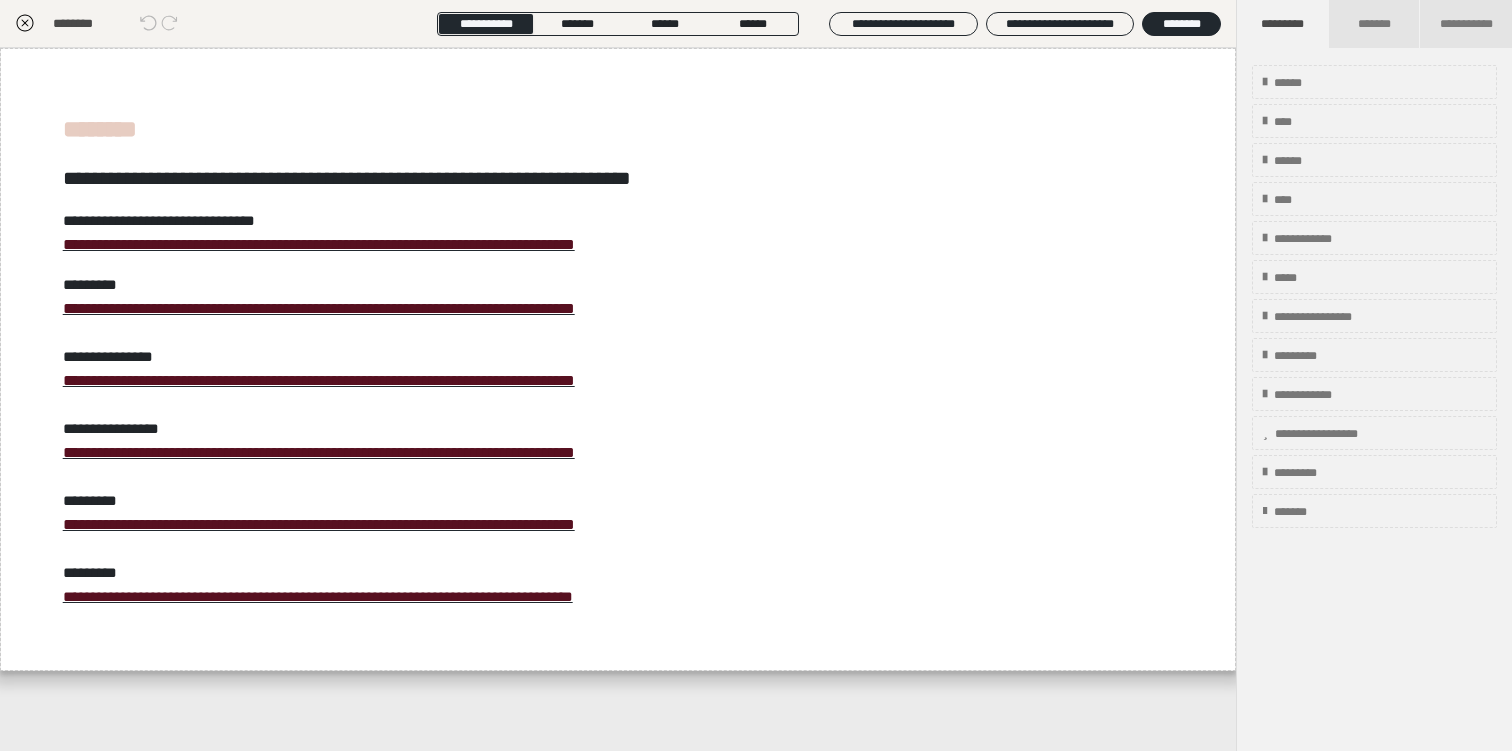 click 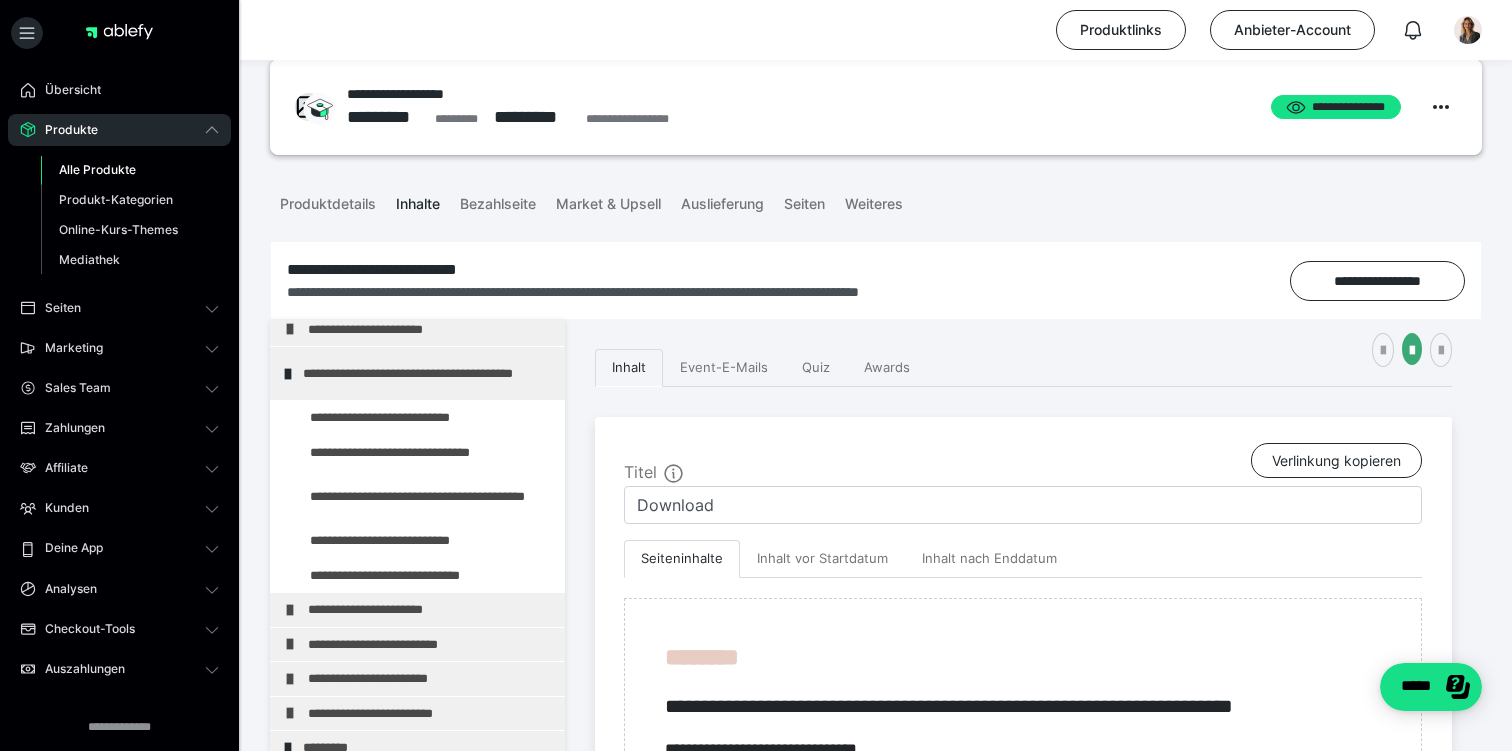 scroll, scrollTop: 0, scrollLeft: 0, axis: both 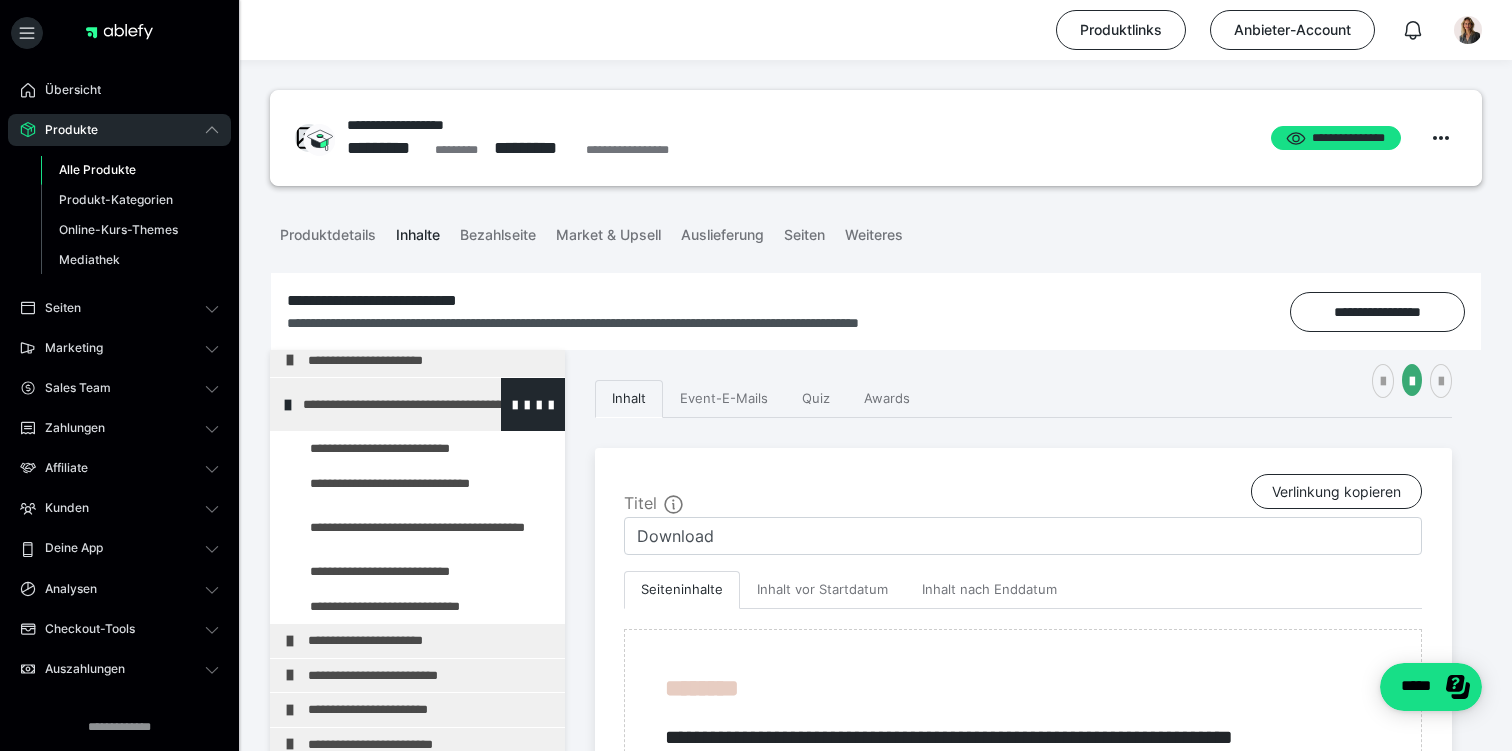 click at bounding box center (288, 405) 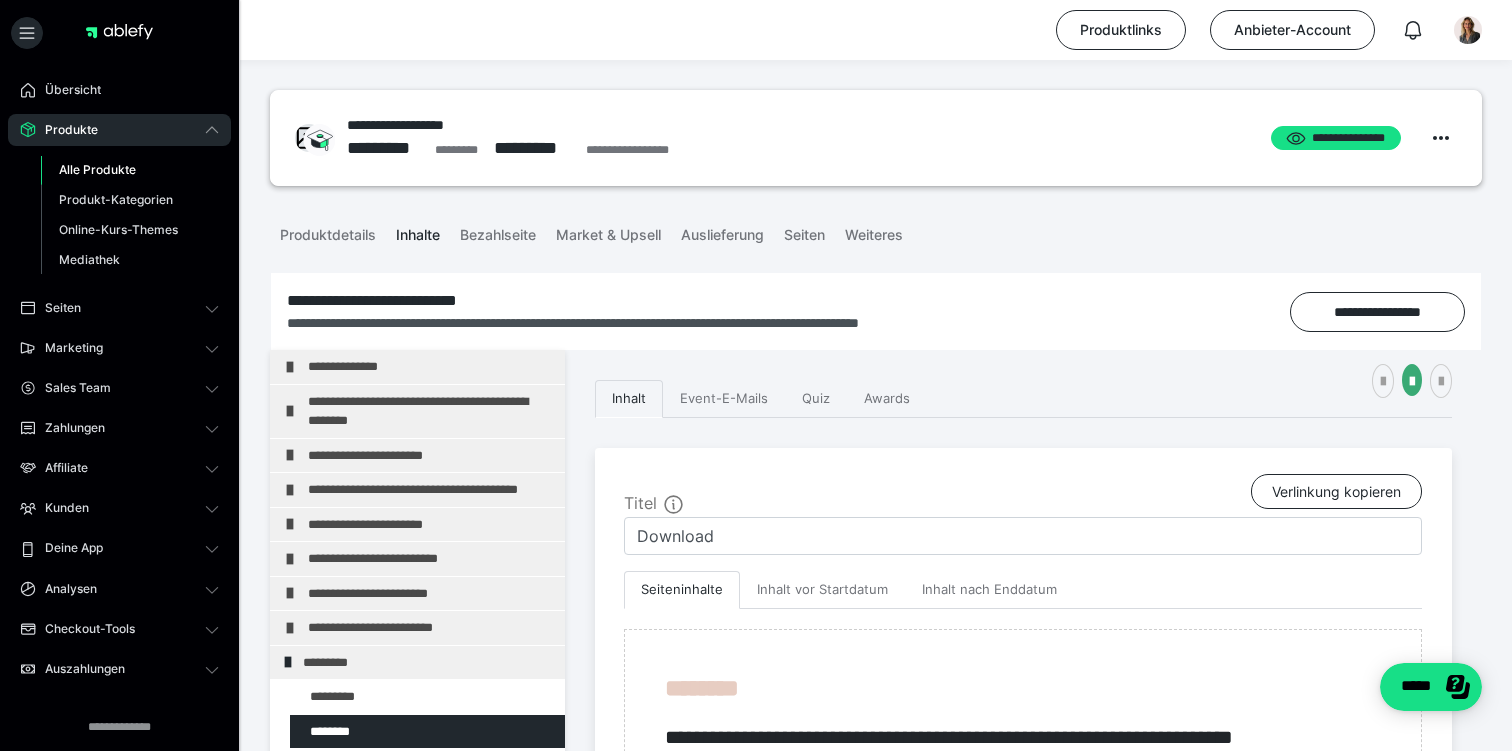 scroll, scrollTop: 0, scrollLeft: 0, axis: both 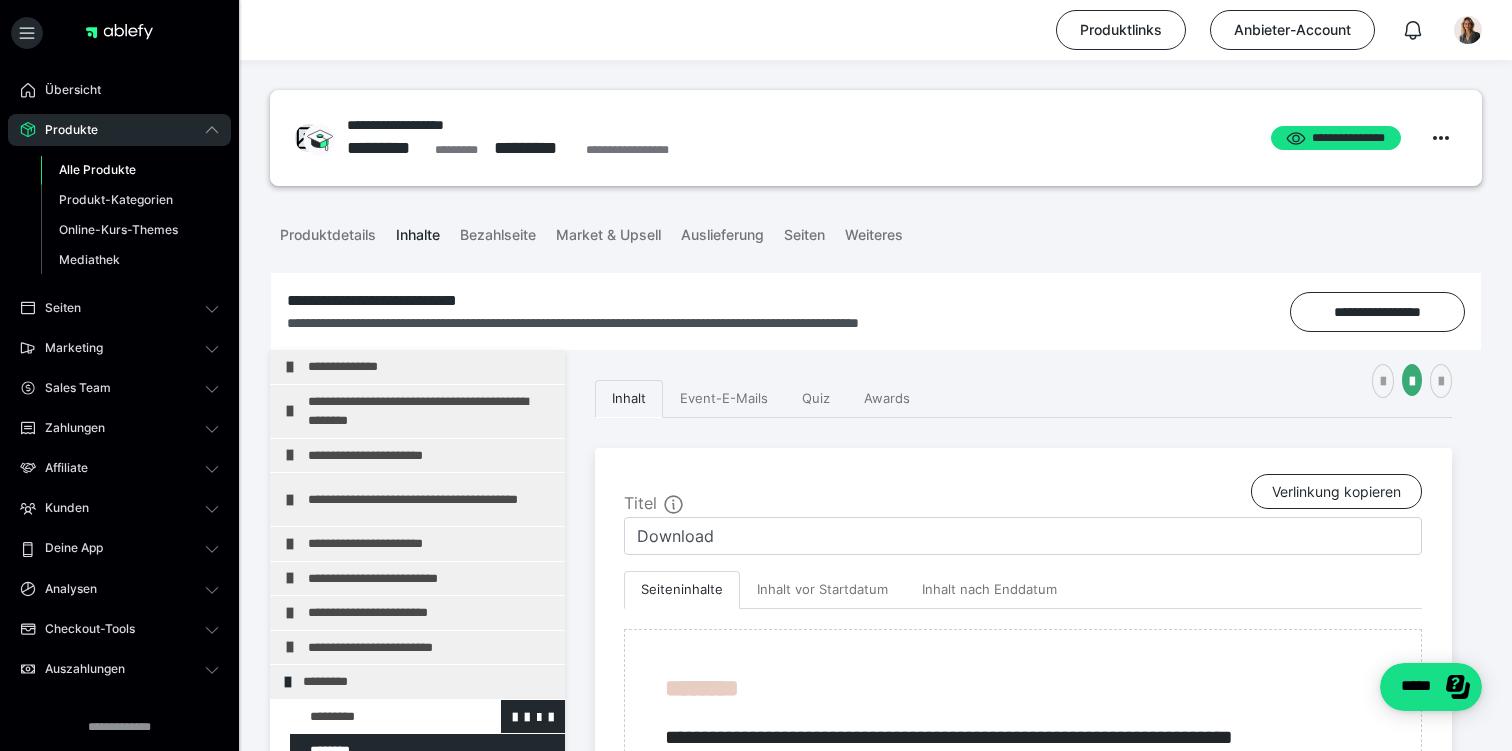 click at bounding box center [375, 717] 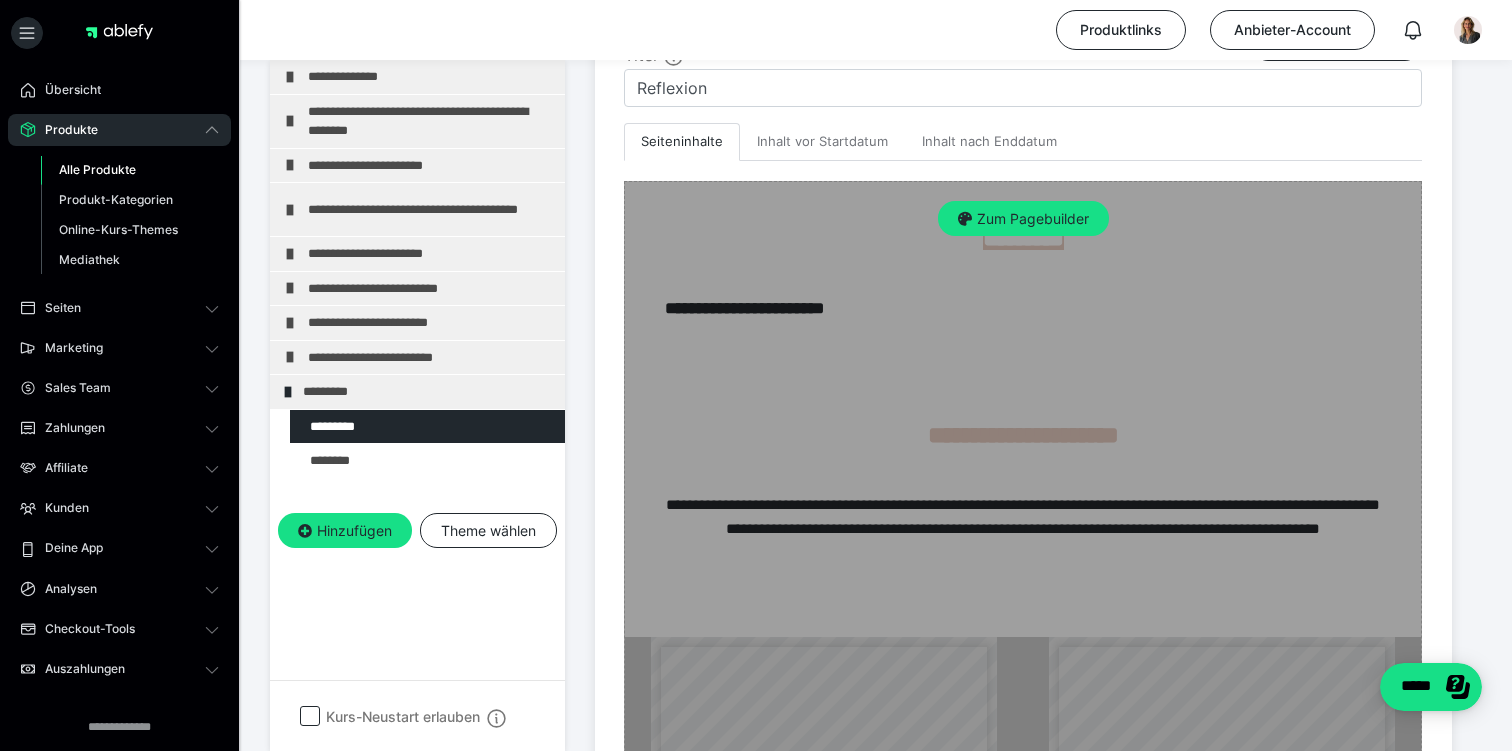 scroll, scrollTop: 493, scrollLeft: 0, axis: vertical 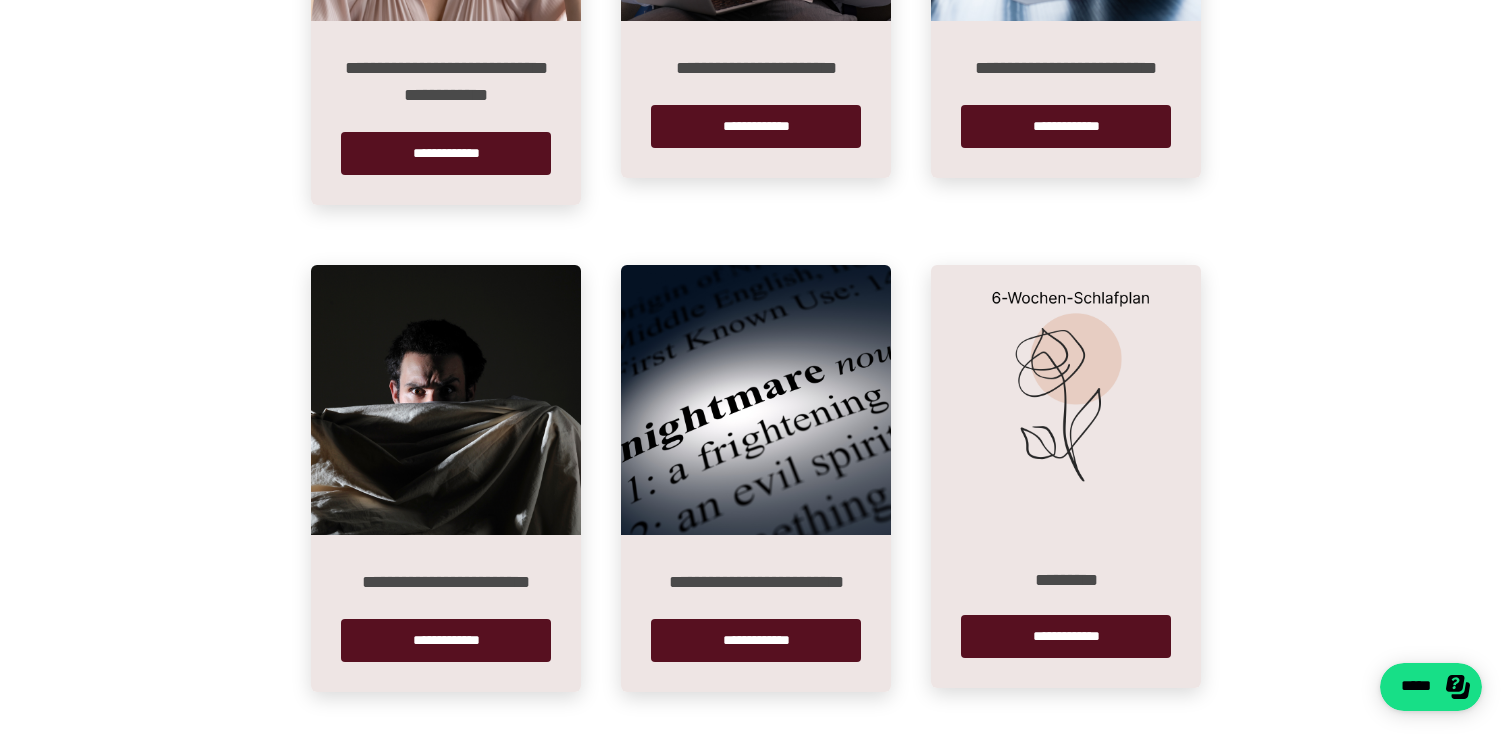 click on "**********" at bounding box center [446, 113] 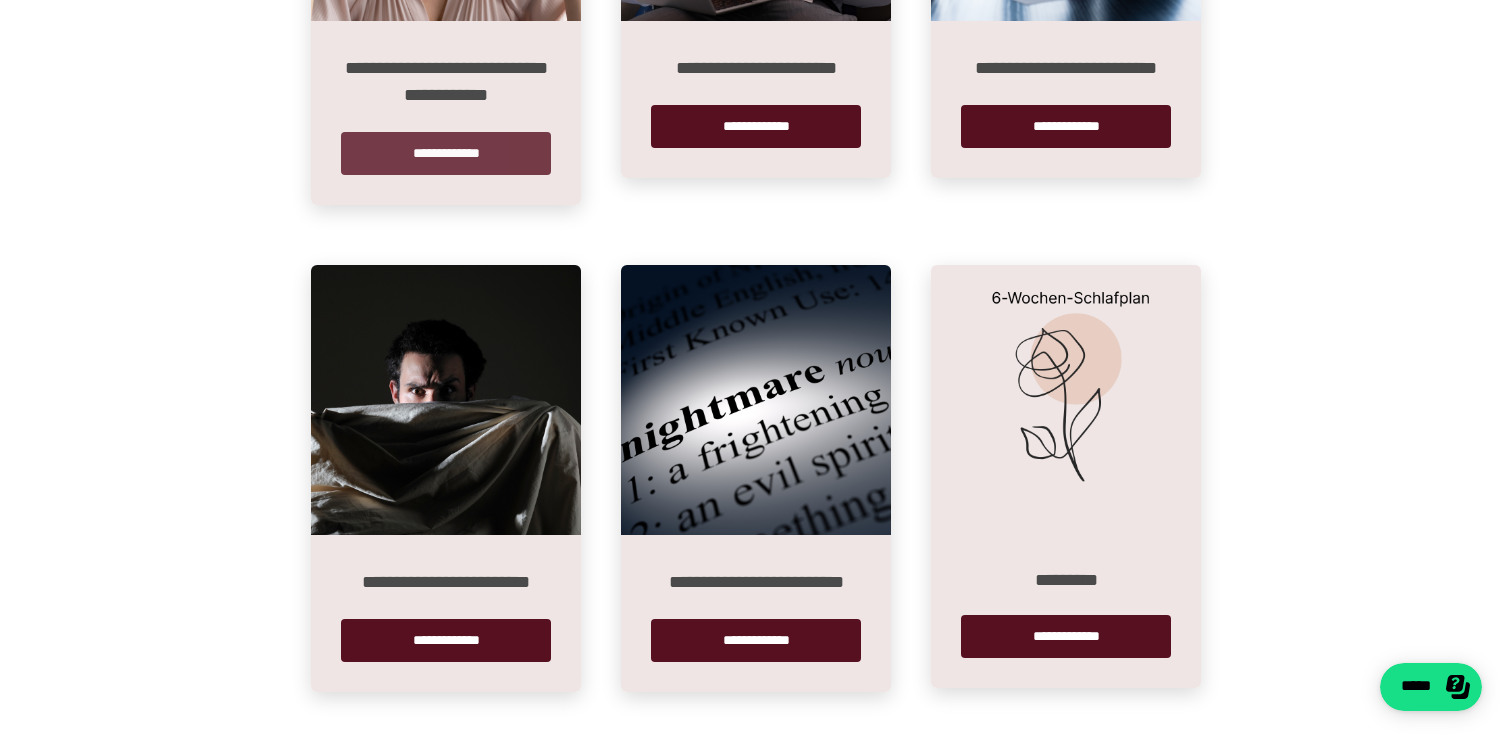 click on "**********" at bounding box center (446, 153) 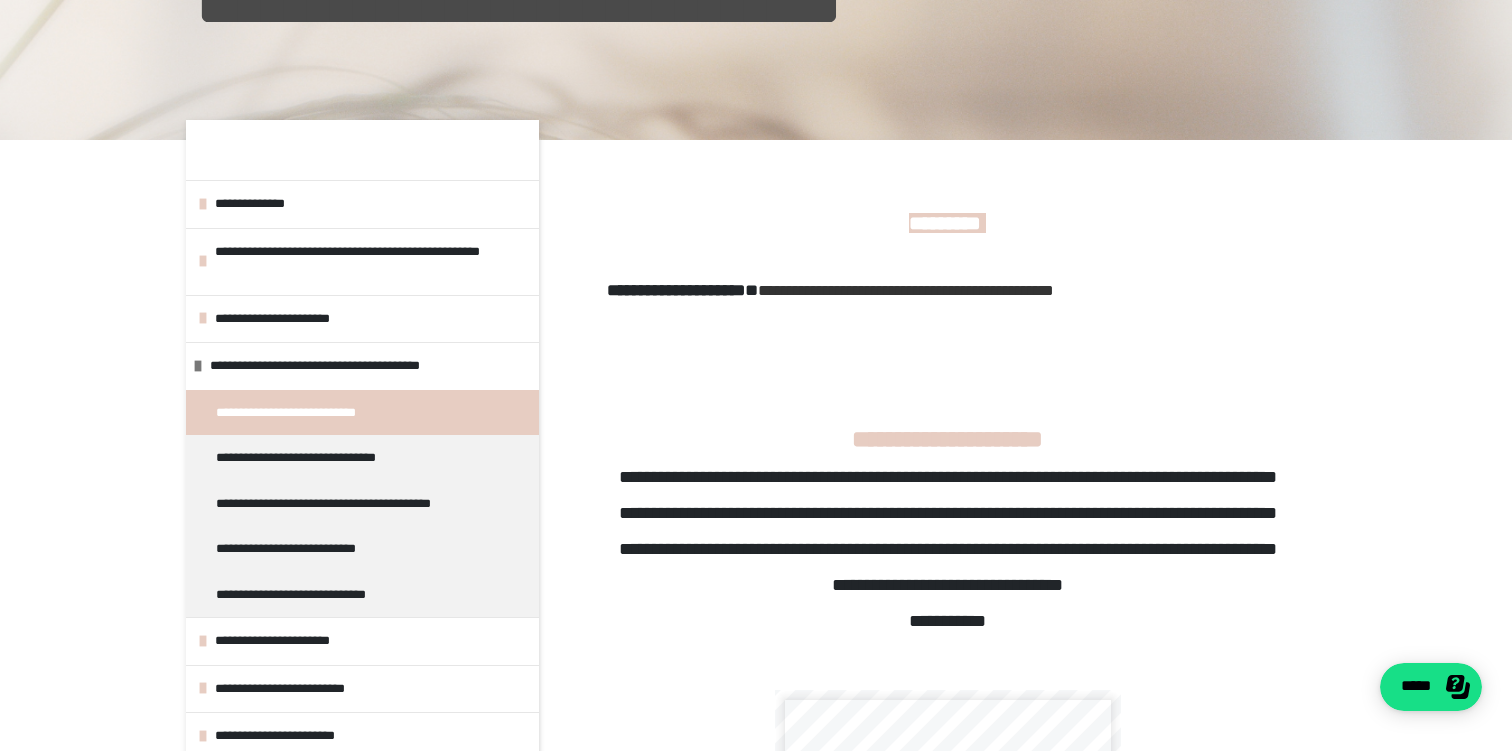 scroll, scrollTop: 157, scrollLeft: 0, axis: vertical 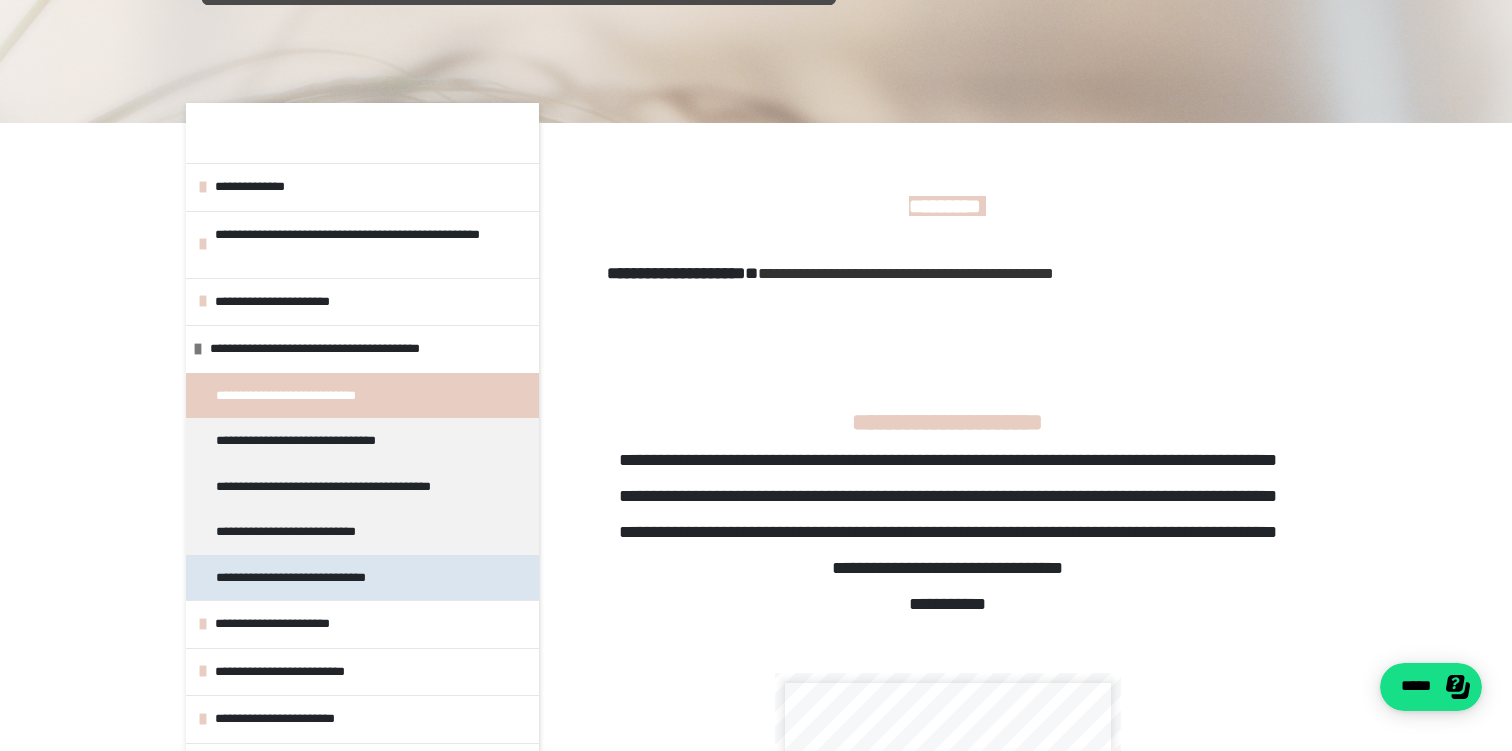 click on "**********" at bounding box center (324, 578) 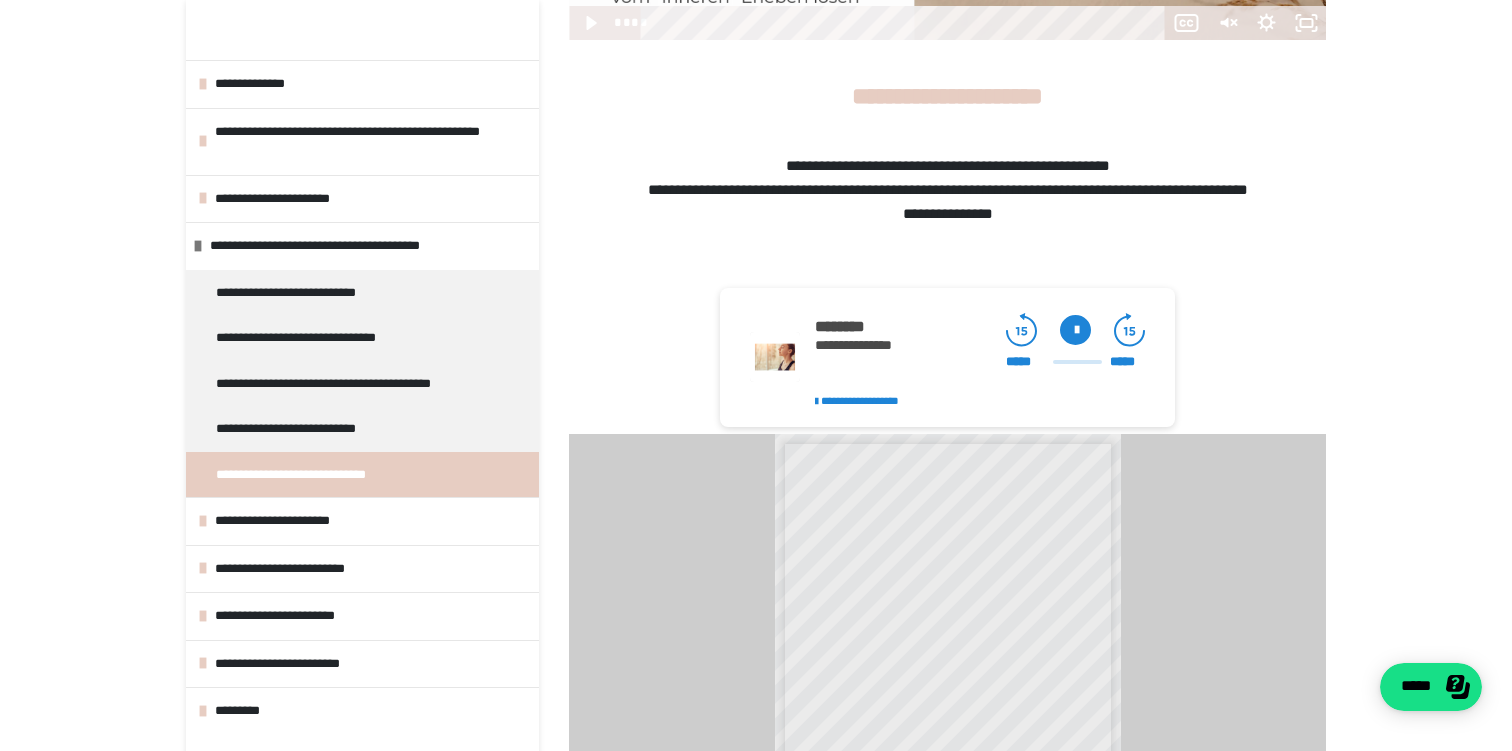 scroll, scrollTop: 893, scrollLeft: 0, axis: vertical 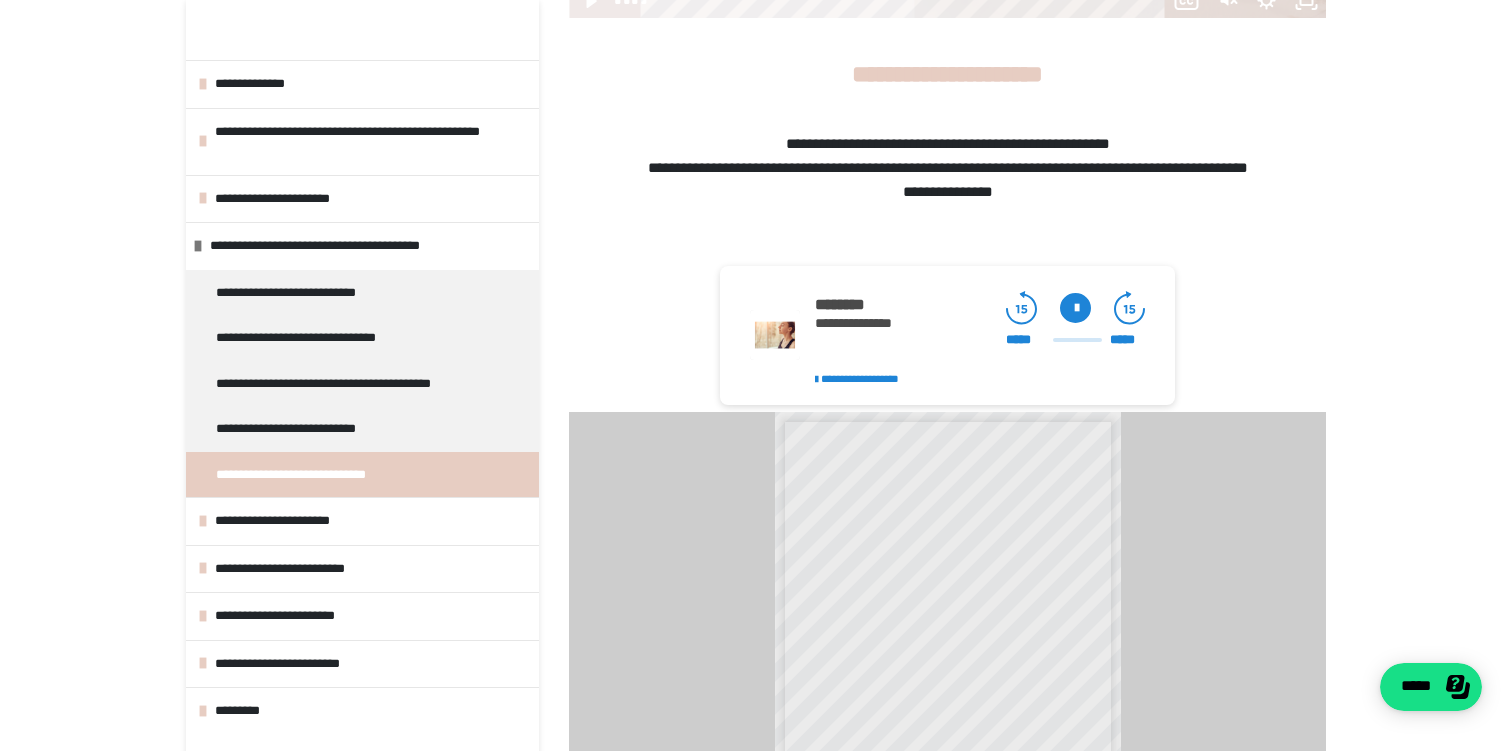 click at bounding box center (1075, 308) 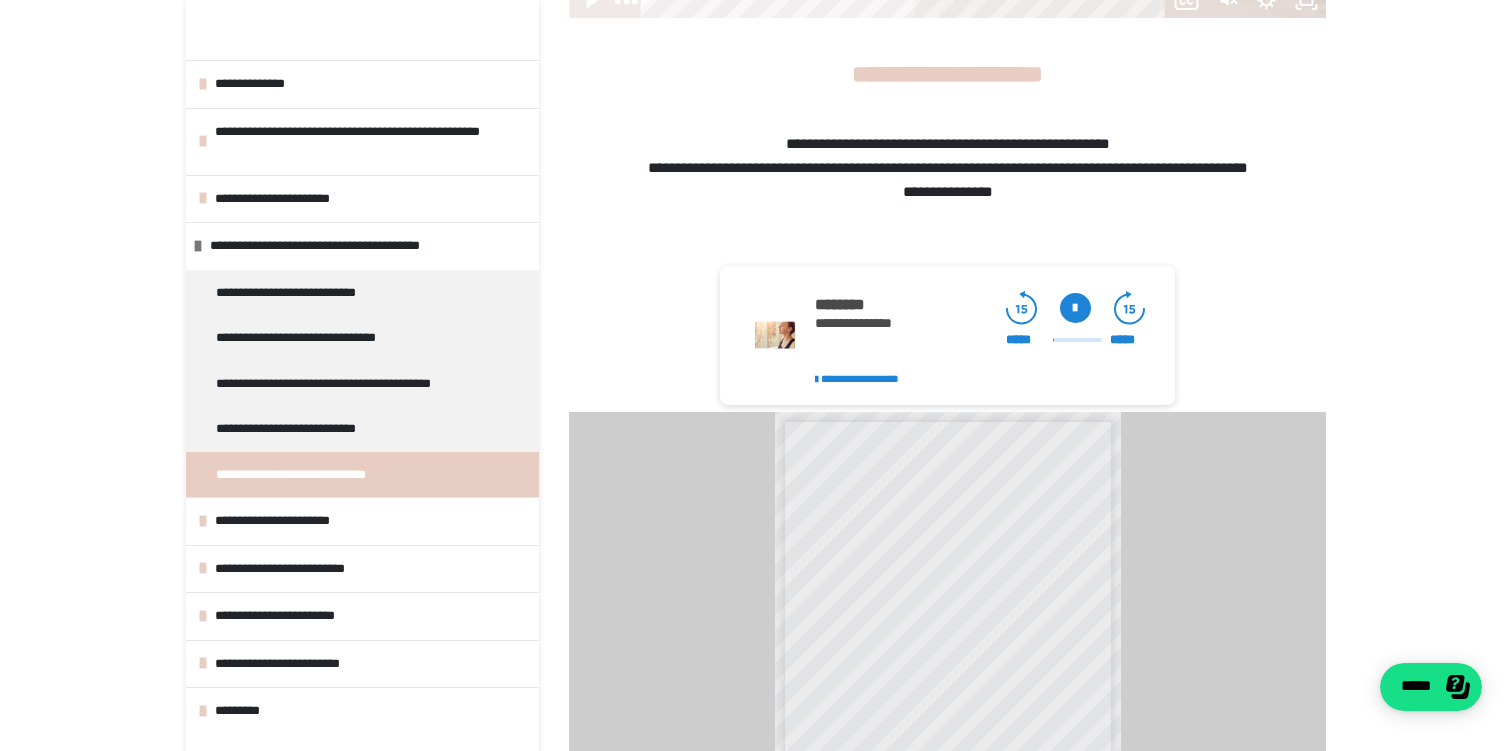 click at bounding box center [1075, 308] 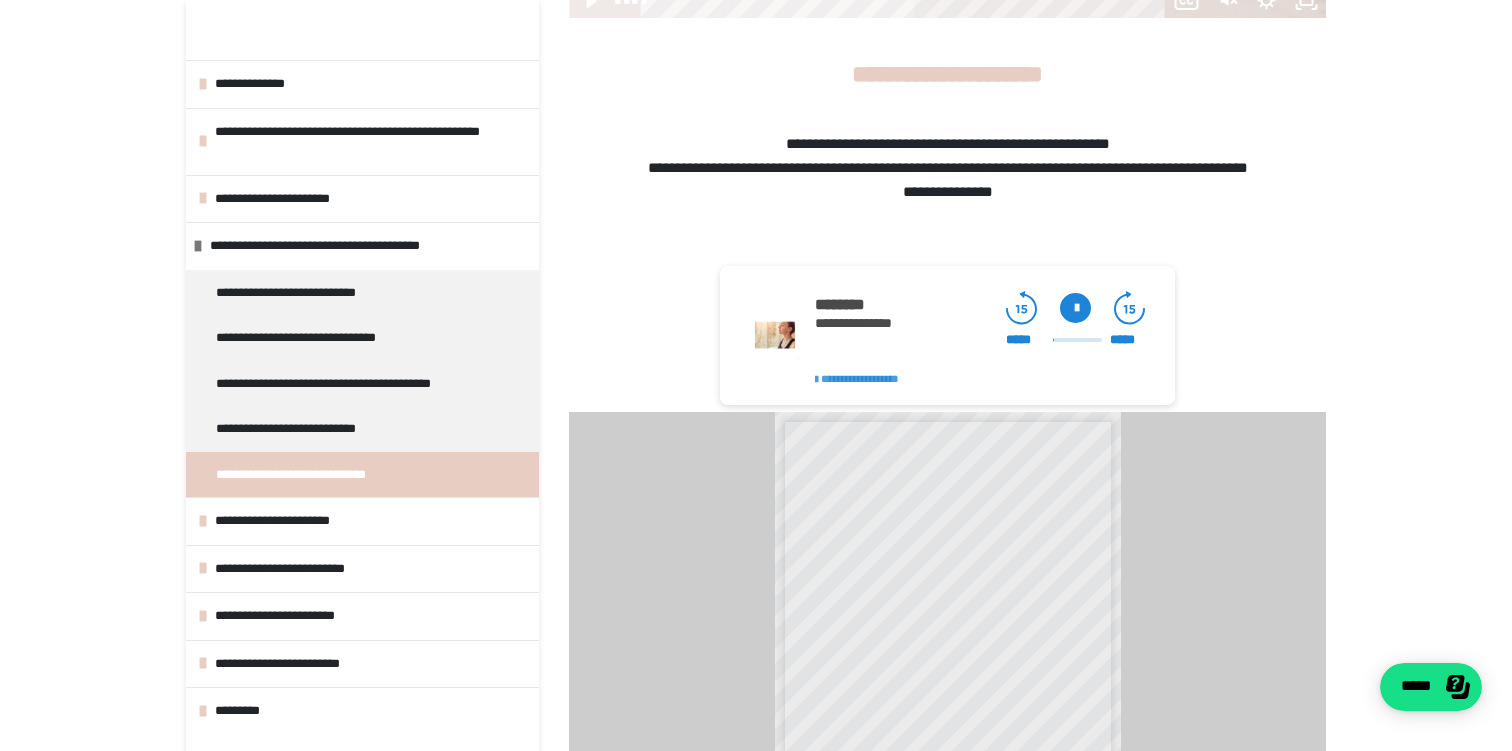 click on "**********" at bounding box center (860, 378) 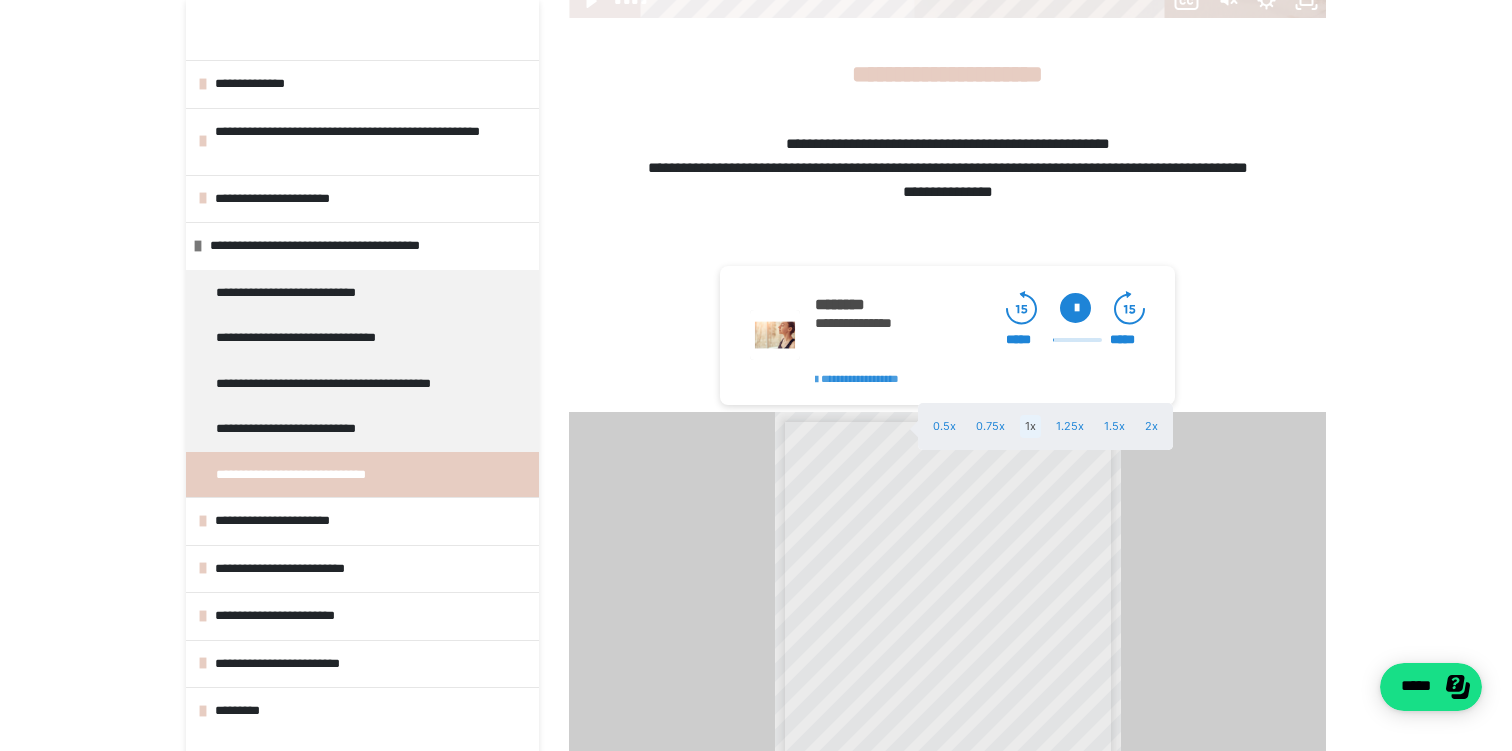 click at bounding box center (756, 375) 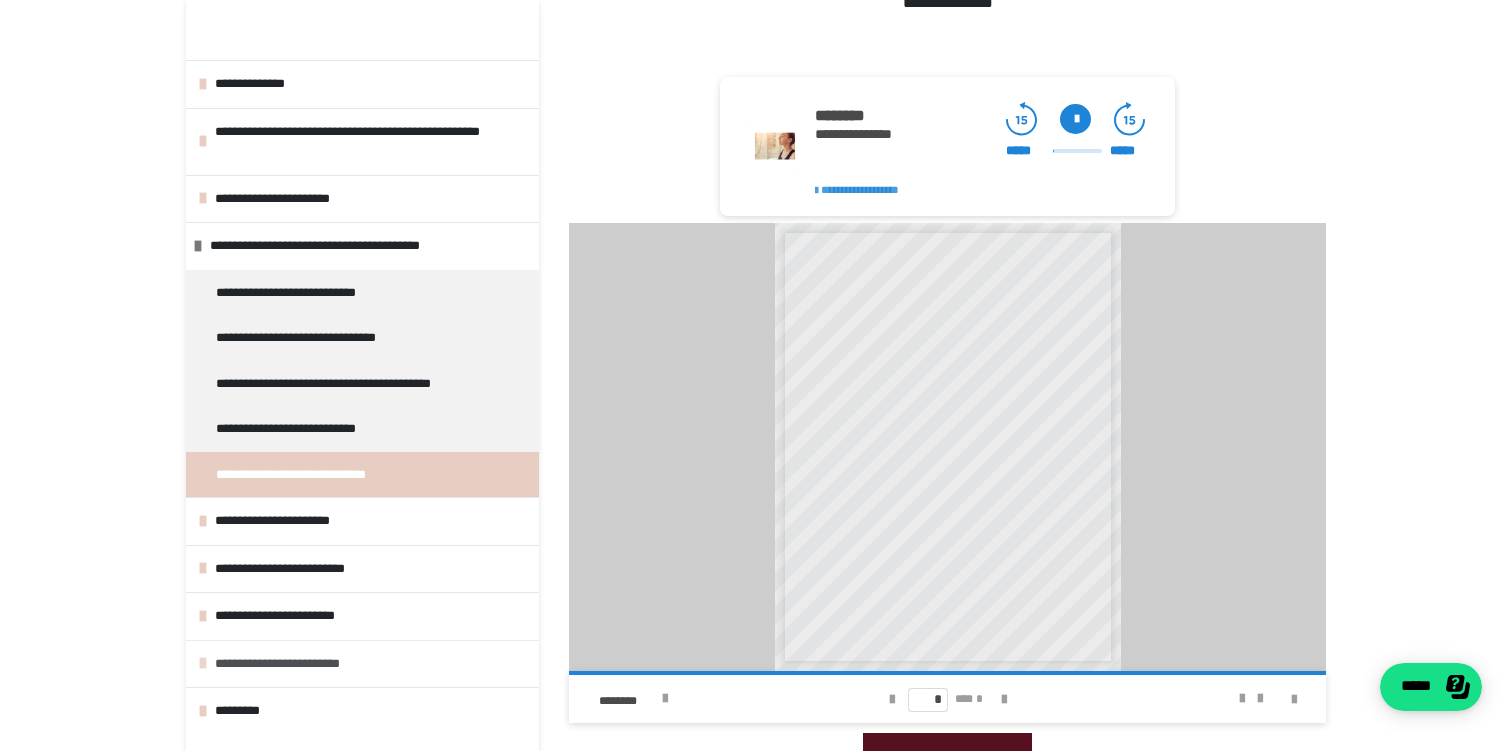 scroll, scrollTop: 1086, scrollLeft: 0, axis: vertical 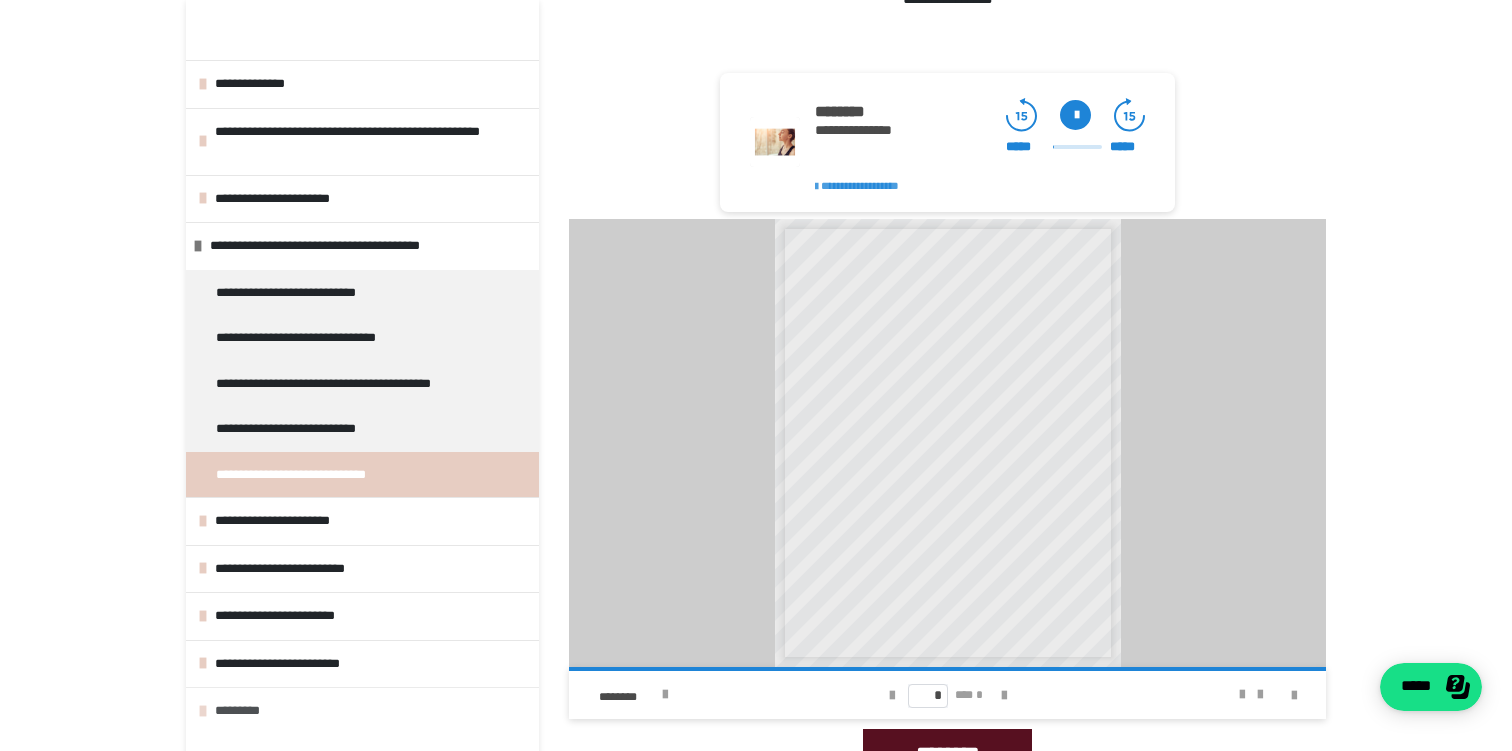click on "*********" at bounding box center (372, 711) 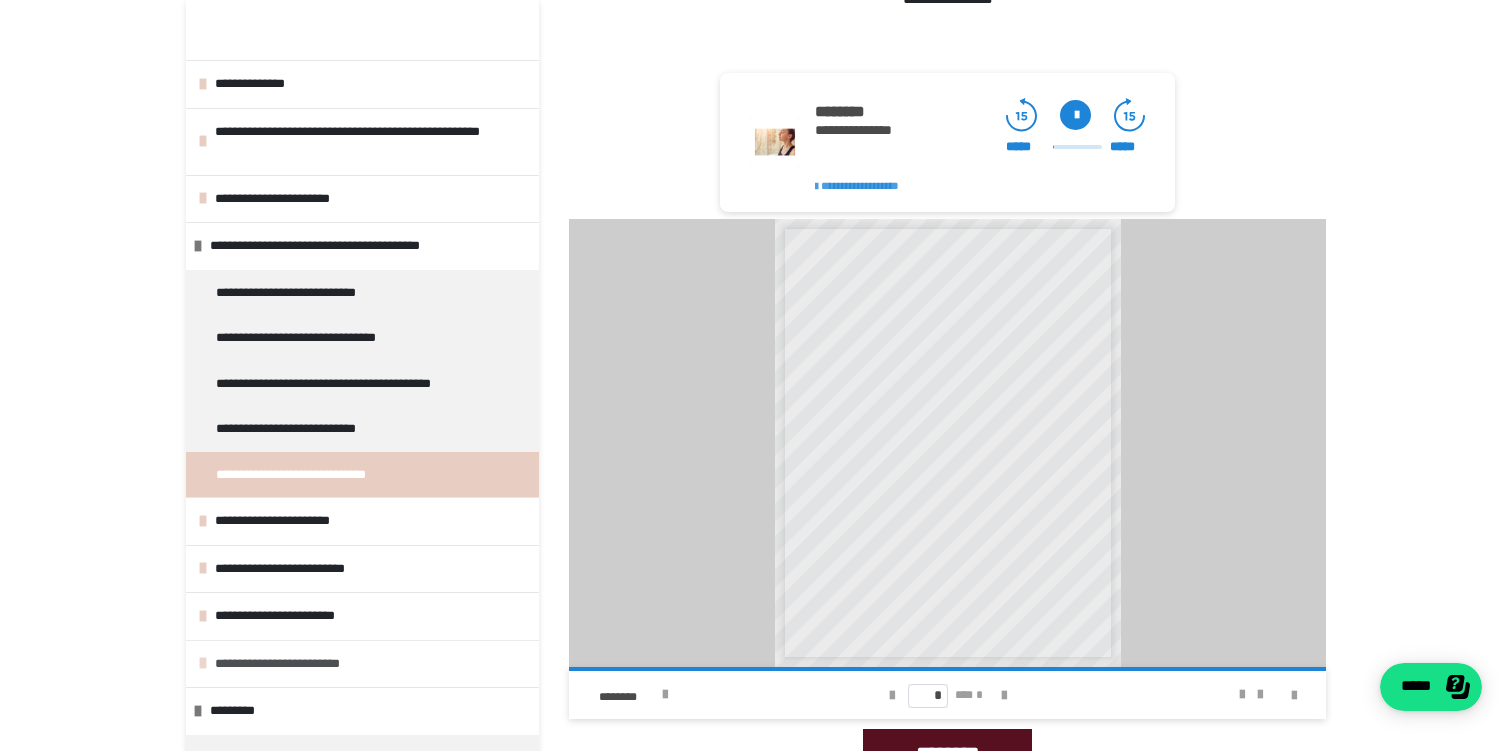 scroll, scrollTop: 24, scrollLeft: 0, axis: vertical 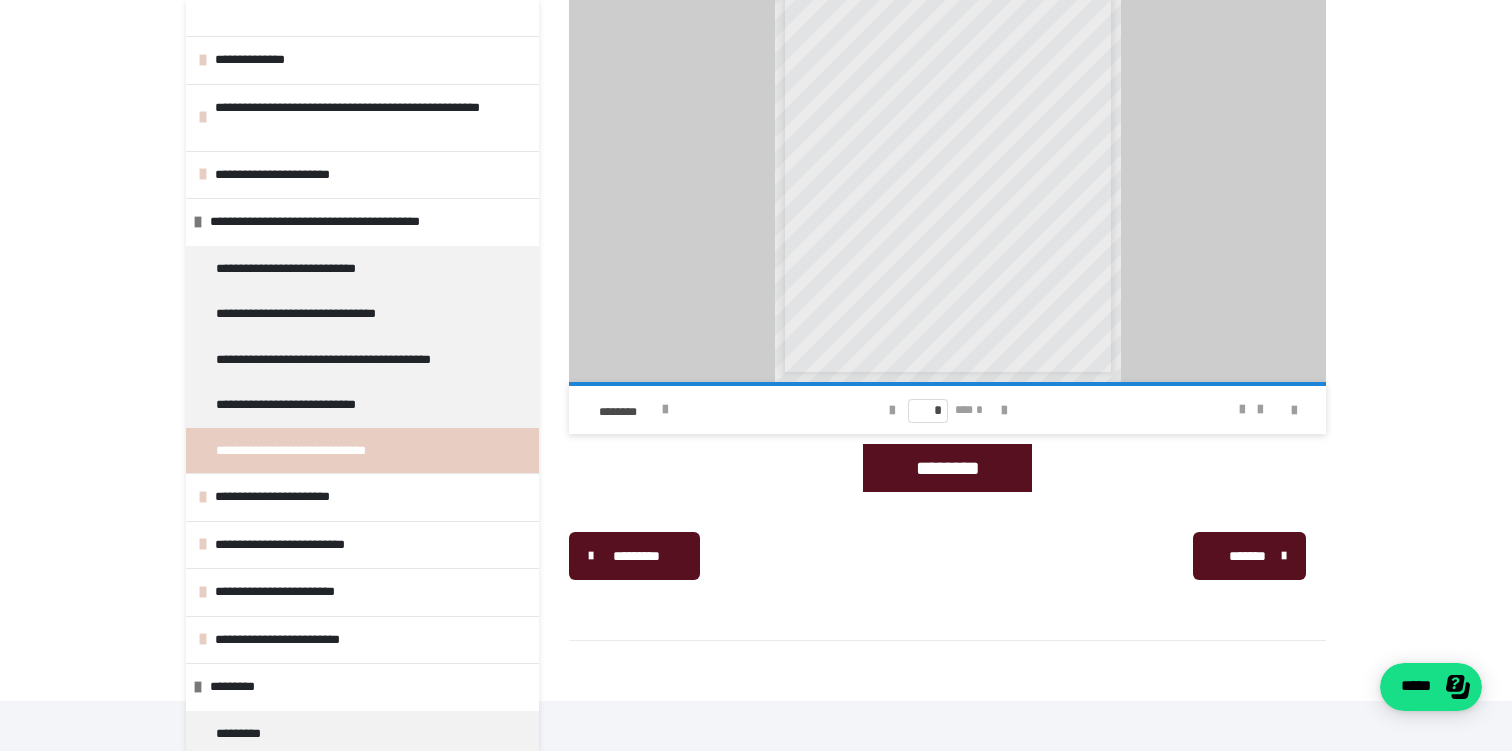 click on "**********" at bounding box center (324, 451) 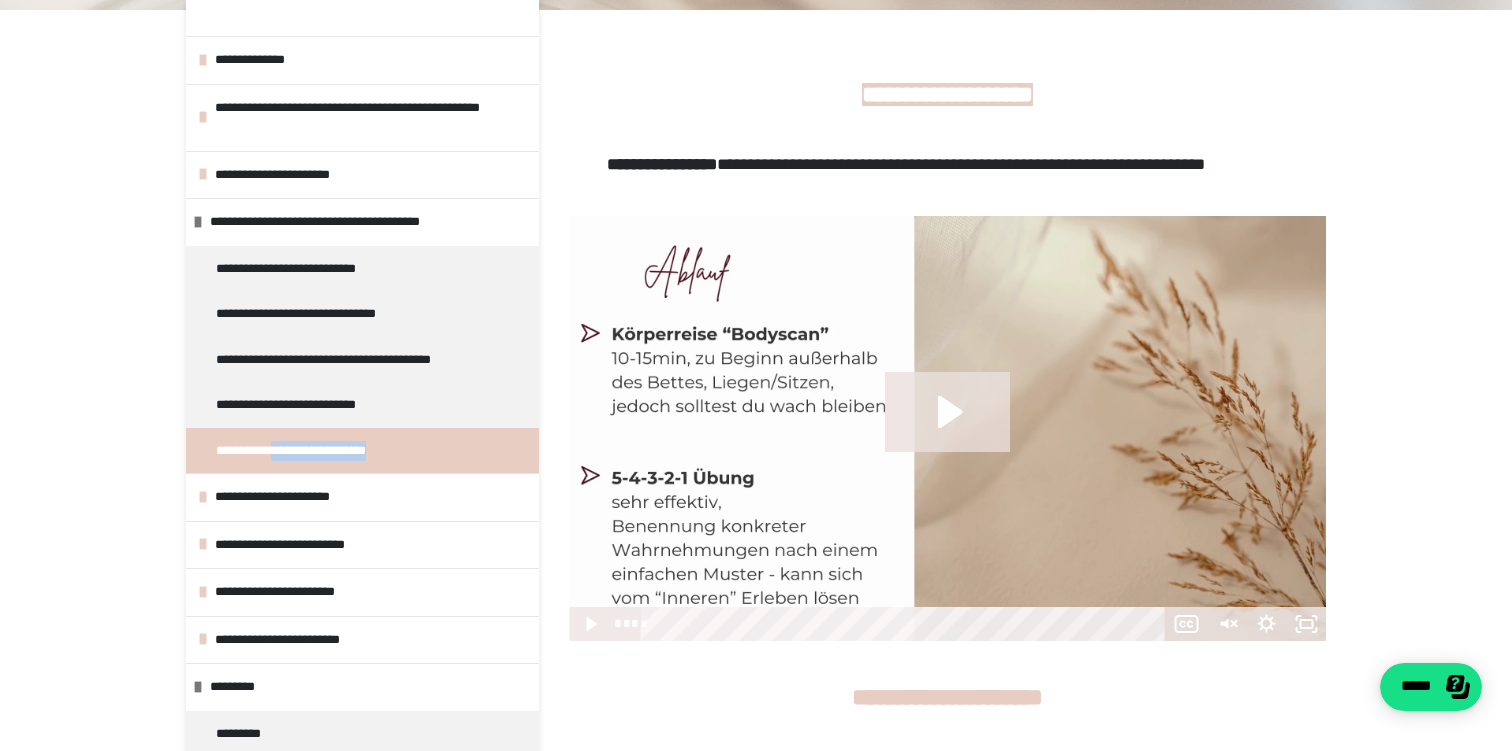 click on "**********" at bounding box center [324, 451] 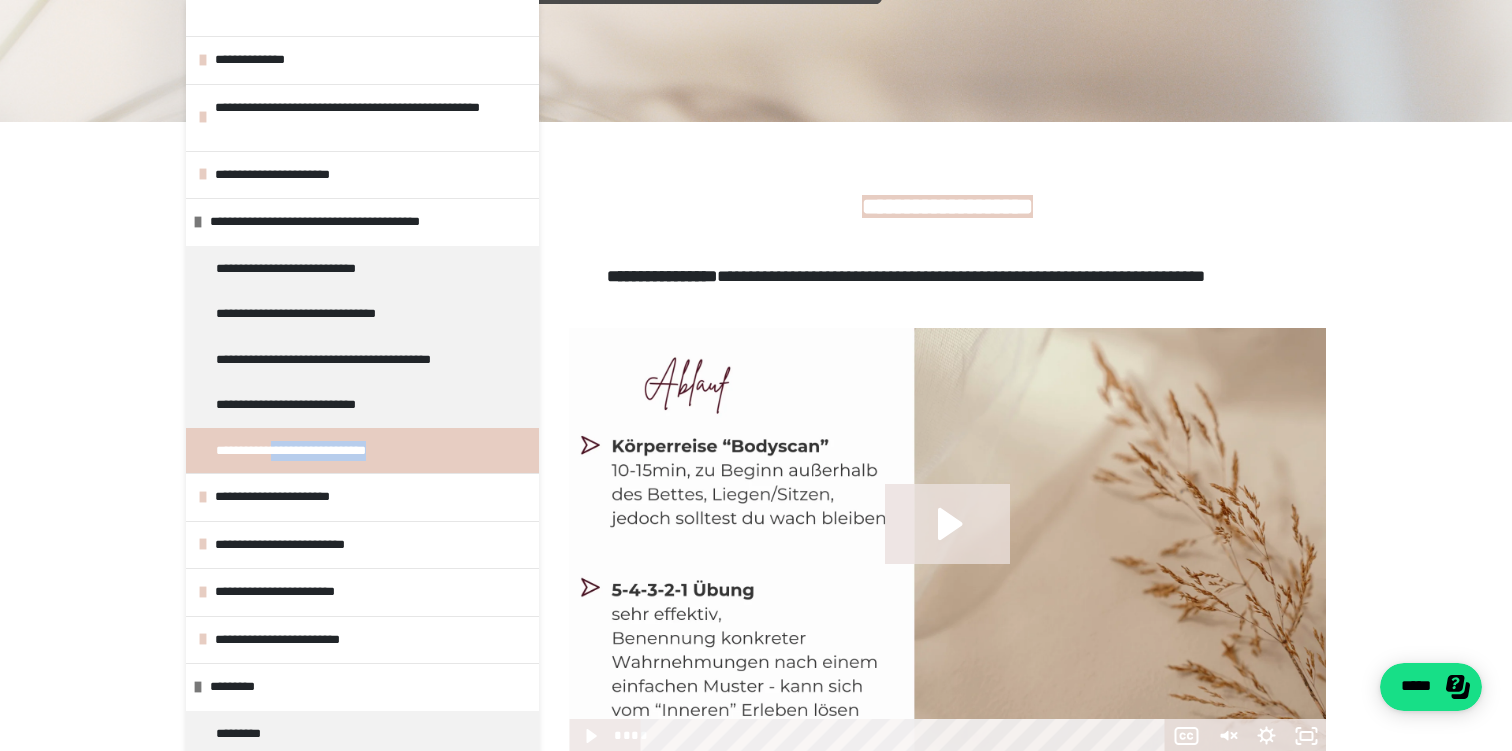 scroll, scrollTop: 0, scrollLeft: 0, axis: both 